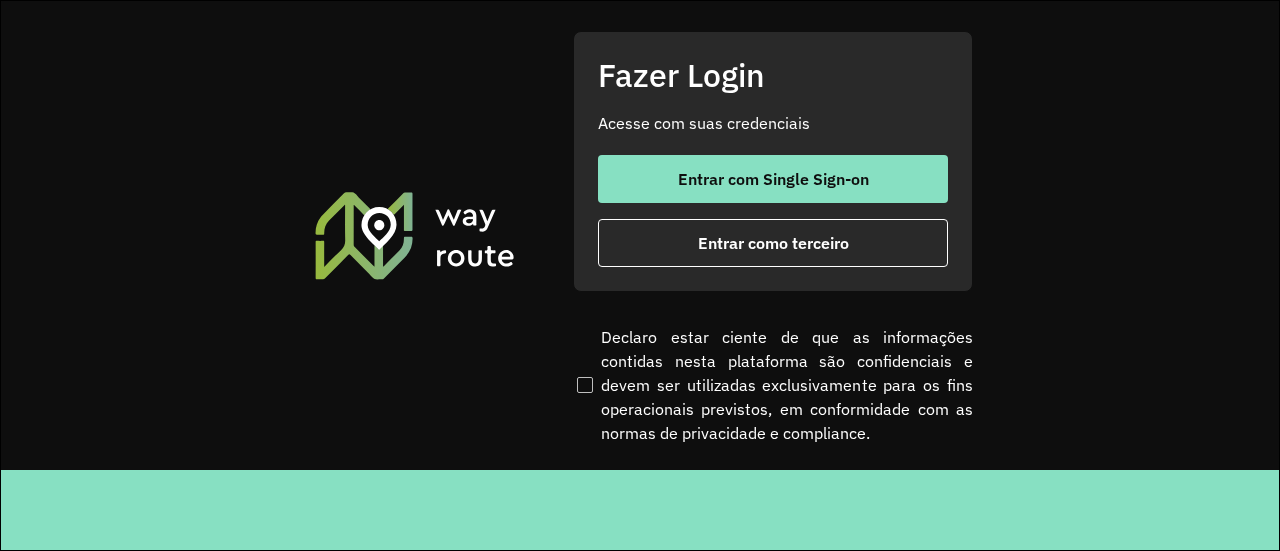 scroll, scrollTop: 0, scrollLeft: 0, axis: both 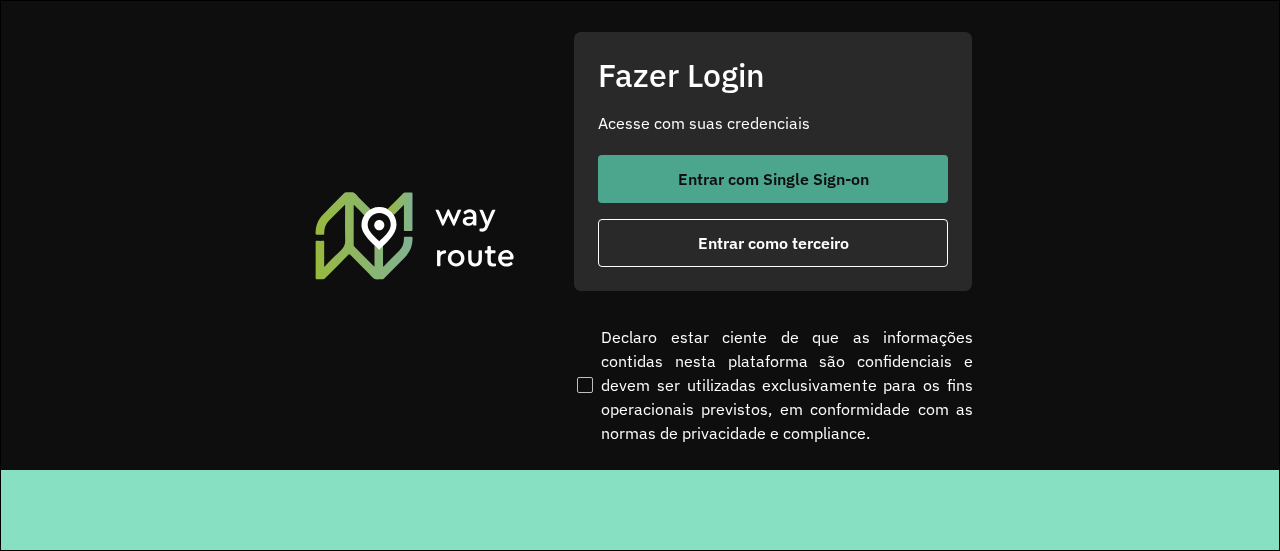 drag, startPoint x: 750, startPoint y: 137, endPoint x: 754, endPoint y: 158, distance: 21.377558 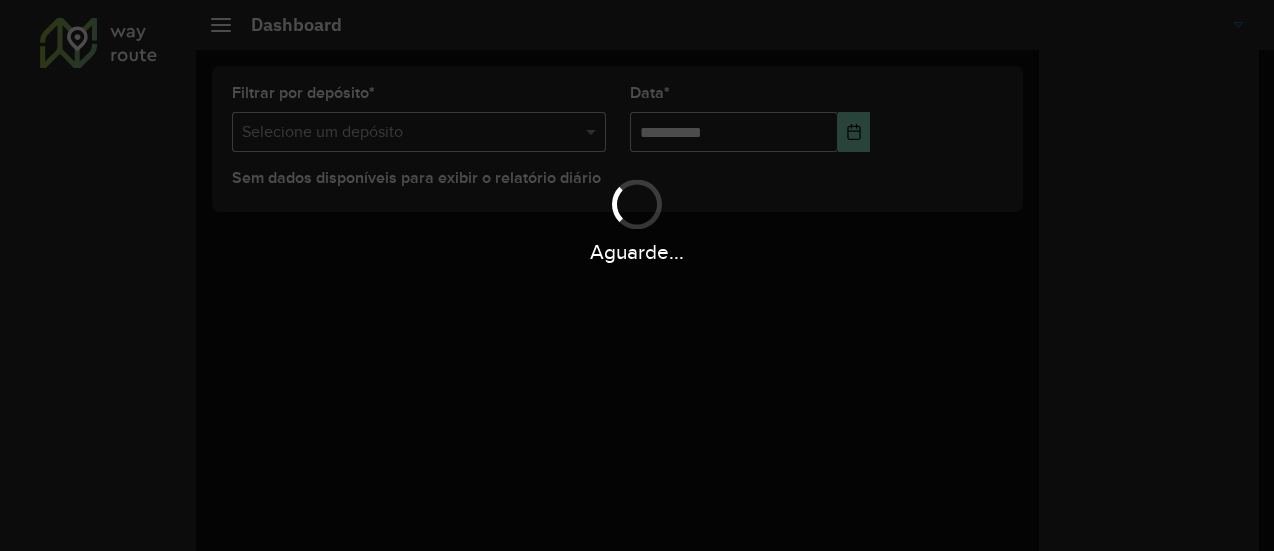 scroll, scrollTop: 0, scrollLeft: 0, axis: both 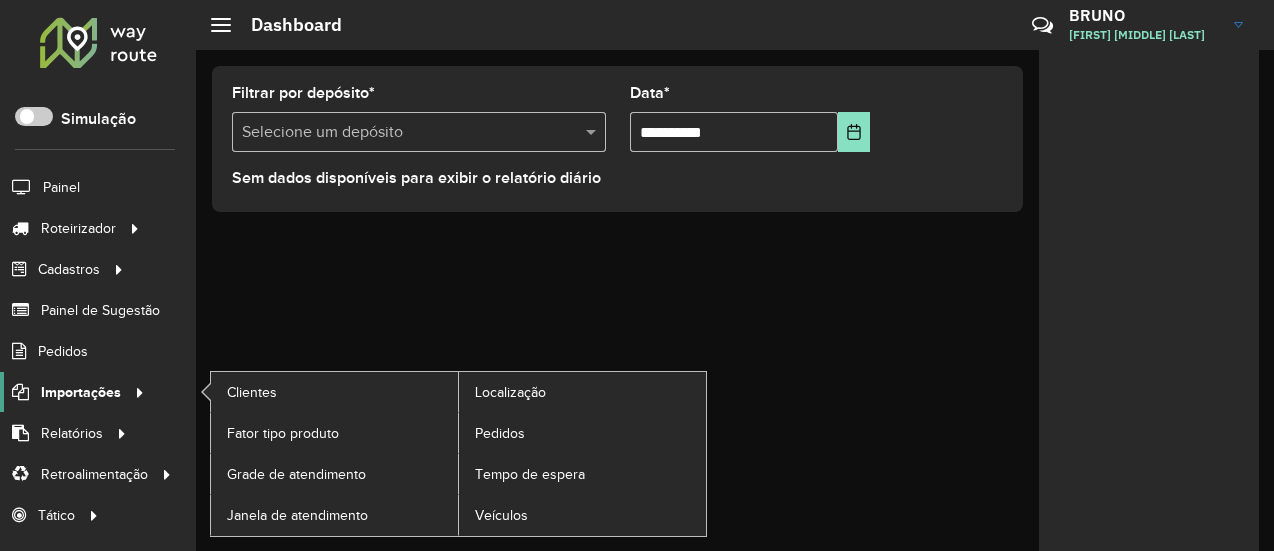 click 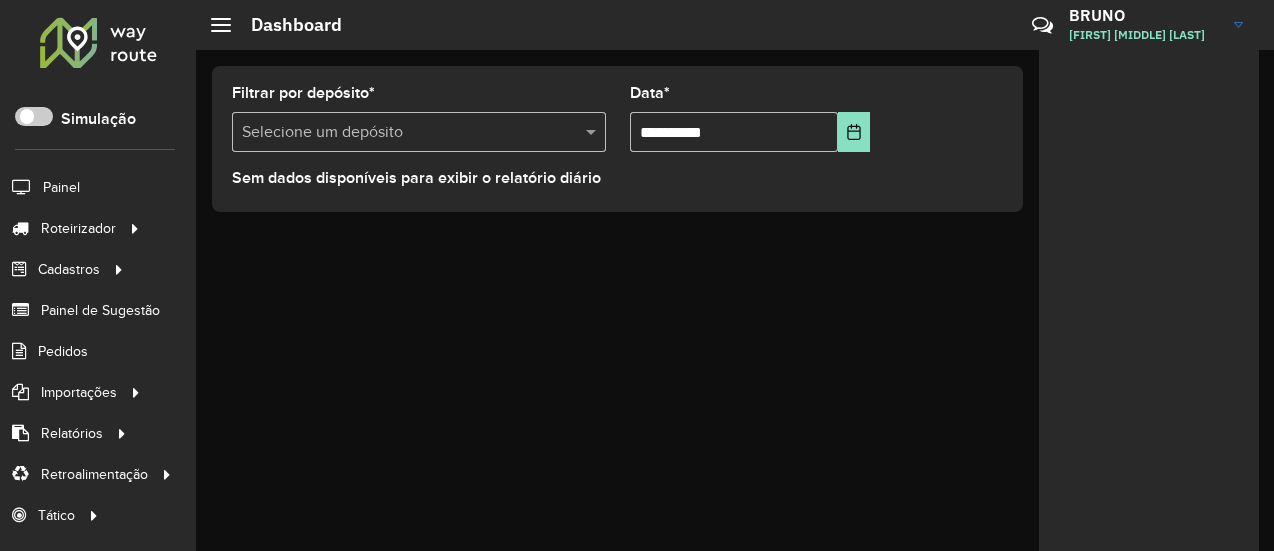 click 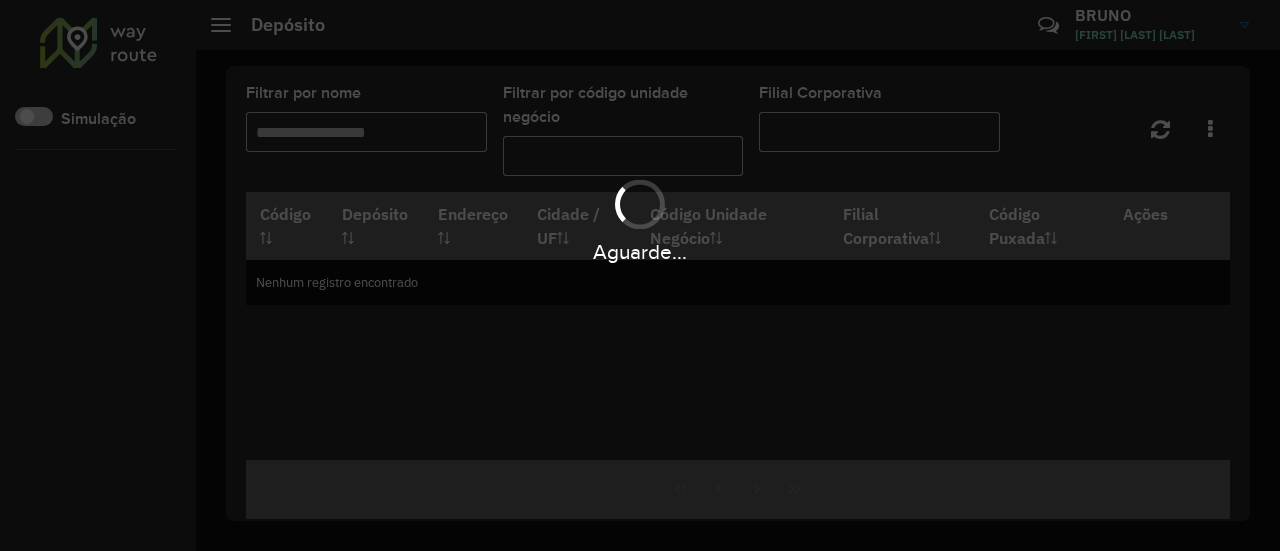 scroll, scrollTop: 0, scrollLeft: 0, axis: both 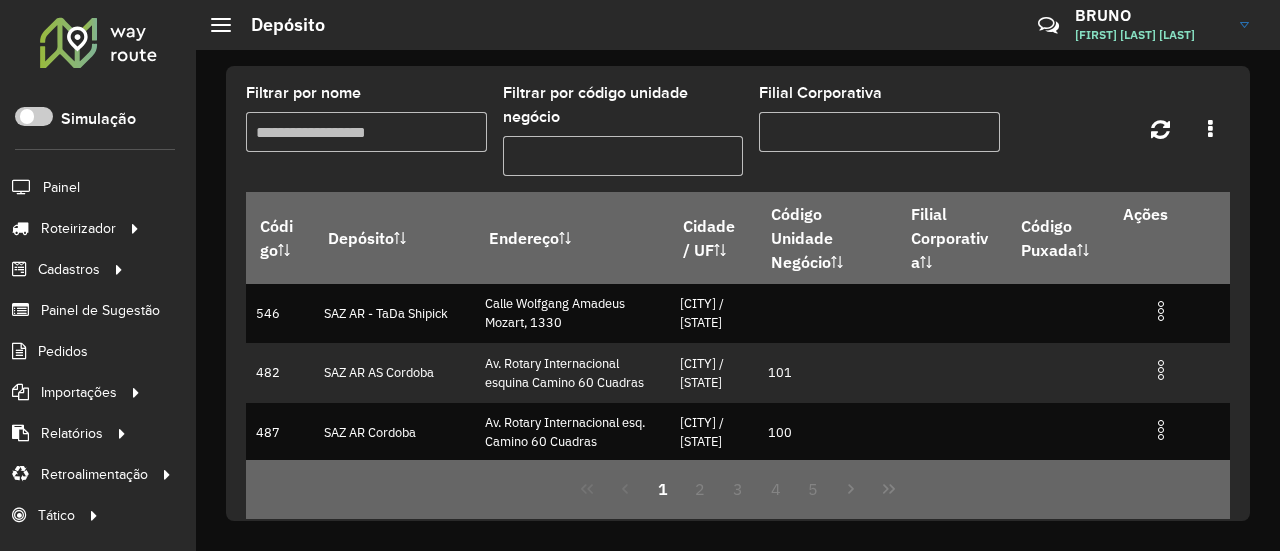 click on "Filtrar por nome" 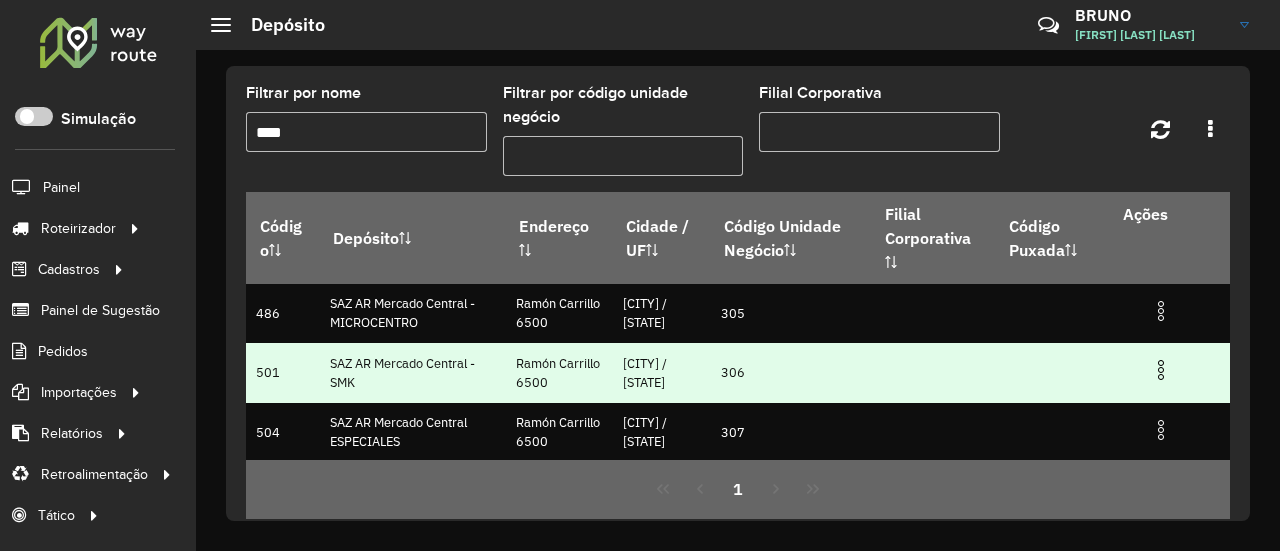 click at bounding box center [1161, 370] 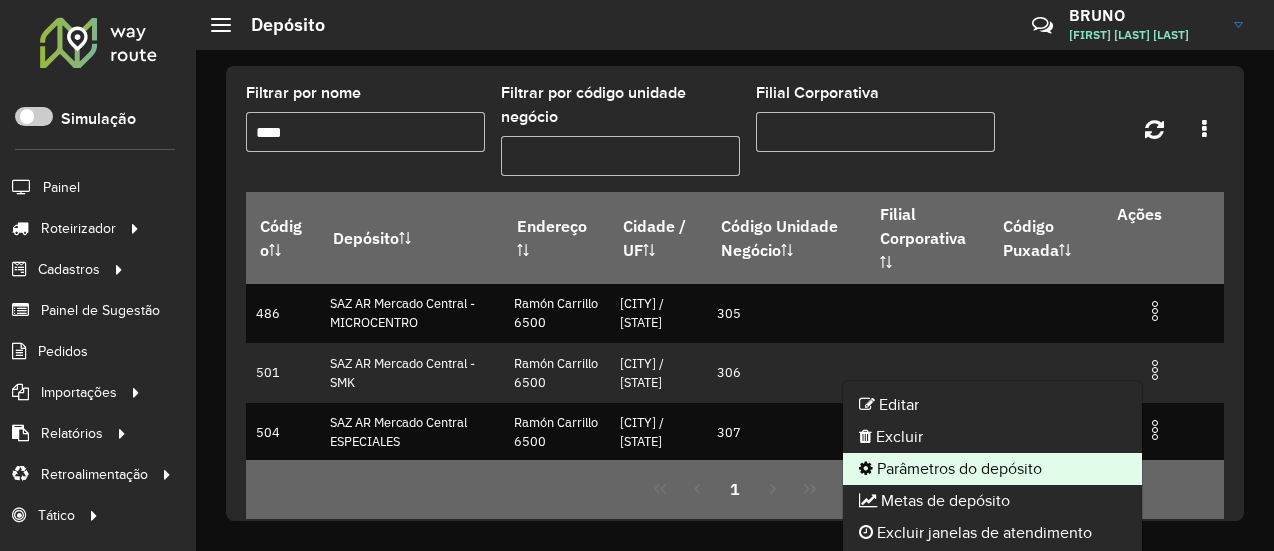 click on "Parâmetros do depósito" 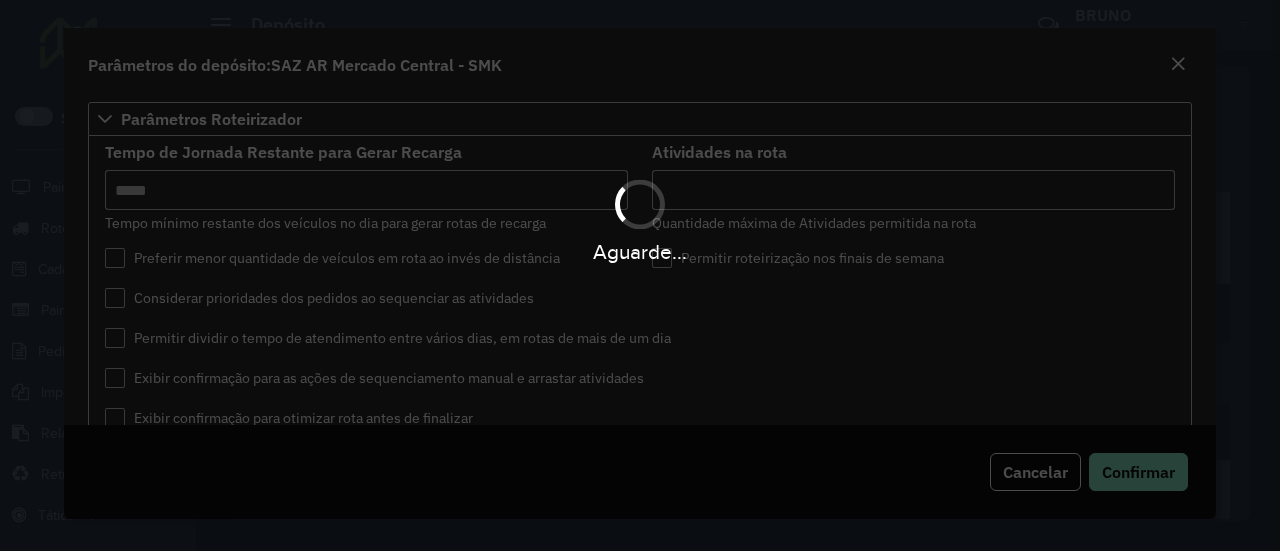 click on "Aguarde..." at bounding box center (640, 220) 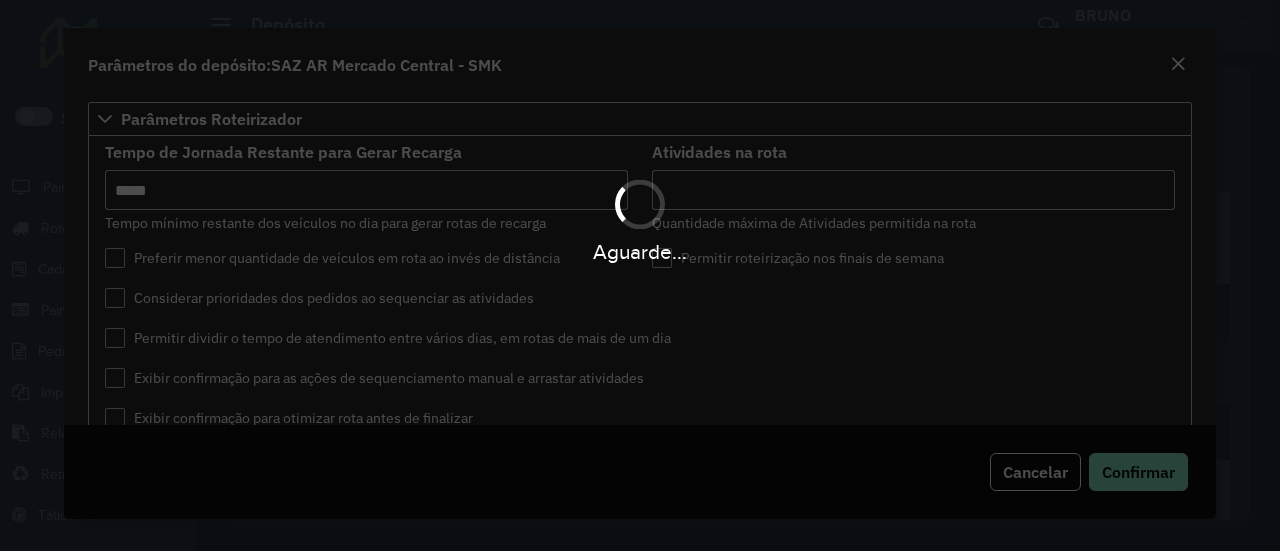 click on "Aguarde..." at bounding box center [640, 220] 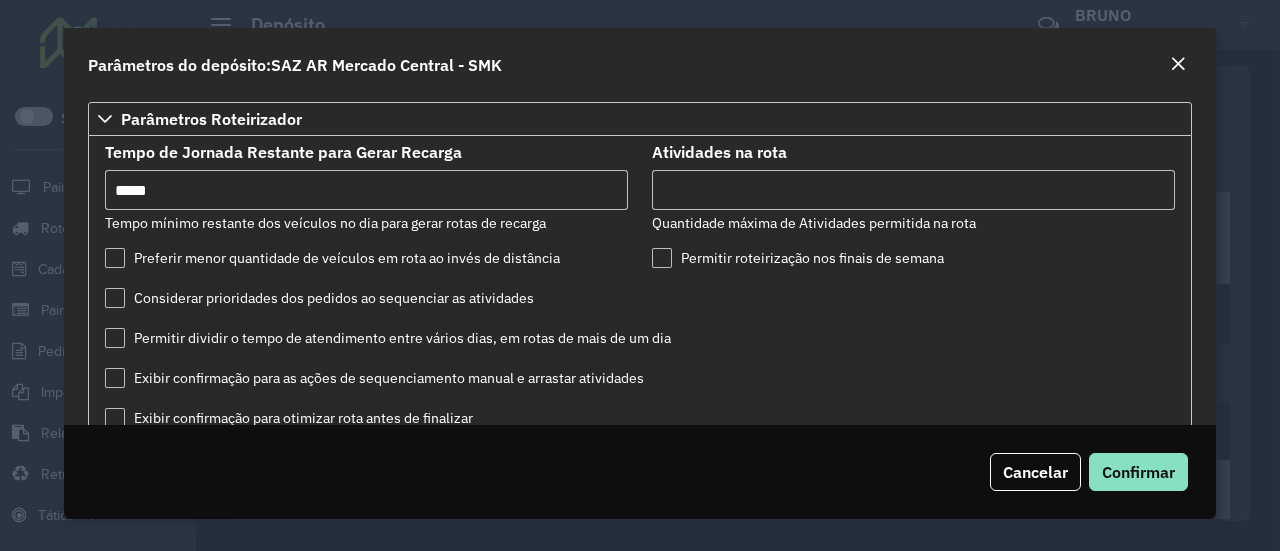 click on "*" at bounding box center (913, 190) 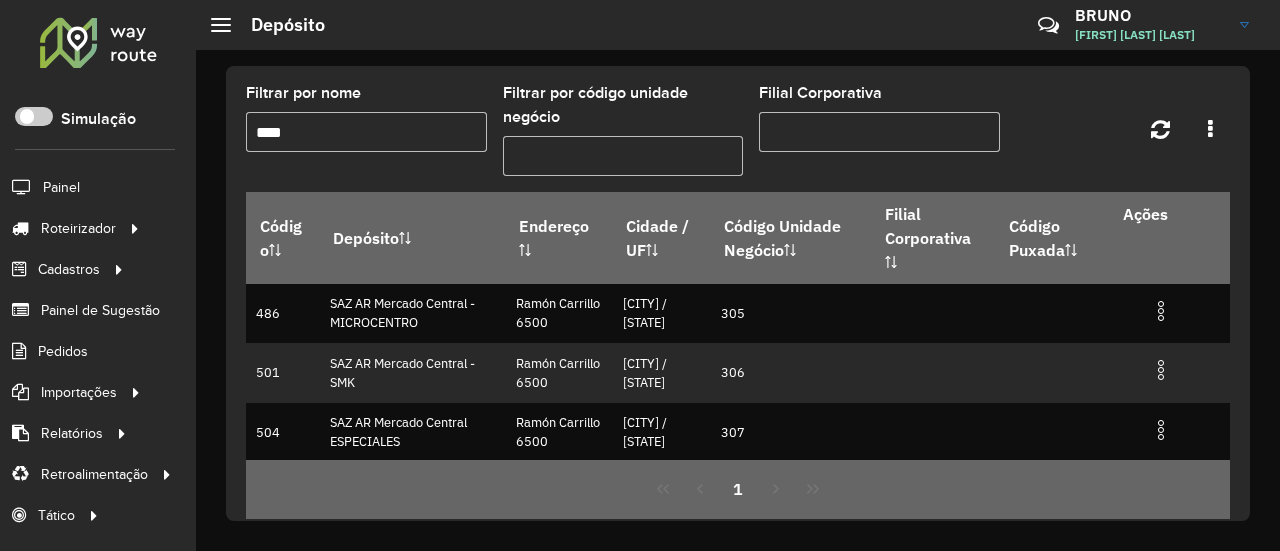 click 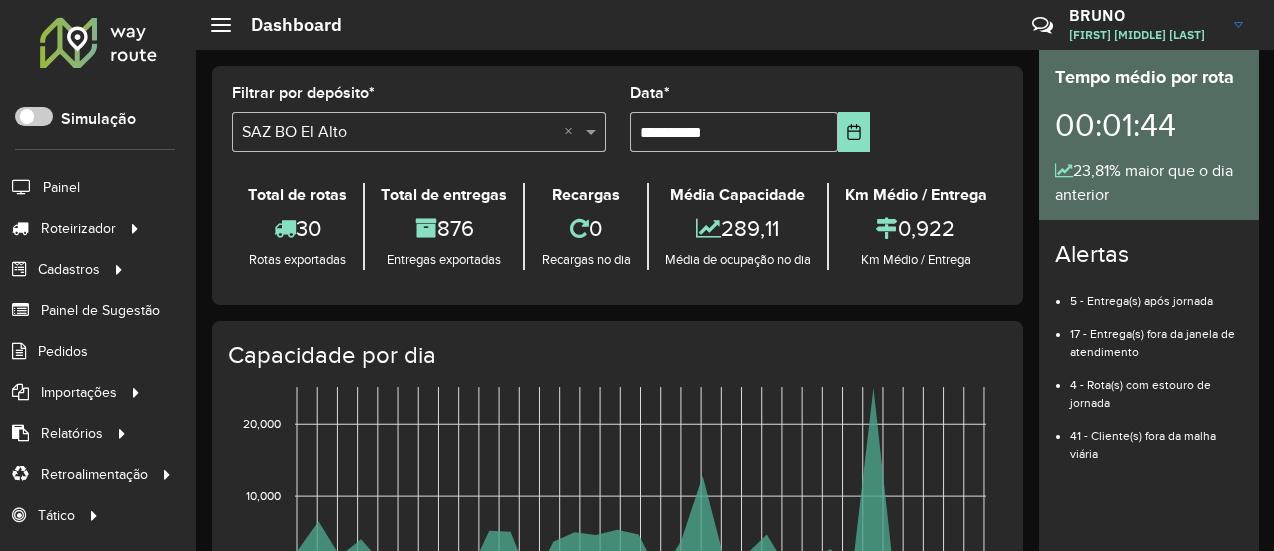 scroll, scrollTop: 0, scrollLeft: 0, axis: both 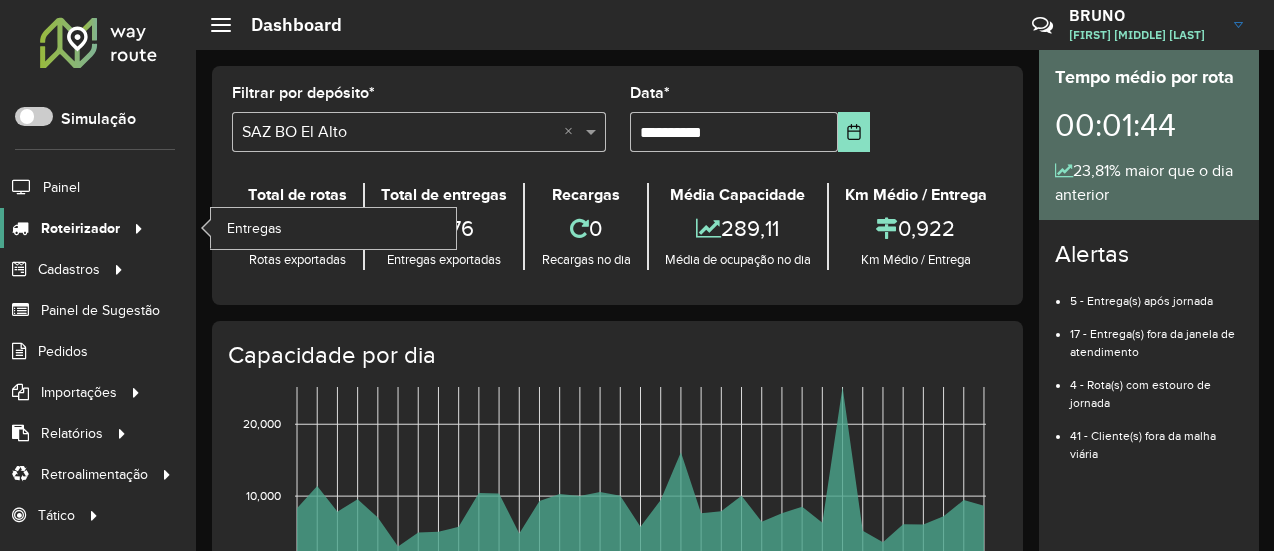 click on "Roteirizador" 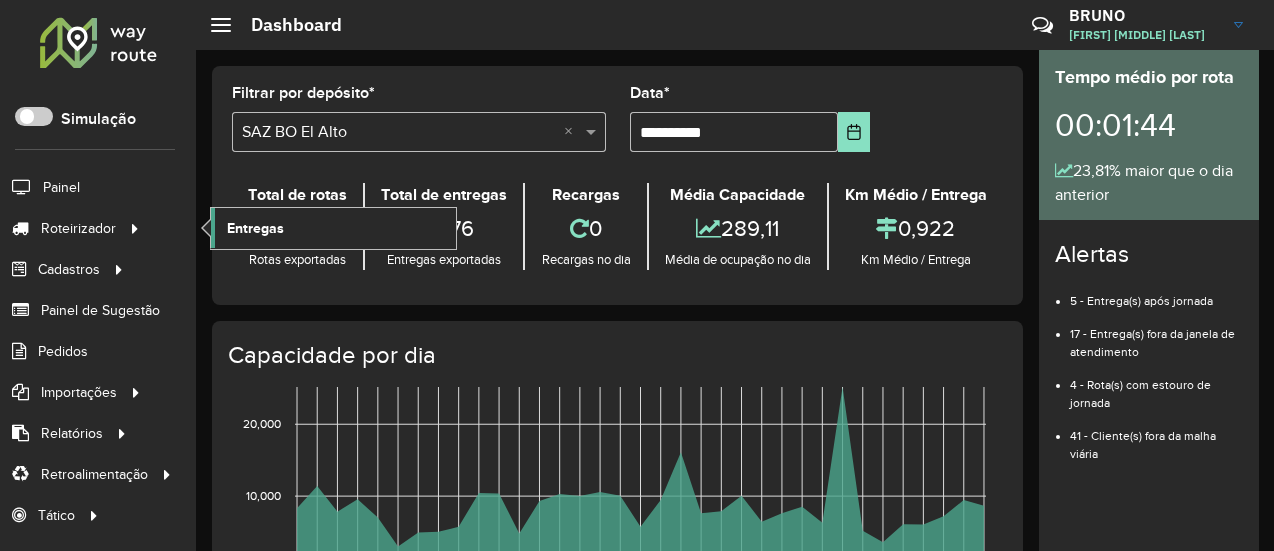 click on "Entregas" 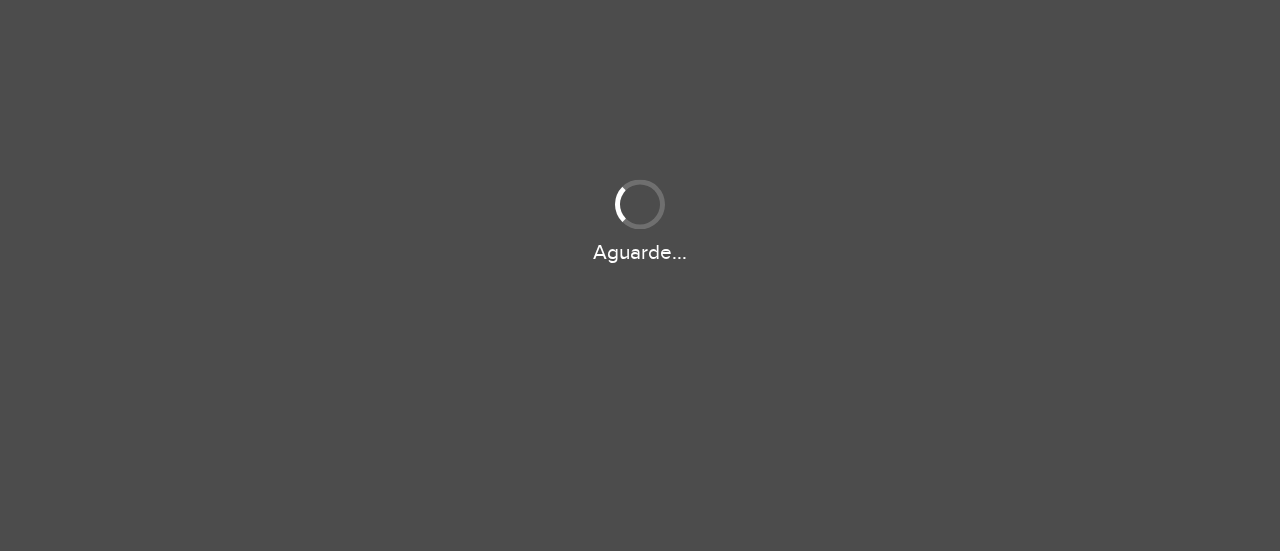 scroll, scrollTop: 0, scrollLeft: 0, axis: both 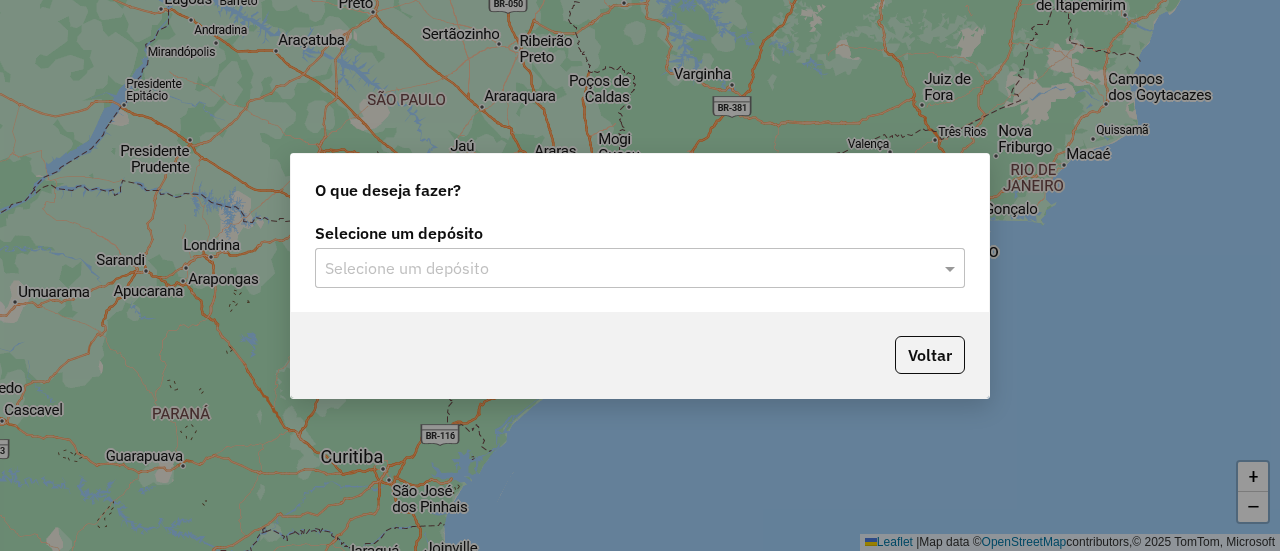 click 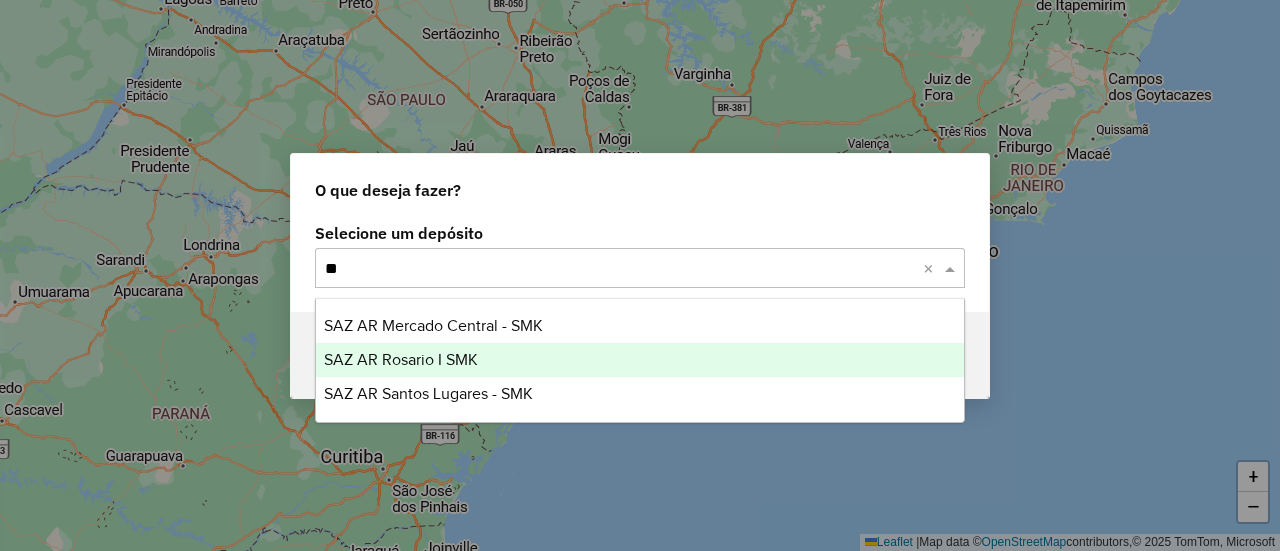type on "***" 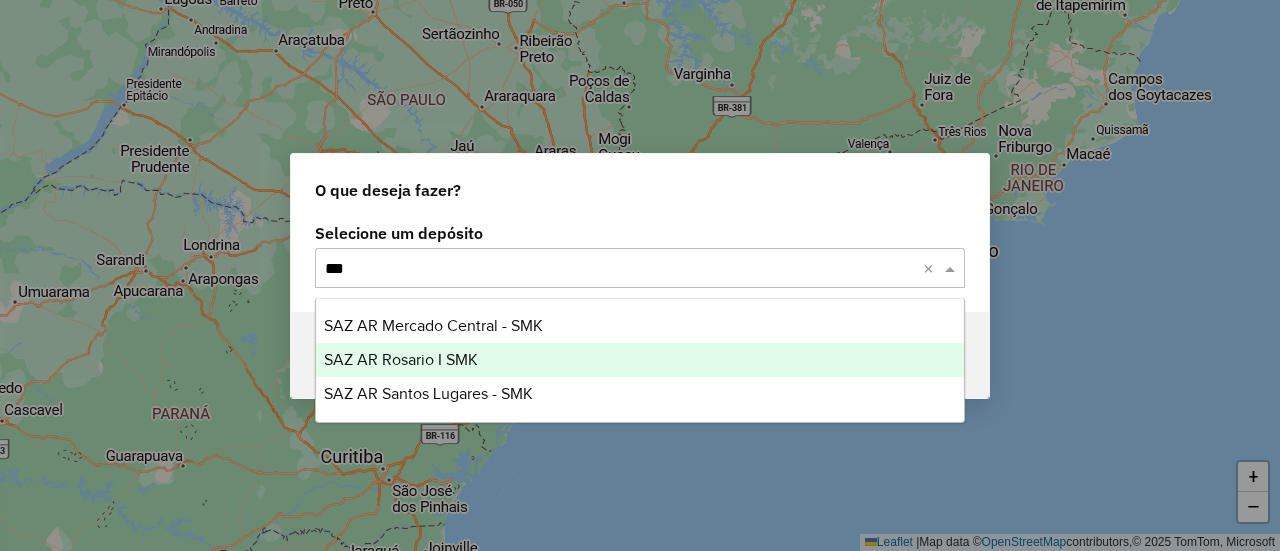 click on "SAZ AR Rosario I SMK" at bounding box center [639, 360] 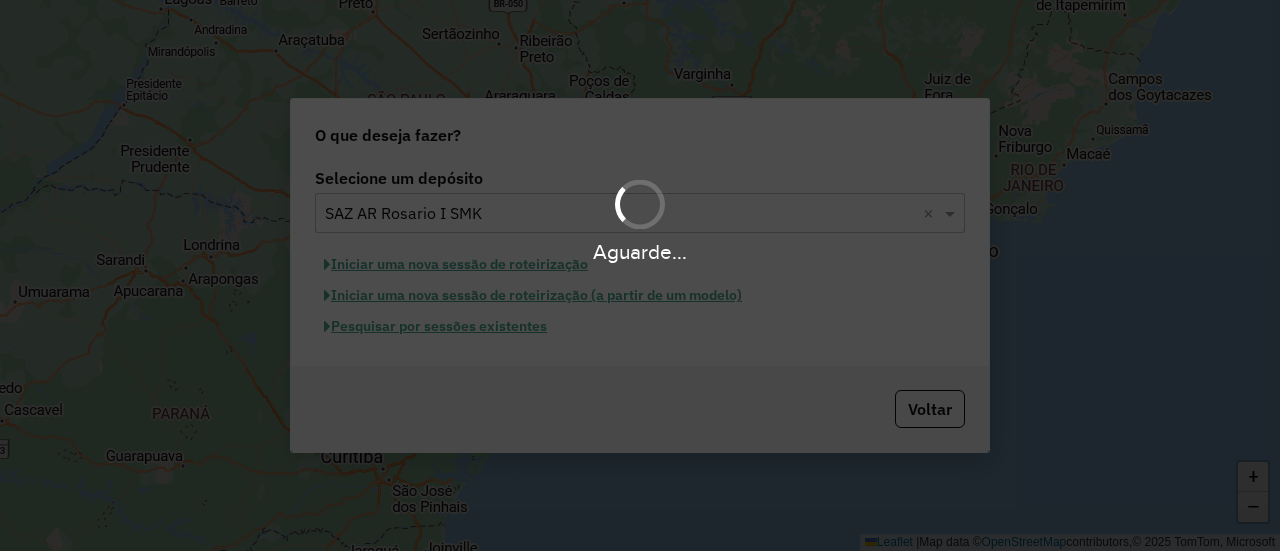 click on "Aguarde..." at bounding box center (640, 220) 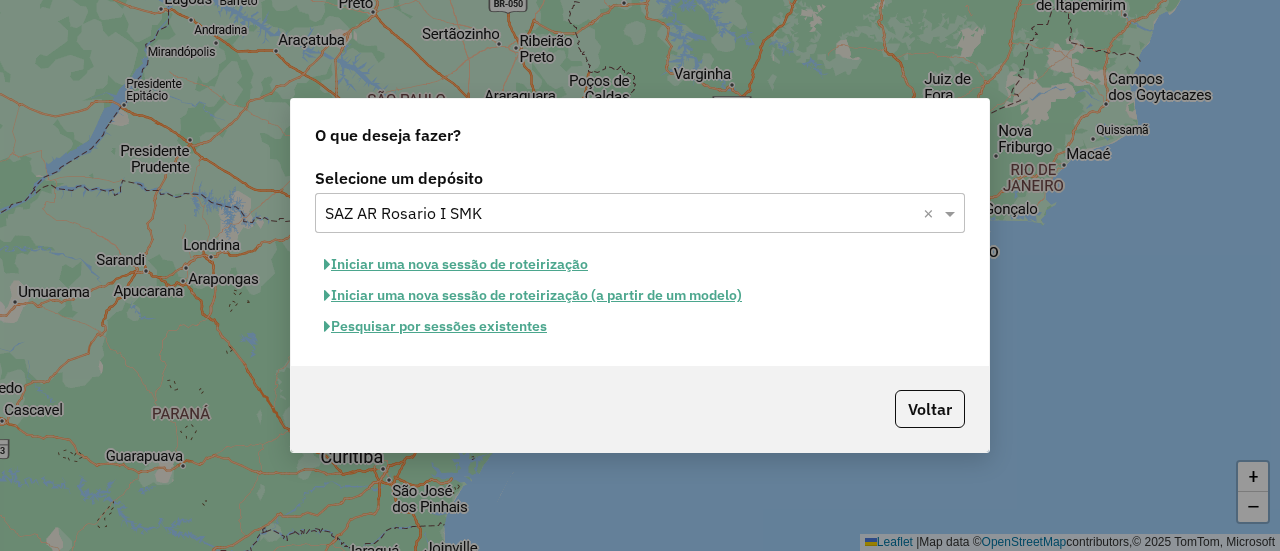 click 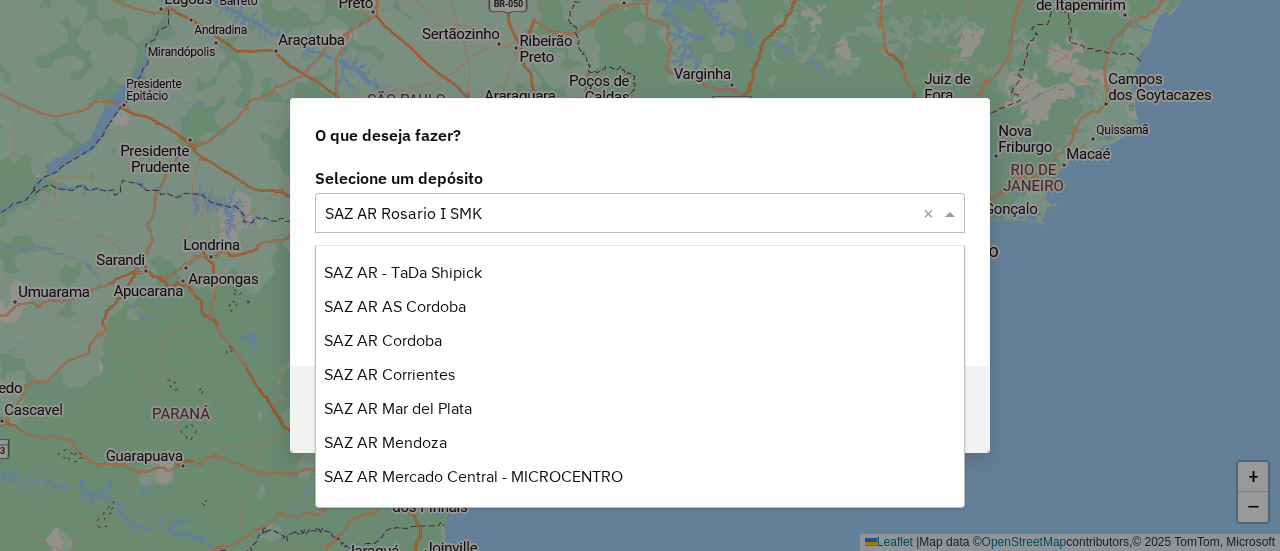 click 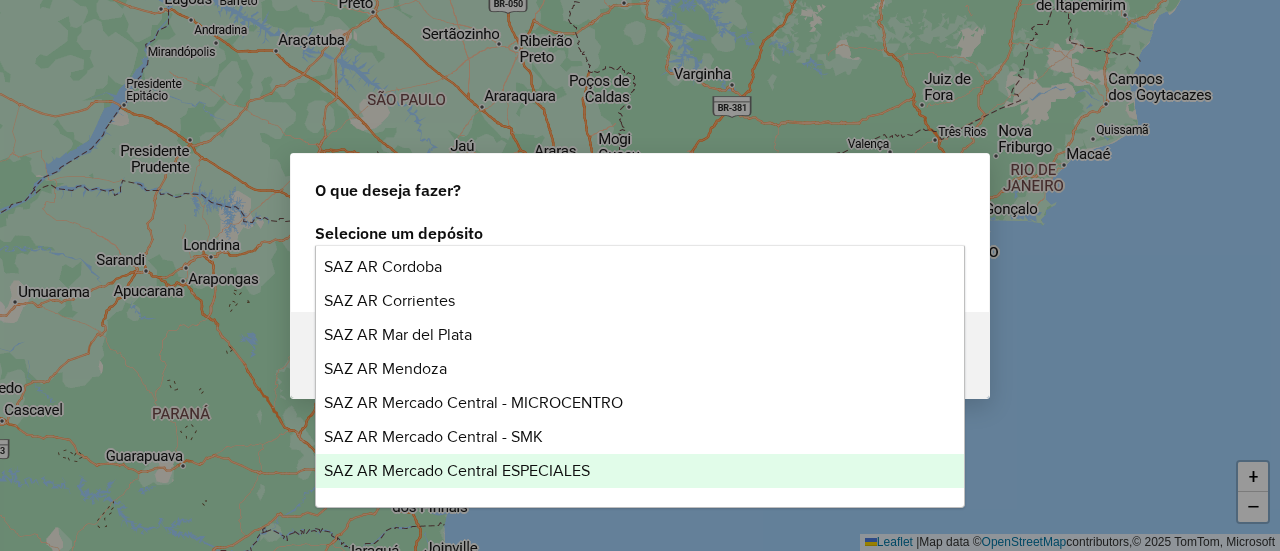 scroll, scrollTop: 100, scrollLeft: 0, axis: vertical 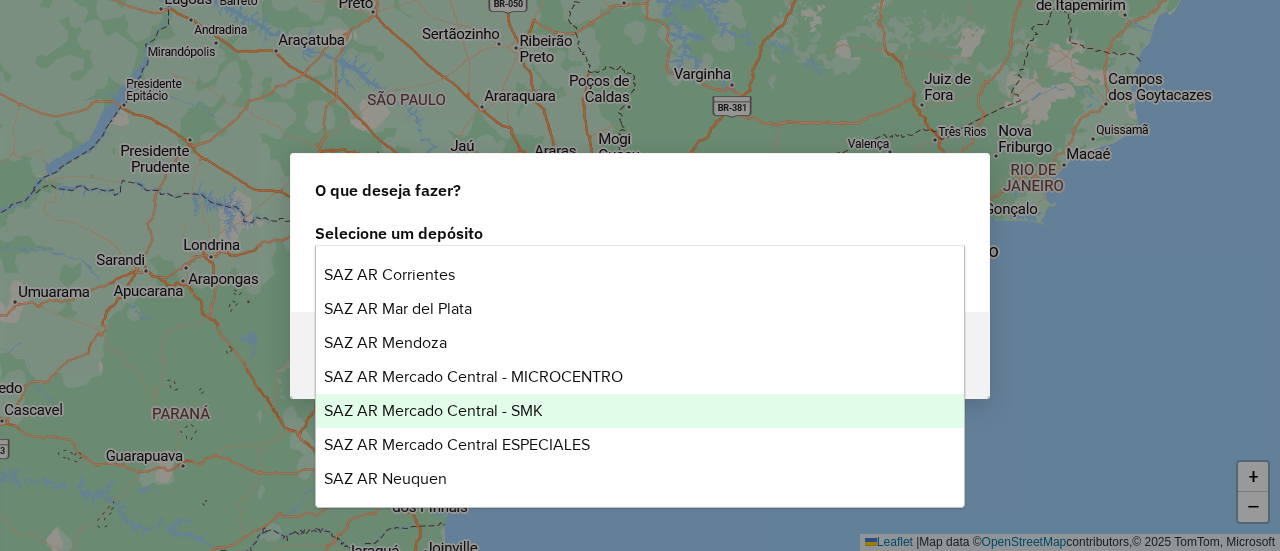 click on "SAZ AR Mercado Central - SMK" at bounding box center (433, 410) 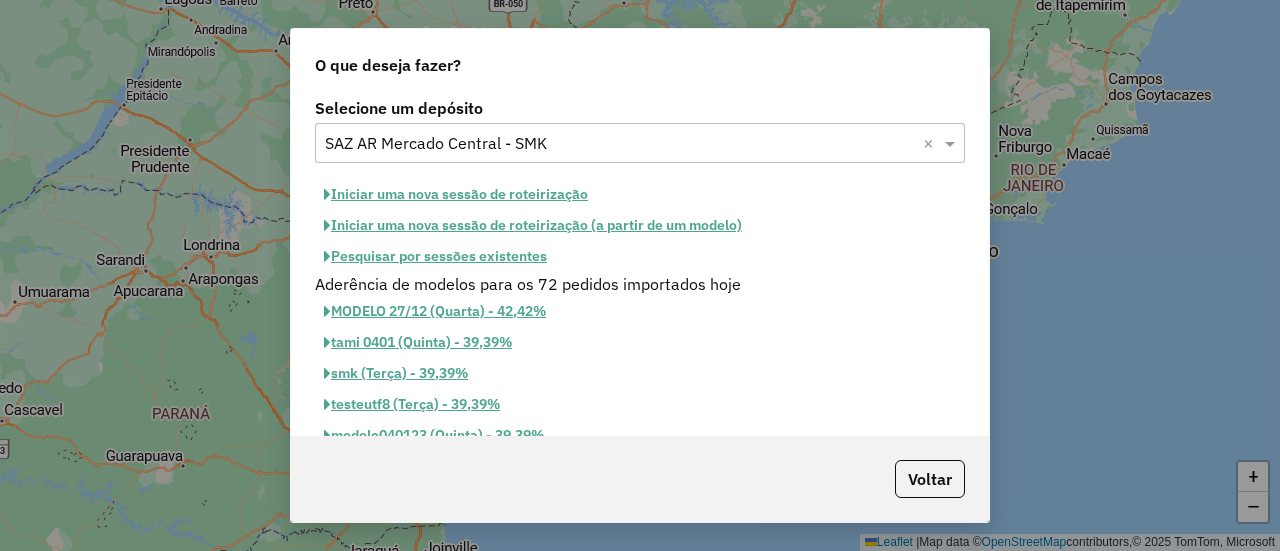 click on "Iniciar uma nova sessão de roteirização" 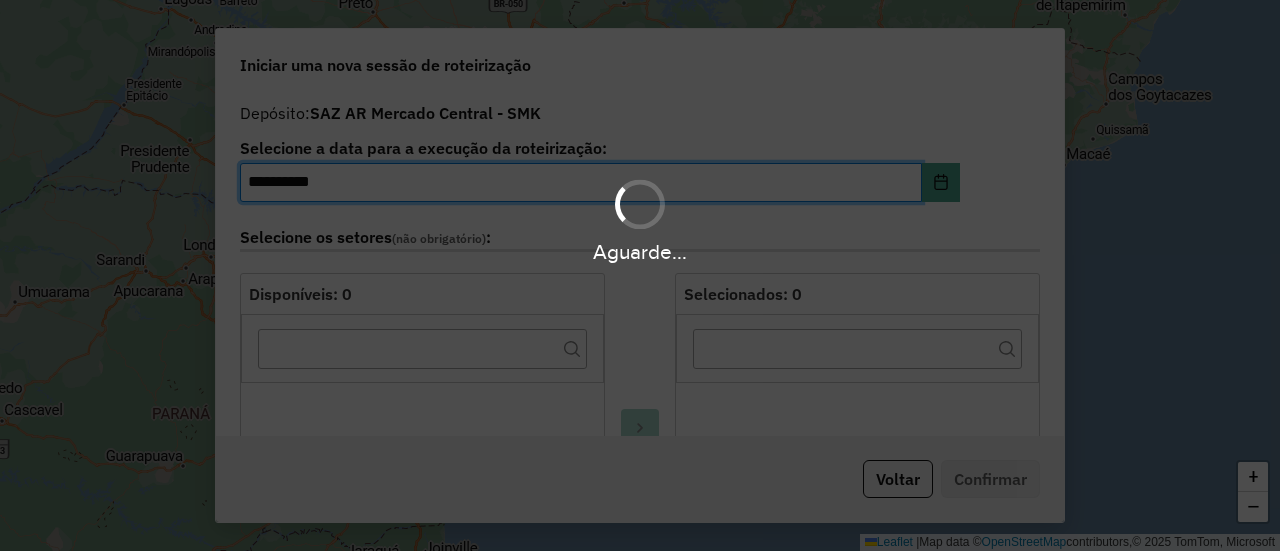 click on "Aguarde..." at bounding box center [640, 252] 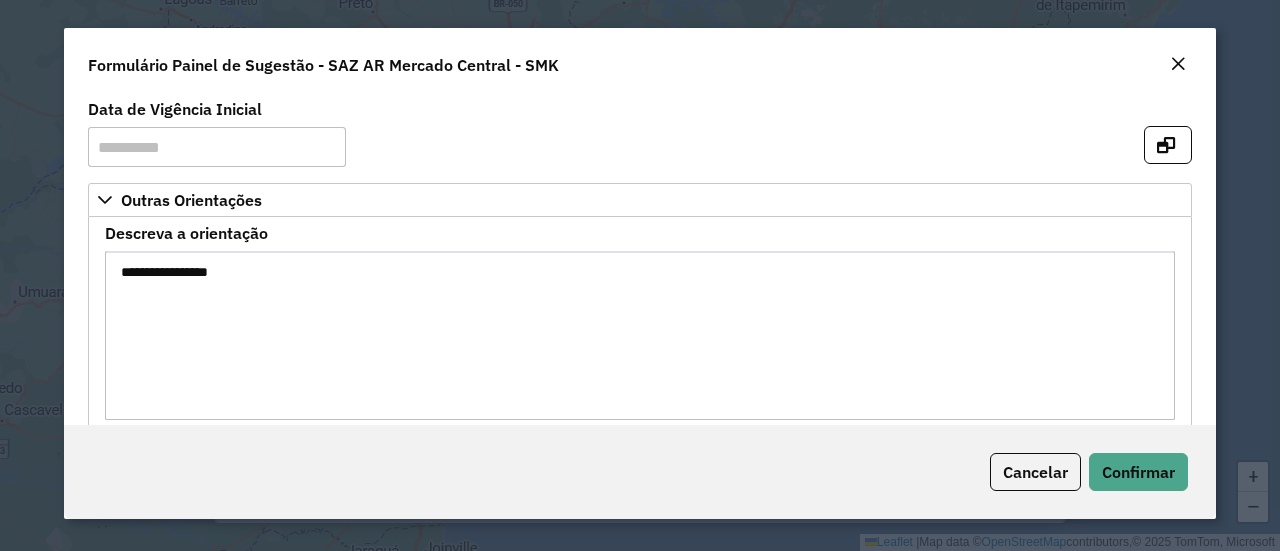 click on "**********" at bounding box center (640, 335) 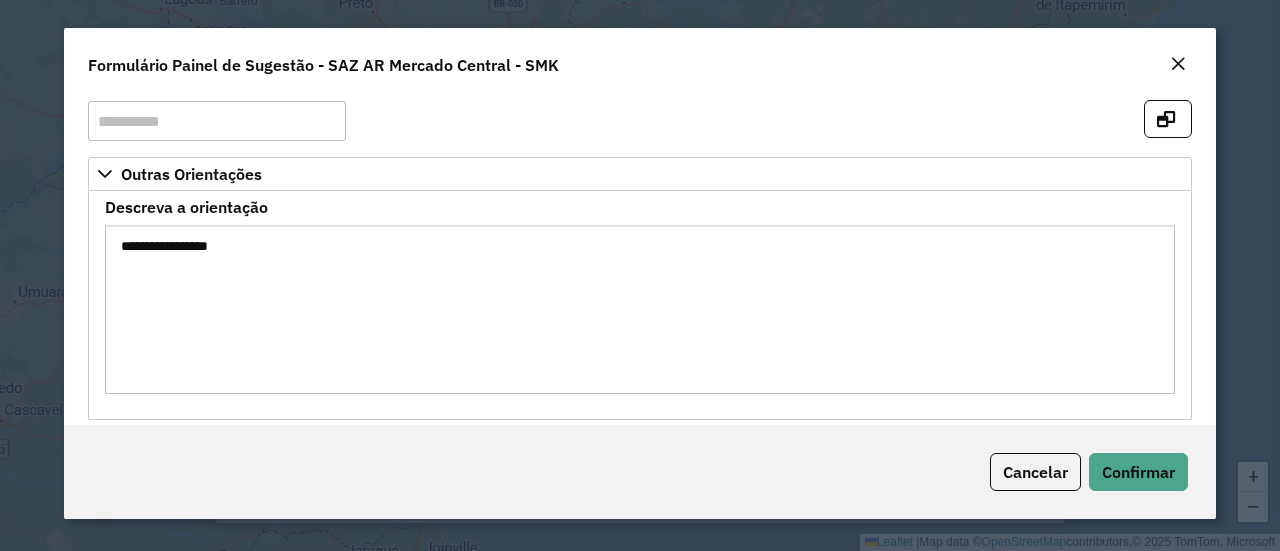scroll, scrollTop: 46, scrollLeft: 0, axis: vertical 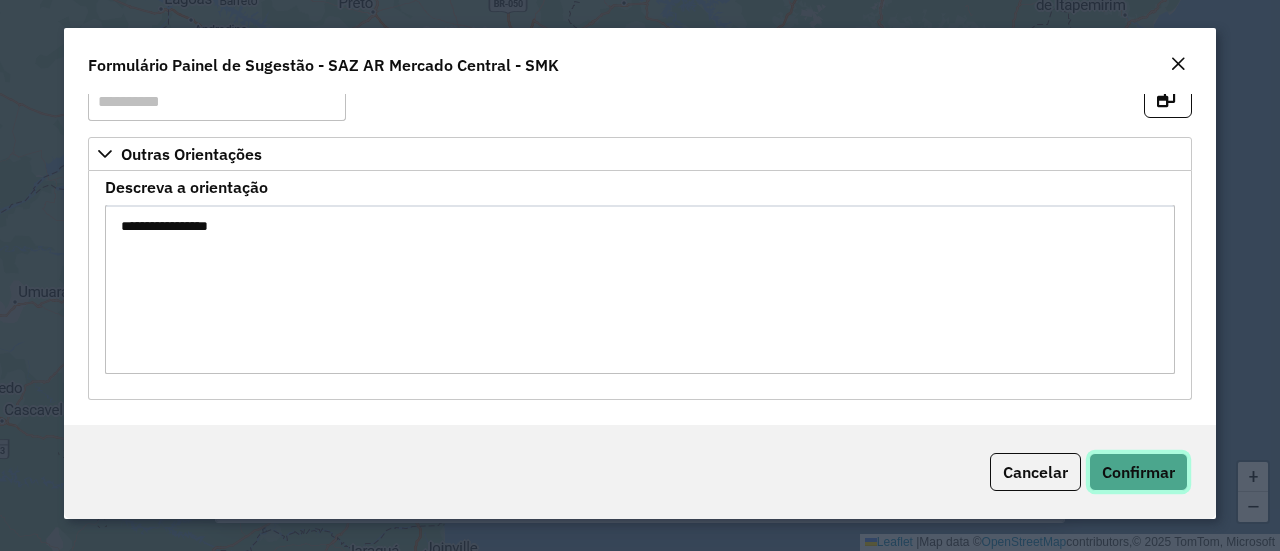 click on "Confirmar" 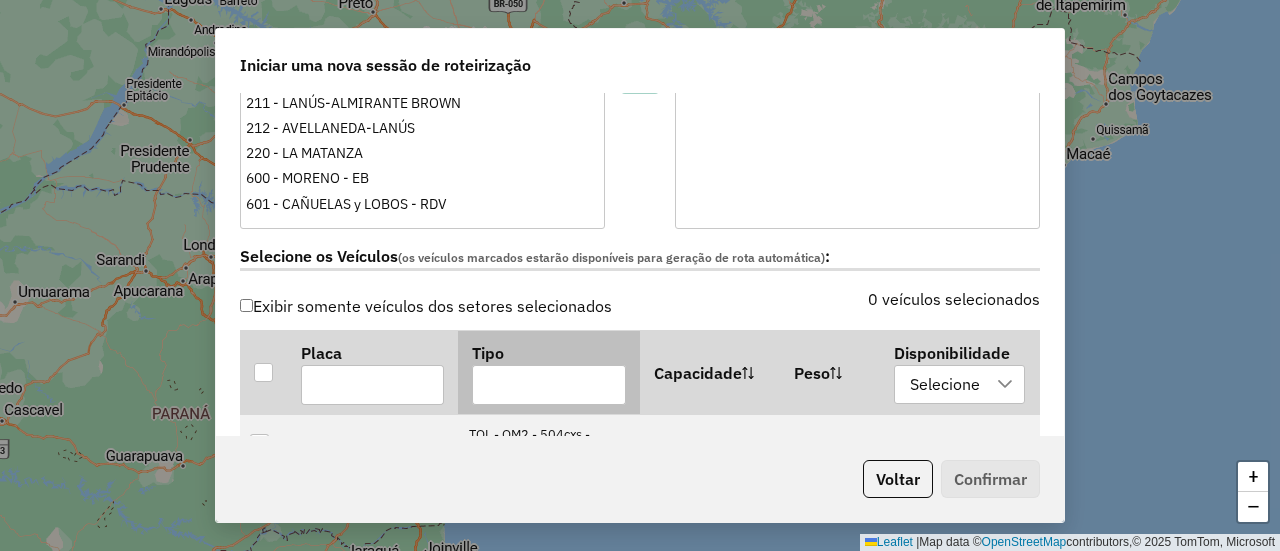 scroll, scrollTop: 700, scrollLeft: 0, axis: vertical 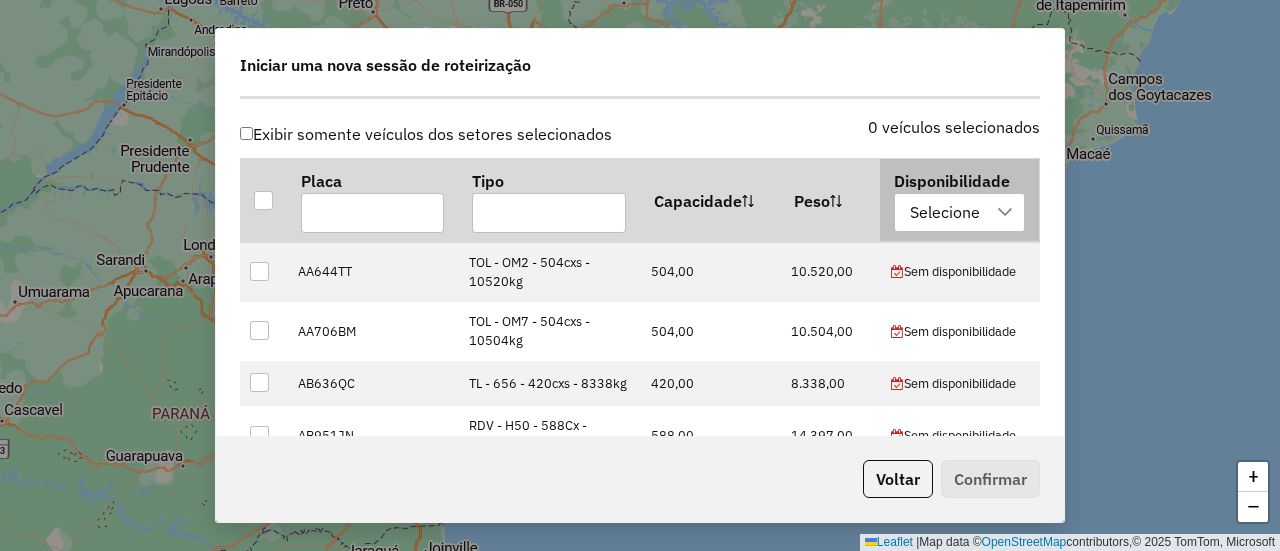 click on "Selecione" at bounding box center [945, 213] 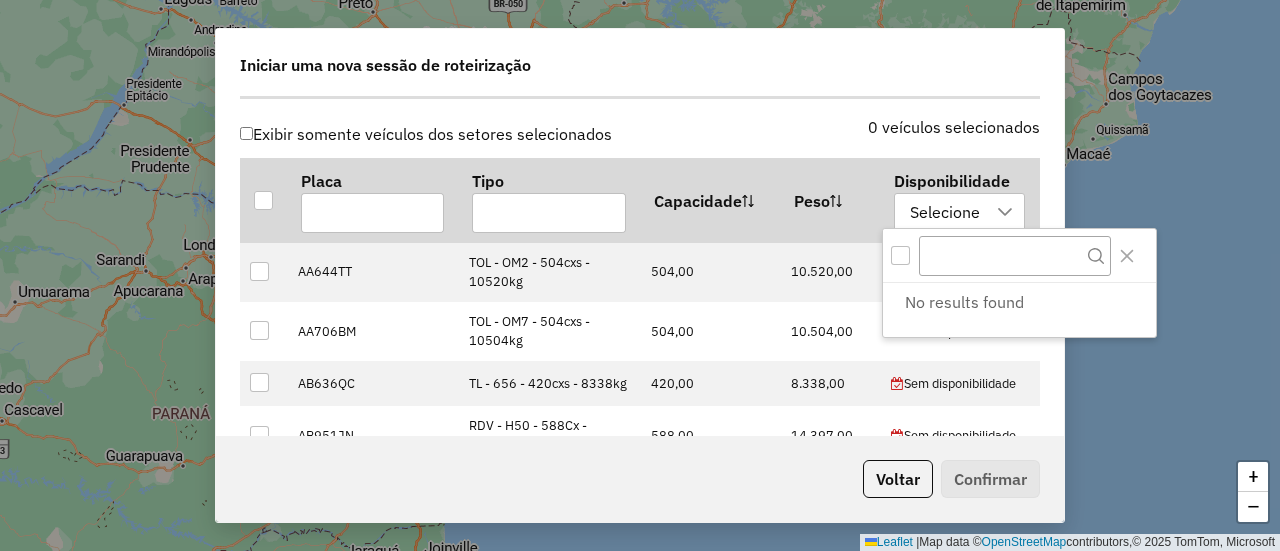 scroll, scrollTop: 14, scrollLeft: 90, axis: both 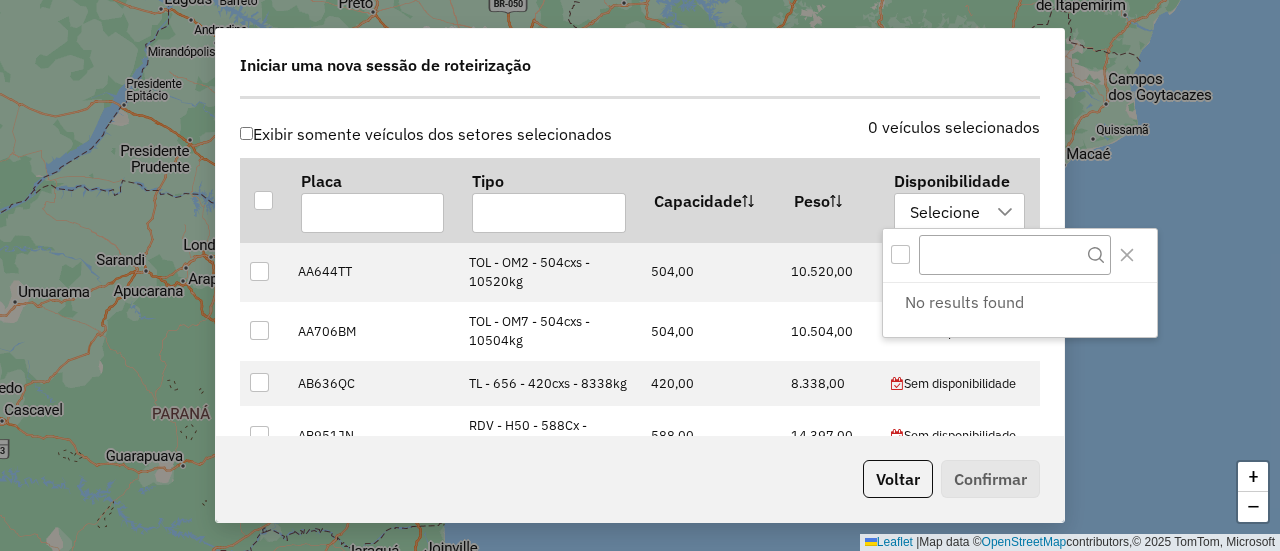 click on "No results found" at bounding box center [1023, 302] 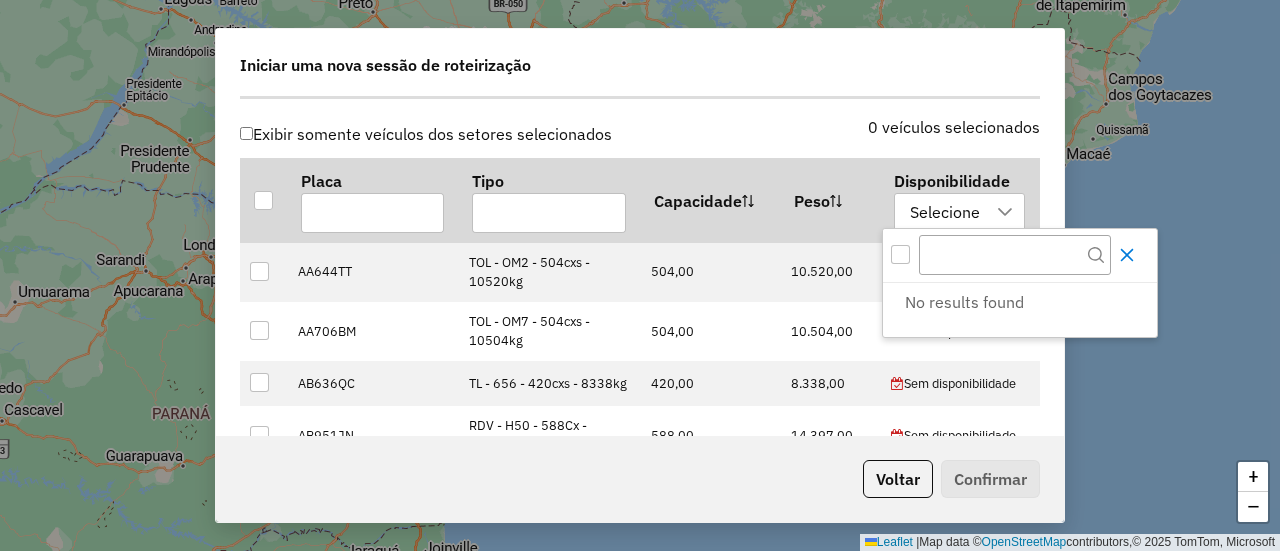 click at bounding box center (1127, 255) 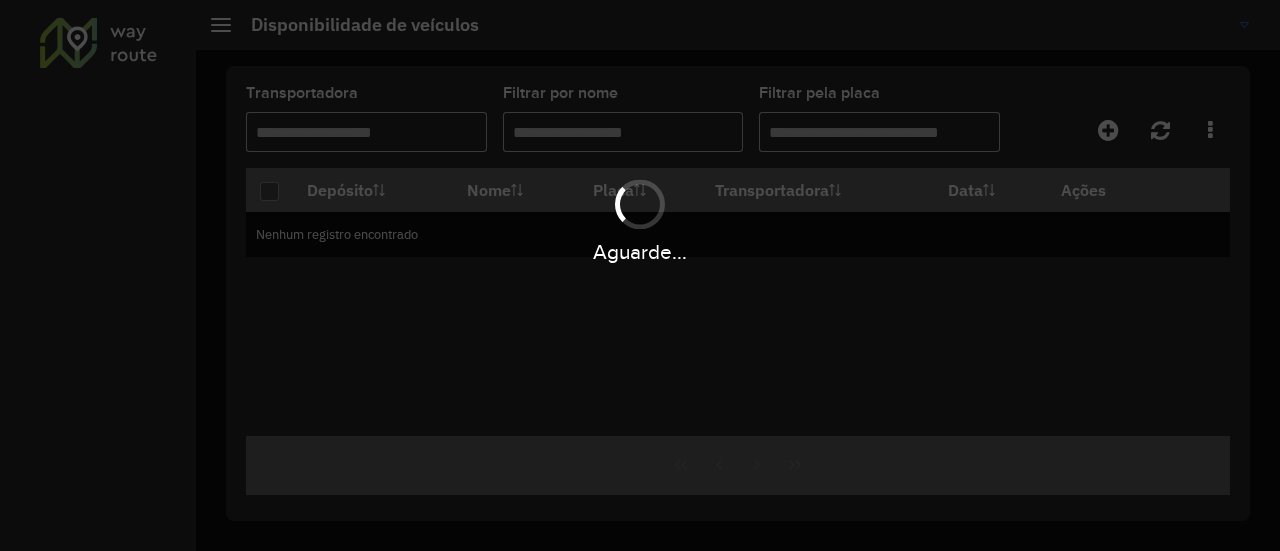 scroll, scrollTop: 0, scrollLeft: 0, axis: both 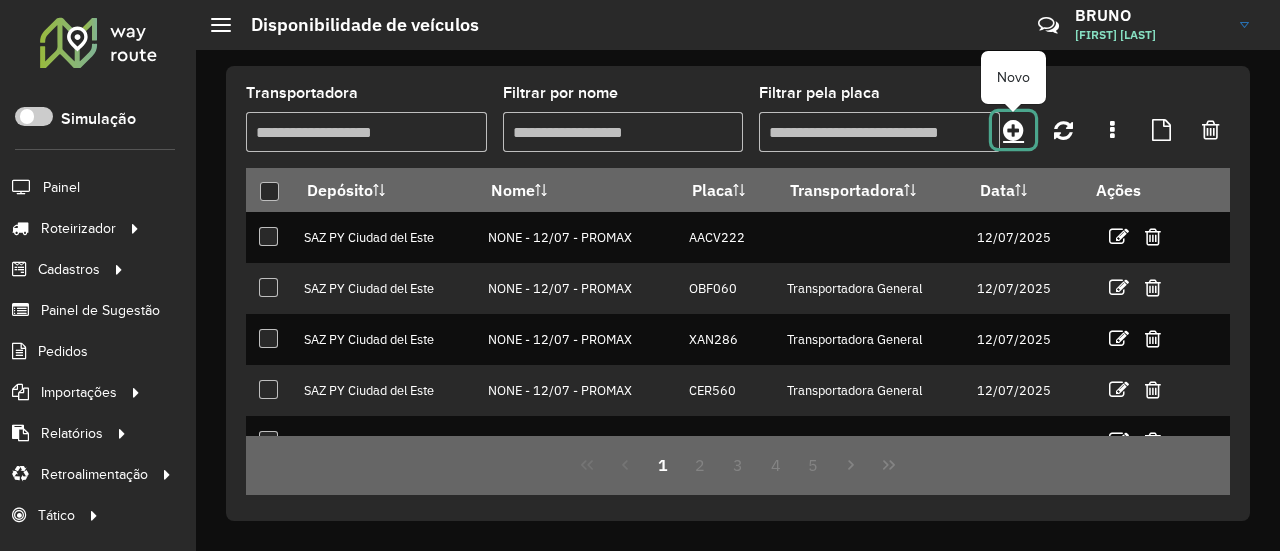 click 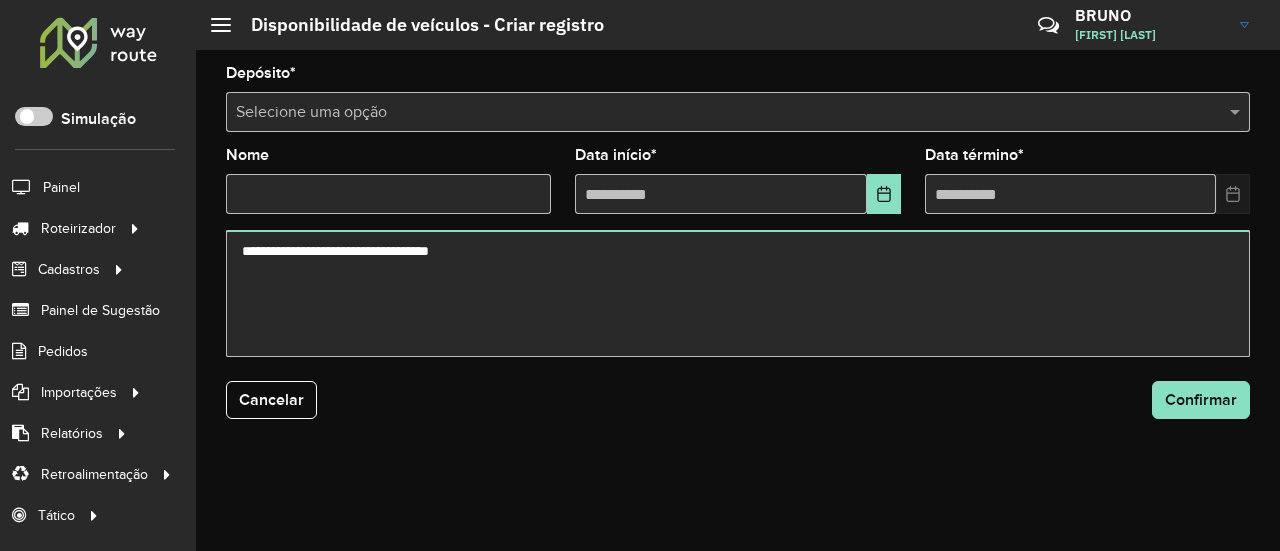 click on "Aguarde..." at bounding box center (0, 0) 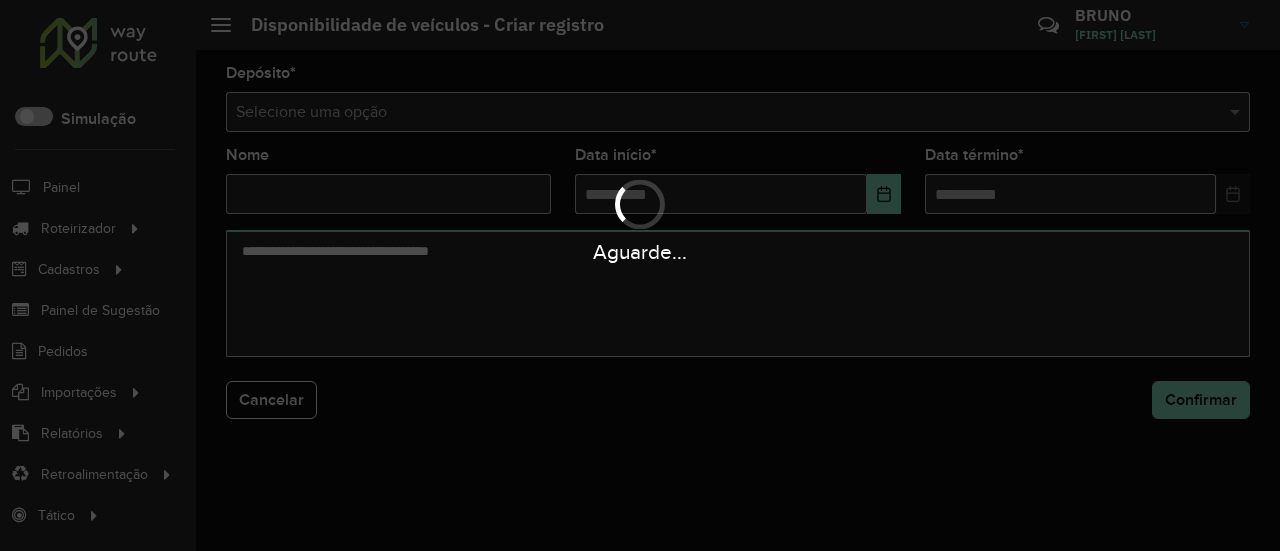 click on "Aguarde..." at bounding box center [640, 275] 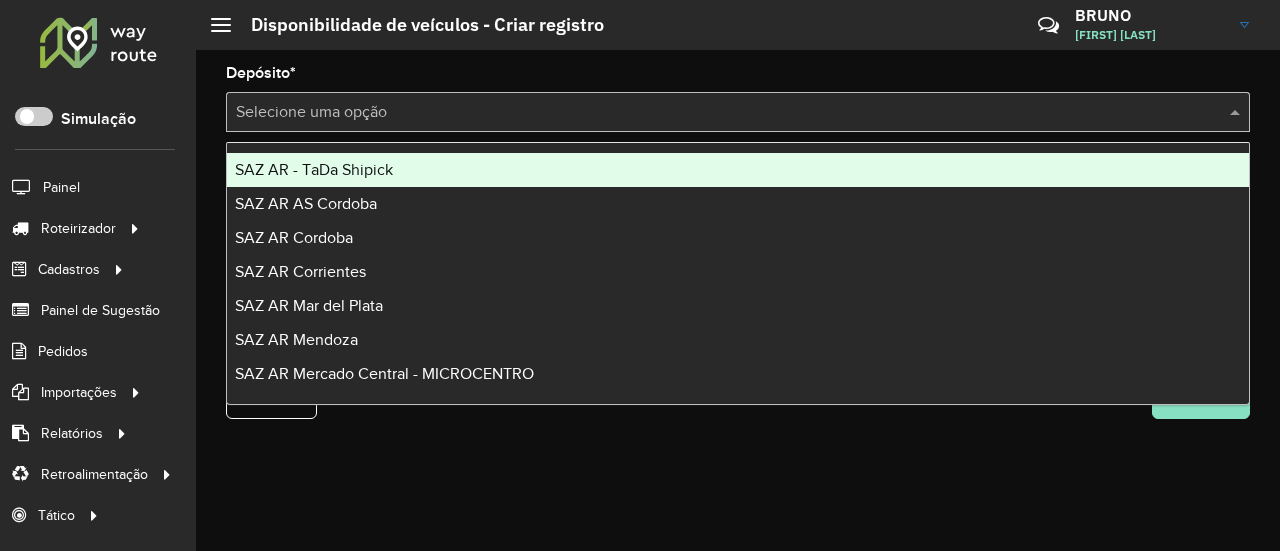 click at bounding box center [718, 113] 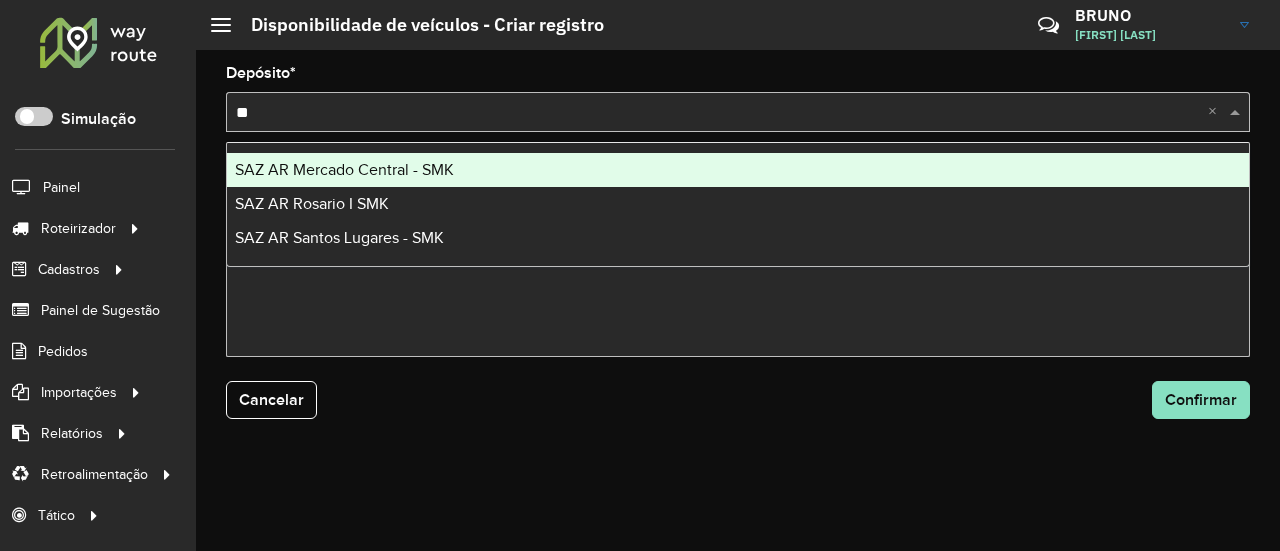 type on "***" 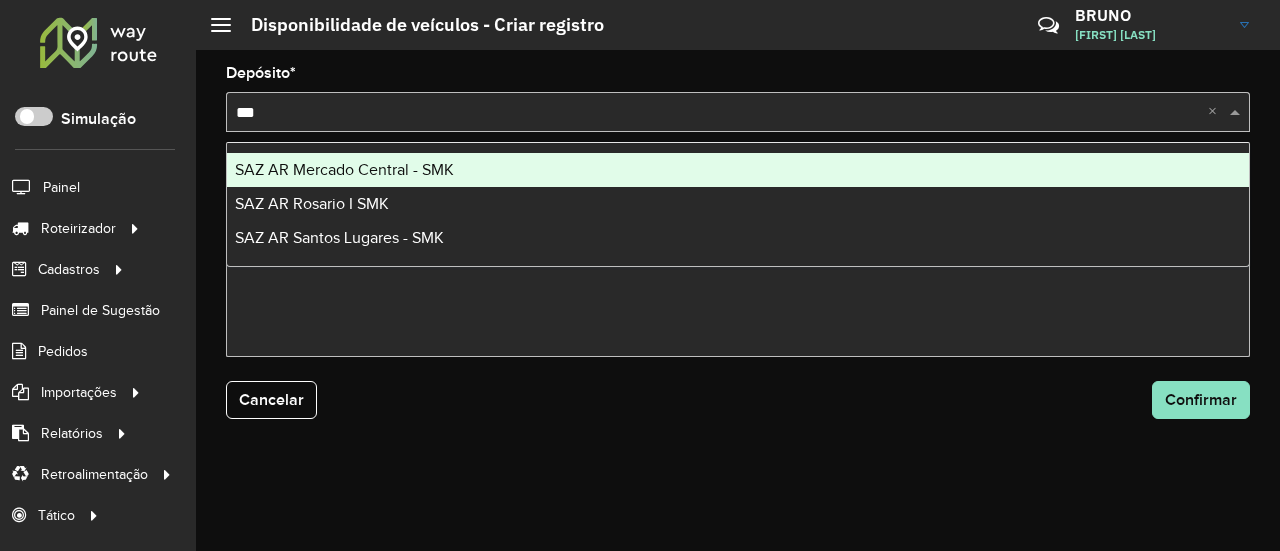 click on "SAZ AR Mercado Central - SMK" at bounding box center (344, 169) 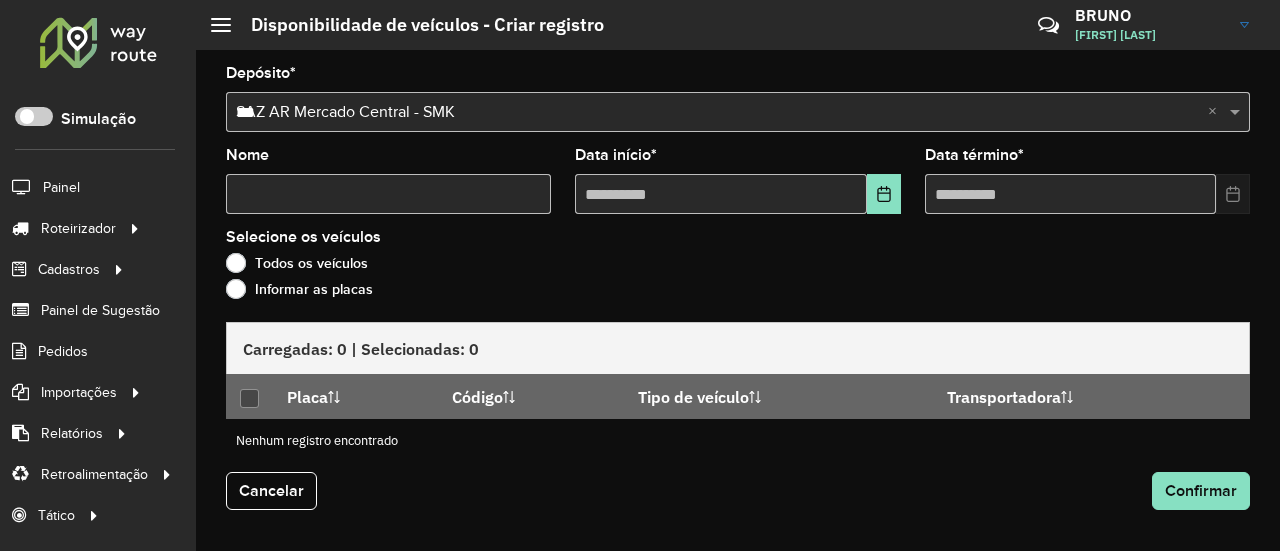type 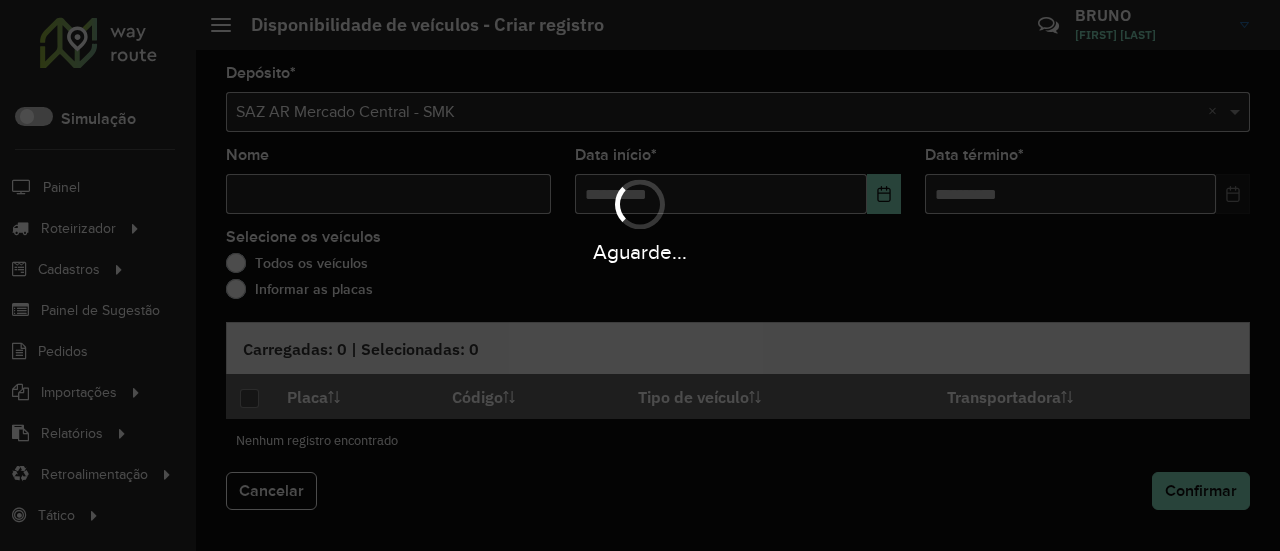 click on "Aguarde..." at bounding box center [640, 220] 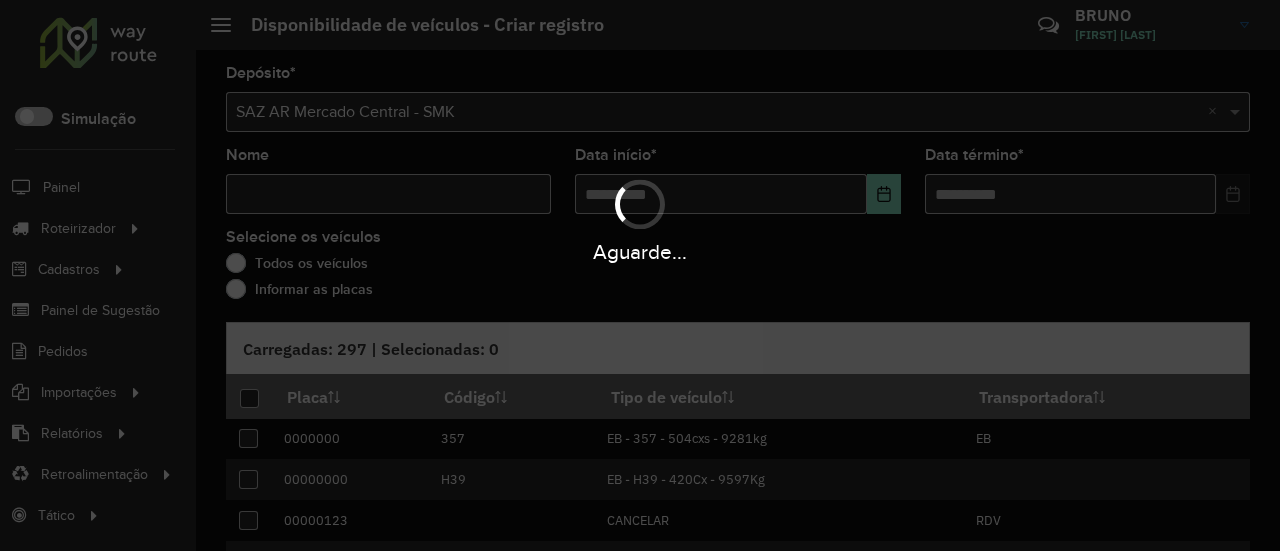 click on "Aguarde..." at bounding box center (640, 220) 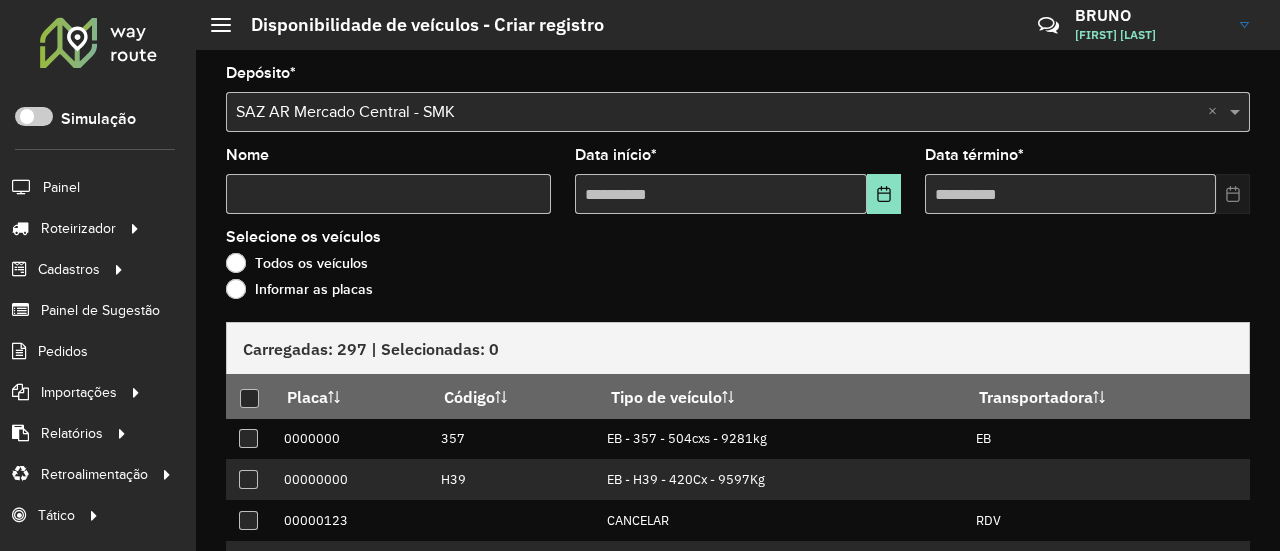 click on "Nome" at bounding box center (388, 194) 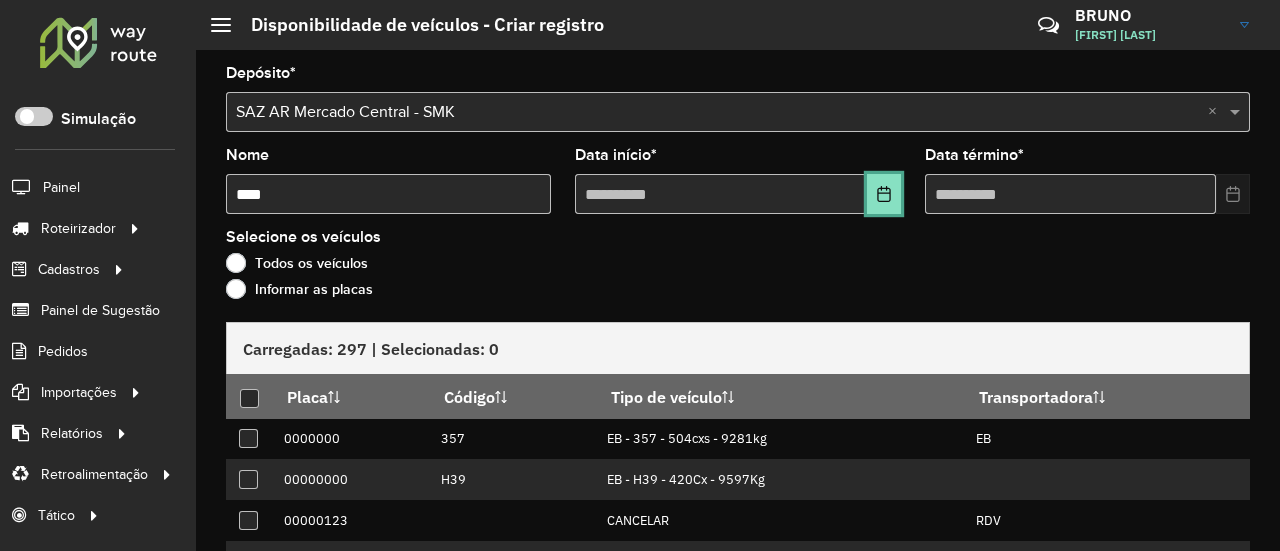 click at bounding box center (884, 194) 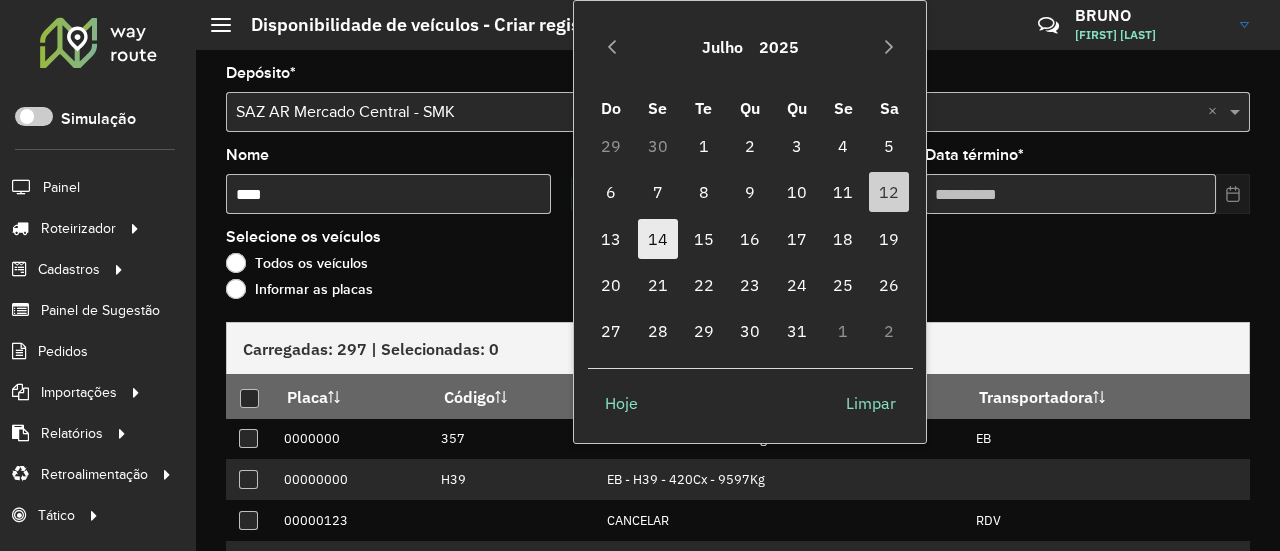 click on "14" at bounding box center [658, 239] 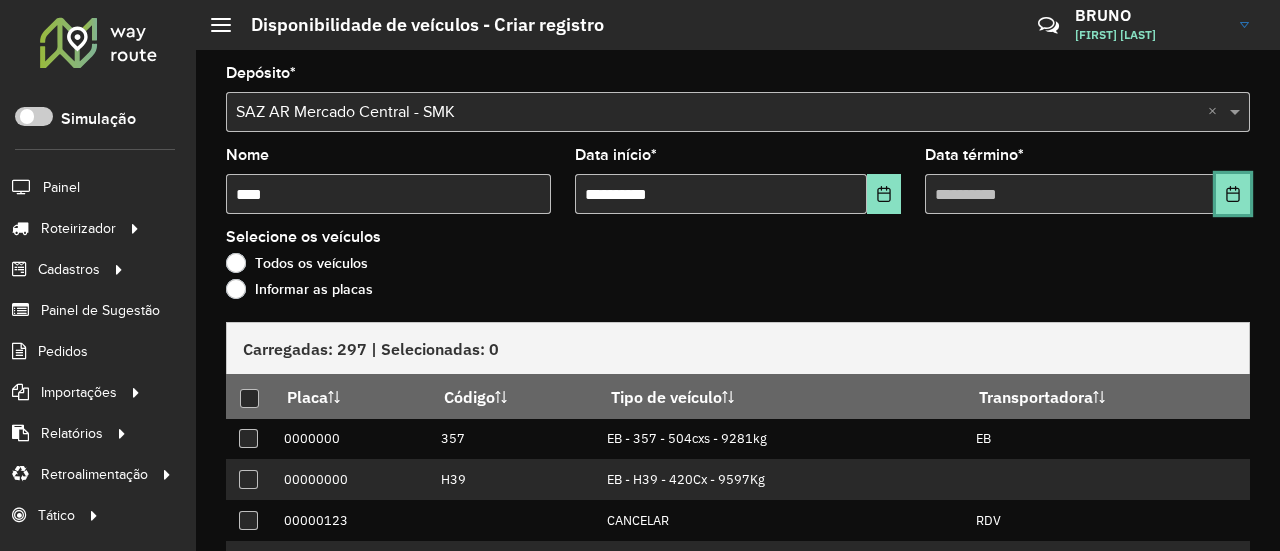 click 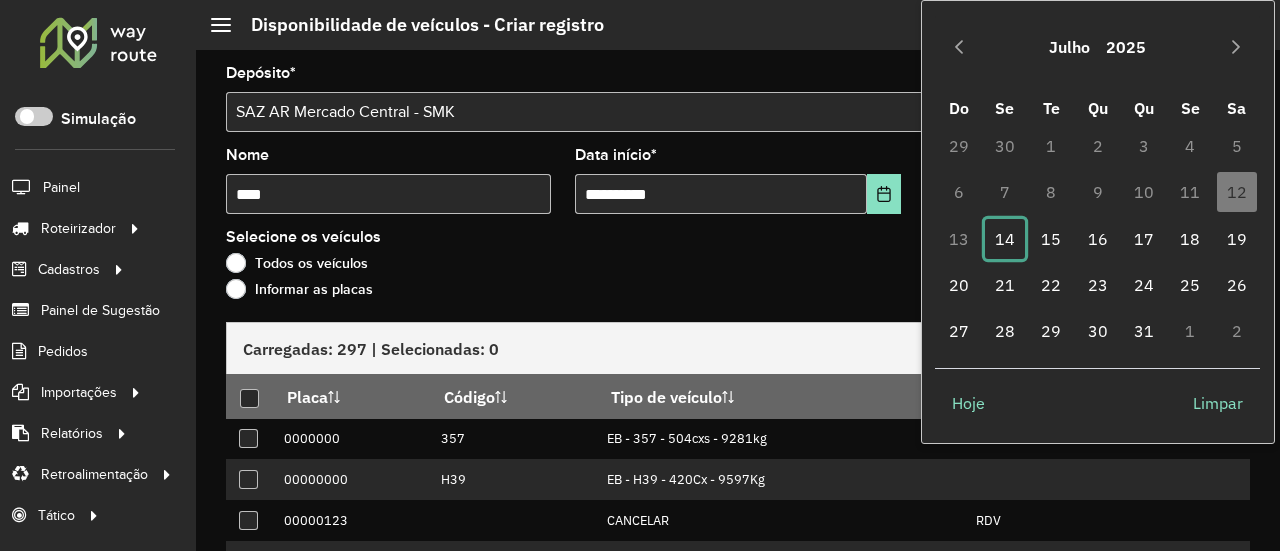 drag, startPoint x: 992, startPoint y: 229, endPoint x: 902, endPoint y: 235, distance: 90.199776 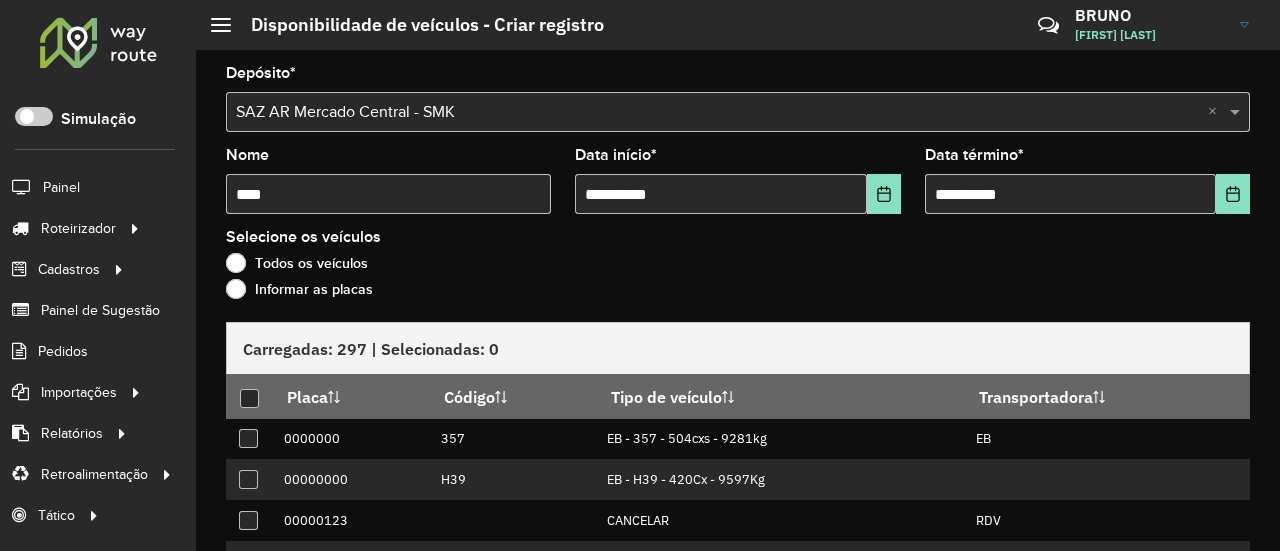 click on "Informar as placas" 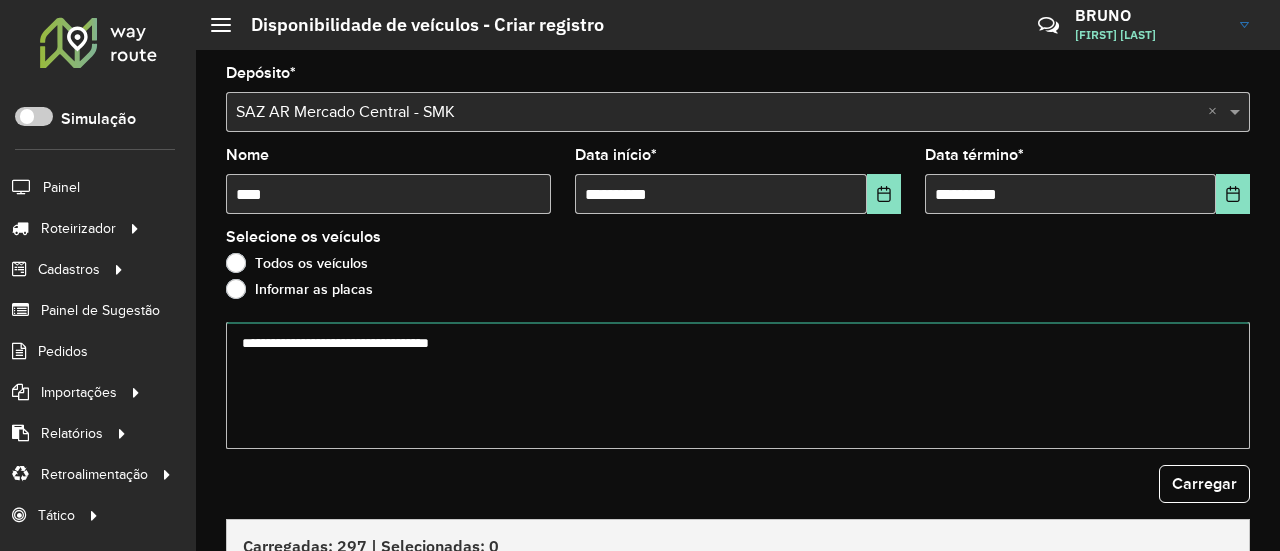 click at bounding box center (738, 385) 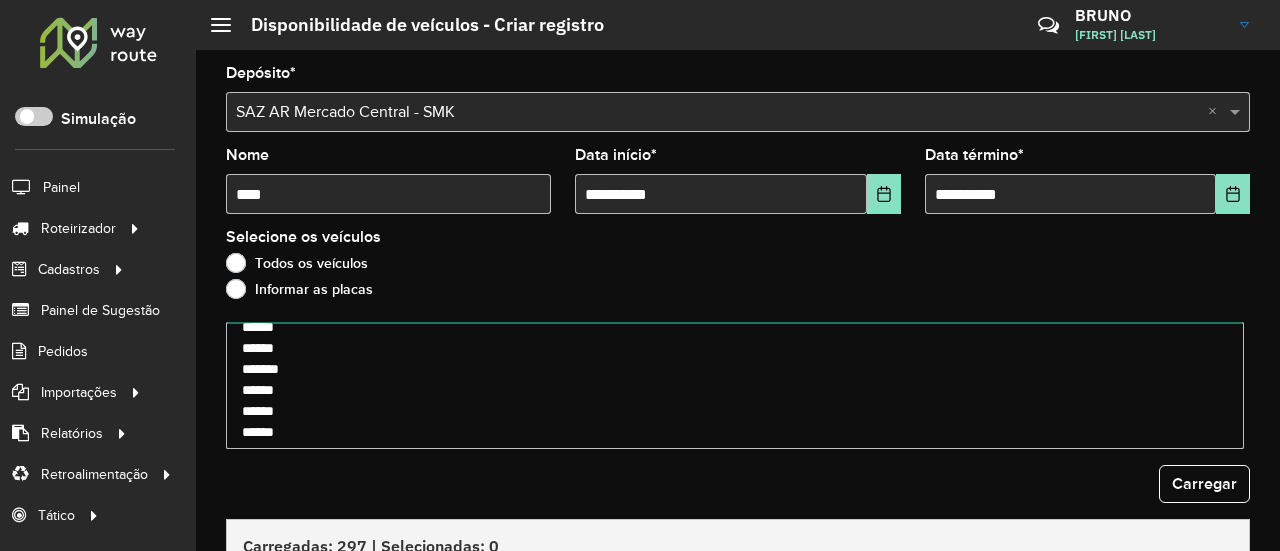 scroll, scrollTop: 944, scrollLeft: 0, axis: vertical 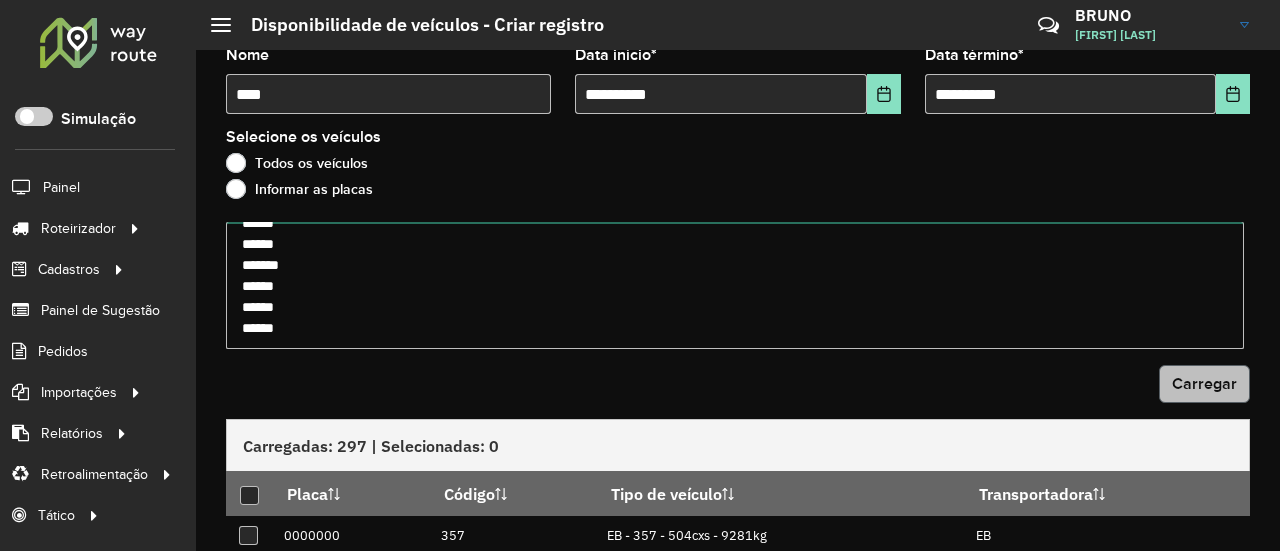 type on "******
******
*******
******
*******
*******
*******
******
******
******
*******
******
******
******
******
*******
*******
*******
*******
*******
*******
*******
******
*******
******
*******
*******
******
*******
******
******
******
******
******
******
******
******
******
******
******
******
******
******
******
******
******
*******
******
******
******" 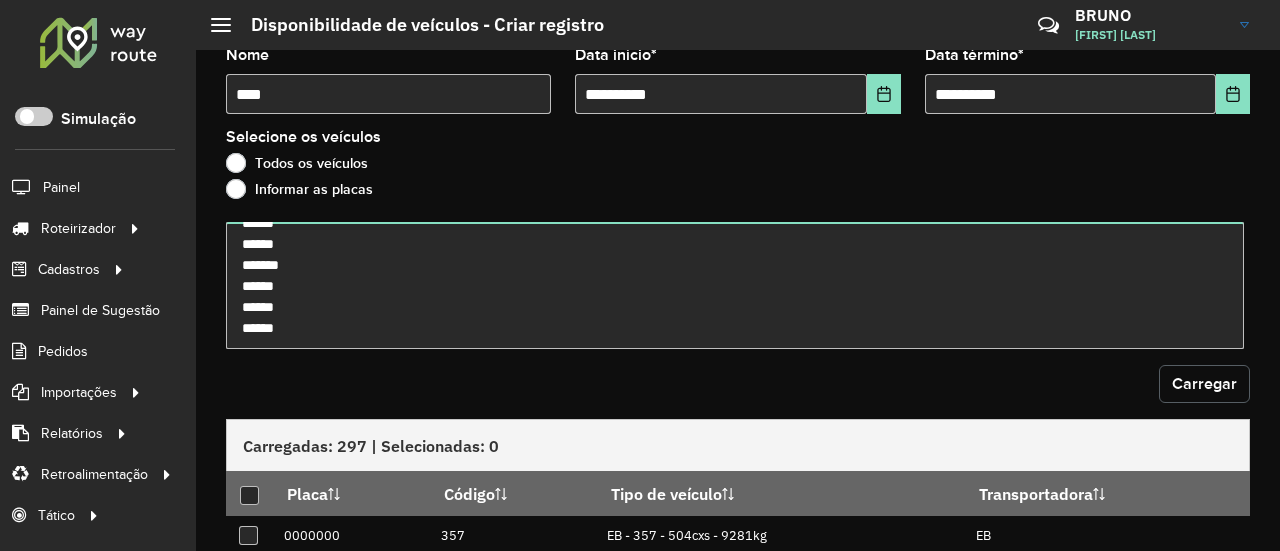 click on "Carregar" 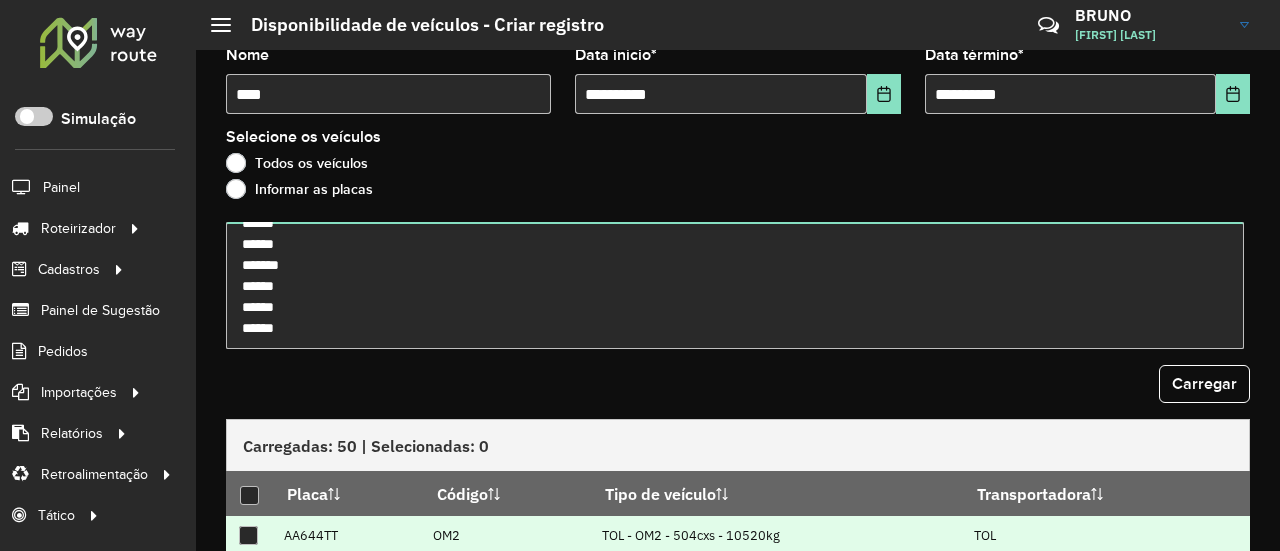 scroll, scrollTop: 200, scrollLeft: 0, axis: vertical 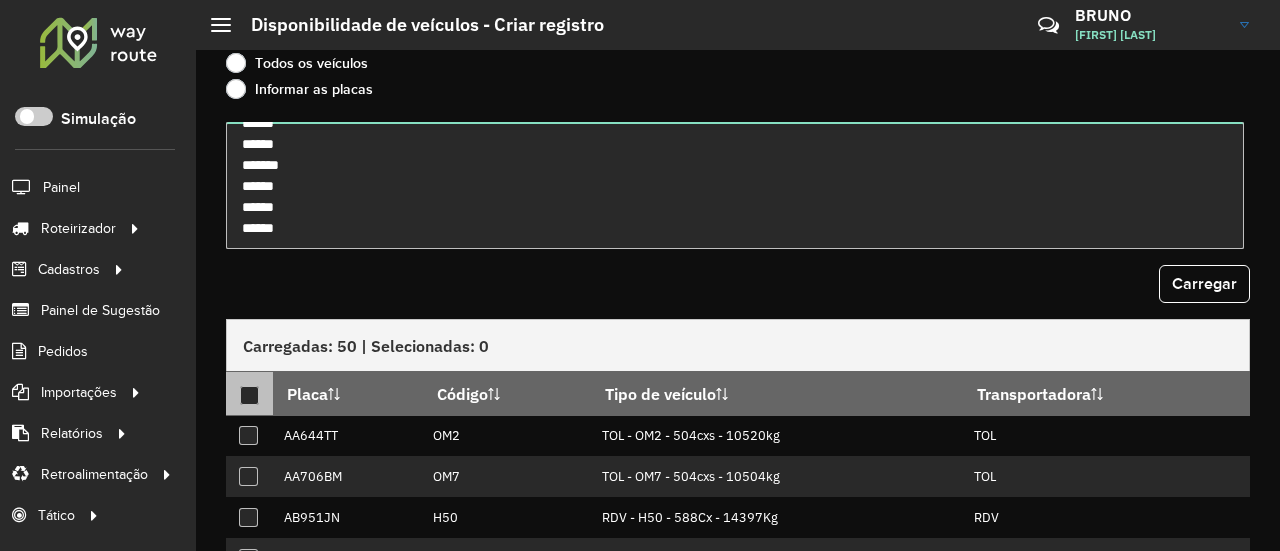 click at bounding box center (249, 395) 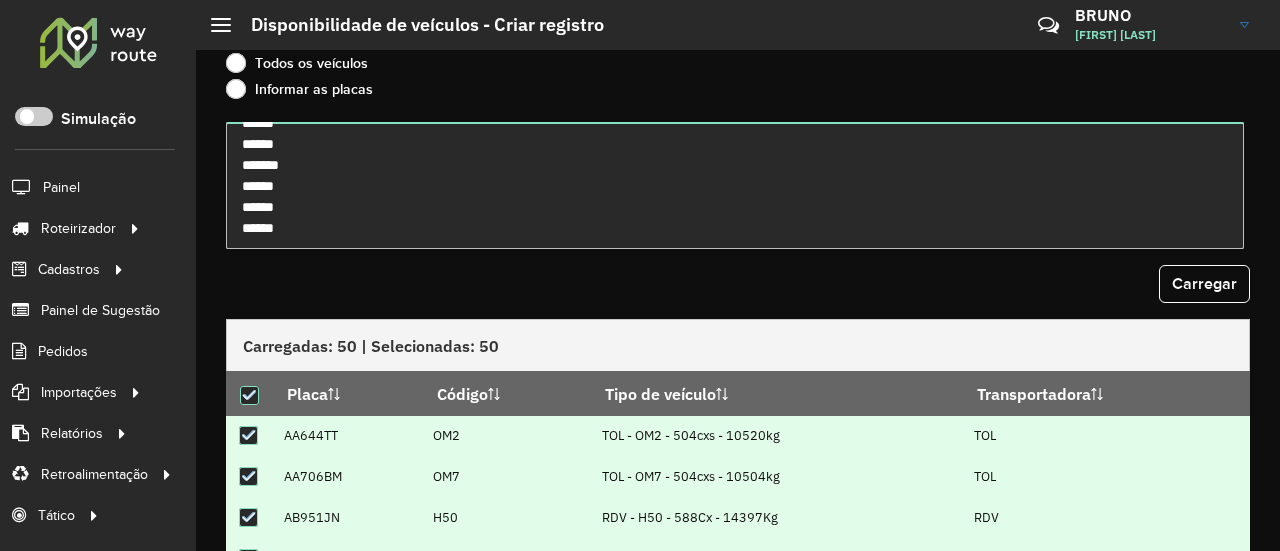 click on "**********" 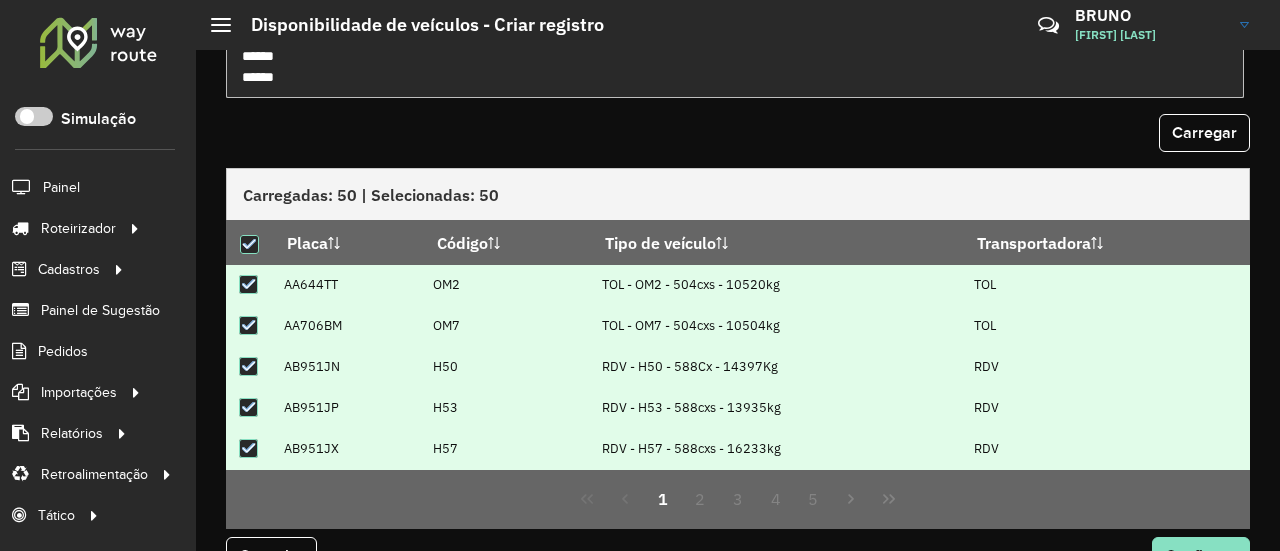 scroll, scrollTop: 396, scrollLeft: 0, axis: vertical 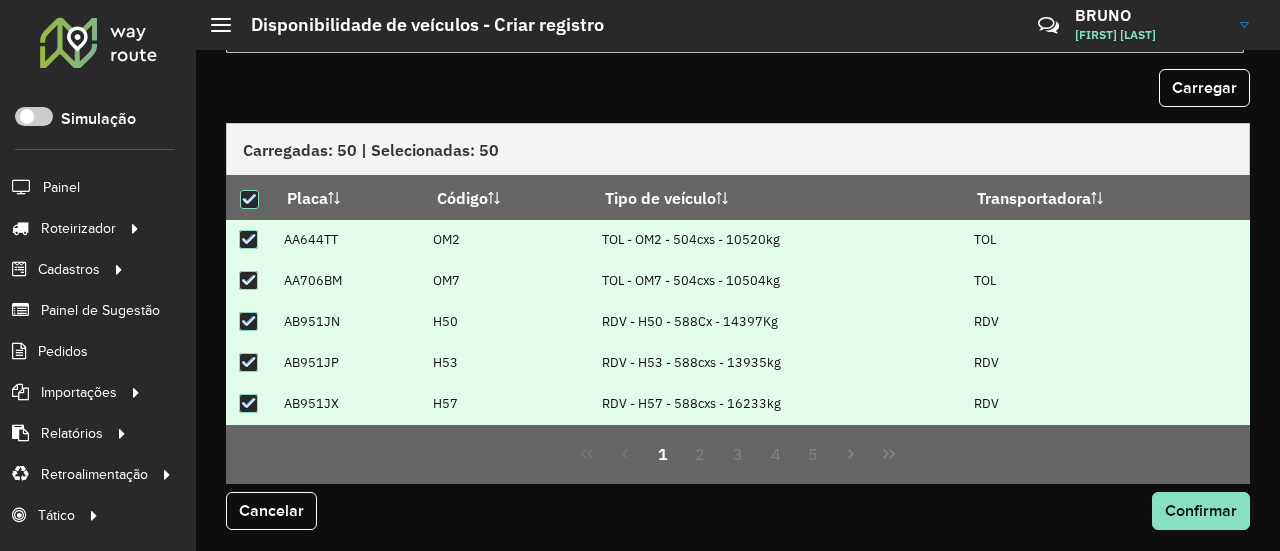 click on "Cancelar Confirmar" 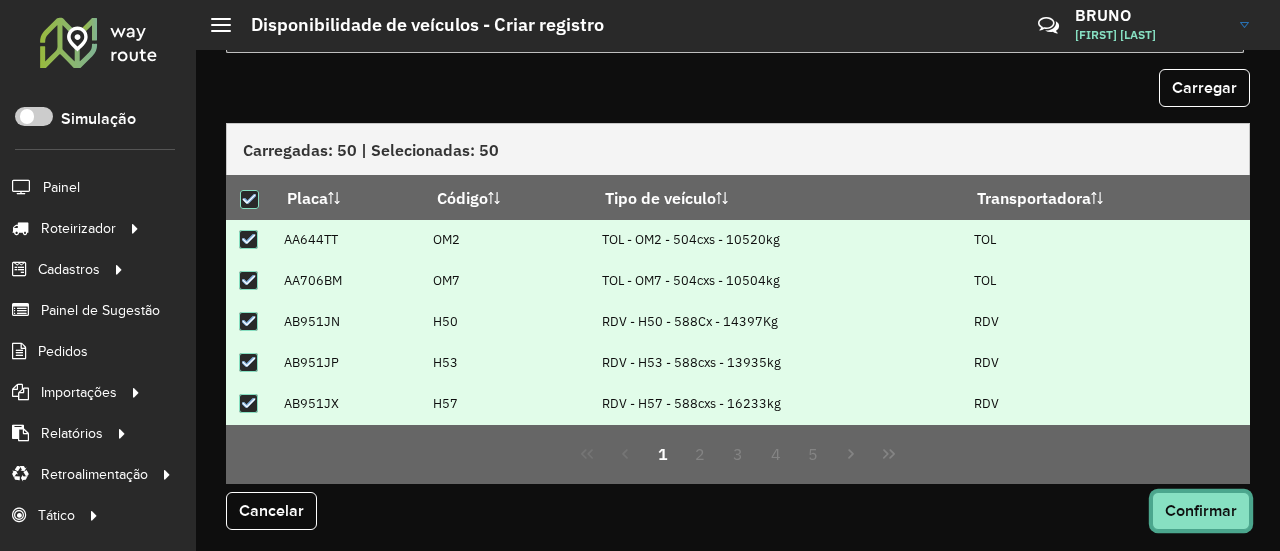 drag, startPoint x: 1159, startPoint y: 505, endPoint x: 1172, endPoint y: 502, distance: 13.341664 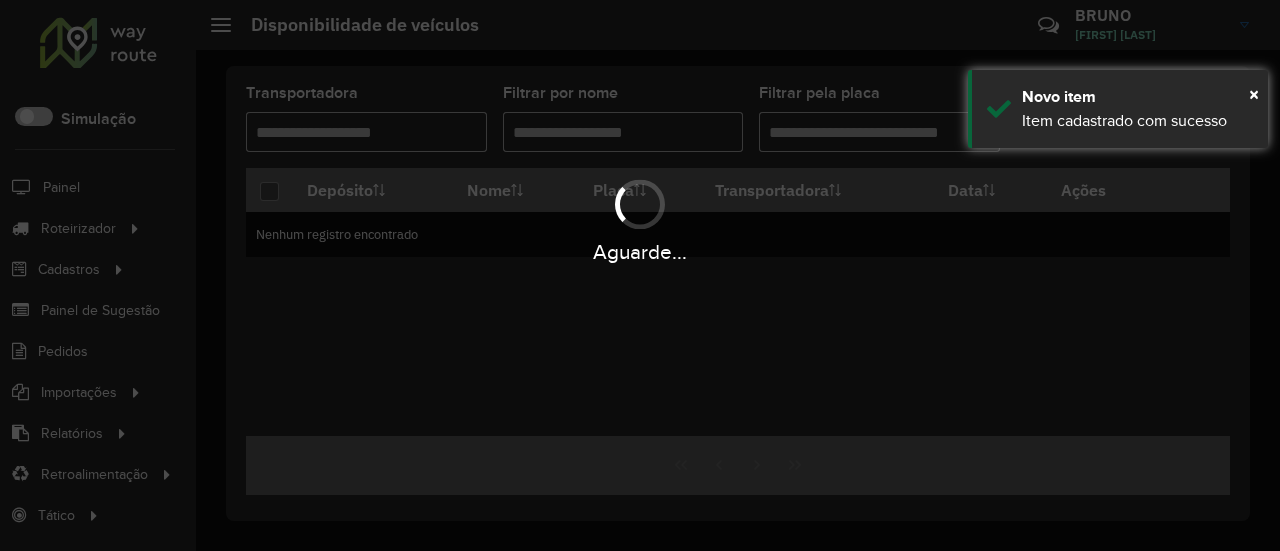 scroll, scrollTop: 0, scrollLeft: 0, axis: both 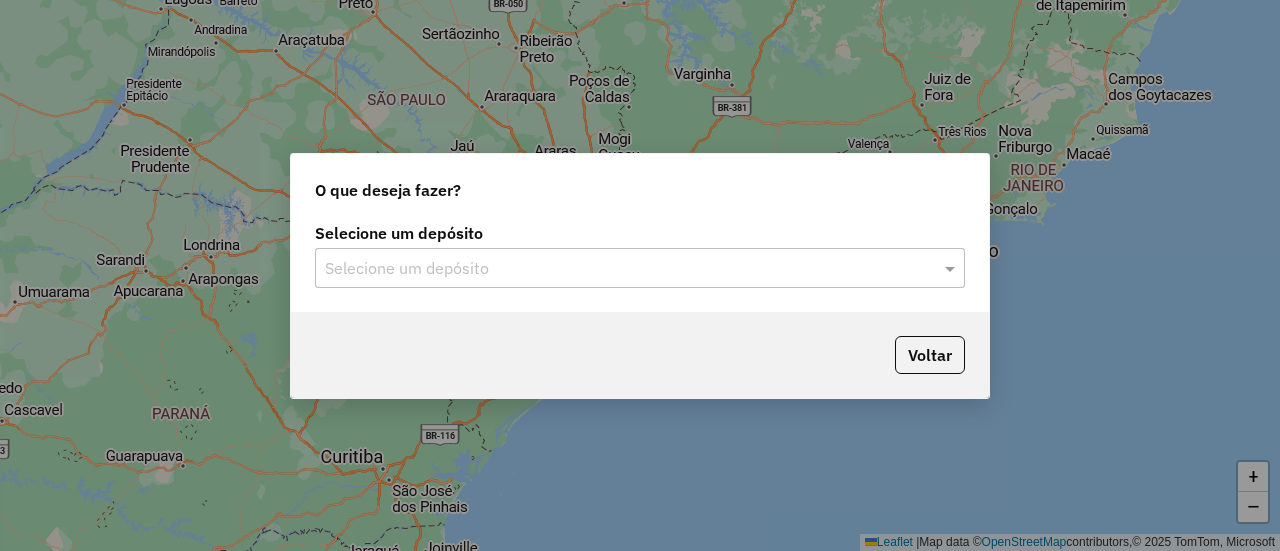 click 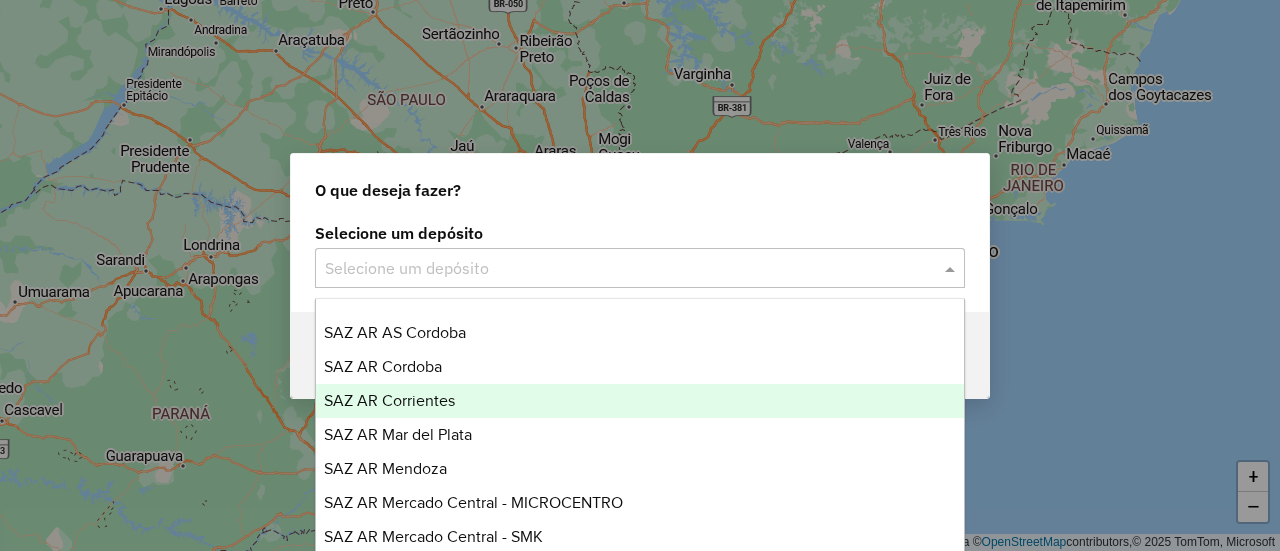 scroll, scrollTop: 100, scrollLeft: 0, axis: vertical 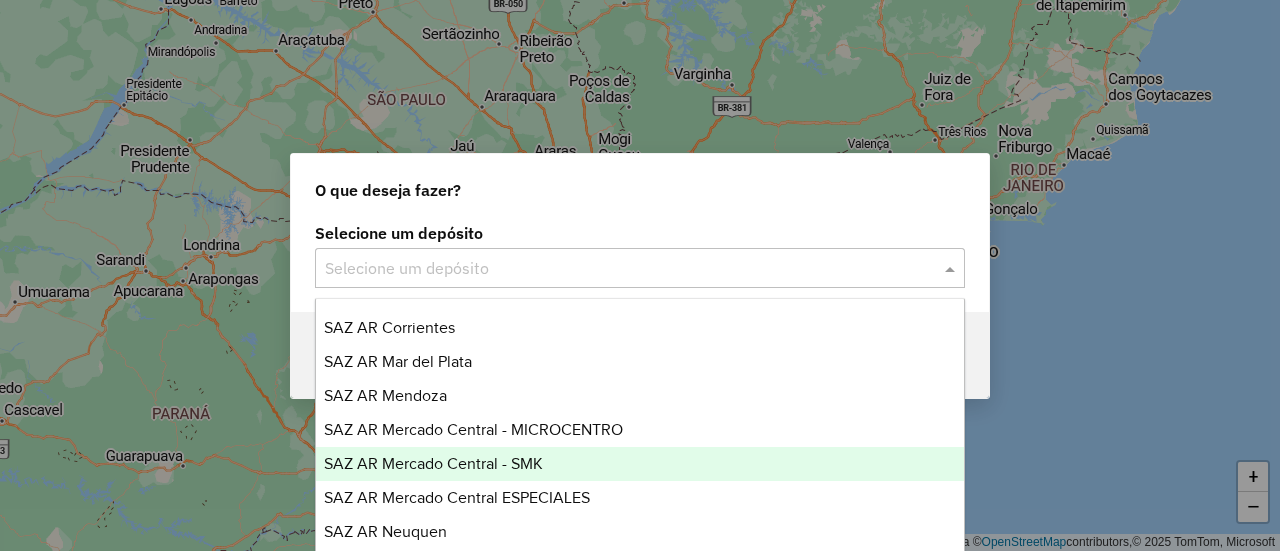 click on "SAZ AR Mercado Central - SMK" at bounding box center [639, 464] 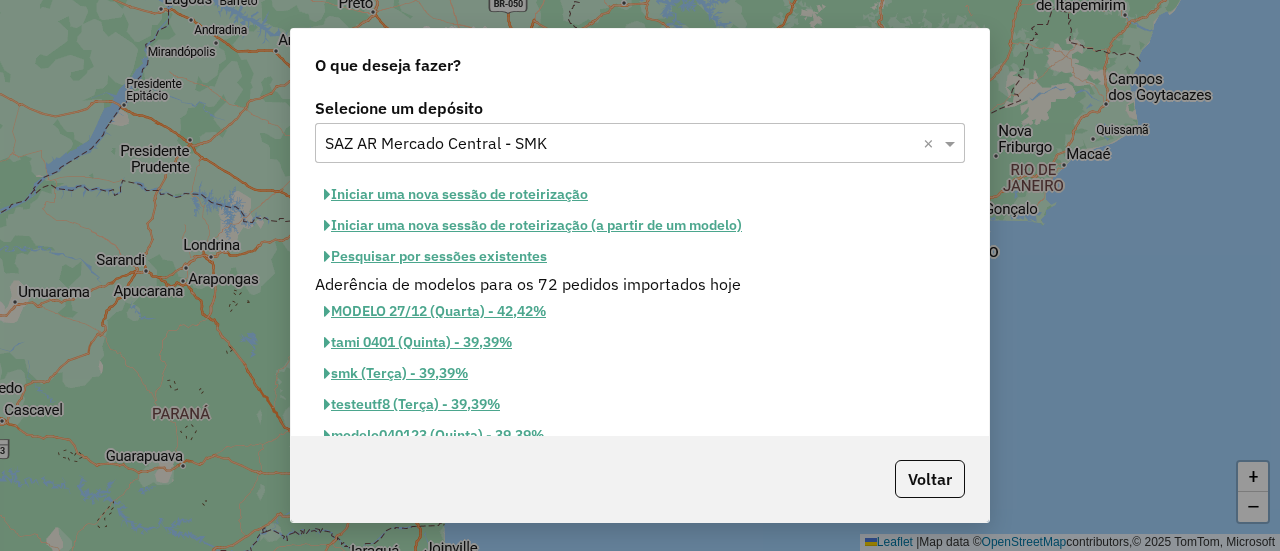 click on "Pesquisar por sessões existentes" 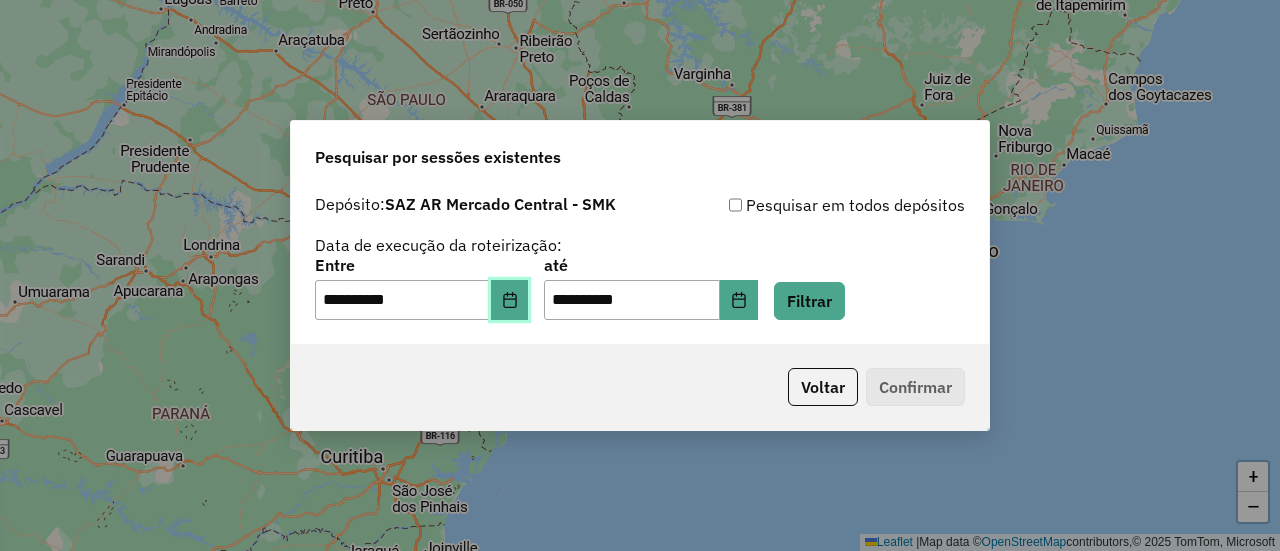 click at bounding box center [510, 300] 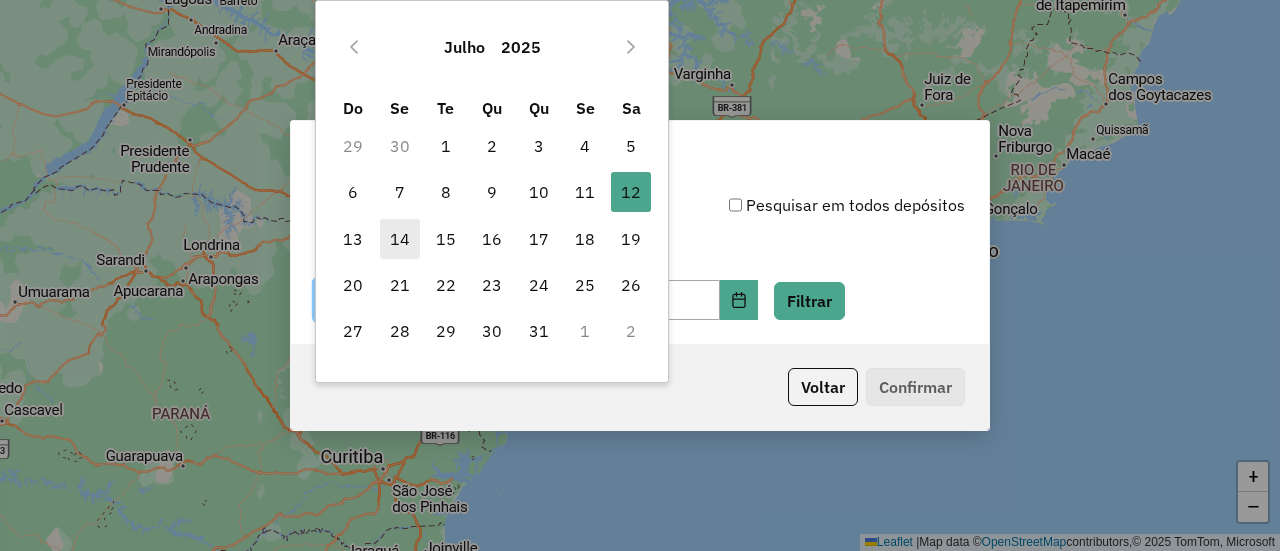 click on "14" at bounding box center (400, 239) 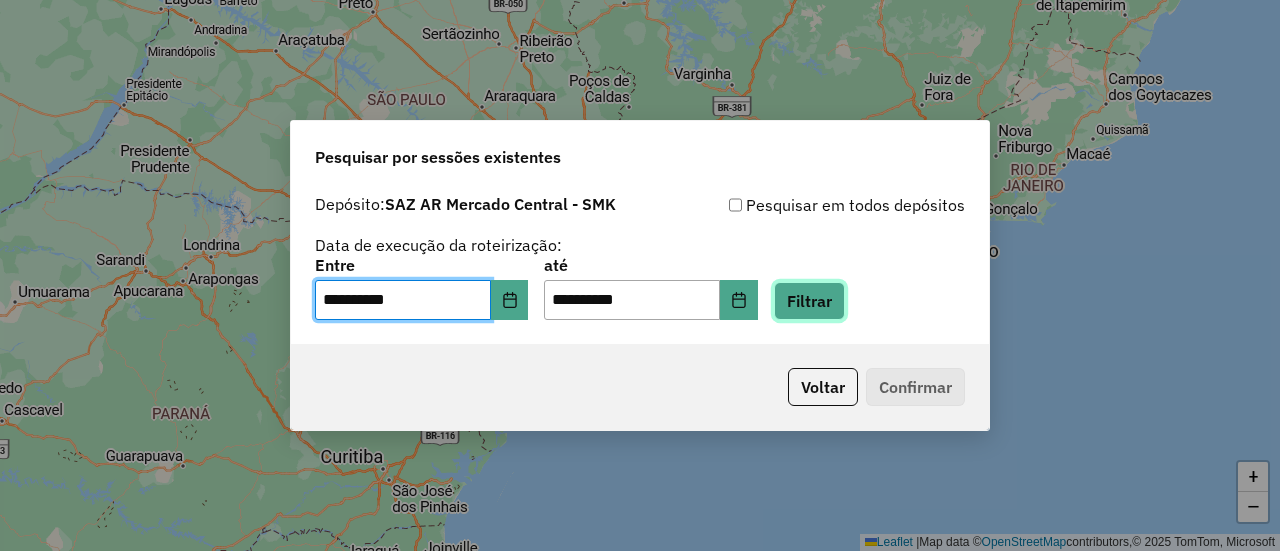 click on "Filtrar" 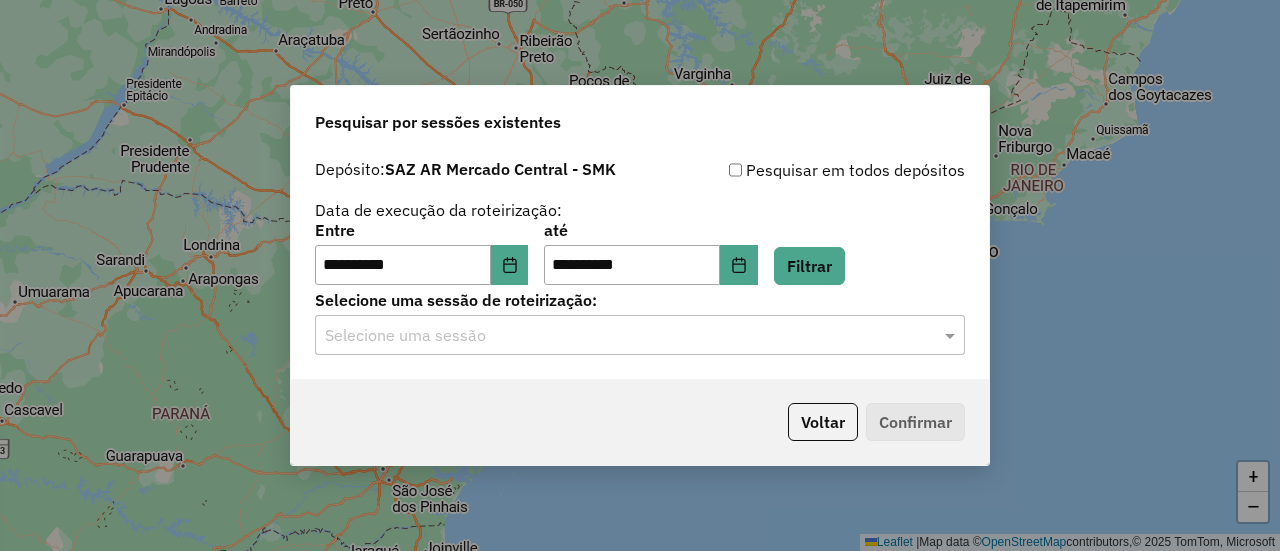 drag, startPoint x: 468, startPoint y: 311, endPoint x: 469, endPoint y: 324, distance: 13.038404 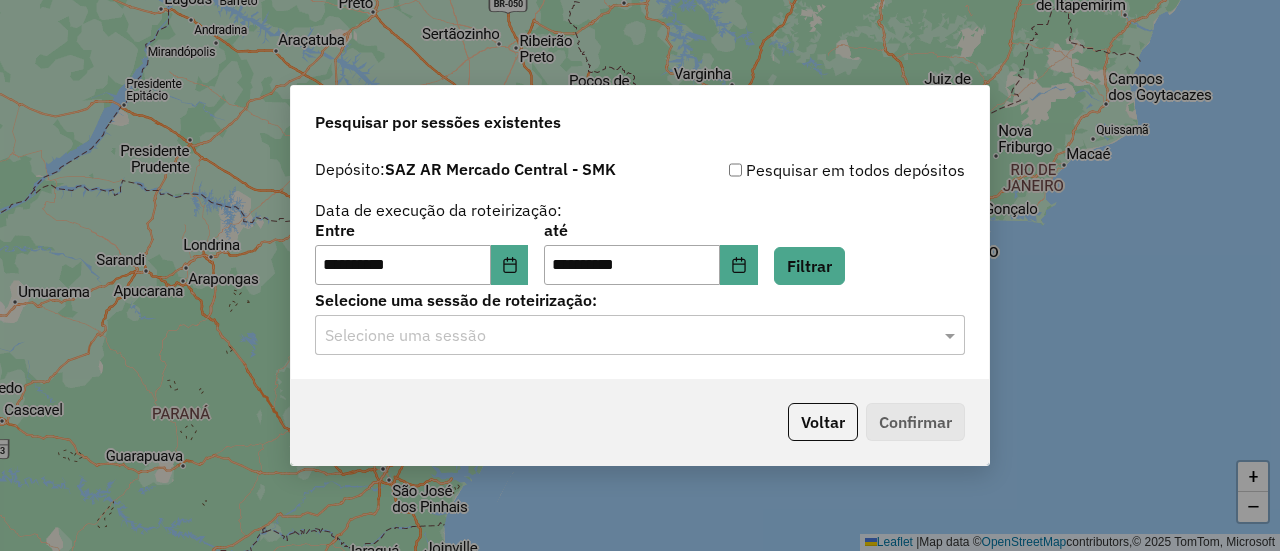 click on "Selecione uma sessão de roteirização: Selecione uma sessão" 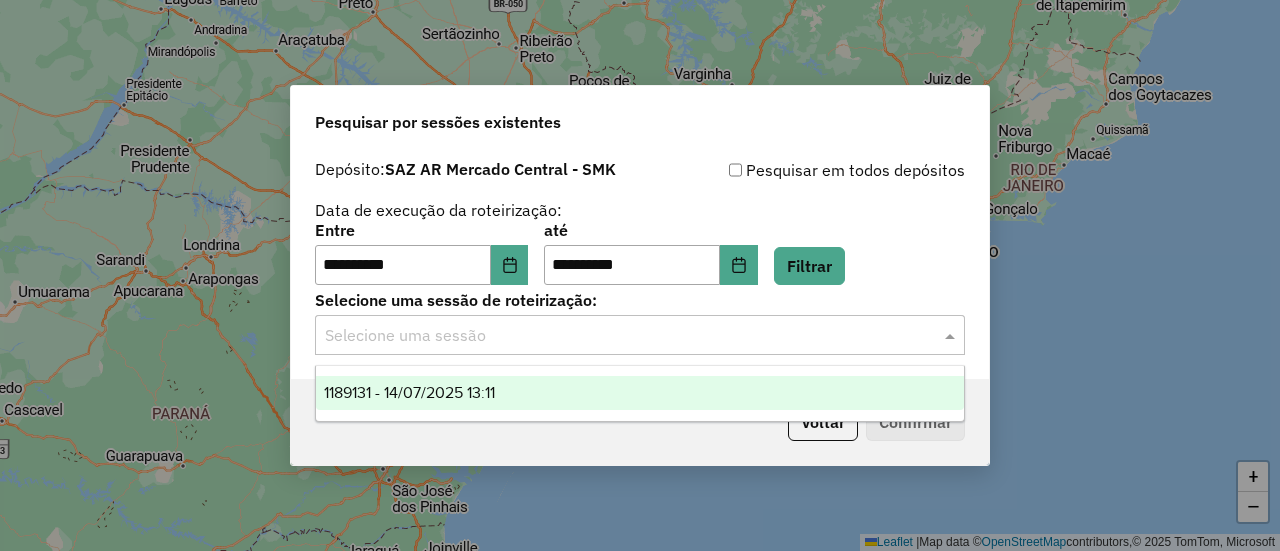 click 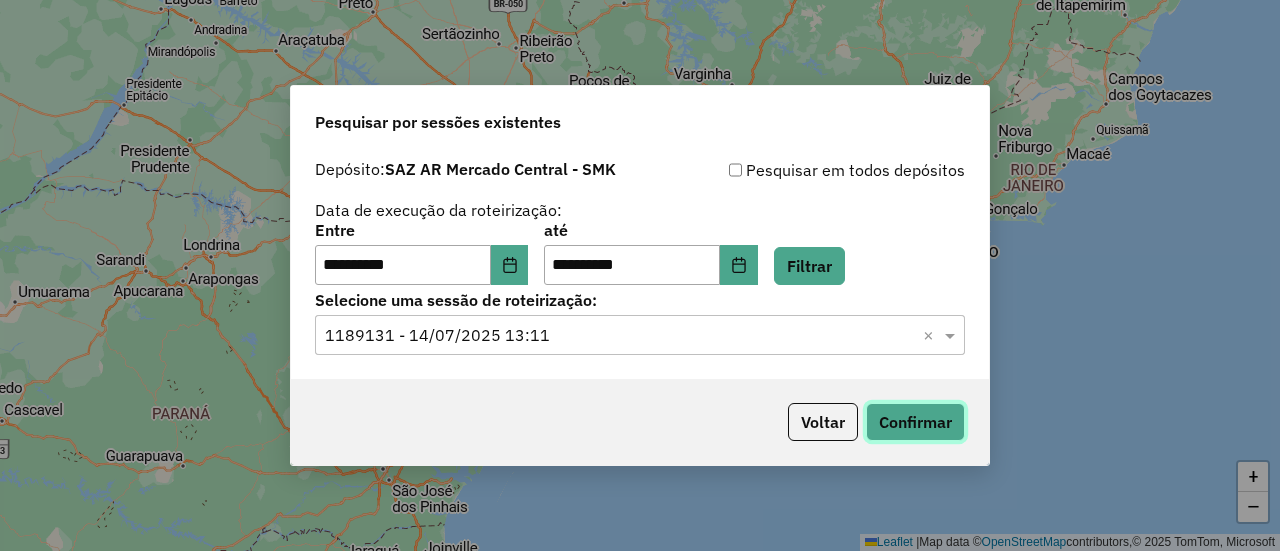 click on "Confirmar" 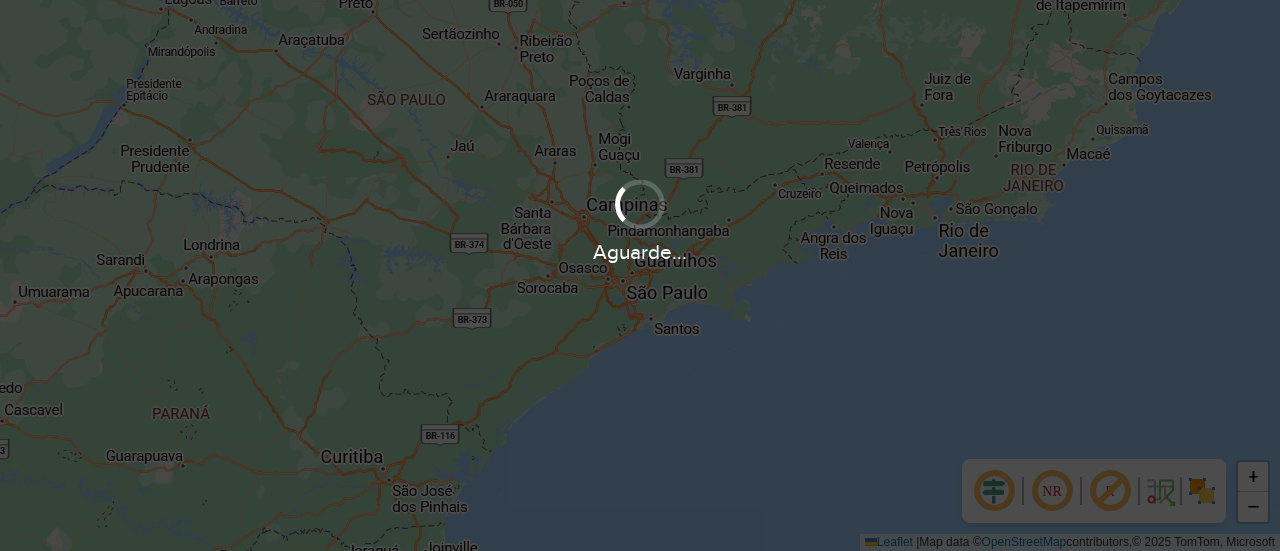 scroll, scrollTop: 0, scrollLeft: 0, axis: both 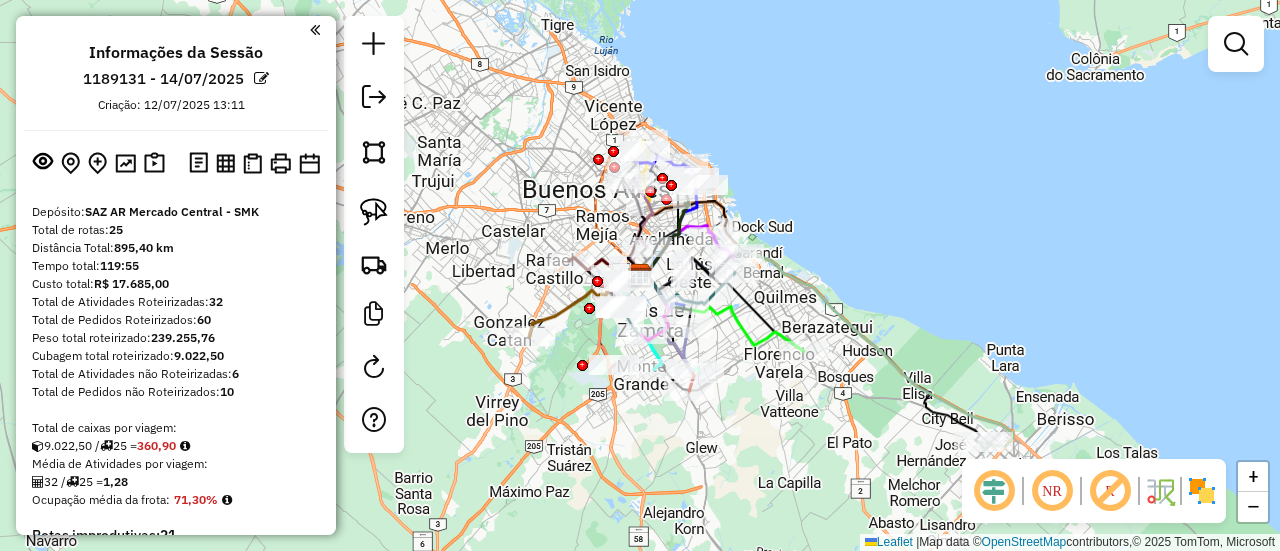 drag, startPoint x: 1204, startPoint y: 497, endPoint x: 1134, endPoint y: 431, distance: 96.20811 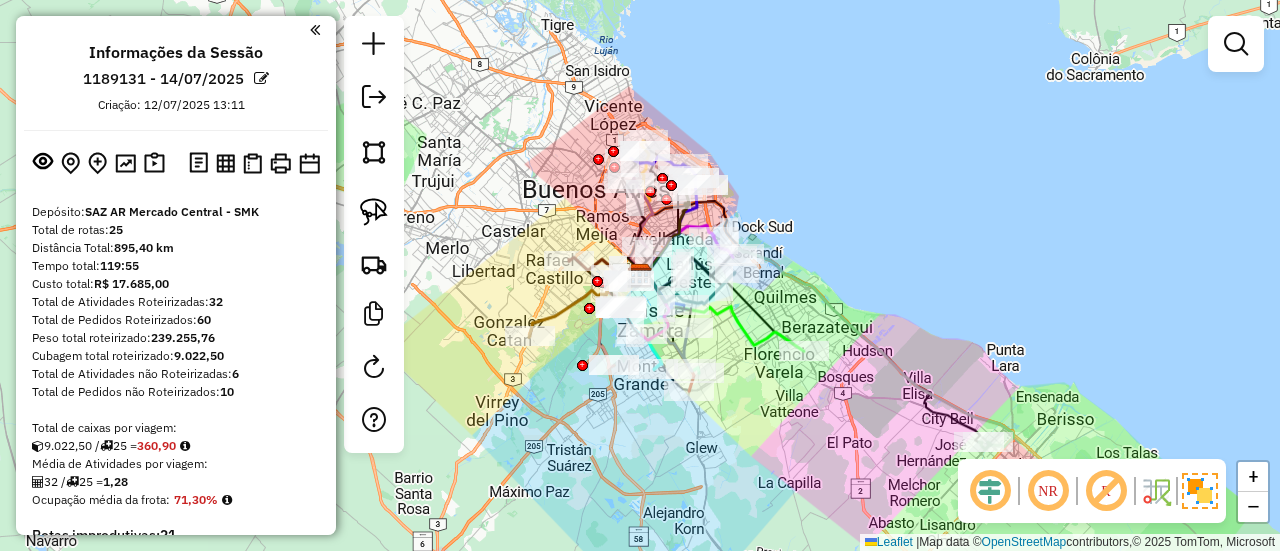 click on "Janela de atendimento Grade de atendimento Capacidade Transportadoras Veículos Cliente Pedidos  Rotas Selecione os dias de semana para filtrar as janelas de atendimento  Seg   Ter   Qua   Qui   Sex   Sáb   Dom  Informe o período da janela de atendimento: De: Até:  Filtrar exatamente a janela do cliente  Considerar janela de atendimento padrão  Selecione os dias de semana para filtrar as grades de atendimento  Seg   Ter   Qua   Qui   Sex   Sáb   Dom   Considerar clientes sem dia de atendimento cadastrado  Clientes fora do dia de atendimento selecionado Filtrar as atividades entre os valores definidos abaixo:  Peso mínimo:   Peso máximo:   Cubagem mínima:   Cubagem máxima:   De:   Até:  Filtrar as atividades entre o tempo de atendimento definido abaixo:  De:   Até:   Considerar capacidade total dos clientes não roteirizados Transportadora: Selecione um ou mais itens Tipo de veículo: Selecione um ou mais itens Veículo: Selecione um ou mais itens Motorista: Selecione um ou mais itens Nome: Rótulo:" 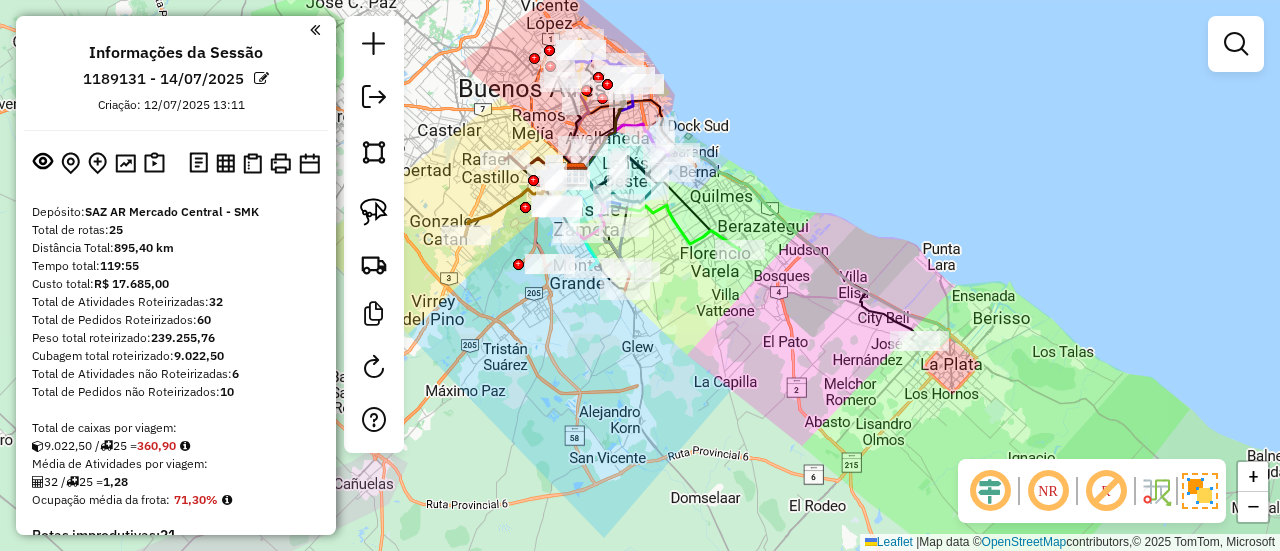 click 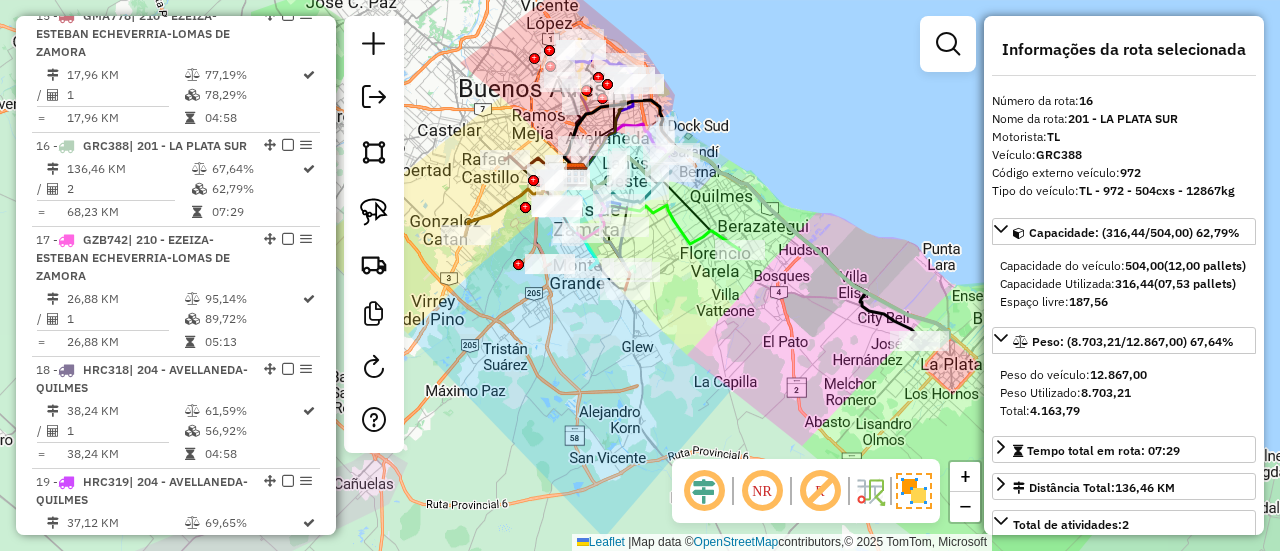 scroll, scrollTop: 2581, scrollLeft: 0, axis: vertical 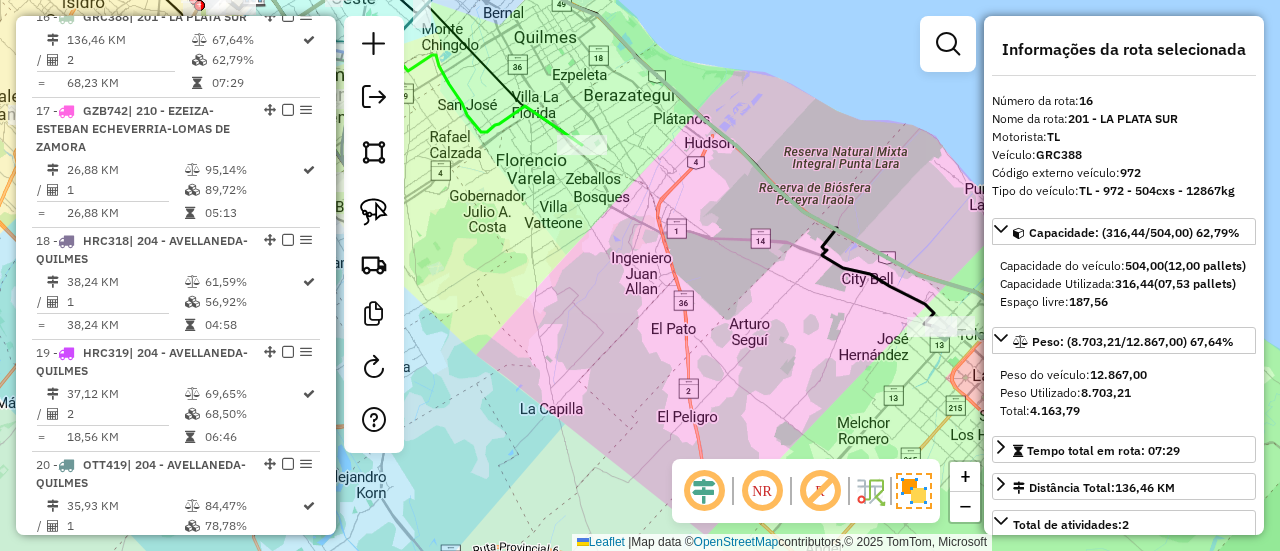 drag, startPoint x: 908, startPoint y: 366, endPoint x: 764, endPoint y: 351, distance: 144.77914 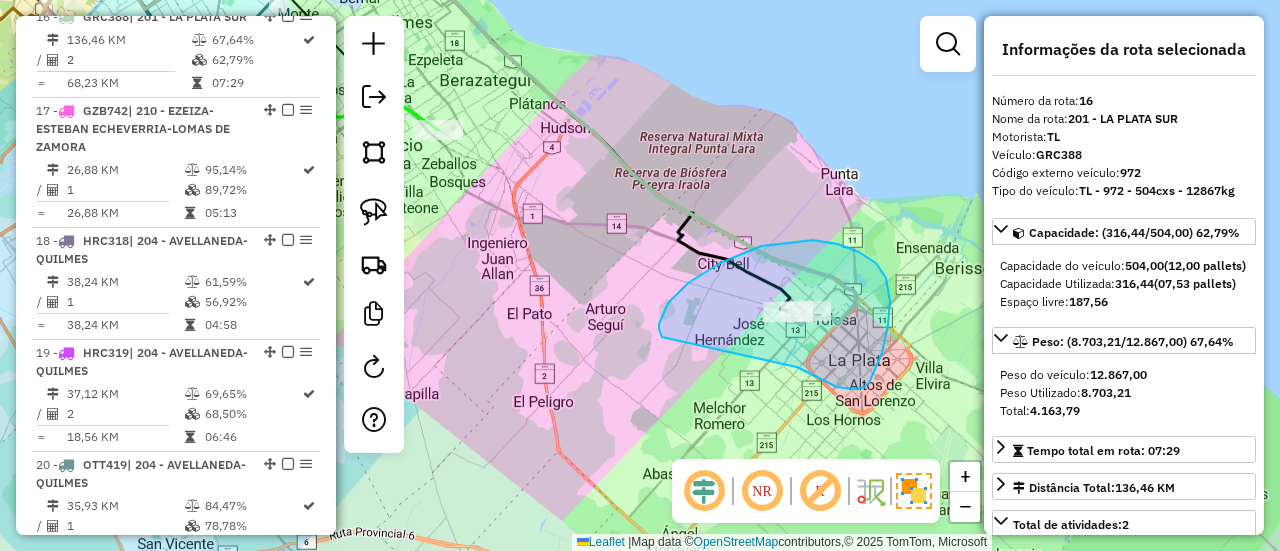 drag, startPoint x: 855, startPoint y: 389, endPoint x: 671, endPoint y: 344, distance: 189.4228 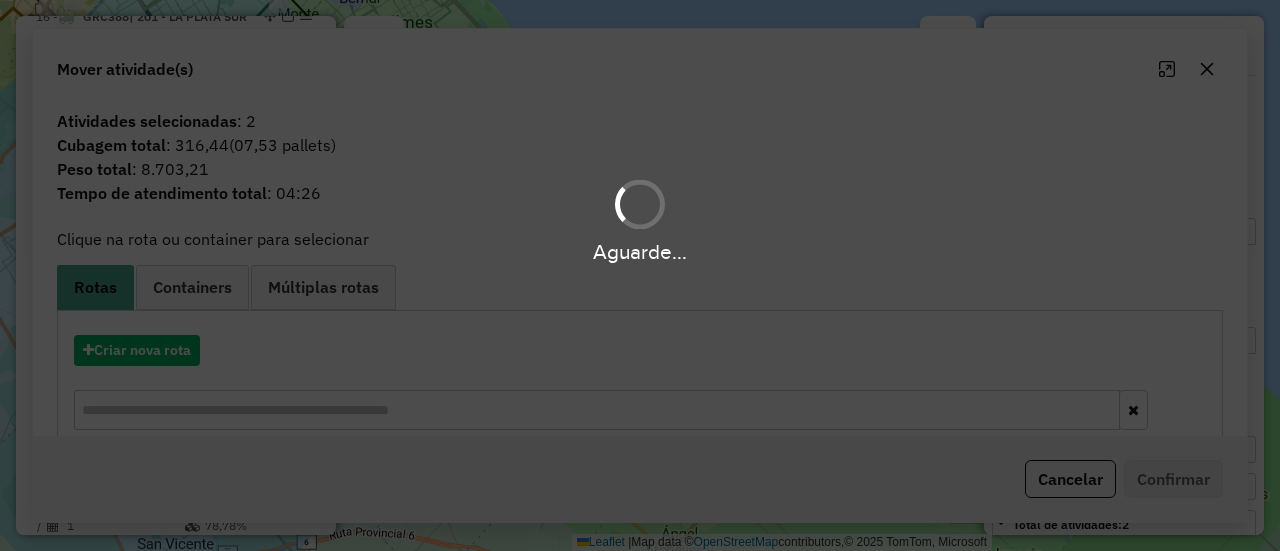 click on "Aguarde..." at bounding box center [640, 220] 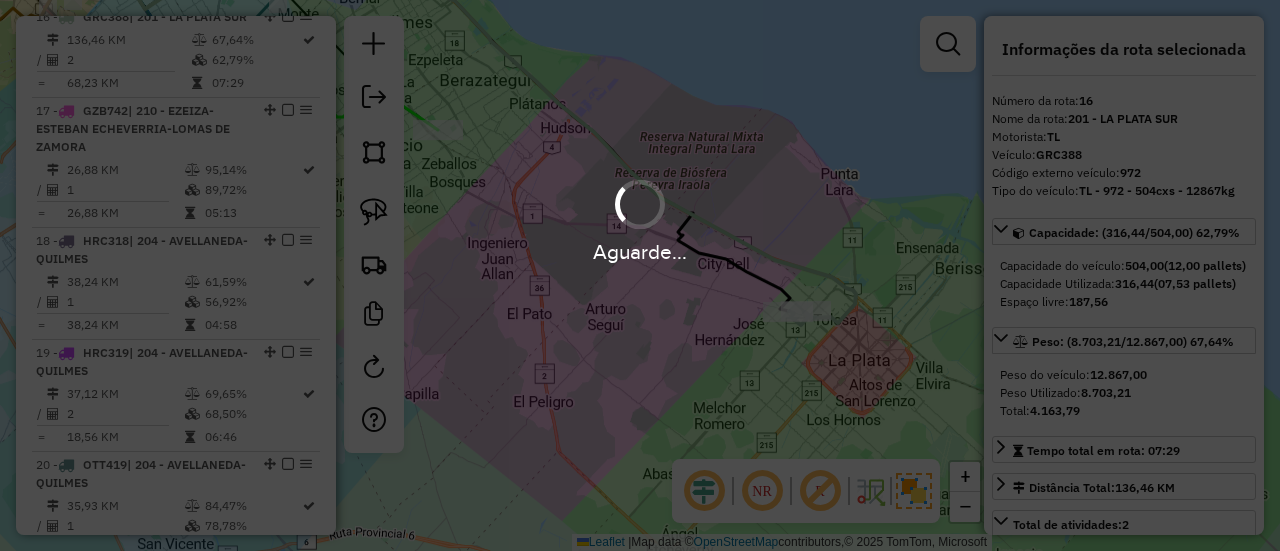 click 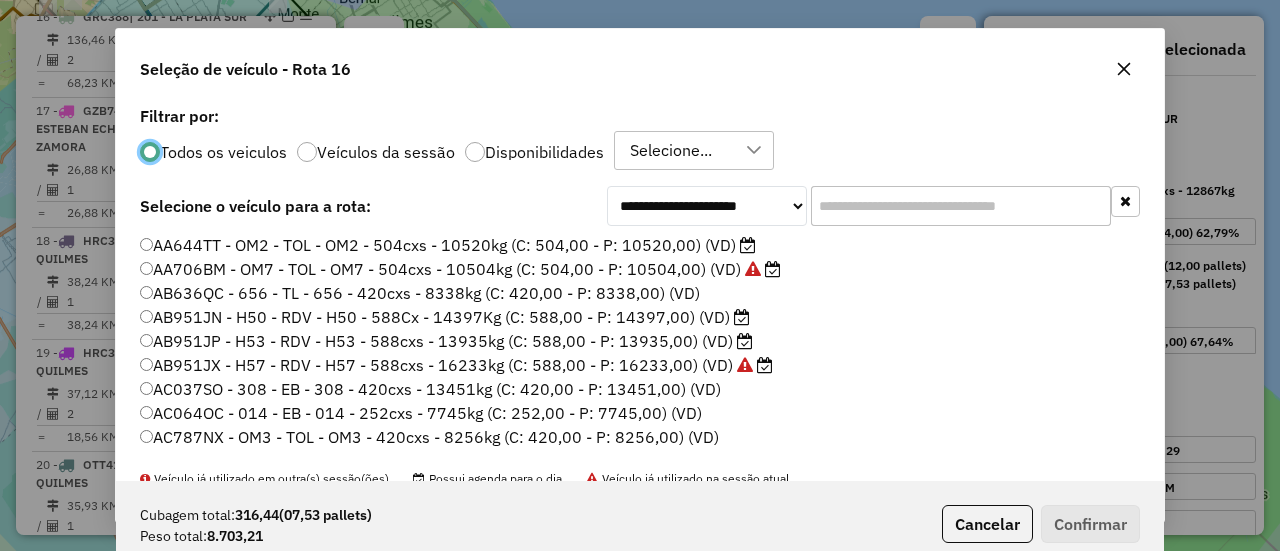 scroll, scrollTop: 11, scrollLeft: 6, axis: both 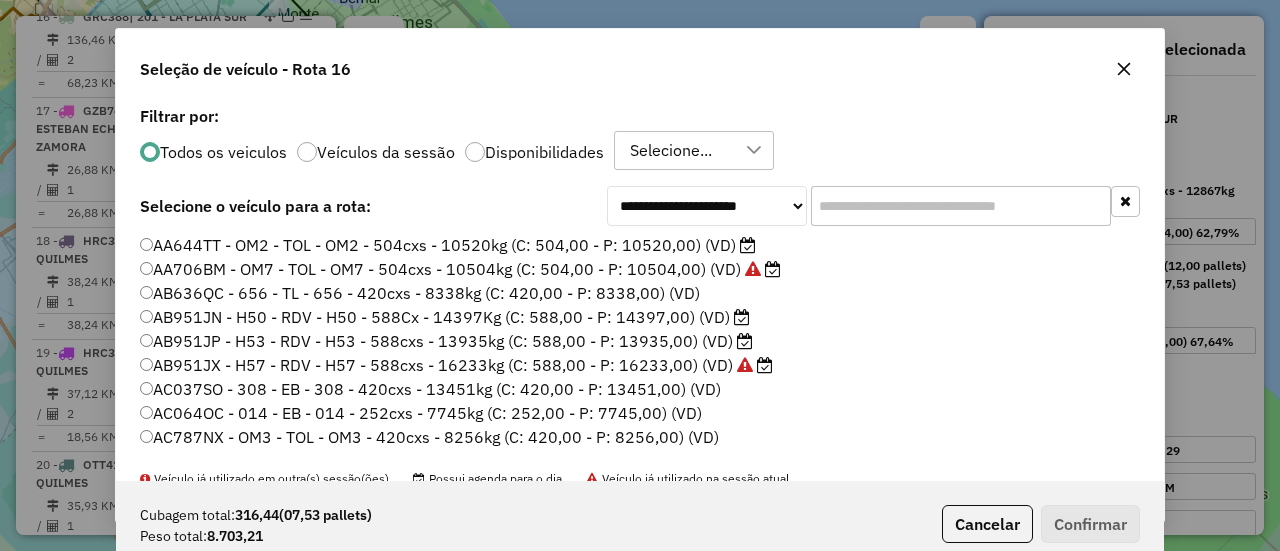 drag, startPoint x: 1042, startPoint y: 213, endPoint x: 1028, endPoint y: 215, distance: 14.142136 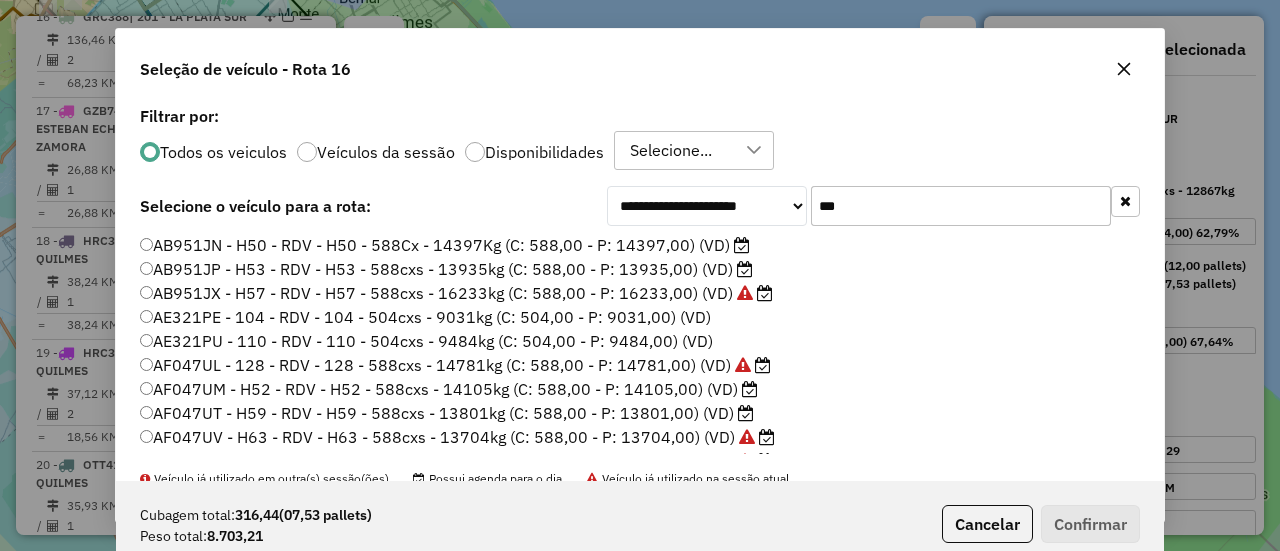 type on "***" 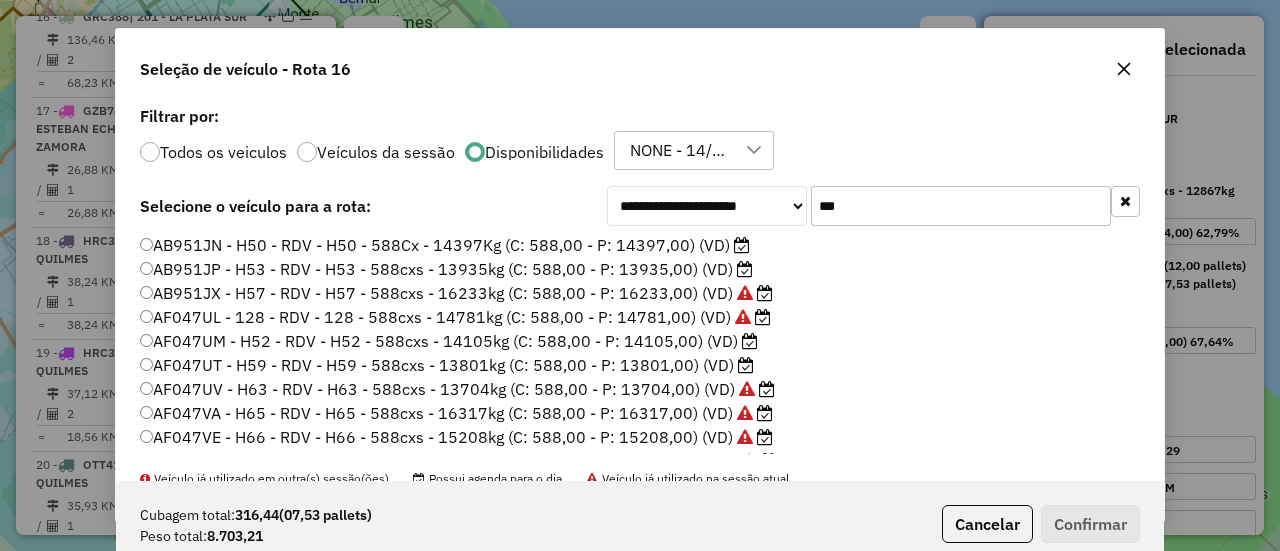click on "AB951JP - H53 - RDV - H53 - 588cxs - 13935kg (C: 588,00 - P: 13935,00) (VD)" 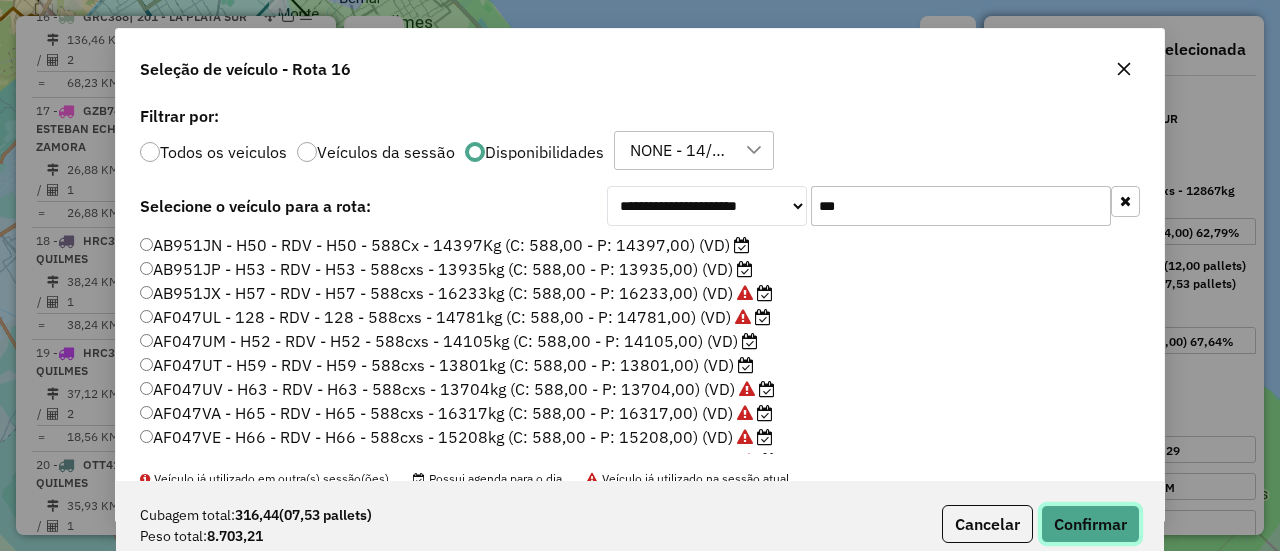 click on "Confirmar" 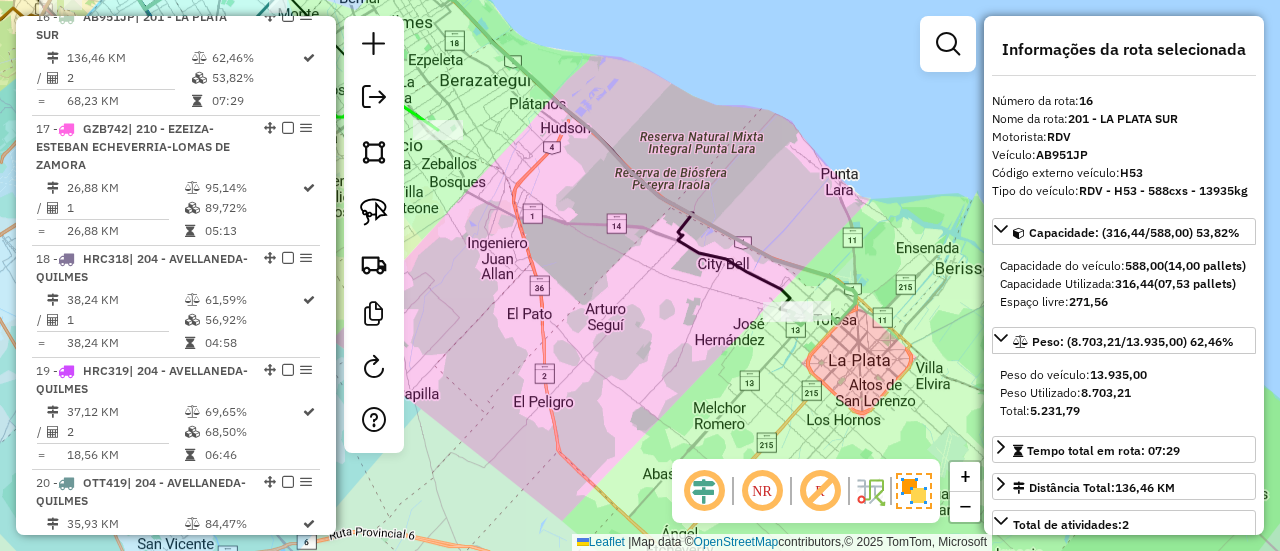 drag, startPoint x: 690, startPoint y: 269, endPoint x: 702, endPoint y: 257, distance: 16.970562 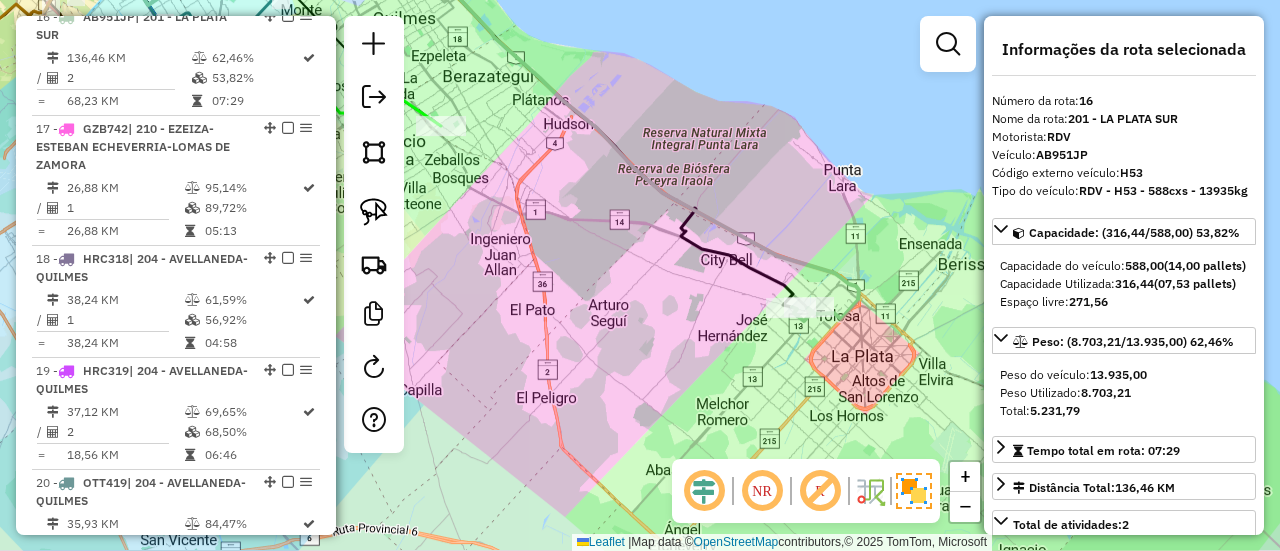 click 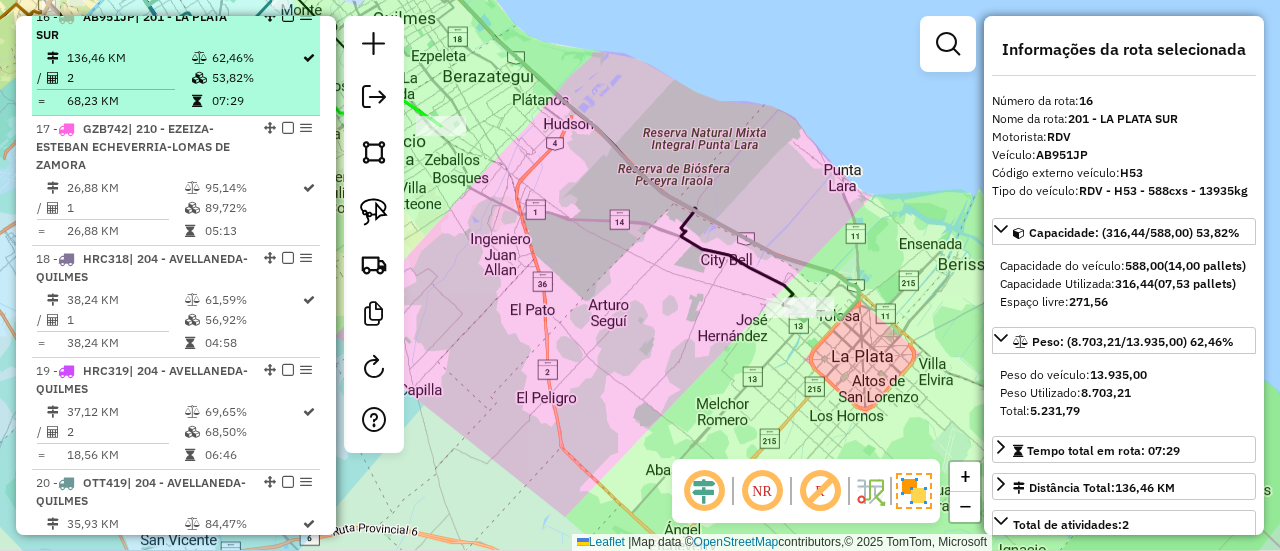 click at bounding box center [288, 16] 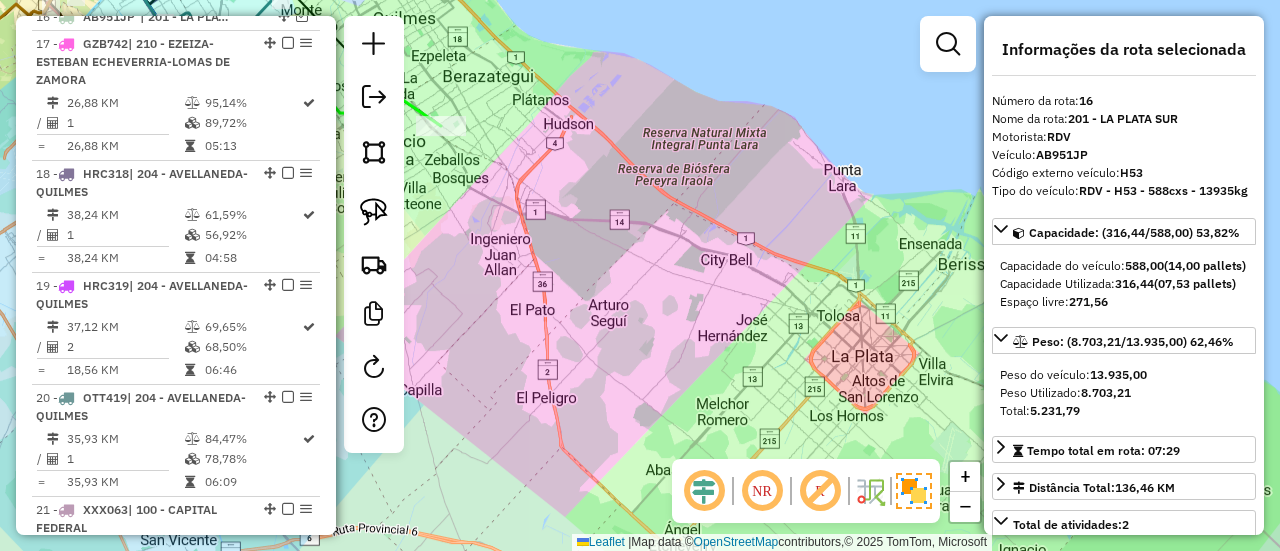 drag, startPoint x: 536, startPoint y: 176, endPoint x: 740, endPoint y: 251, distance: 217.34995 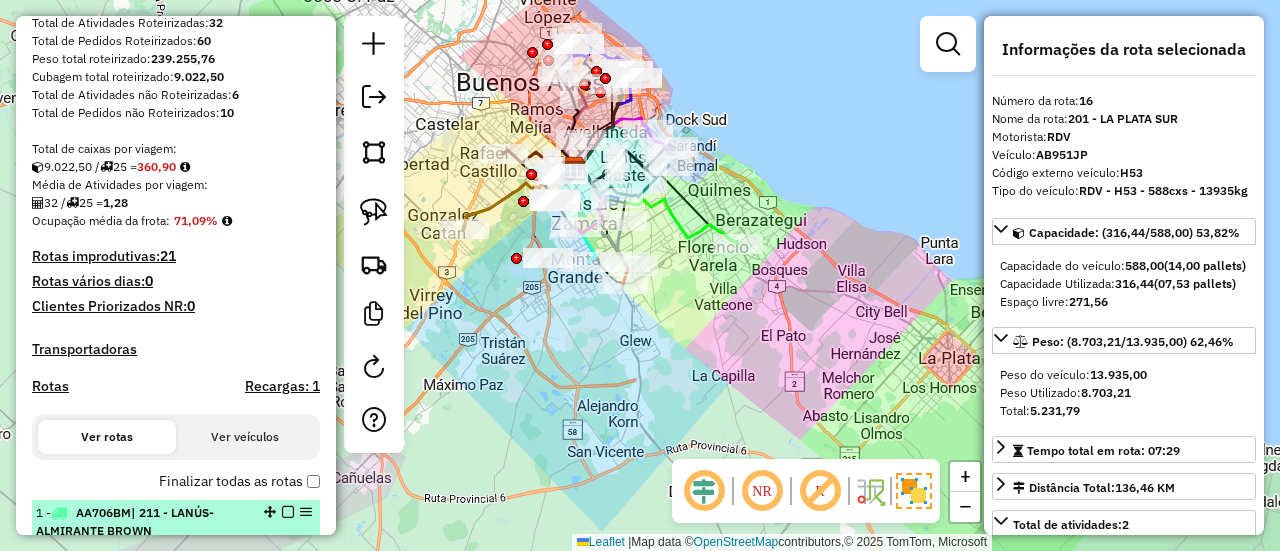 scroll, scrollTop: 0, scrollLeft: 0, axis: both 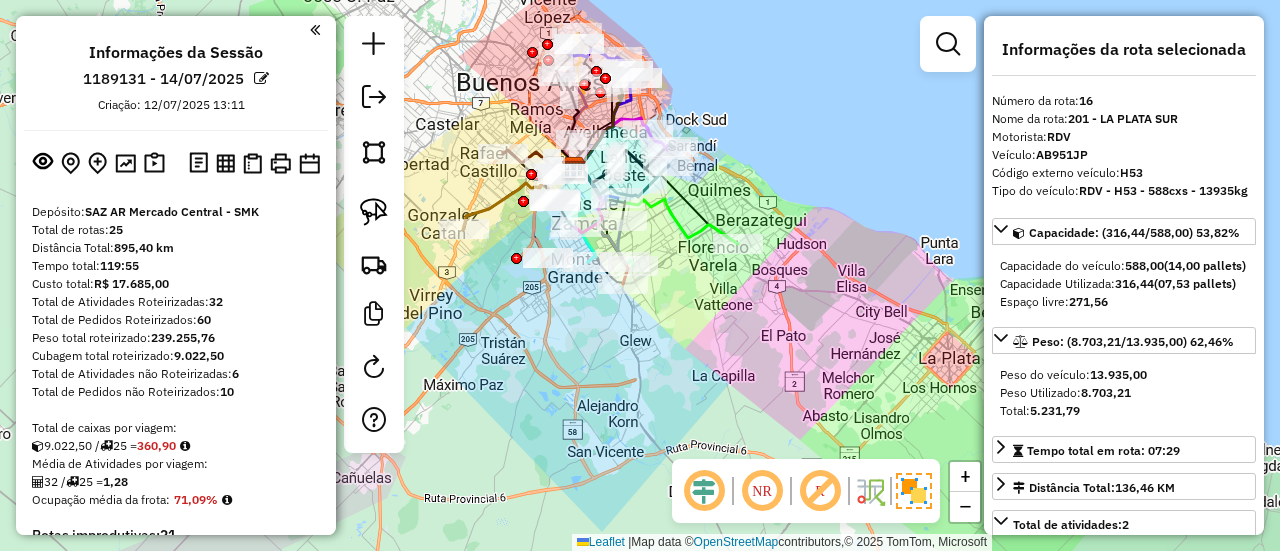 click on "Informações da Sessão 1189131 - 14/07/2025     Criação: 12/07/2025 13:11   Depósito:  SAZ AR Mercado Central - SMK  Total de rotas:  25  Distância Total:  895,40 km  Tempo total:  119:55  Custo total:  R$ 17.685,00  Total de Atividades Roteirizadas:  32  Total de Pedidos Roteirizados:  60  Peso total roteirizado:  239.255,76  Cubagem total roteirizado:  9.022,50  Total de Atividades não Roteirizadas:  6  Total de Pedidos não Roteirizados:  10 Total de caixas por viagem:  9.022,50 /   25 =  360,90 Média de Atividades por viagem:  32 /   25 =  1,28 Ocupação média da frota:  71,09%   Rotas improdutivas:  21  Rotas vários dias:  0  Clientes Priorizados NR:  0  Transportadoras  Rotas  Recargas: 1   Ver rotas   Ver veículos  Finalizar todas as rotas   1 -       AA706BM   | 211 - LANÚS-ALMIRANTE BROWN  37,94 KM   93,93%  /  1   42,28%     =  37,94 KM   03:40   2 -       AB951JX   | 210 - EZEIZA-ESTEBAN ECHEVERRIA-LOMAS DE ZAMORA  17,96 KM   86,68%  /  1   86,01%     =  17,96 KM   03:15   3 -" at bounding box center [176, 275] 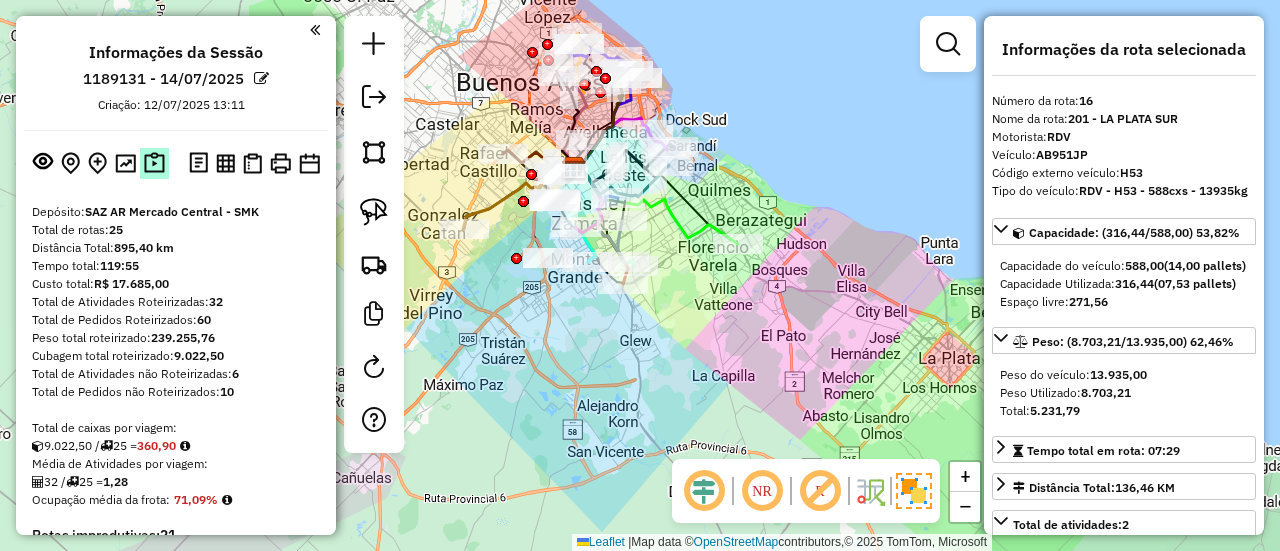 click at bounding box center [154, 163] 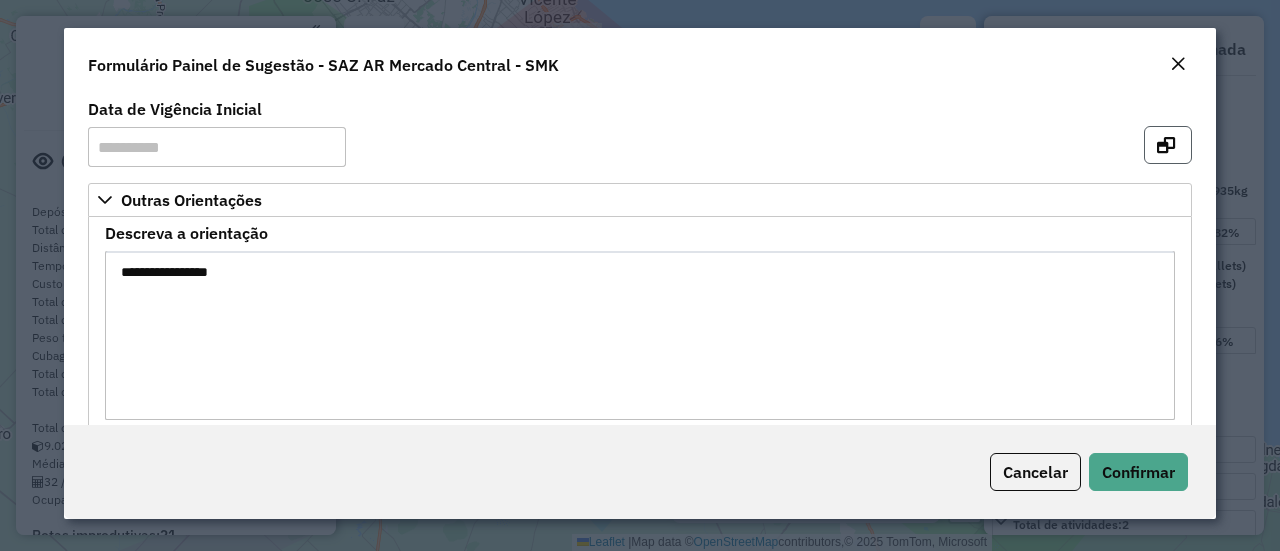 click 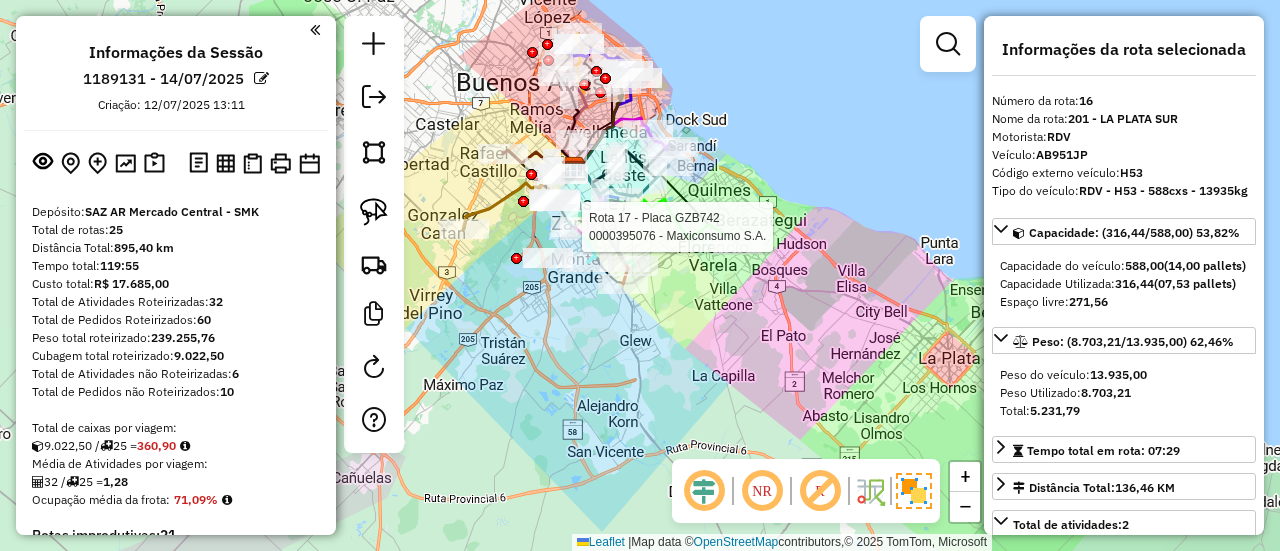 click 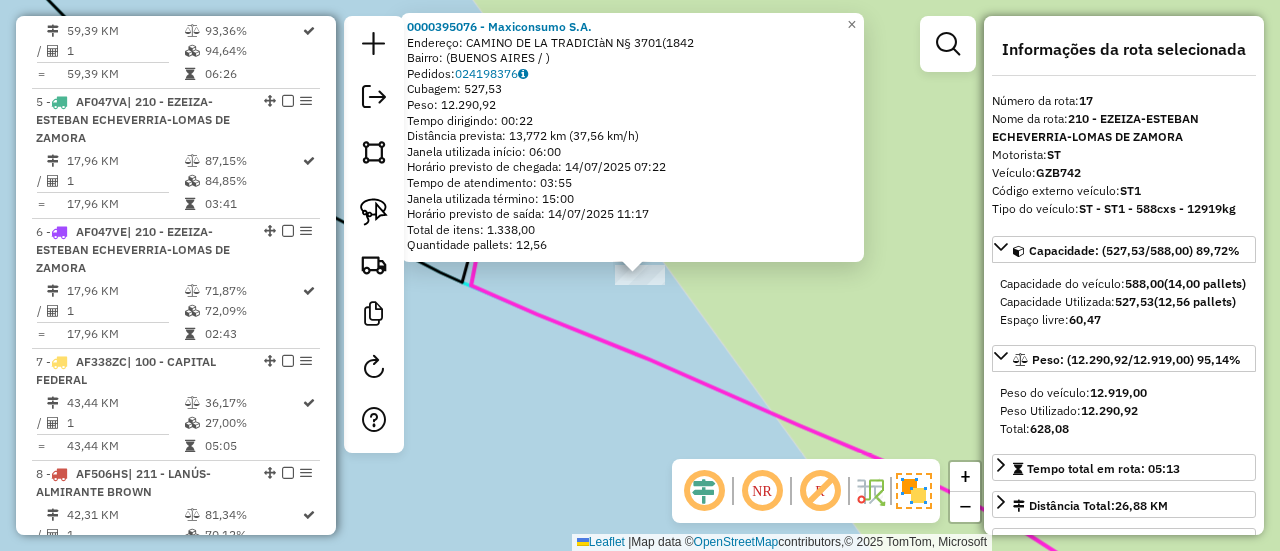 scroll, scrollTop: 2608, scrollLeft: 0, axis: vertical 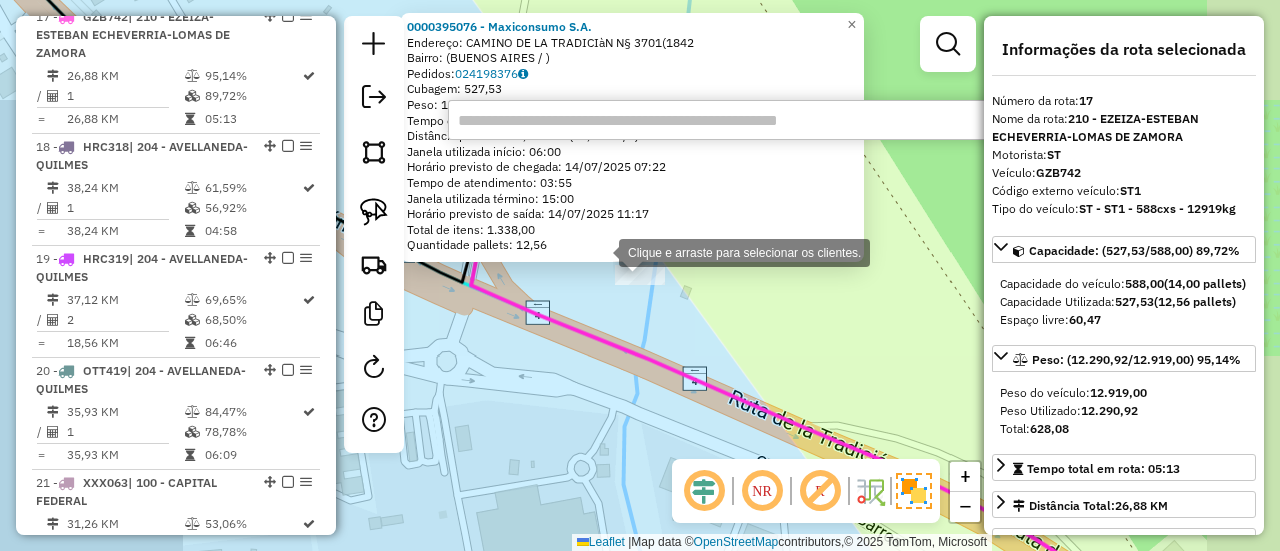 paste on "******" 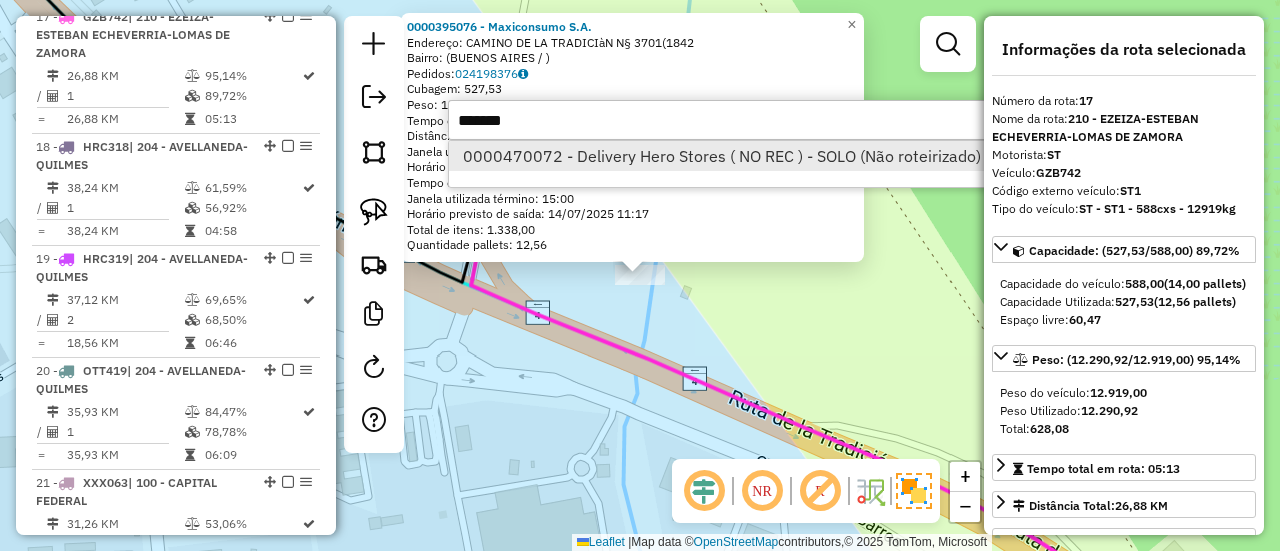 type on "******" 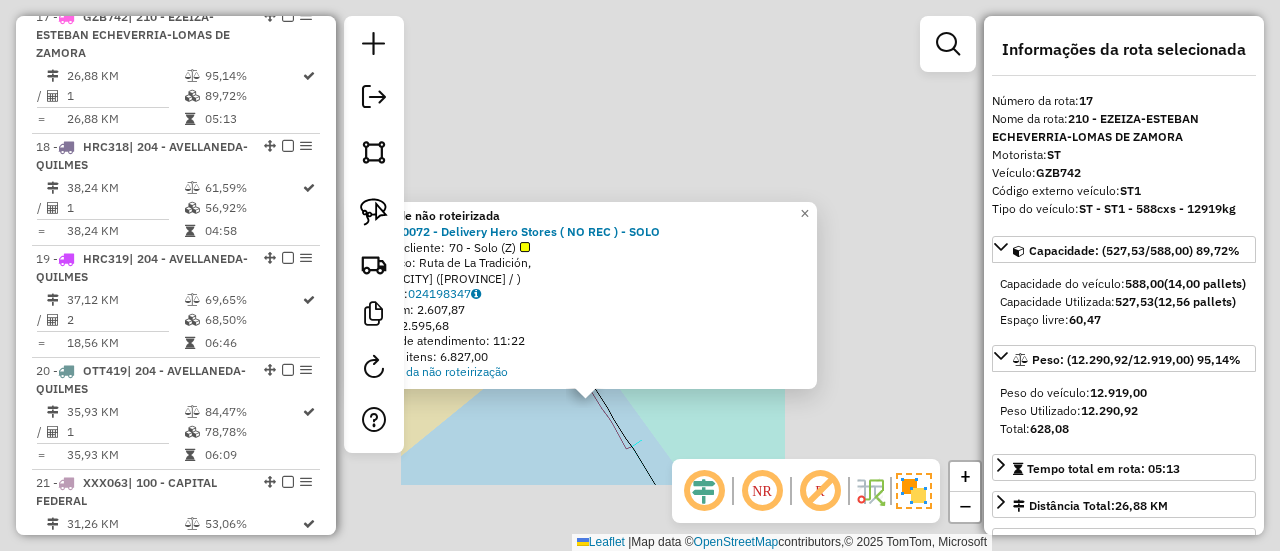 click on "Atividade não roteirizada 0000470072 - Delivery Hero Stores ( NO REC ) - SOLO  Tipo de cliente:   70 - Solo (Z)   Endereço: Ruta de La Tradición,    Bairro: Esteban Echeverría (Buenos Aires / )   Pedidos:  024198347   Cubagem: 2.607,87   Peso: 72.595,68   Tempo de atendimento: 11:22   Total de itens: 6.827,00  Motivos da não roteirização × Janela de atendimento Grade de atendimento Capacidade Transportadoras Veículos Cliente Pedidos  Rotas Selecione os dias de semana para filtrar as janelas de atendimento  Seg   Ter   Qua   Qui   Sex   Sáb   Dom  Informe o período da janela de atendimento: De: Até:  Filtrar exatamente a janela do cliente  Considerar janela de atendimento padrão  Selecione os dias de semana para filtrar as grades de atendimento  Seg   Ter   Qua   Qui   Sex   Sáb   Dom   Considerar clientes sem dia de atendimento cadastrado  Clientes fora do dia de atendimento selecionado Filtrar as atividades entre os valores definidos abaixo:  Peso mínimo:   Peso máximo:   Cubagem mínima:  +" 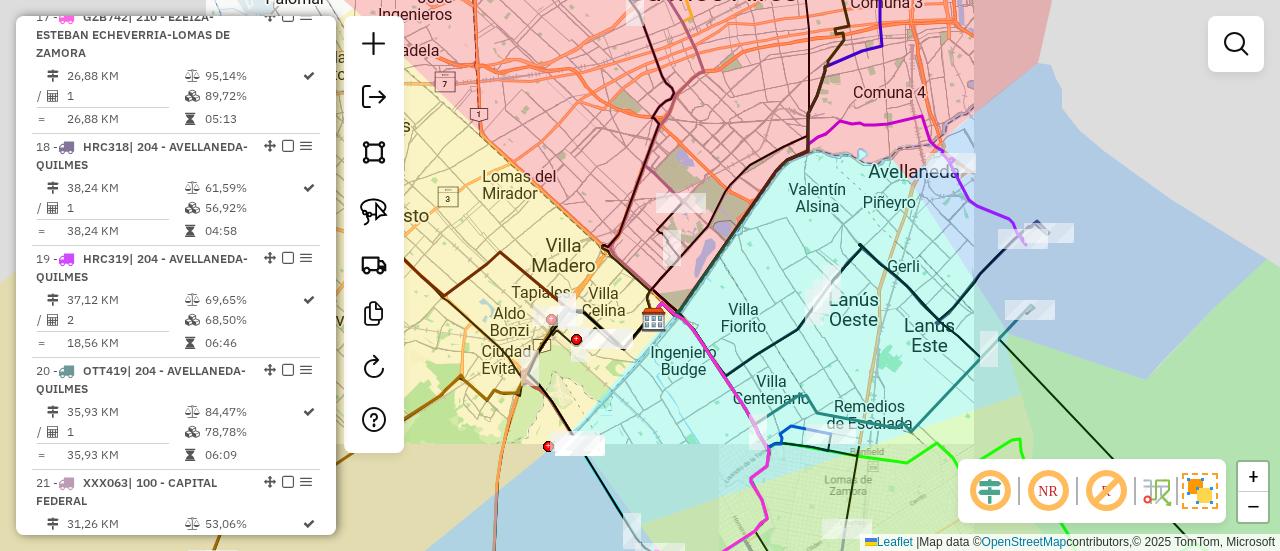 click on "Janela de atendimento Grade de atendimento Capacidade Transportadoras Veículos Cliente Pedidos  Rotas Selecione os dias de semana para filtrar as janelas de atendimento  Seg   Ter   Qua   Qui   Sex   Sáb   Dom  Informe o período da janela de atendimento: De: Até:  Filtrar exatamente a janela do cliente  Considerar janela de atendimento padrão  Selecione os dias de semana para filtrar as grades de atendimento  Seg   Ter   Qua   Qui   Sex   Sáb   Dom   Considerar clientes sem dia de atendimento cadastrado  Clientes fora do dia de atendimento selecionado Filtrar as atividades entre os valores definidos abaixo:  Peso mínimo:   Peso máximo:   Cubagem mínima:   Cubagem máxima:   De:   Até:  Filtrar as atividades entre o tempo de atendimento definido abaixo:  De:   Até:   Considerar capacidade total dos clientes não roteirizados Transportadora: Selecione um ou mais itens Tipo de veículo: Selecione um ou mais itens Veículo: Selecione um ou mais itens Motorista: Selecione um ou mais itens Nome: Rótulo:" 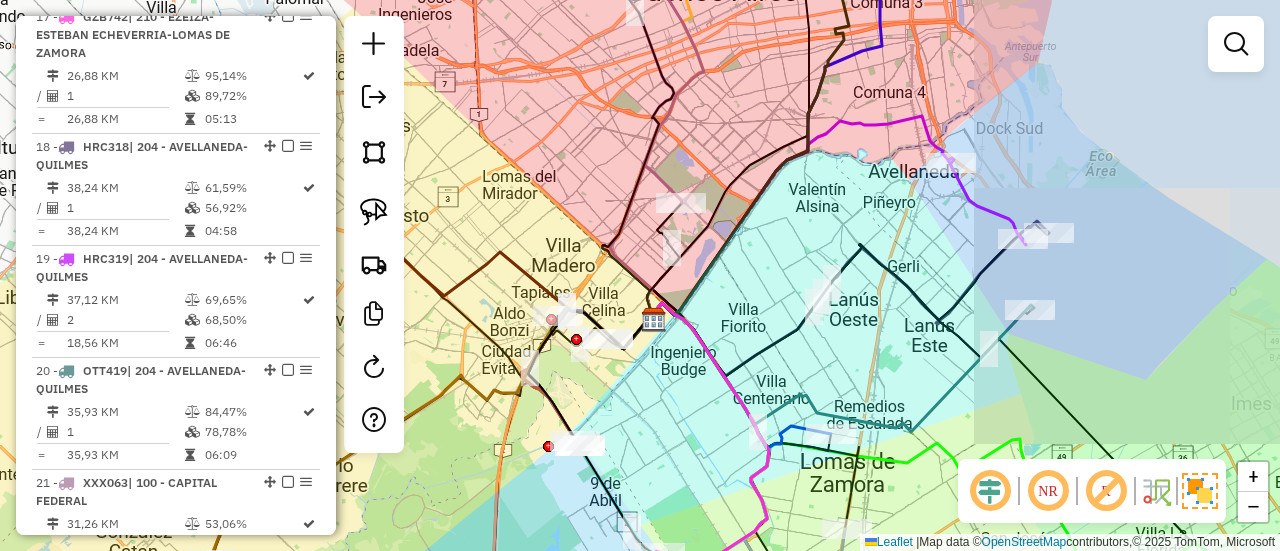 drag, startPoint x: 673, startPoint y: 473, endPoint x: 582, endPoint y: 309, distance: 187.55533 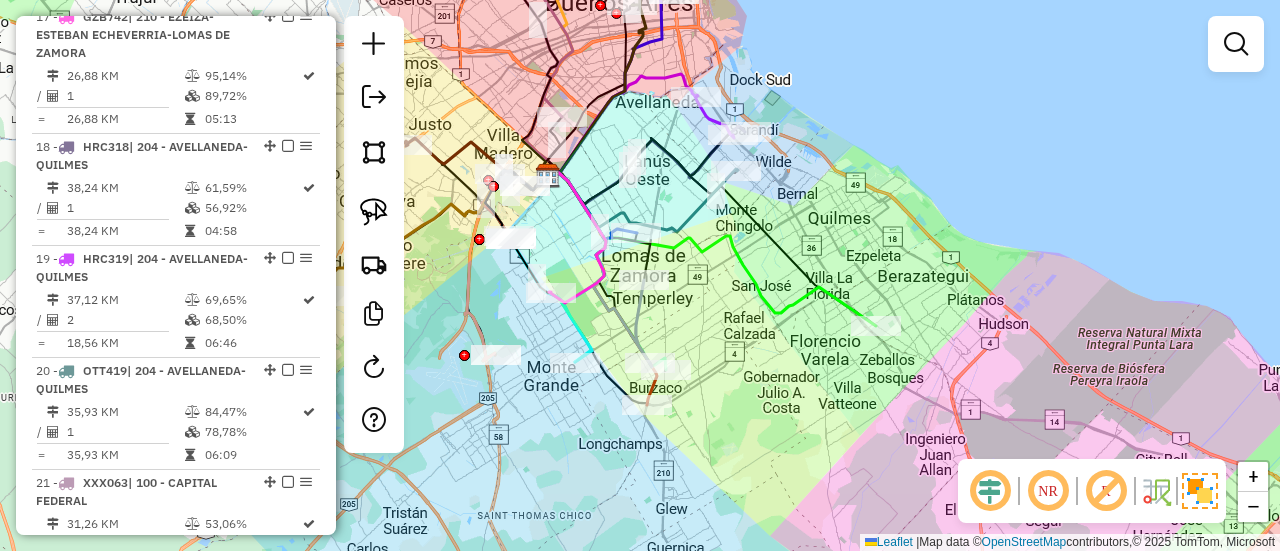 drag, startPoint x: 794, startPoint y: 379, endPoint x: 784, endPoint y: 413, distance: 35.44009 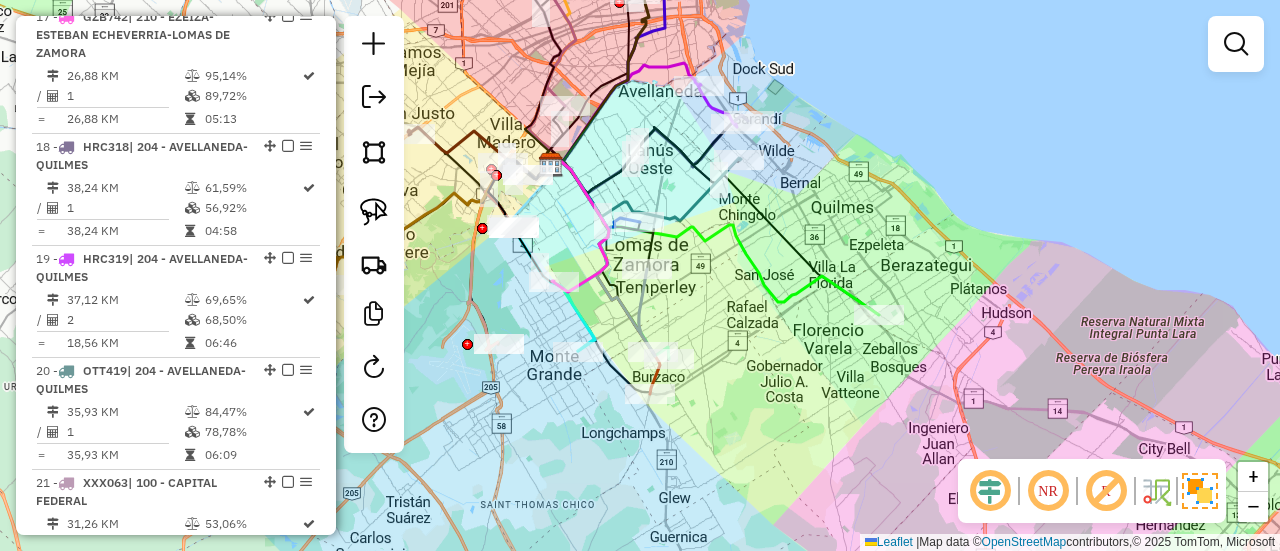 drag, startPoint x: 785, startPoint y: 404, endPoint x: 937, endPoint y: 385, distance: 153.18289 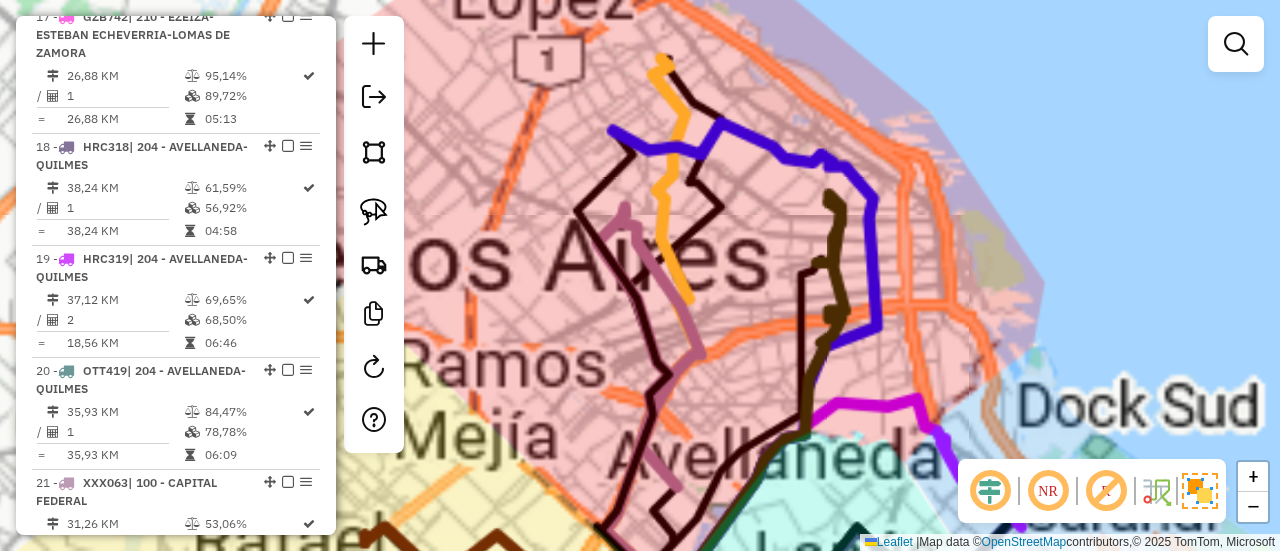 click on "Rota 23 - Placa XXX072  0000901584 - INC S.A. Janela de atendimento Grade de atendimento Capacidade Transportadoras Veículos Cliente Pedidos  Rotas Selecione os dias de semana para filtrar as janelas de atendimento  Seg   Ter   Qua   Qui   Sex   Sáb   Dom  Informe o período da janela de atendimento: De: Até:  Filtrar exatamente a janela do cliente  Considerar janela de atendimento padrão  Selecione os dias de semana para filtrar as grades de atendimento  Seg   Ter   Qua   Qui   Sex   Sáb   Dom   Considerar clientes sem dia de atendimento cadastrado  Clientes fora do dia de atendimento selecionado Filtrar as atividades entre os valores definidos abaixo:  Peso mínimo:   Peso máximo:   Cubagem mínima:   Cubagem máxima:   De:   Até:  Filtrar as atividades entre o tempo de atendimento definido abaixo:  De:   Até:   Considerar capacidade total dos clientes não roteirizados Transportadora: Selecione um ou mais itens Tipo de veículo: Selecione um ou mais itens Veículo: Selecione um ou mais itens Nome:" 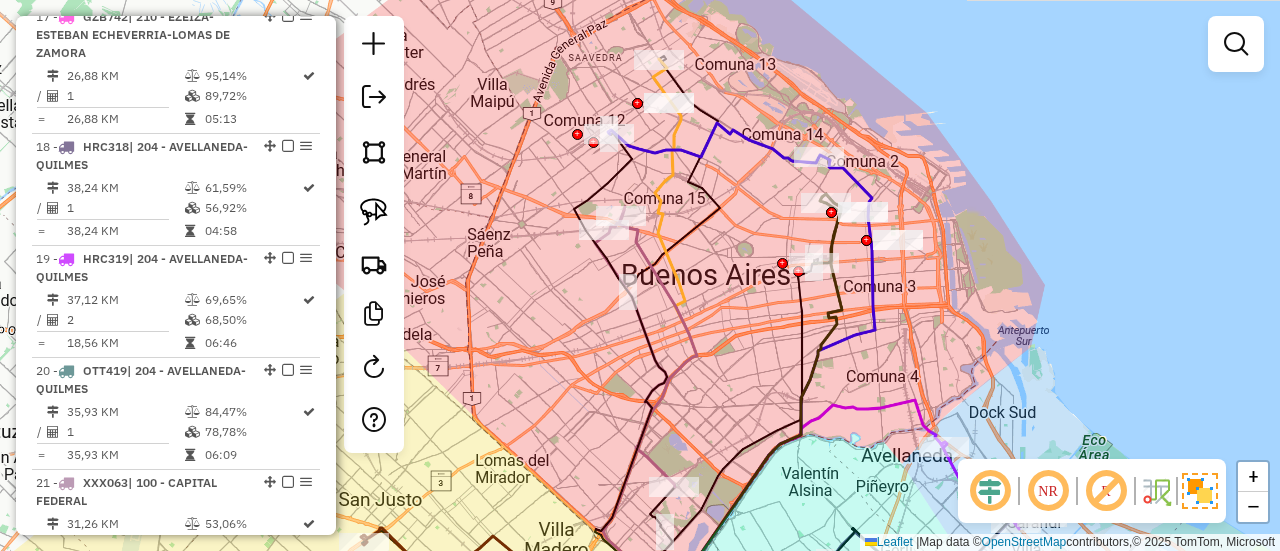 drag, startPoint x: 982, startPoint y: 241, endPoint x: 746, endPoint y: 233, distance: 236.13556 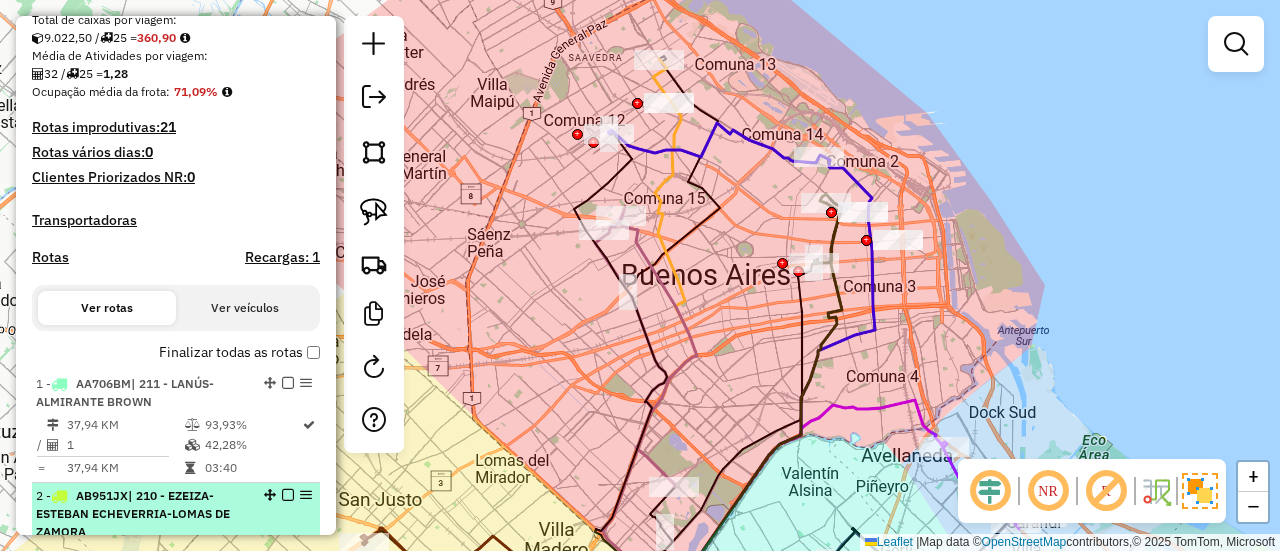 scroll, scrollTop: 608, scrollLeft: 0, axis: vertical 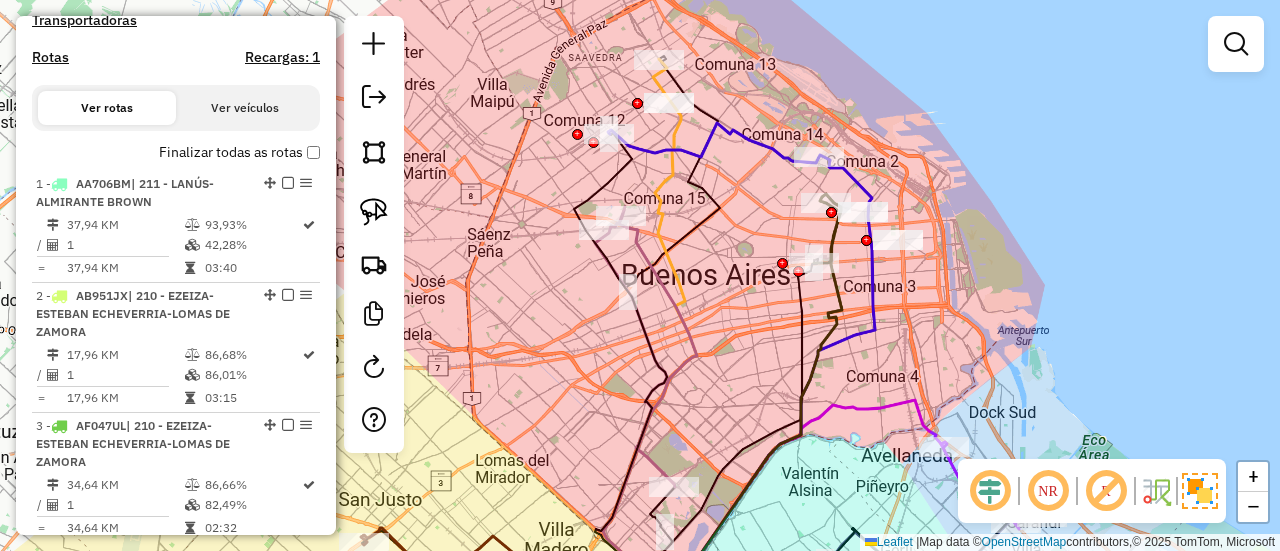 click on "Finalizar todas as rotas" at bounding box center (239, 152) 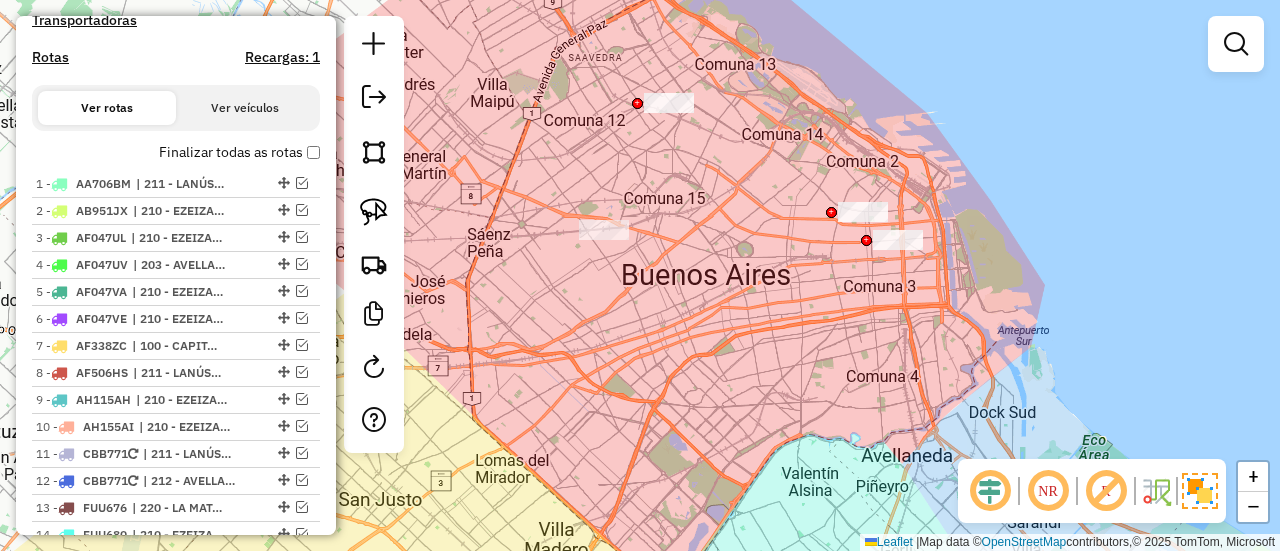 click on "Finalizar todas as rotas" at bounding box center [239, 152] 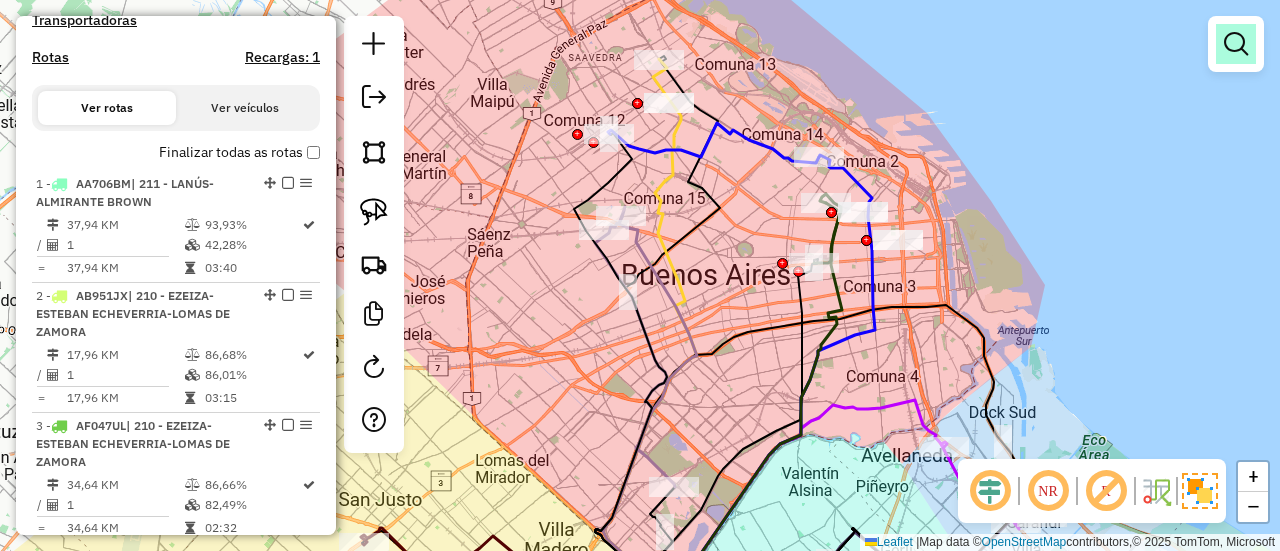 click at bounding box center (1236, 44) 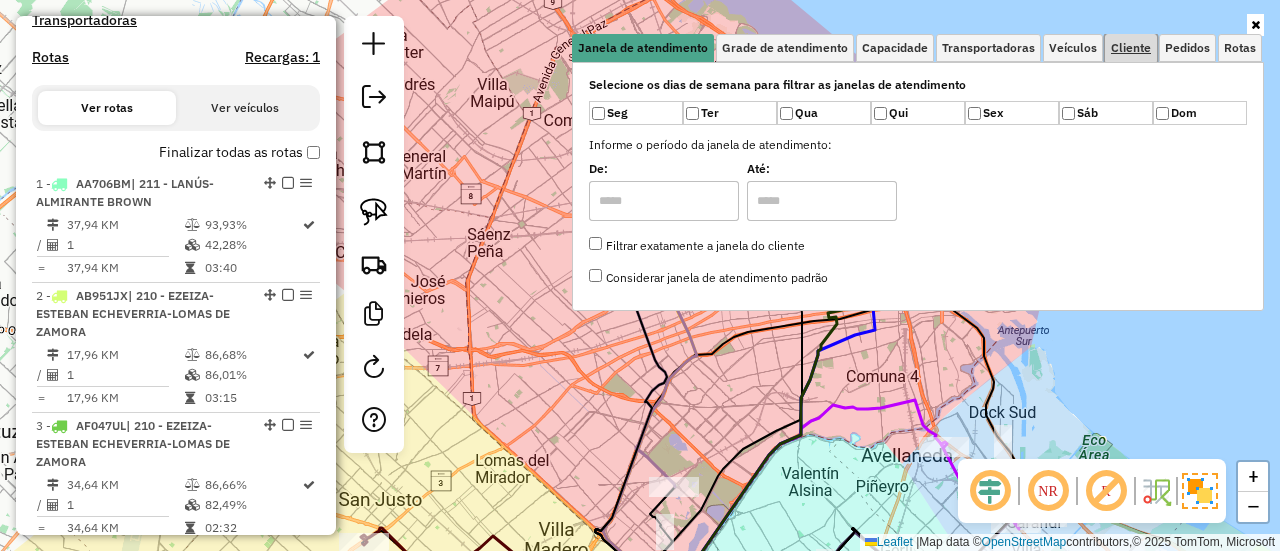 click on "Cliente" at bounding box center [1131, 48] 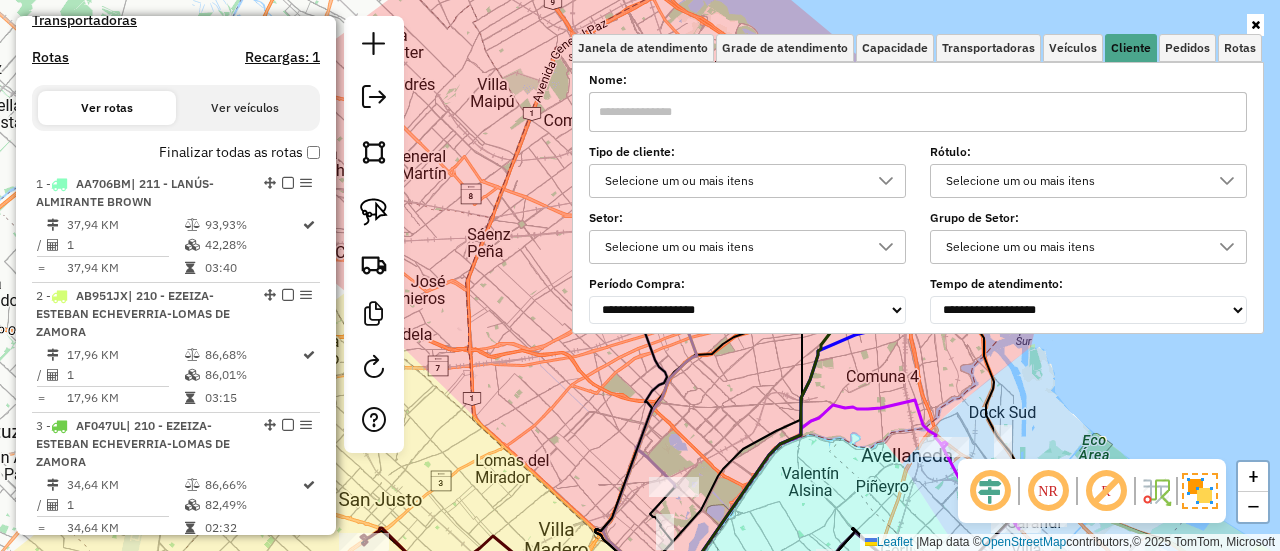 click on "Selecione um ou mais itens" at bounding box center (732, 181) 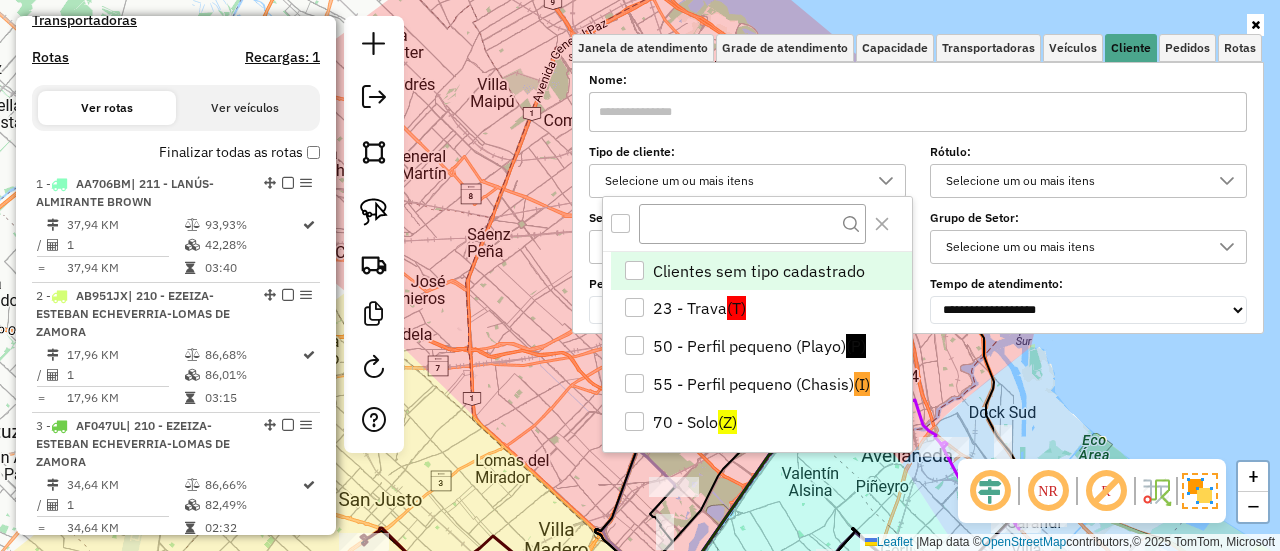 scroll, scrollTop: 12, scrollLeft: 68, axis: both 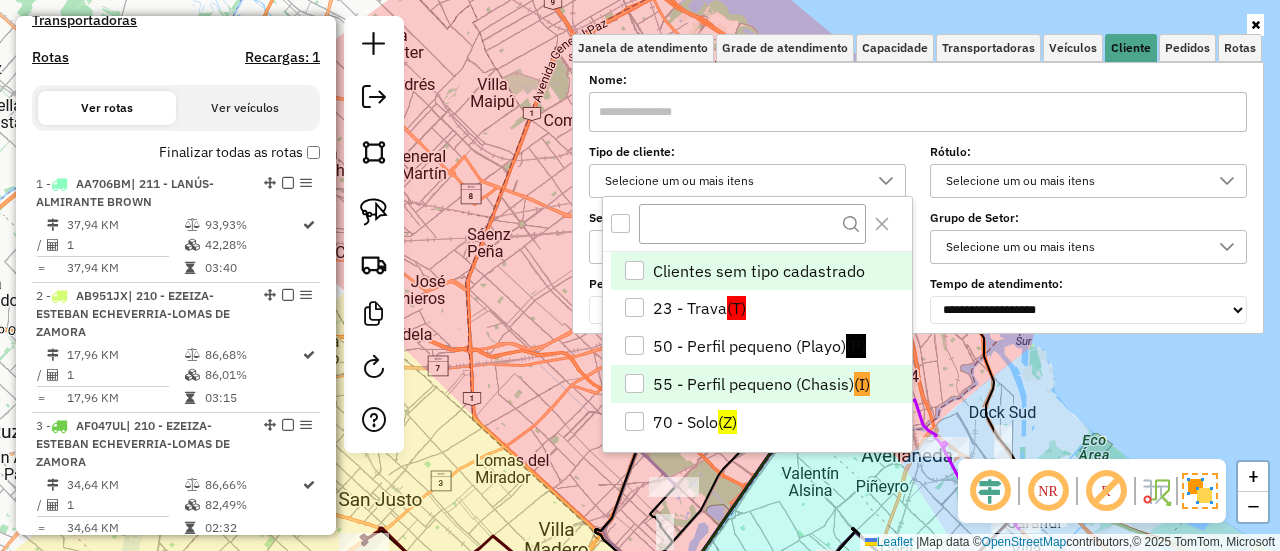drag, startPoint x: 740, startPoint y: 347, endPoint x: 746, endPoint y: 384, distance: 37.48333 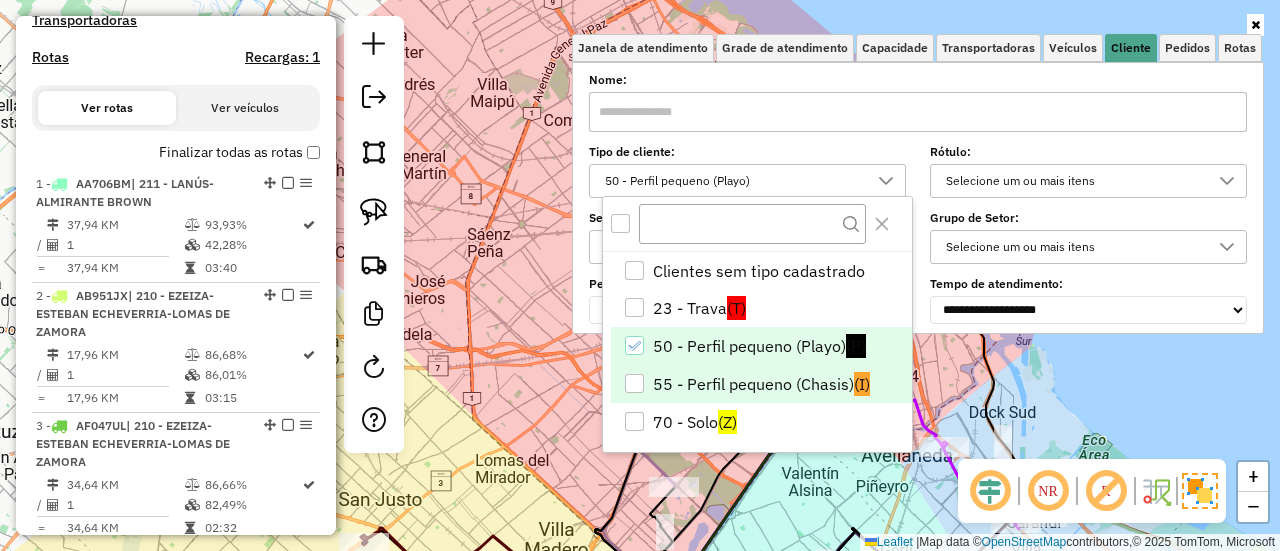 click on "55 -  Perfil pequeno (Chasis)  (I)" at bounding box center [761, 384] 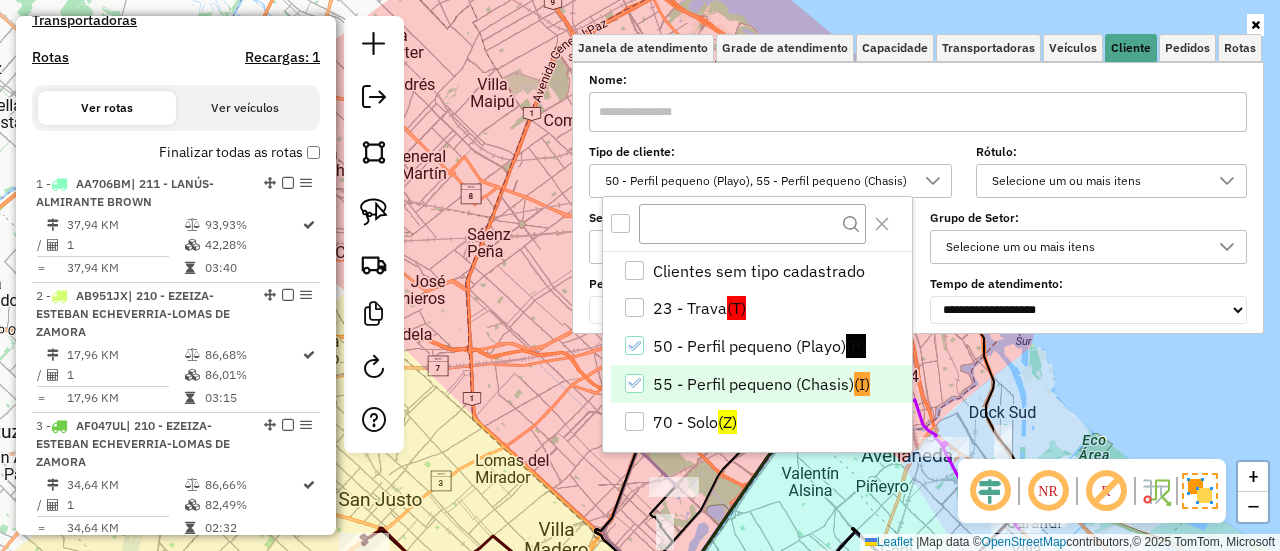 click on "Janela de atendimento Grade de atendimento Capacidade Transportadoras Veículos Cliente Pedidos  Rotas Selecione os dias de semana para filtrar as janelas de atendimento  Seg   Ter   Qua   Qui   Sex   Sáb   Dom  Informe o período da janela de atendimento: De: Até:  Filtrar exatamente a janela do cliente  Considerar janela de atendimento padrão  Selecione os dias de semana para filtrar as grades de atendimento  Seg   Ter   Qua   Qui   Sex   Sáb   Dom   Considerar clientes sem dia de atendimento cadastrado  Clientes fora do dia de atendimento selecionado Filtrar as atividades entre os valores definidos abaixo:  Peso mínimo:   Peso máximo:   Cubagem mínima:   Cubagem máxima:   De:   Até:  Filtrar as atividades entre o tempo de atendimento definido abaixo:  De:   Até:   Considerar capacidade total dos clientes não roteirizados Transportadora: Selecione um ou mais itens Tipo de veículo: Selecione um ou mais itens Veículo: Selecione um ou mais itens Motorista: Selecione um ou mais itens Nome: Rótulo:" 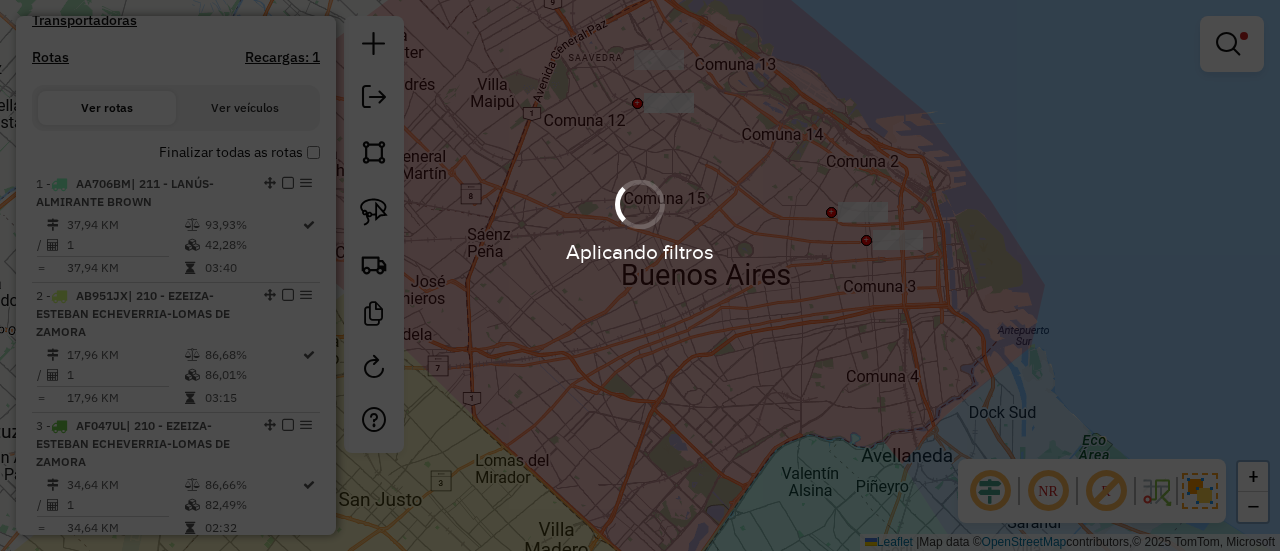 click on "Limpar filtros Janela de atendimento Grade de atendimento Capacidade Transportadoras Veículos Cliente Pedidos  Rotas Selecione os dias de semana para filtrar as janelas de atendimento  Seg   Ter   Qua   Qui   Sex   Sáb   Dom  Informe o período da janela de atendimento: De: Até:  Filtrar exatamente a janela do cliente  Considerar janela de atendimento padrão  Selecione os dias de semana para filtrar as grades de atendimento  Seg   Ter   Qua   Qui   Sex   Sáb   Dom   Considerar clientes sem dia de atendimento cadastrado  Clientes fora do dia de atendimento selecionado Filtrar as atividades entre os valores definidos abaixo:  Peso mínimo:   Peso máximo:   Cubagem mínima:   Cubagem máxima:   De:   Até:  Filtrar as atividades entre o tempo de atendimento definido abaixo:  De:   Até:   Considerar capacidade total dos clientes não roteirizados Transportadora: Selecione um ou mais itens Tipo de veículo: Selecione um ou mais itens Veículo: Selecione um ou mais itens Motorista: Selecione um ou mais itens" 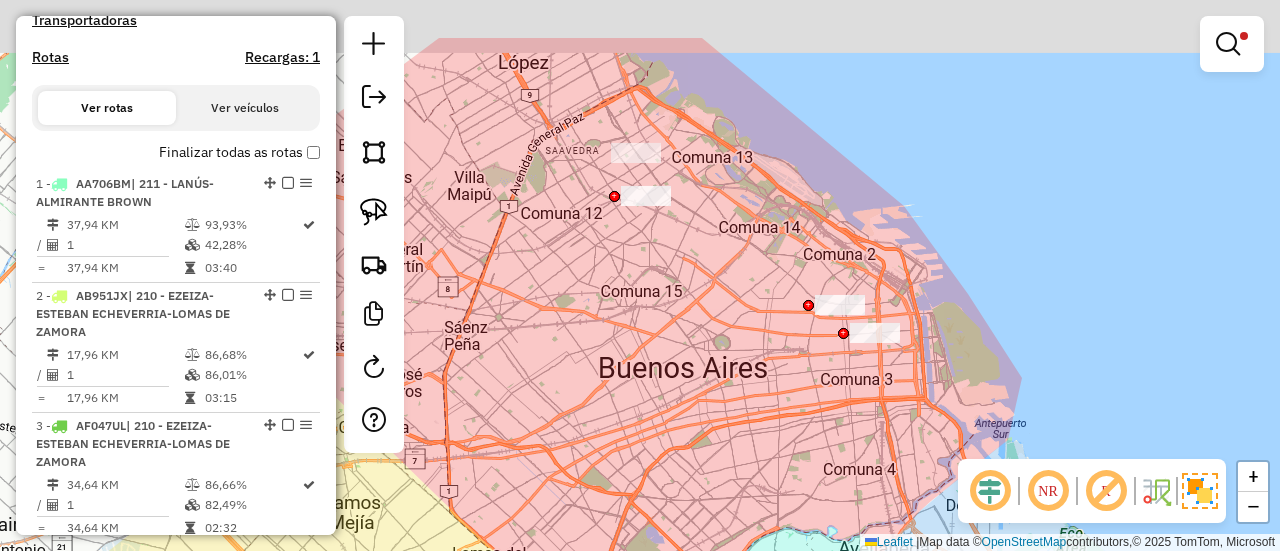 drag, startPoint x: 803, startPoint y: 312, endPoint x: 760, endPoint y: 344, distance: 53.600372 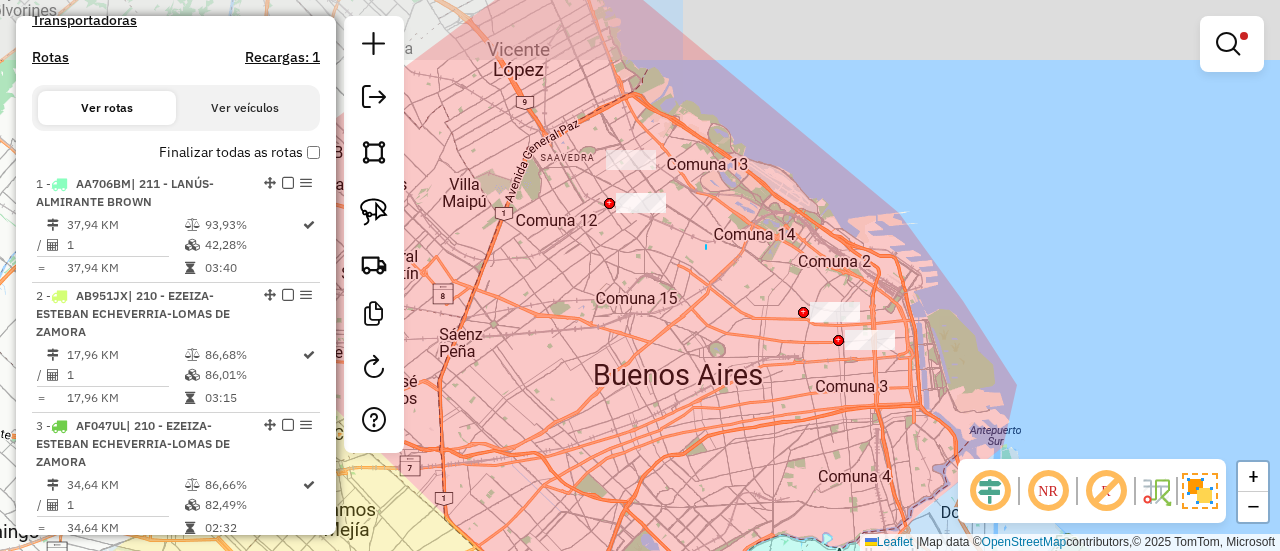 drag, startPoint x: 706, startPoint y: 245, endPoint x: 516, endPoint y: 285, distance: 194.16487 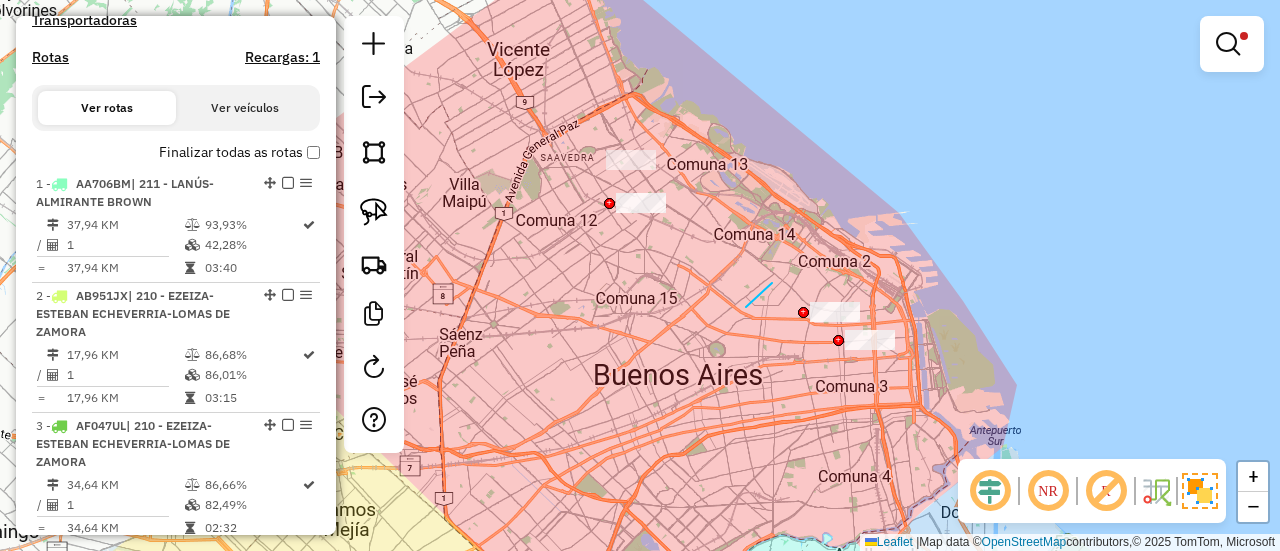 drag, startPoint x: 746, startPoint y: 307, endPoint x: 815, endPoint y: 428, distance: 139.29106 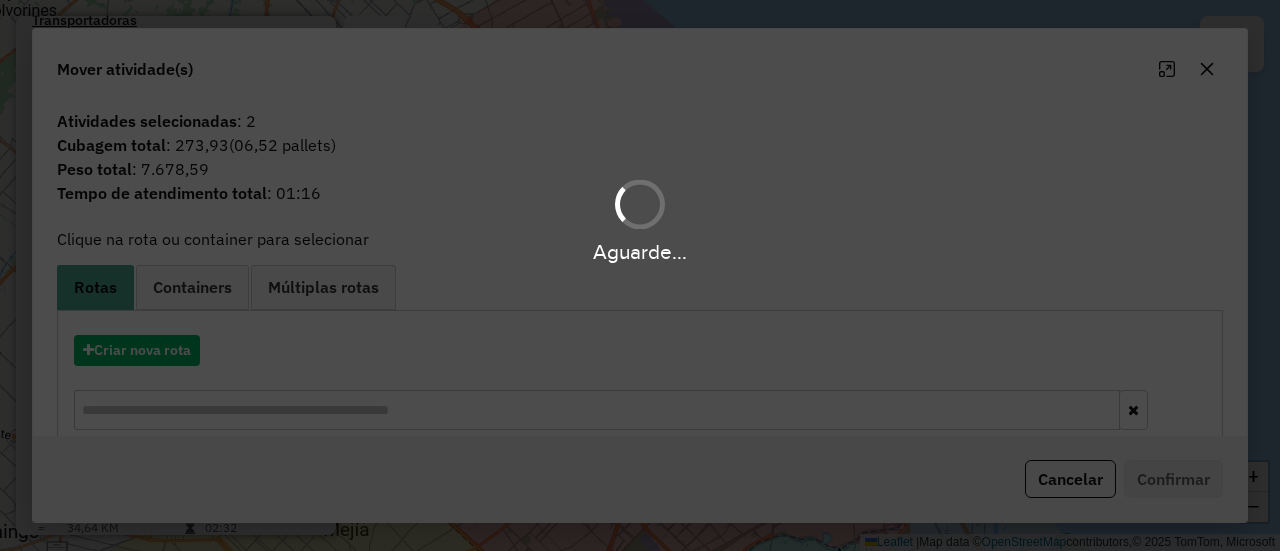 click on "Aguarde..." at bounding box center [640, 275] 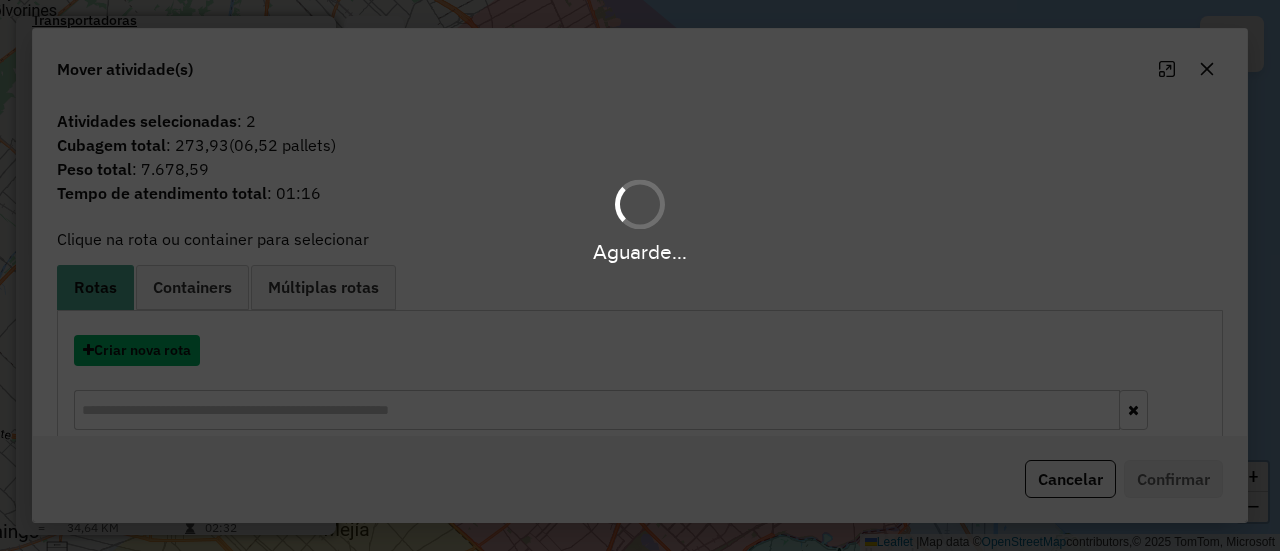 click on "Criar nova rota" at bounding box center (137, 350) 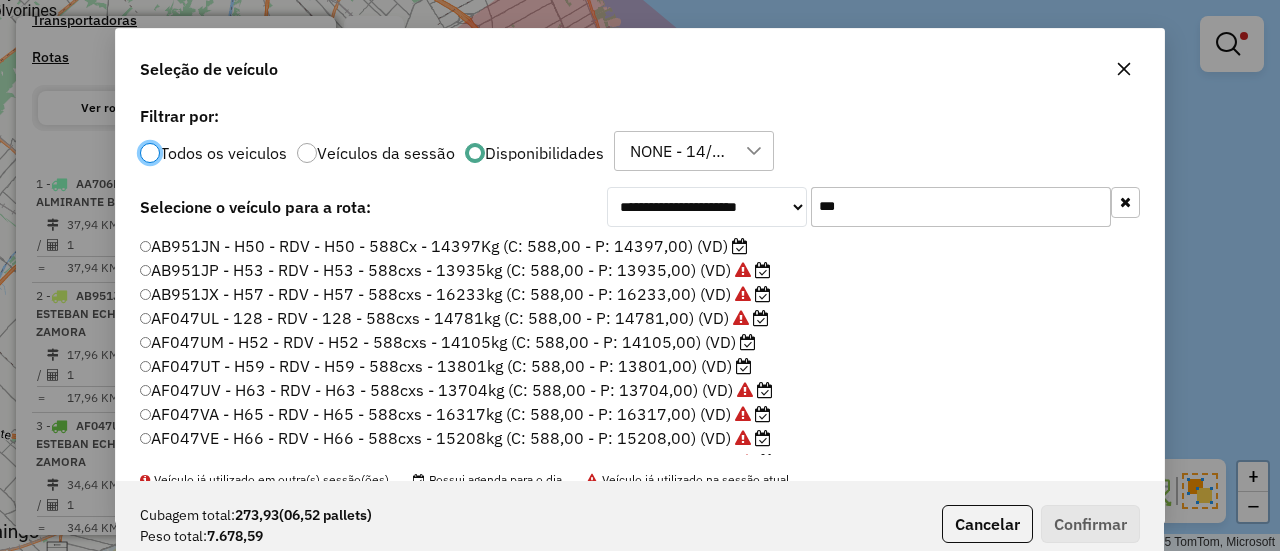 scroll, scrollTop: 11, scrollLeft: 6, axis: both 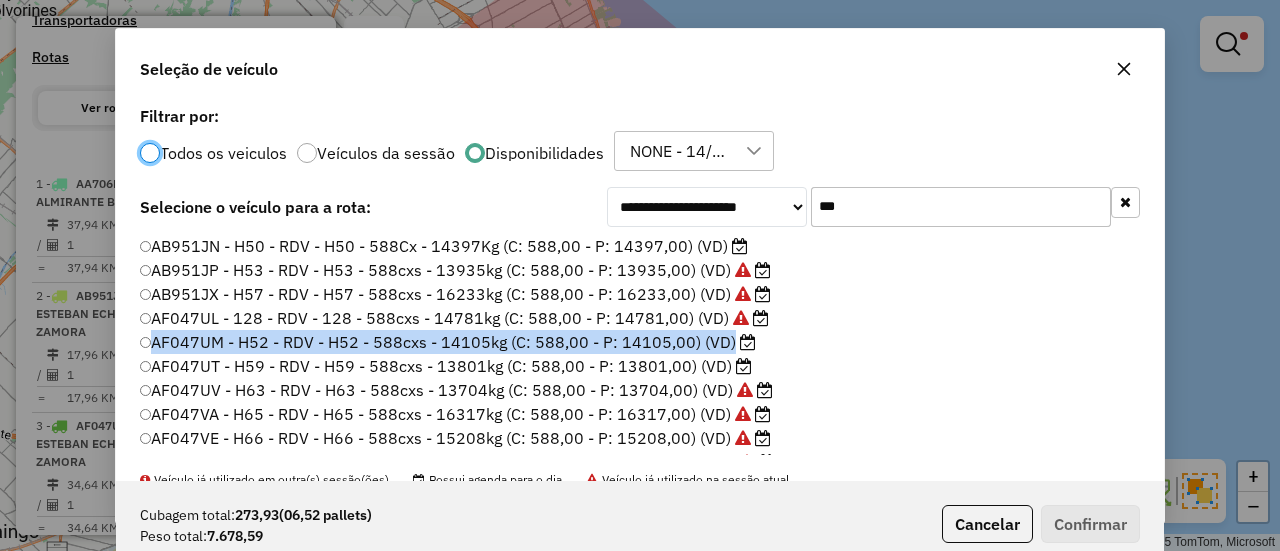 click on "**********" 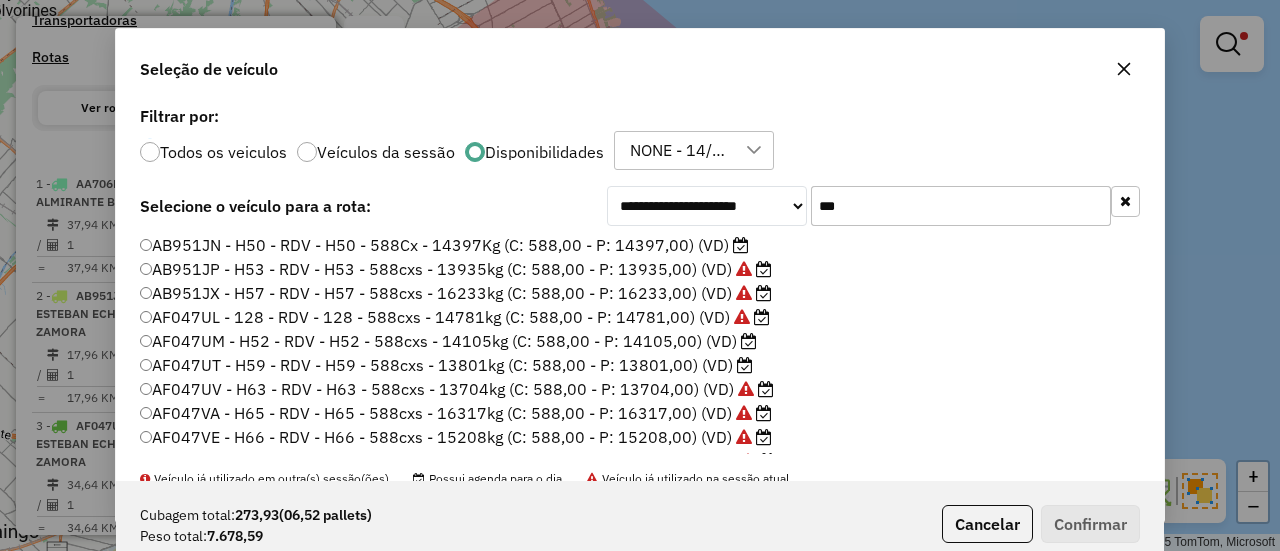 click on "***" 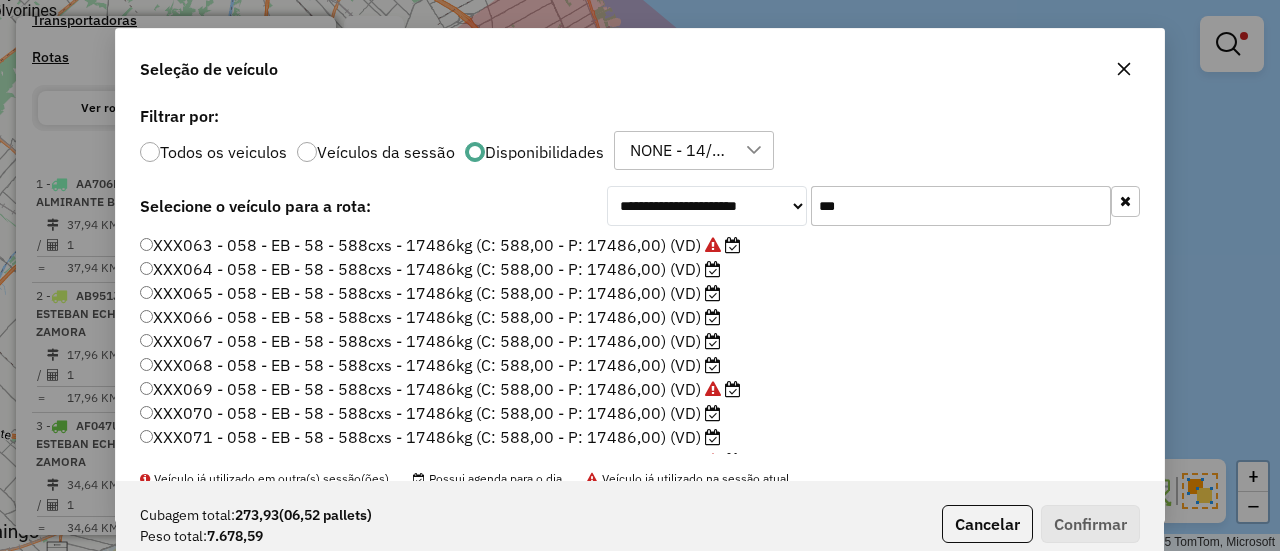 type on "***" 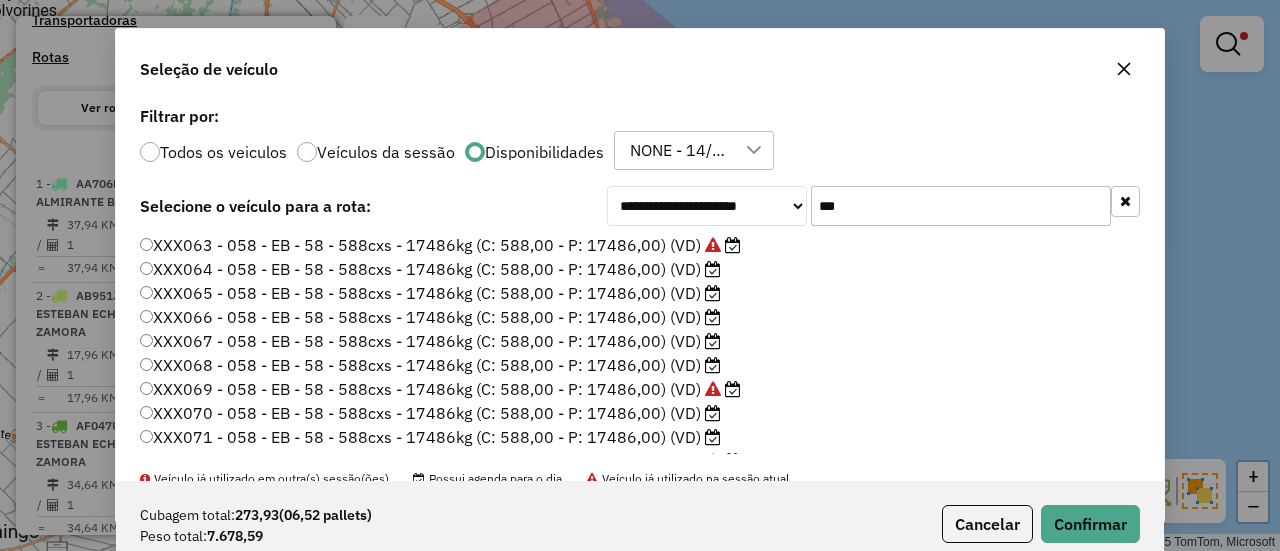 click on "Todos os veiculos Veículos da sessão Disponibilidades NONE - 14/07 - PROMAX, NOVO" 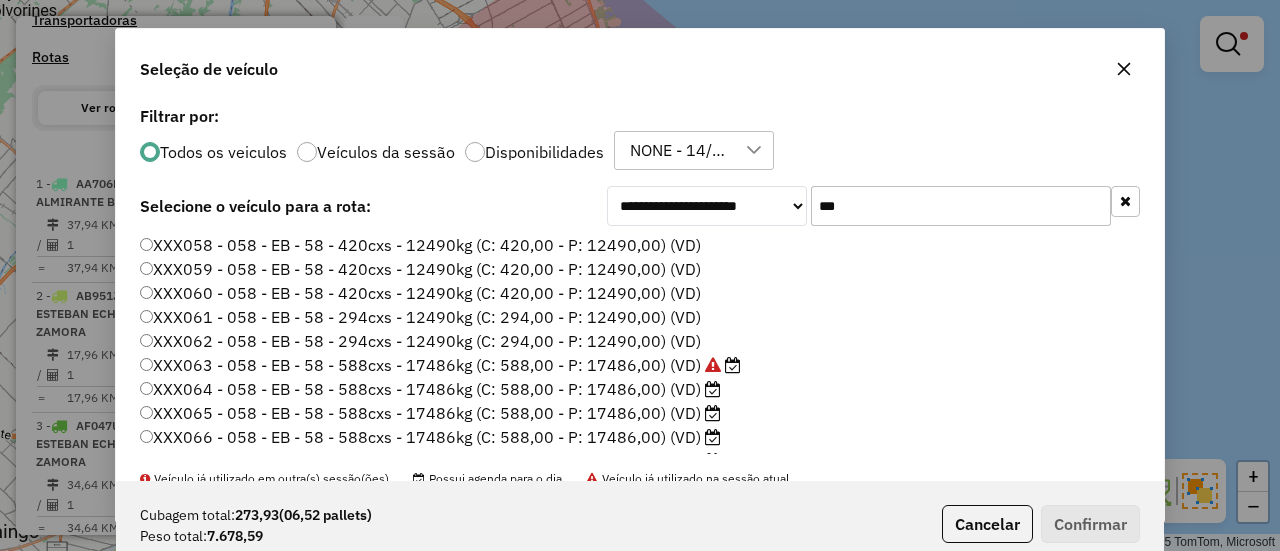 click on "XXX058 - 058 - EB - 58 - 420cxs - 12490kg (C: 420,00 - P: 12490,00) (VD)" 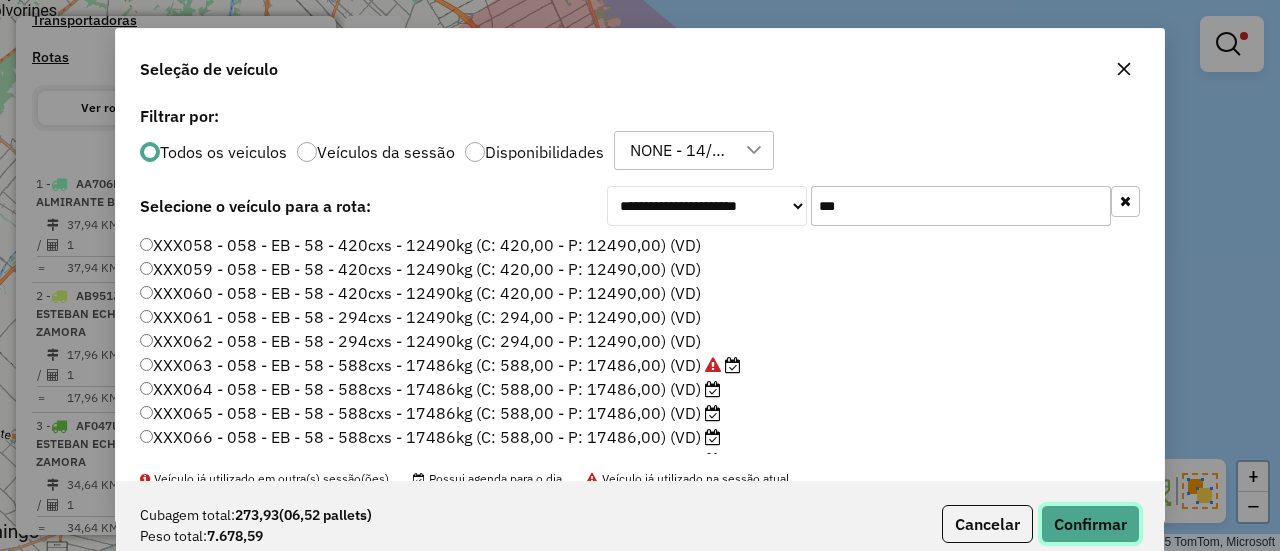 click on "Confirmar" 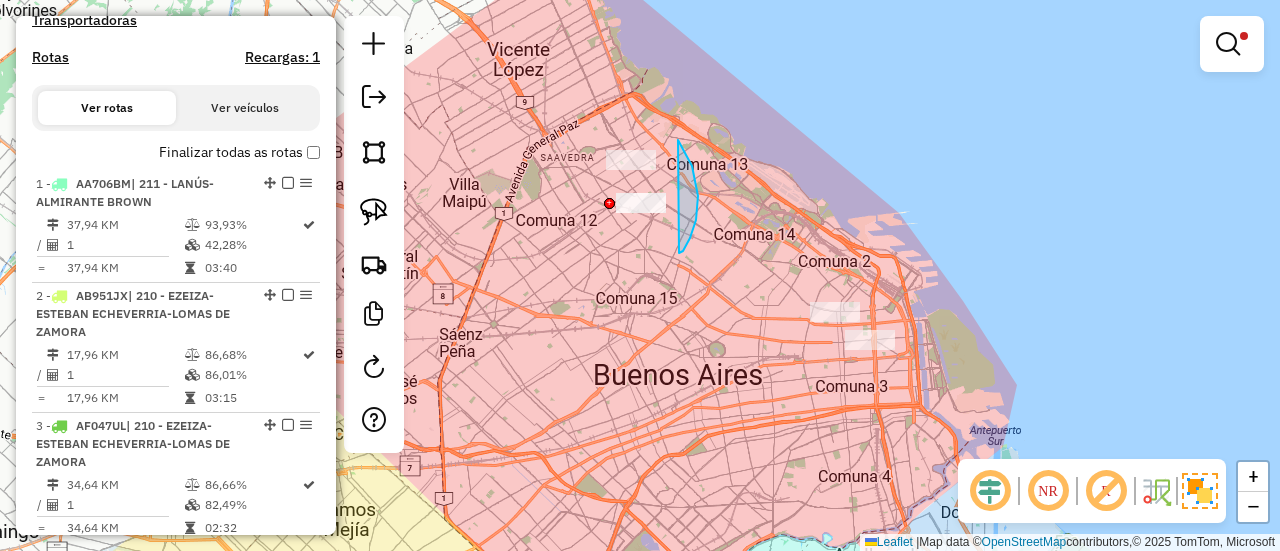 drag, startPoint x: 696, startPoint y: 220, endPoint x: 567, endPoint y: 309, distance: 156.72269 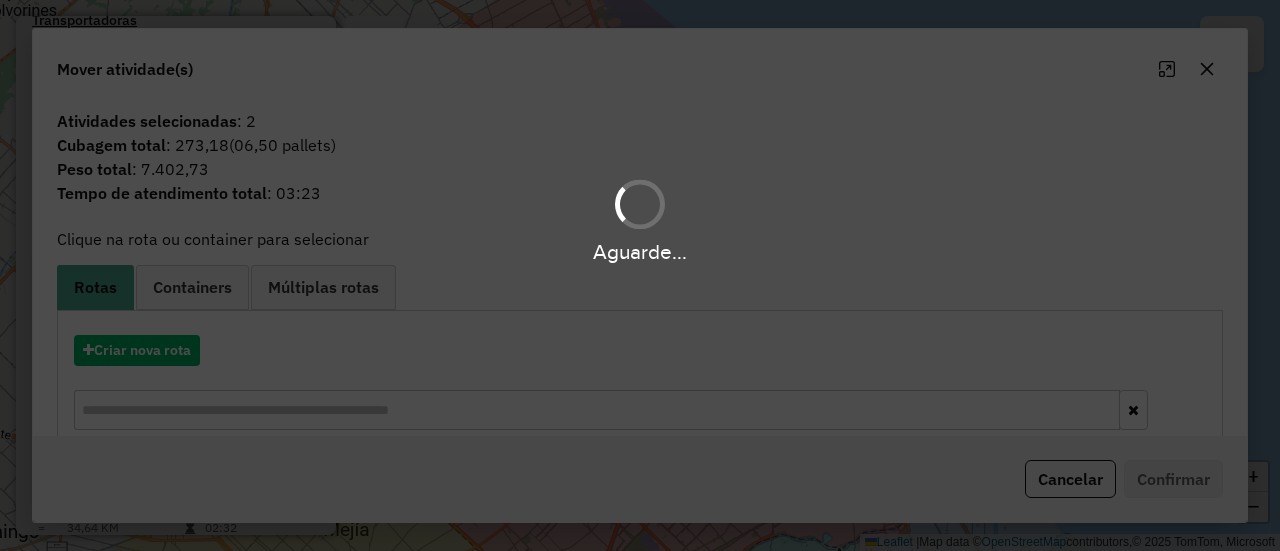 click on "Aguarde...  Pop-up bloqueado!  Seu navegador bloqueou automáticamente a abertura de uma nova janela.   Acesse as configurações e adicione o endereço do sistema a lista de permissão.   Fechar  Informações da Sessão 1189131 - 14/07/2025     Criação: 12/07/2025 13:11   Depósito:  SAZ AR Mercado Central - SMK  Total de rotas:  26  Distância Total:  933,80 km  Tempo total:  127:22  Custo total:  R$ 18.229,00  Total de Atividades Roteirizadas:  34  Total de Pedidos Roteirizados:  64  Peso total roteirizado:  246.934,35  Cubagem total roteirizado:  9.296,43  Total de Atividades não Roteirizadas:  4  Total de Pedidos não Roteirizados:  6 Total de caixas por viagem:  9.296,43 /   26 =  357,56 Média de Atividades por viagem:  34 /   26 =  1,31 Ocupação média da frota:  70,87%   Rotas improdutivas:  22  Rotas vários dias:  0  Clientes Priorizados NR:  0  Transportadoras  Rotas  Recargas: 1   Ver rotas   Ver veículos  Finalizar todas as rotas   1 -       AA706BM   | 211 - LANÚS-ALMIRANTE BROWN /" at bounding box center [640, 275] 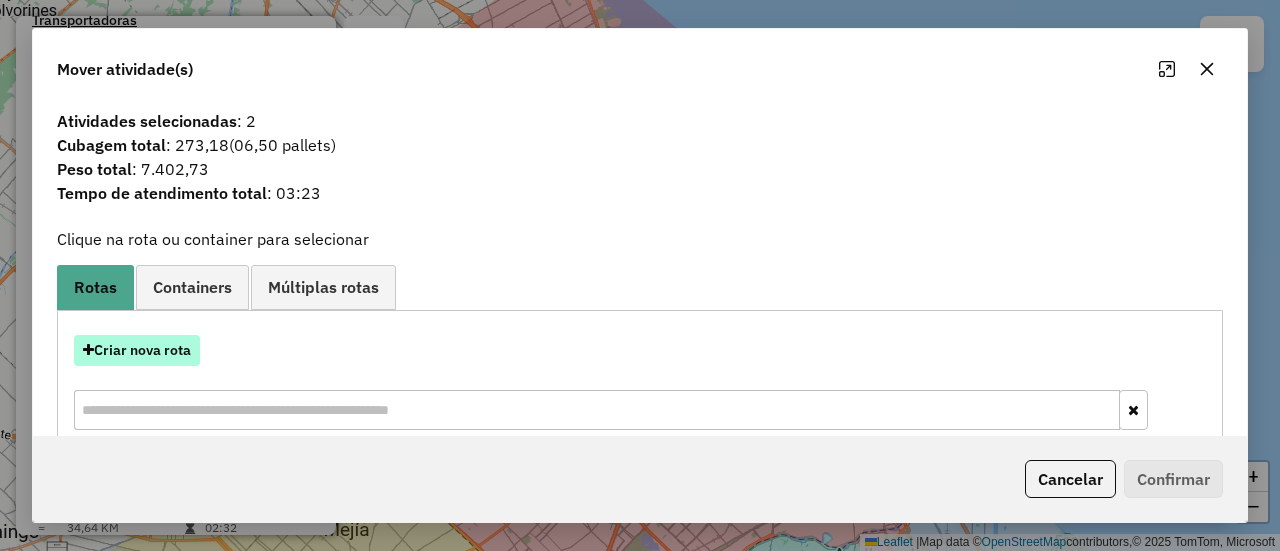 click on "Criar nova rota" at bounding box center (137, 350) 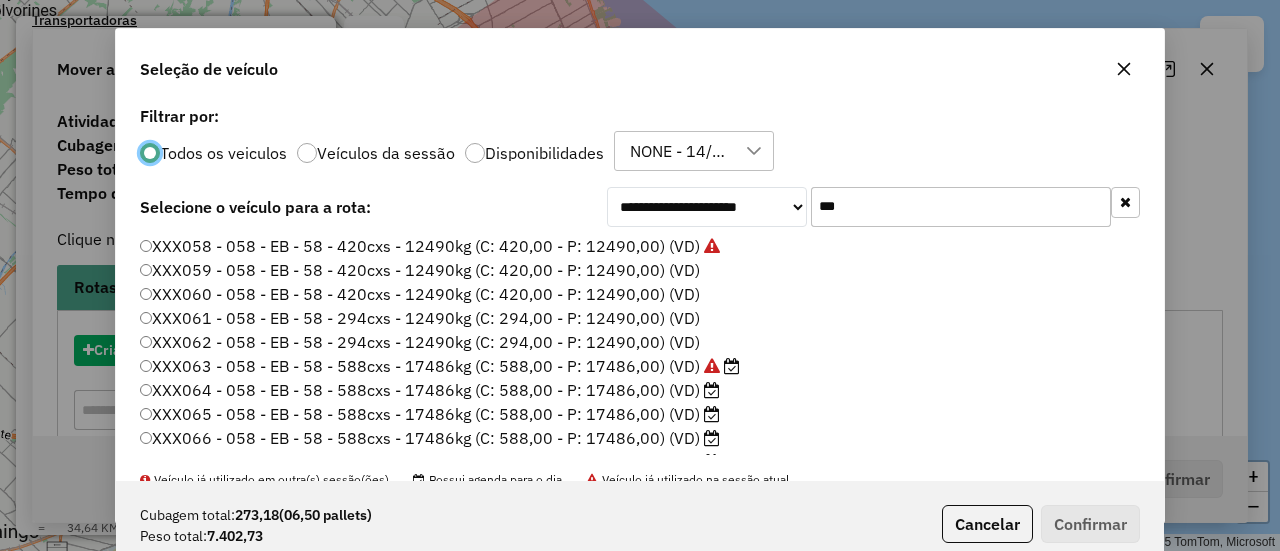 scroll, scrollTop: 11, scrollLeft: 6, axis: both 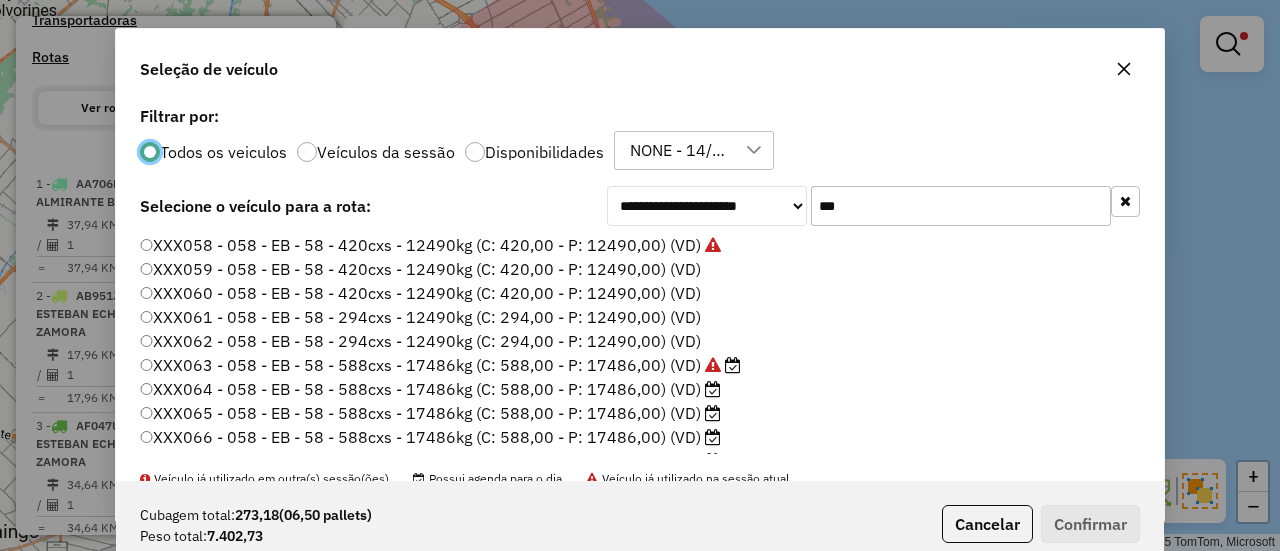 click on "XXX059 - 058 - EB - 58 - 420cxs - 12490kg (C: 420,00 - P: 12490,00) (VD)" 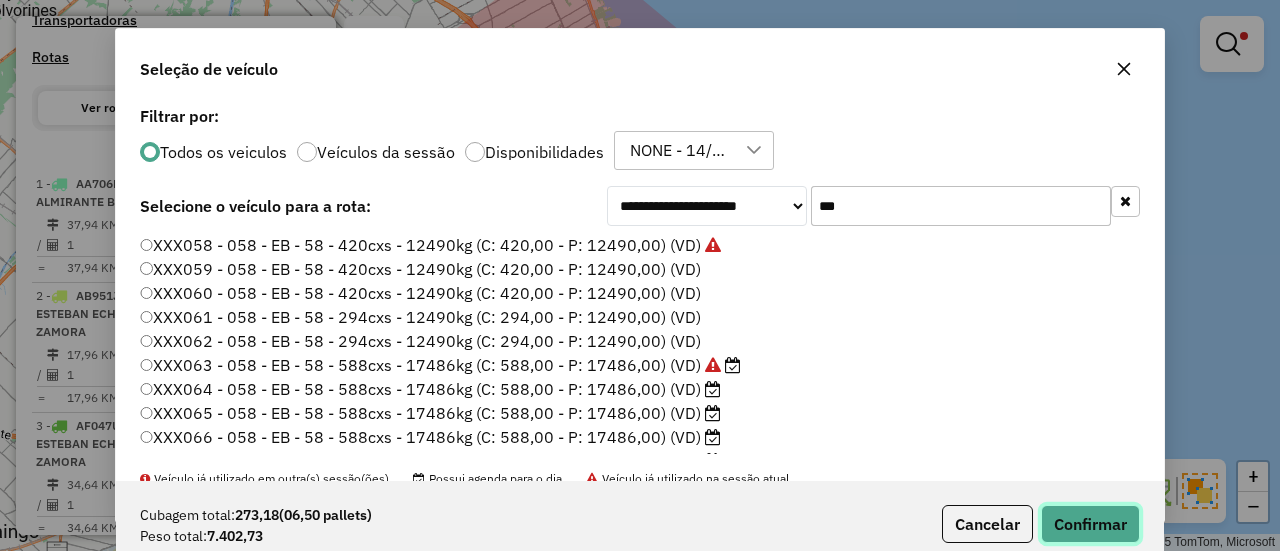 click on "Confirmar" 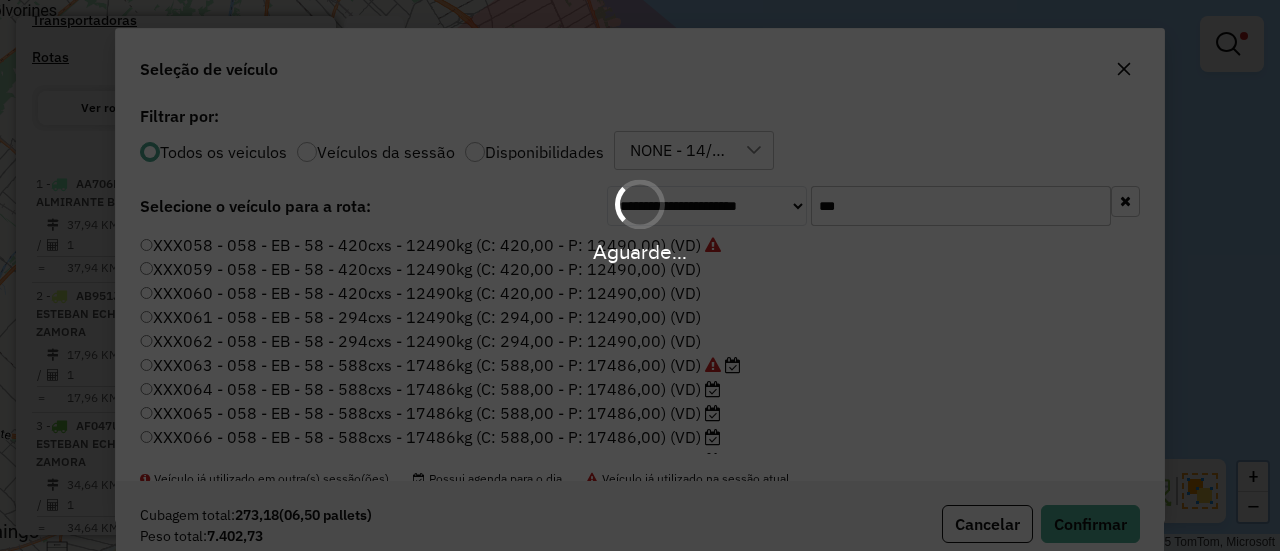 click on "Aguarde..." at bounding box center (640, 275) 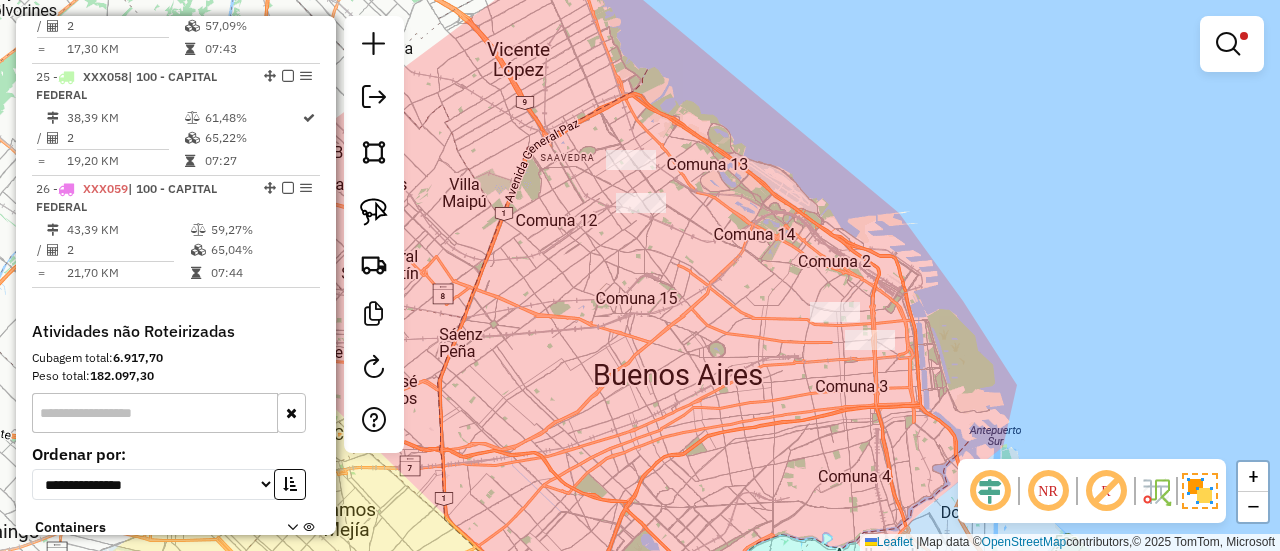 scroll, scrollTop: 3454, scrollLeft: 0, axis: vertical 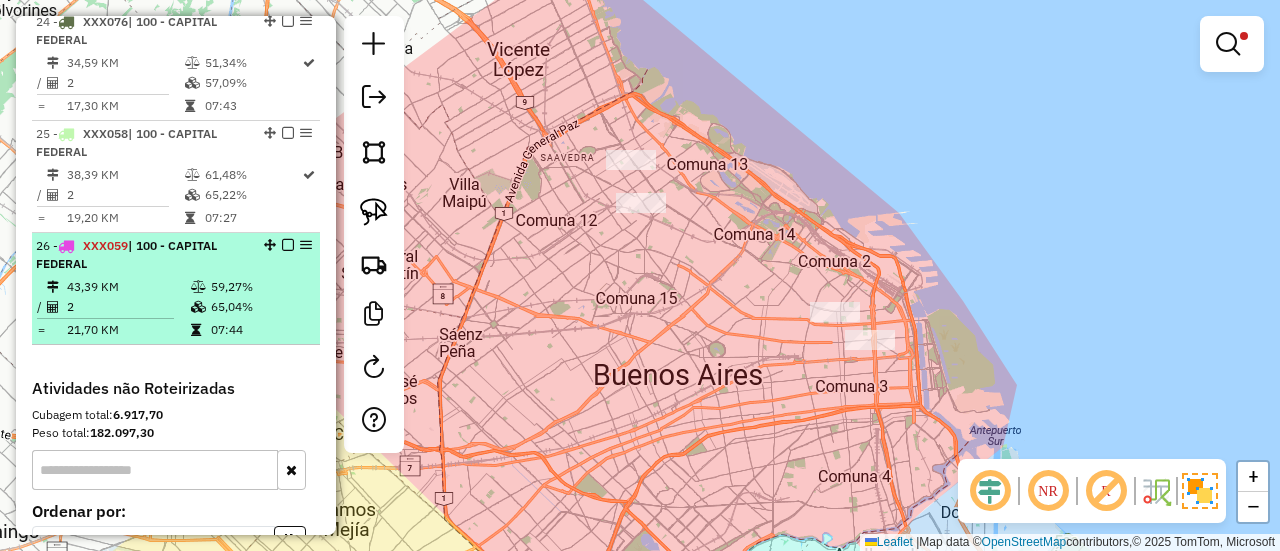 click at bounding box center [288, 245] 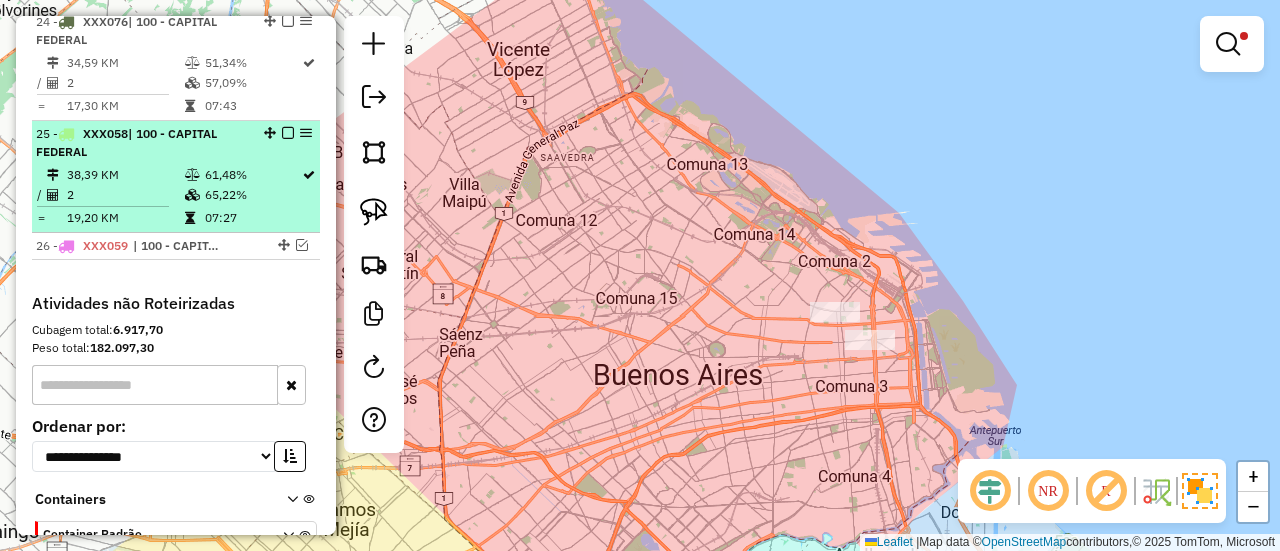 click at bounding box center (288, 133) 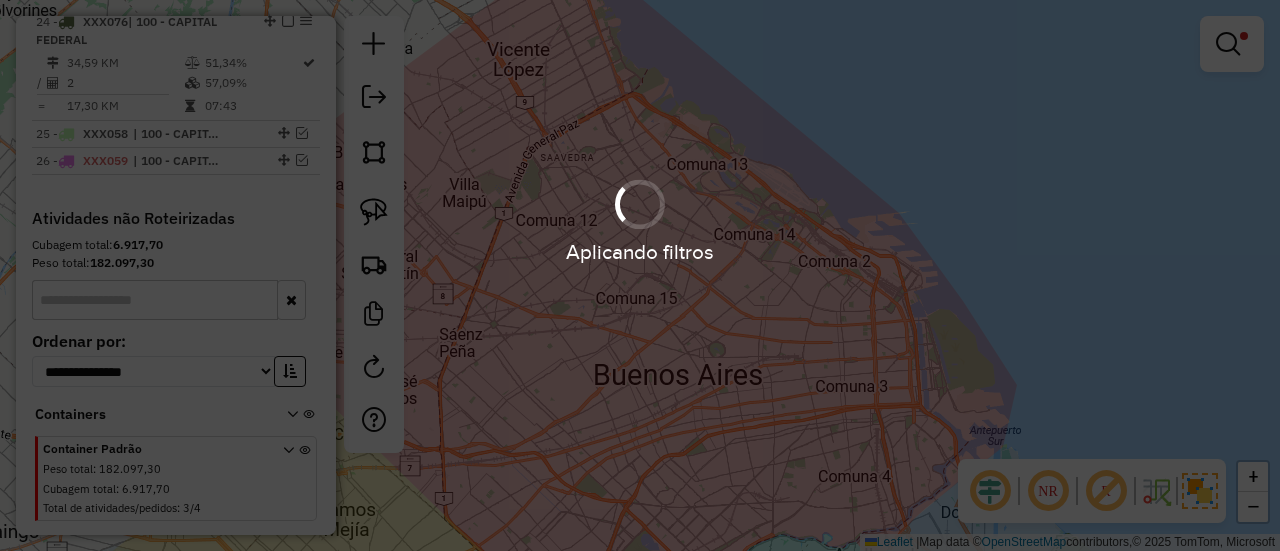 click on "Aplicando filtros" at bounding box center [640, 275] 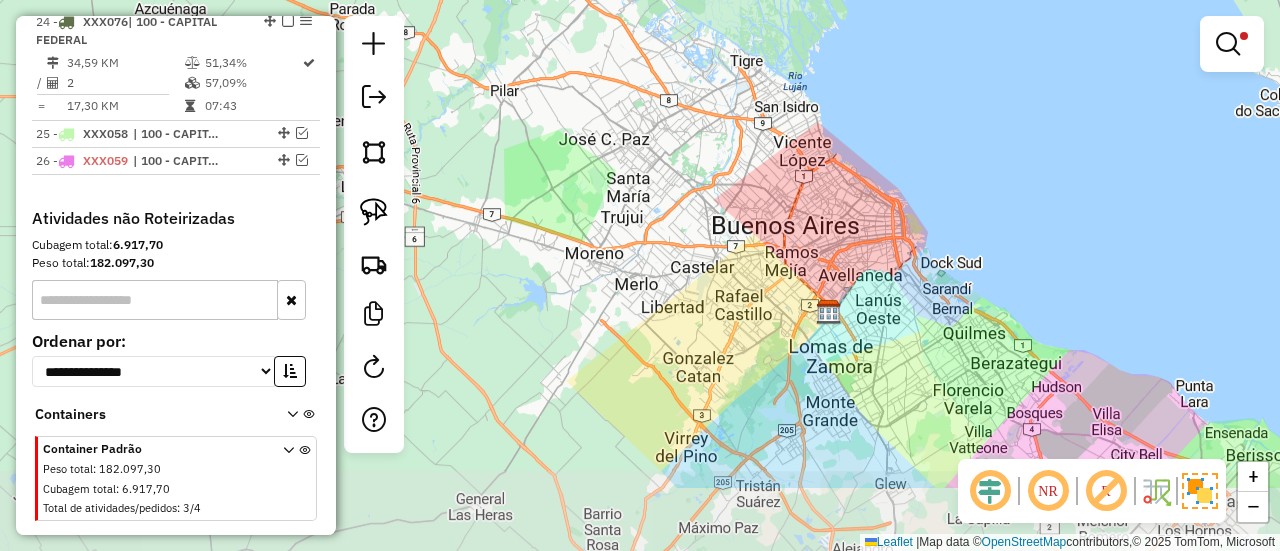 drag, startPoint x: 798, startPoint y: 363, endPoint x: 775, endPoint y: 344, distance: 29.832869 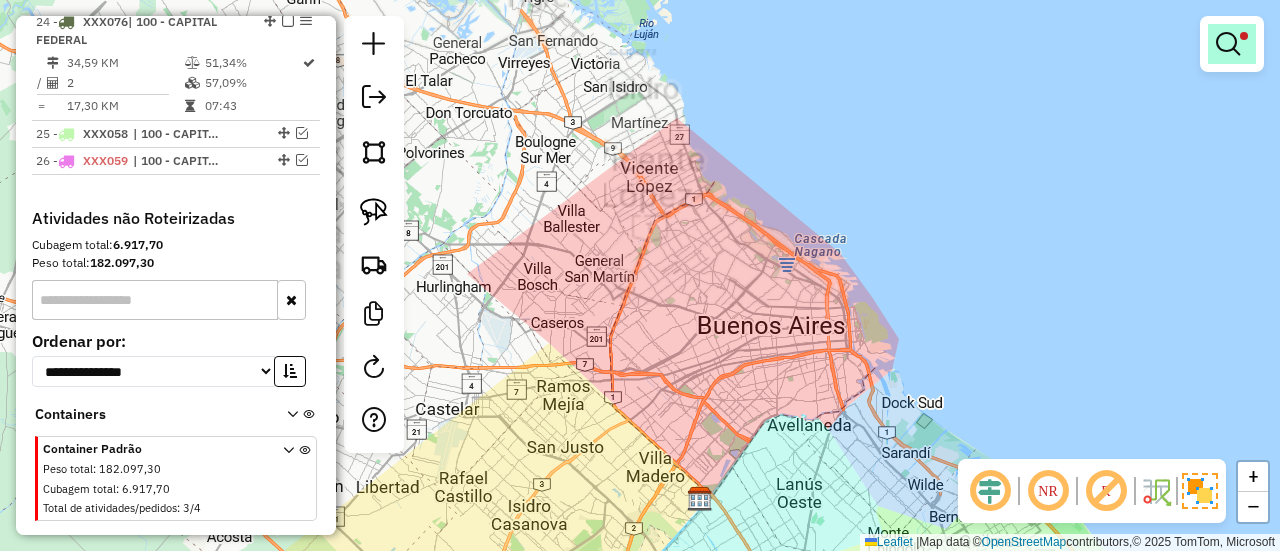 click at bounding box center [1232, 44] 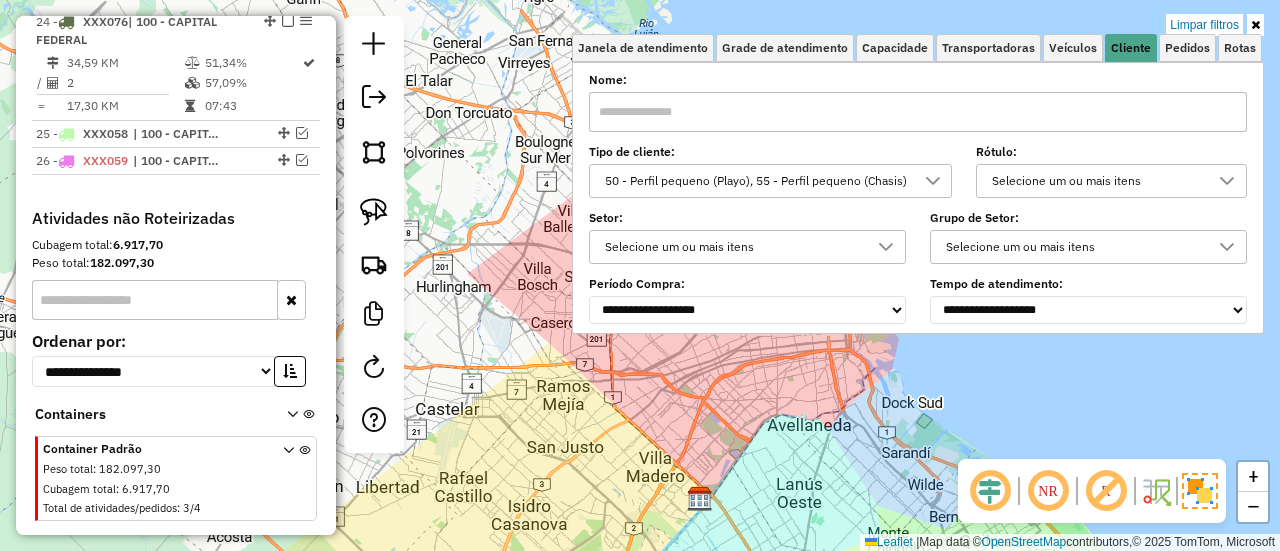 click on "Limpar filtros Janela de atendimento Grade de atendimento Capacidade Transportadoras Veículos Cliente Pedidos  Rotas Selecione os dias de semana para filtrar as janelas de atendimento  Seg   Ter   Qua   Qui   Sex   Sáb   Dom  Informe o período da janela de atendimento: De: Até:  Filtrar exatamente a janela do cliente  Considerar janela de atendimento padrão  Selecione os dias de semana para filtrar as grades de atendimento  Seg   Ter   Qua   Qui   Sex   Sáb   Dom   Considerar clientes sem dia de atendimento cadastrado  Clientes fora do dia de atendimento selecionado Filtrar as atividades entre os valores definidos abaixo:  Peso mínimo:   Peso máximo:   Cubagem mínima:   Cubagem máxima:   De:   Até:  Filtrar as atividades entre o tempo de atendimento definido abaixo:  De:   Até:   Considerar capacidade total dos clientes não roteirizados Transportadora: Selecione um ou mais itens Tipo de veículo: Selecione um ou mais itens Veículo: Selecione um ou mais itens Motorista: Selecione um ou mais itens" 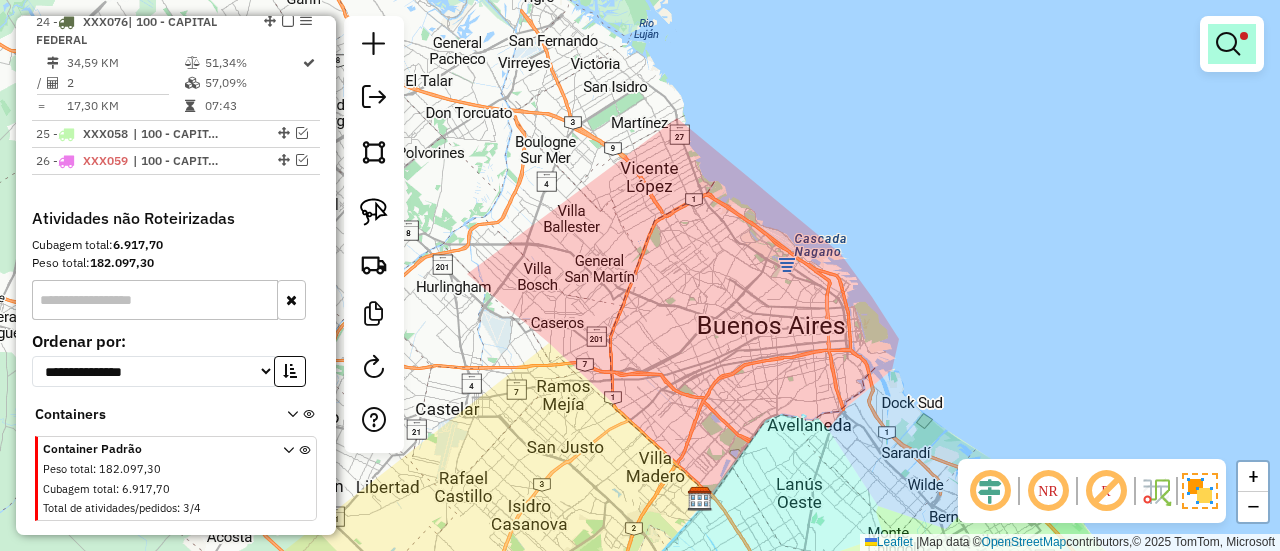 click at bounding box center (1228, 44) 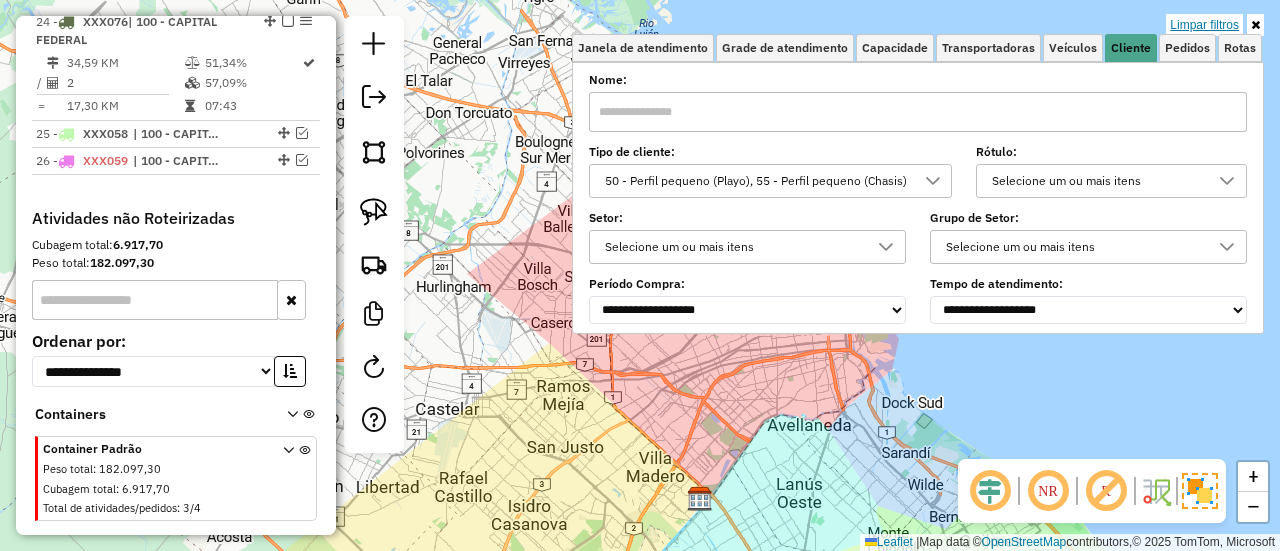 click on "Limpar filtros" at bounding box center [1204, 25] 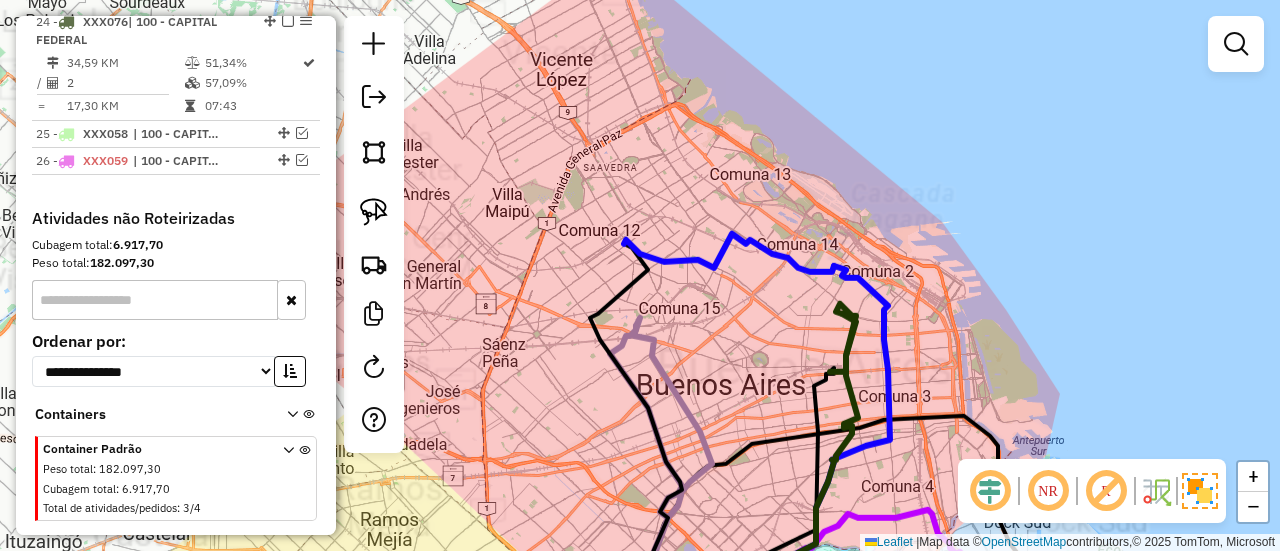 click 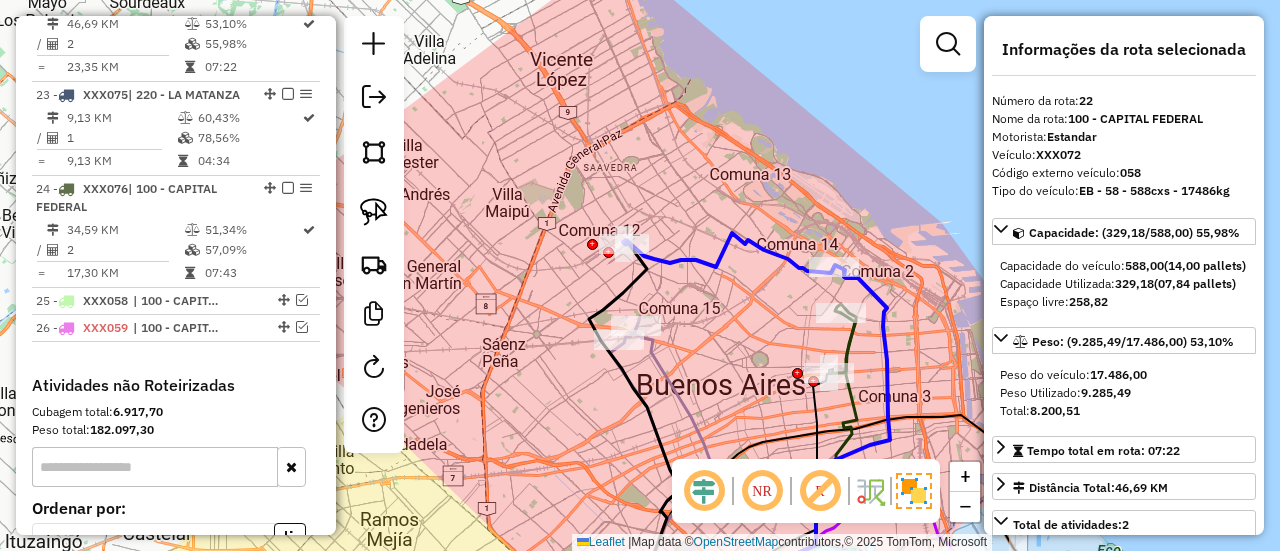 scroll, scrollTop: 3269, scrollLeft: 0, axis: vertical 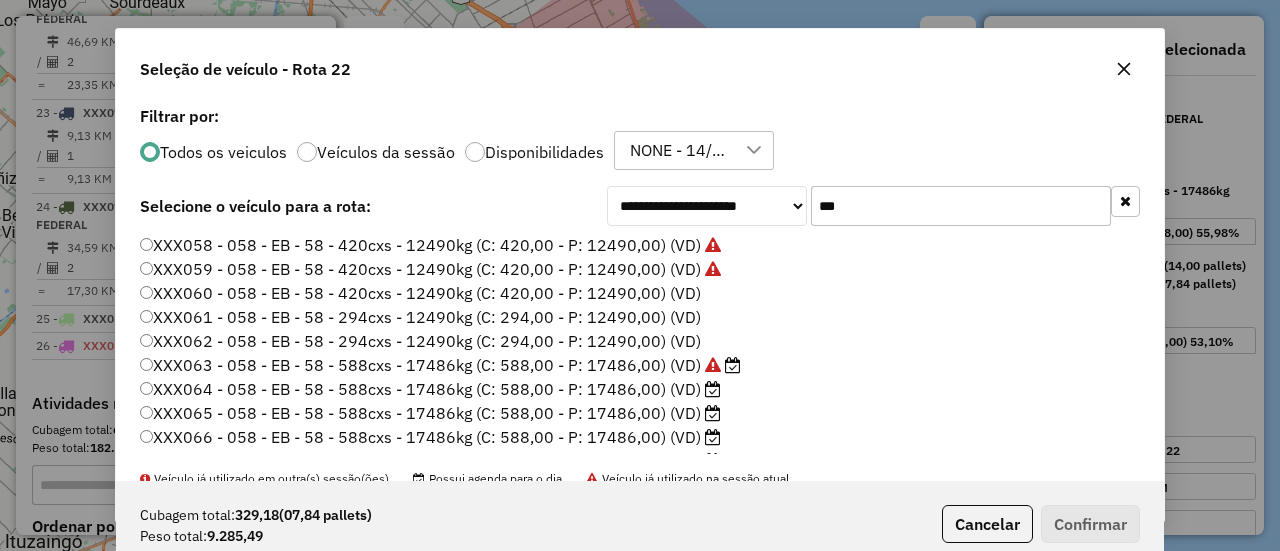 click on "XXX058 - 058 - EB - 58 - 420cxs - 12490kg (C: 420,00 - P: 12490,00) (VD)" 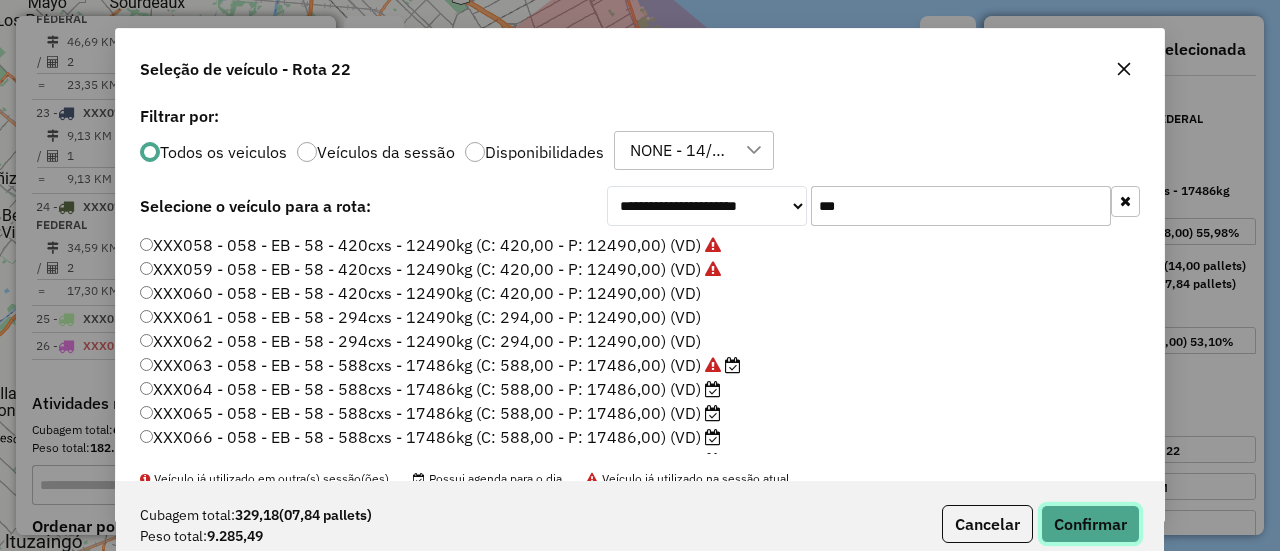 click on "Confirmar" 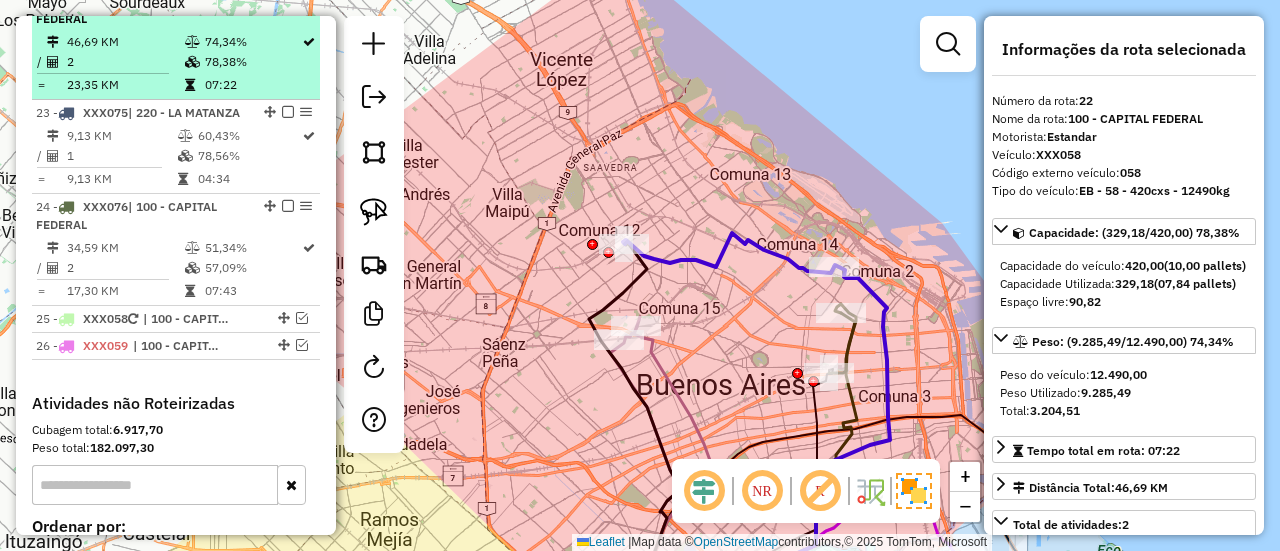 click at bounding box center [288, 0] 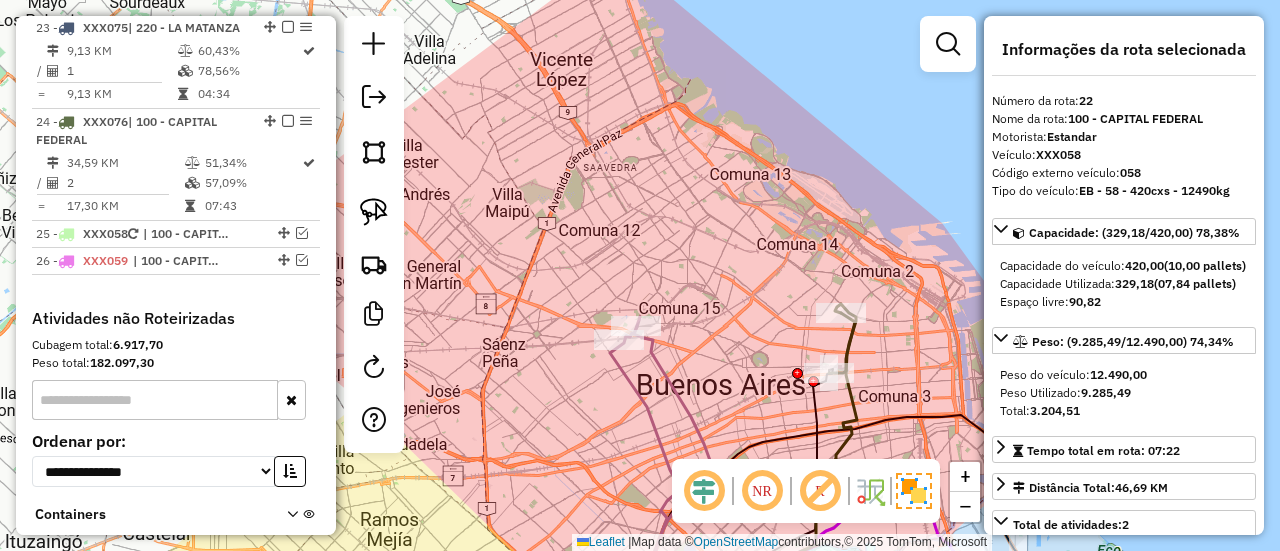 click on "Janela de atendimento Grade de atendimento Capacidade Transportadoras Veículos Cliente Pedidos  Rotas Selecione os dias de semana para filtrar as janelas de atendimento  Seg   Ter   Qua   Qui   Sex   Sáb   Dom  Informe o período da janela de atendimento: De: Até:  Filtrar exatamente a janela do cliente  Considerar janela de atendimento padrão  Selecione os dias de semana para filtrar as grades de atendimento  Seg   Ter   Qua   Qui   Sex   Sáb   Dom   Considerar clientes sem dia de atendimento cadastrado  Clientes fora do dia de atendimento selecionado Filtrar as atividades entre os valores definidos abaixo:  Peso mínimo:   Peso máximo:   Cubagem mínima:   Cubagem máxima:   De:   Até:  Filtrar as atividades entre o tempo de atendimento definido abaixo:  De:   Até:   Considerar capacidade total dos clientes não roteirizados Transportadora: Selecione um ou mais itens Tipo de veículo: Selecione um ou mais itens Veículo: Selecione um ou mais itens Motorista: Selecione um ou mais itens Nome: Rótulo:" 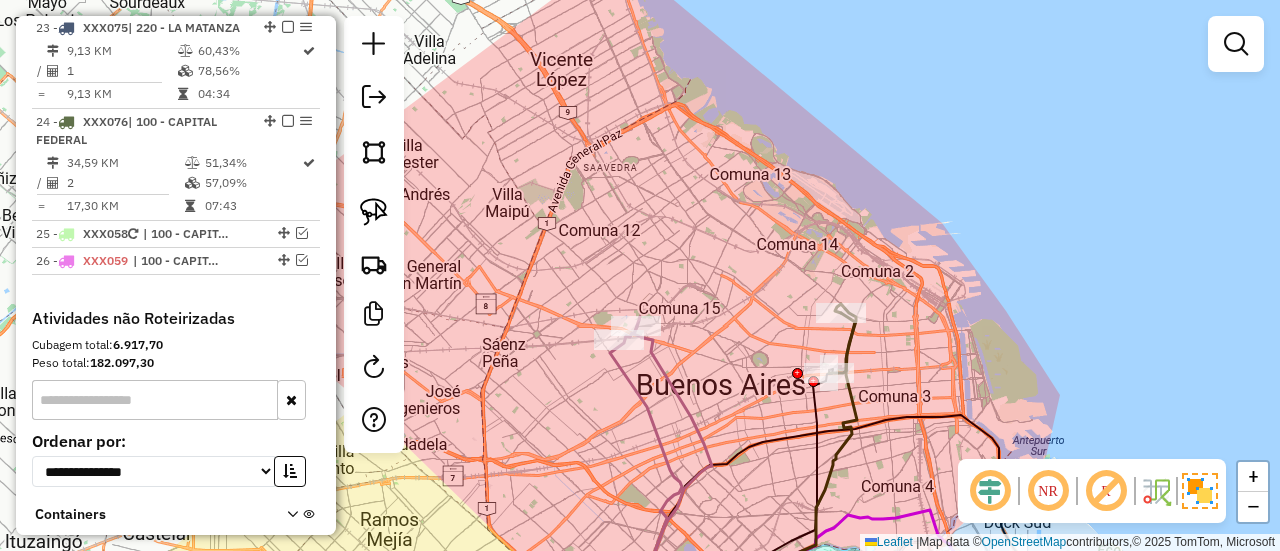 drag, startPoint x: 699, startPoint y: 296, endPoint x: 601, endPoint y: 197, distance: 139.30183 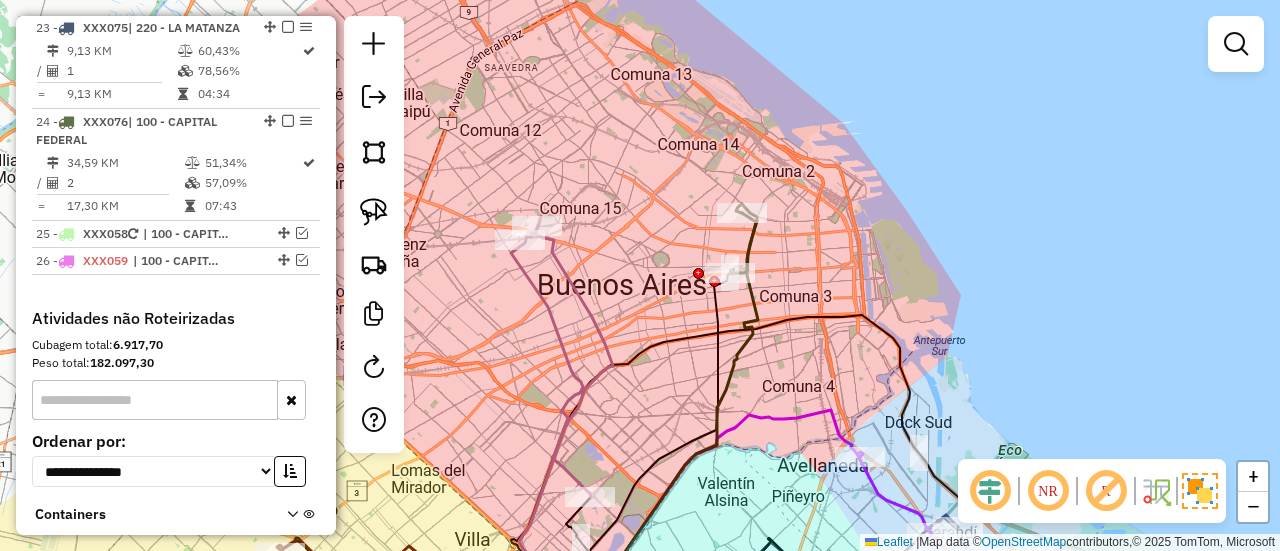 click 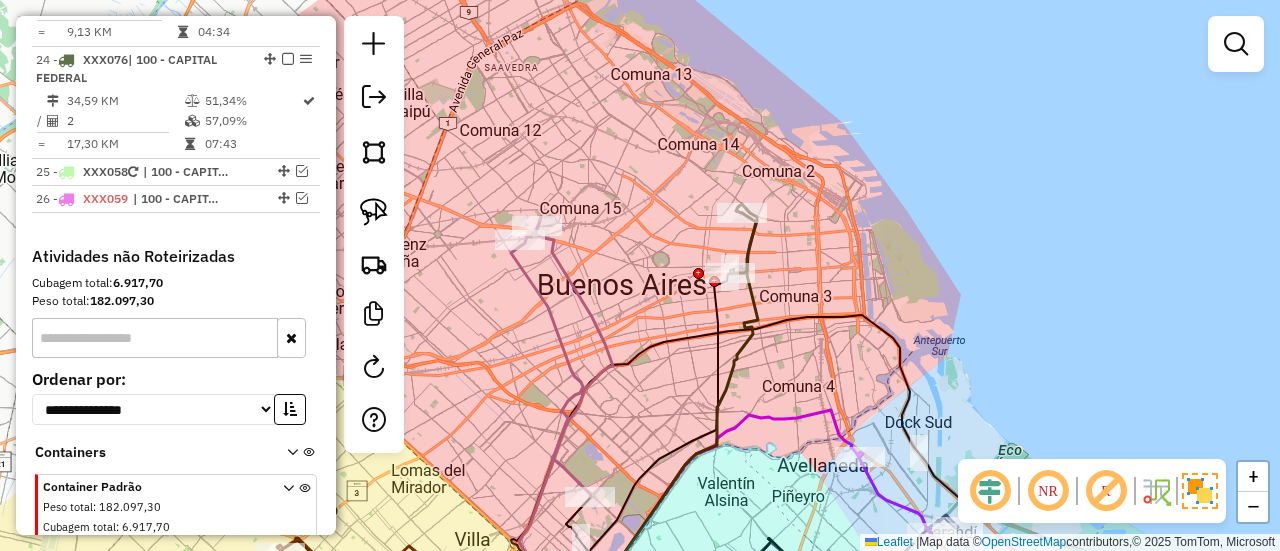 select on "**********" 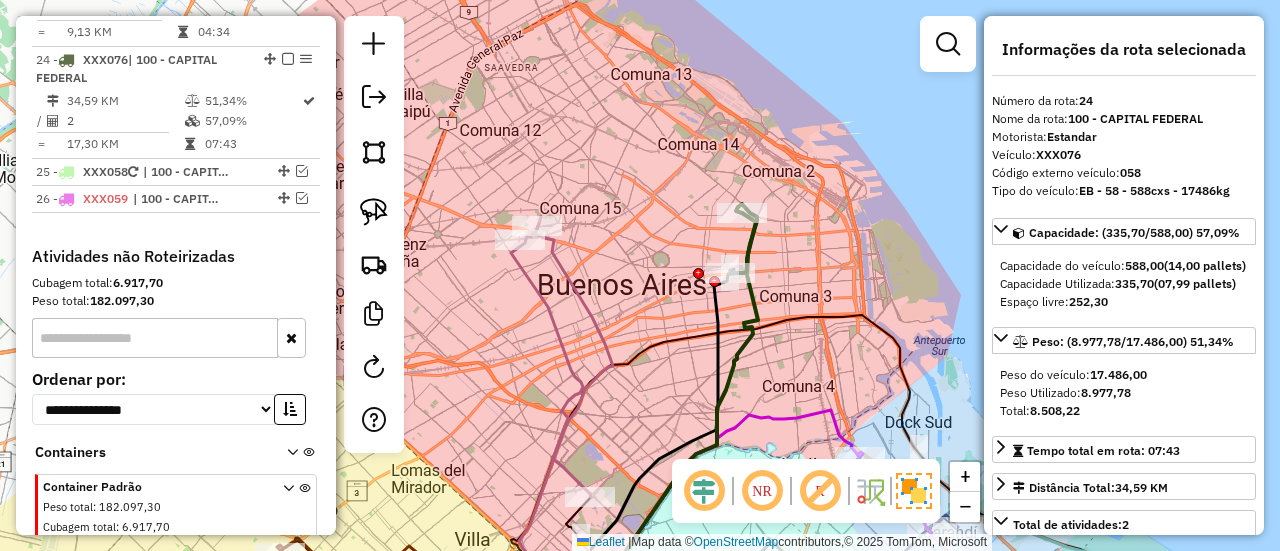 scroll, scrollTop: 3408, scrollLeft: 0, axis: vertical 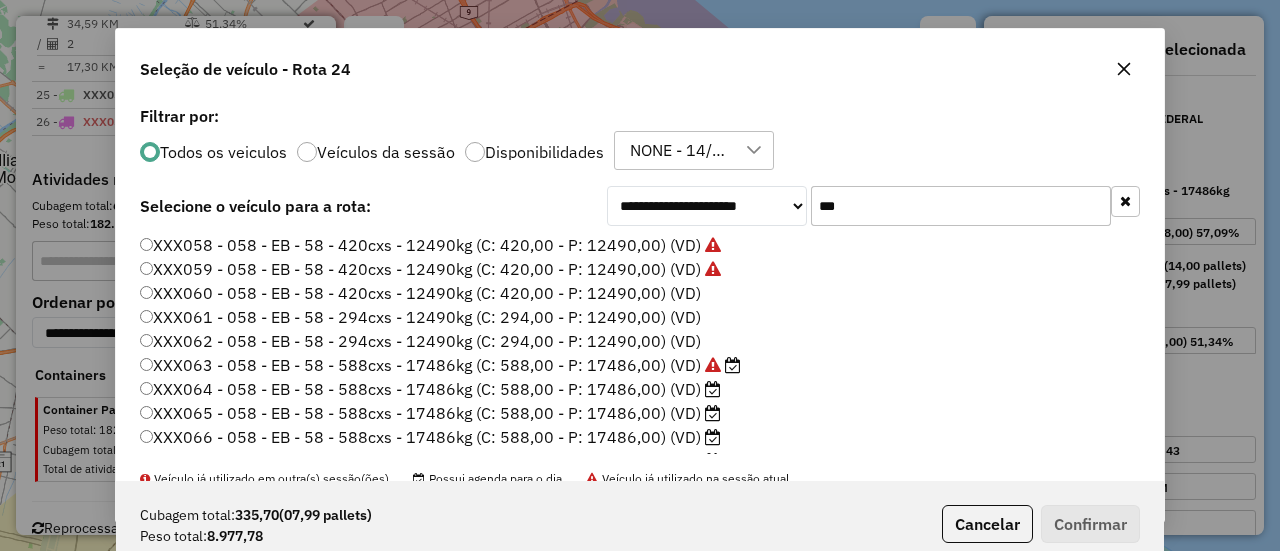 click on "XXX058 - 058 - EB - 58 - 420cxs - 12490kg (C: 420,00 - P: 12490,00) (VD)" 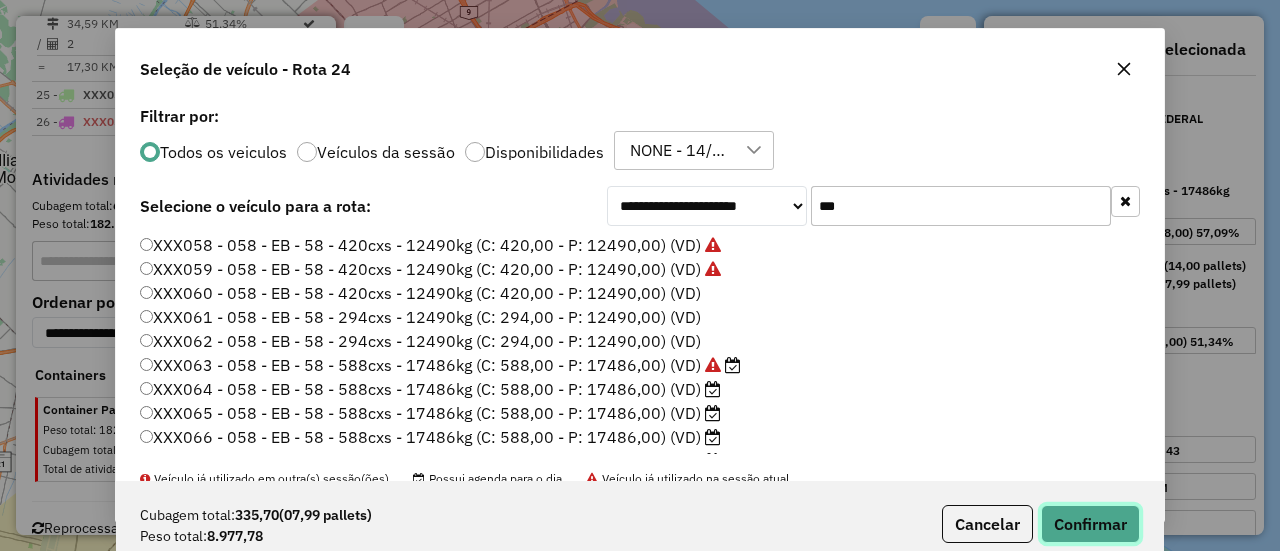 click on "Confirmar" 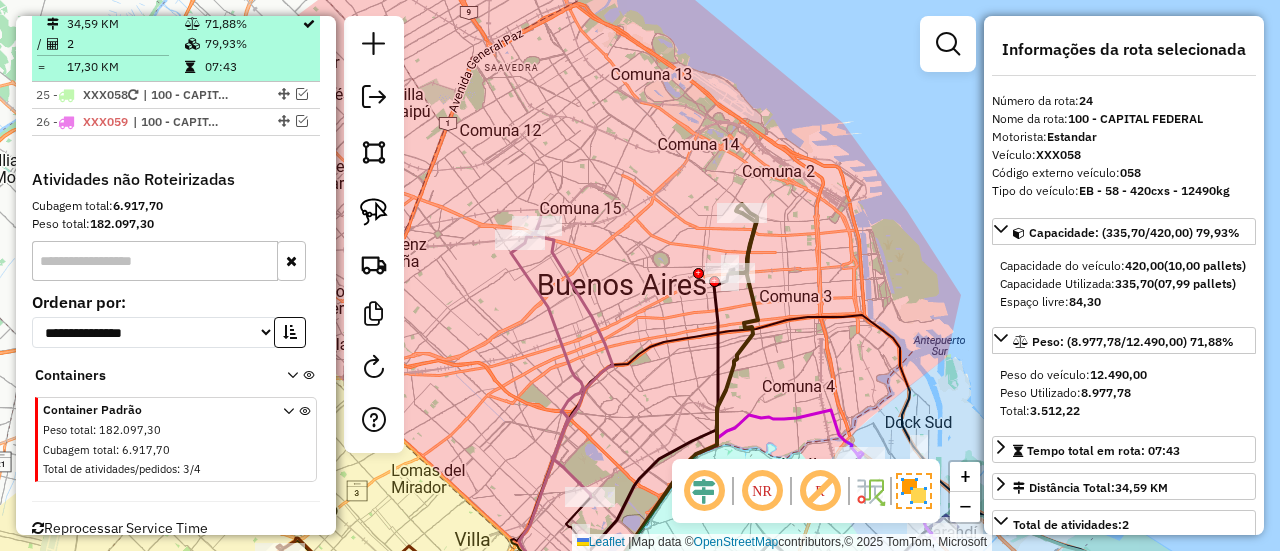 click on "24 -       XXX058   | 100 - CAPITAL FEDERAL" at bounding box center (176, -8) 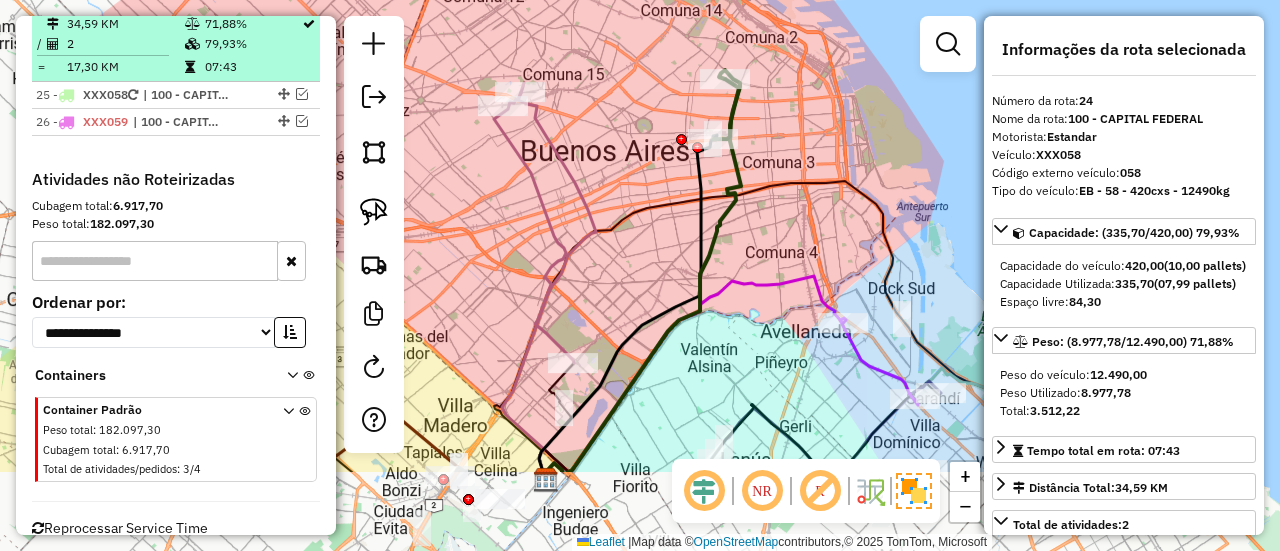 click at bounding box center [288, -18] 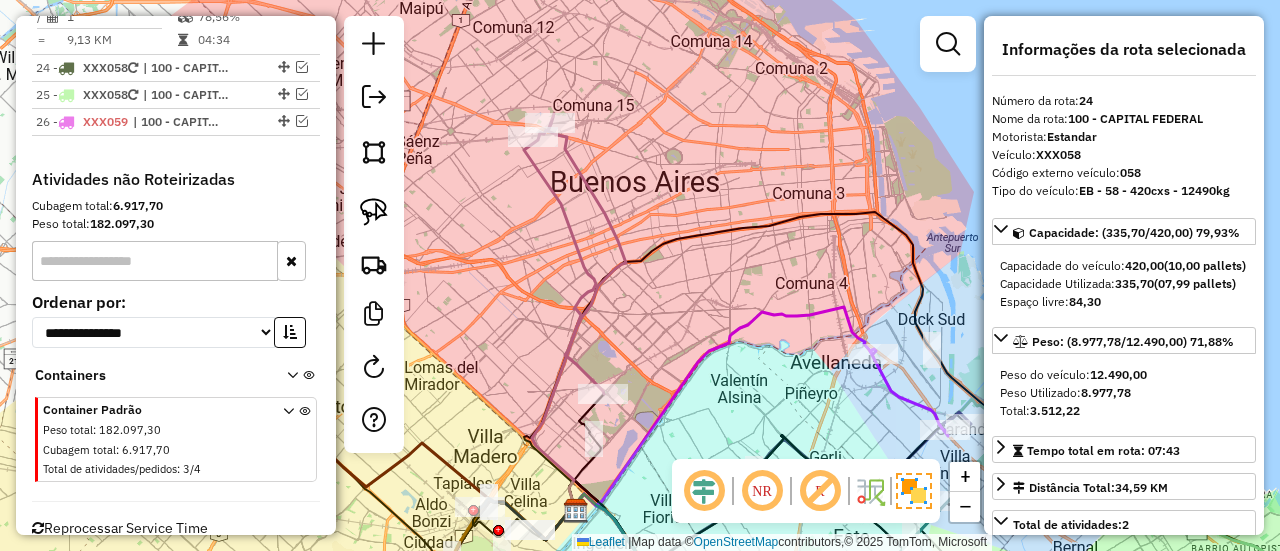 drag, startPoint x: 570, startPoint y: 170, endPoint x: 638, endPoint y: 212, distance: 79.924965 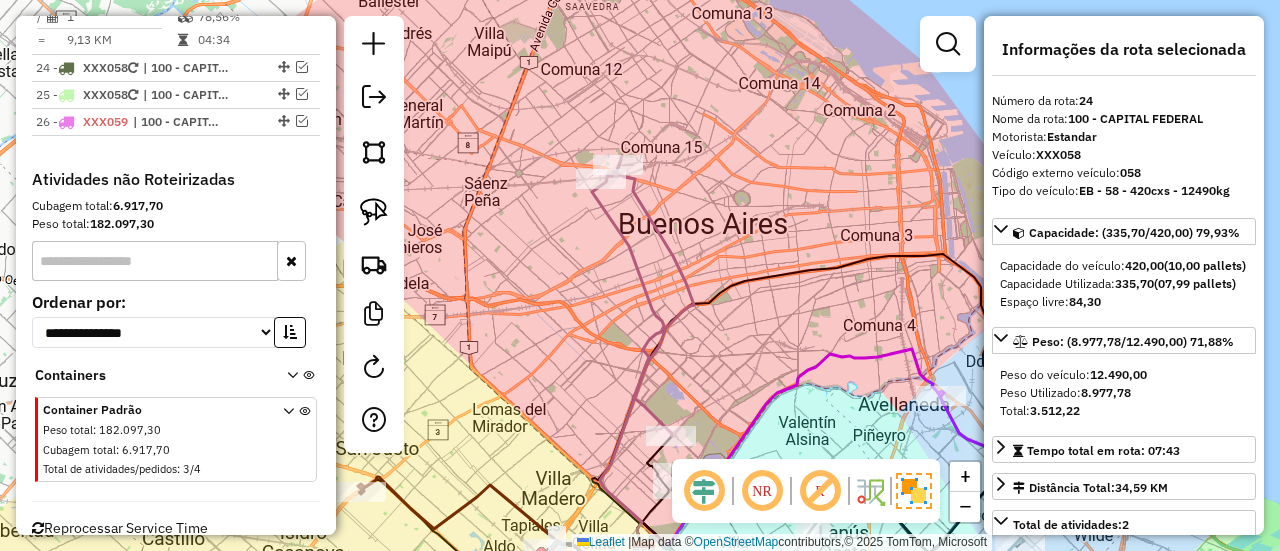 click 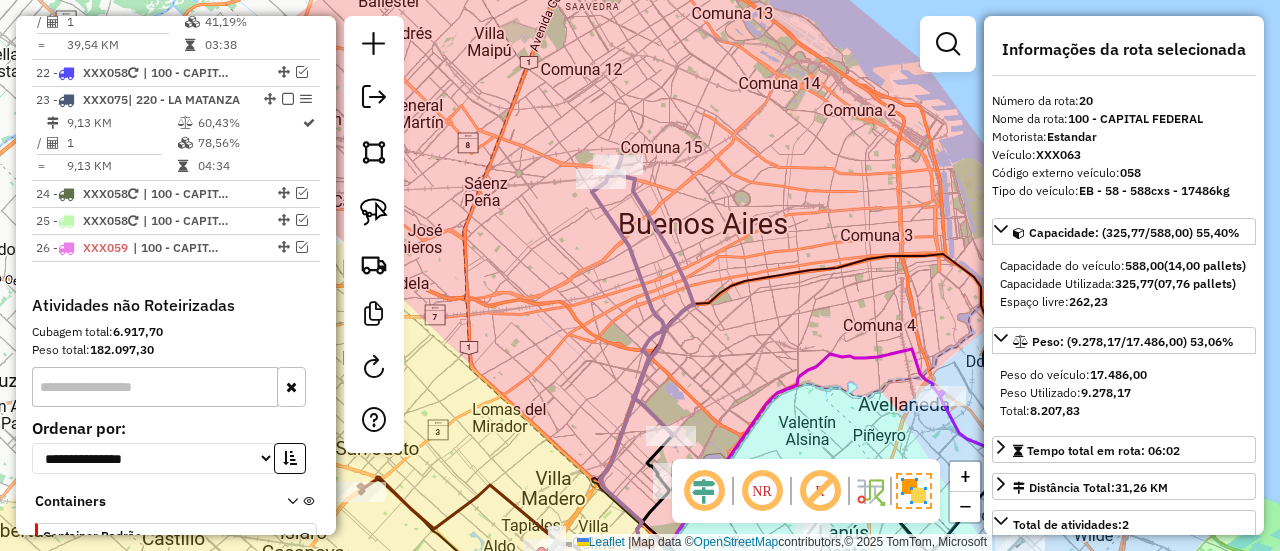 scroll, scrollTop: 3046, scrollLeft: 0, axis: vertical 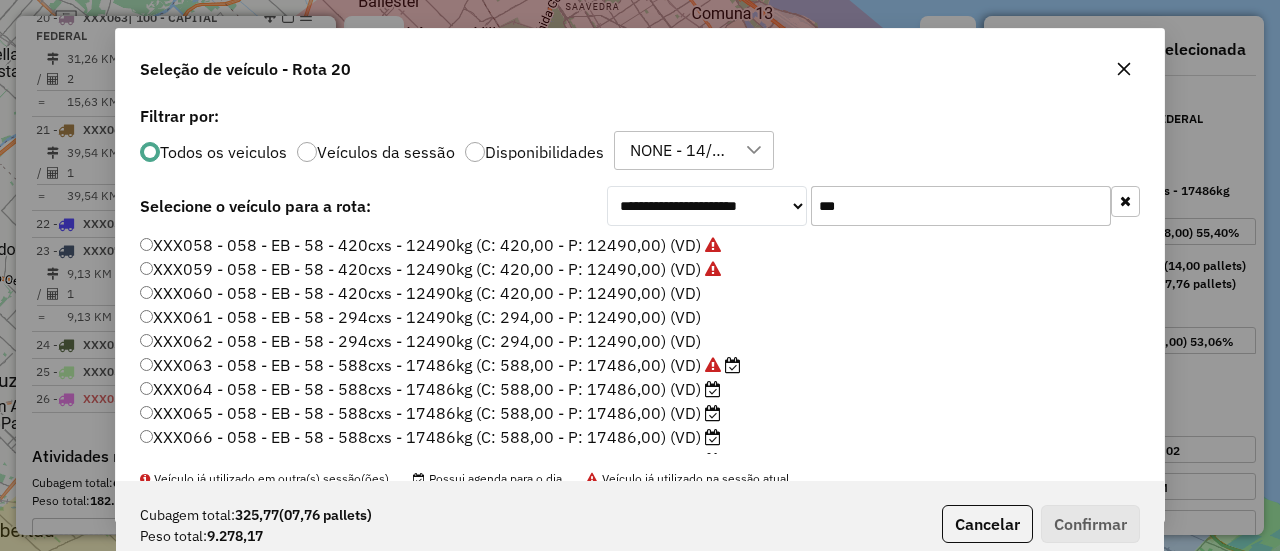 drag, startPoint x: 508, startPoint y: 237, endPoint x: 518, endPoint y: 246, distance: 13.453624 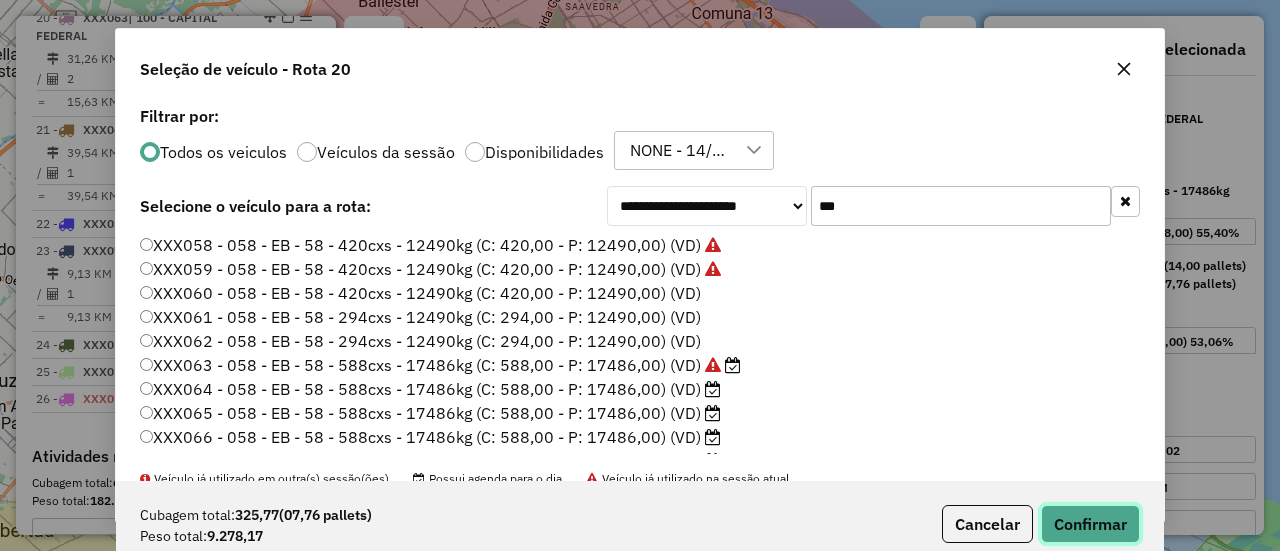 click on "Confirmar" 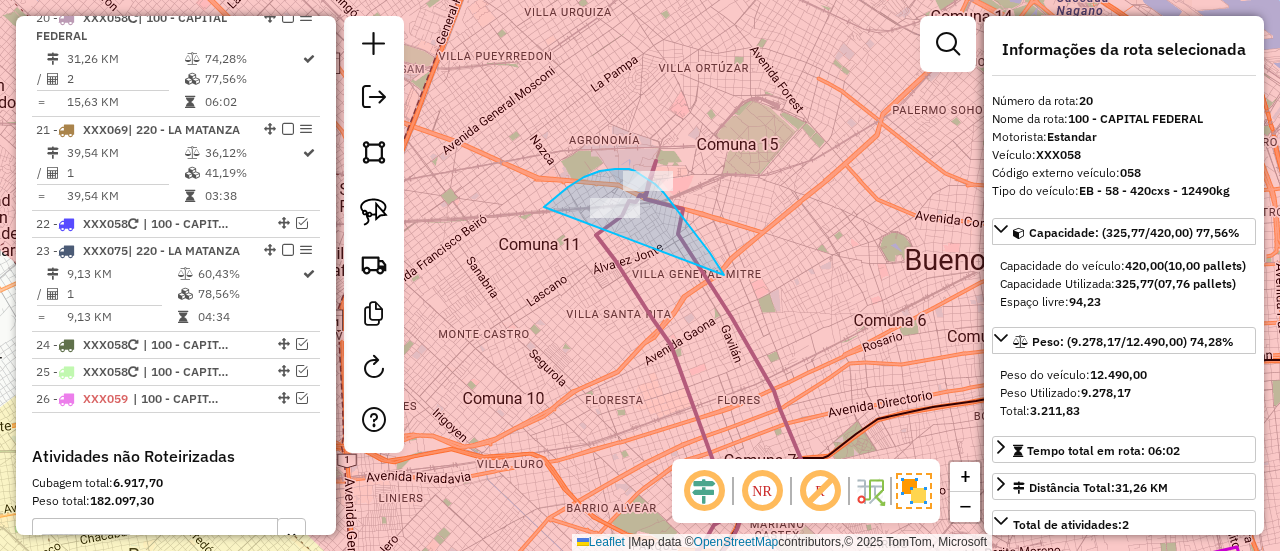drag, startPoint x: 718, startPoint y: 265, endPoint x: 541, endPoint y: 227, distance: 181.03314 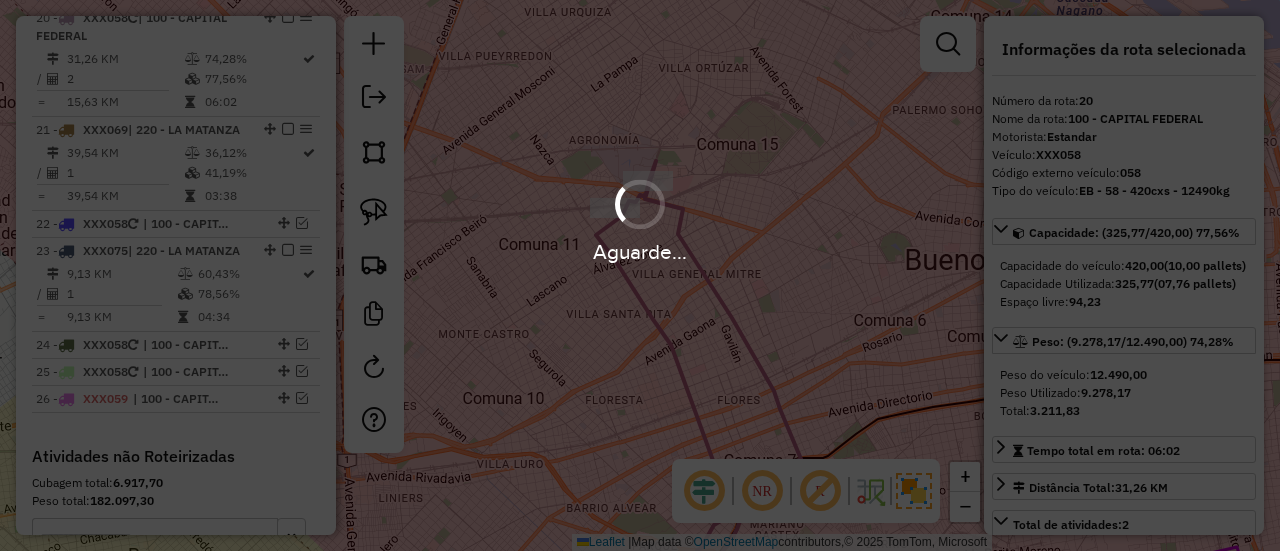 click on "Aguarde..." at bounding box center (640, 275) 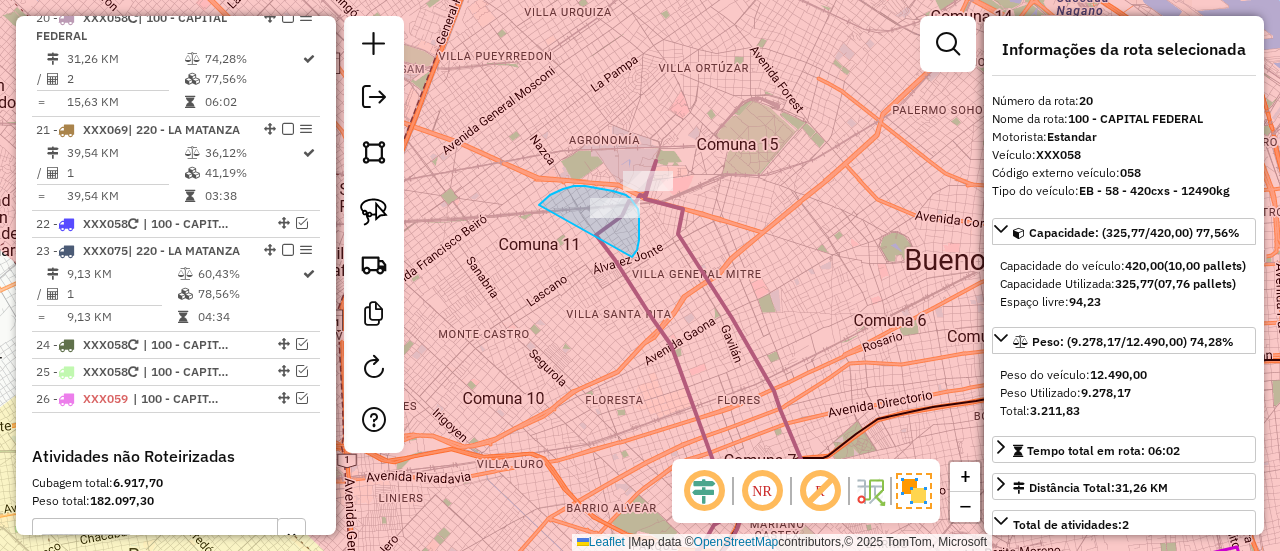 drag, startPoint x: 639, startPoint y: 240, endPoint x: 526, endPoint y: 231, distance: 113.35784 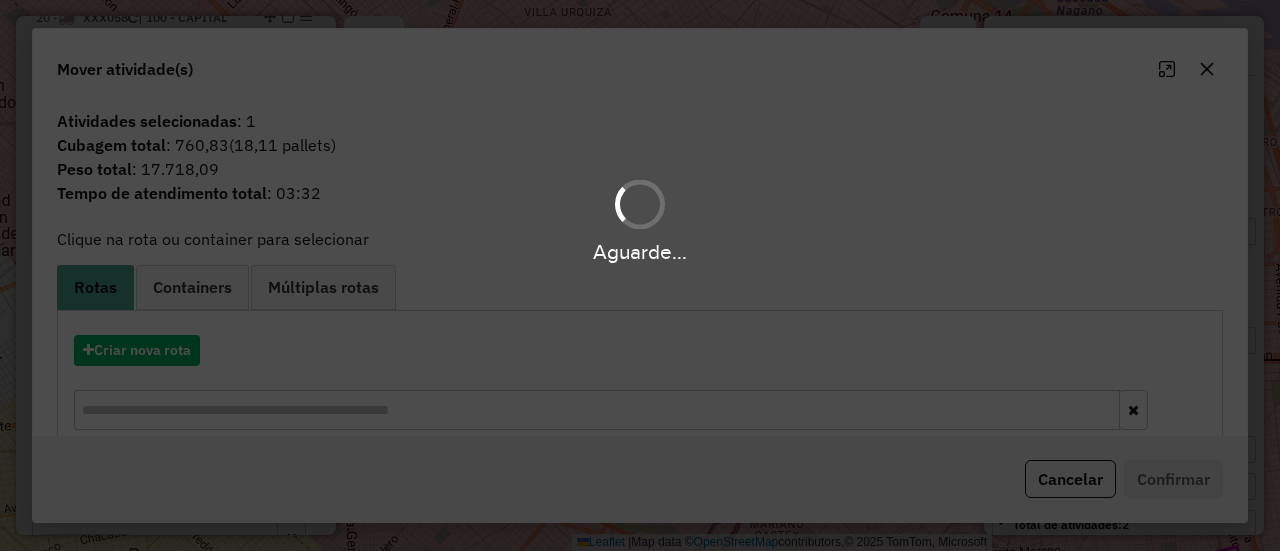 click on "Aguarde..." at bounding box center [640, 252] 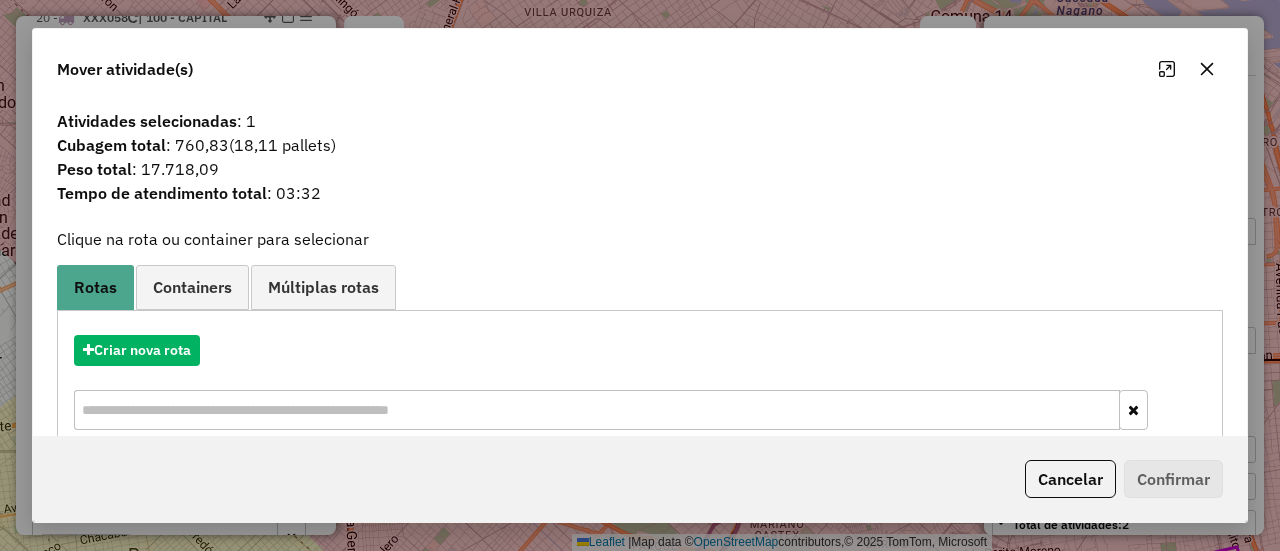 click on "Atividades selecionadas : 1 Cubagem total  : 760,83   (18,11 pallets)  Peso total : 17.718,09 Tempo de atendimento total : 03:32  Clique na rota ou container para selecionar   Rotas Containers Múltiplas rotas  Criar nova rota   1   AA706BM | OM7 | 211 - LANÚS-ALMIRANTE BROWN   | Total de atividades: 1  % de utilização da cubagem: 42,28%  Cubagem disponível: 290,89   |  % de utilização do peso: 93,93%  | Peso disponível: 637,94   2   AB951JX | H57 | 210 - EZEIZA-ESTEBAN ECHEVERRIA-LOMAS DE ZAMORA   | Total de atividades: 1  % de utilização da cubagem: 86,01%  Cubagem disponível: 82,28   |  % de utilização do peso: 86,68%  | Peso disponível: 2.161,92   3   AF047UL | 128 | 210 - EZEIZA-ESTEBAN ECHEVERRIA-LOMAS DE ZAMORA   | Total de atividades: 1  % de utilização da cubagem: 82,49%  Cubagem disponível: 102,93   |  % de utilização do peso: 86,66%  | Peso disponível: 1.971,88   4   AF047UV | H63 | 203 - AVELLANEDA-QUILMES   | Total de atividades: 2  % de utilização da cubagem: 94,64%  |   5" 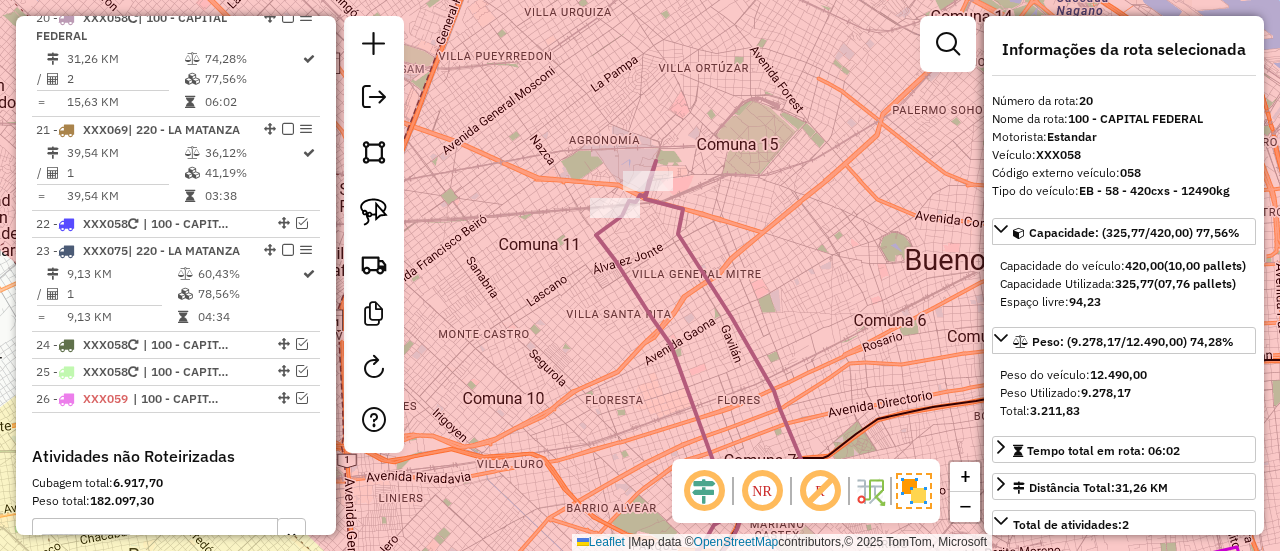 click on "Atividades selecionadas : 1 Cubagem total  : 760,83   (18,11 pallets)  Peso total : 17.718,09 Tempo de atendimento total : 03:32  Clique na rota ou container para selecionar   Rotas Containers Múltiplas rotas  Criar nova rota   1   AA706BM | OM7 | 211 - LANÚS-ALMIRANTE BROWN   | Total de atividades: 1  % de utilização da cubagem: 42,28%  Cubagem disponível: 290,89   |  % de utilização do peso: 93,93%  | Peso disponível: 637,94   2   AB951JX | H57 | 210 - EZEIZA-ESTEBAN ECHEVERRIA-LOMAS DE ZAMORA   | Total de atividades: 1  % de utilização da cubagem: 86,01%  Cubagem disponível: 82,28   |  % de utilização do peso: 86,68%  | Peso disponível: 2.161,92   3   AF047UL | 128 | 210 - EZEIZA-ESTEBAN ECHEVERRIA-LOMAS DE ZAMORA   | Total de atividades: 1  % de utilização da cubagem: 82,49%  Cubagem disponível: 102,93   |  % de utilização do peso: 86,66%  | Peso disponível: 1.971,88   4   AF047UV | H63 | 203 - AVELLANEDA-QUILMES   | Total de atividades: 2  % de utilização da cubagem: 94,64%  |   5" 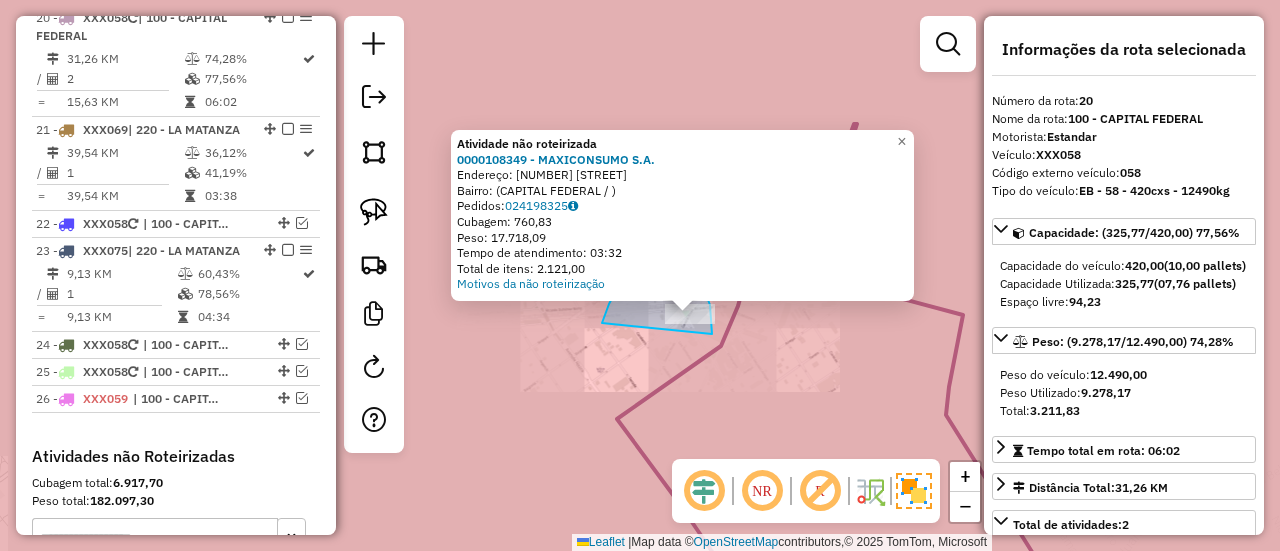 drag, startPoint x: 650, startPoint y: 254, endPoint x: 602, endPoint y: 349, distance: 106.437775 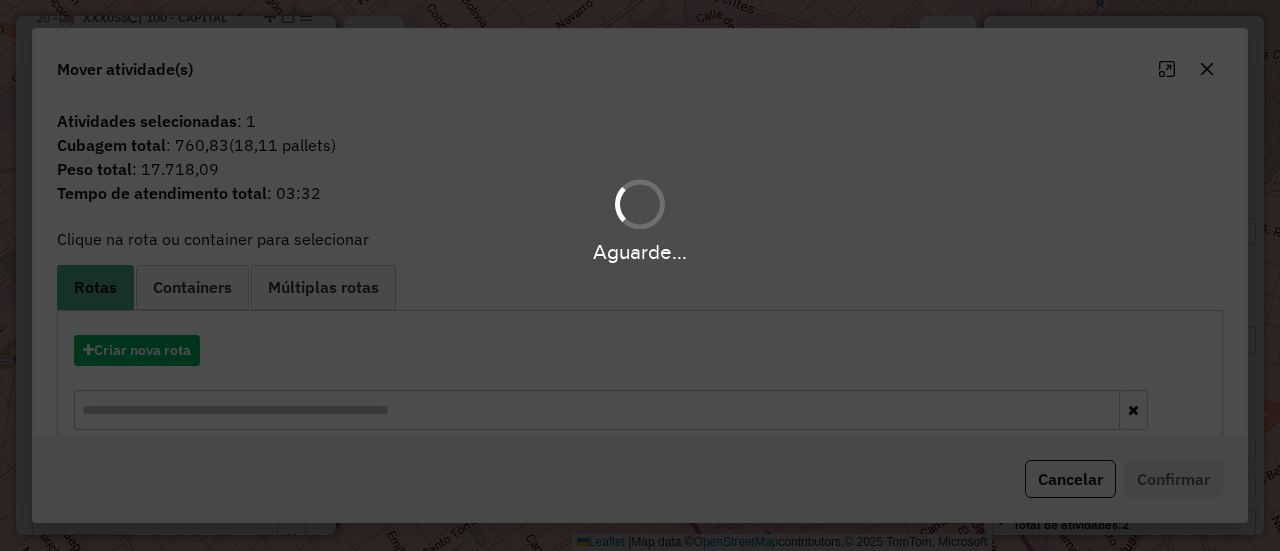 click on "Aguarde..." at bounding box center (640, 275) 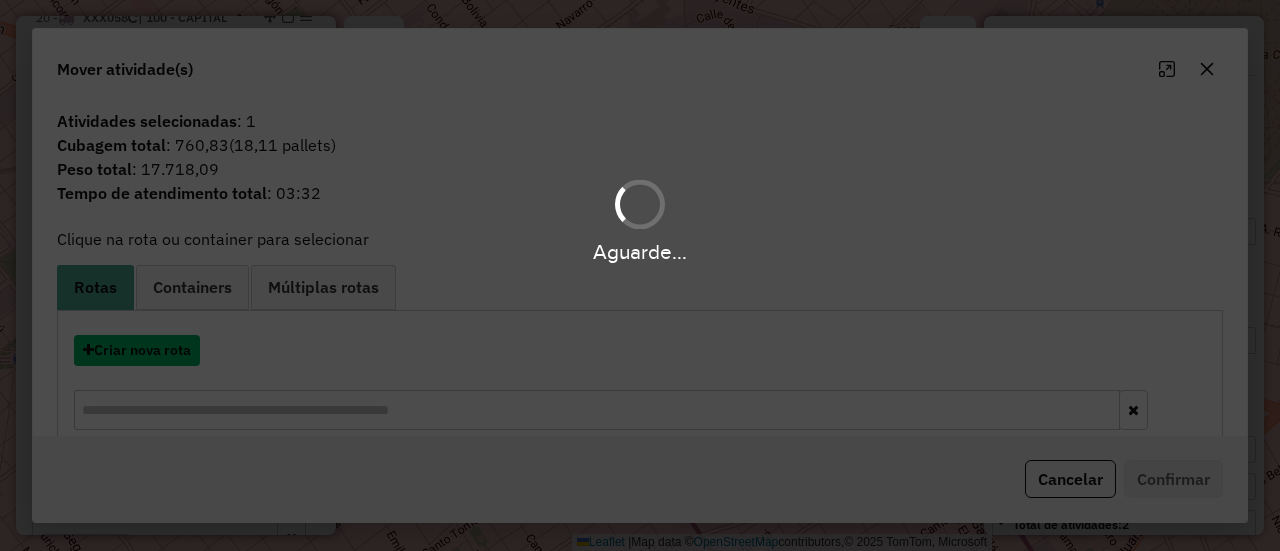 click on "Criar nova rota" at bounding box center [137, 350] 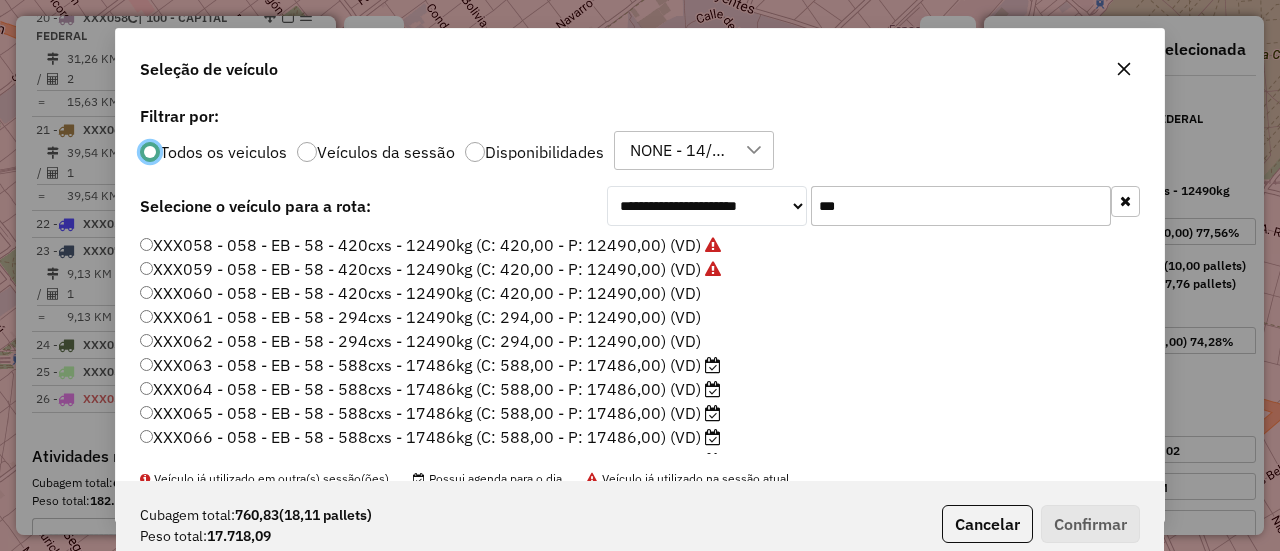 click on "**********" 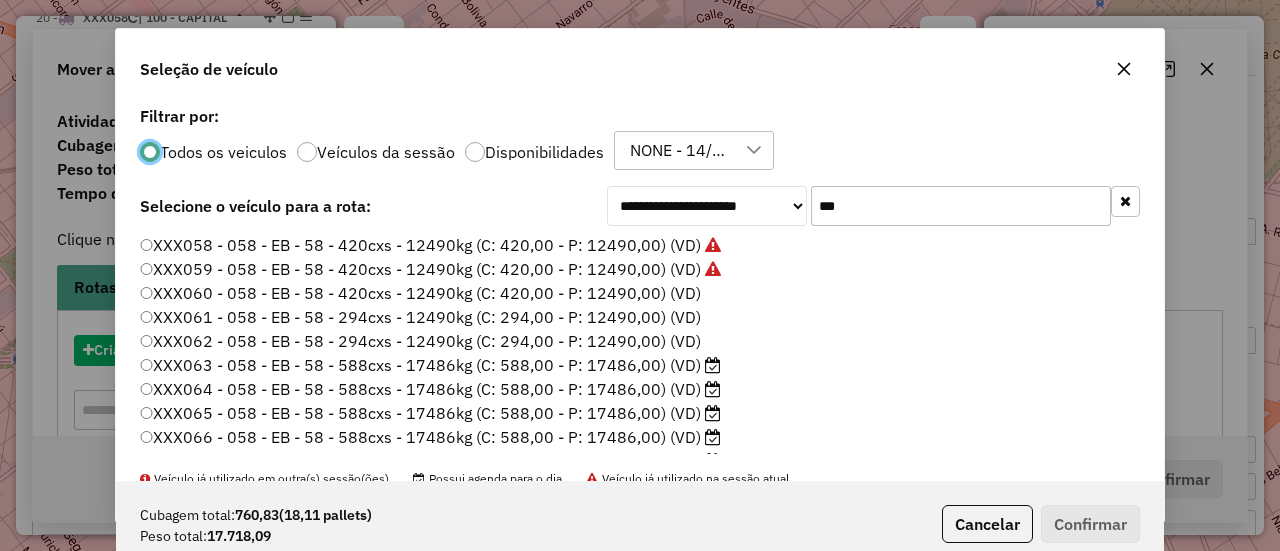 scroll, scrollTop: 11, scrollLeft: 6, axis: both 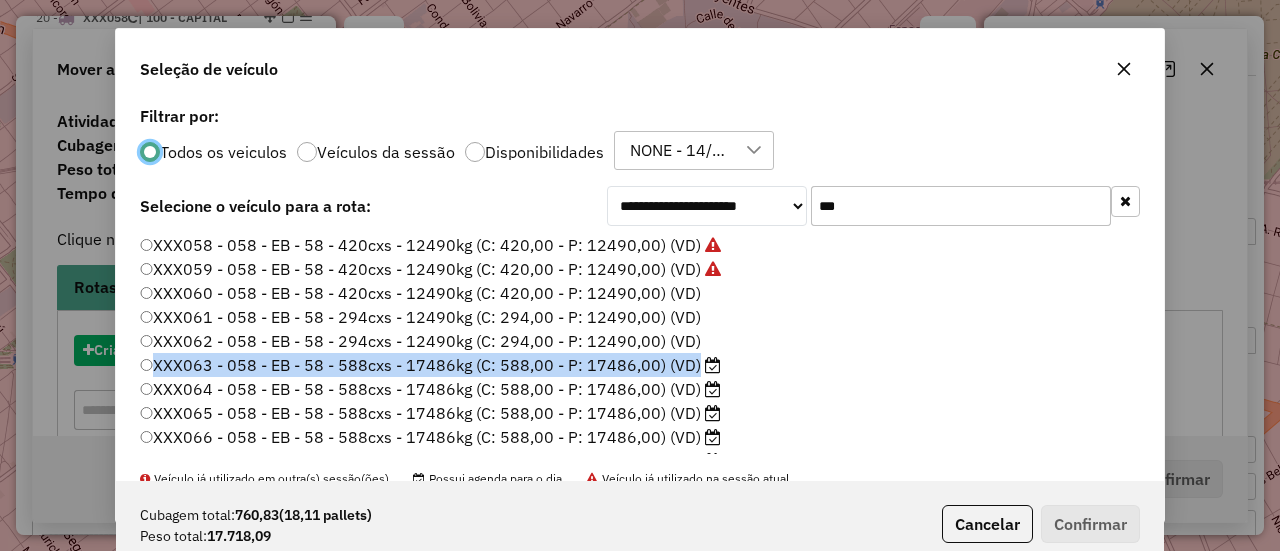 click on "XXX058 - 058 - EB - 58 - 420cxs - 12490kg (C: 420,00 - P: 12490,00) (VD)   XXX059 - 058 - EB - 58 - 420cxs - 12490kg (C: 420,00 - P: 12490,00) (VD)   XXX060 - 058 - EB - 58 - 420cxs - 12490kg (C: 420,00 - P: 12490,00) (VD)   XXX061 - 058 - EB - 58 - 294cxs - 12490kg (C: 294,00 - P: 12490,00) (VD)   XXX062 - 058 - EB - 58 - 294cxs - 12490kg (C: 294,00 - P: 12490,00) (VD)   XXX063 - 058 - EB - 58 - 588cxs - 17486kg (C: 588,00 - P: 17486,00) (VD)   XXX064 - 058 - EB - 58 - 588cxs - 17486kg (C: 588,00 - P: 17486,00) (VD)   XXX065 - 058 - EB - 58 - 588cxs - 17486kg (C: 588,00 - P: 17486,00) (VD)   XXX066 - 058 - EB - 58 - 588cxs - 17486kg (C: 588,00 - P: 17486,00) (VD)   XXX067 - 058 - EB - 58 - 588cxs - 17486kg (C: 588,00 - P: 17486,00) (VD)   XXX068 - 058 - EB - 58 - 588cxs - 17486kg (C: 588,00 - P: 17486,00) (VD)   XXX069 - 058 - EB - 58 - 588cxs - 17486kg (C: 588,00 - P: 17486,00) (VD)   XXX070 - 058 - EB - 58 - 588cxs - 17486kg (C: 588,00 - P: 17486,00) (VD)" 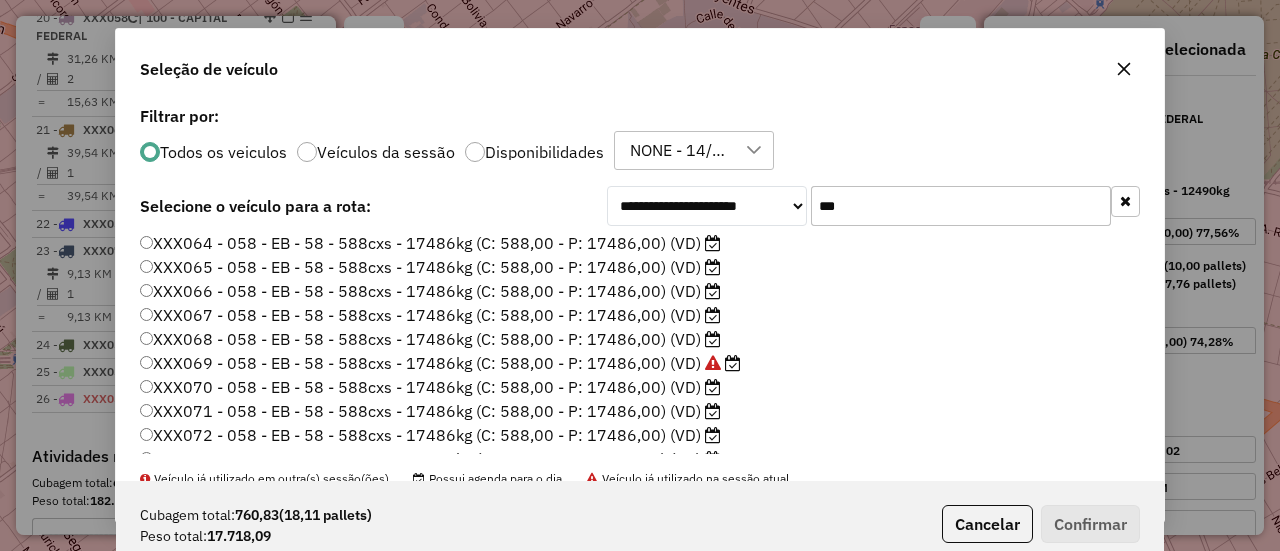 scroll, scrollTop: 200, scrollLeft: 0, axis: vertical 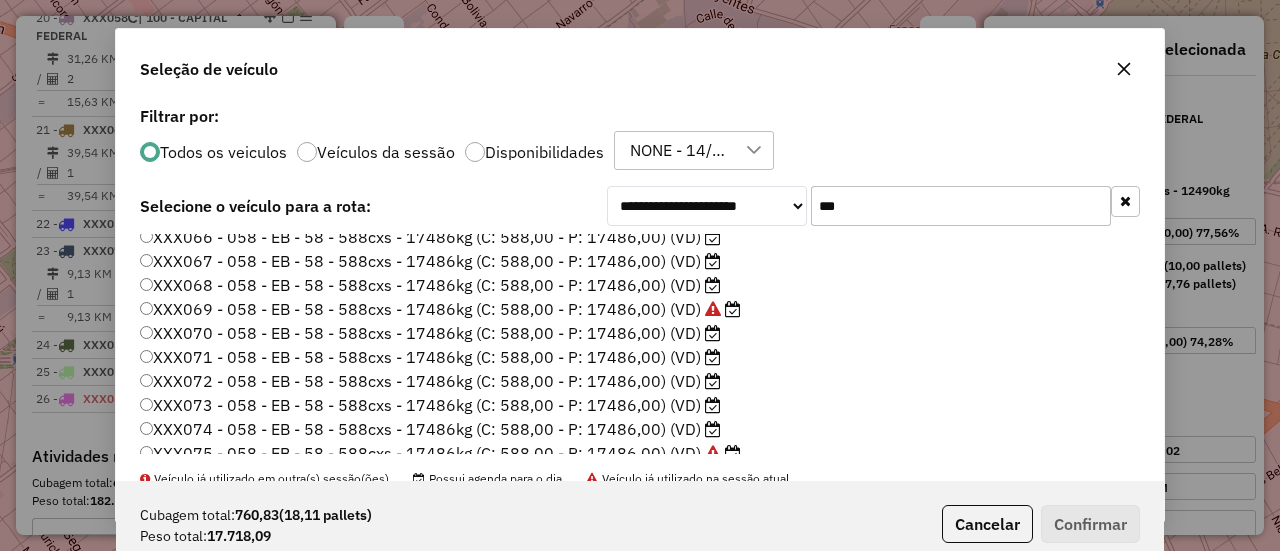 click on "XXX068 - 058 - EB - 58 - 588cxs - 17486kg (C: 588,00 - P: 17486,00) (VD)" 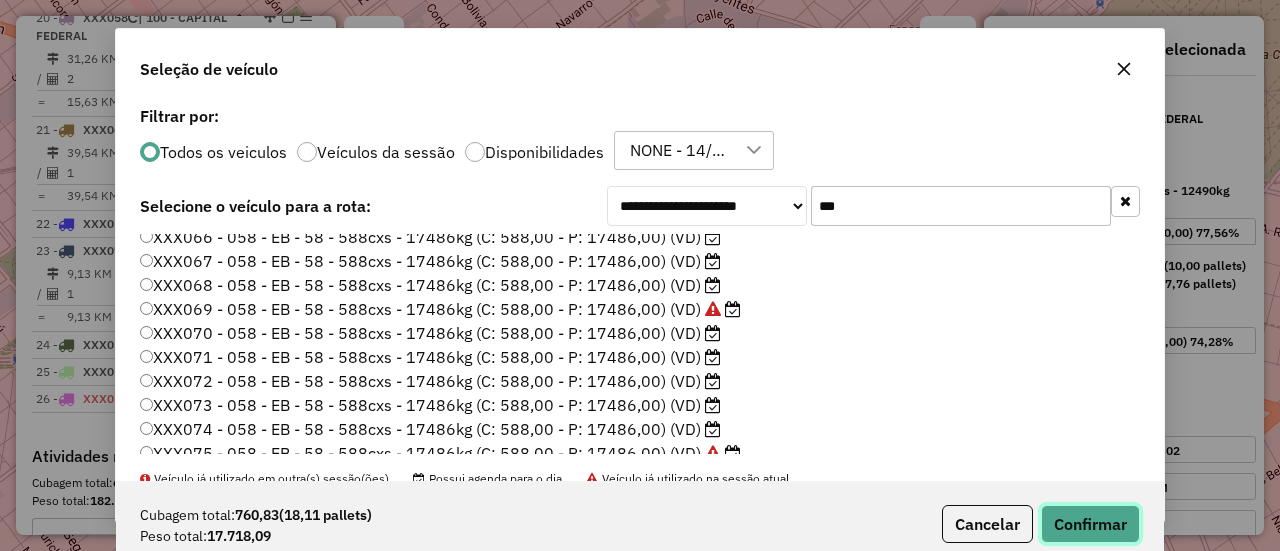 click on "Confirmar" 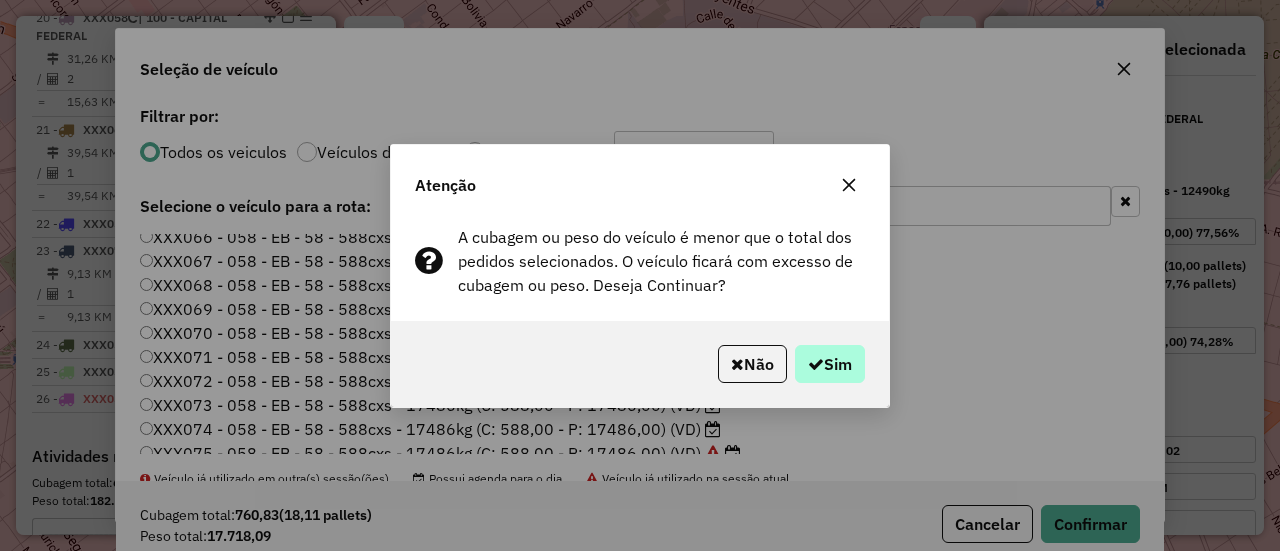 click on "Não   Sim" 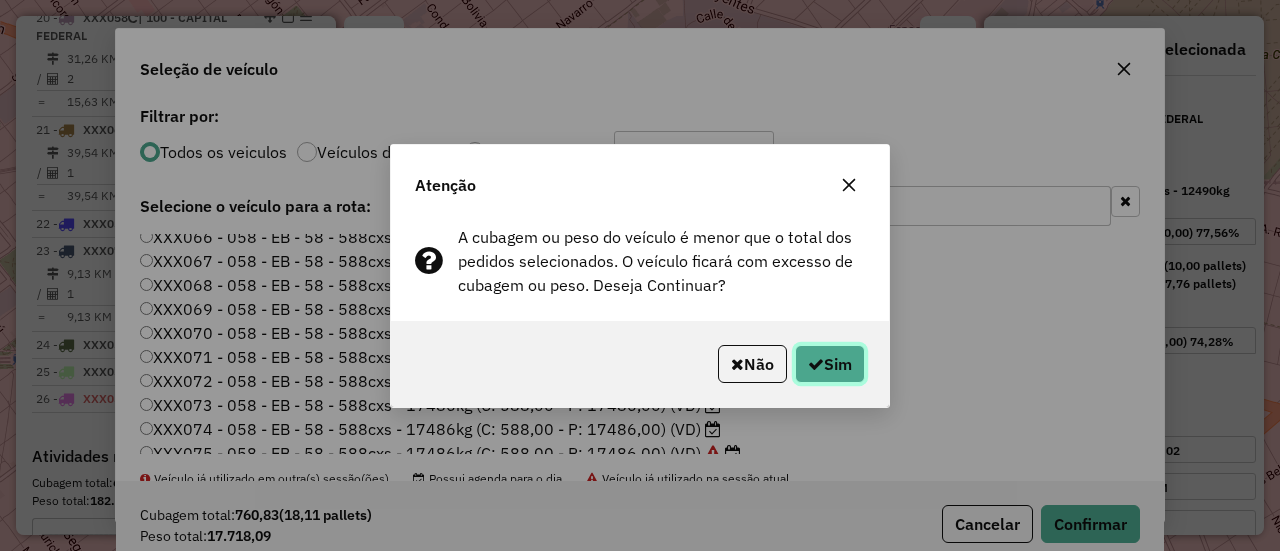 click on "Sim" 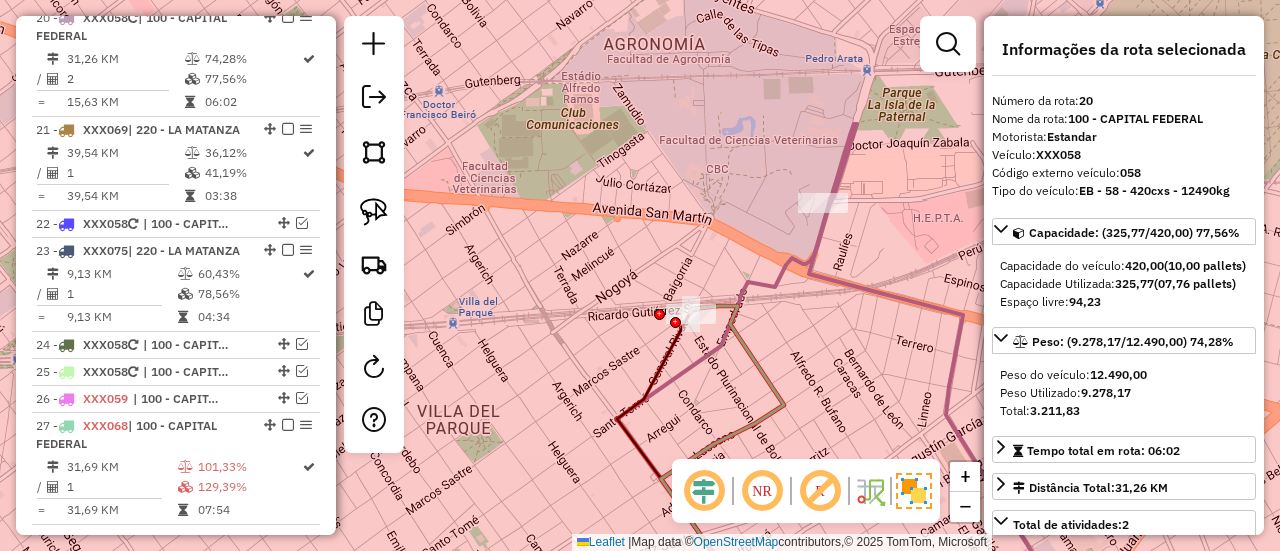 click 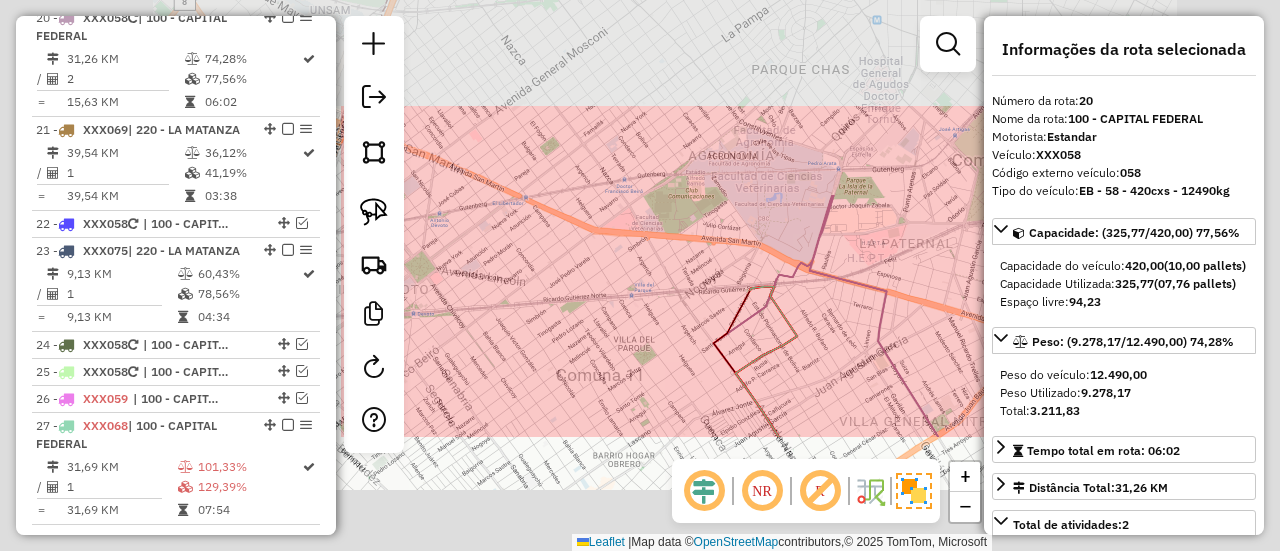 click 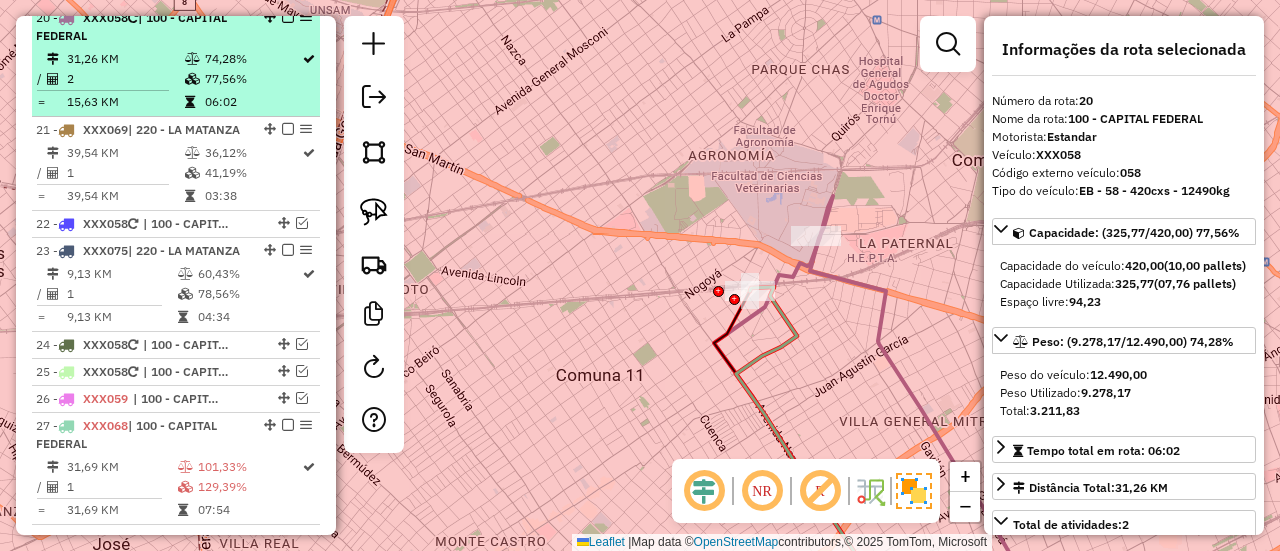 click at bounding box center (288, 17) 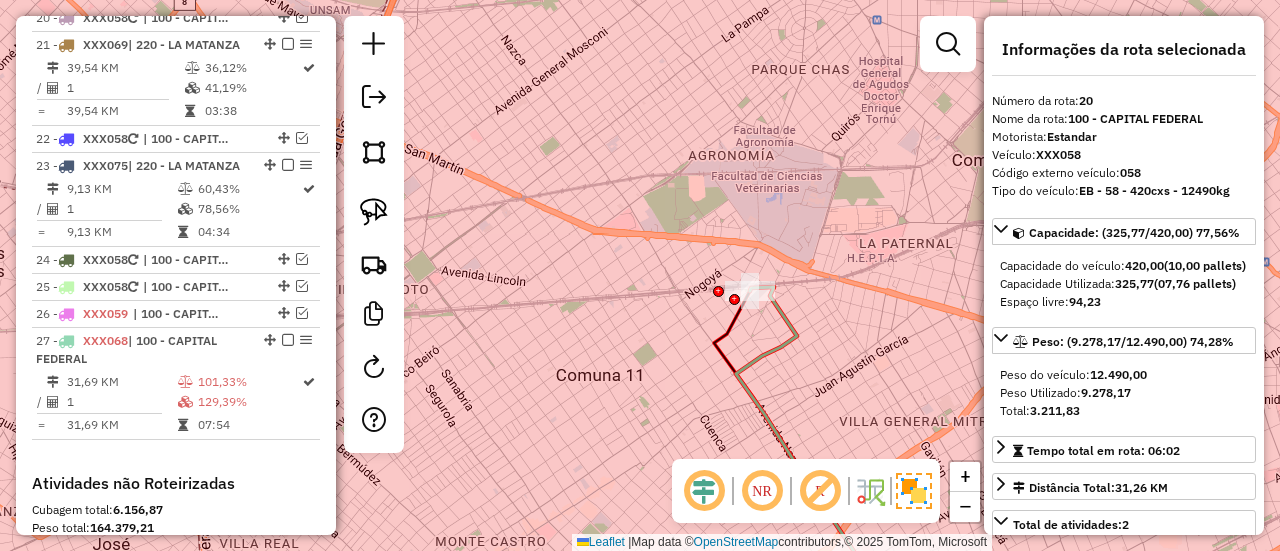 click 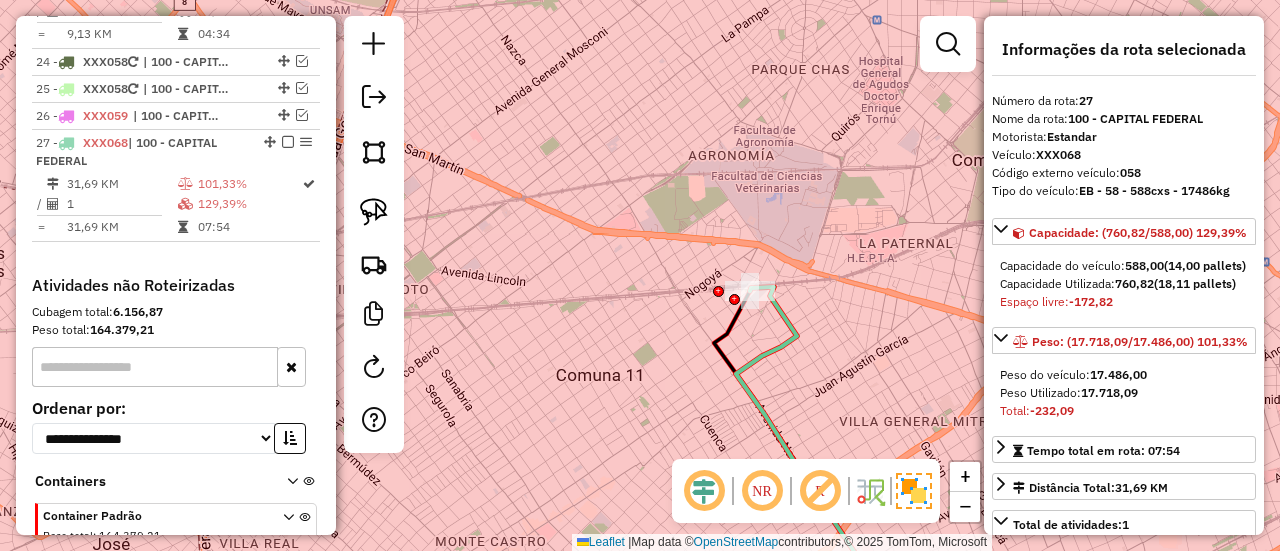 scroll, scrollTop: 3403, scrollLeft: 0, axis: vertical 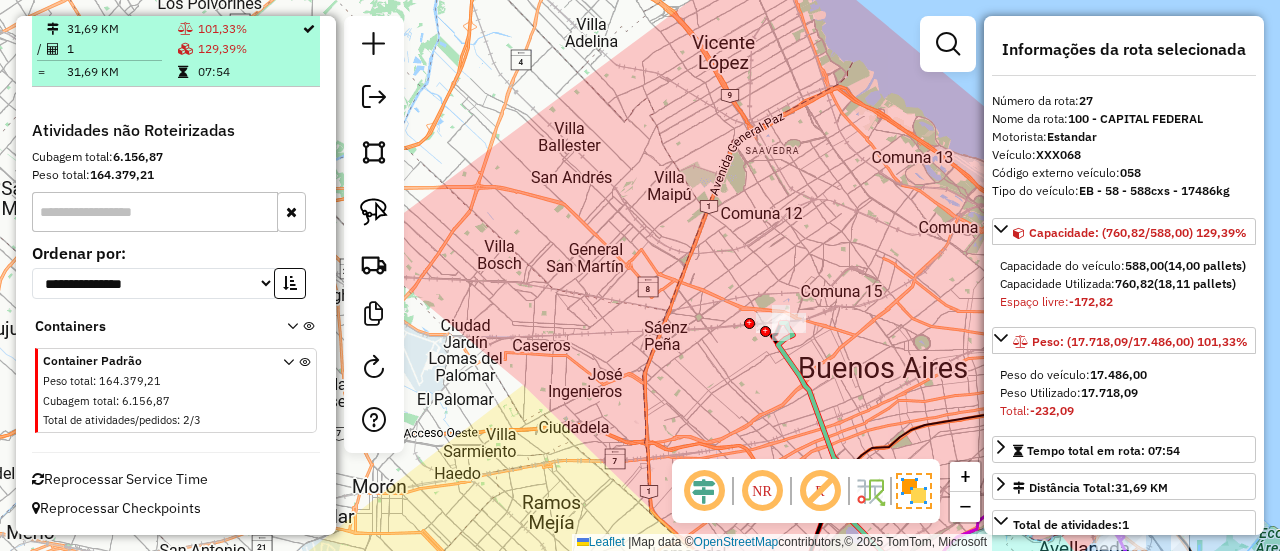 click at bounding box center [288, -13] 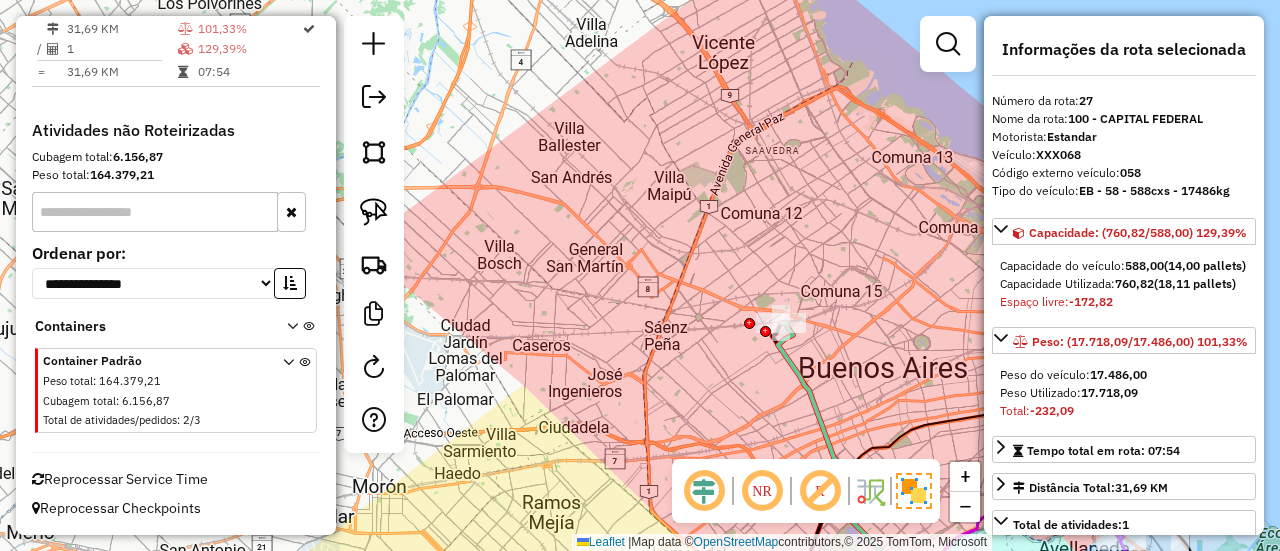 scroll, scrollTop: 3356, scrollLeft: 0, axis: vertical 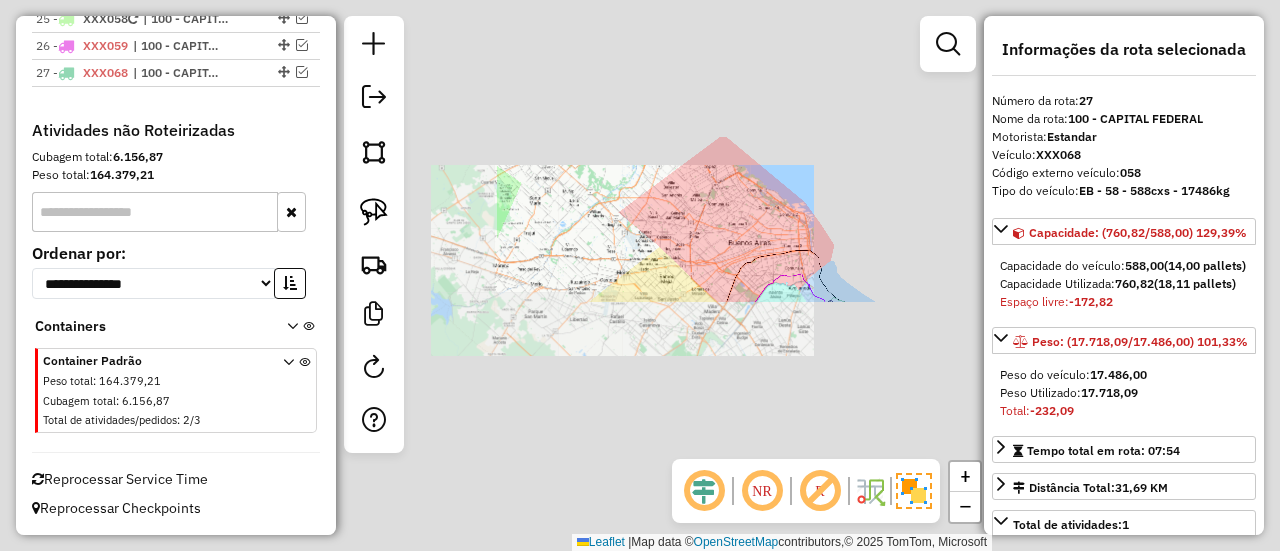 click on "Janela de atendimento Grade de atendimento Capacidade Transportadoras Veículos Cliente Pedidos  Rotas Selecione os dias de semana para filtrar as janelas de atendimento  Seg   Ter   Qua   Qui   Sex   Sáb   Dom  Informe o período da janela de atendimento: De: Até:  Filtrar exatamente a janela do cliente  Considerar janela de atendimento padrão  Selecione os dias de semana para filtrar as grades de atendimento  Seg   Ter   Qua   Qui   Sex   Sáb   Dom   Considerar clientes sem dia de atendimento cadastrado  Clientes fora do dia de atendimento selecionado Filtrar as atividades entre os valores definidos abaixo:  Peso mínimo:   Peso máximo:   Cubagem mínima:   Cubagem máxima:   De:   Até:  Filtrar as atividades entre o tempo de atendimento definido abaixo:  De:   Até:   Considerar capacidade total dos clientes não roteirizados Transportadora: Selecione um ou mais itens Tipo de veículo: Selecione um ou mais itens Veículo: Selecione um ou mais itens Motorista: Selecione um ou mais itens Nome: Rótulo:" 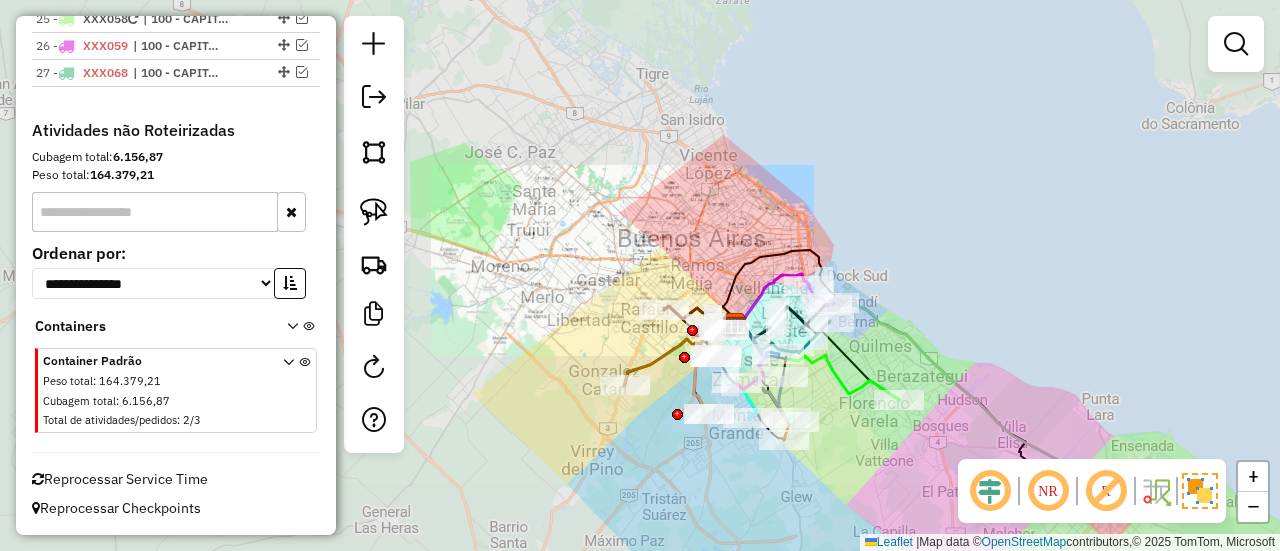 drag, startPoint x: 724, startPoint y: 258, endPoint x: 746, endPoint y: 222, distance: 42.190044 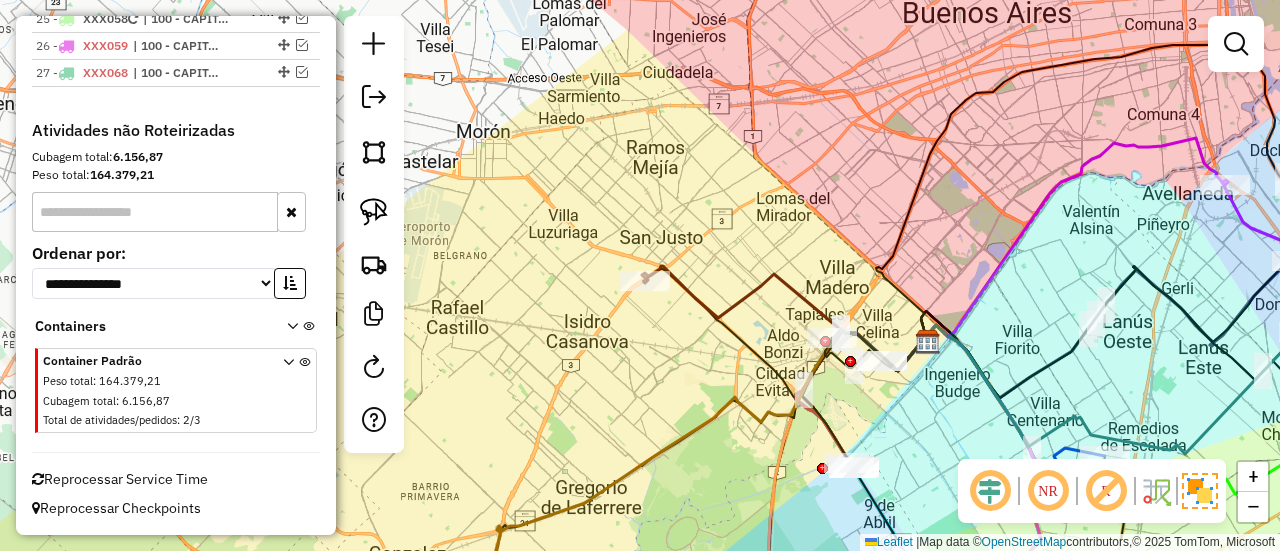 click on "Janela de atendimento Grade de atendimento Capacidade Transportadoras Veículos Cliente Pedidos  Rotas Selecione os dias de semana para filtrar as janelas de atendimento  Seg   Ter   Qua   Qui   Sex   Sáb   Dom  Informe o período da janela de atendimento: De: Até:  Filtrar exatamente a janela do cliente  Considerar janela de atendimento padrão  Selecione os dias de semana para filtrar as grades de atendimento  Seg   Ter   Qua   Qui   Sex   Sáb   Dom   Considerar clientes sem dia de atendimento cadastrado  Clientes fora do dia de atendimento selecionado Filtrar as atividades entre os valores definidos abaixo:  Peso mínimo:   Peso máximo:   Cubagem mínima:   Cubagem máxima:   De:   Até:  Filtrar as atividades entre o tempo de atendimento definido abaixo:  De:   Até:   Considerar capacidade total dos clientes não roteirizados Transportadora: Selecione um ou mais itens Tipo de veículo: Selecione um ou mais itens Veículo: Selecione um ou mais itens Motorista: Selecione um ou mais itens Nome: Rótulo:" 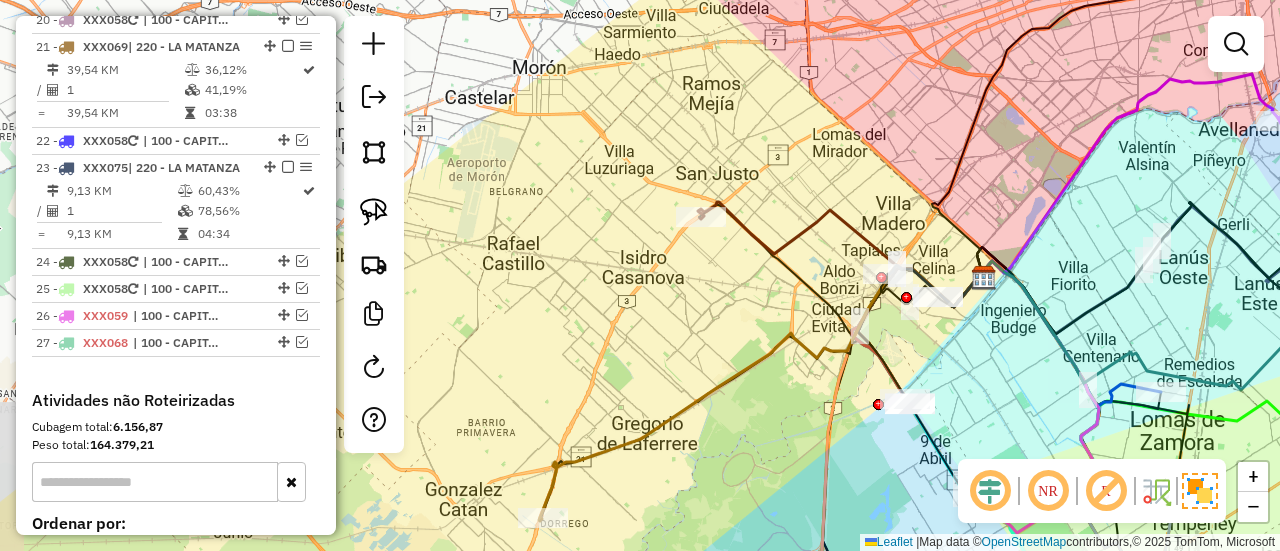 scroll, scrollTop: 2956, scrollLeft: 0, axis: vertical 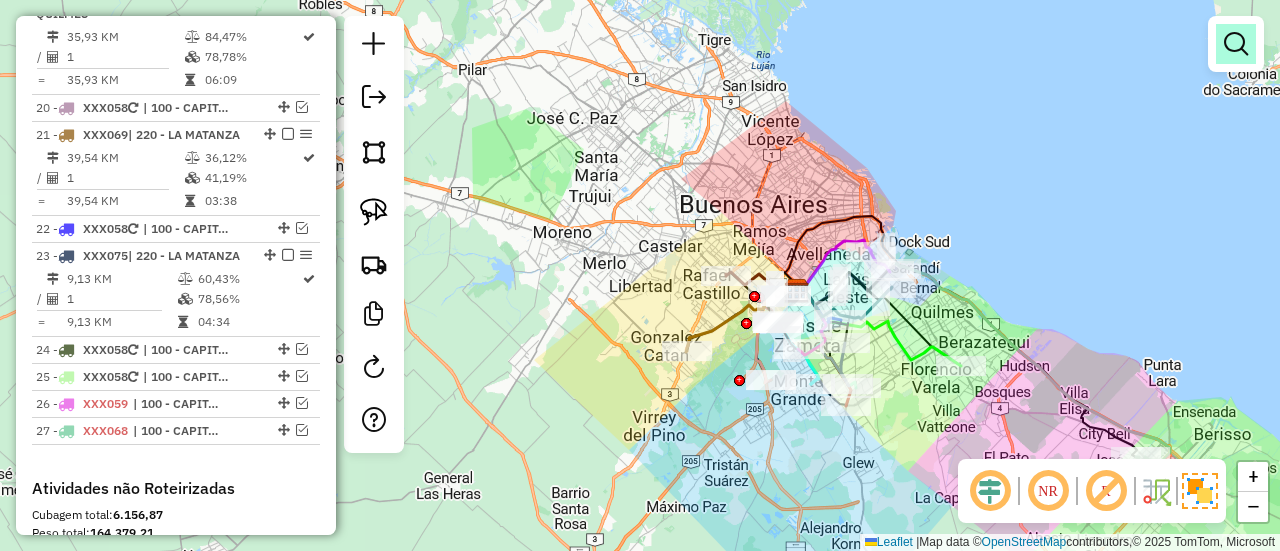 click at bounding box center [1236, 44] 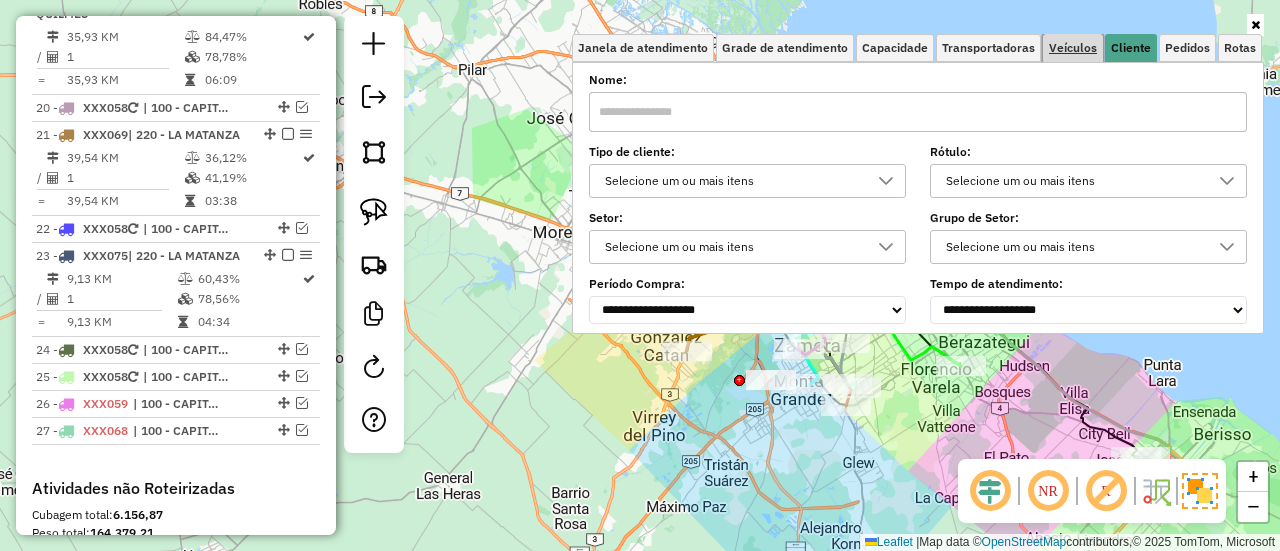 click on "Veículos" at bounding box center (1073, 48) 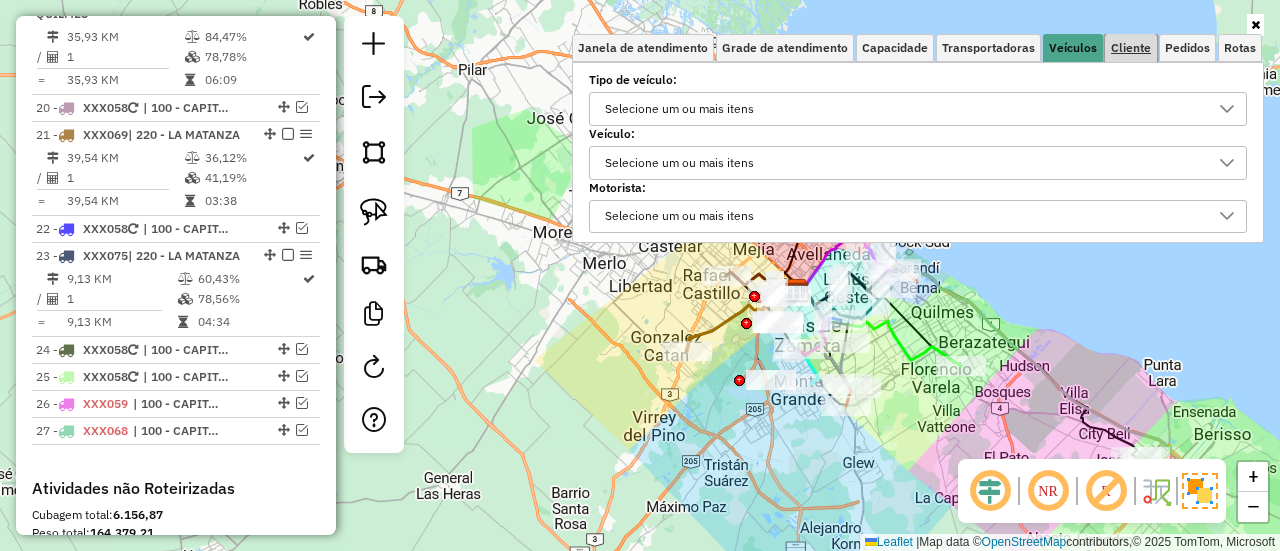 click on "Cliente" at bounding box center [1131, 48] 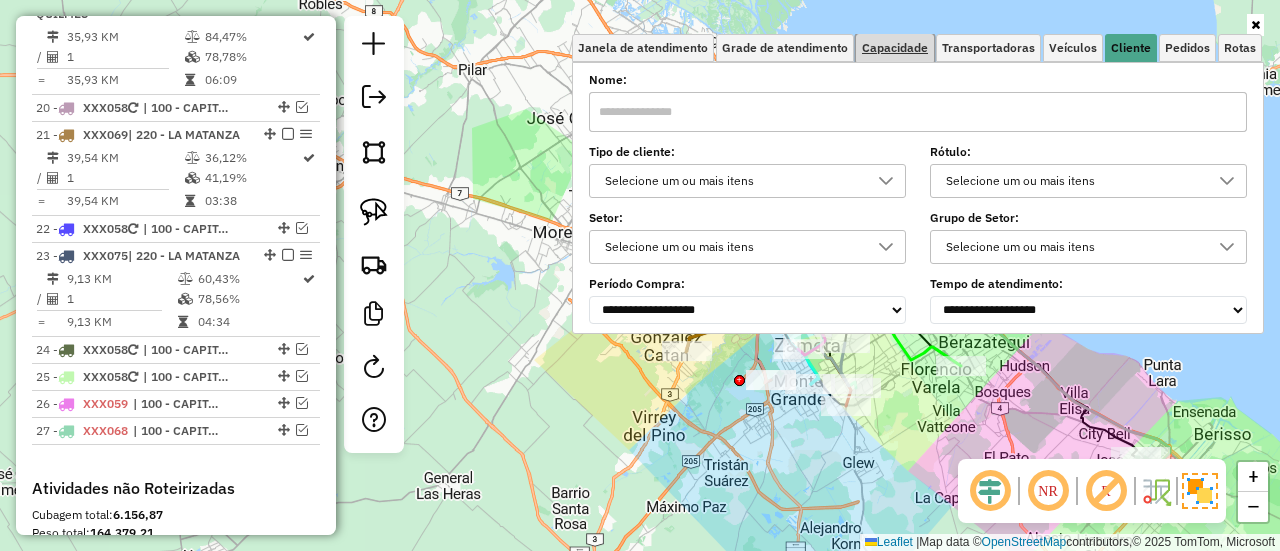 click on "Capacidade" at bounding box center (895, 48) 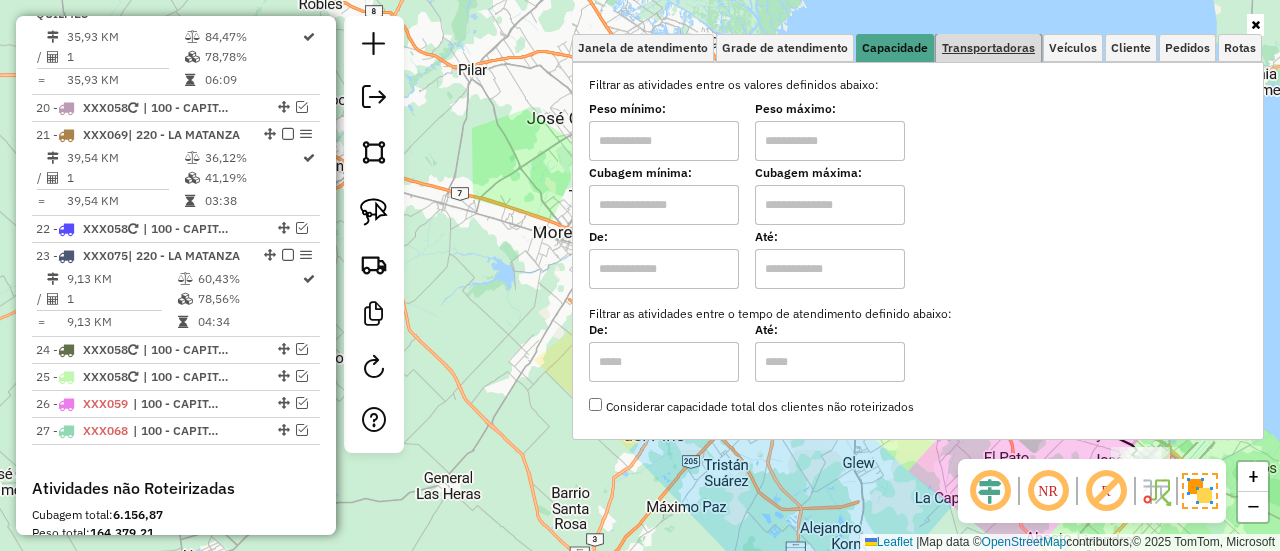 click on "Transportadoras" at bounding box center [988, 48] 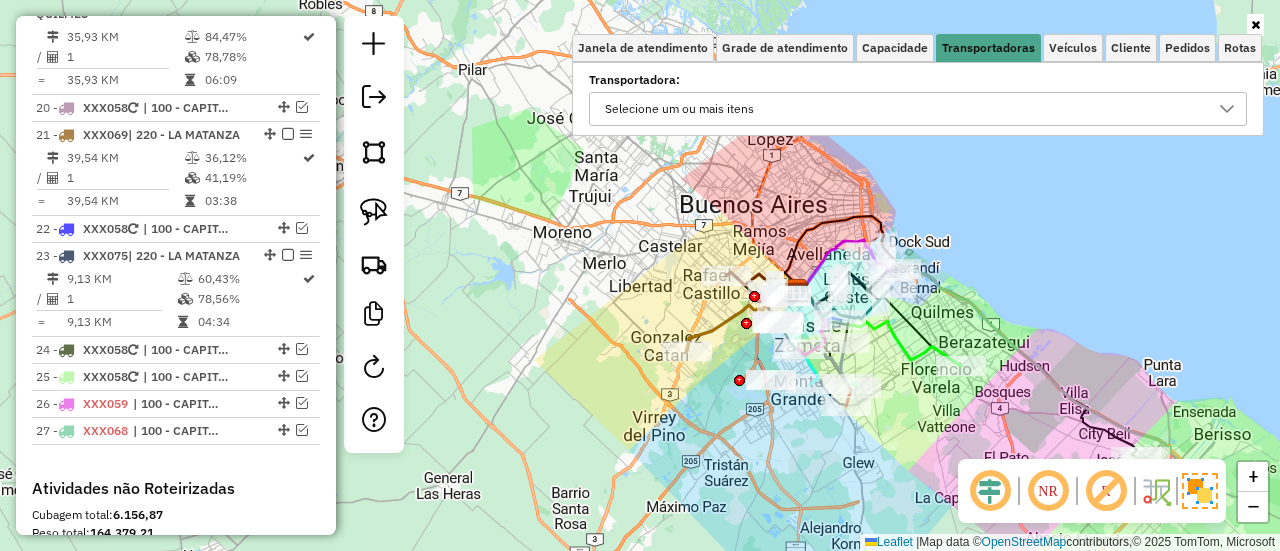 click on "Selecione um ou mais itens" at bounding box center (903, 109) 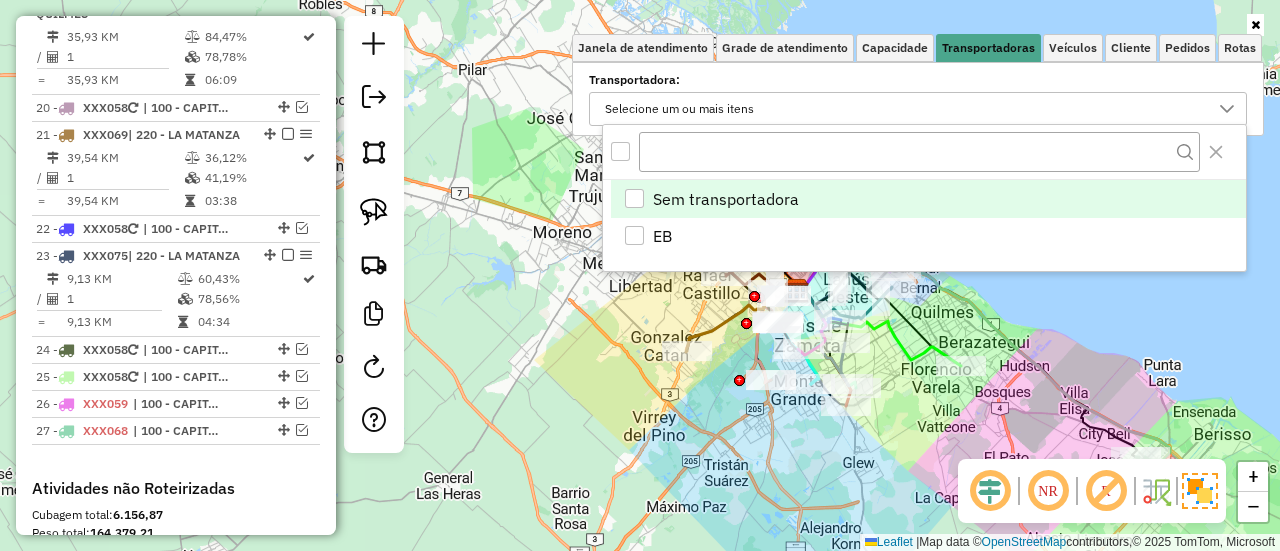click on "Sem transportadora" at bounding box center [928, 199] 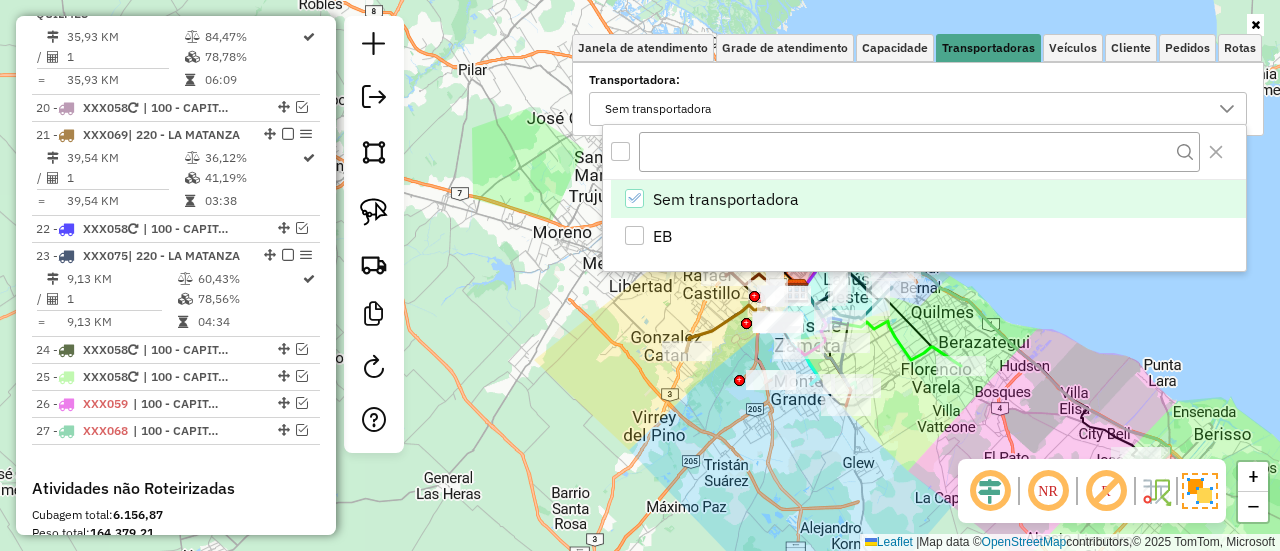 click on "EB" at bounding box center [928, 237] 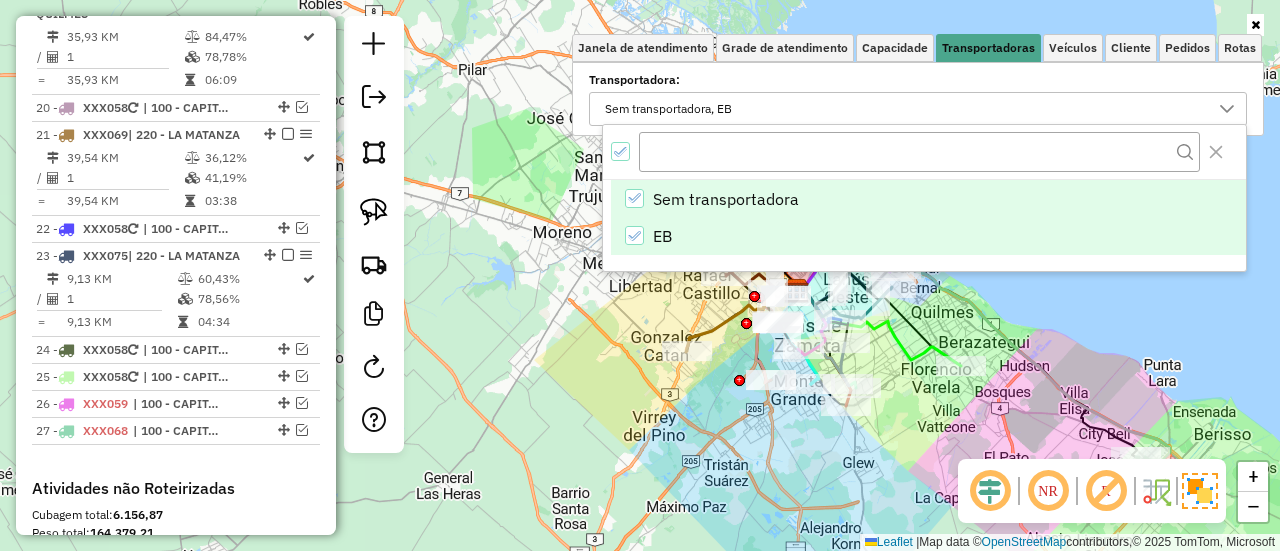click on "Sem transportadora" at bounding box center [726, 199] 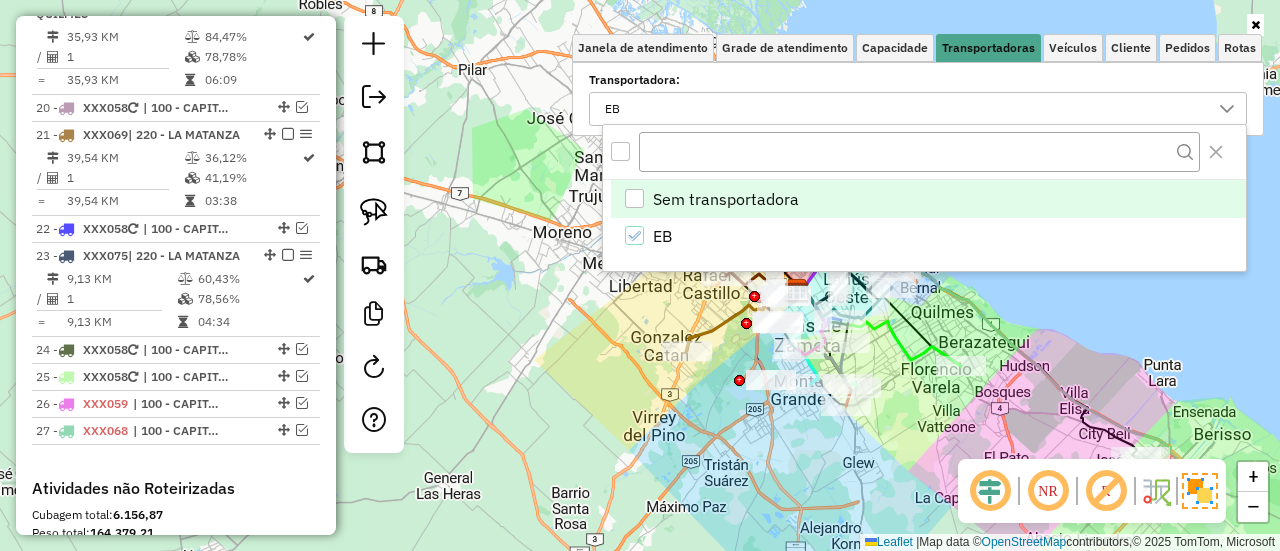 click on "Janela de atendimento Grade de atendimento Capacidade Transportadoras Veículos Cliente Pedidos  Rotas Selecione os dias de semana para filtrar as janelas de atendimento  Seg   Ter   Qua   Qui   Sex   Sáb   Dom  Informe o período da janela de atendimento: De: Até:  Filtrar exatamente a janela do cliente  Considerar janela de atendimento padrão  Selecione os dias de semana para filtrar as grades de atendimento  Seg   Ter   Qua   Qui   Sex   Sáb   Dom   Considerar clientes sem dia de atendimento cadastrado  Clientes fora do dia de atendimento selecionado Filtrar as atividades entre os valores definidos abaixo:  Peso mínimo:   Peso máximo:   Cubagem mínima:   Cubagem máxima:   De:   Até:  Filtrar as atividades entre o tempo de atendimento definido abaixo:  De:   Até:   Considerar capacidade total dos clientes não roteirizados Transportadora: EB Tipo de veículo: Selecione um ou mais itens Veículo: Selecione um ou mais itens Motorista: Selecione um ou mais itens Nome: Tipo de cliente: Rótulo: Setor:" 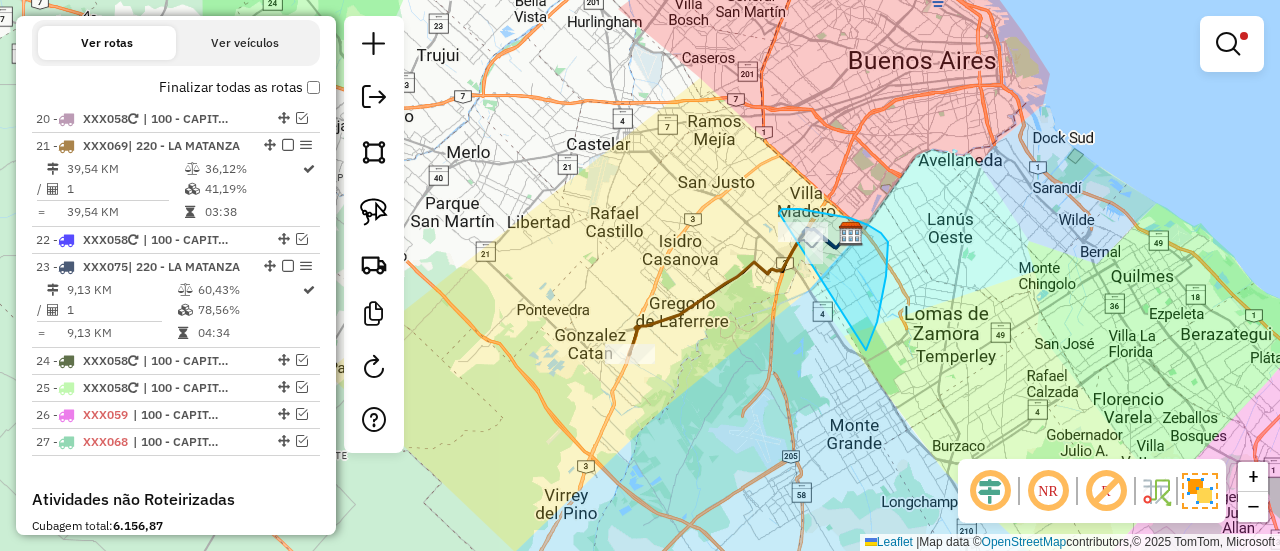 drag, startPoint x: 870, startPoint y: 339, endPoint x: 774, endPoint y: 217, distance: 155.24174 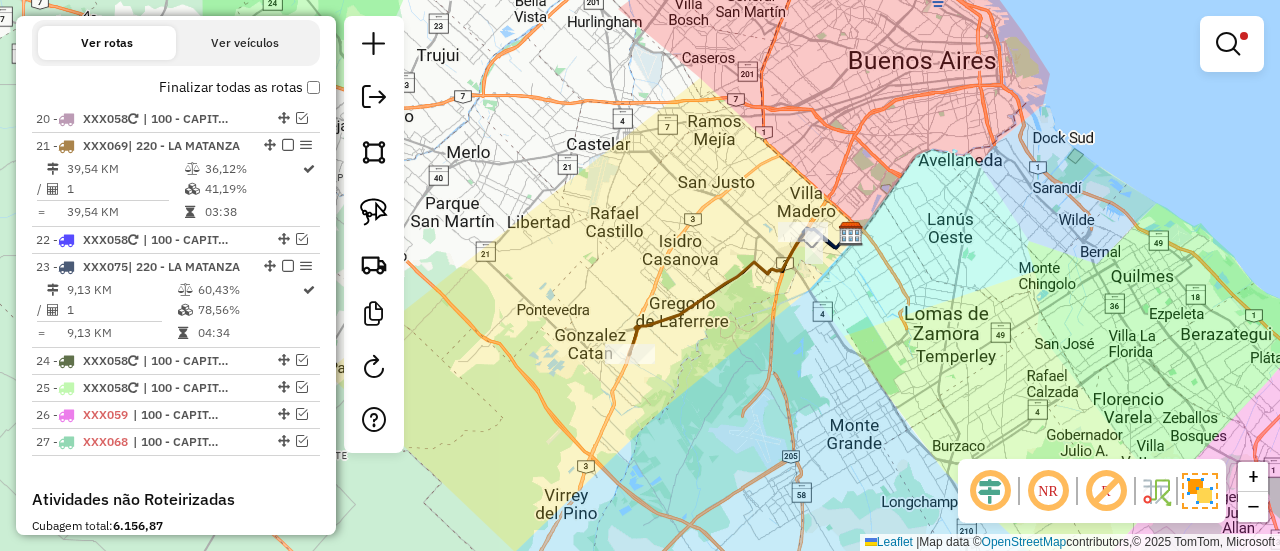 click on "Limpar filtros Janela de atendimento Grade de atendimento Capacidade Transportadoras Veículos Cliente Pedidos  Rotas Selecione os dias de semana para filtrar as janelas de atendimento  Seg   Ter   Qua   Qui   Sex   Sáb   Dom  Informe o período da janela de atendimento: De: Até:  Filtrar exatamente a janela do cliente  Considerar janela de atendimento padrão  Selecione os dias de semana para filtrar as grades de atendimento  Seg   Ter   Qua   Qui   Sex   Sáb   Dom   Considerar clientes sem dia de atendimento cadastrado  Clientes fora do dia de atendimento selecionado Filtrar as atividades entre os valores definidos abaixo:  Peso mínimo:   Peso máximo:   Cubagem mínima:   Cubagem máxima:   De:   Até:  Filtrar as atividades entre o tempo de atendimento definido abaixo:  De:   Até:   Considerar capacidade total dos clientes não roteirizados Transportadora: EB Tipo de veículo: Selecione um ou mais itens Veículo: Selecione um ou mais itens Motorista: Selecione um ou mais itens Nome: Tipo de cliente:" 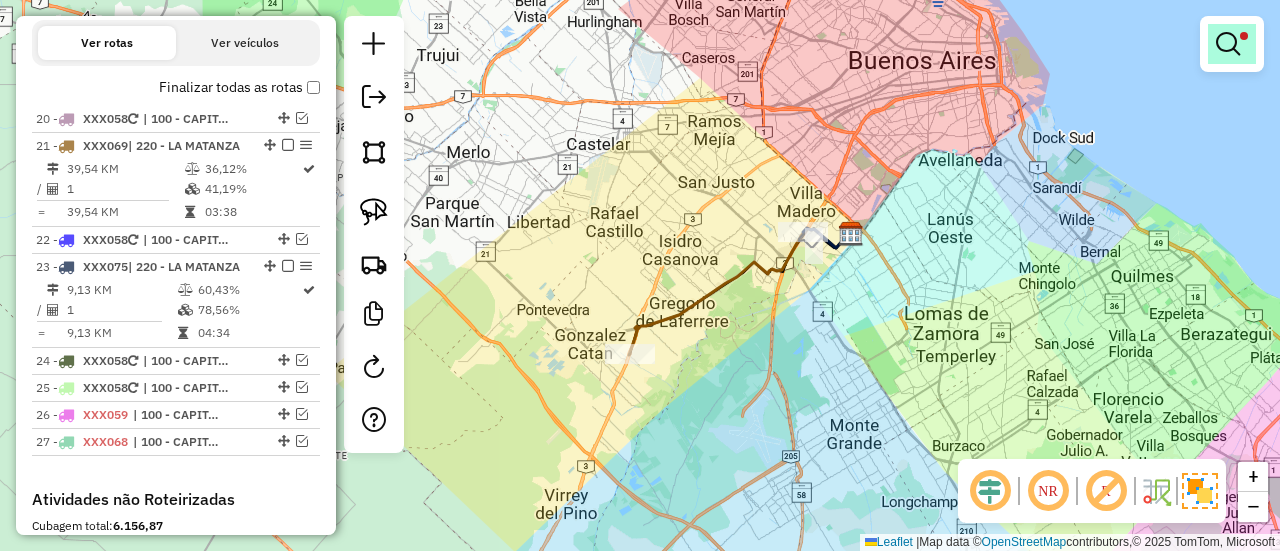 click at bounding box center (1232, 44) 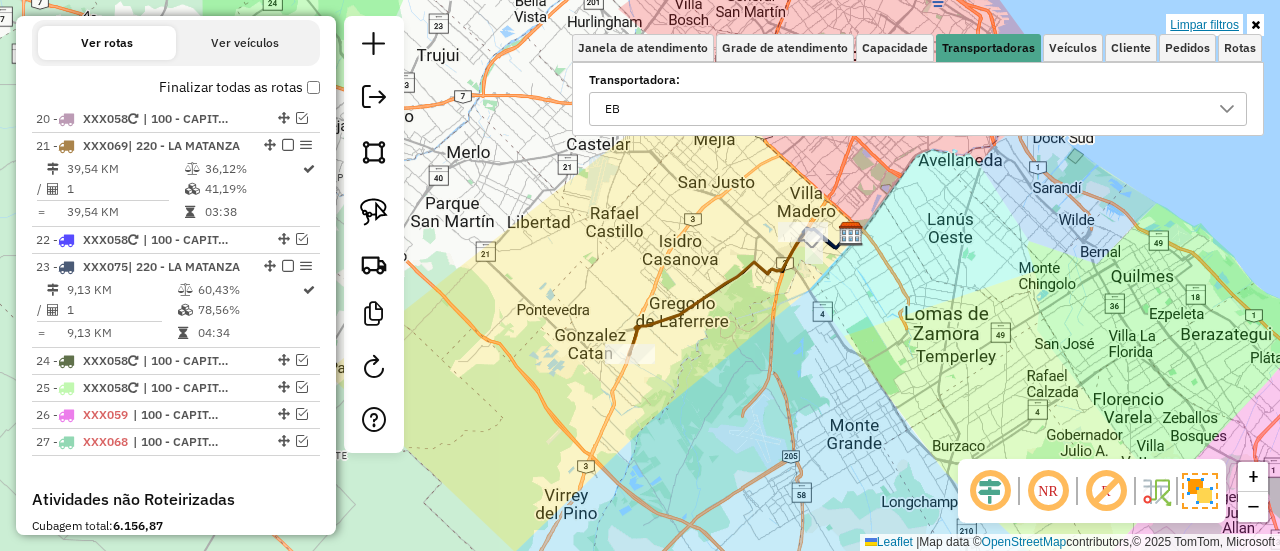 click on "Limpar filtros" at bounding box center [1204, 25] 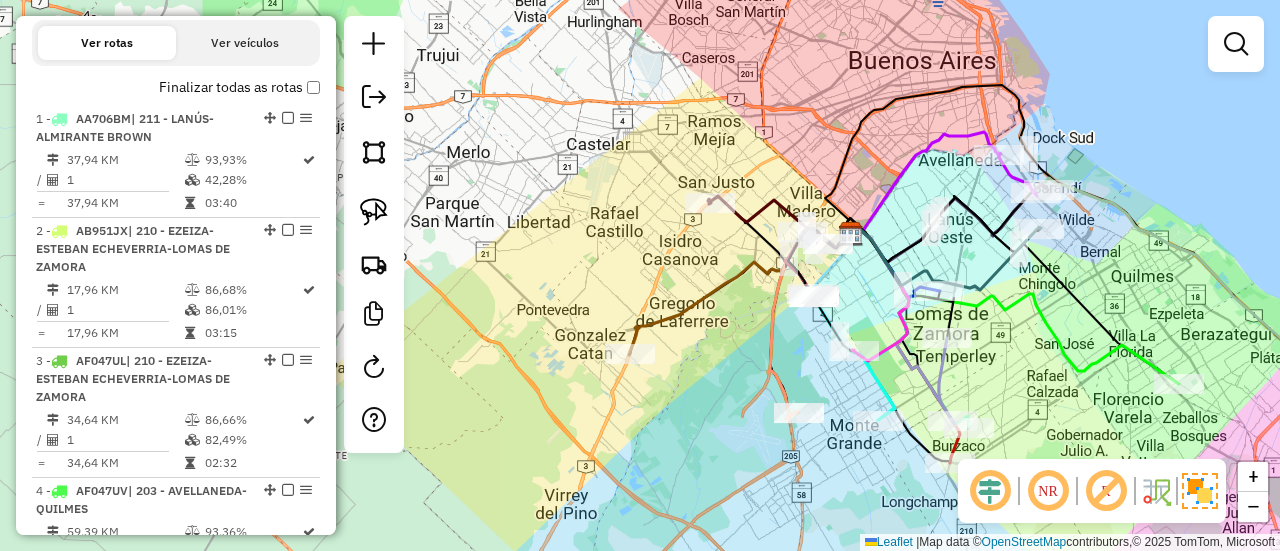 scroll, scrollTop: 2956, scrollLeft: 0, axis: vertical 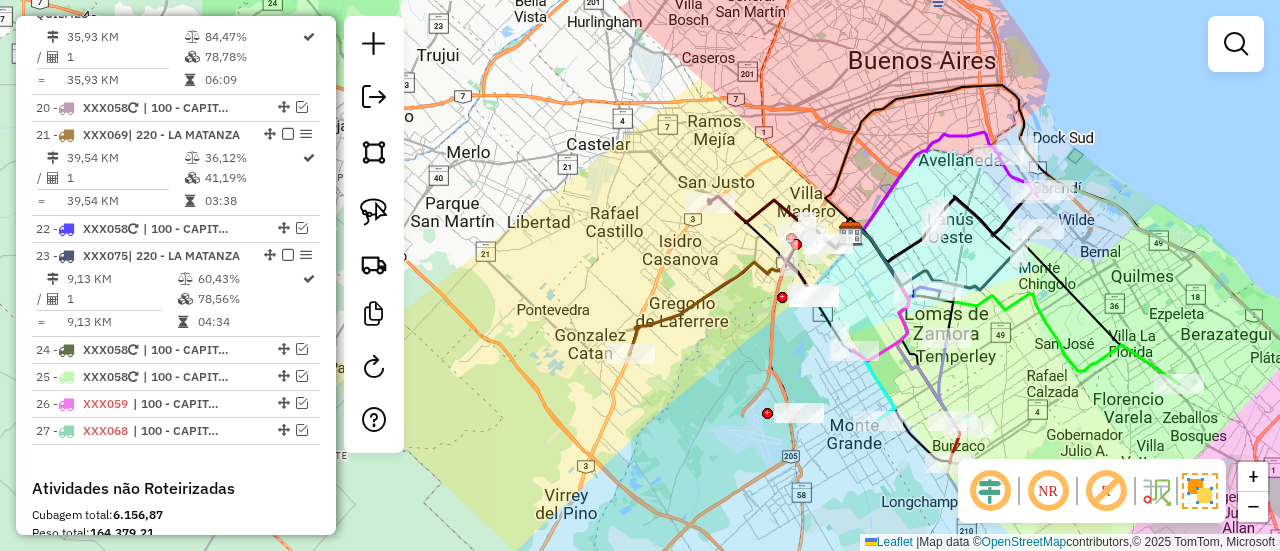 drag, startPoint x: 800, startPoint y: 279, endPoint x: 839, endPoint y: 264, distance: 41.785164 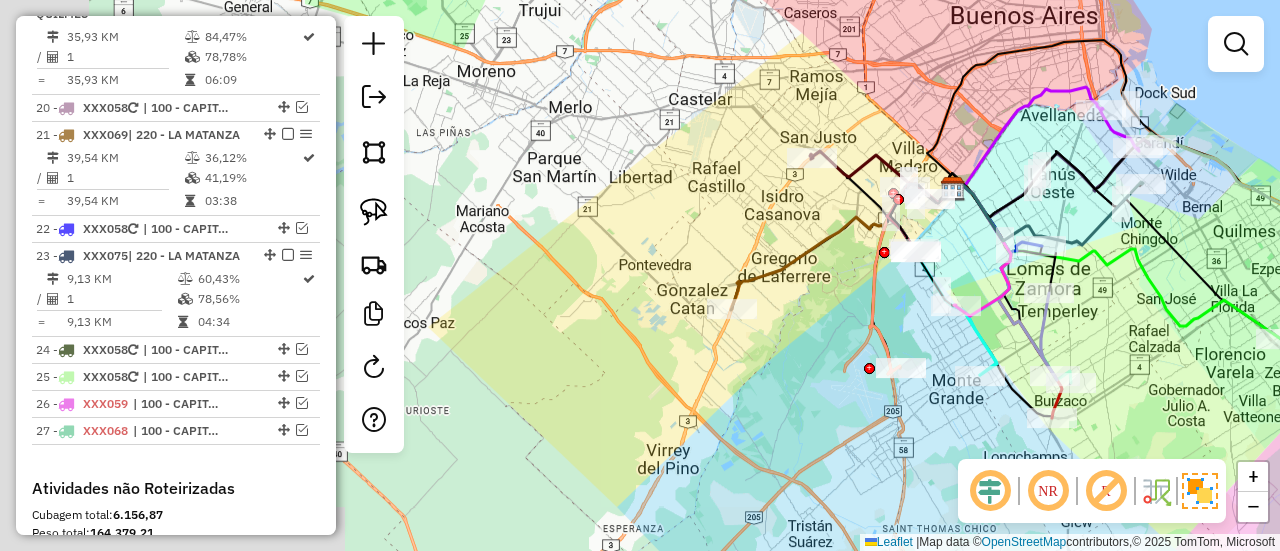 click 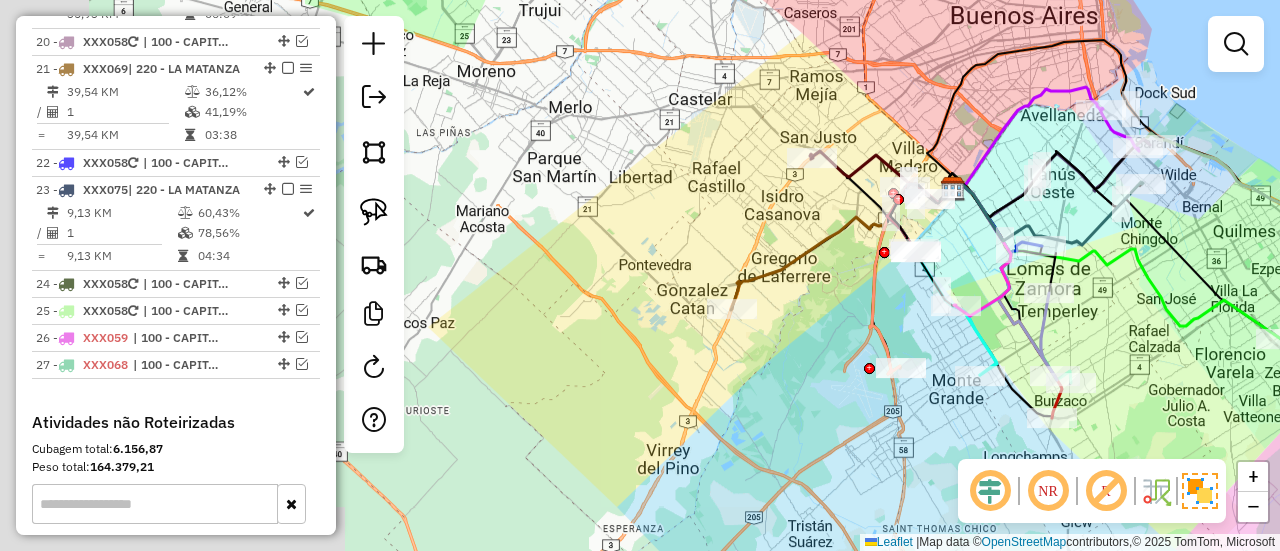 select on "**********" 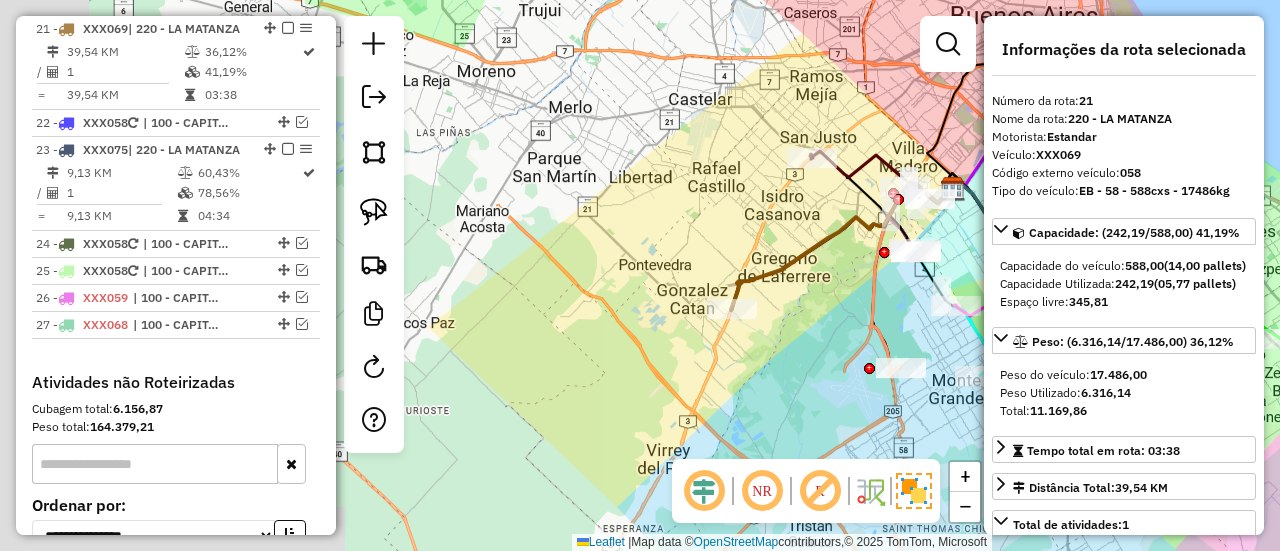 scroll, scrollTop: 3073, scrollLeft: 0, axis: vertical 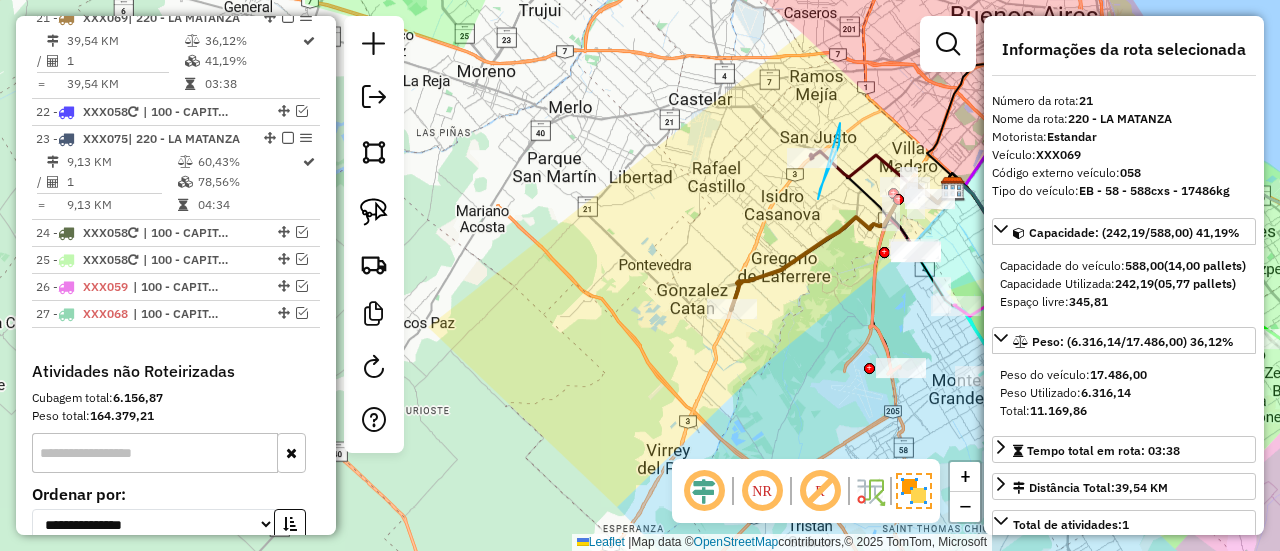 drag, startPoint x: 818, startPoint y: 199, endPoint x: 744, endPoint y: 165, distance: 81.437096 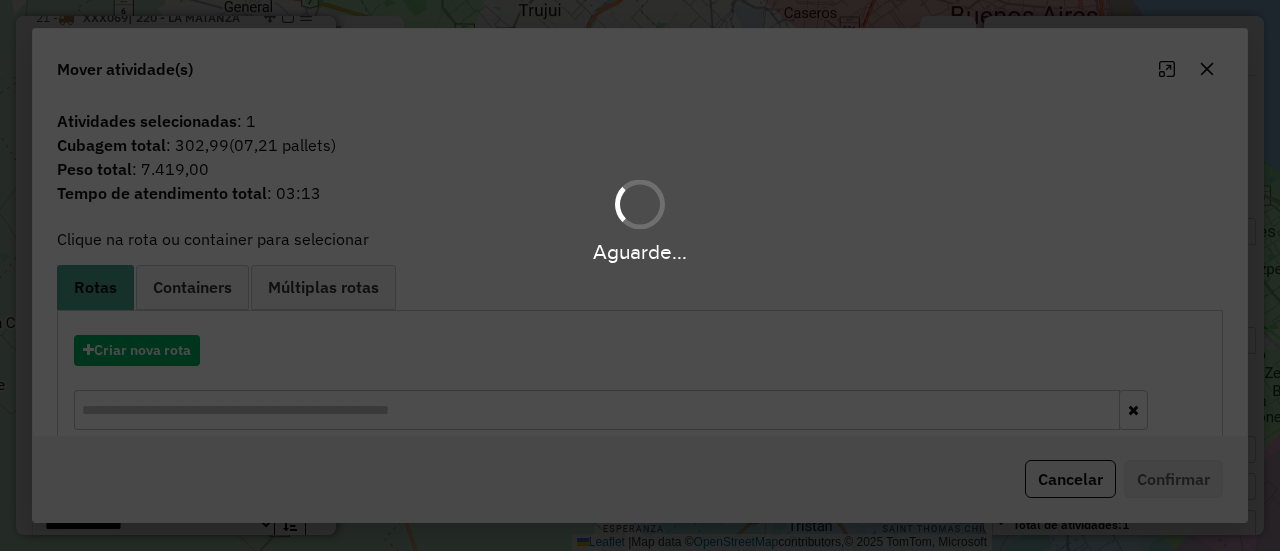 click on "Aguarde..." at bounding box center [640, 220] 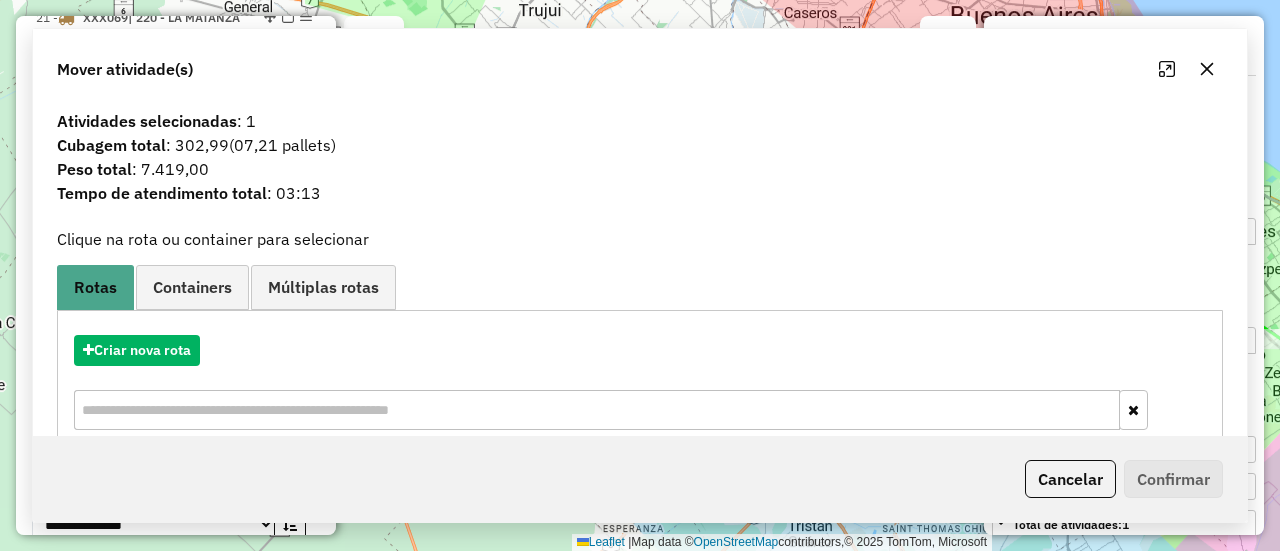 click on "Janela de atendimento Grade de atendimento Capacidade Transportadoras Veículos Cliente Pedidos  Rotas Selecione os dias de semana para filtrar as janelas de atendimento  Seg   Ter   Qua   Qui   Sex   Sáb   Dom  Informe o período da janela de atendimento: De: Até:  Filtrar exatamente a janela do cliente  Considerar janela de atendimento padrão  Selecione os dias de semana para filtrar as grades de atendimento  Seg   Ter   Qua   Qui   Sex   Sáb   Dom   Considerar clientes sem dia de atendimento cadastrado  Clientes fora do dia de atendimento selecionado Filtrar as atividades entre os valores definidos abaixo:  Peso mínimo:   Peso máximo:   Cubagem mínima:   Cubagem máxima:   De:   Até:  Filtrar as atividades entre o tempo de atendimento definido abaixo:  De:   Até:   Considerar capacidade total dos clientes não roteirizados Transportadora: Selecione um ou mais itens Tipo de veículo: Selecione um ou mais itens Veículo: Selecione um ou mais itens Motorista: Selecione um ou mais itens Nome: Rótulo:" 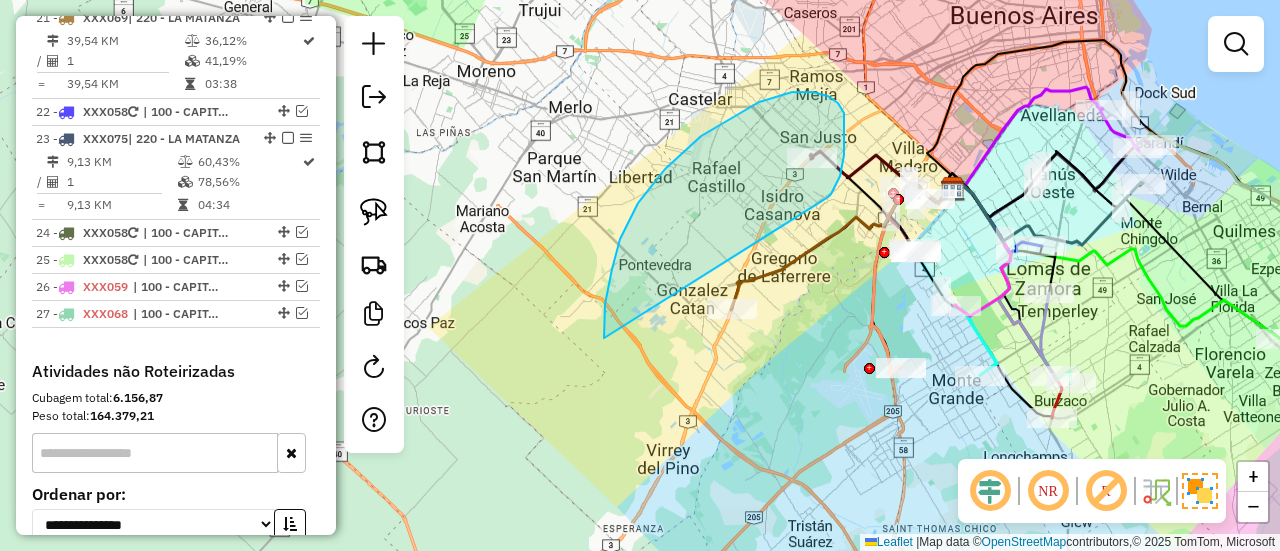 drag, startPoint x: 840, startPoint y: 176, endPoint x: 750, endPoint y: 461, distance: 298.8729 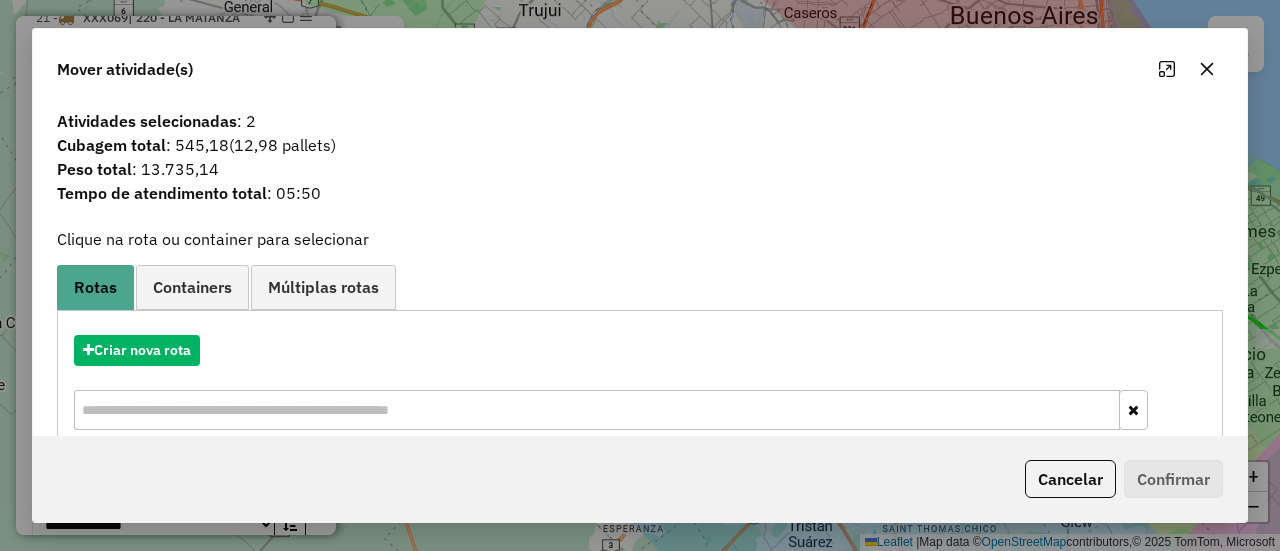 click on "Criar nova rota" at bounding box center [640, 350] 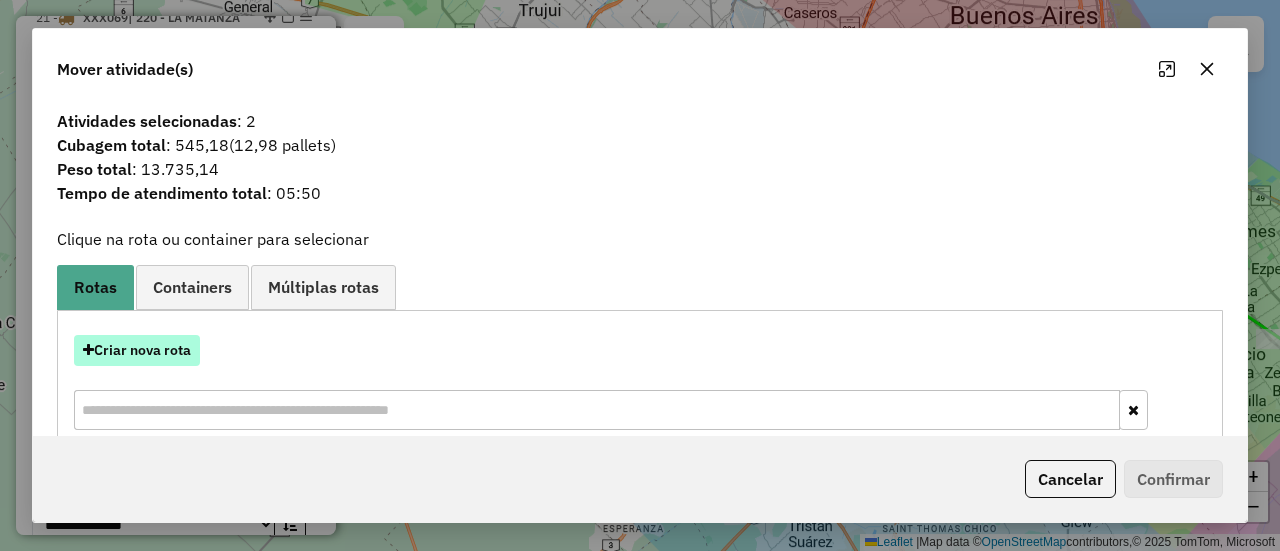 click on "Criar nova rota" at bounding box center (137, 350) 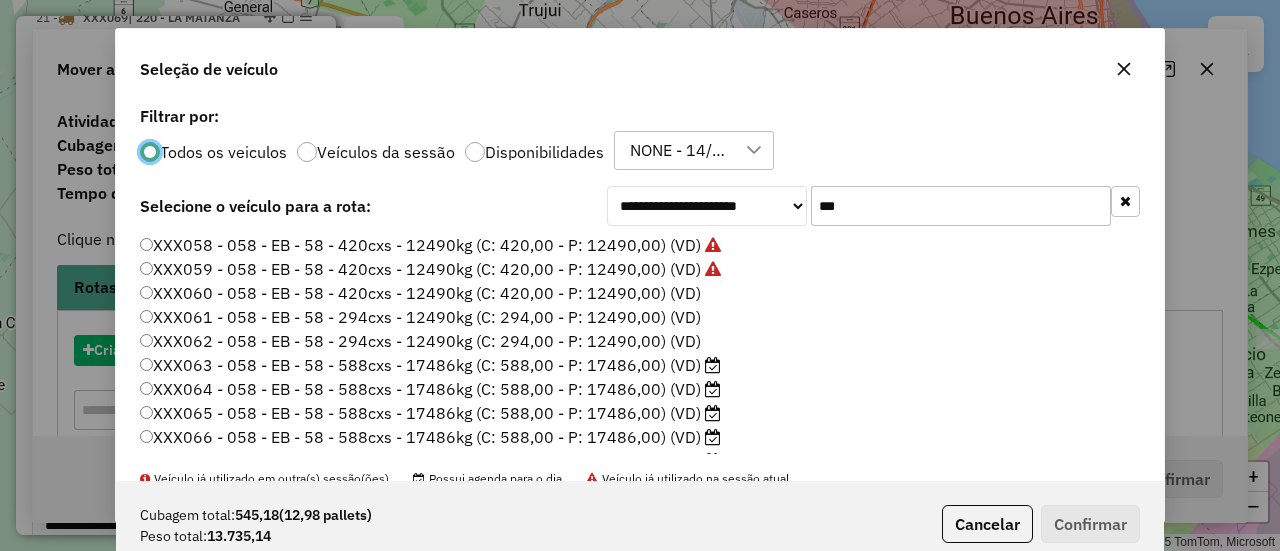 scroll, scrollTop: 11, scrollLeft: 6, axis: both 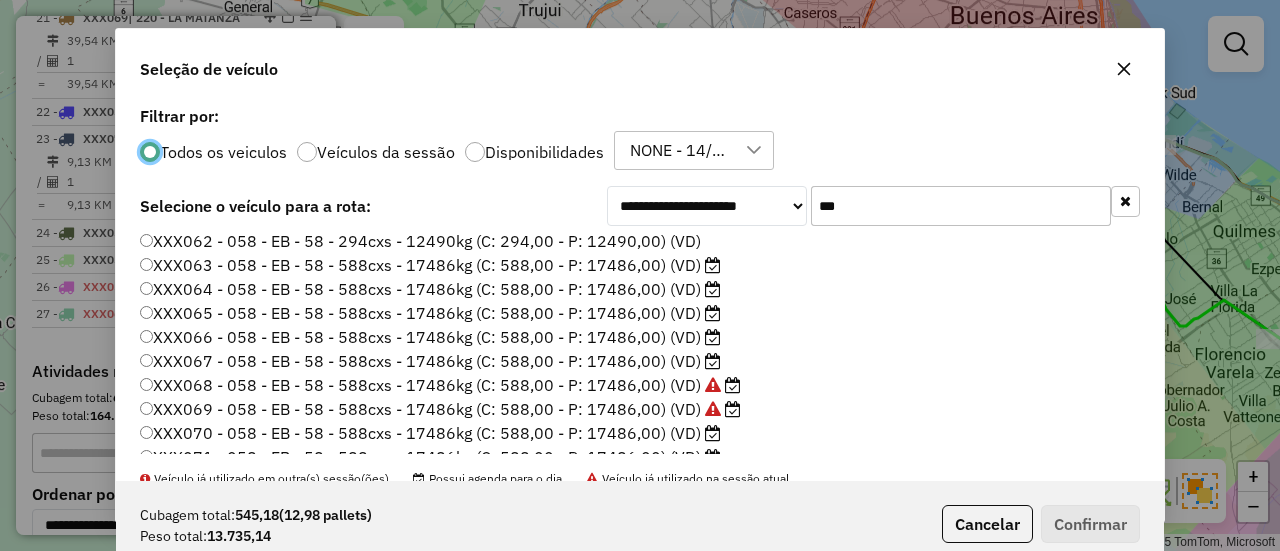 click on "XXX066 - 058 - EB - 58 - 588cxs - 17486kg (C: 588,00 - P: 17486,00) (VD)" 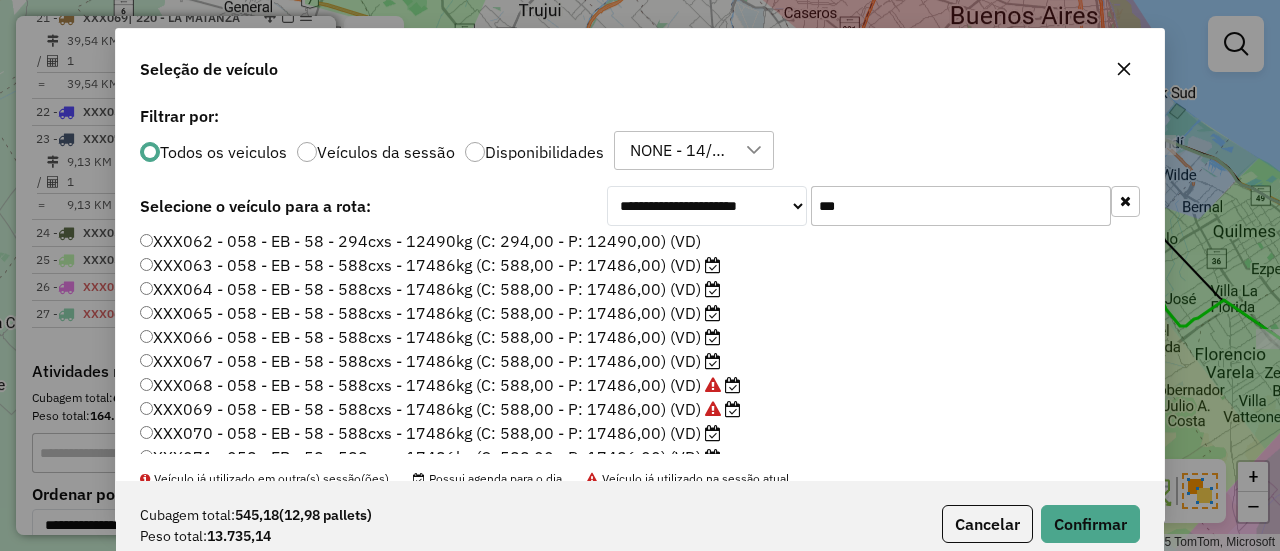 click on "Cubagem total:  545,18   (12,98 pallets)  Peso total: 13.735,14  Cancelar   Confirmar" 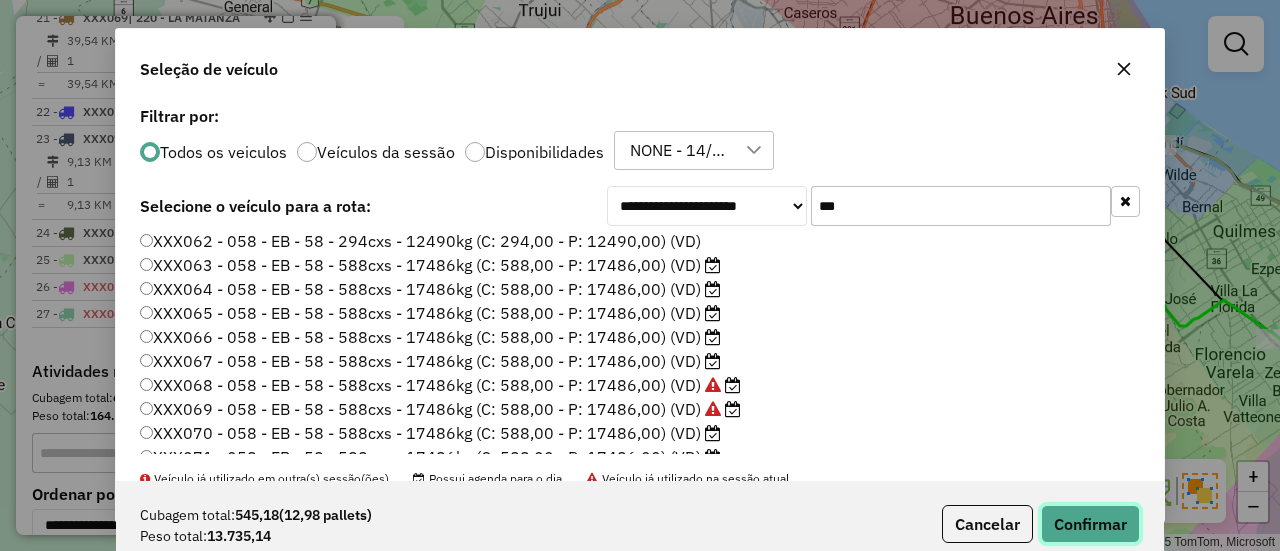 click on "Confirmar" 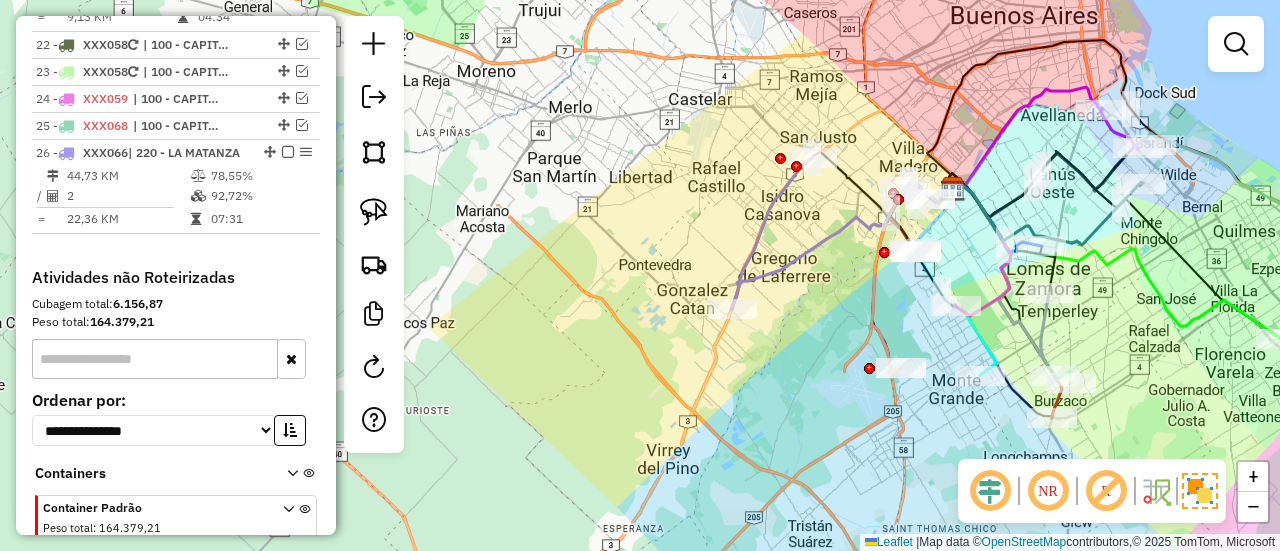 scroll, scrollTop: 2850, scrollLeft: 0, axis: vertical 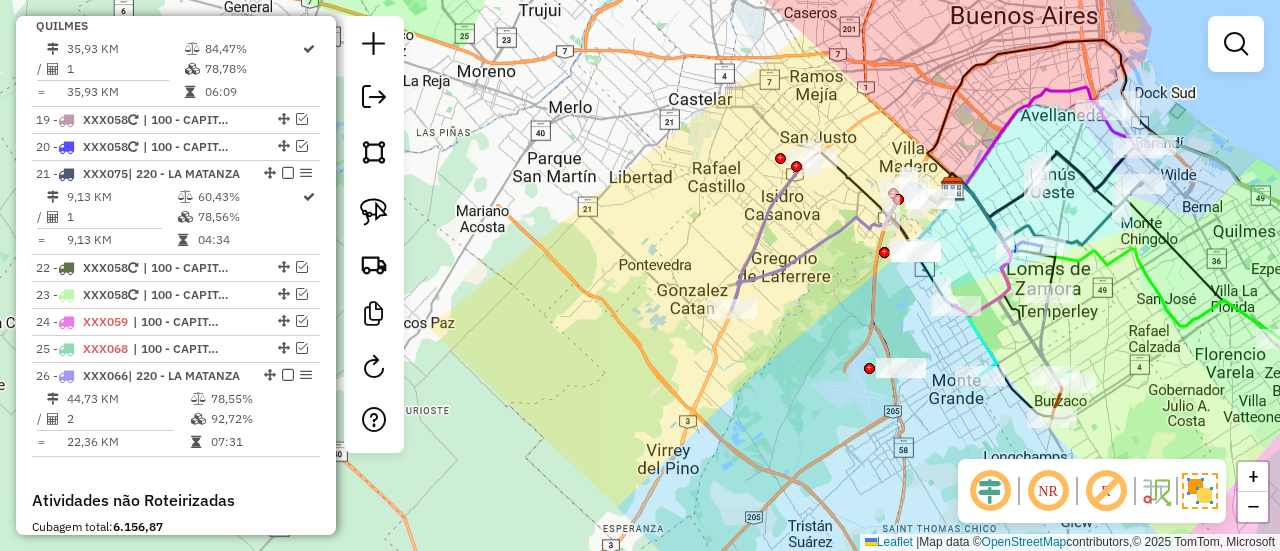 click on "Janela de atendimento Grade de atendimento Capacidade Transportadoras Veículos Cliente Pedidos  Rotas Selecione os dias de semana para filtrar as janelas de atendimento  Seg   Ter   Qua   Qui   Sex   Sáb   Dom  Informe o período da janela de atendimento: De: Até:  Filtrar exatamente a janela do cliente  Considerar janela de atendimento padrão  Selecione os dias de semana para filtrar as grades de atendimento  Seg   Ter   Qua   Qui   Sex   Sáb   Dom   Considerar clientes sem dia de atendimento cadastrado  Clientes fora do dia de atendimento selecionado Filtrar as atividades entre os valores definidos abaixo:  Peso mínimo:   Peso máximo:   Cubagem mínima:   Cubagem máxima:   De:   Até:  Filtrar as atividades entre o tempo de atendimento definido abaixo:  De:   Até:   Considerar capacidade total dos clientes não roteirizados Transportadora: Selecione um ou mais itens Tipo de veículo: Selecione um ou mais itens Veículo: Selecione um ou mais itens Motorista: Selecione um ou mais itens Nome: Rótulo:" 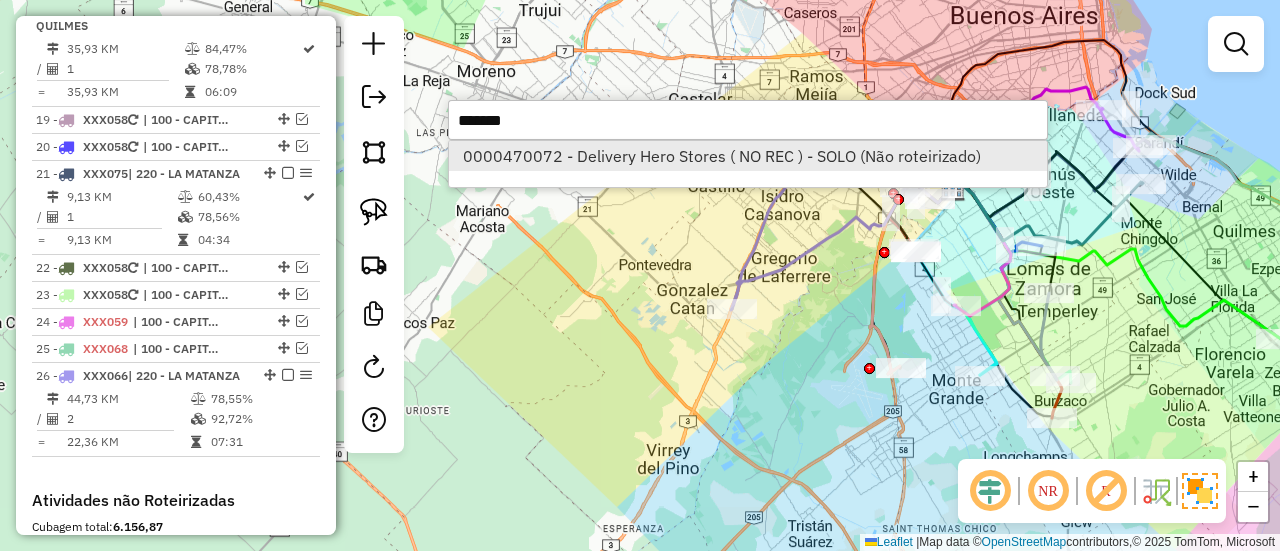 type on "******" 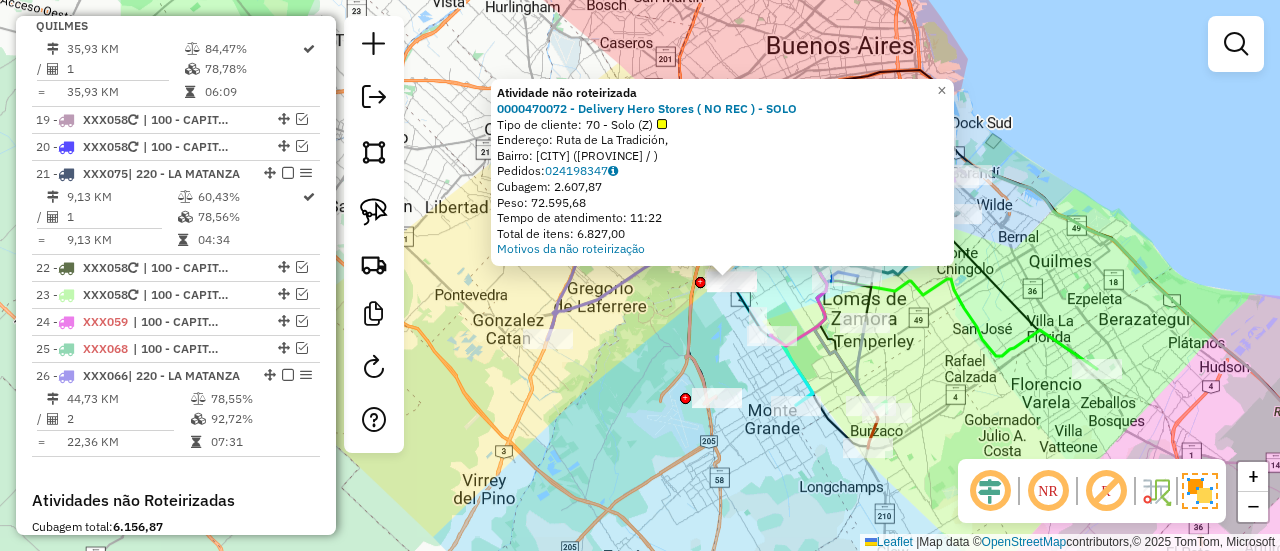 drag, startPoint x: 526, startPoint y: 317, endPoint x: 616, endPoint y: 321, distance: 90.088844 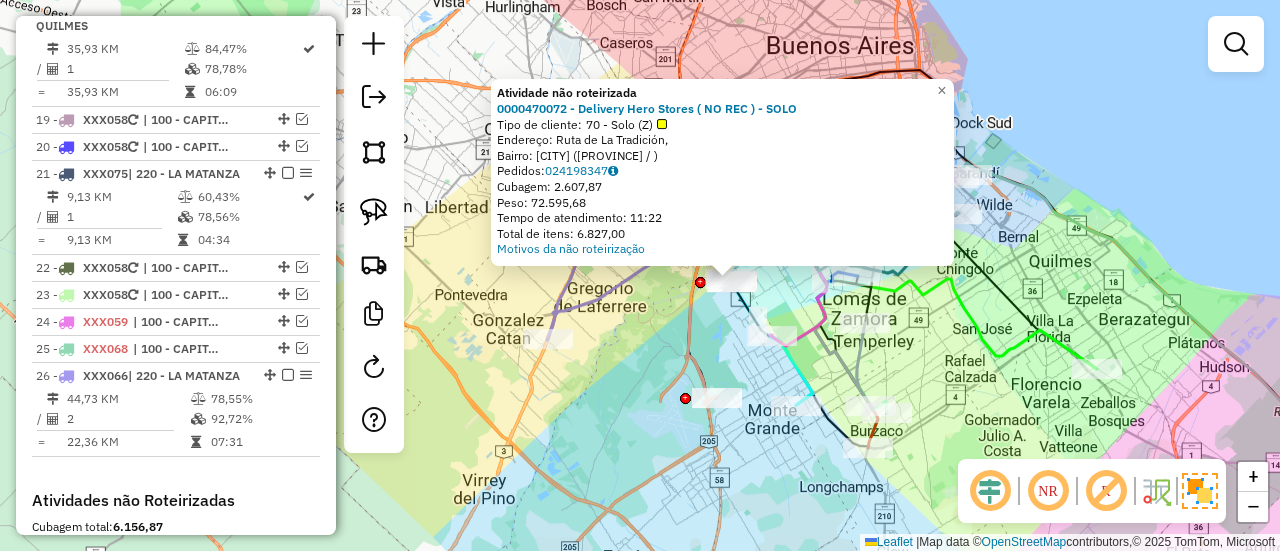 click on "Atividade não roteirizada 0000470072 - Delivery Hero Stores ( NO REC ) - SOLO  Tipo de cliente:   70 - Solo (Z)   Endereço: Ruta de La Tradición,    Bairro: Esteban Echeverría (Buenos Aires / )   Pedidos:  024198347   Cubagem: 2.607,87   Peso: 72.595,68   Tempo de atendimento: 11:22   Total de itens: 6.827,00  Motivos da não roteirização × Janela de atendimento Grade de atendimento Capacidade Transportadoras Veículos Cliente Pedidos  Rotas Selecione os dias de semana para filtrar as janelas de atendimento  Seg   Ter   Qua   Qui   Sex   Sáb   Dom  Informe o período da janela de atendimento: De: Até:  Filtrar exatamente a janela do cliente  Considerar janela de atendimento padrão  Selecione os dias de semana para filtrar as grades de atendimento  Seg   Ter   Qua   Qui   Sex   Sáb   Dom   Considerar clientes sem dia de atendimento cadastrado  Clientes fora do dia de atendimento selecionado Filtrar as atividades entre os valores definidos abaixo:  Peso mínimo:   Peso máximo:   Cubagem mínima:  +" 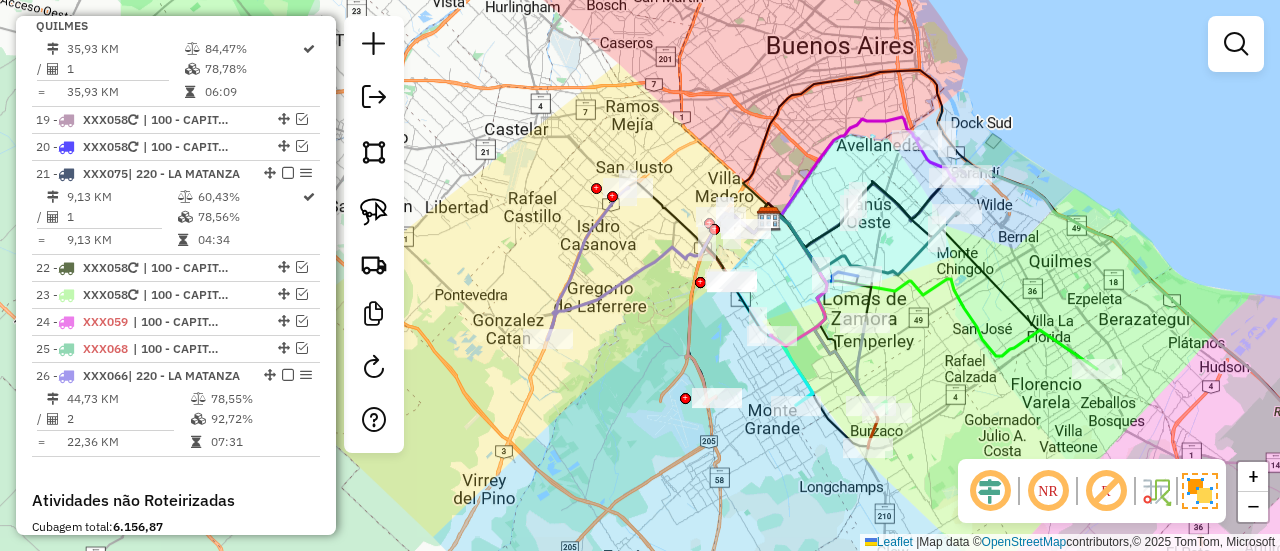 click 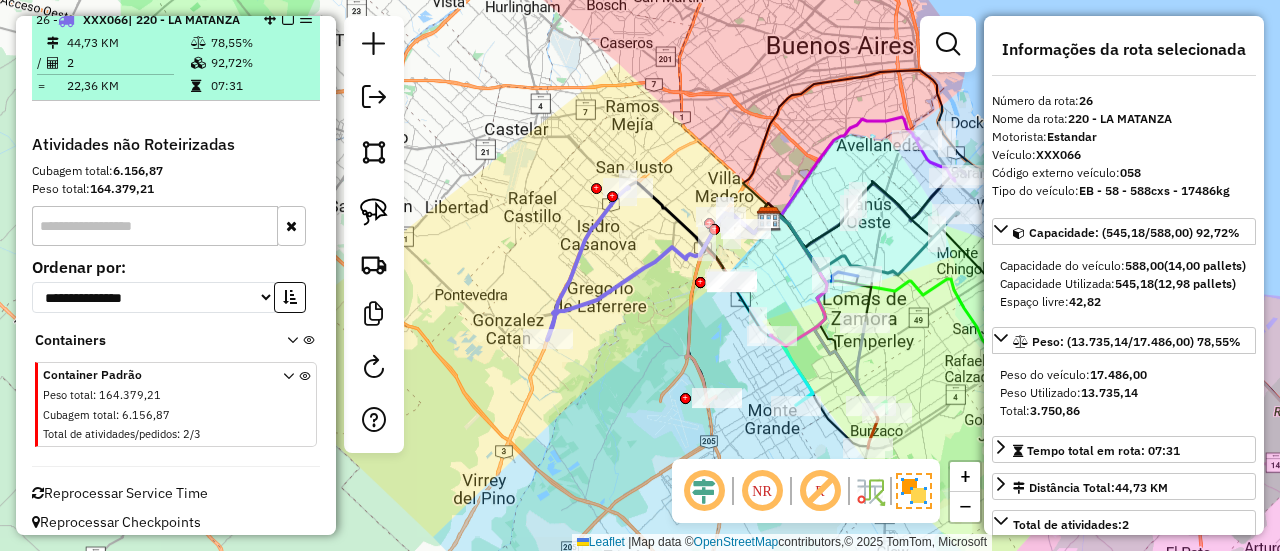 click at bounding box center [288, 19] 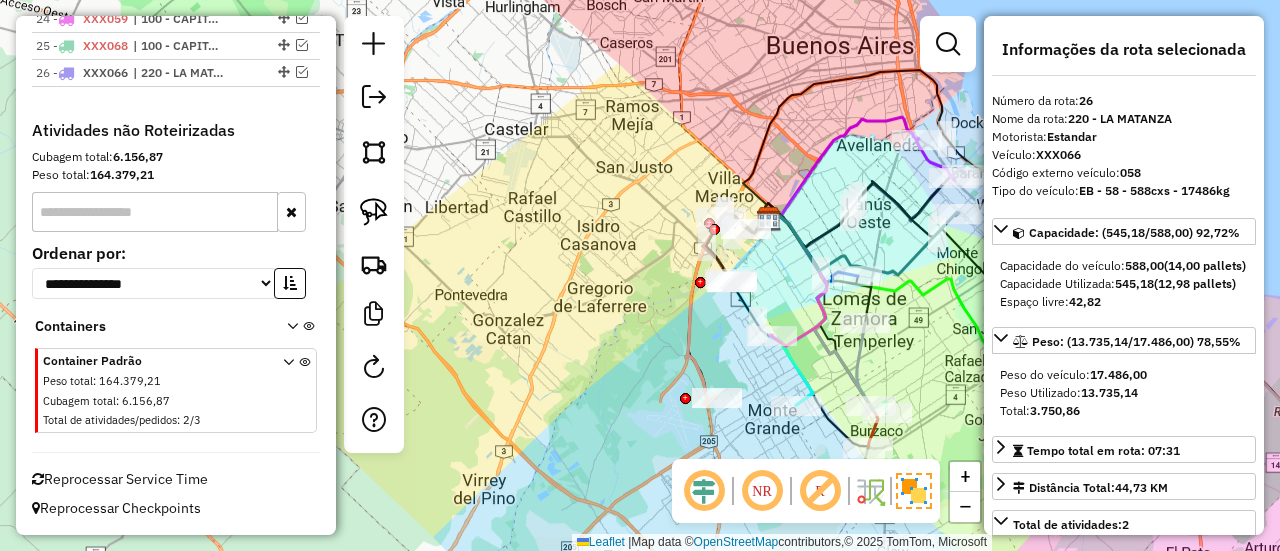 scroll, scrollTop: 3160, scrollLeft: 0, axis: vertical 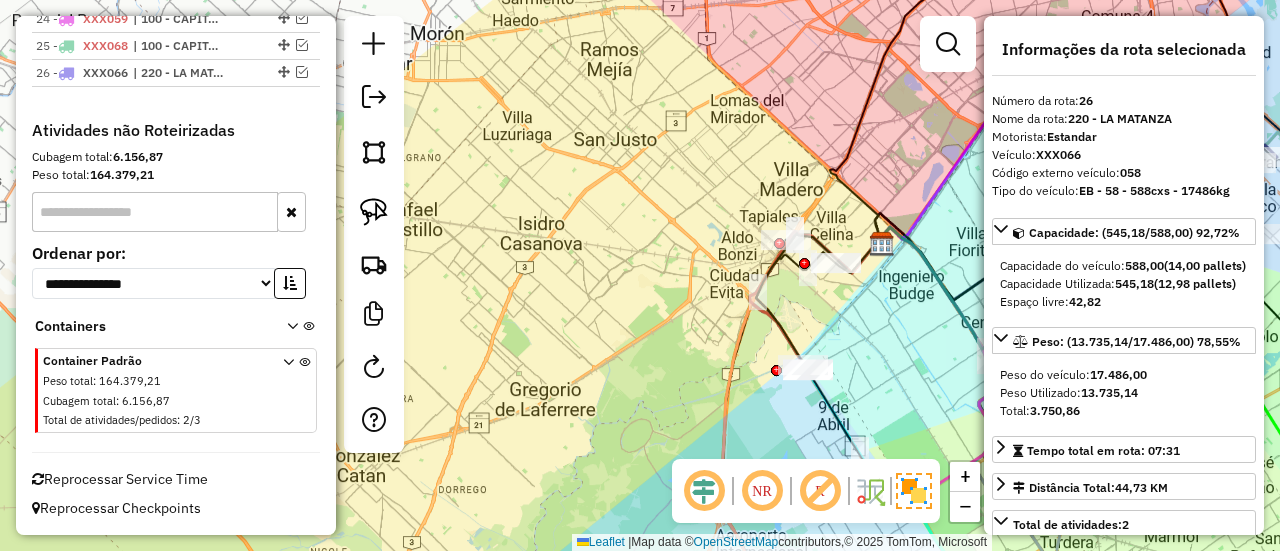 drag, startPoint x: 790, startPoint y: 277, endPoint x: 706, endPoint y: 273, distance: 84.095184 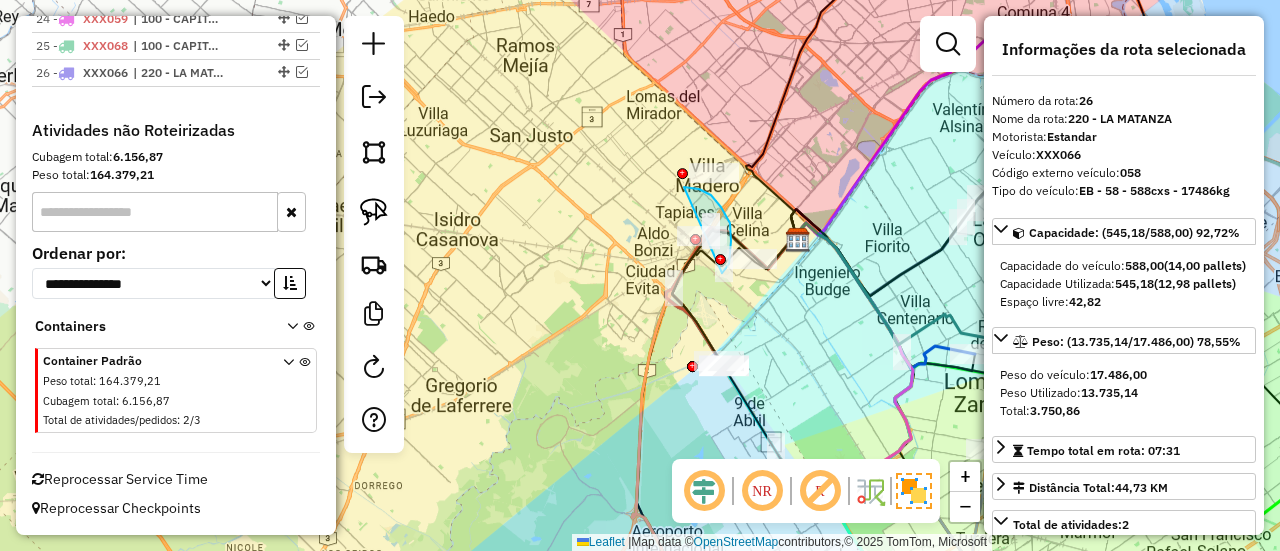 drag, startPoint x: 722, startPoint y: 273, endPoint x: 614, endPoint y: 242, distance: 112.36102 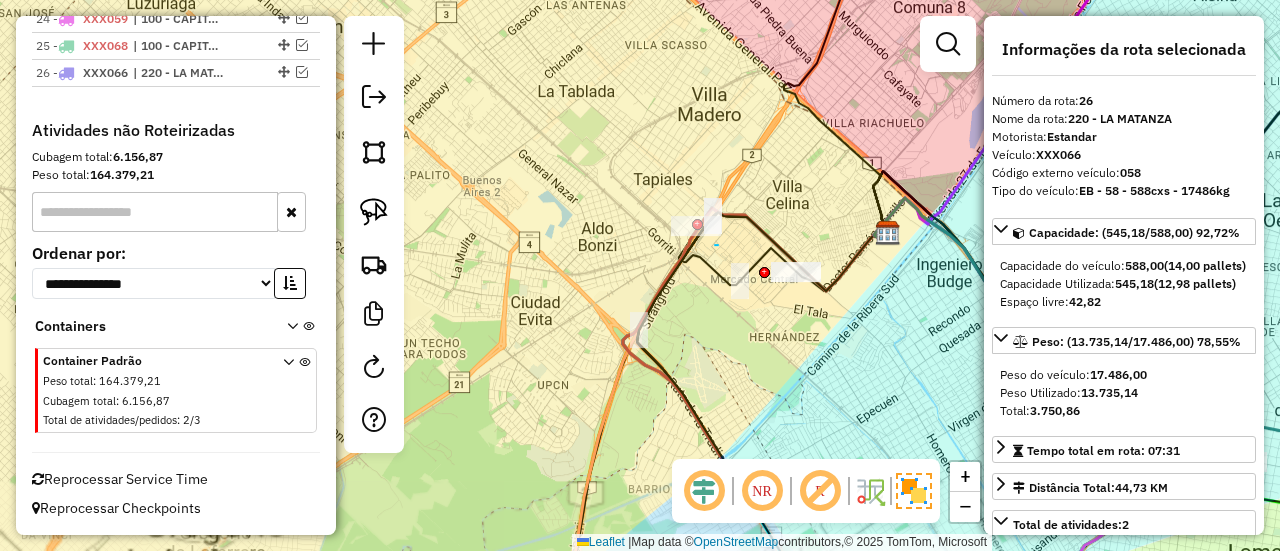 drag, startPoint x: 715, startPoint y: 245, endPoint x: 654, endPoint y: 261, distance: 63.06346 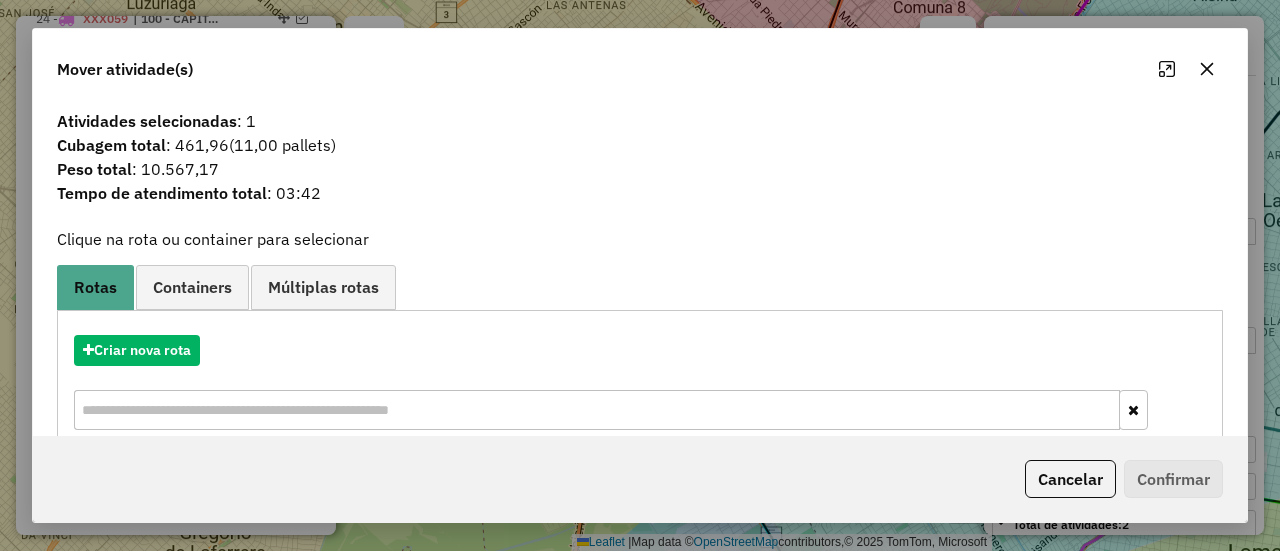 click on "Atividades selecionadas : 1 Cubagem total  : 461,96   (11,00 pallets)  Peso total : 10.567,17 Tempo de atendimento total : 03:42  Clique na rota ou container para selecionar   Rotas Containers Múltiplas rotas  Criar nova rota   1   AA706BM | OM7 | 211 - LANÚS-ALMIRANTE BROWN   | Total de atividades: 1  % de utilização da cubagem: 42,28%  Cubagem disponível: 290,89   |  % de utilização do peso: 93,93%  | Peso disponível: 637,94   2   AB951JX | H57 | 210 - EZEIZA-ESTEBAN ECHEVERRIA-LOMAS DE ZAMORA   | Total de atividades: 1  % de utilização da cubagem: 86,01%  Cubagem disponível: 82,28   |  % de utilização do peso: 86,68%  | Peso disponível: 2.161,92   3   AF047UL | 128 | 210 - EZEIZA-ESTEBAN ECHEVERRIA-LOMAS DE ZAMORA   | Total de atividades: 1  % de utilização da cubagem: 82,49%  Cubagem disponível: 102,93   |  % de utilização do peso: 86,66%  | Peso disponível: 1.971,88   4   AF047UV | H63 | 203 - AVELLANEDA-QUILMES   | Total de atividades: 2  % de utilização da cubagem: 94,64%  |   5" 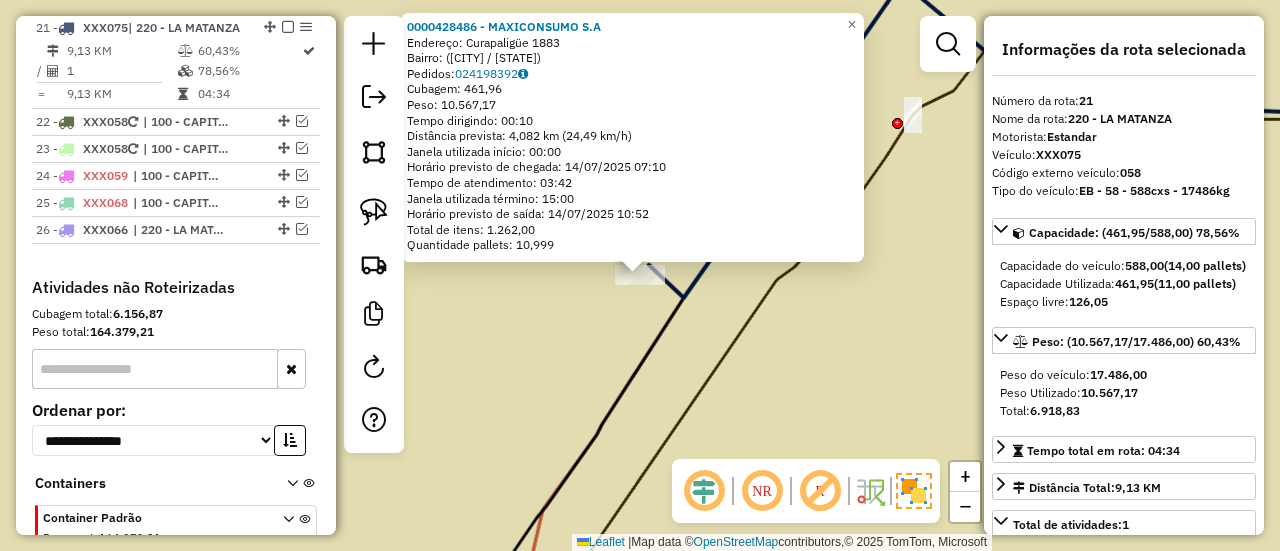 scroll, scrollTop: 2988, scrollLeft: 0, axis: vertical 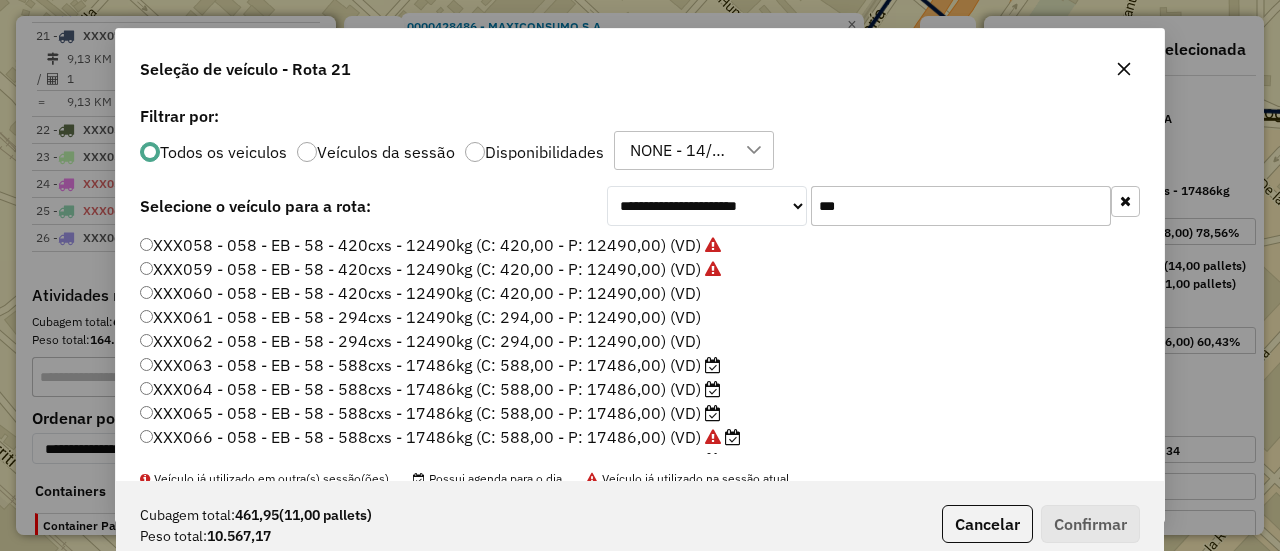 drag, startPoint x: 603, startPoint y: 243, endPoint x: 967, endPoint y: 388, distance: 391.81757 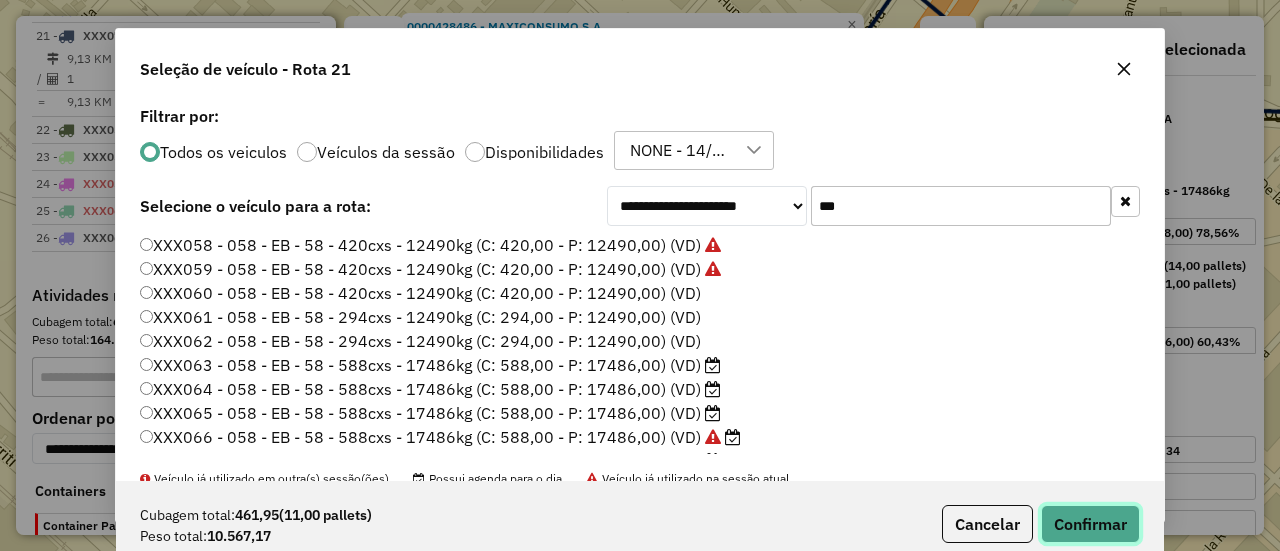 click on "Confirmar" 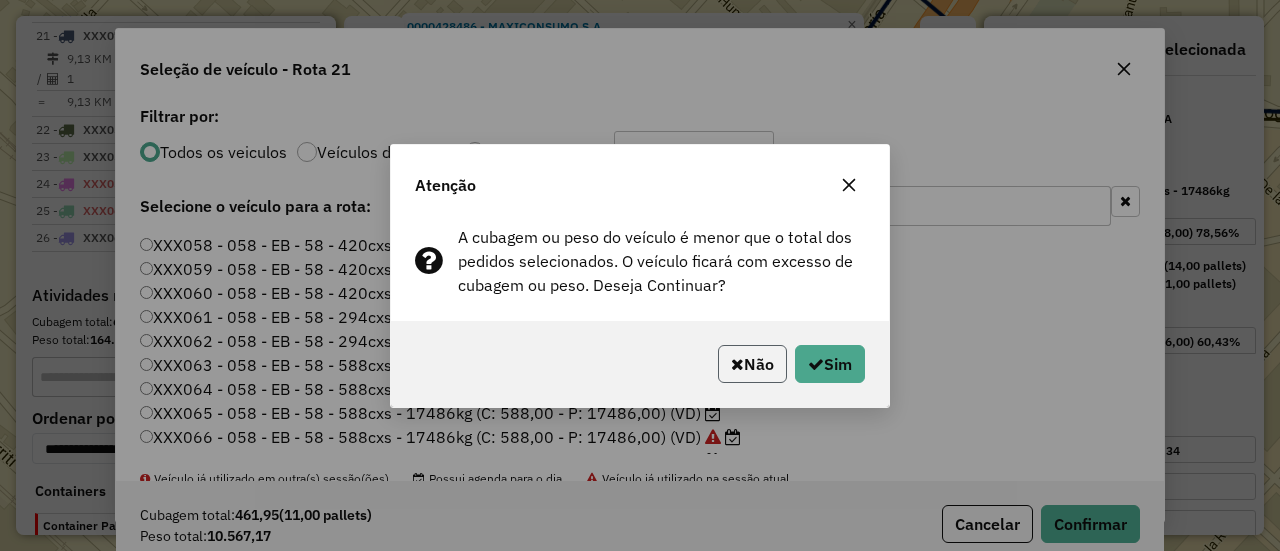 click on "Não" 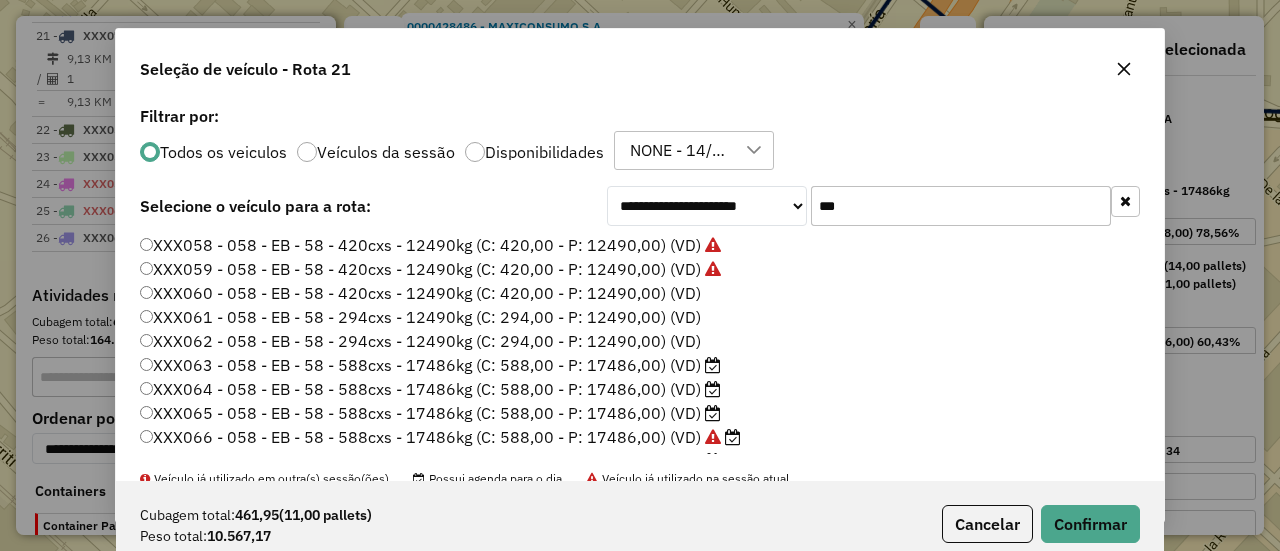 click on "XXX063 - 058 - EB - 58 - 588cxs - 17486kg (C: 588,00 - P: 17486,00) (VD)" 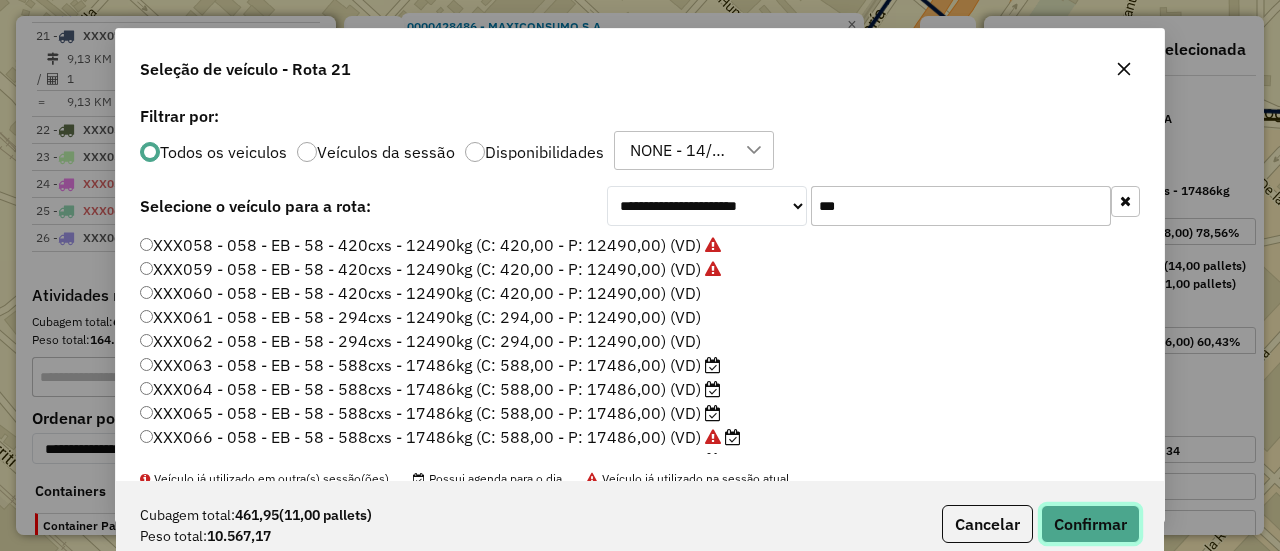 drag, startPoint x: 1100, startPoint y: 528, endPoint x: 1108, endPoint y: 493, distance: 35.902645 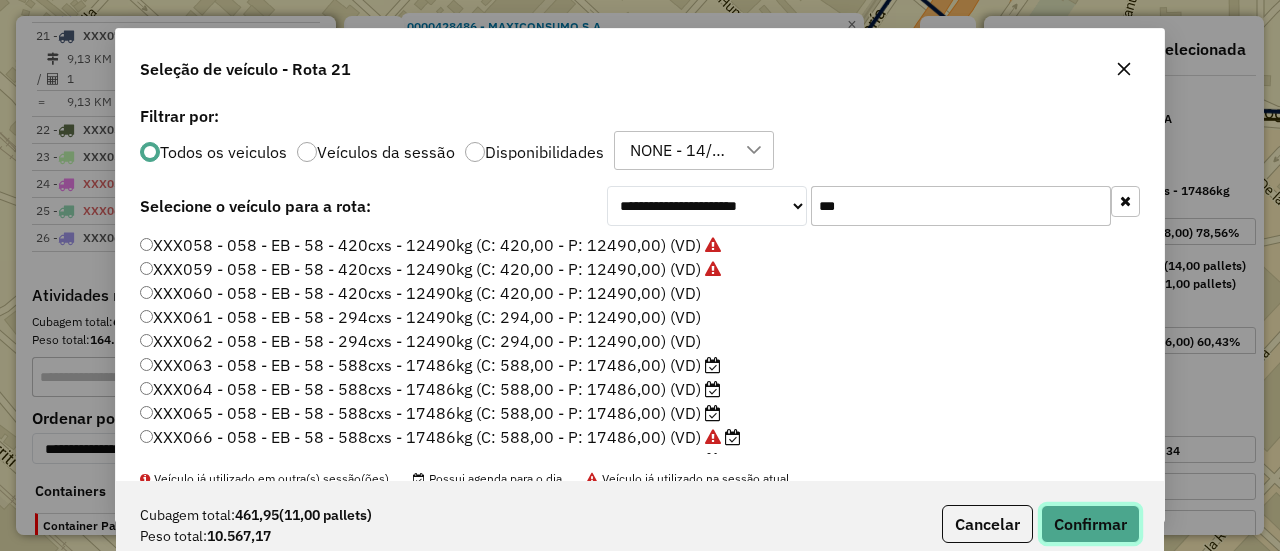 click on "Confirmar" 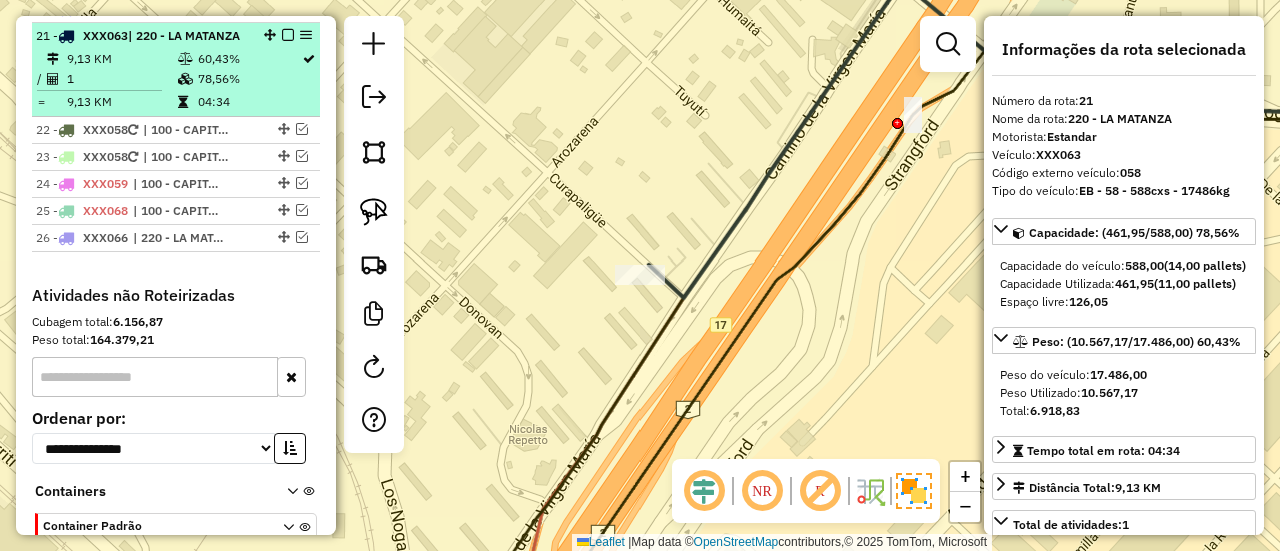 click at bounding box center (288, 35) 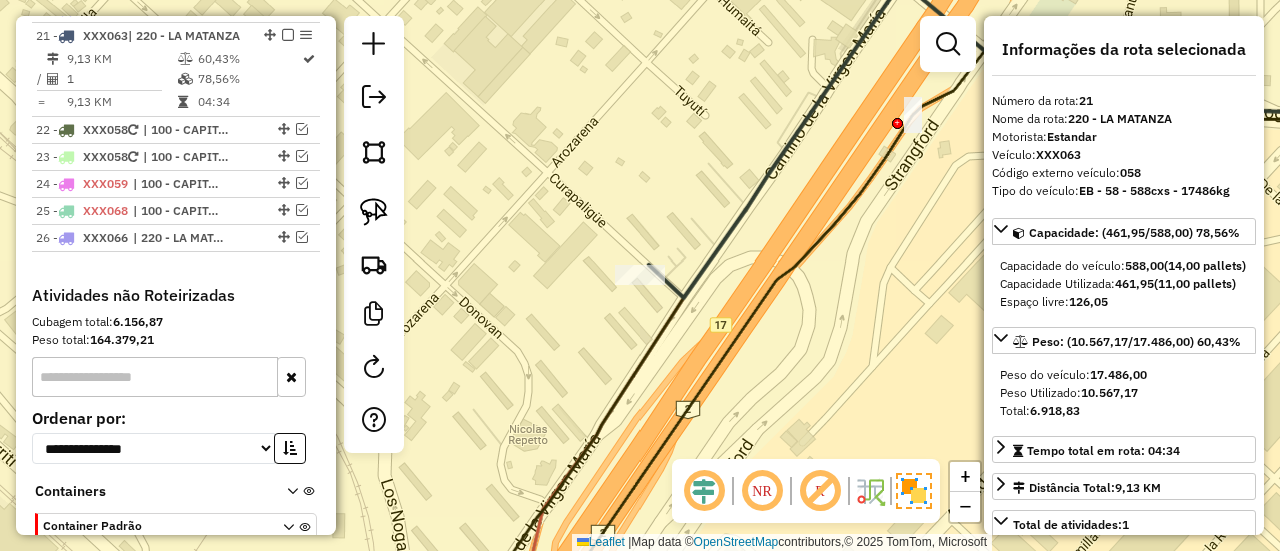 scroll, scrollTop: 2903, scrollLeft: 0, axis: vertical 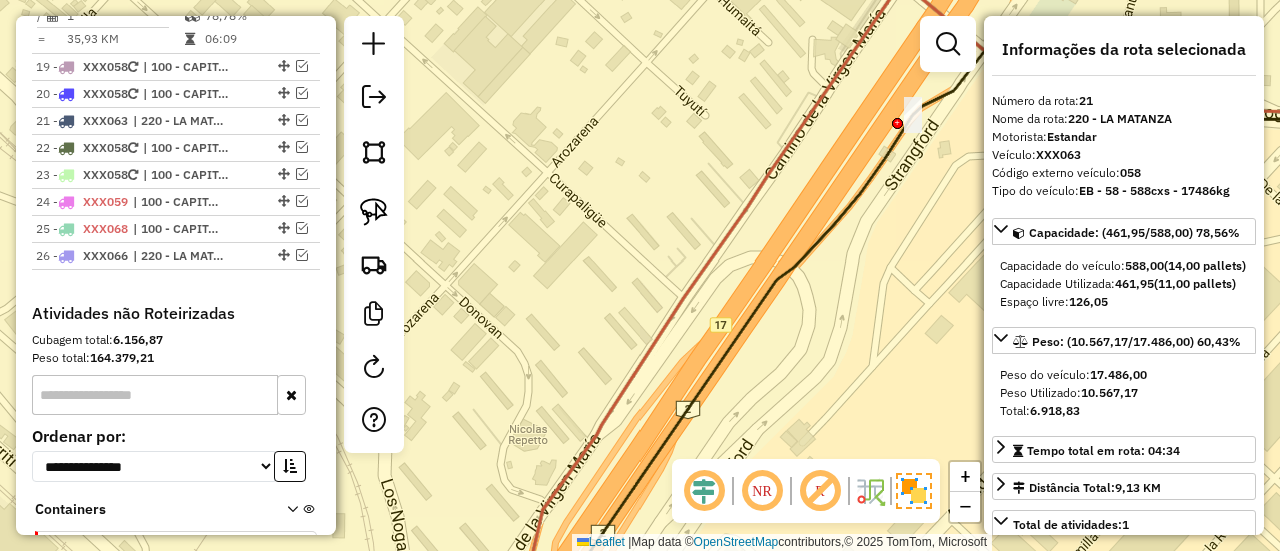 click on "Janela de atendimento Grade de atendimento Capacidade Transportadoras Veículos Cliente Pedidos  Rotas Selecione os dias de semana para filtrar as janelas de atendimento  Seg   Ter   Qua   Qui   Sex   Sáb   Dom  Informe o período da janela de atendimento: De: Até:  Filtrar exatamente a janela do cliente  Considerar janela de atendimento padrão  Selecione os dias de semana para filtrar as grades de atendimento  Seg   Ter   Qua   Qui   Sex   Sáb   Dom   Considerar clientes sem dia de atendimento cadastrado  Clientes fora do dia de atendimento selecionado Filtrar as atividades entre os valores definidos abaixo:  Peso mínimo:   Peso máximo:   Cubagem mínima:   Cubagem máxima:   De:   Até:  Filtrar as atividades entre o tempo de atendimento definido abaixo:  De:   Até:   Considerar capacidade total dos clientes não roteirizados Transportadora: Selecione um ou mais itens Tipo de veículo: Selecione um ou mais itens Veículo: Selecione um ou mais itens Motorista: Selecione um ou mais itens Nome: Rótulo:" 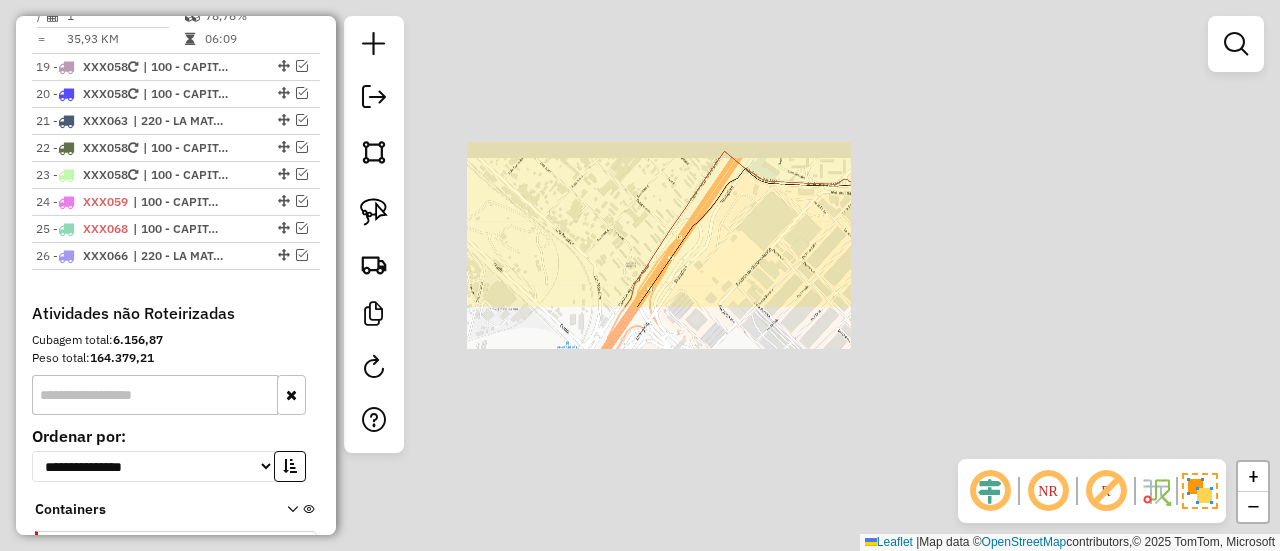click 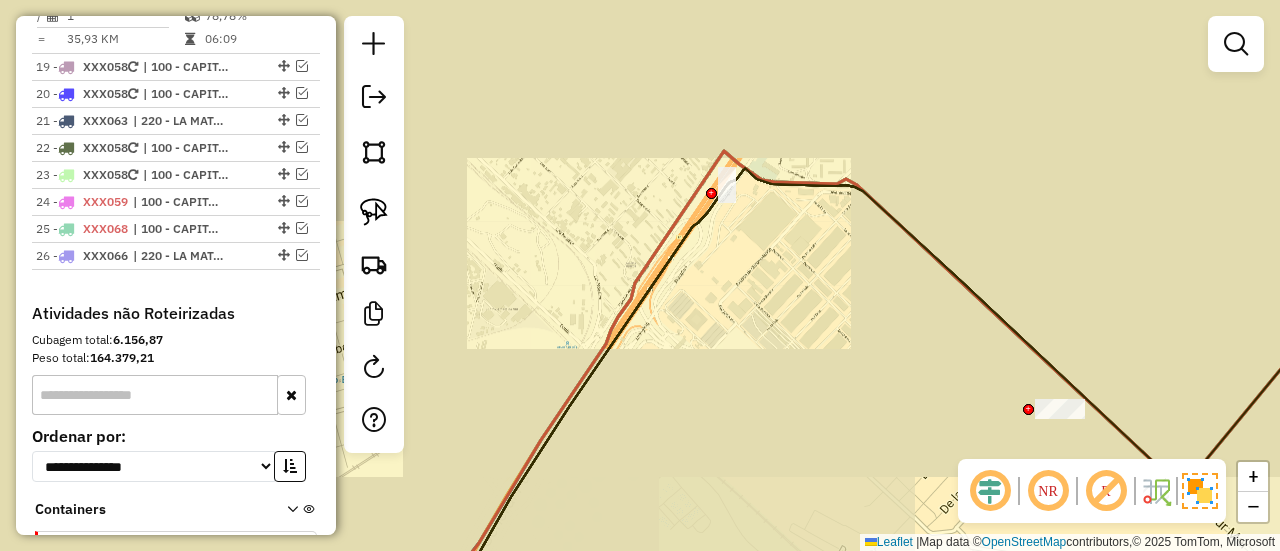 drag, startPoint x: 840, startPoint y: 339, endPoint x: 704, endPoint y: 151, distance: 232.03448 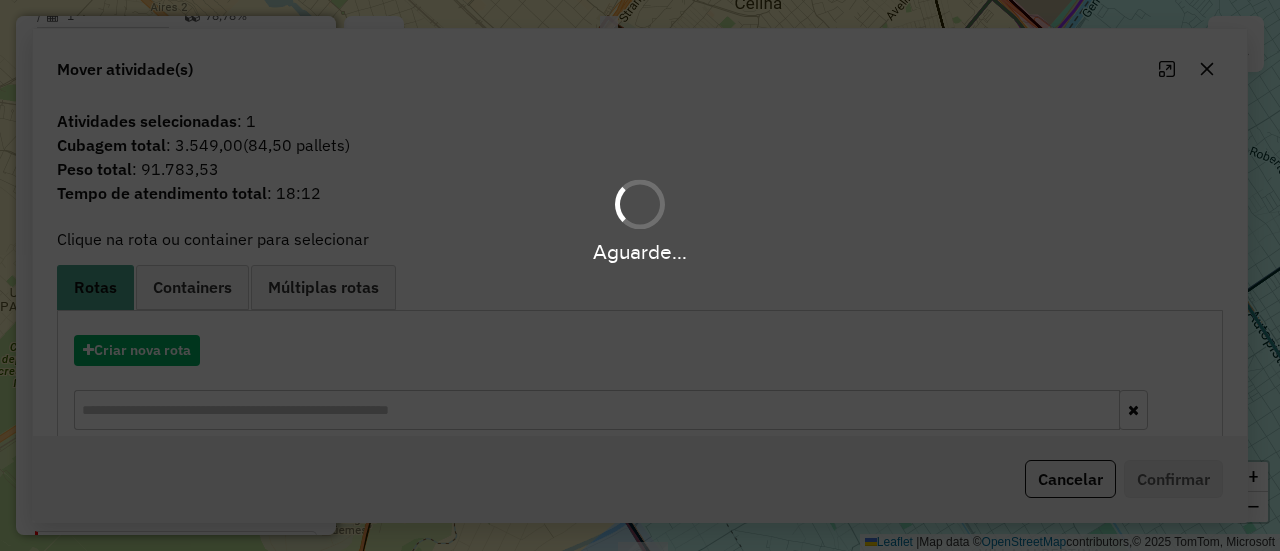 click on "Aguarde...  Pop-up bloqueado!  Seu navegador bloqueou automáticamente a abertura de uma nova janela.   Acesse as configurações e adicione o endereço do sistema a lista de permissão.   Fechar  Informações da Sessão 1189131 - 14/07/2025     Criação: 12/07/2025 13:11   Depósito:  SAZ AR Mercado Central - SMK  Total de rotas:  26  Distância Total:  945,02 km  Tempo total:  137:49  Custo total:  R$ 17.807,00  Total de Atividades Roteirizadas:  36  Total de Pedidos Roteirizados:  67  Peso total roteirizado:  268.369,18  Cubagem total roteirizado:  10.194,90  Total de Atividades não Roteirizadas:  2  Total de Pedidos não Roteirizados:  3 Total de caixas por viagem:  10.194,90 /   26 =  392,11 Média de Atividades por viagem:  36 /   26 =  1,38 Ocupação média da frota:  78,91%   Rotas improdutivas:  20  Rotas vários dias:  0  Clientes Priorizados NR:  0  Transportadoras  Rotas  Recargas: 4   Ver rotas   Ver veículos  Finalizar todas as rotas   1 -       AA706BM   | 211 - LANÚS-ALMIRANTE BROWN /" at bounding box center (640, 275) 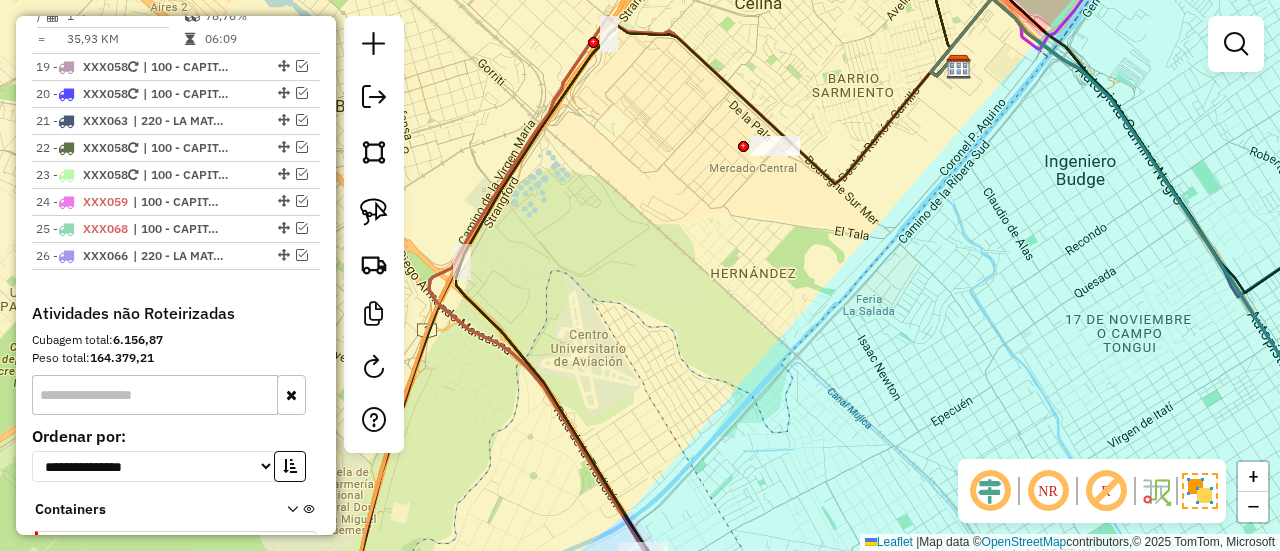 click 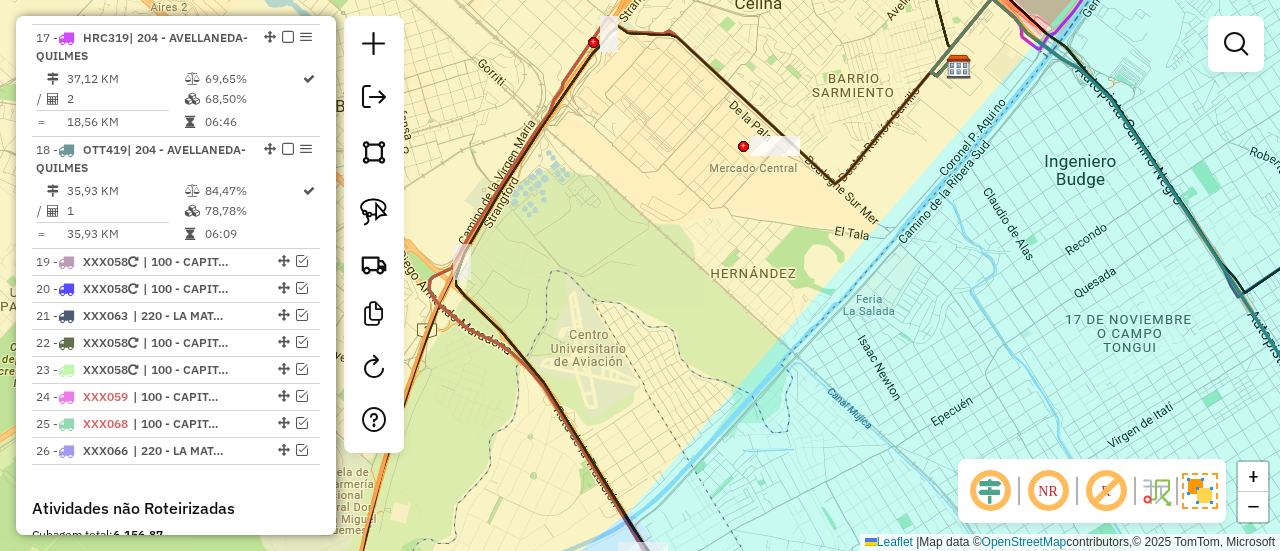 select on "**********" 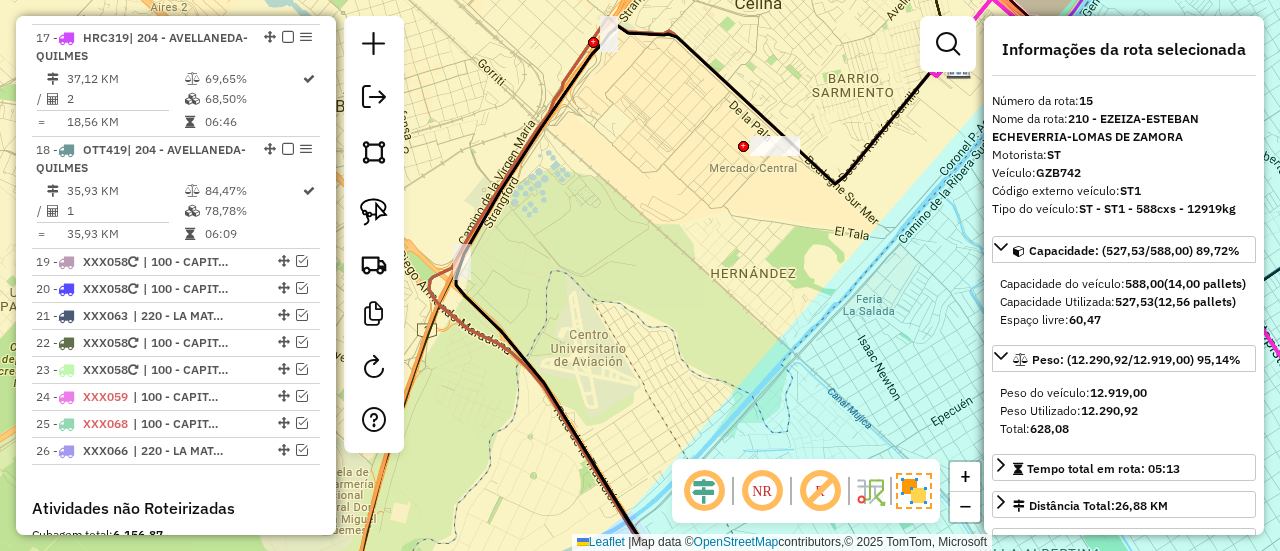 scroll, scrollTop: 2470, scrollLeft: 0, axis: vertical 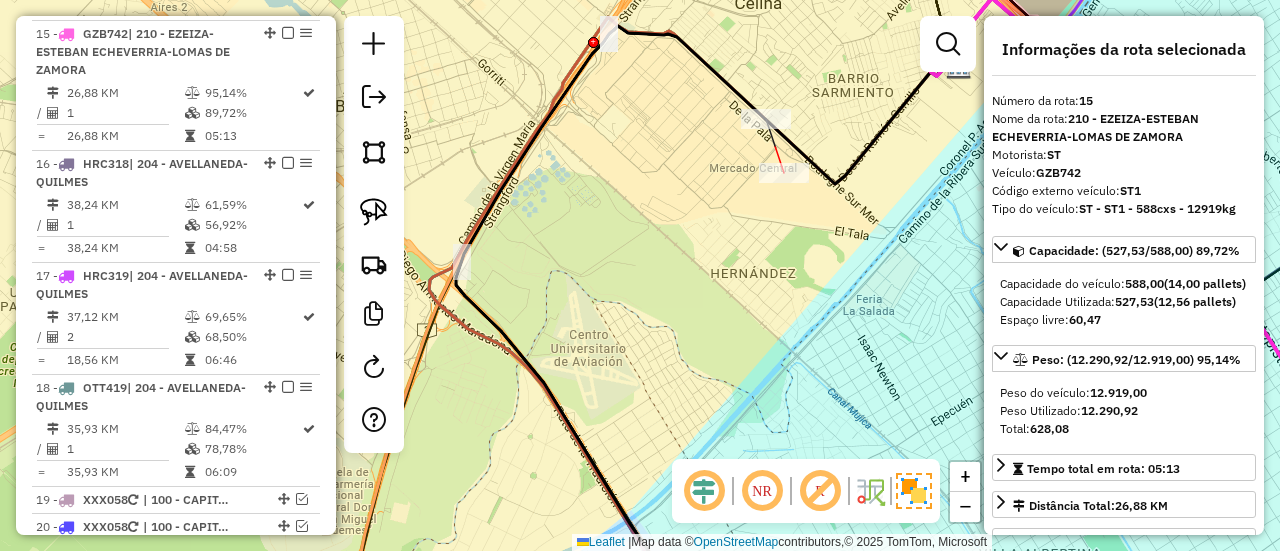 click 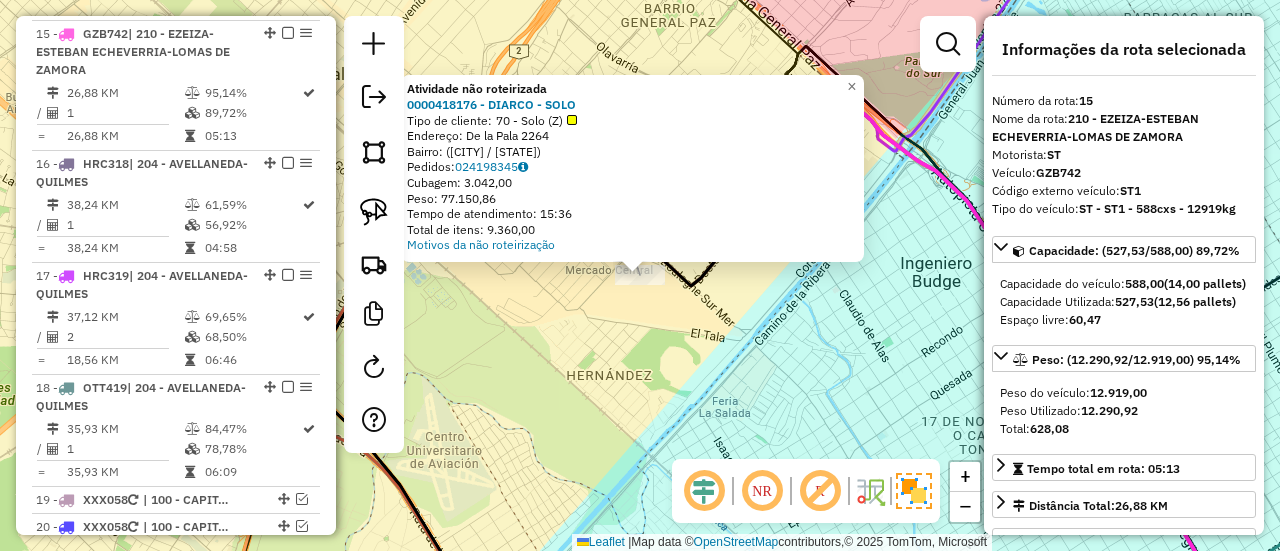 click on "Atividade não roteirizada 0000418176 - DIARCO - SOLO  Tipo de cliente:   70 - Solo (Z)   Endereço: De la Pala 2264   Bairro:  (Tapiales / Provincia de Buenos Aires)   Pedidos:  024198345   Cubagem: 3.042,00   Peso: 77.150,86   Tempo de atendimento: 15:36   Total de itens: 9.360,00  Motivos da não roteirização × Janela de atendimento Grade de atendimento Capacidade Transportadoras Veículos Cliente Pedidos  Rotas Selecione os dias de semana para filtrar as janelas de atendimento  Seg   Ter   Qua   Qui   Sex   Sáb   Dom  Informe o período da janela de atendimento: De: Até:  Filtrar exatamente a janela do cliente  Considerar janela de atendimento padrão  Selecione os dias de semana para filtrar as grades de atendimento  Seg   Ter   Qua   Qui   Sex   Sáb   Dom   Considerar clientes sem dia de atendimento cadastrado  Clientes fora do dia de atendimento selecionado Filtrar as atividades entre os valores definidos abaixo:  Peso mínimo:   Peso máximo:   Cubagem mínima:   Cubagem máxima:   De:   Até:" 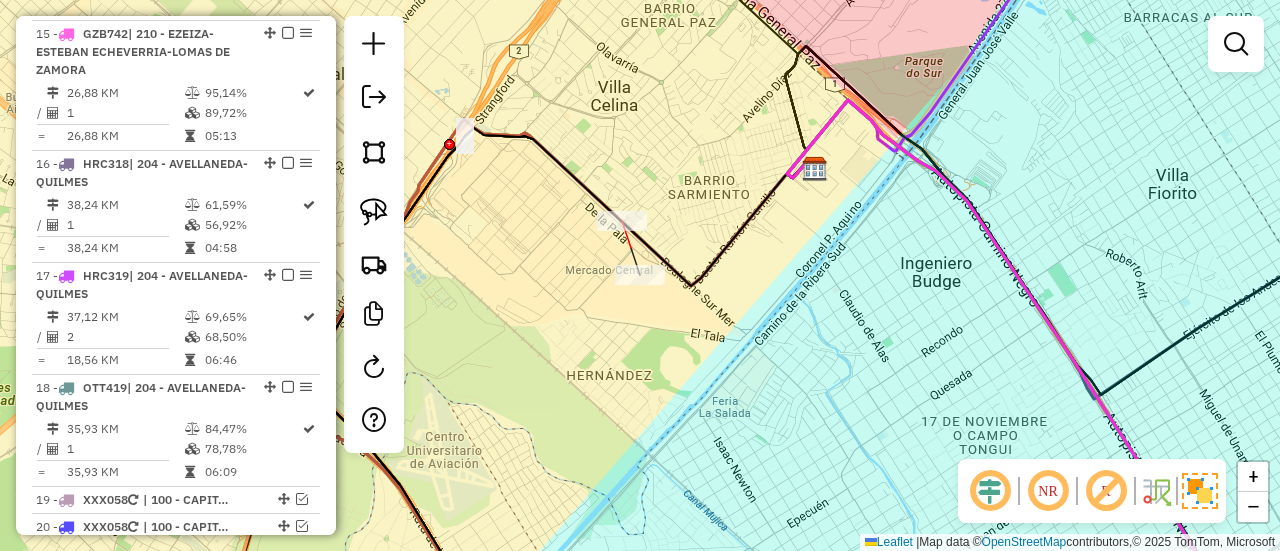 click on "Janela de atendimento Grade de atendimento Capacidade Transportadoras Veículos Cliente Pedidos  Rotas Selecione os dias de semana para filtrar as janelas de atendimento  Seg   Ter   Qua   Qui   Sex   Sáb   Dom  Informe o período da janela de atendimento: De: Até:  Filtrar exatamente a janela do cliente  Considerar janela de atendimento padrão  Selecione os dias de semana para filtrar as grades de atendimento  Seg   Ter   Qua   Qui   Sex   Sáb   Dom   Considerar clientes sem dia de atendimento cadastrado  Clientes fora do dia de atendimento selecionado Filtrar as atividades entre os valores definidos abaixo:  Peso mínimo:   Peso máximo:   Cubagem mínima:   Cubagem máxima:   De:   Até:  Filtrar as atividades entre o tempo de atendimento definido abaixo:  De:   Até:   Considerar capacidade total dos clientes não roteirizados Transportadora: Selecione um ou mais itens Tipo de veículo: Selecione um ou mais itens Veículo: Selecione um ou mais itens Motorista: Selecione um ou mais itens Nome: Rótulo:" 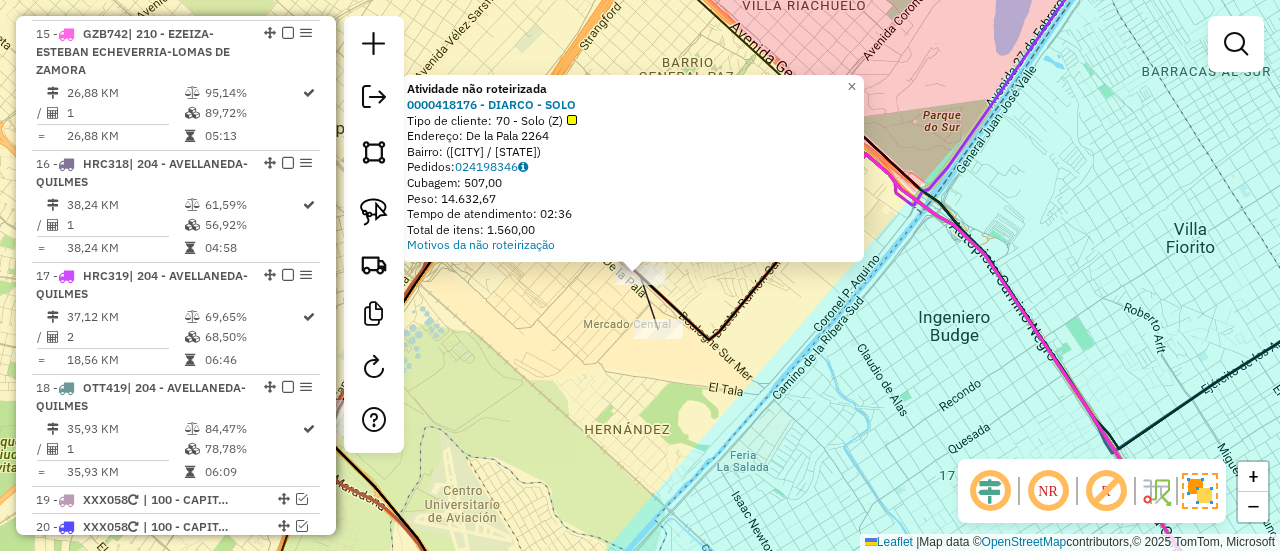 click on "Atividade não roteirizada 0000418176 - DIARCO - SOLO  Tipo de cliente:   70 - Solo (Z)   Endereço: De la Pala 2264   Bairro:  (Tapiales / Provincia de Buenos Aires)   Pedidos:  024198346   Cubagem: 507,00   Peso: 14.632,67   Tempo de atendimento: 02:36   Total de itens: 1.560,00  Motivos da não roteirização × Janela de atendimento Grade de atendimento Capacidade Transportadoras Veículos Cliente Pedidos  Rotas Selecione os dias de semana para filtrar as janelas de atendimento  Seg   Ter   Qua   Qui   Sex   Sáb   Dom  Informe o período da janela de atendimento: De: Até:  Filtrar exatamente a janela do cliente  Considerar janela de atendimento padrão  Selecione os dias de semana para filtrar as grades de atendimento  Seg   Ter   Qua   Qui   Sex   Sáb   Dom   Considerar clientes sem dia de atendimento cadastrado  Clientes fora do dia de atendimento selecionado Filtrar as atividades entre os valores definidos abaixo:  Peso mínimo:   Peso máximo:   Cubagem mínima:   Cubagem máxima:   De:   Até:  +" 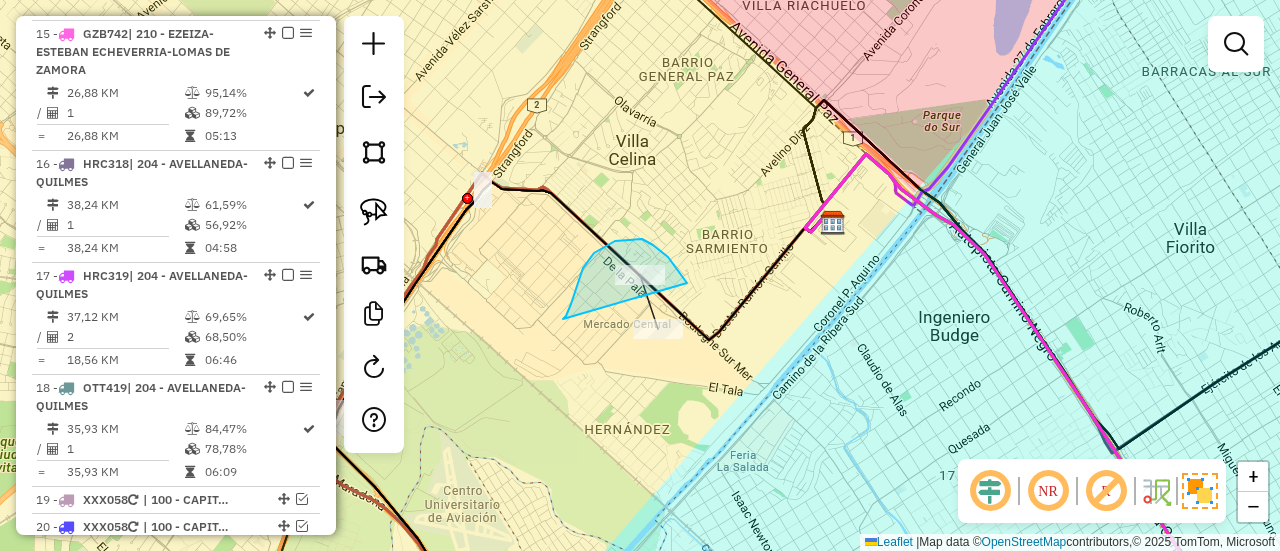 drag, startPoint x: 577, startPoint y: 285, endPoint x: 690, endPoint y: 287, distance: 113.0177 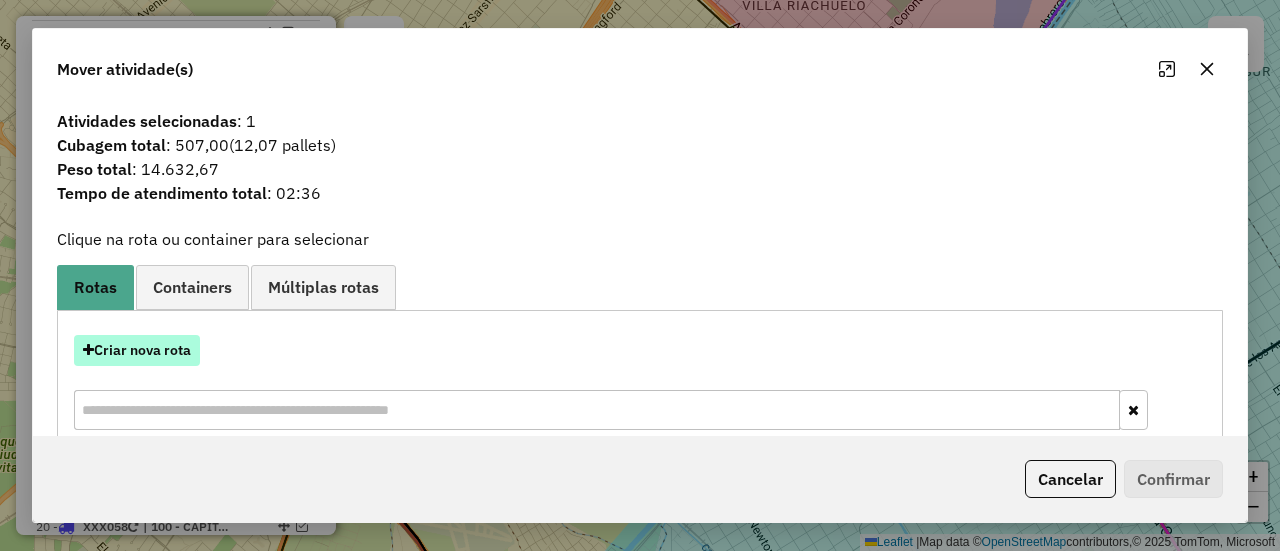 click on "Criar nova rota" at bounding box center [137, 350] 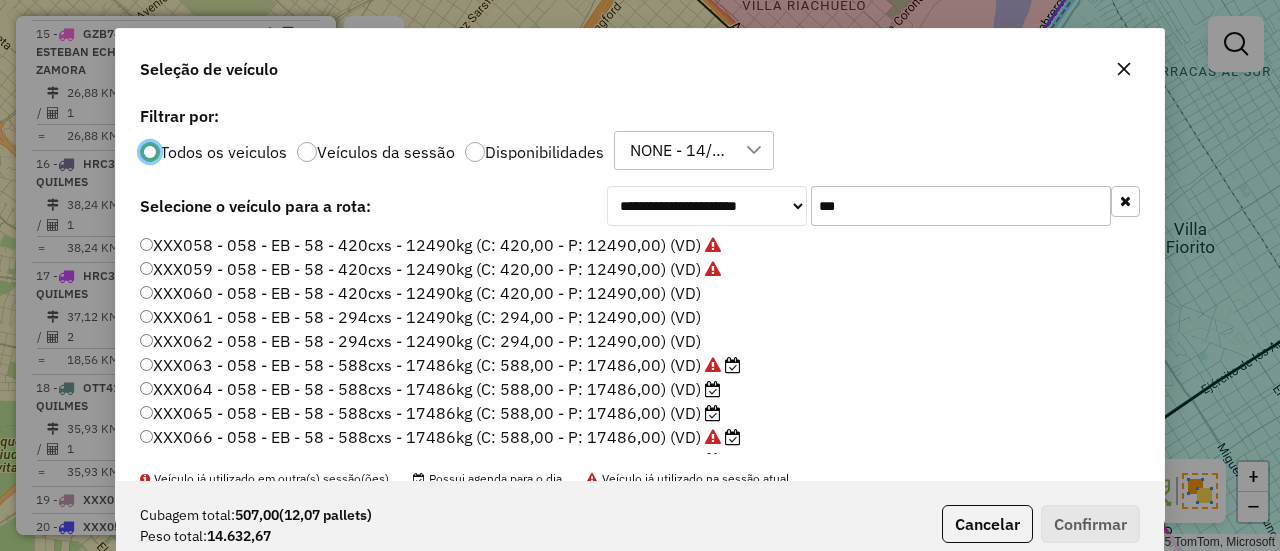 scroll, scrollTop: 11, scrollLeft: 6, axis: both 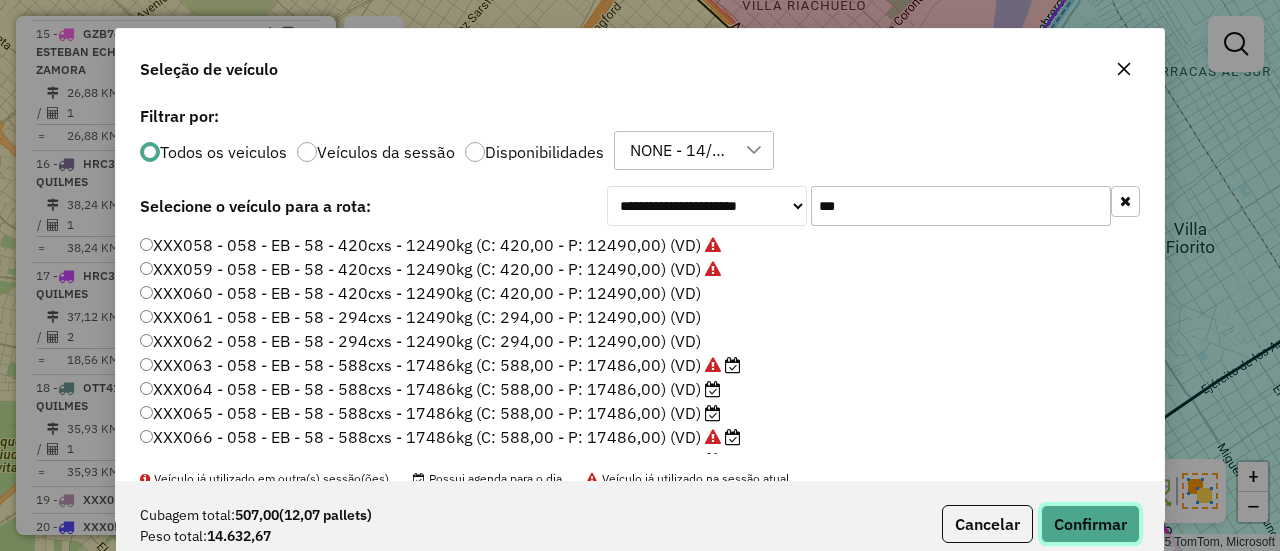 click on "Confirmar" 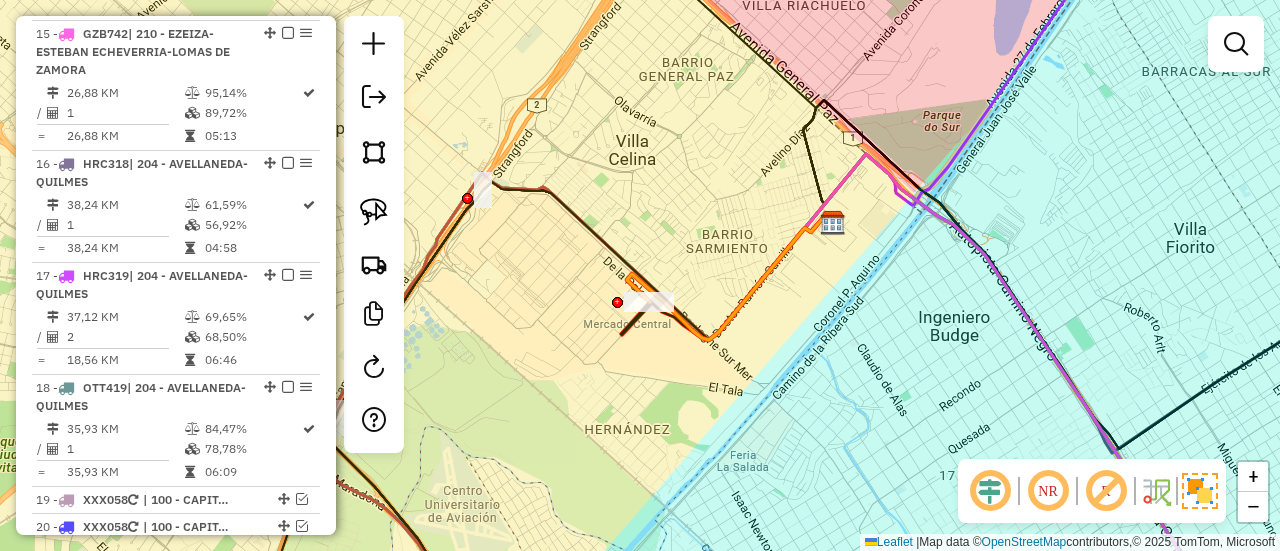 drag, startPoint x: 735, startPoint y: 301, endPoint x: 744, endPoint y: 311, distance: 13.453624 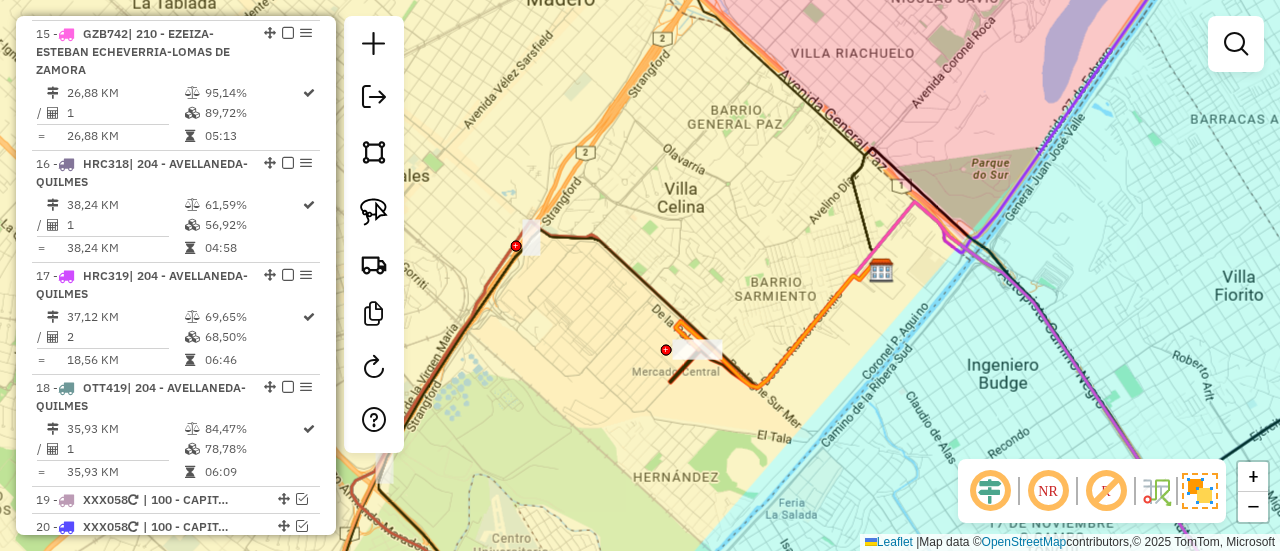 click on "Janela de atendimento Grade de atendimento Capacidade Transportadoras Veículos Cliente Pedidos  Rotas Selecione os dias de semana para filtrar as janelas de atendimento  Seg   Ter   Qua   Qui   Sex   Sáb   Dom  Informe o período da janela de atendimento: De: Até:  Filtrar exatamente a janela do cliente  Considerar janela de atendimento padrão  Selecione os dias de semana para filtrar as grades de atendimento  Seg   Ter   Qua   Qui   Sex   Sáb   Dom   Considerar clientes sem dia de atendimento cadastrado  Clientes fora do dia de atendimento selecionado Filtrar as atividades entre os valores definidos abaixo:  Peso mínimo:   Peso máximo:   Cubagem mínima:   Cubagem máxima:   De:   Até:  Filtrar as atividades entre o tempo de atendimento definido abaixo:  De:   Até:   Considerar capacidade total dos clientes não roteirizados Transportadora: Selecione um ou mais itens Tipo de veículo: Selecione um ou mais itens Veículo: Selecione um ou mais itens Motorista: Selecione um ou mais itens Nome: Rótulo:" 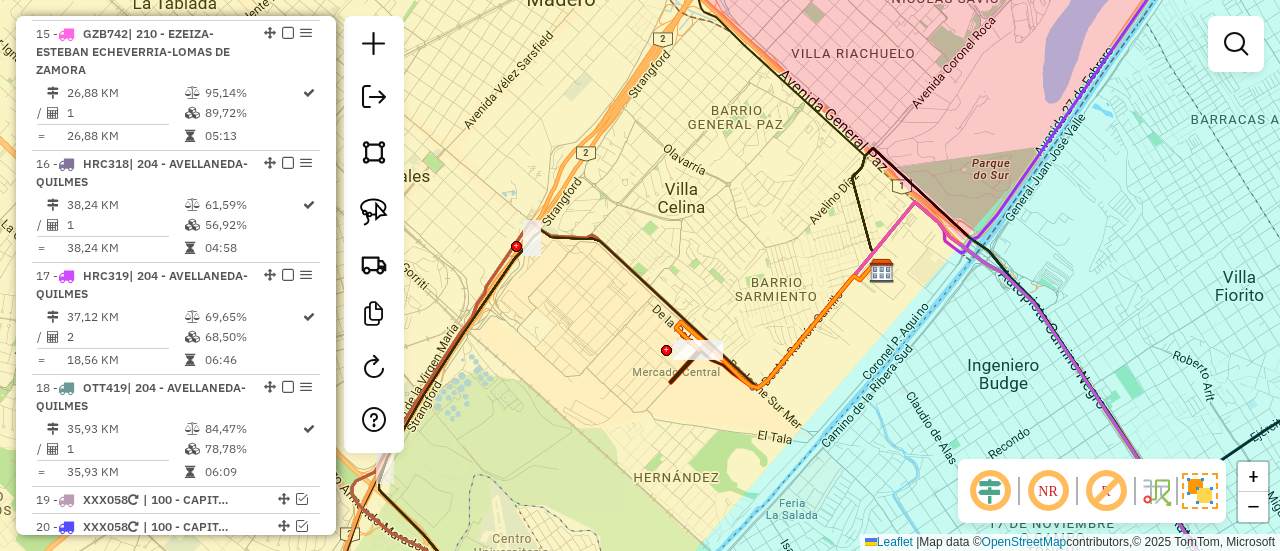 click 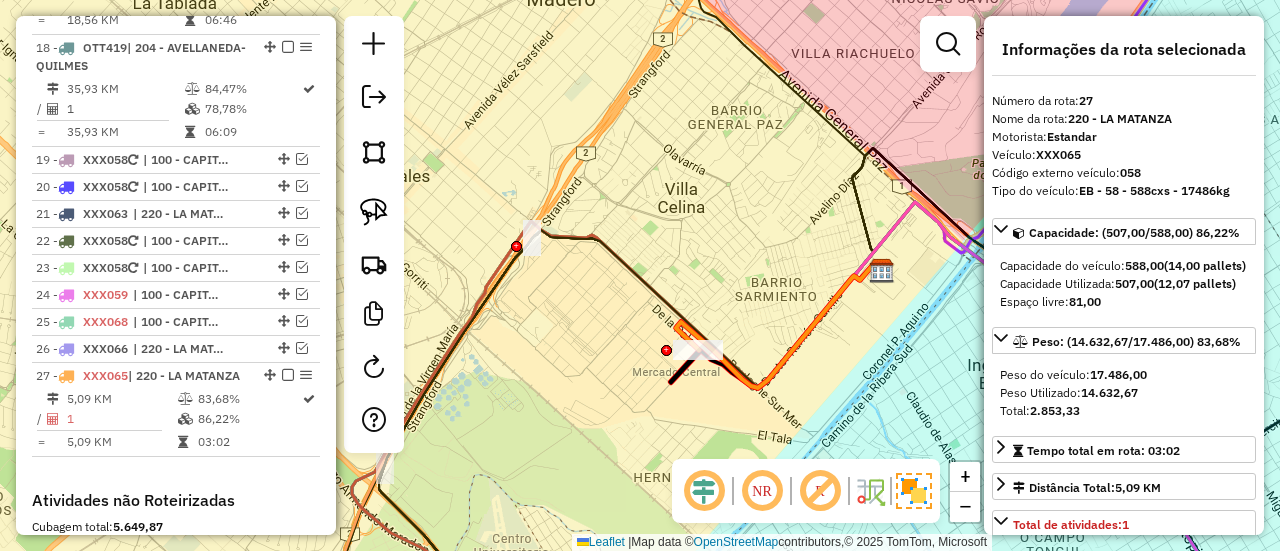 scroll, scrollTop: 3148, scrollLeft: 0, axis: vertical 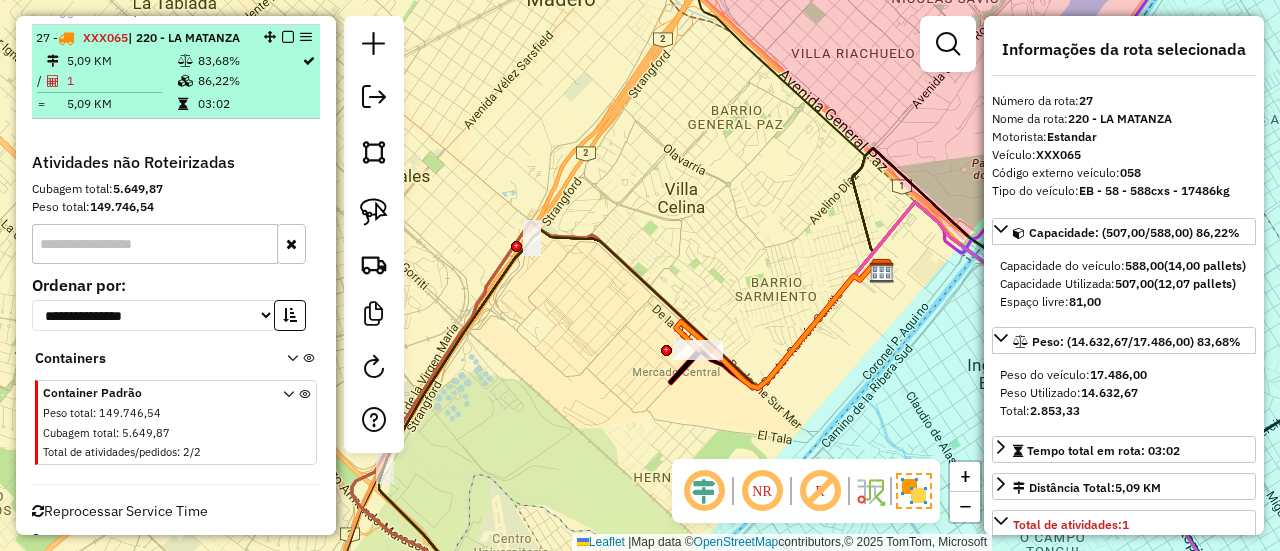 click at bounding box center [288, 37] 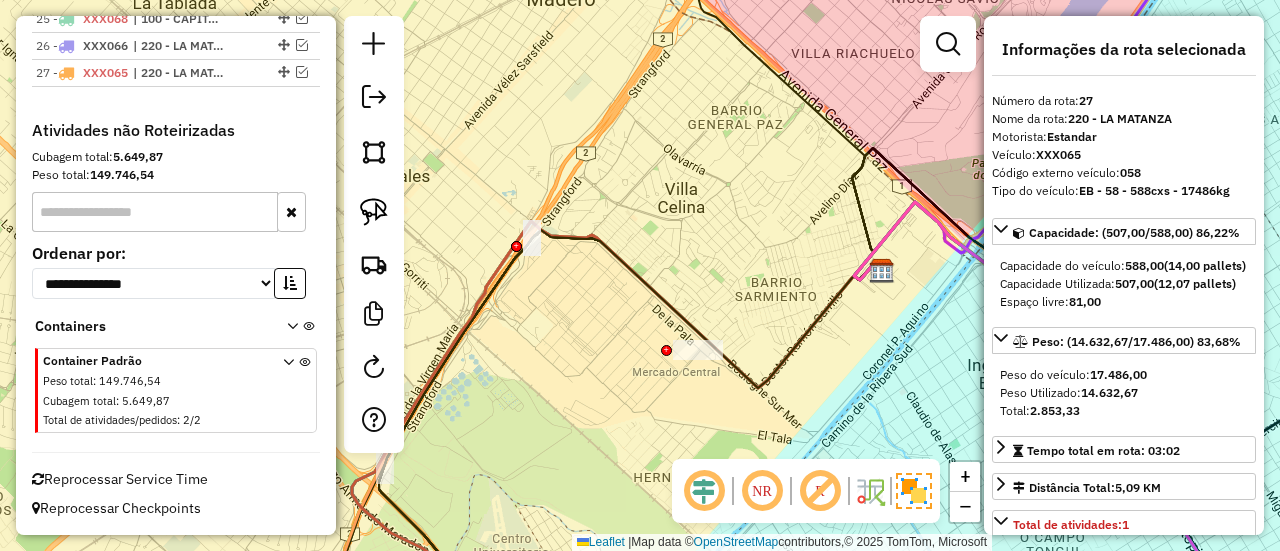 scroll, scrollTop: 3101, scrollLeft: 0, axis: vertical 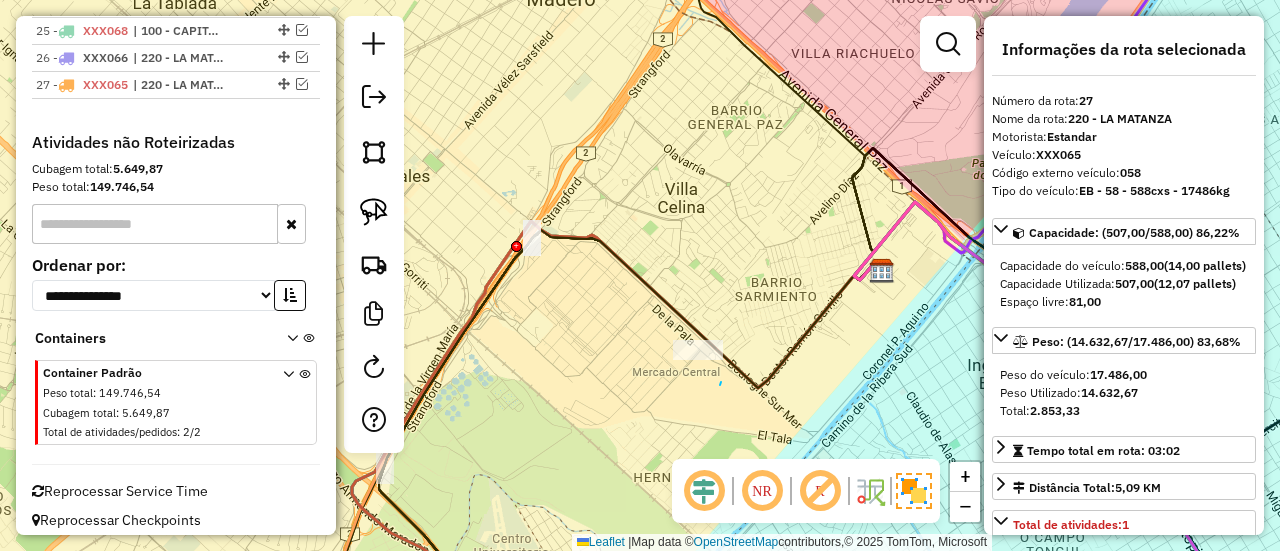drag, startPoint x: 721, startPoint y: 382, endPoint x: 641, endPoint y: 397, distance: 81.394104 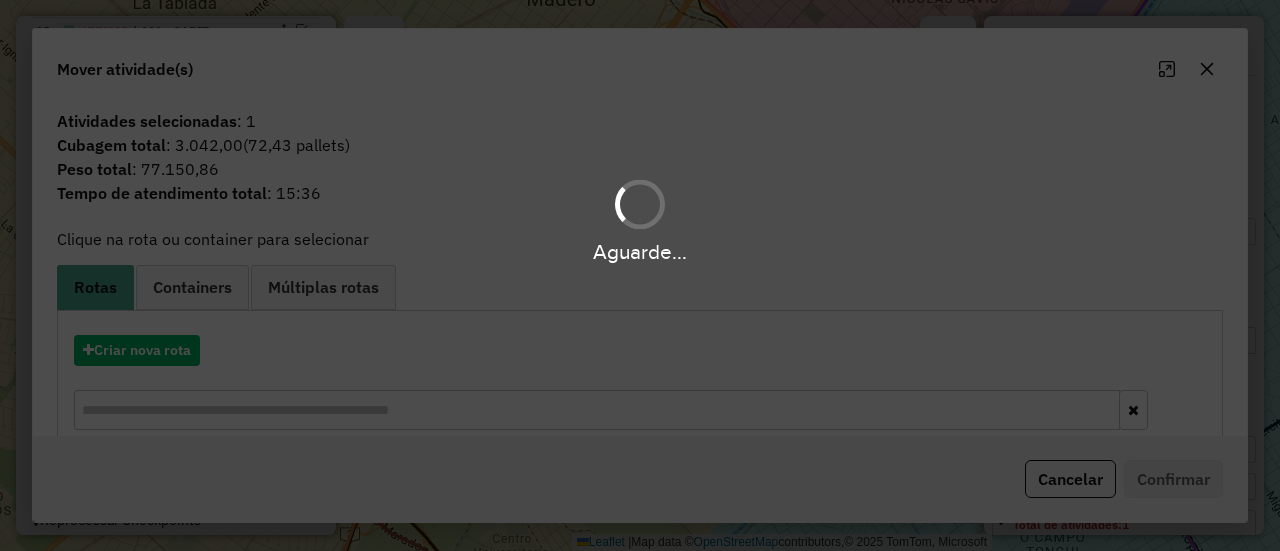 click on "Aguarde..." at bounding box center (640, 275) 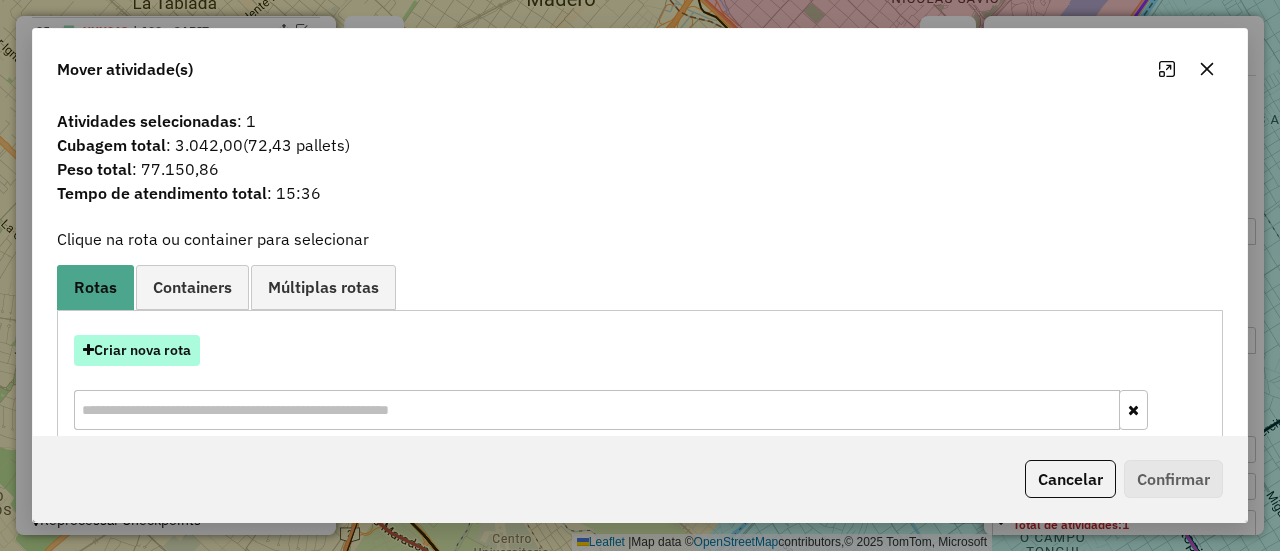click on "Criar nova rota" at bounding box center (137, 350) 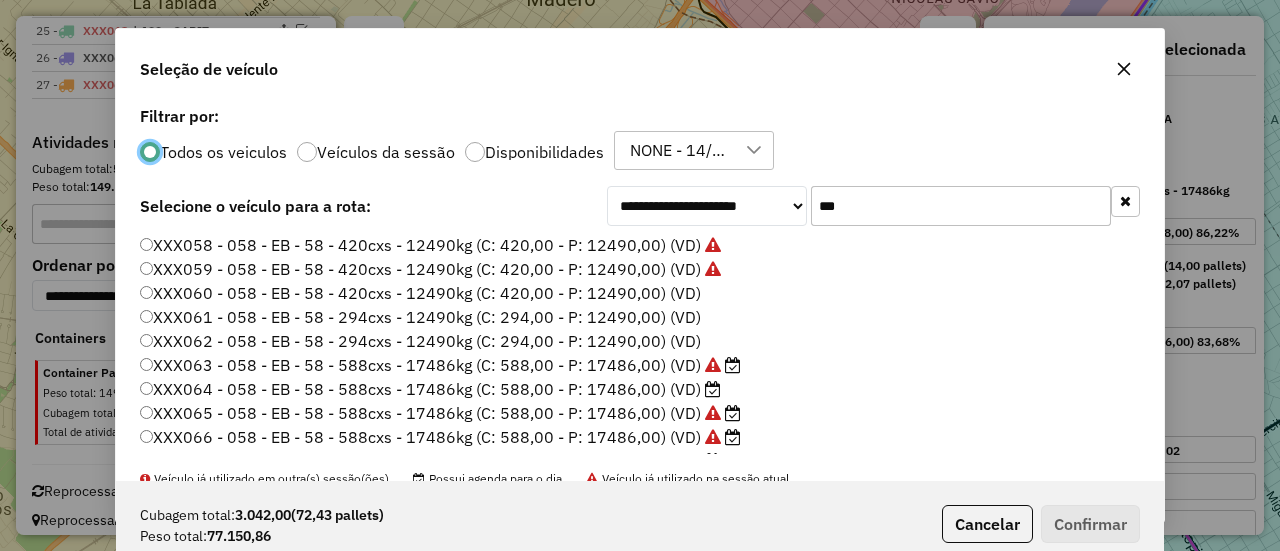 scroll, scrollTop: 11, scrollLeft: 6, axis: both 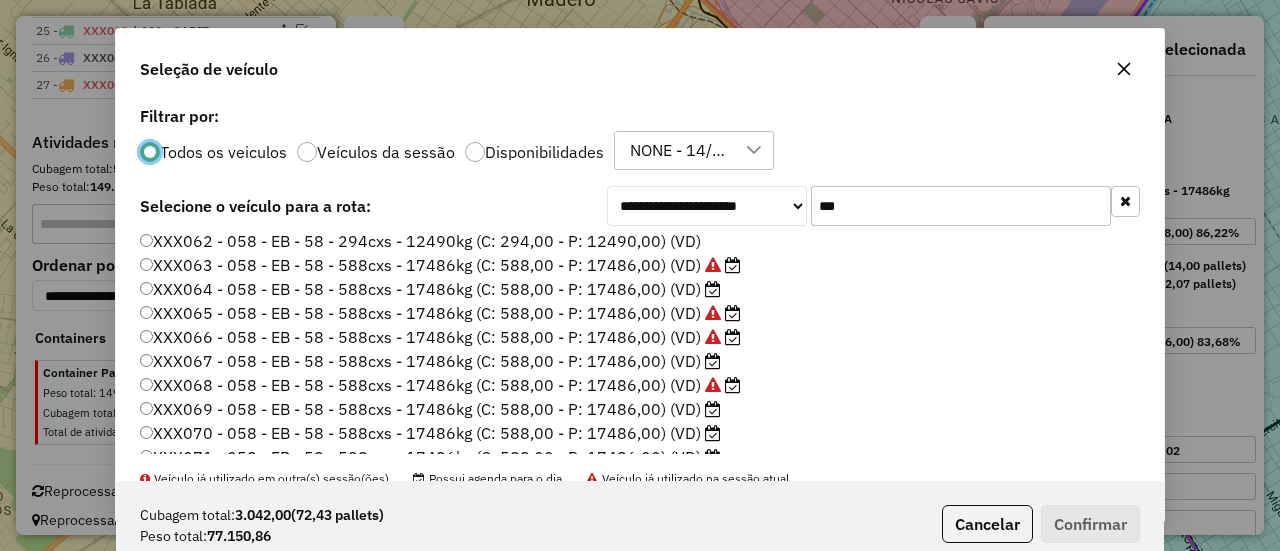 click on "XXX058 - 058 - EB - 58 - 420cxs - 12490kg (C: 420,00 - P: 12490,00) (VD)   XXX059 - 058 - EB - 58 - 420cxs - 12490kg (C: 420,00 - P: 12490,00) (VD)   XXX060 - 058 - EB - 58 - 420cxs - 12490kg (C: 420,00 - P: 12490,00) (VD)   XXX061 - 058 - EB - 58 - 294cxs - 12490kg (C: 294,00 - P: 12490,00) (VD)   XXX062 - 058 - EB - 58 - 294cxs - 12490kg (C: 294,00 - P: 12490,00) (VD)   XXX063 - 058 - EB - 58 - 588cxs - 17486kg (C: 588,00 - P: 17486,00) (VD)   XXX064 - 058 - EB - 58 - 588cxs - 17486kg (C: 588,00 - P: 17486,00) (VD)   XXX065 - 058 - EB - 58 - 588cxs - 17486kg (C: 588,00 - P: 17486,00) (VD)   XXX066 - 058 - EB - 58 - 588cxs - 17486kg (C: 588,00 - P: 17486,00) (VD)   XXX067 - 058 - EB - 58 - 588cxs - 17486kg (C: 588,00 - P: 17486,00) (VD)   XXX068 - 058 - EB - 58 - 588cxs - 17486kg (C: 588,00 - P: 17486,00) (VD)   XXX069 - 058 - EB - 58 - 588cxs - 17486kg (C: 588,00 - P: 17486,00) (VD)   XXX070 - 058 - EB - 58 - 588cxs - 17486kg (C: 588,00 - P: 17486,00) (VD)" 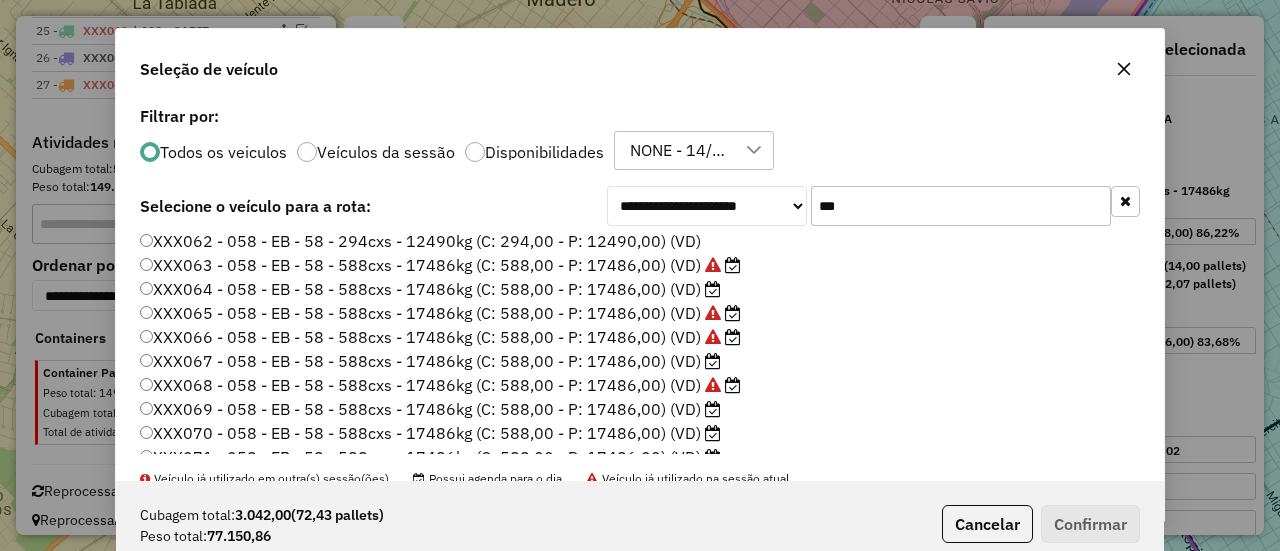 click on "XXX067 - 058 - EB - 58 - 588cxs - 17486kg (C: 588,00 - P: 17486,00) (VD)" 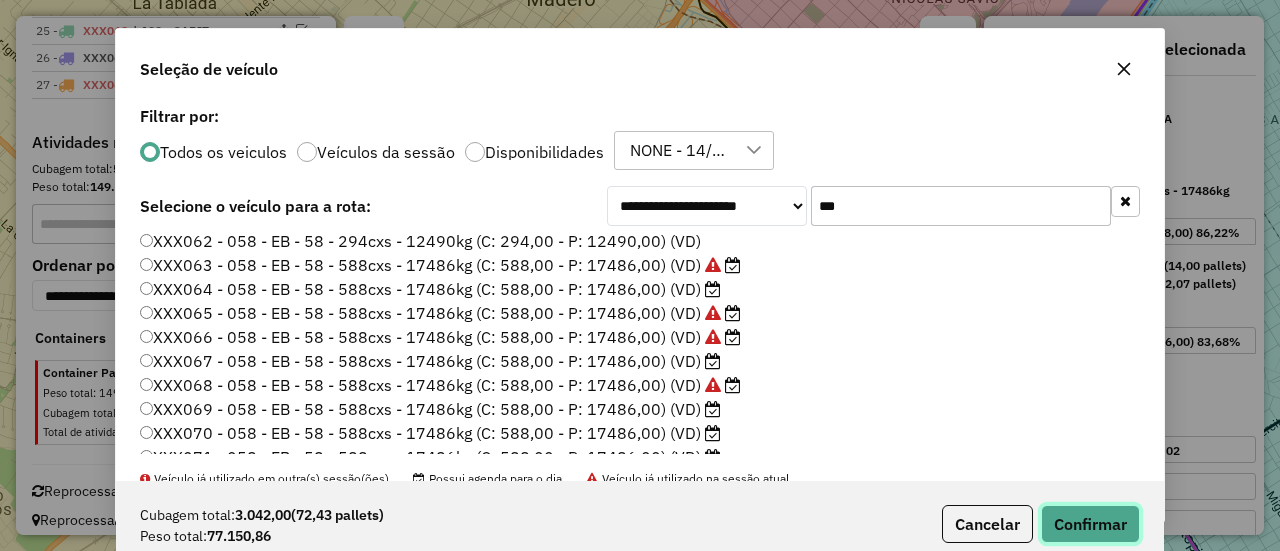 click on "Confirmar" 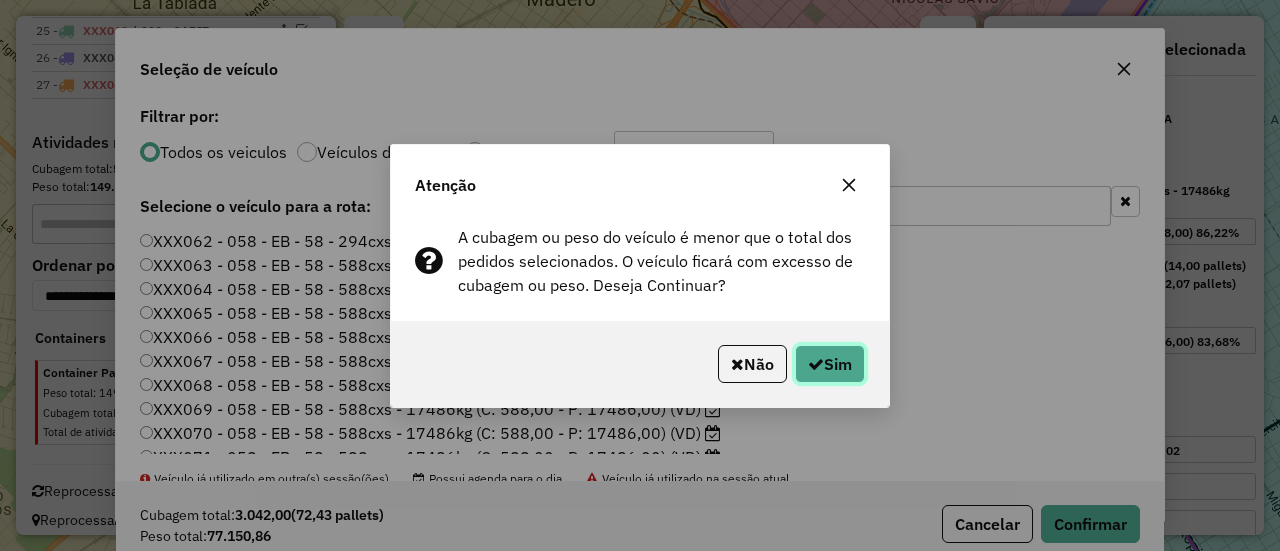 click 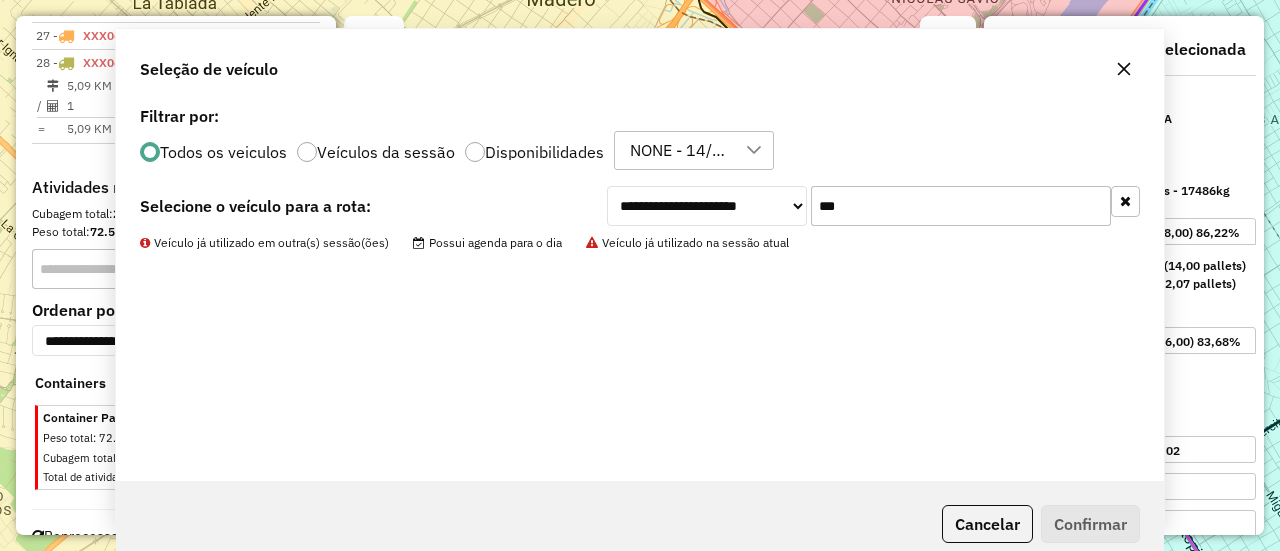 scroll, scrollTop: 3148, scrollLeft: 0, axis: vertical 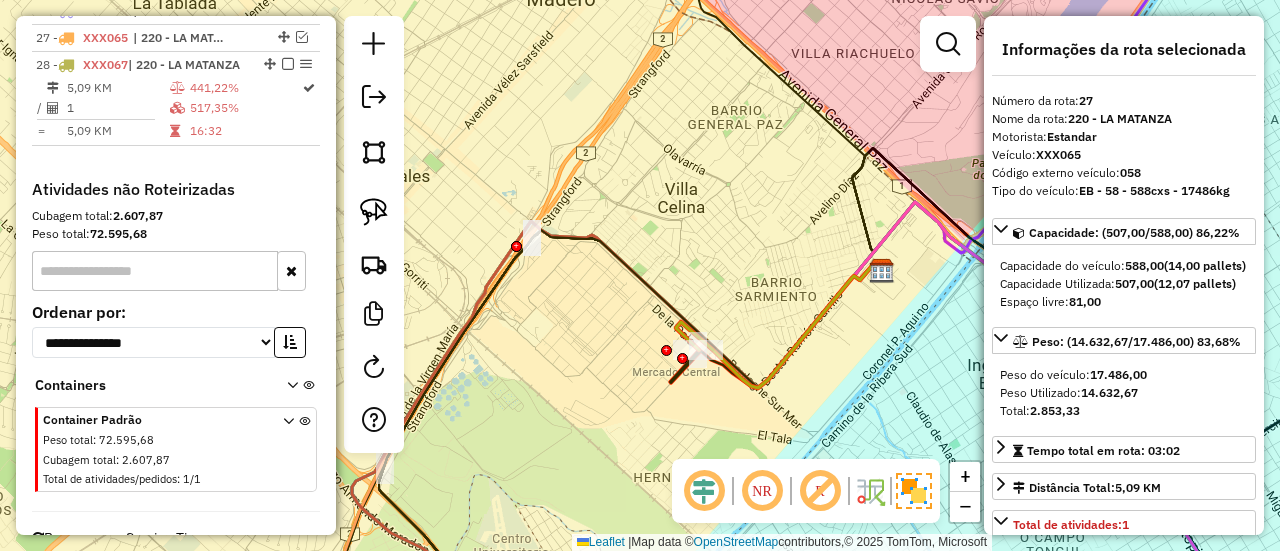 click 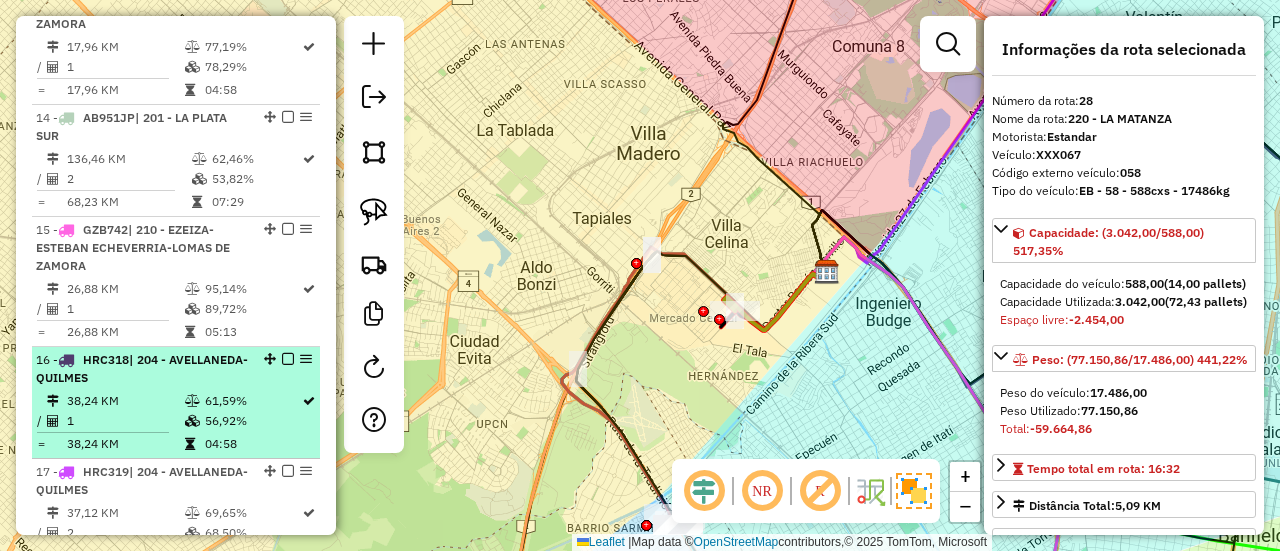 scroll, scrollTop: 1874, scrollLeft: 0, axis: vertical 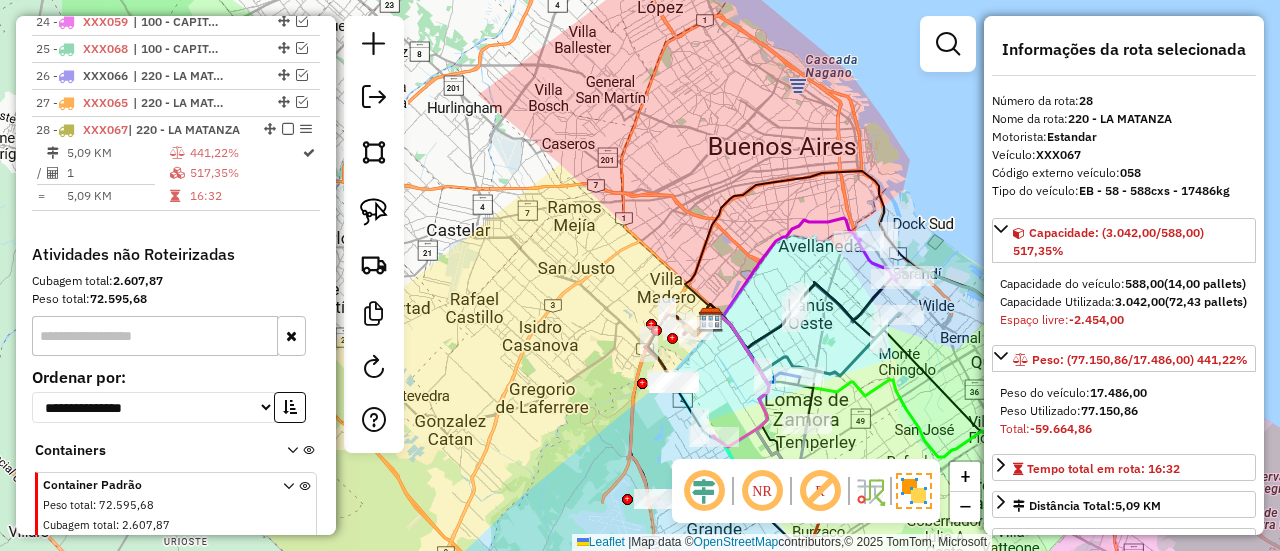 drag, startPoint x: 151, startPoint y: 266, endPoint x: 234, endPoint y: 391, distance: 150.04666 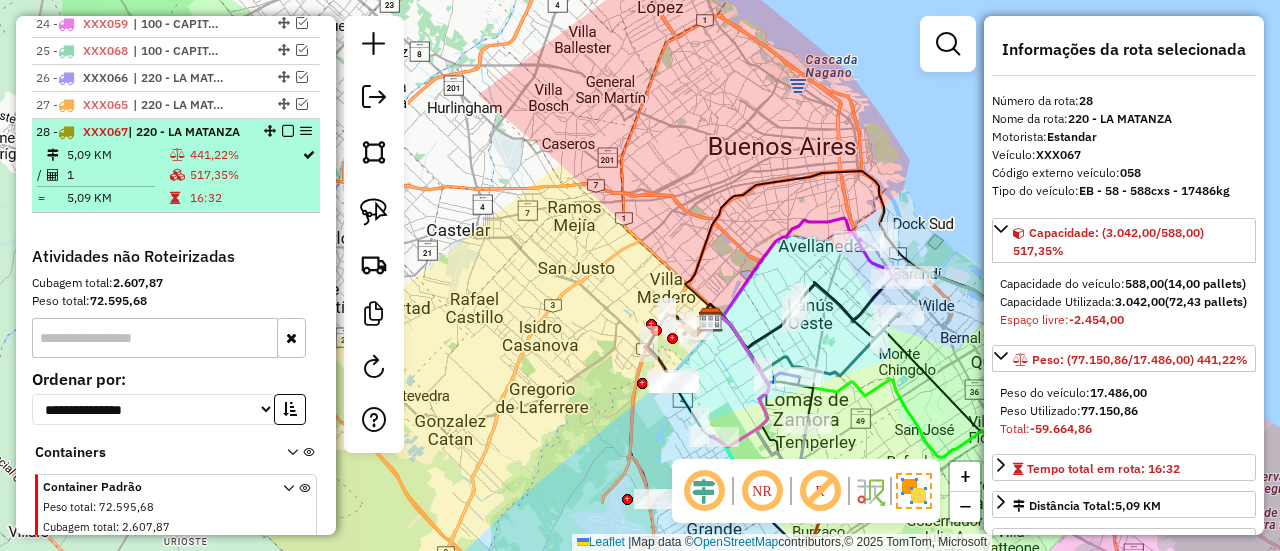 scroll, scrollTop: 3013, scrollLeft: 0, axis: vertical 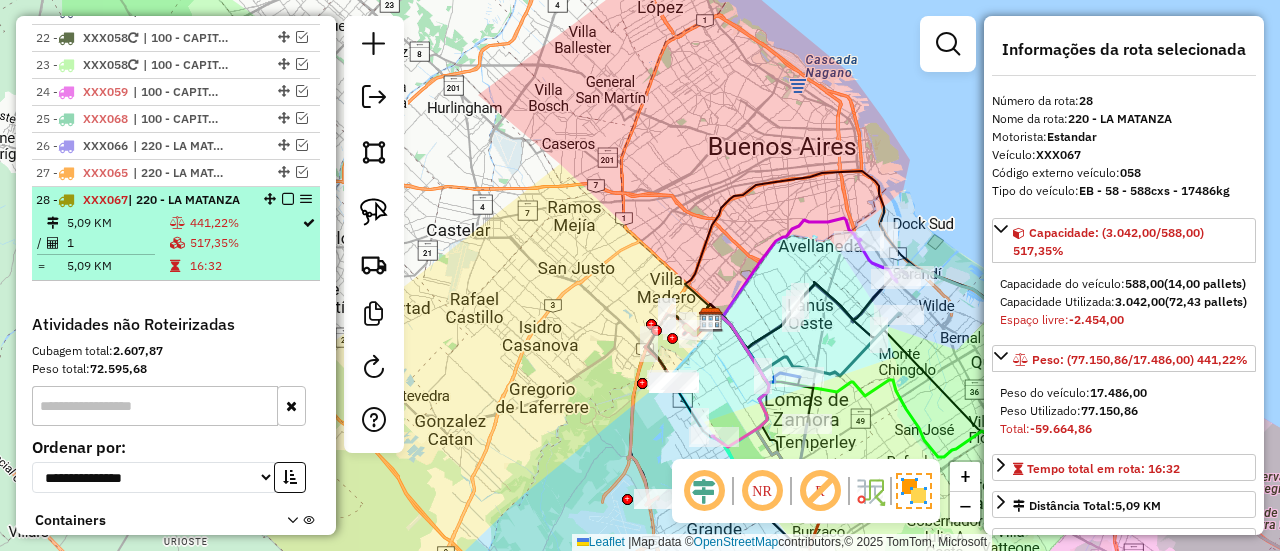 click at bounding box center (288, 199) 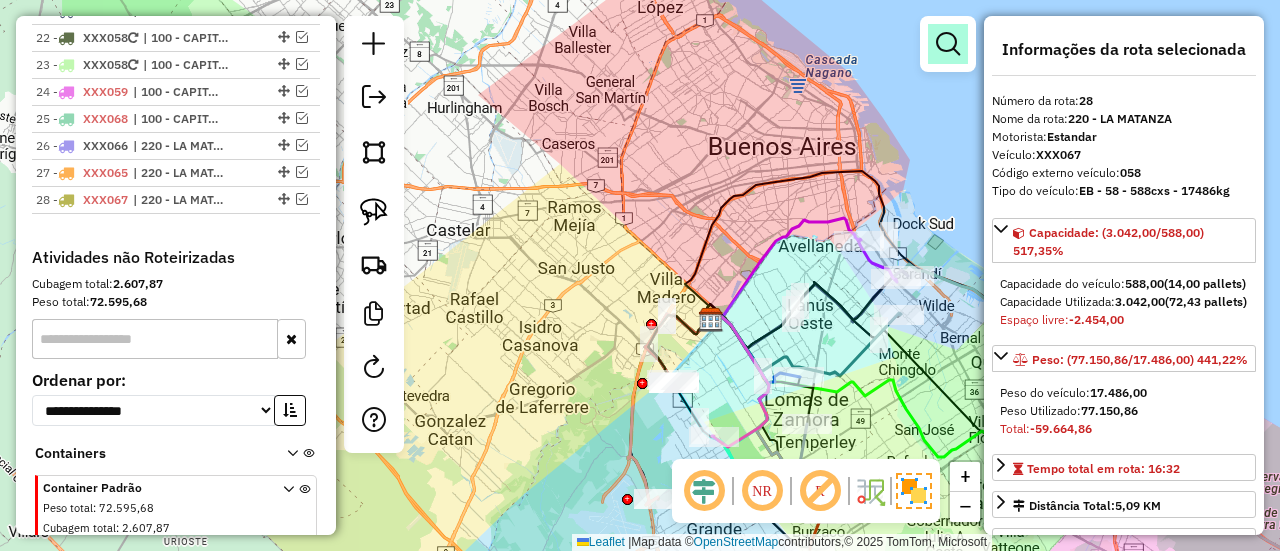 click at bounding box center [948, 44] 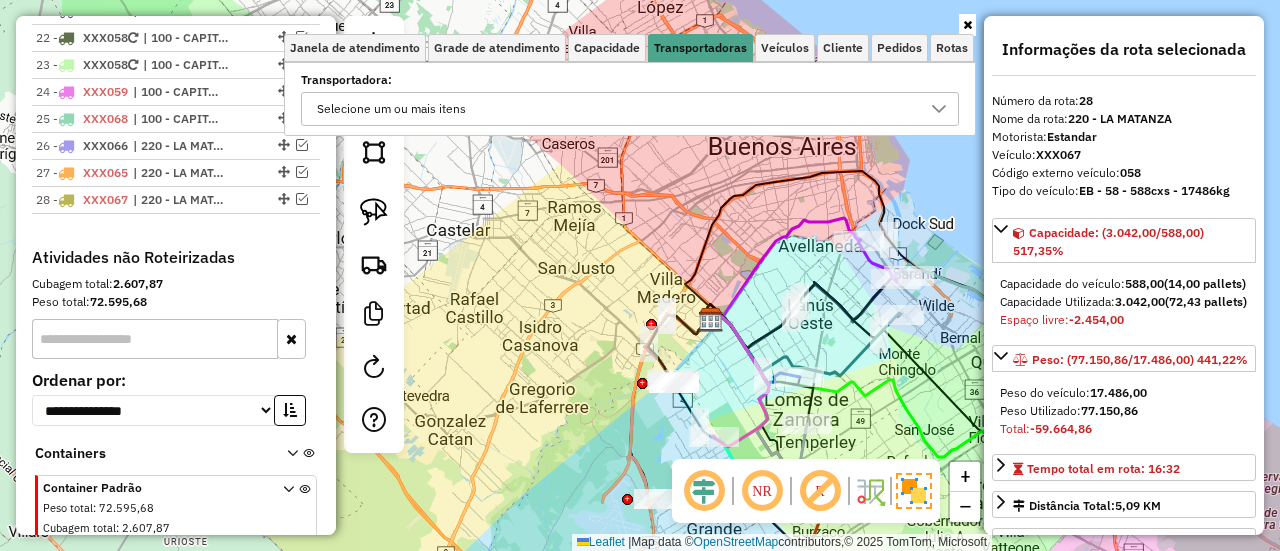 drag, startPoint x: 708, startPoint y: 109, endPoint x: 685, endPoint y: 117, distance: 24.351591 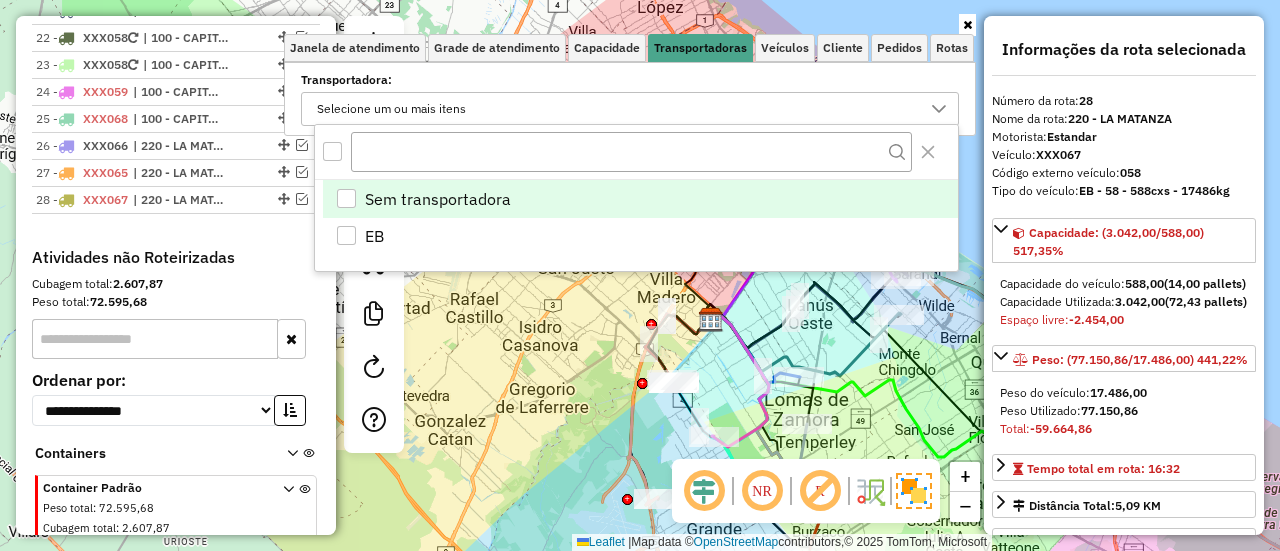 scroll, scrollTop: 12, scrollLeft: 68, axis: both 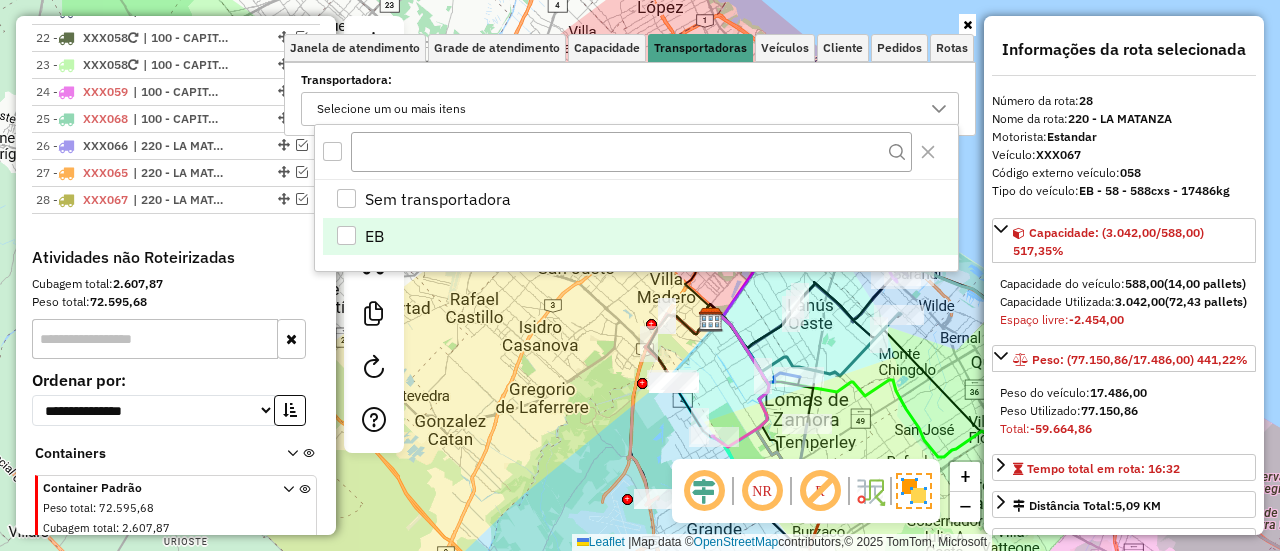 drag, startPoint x: 500, startPoint y: 221, endPoint x: 496, endPoint y: 250, distance: 29.274563 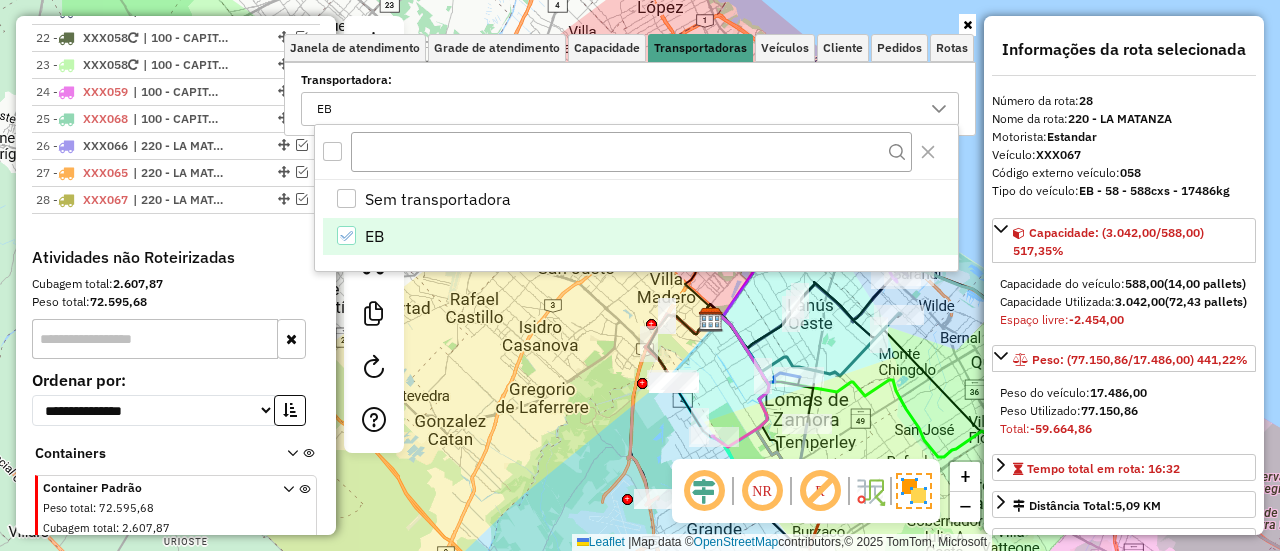 click on "Janela de atendimento Grade de atendimento Capacidade Transportadoras Veículos Cliente Pedidos  Rotas Selecione os dias de semana para filtrar as janelas de atendimento  Seg   Ter   Qua   Qui   Sex   Sáb   Dom  Informe o período da janela de atendimento: De: Até:  Filtrar exatamente a janela do cliente  Considerar janela de atendimento padrão  Selecione os dias de semana para filtrar as grades de atendimento  Seg   Ter   Qua   Qui   Sex   Sáb   Dom   Considerar clientes sem dia de atendimento cadastrado  Clientes fora do dia de atendimento selecionado Filtrar as atividades entre os valores definidos abaixo:  Peso mínimo:   Peso máximo:   Cubagem mínima:   Cubagem máxima:   De:   Até:  Filtrar as atividades entre o tempo de atendimento definido abaixo:  De:   Até:   Considerar capacidade total dos clientes não roteirizados Transportadora: EB Tipo de veículo: Selecione um ou mais itens Veículo: Selecione um ou mais itens Motorista: Selecione um ou mais itens Nome: Tipo de cliente: Rótulo: Setor:" 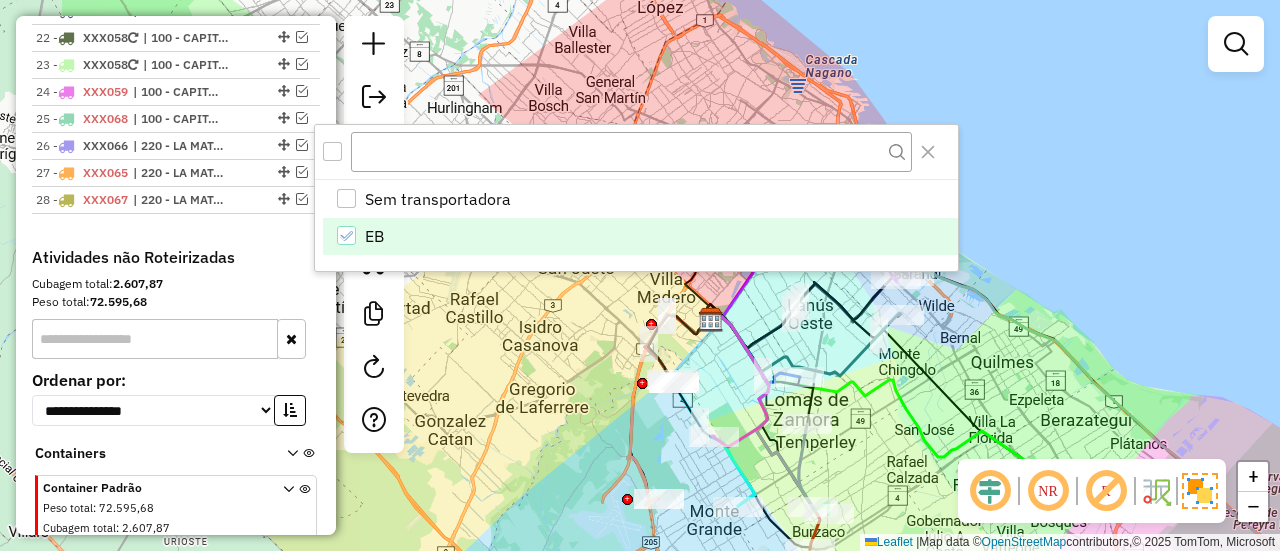 scroll, scrollTop: 841, scrollLeft: 0, axis: vertical 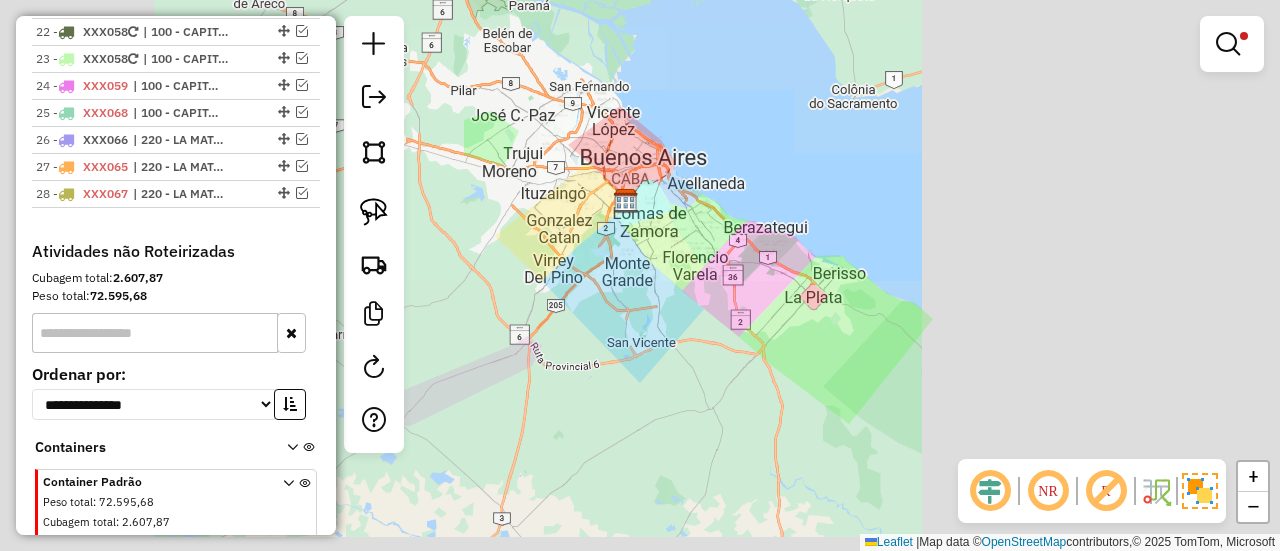 drag, startPoint x: 767, startPoint y: 278, endPoint x: 399, endPoint y: 247, distance: 369.3034 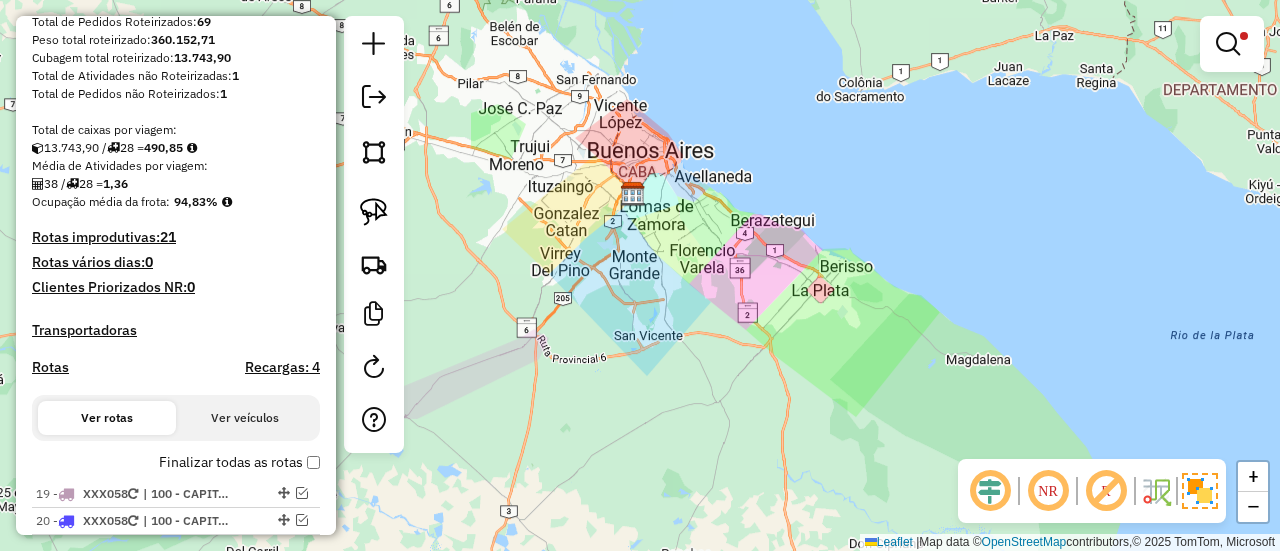 scroll, scrollTop: 341, scrollLeft: 0, axis: vertical 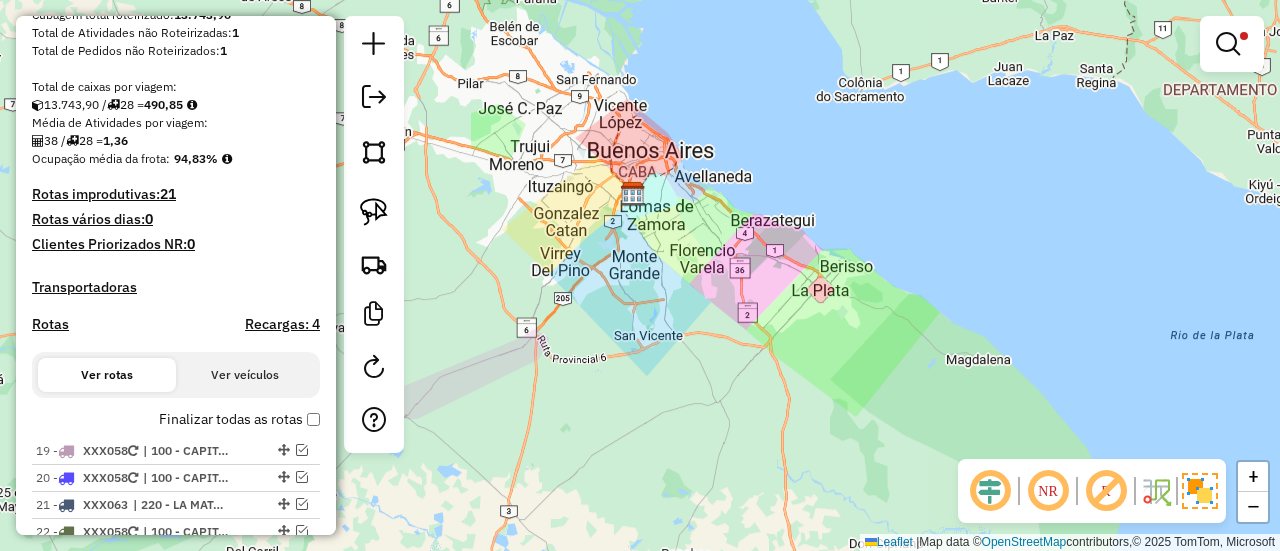 click on "Finalizar todas as rotas" at bounding box center (239, 419) 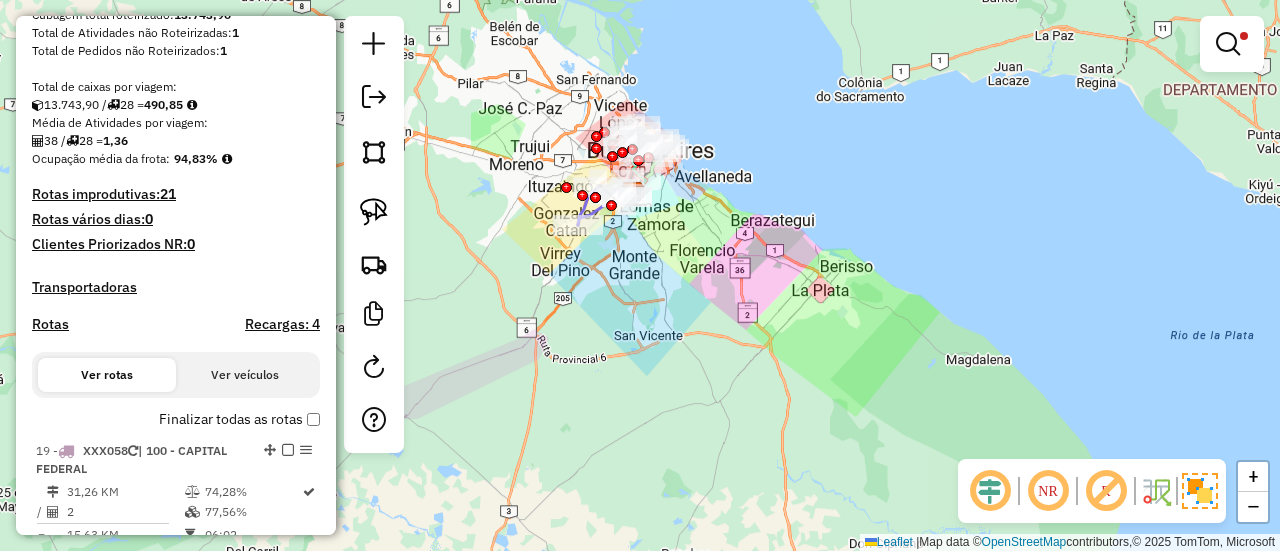 click on "Rotas" at bounding box center (50, 324) 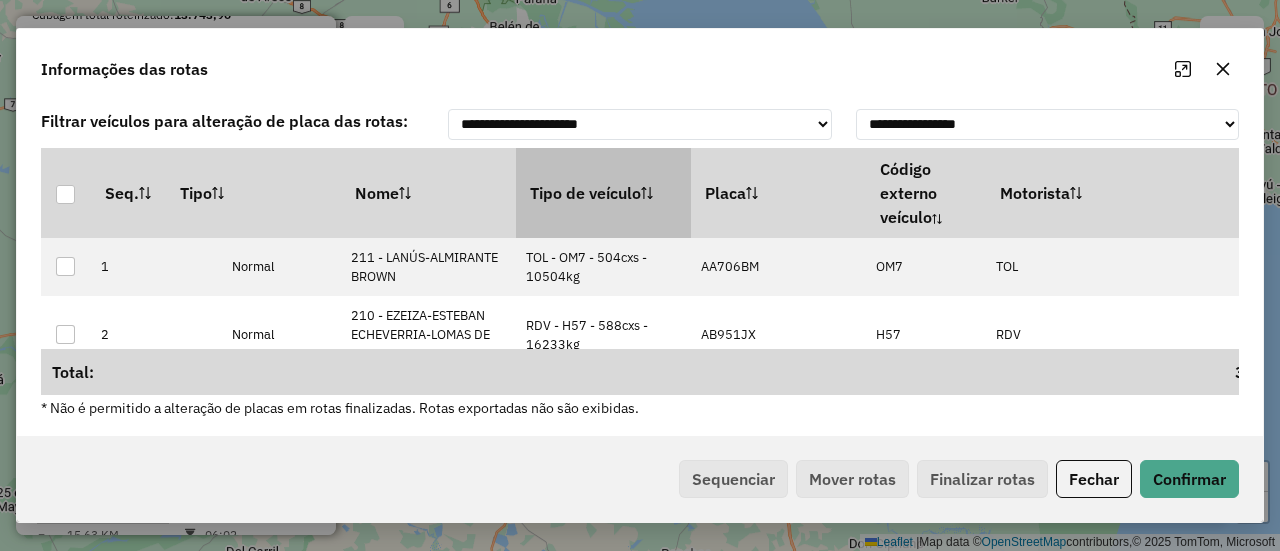 click on "Tipo de veículo" at bounding box center [603, 193] 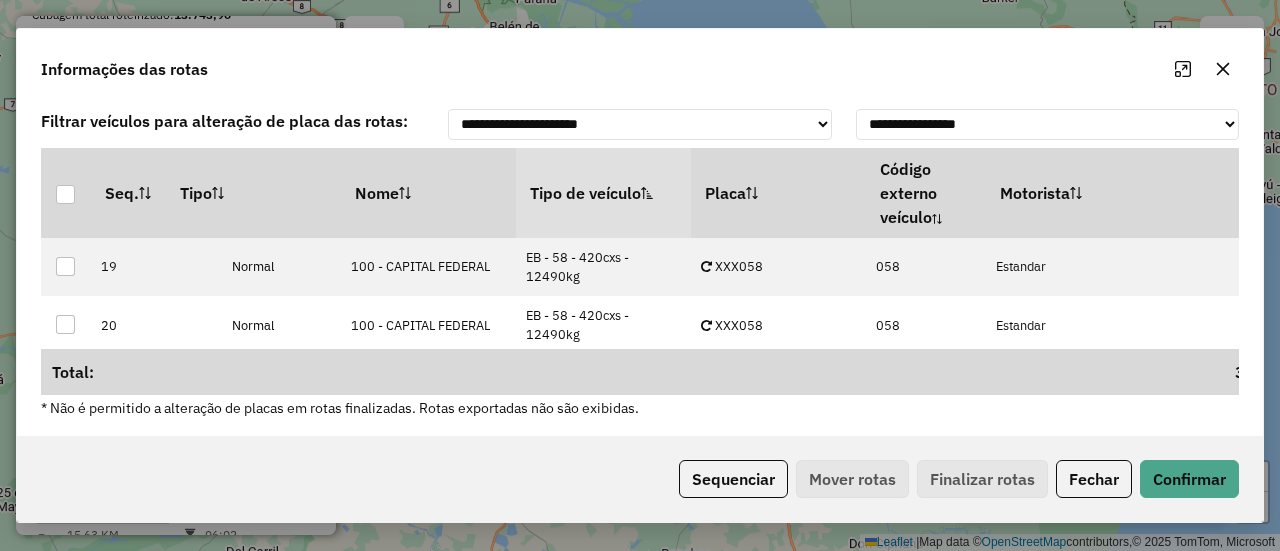 click on "Sequenciar   Mover rotas   Finalizar rotas   Fechar   Confirmar" 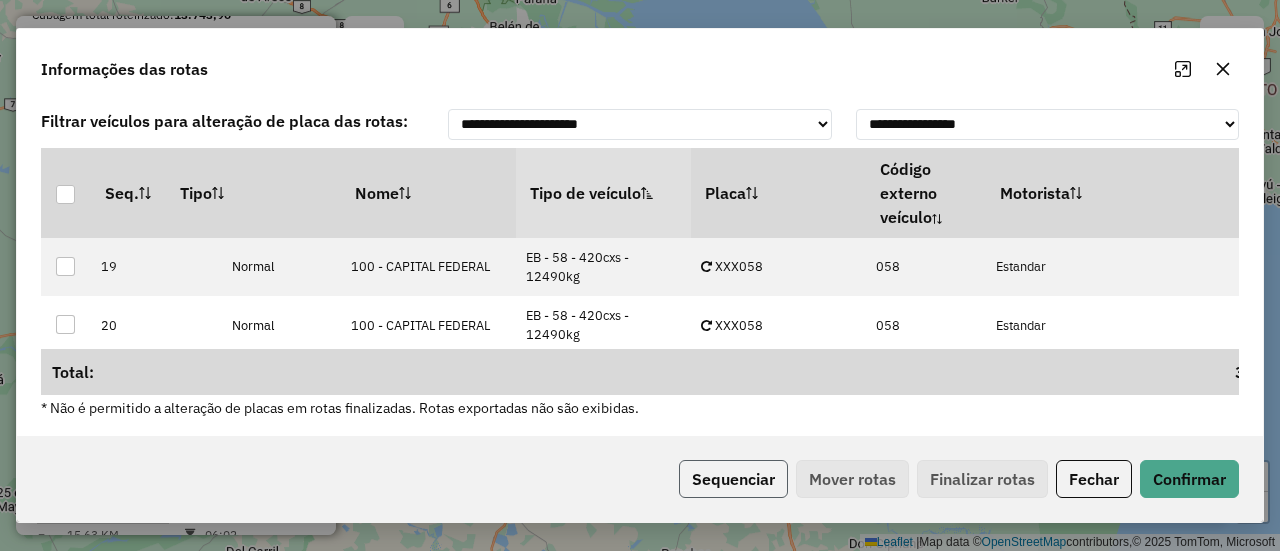click on "Sequenciar" 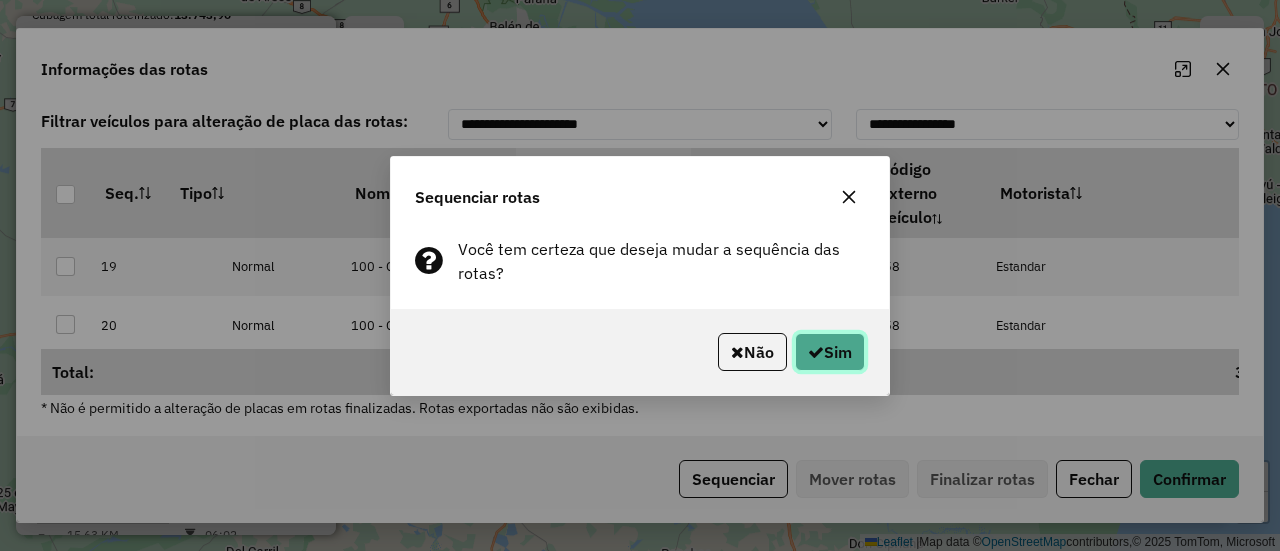 click 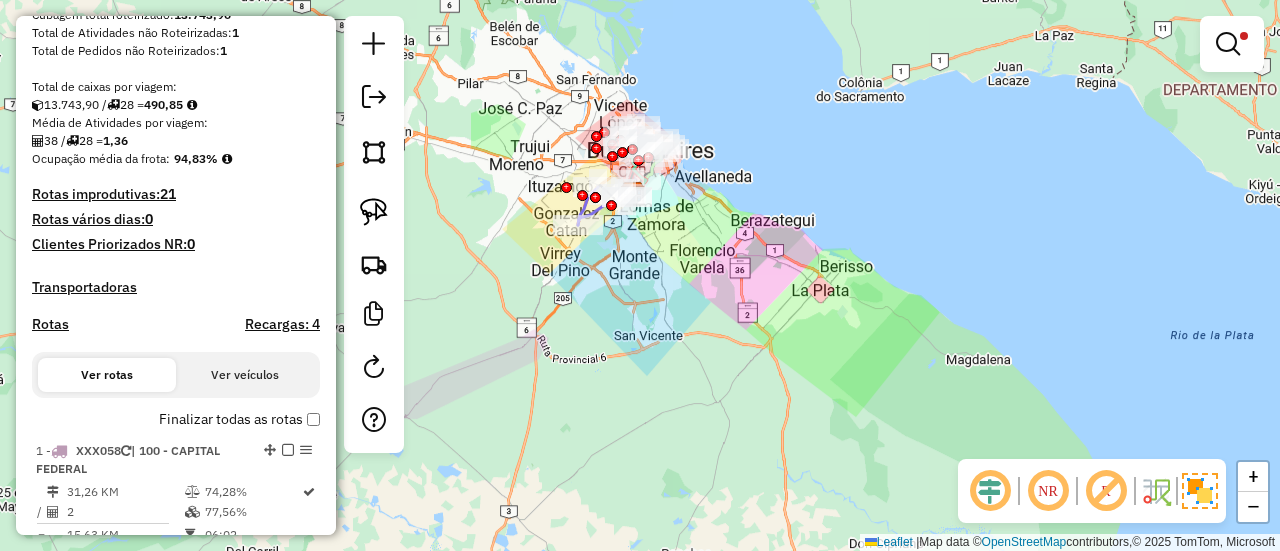 click on "Finalizar todas as rotas" at bounding box center (239, 419) 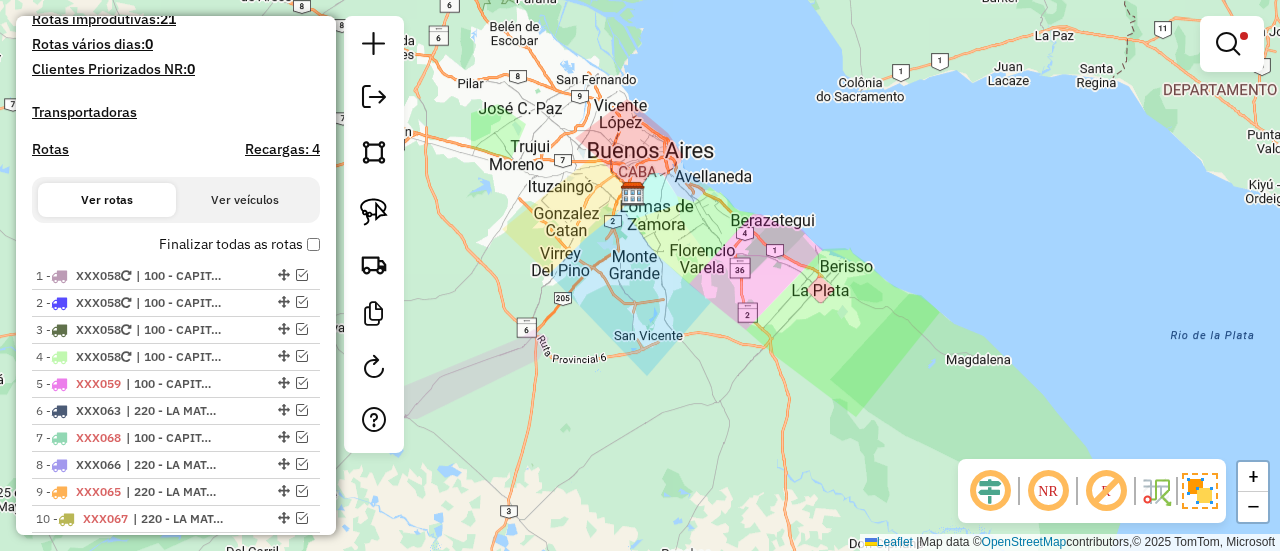 scroll, scrollTop: 641, scrollLeft: 0, axis: vertical 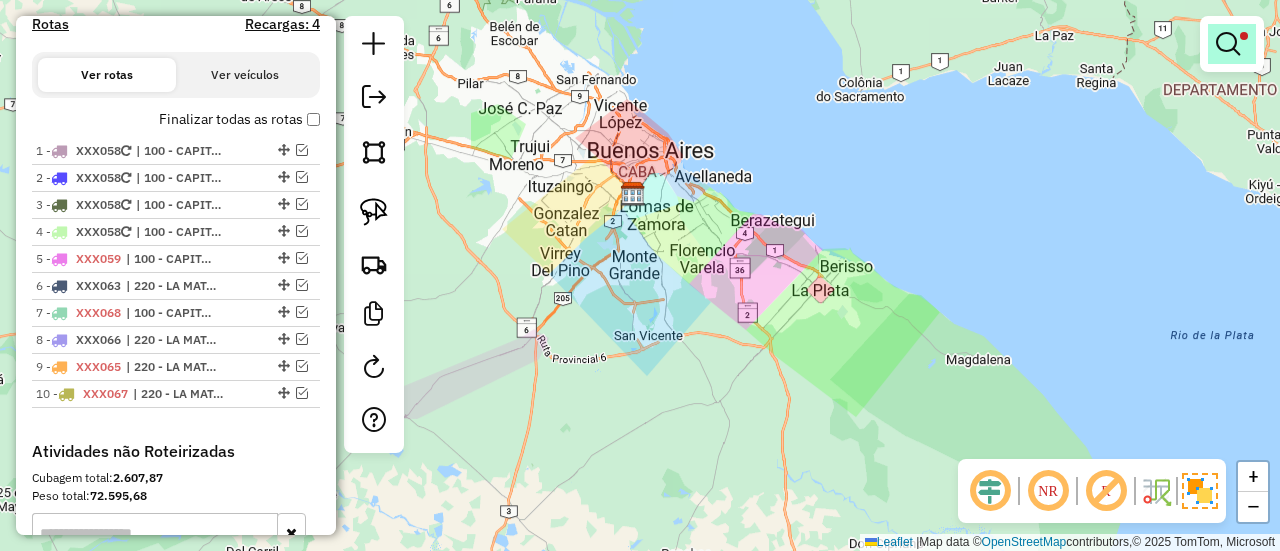 click at bounding box center [1232, 44] 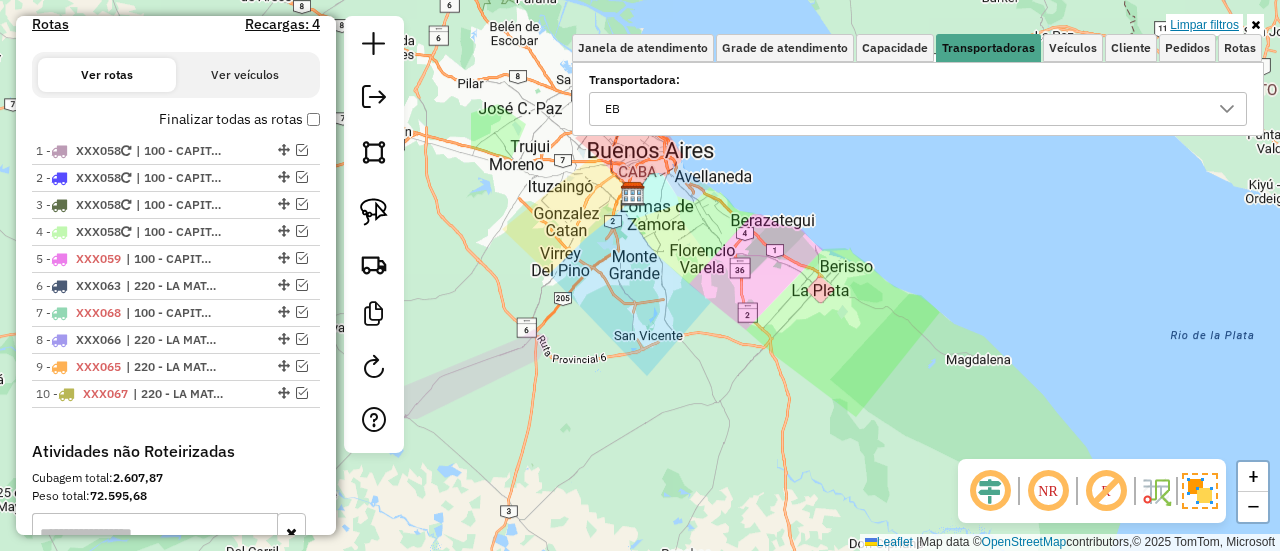 click on "Limpar filtros" at bounding box center [1204, 25] 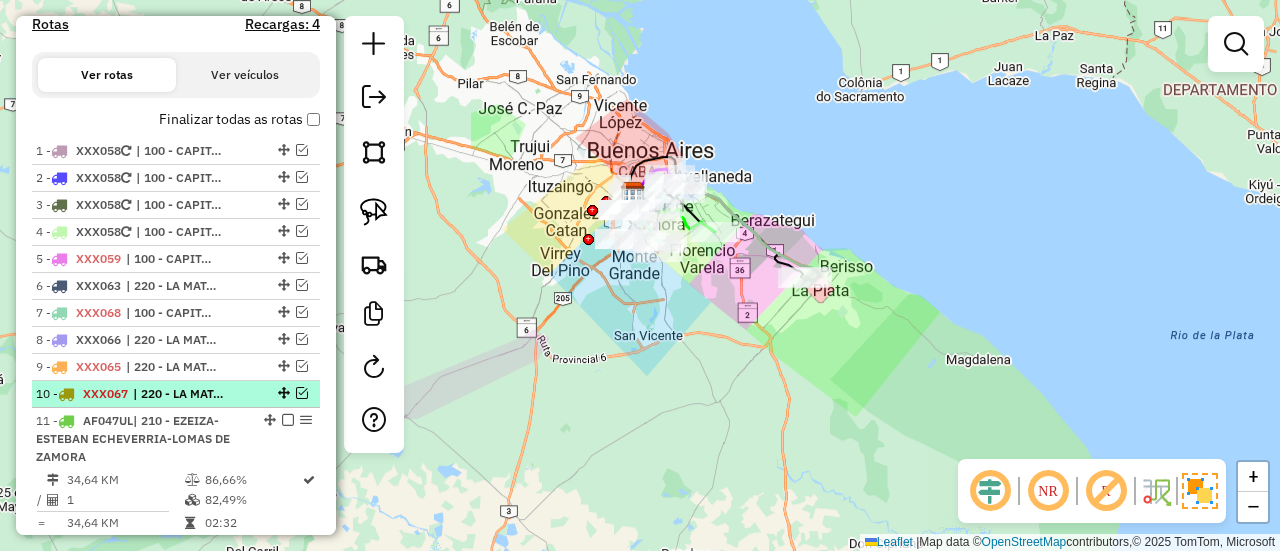 click on "| 220 - LA MATANZA" at bounding box center [179, 394] 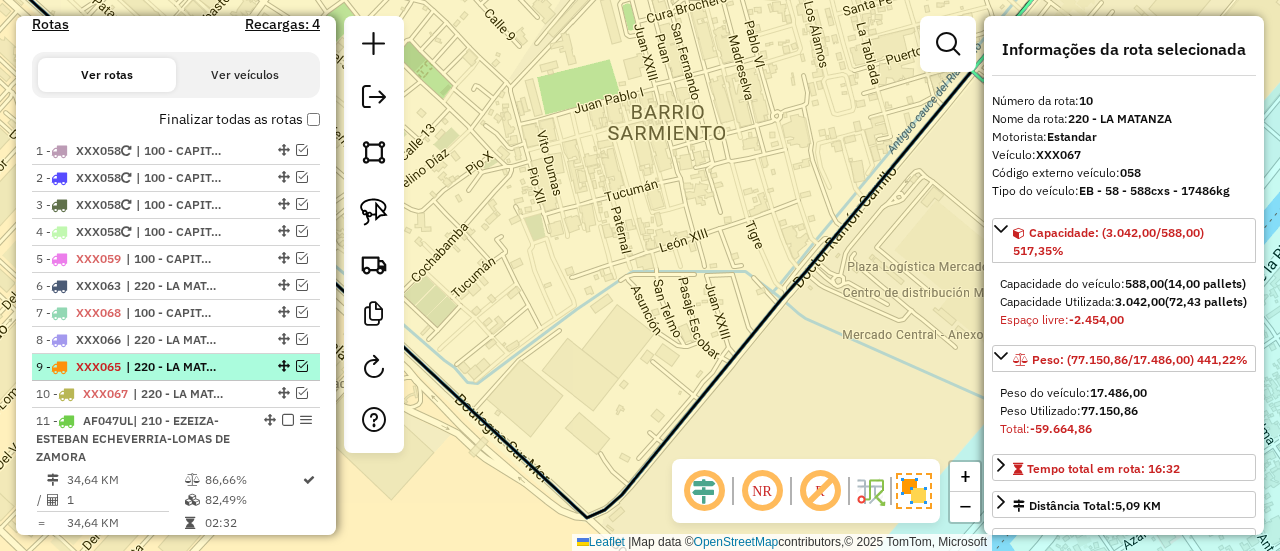 click on "| 220 - LA MATANZA" at bounding box center [172, 367] 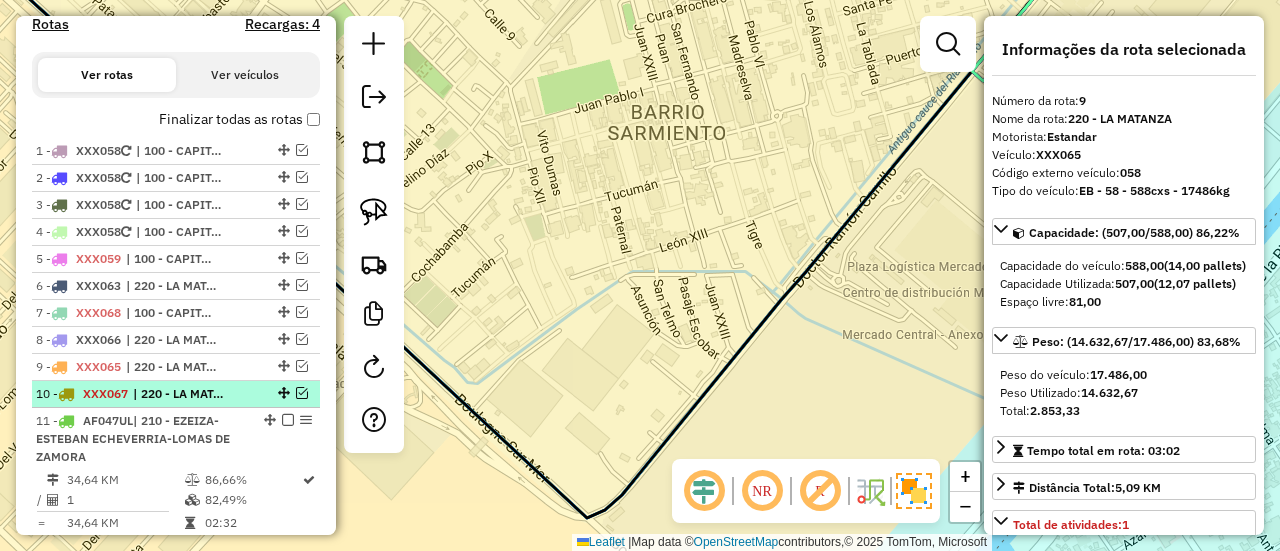 click on "| 220 - LA MATANZA" at bounding box center [179, 394] 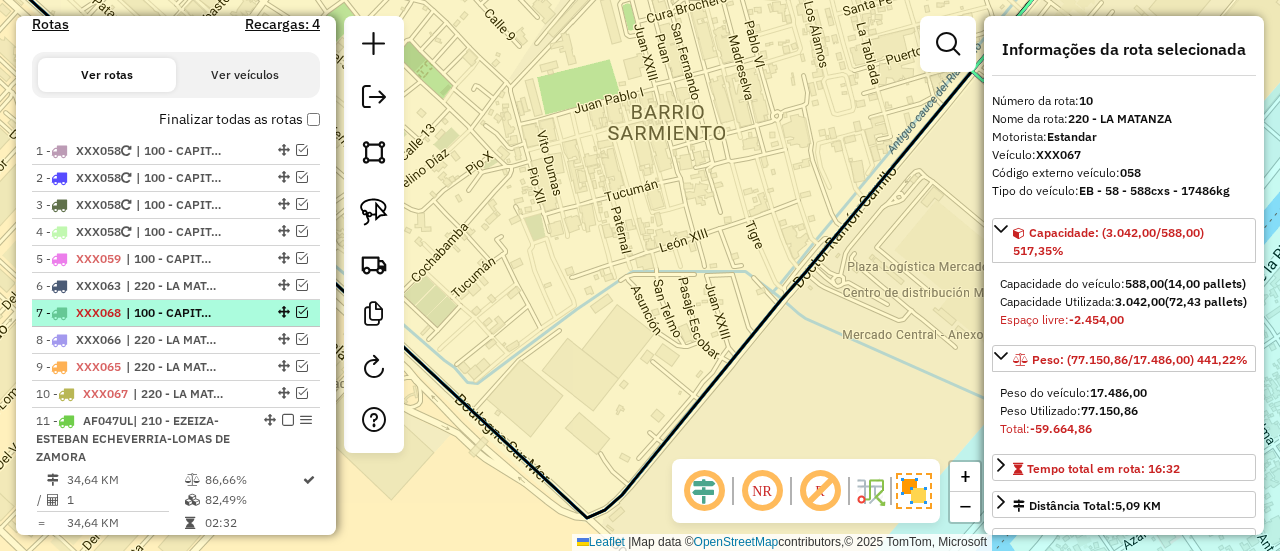 click on "7 -       XXX068   | 100 - CAPITAL FEDERAL" at bounding box center (176, 313) 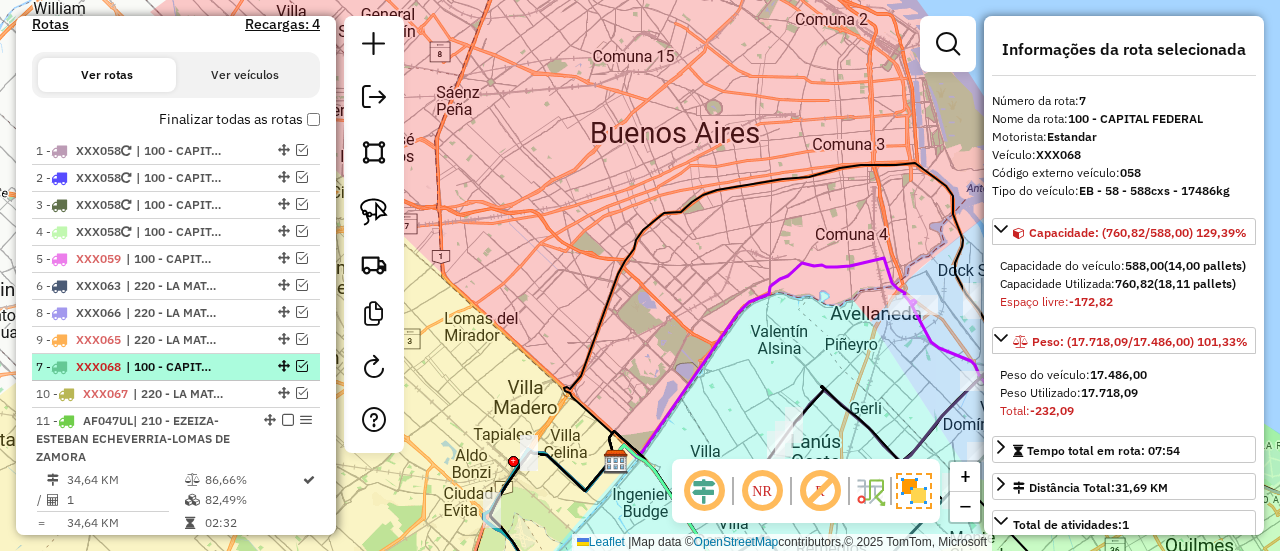 drag, startPoint x: 278, startPoint y: 309, endPoint x: 272, endPoint y: 371, distance: 62.289646 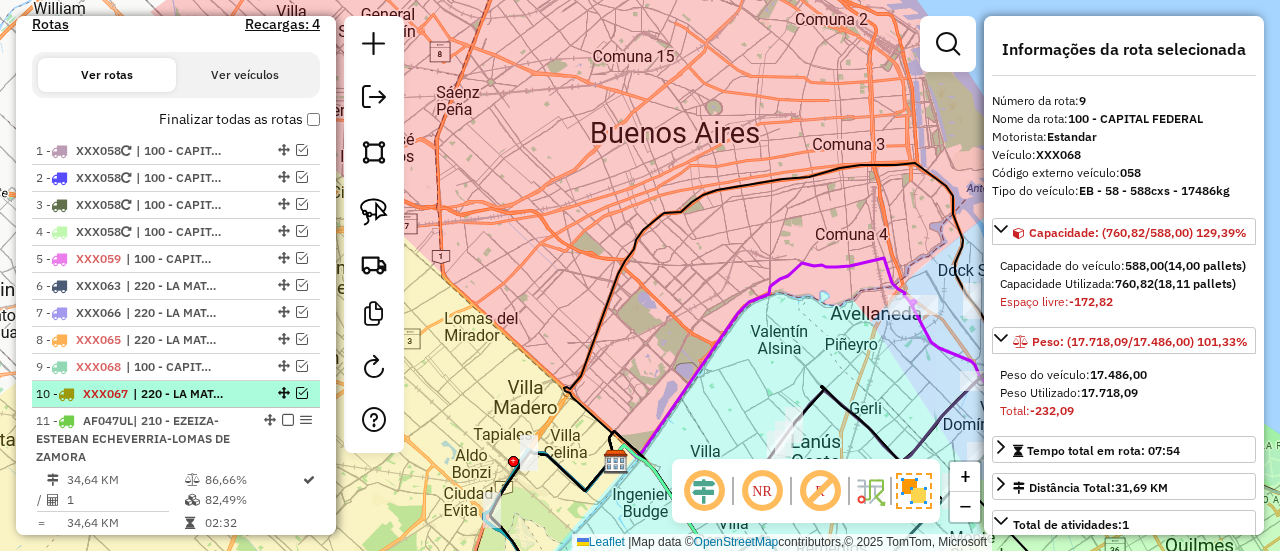 click on "| 220 - LA MATANZA" at bounding box center (179, 394) 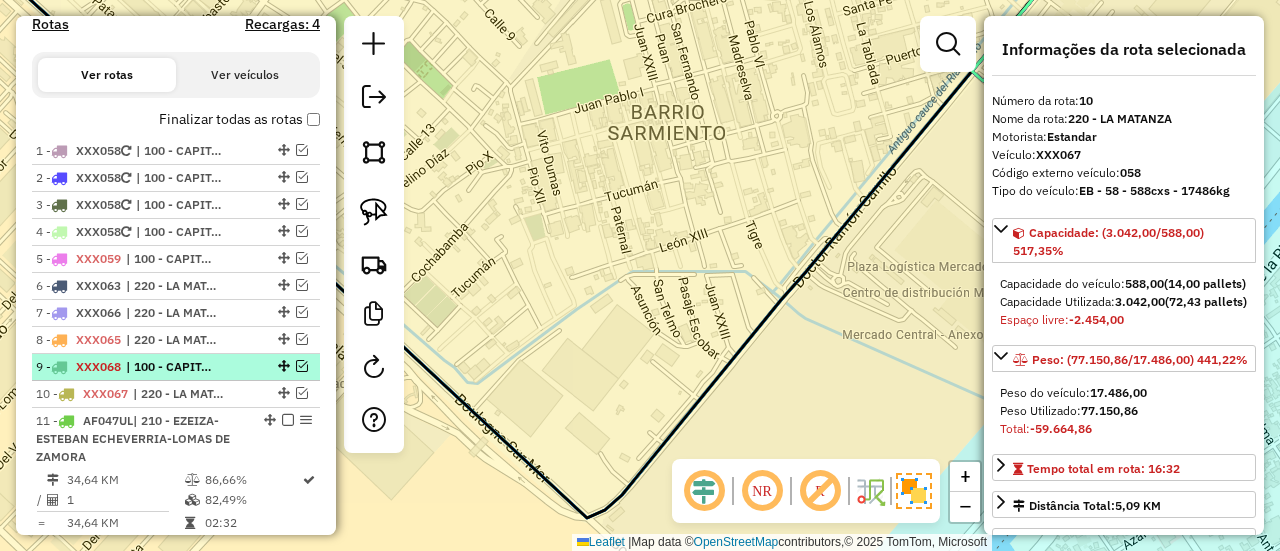 click on "| 100 - CAPITAL FEDERAL" at bounding box center (172, 367) 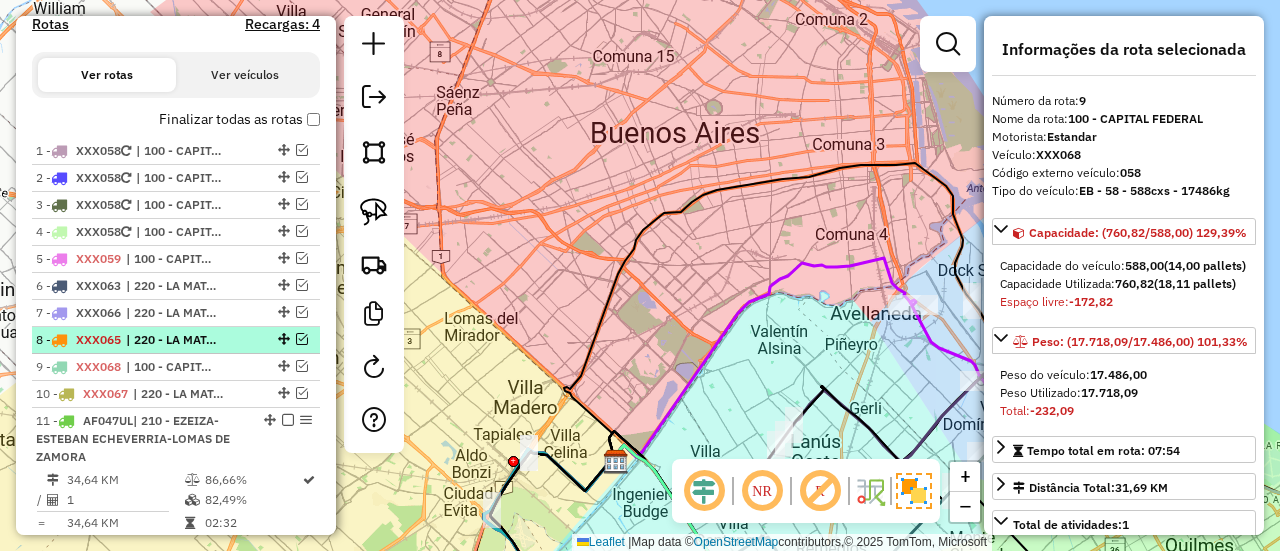 click on "8 -       XXX065   | 220 - LA MATANZA" at bounding box center [142, 340] 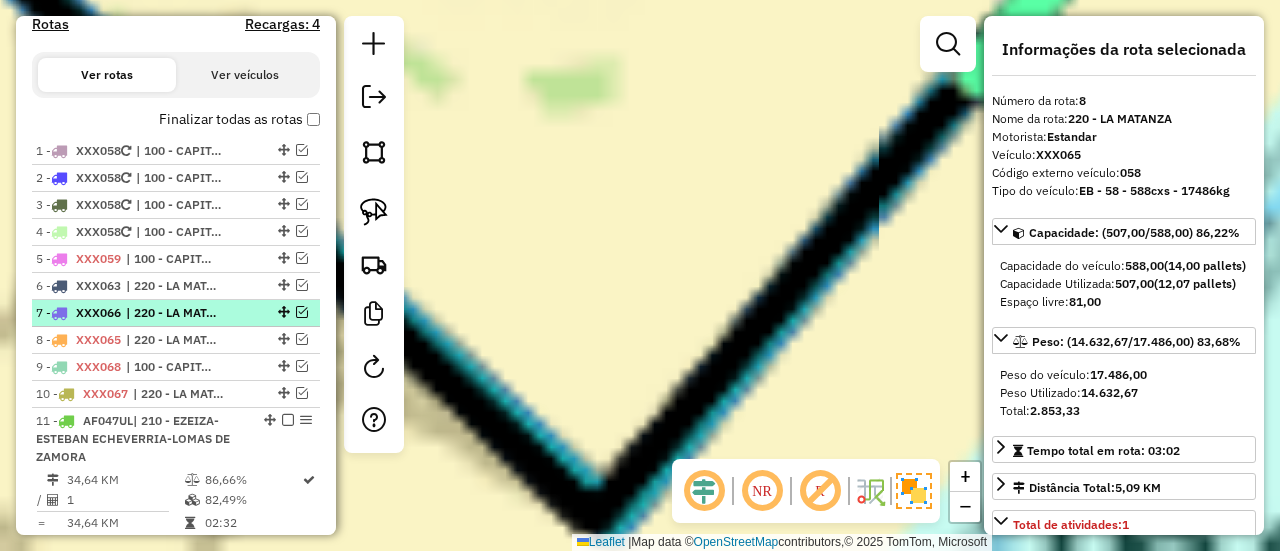 click on "7 -       XXX066   | 220 - LA MATANZA" at bounding box center [142, 313] 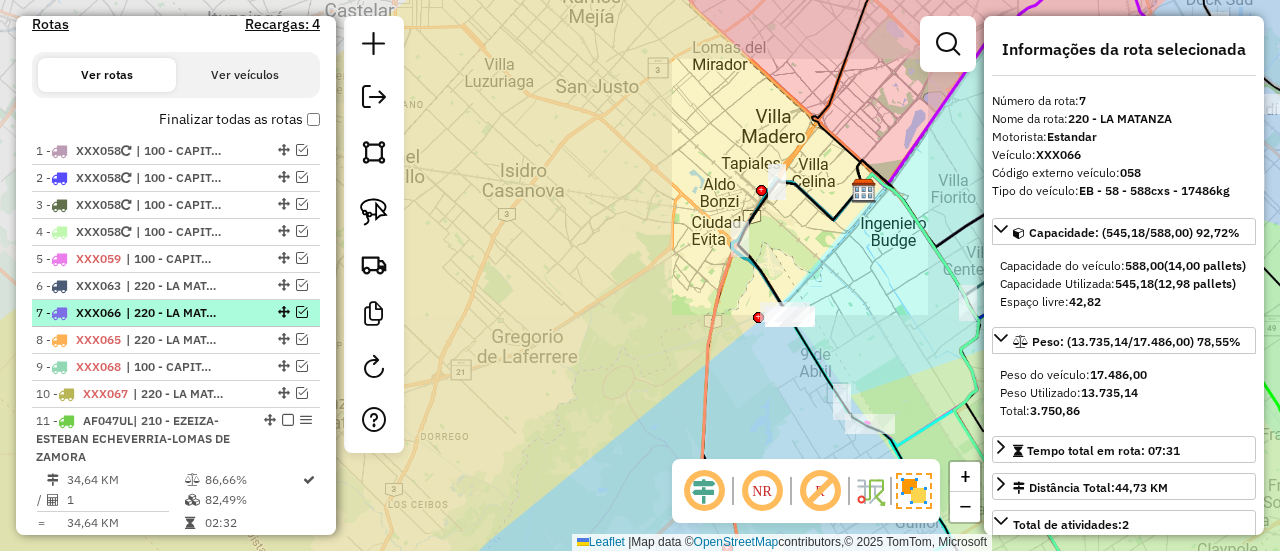 click on "7 -       XXX066   | 220 - LA MATANZA" at bounding box center [176, 313] 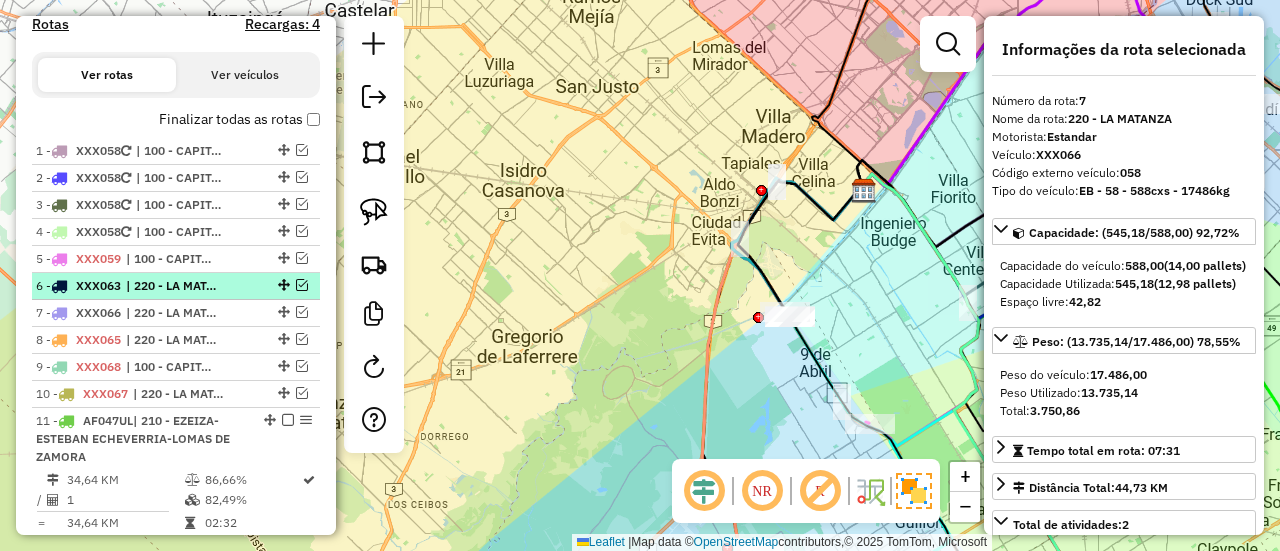 click on "6 -       XXX063   | 220 - LA MATANZA" at bounding box center (142, 286) 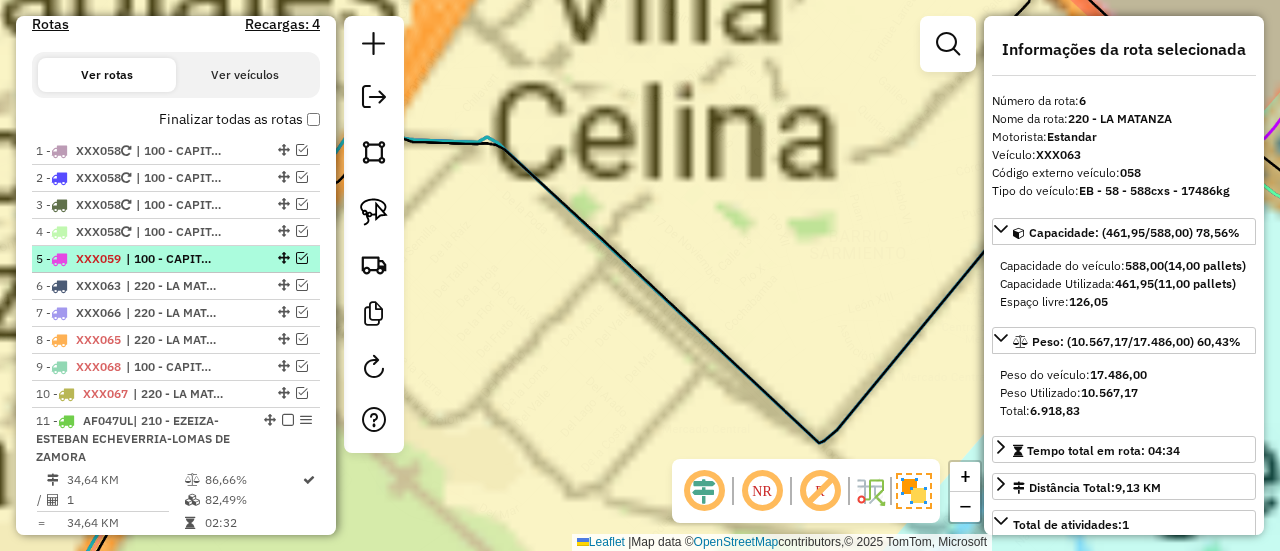 click on "5 -       XXX059   | 100 - CAPITAL FEDERAL" at bounding box center [142, 259] 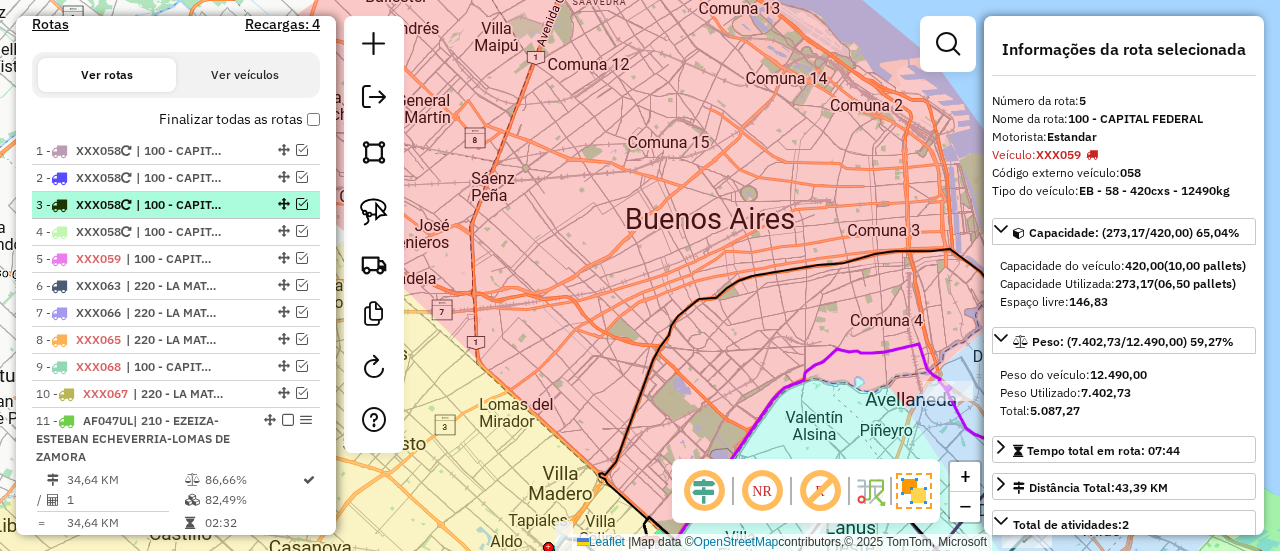 drag, startPoint x: 244, startPoint y: 231, endPoint x: 246, endPoint y: 212, distance: 19.104973 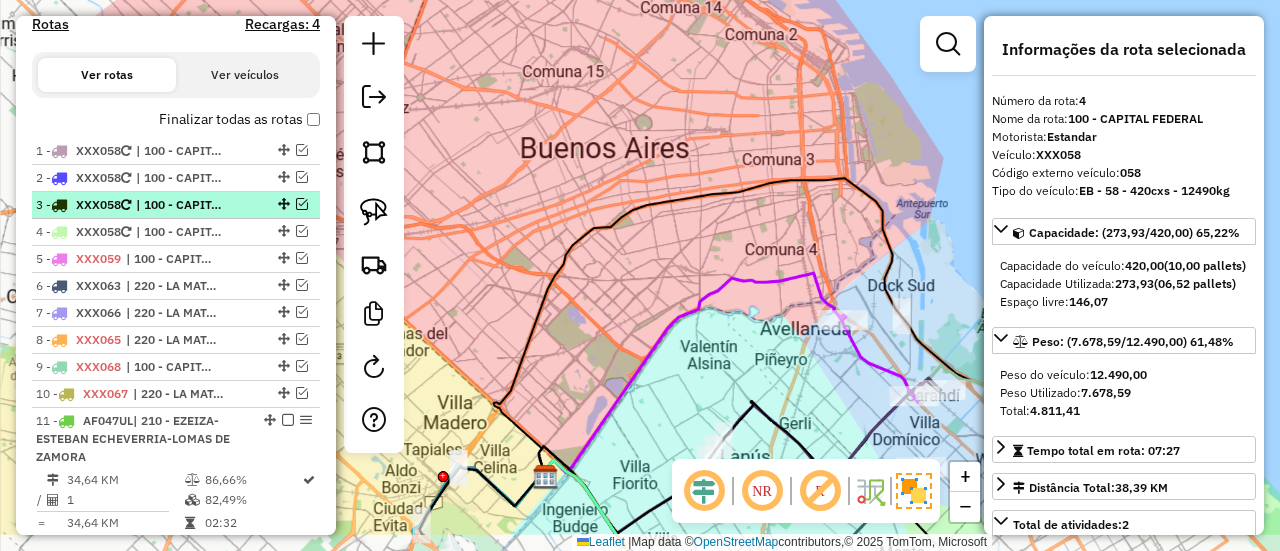 click at bounding box center (282, 204) 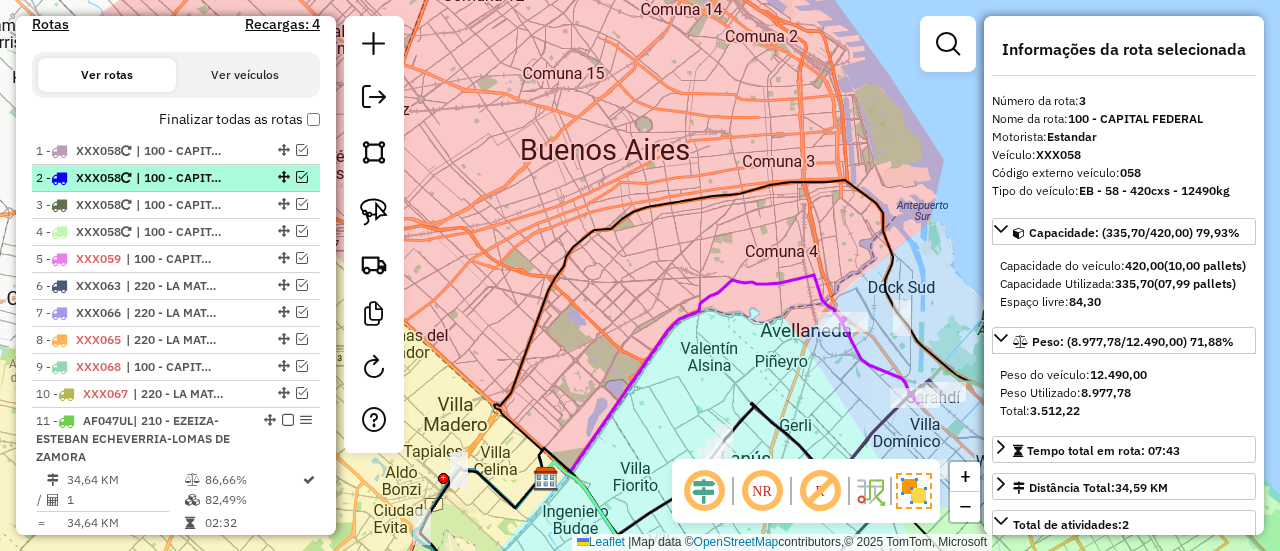click on "2 -       XXX058   | 100 - CAPITAL FEDERAL" at bounding box center [176, 178] 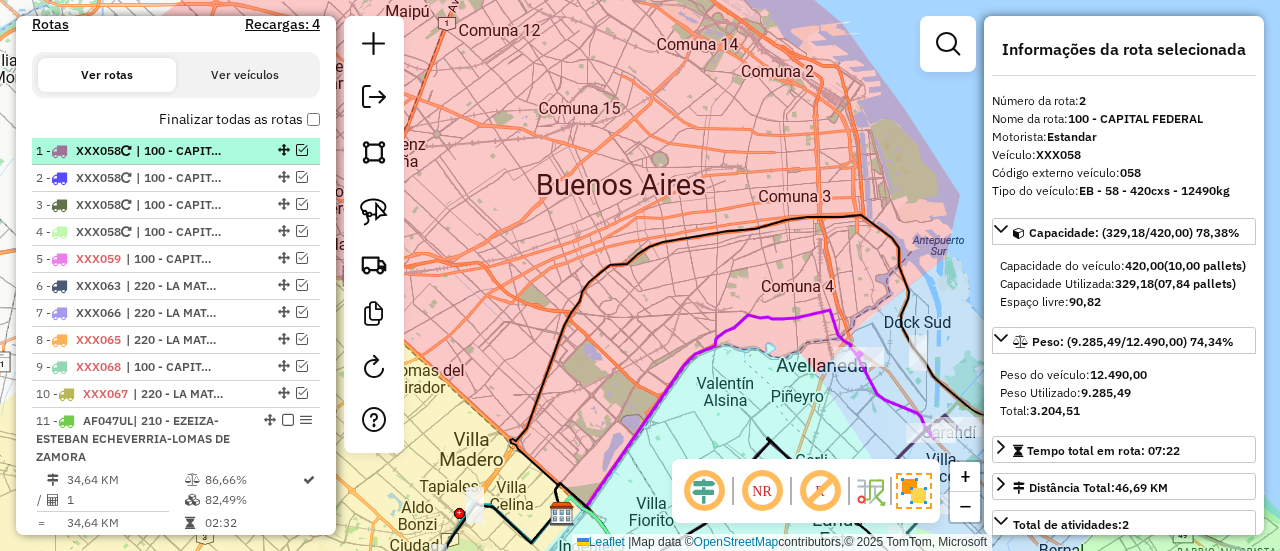 click at bounding box center (282, 150) 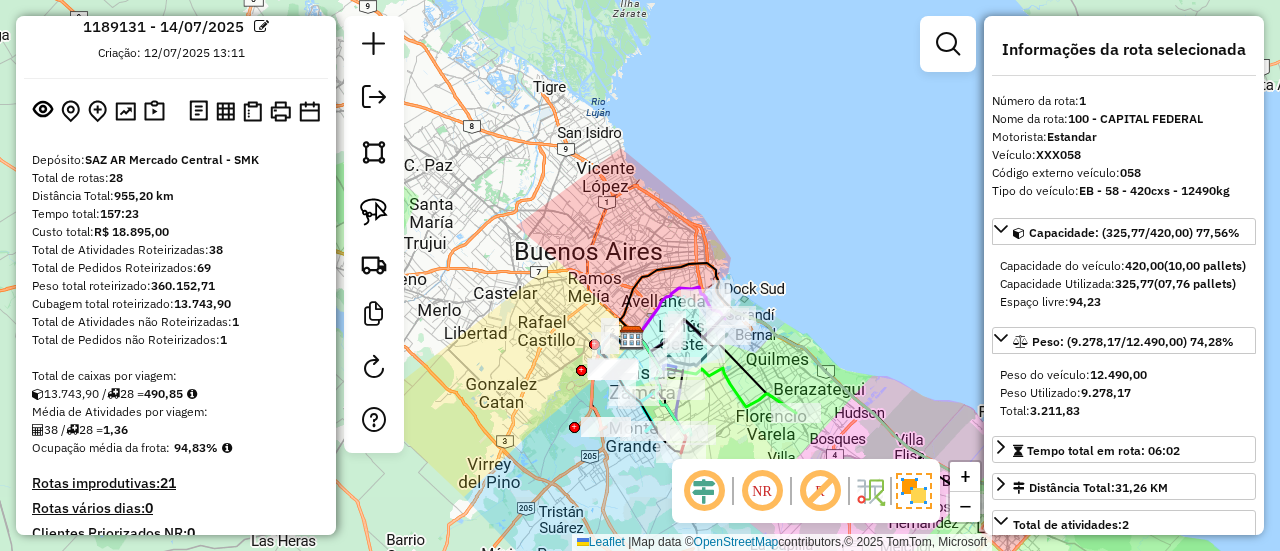 scroll, scrollTop: 0, scrollLeft: 0, axis: both 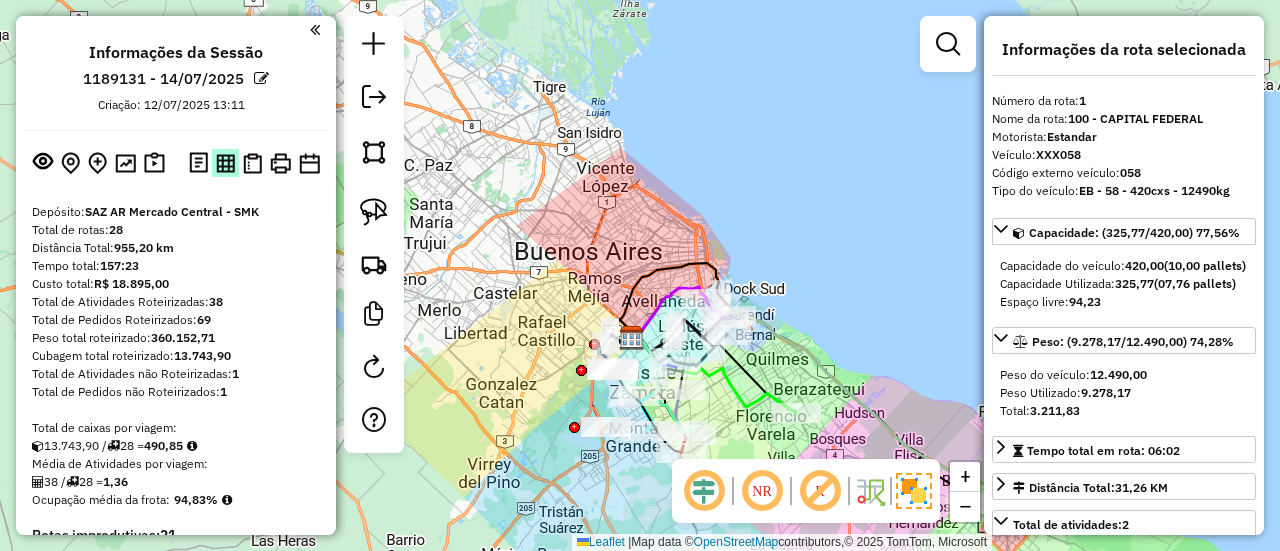 click at bounding box center [225, 163] 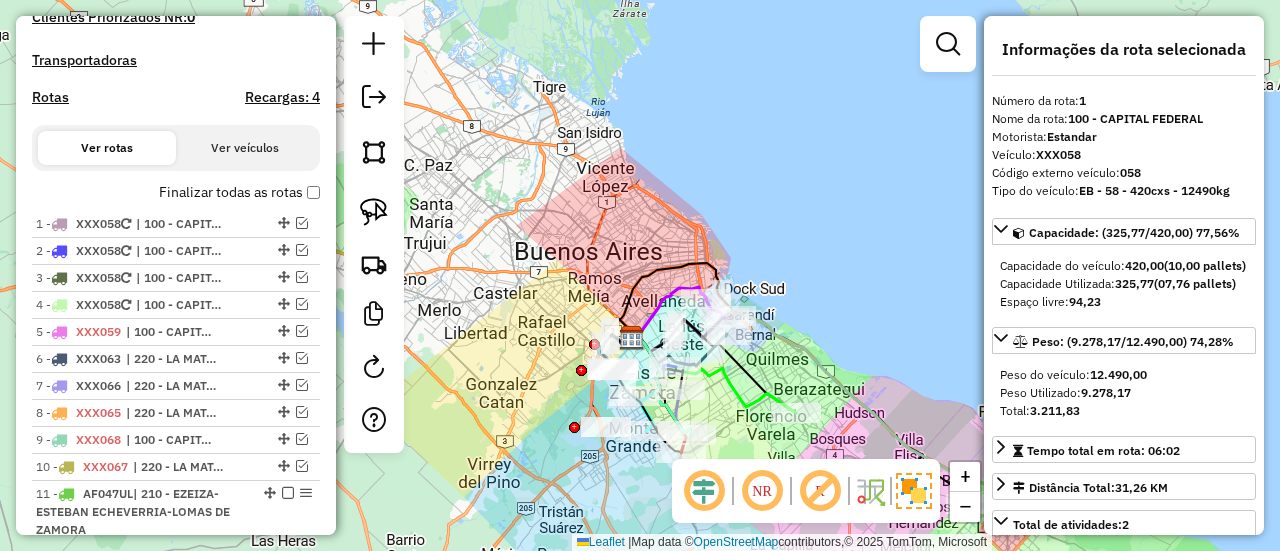 scroll, scrollTop: 600, scrollLeft: 0, axis: vertical 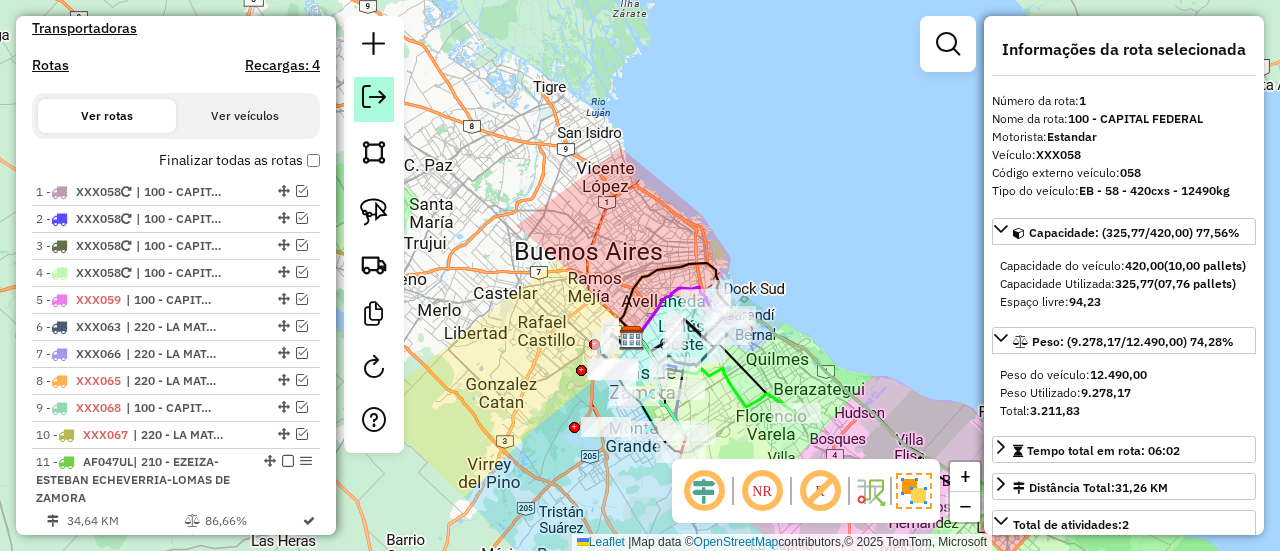 click 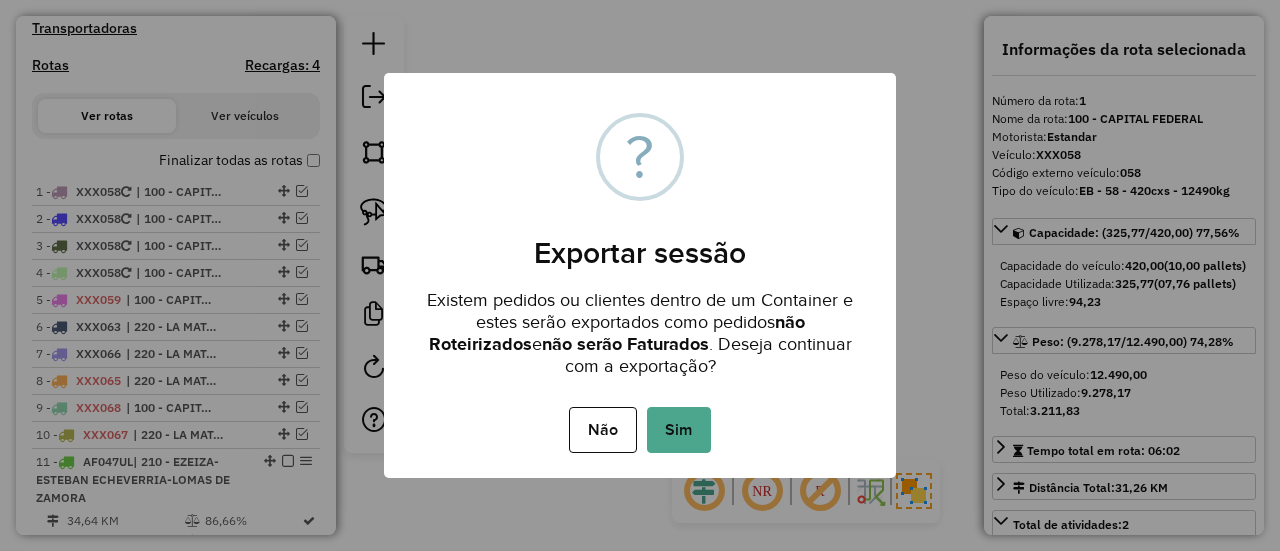 drag, startPoint x: 662, startPoint y: 418, endPoint x: 680, endPoint y: 402, distance: 24.083189 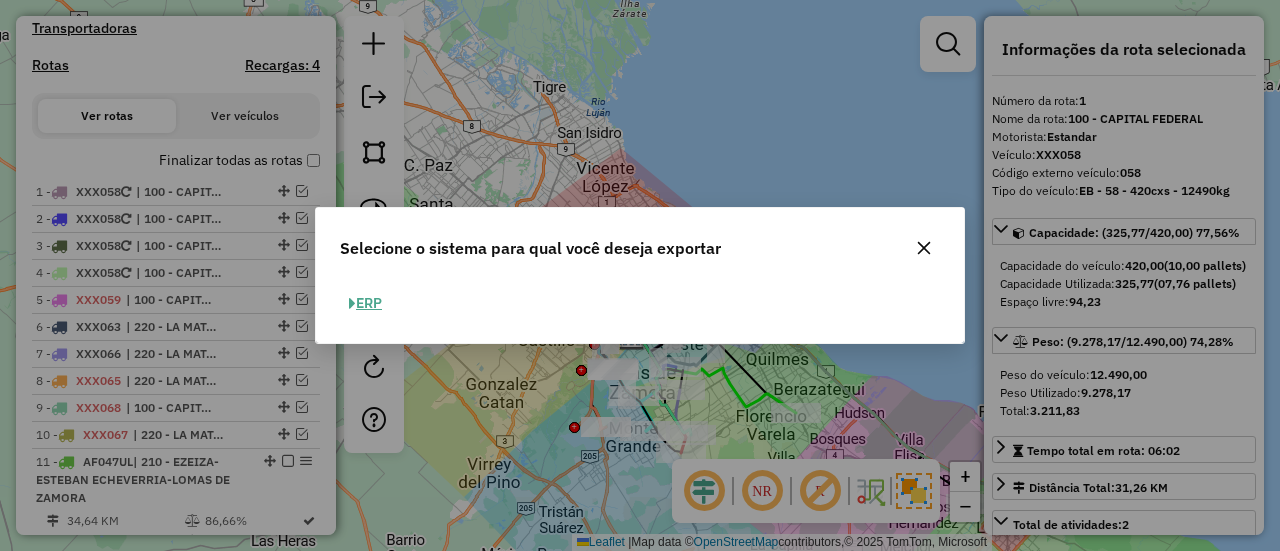 click on "ERP" 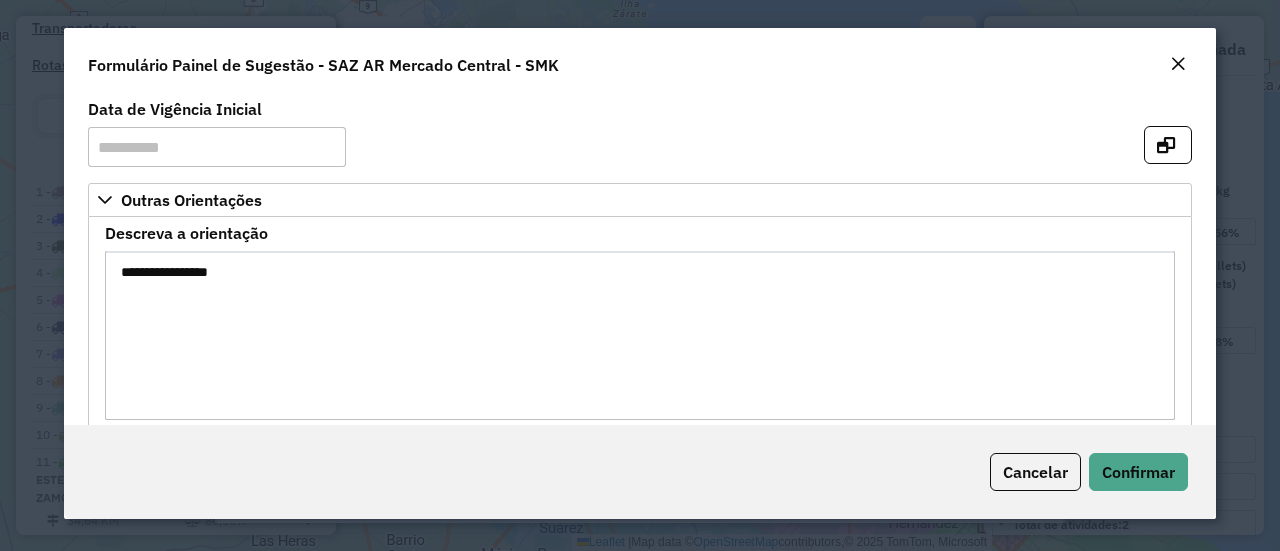 click 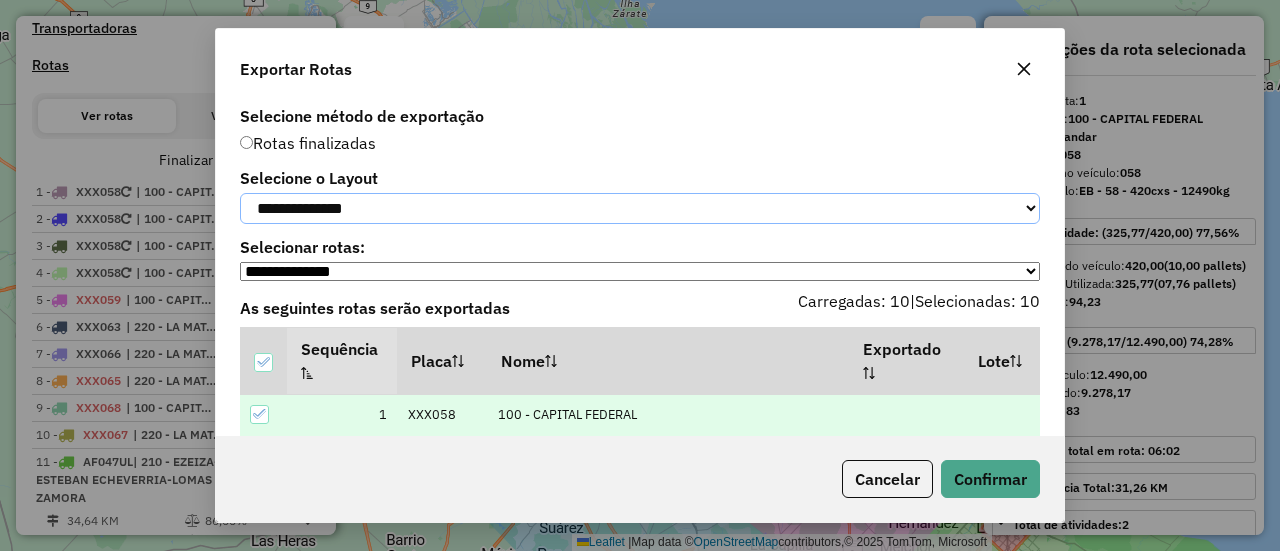 click on "**********" 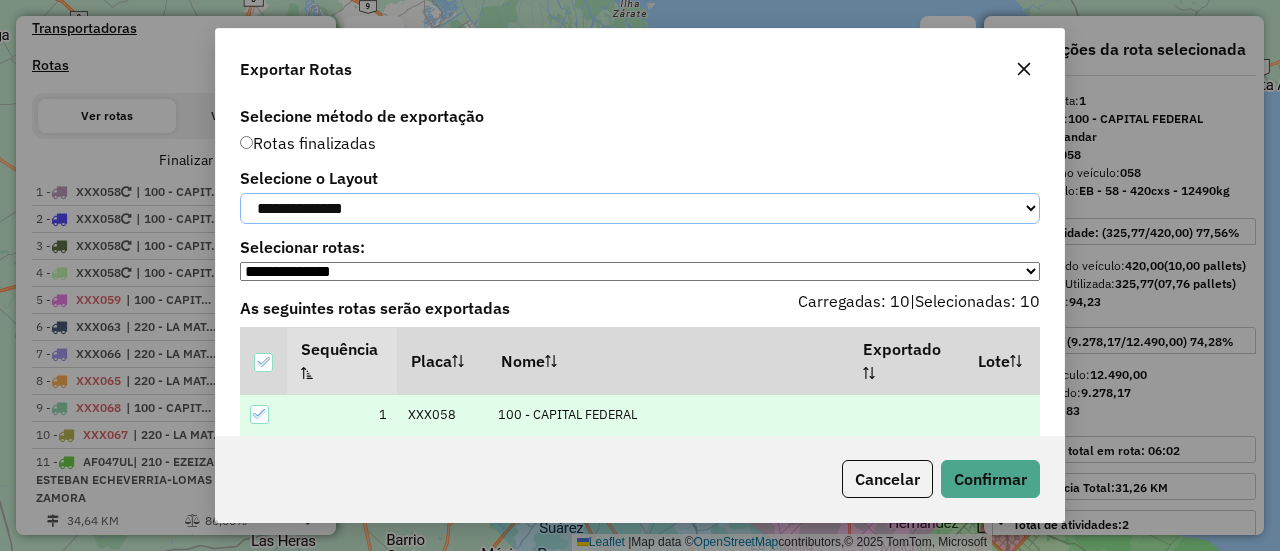 select on "*********" 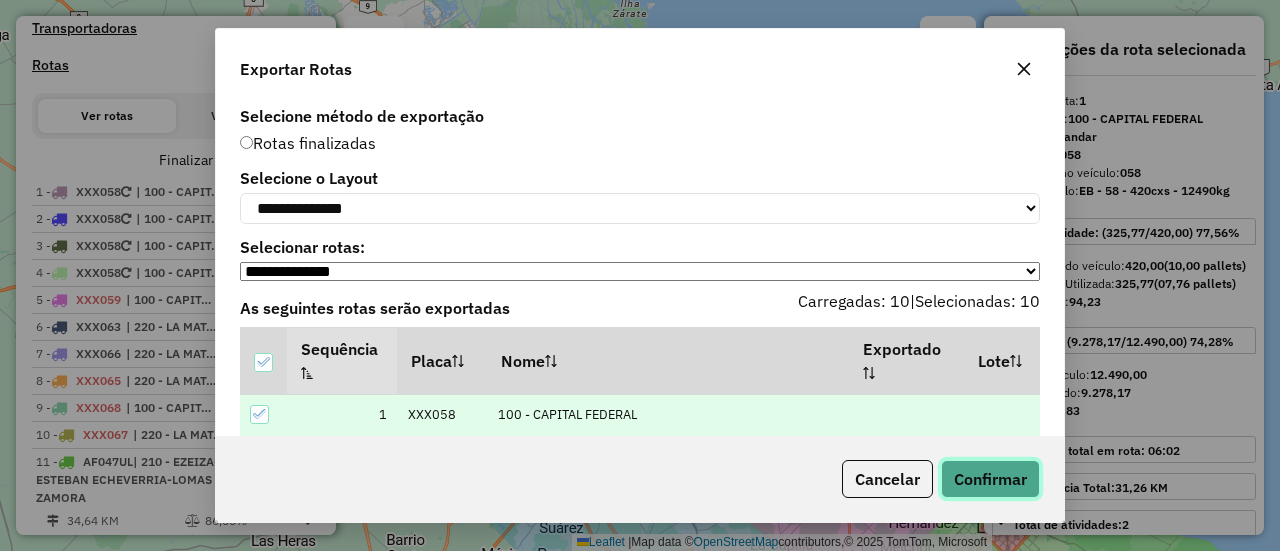 click on "Confirmar" 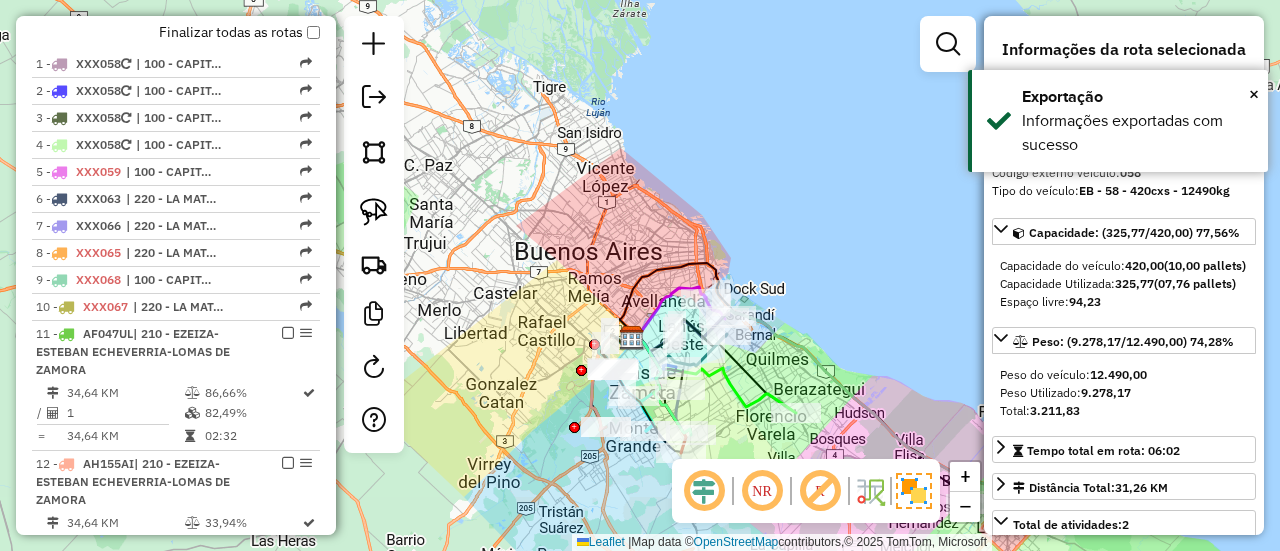 scroll, scrollTop: 762, scrollLeft: 0, axis: vertical 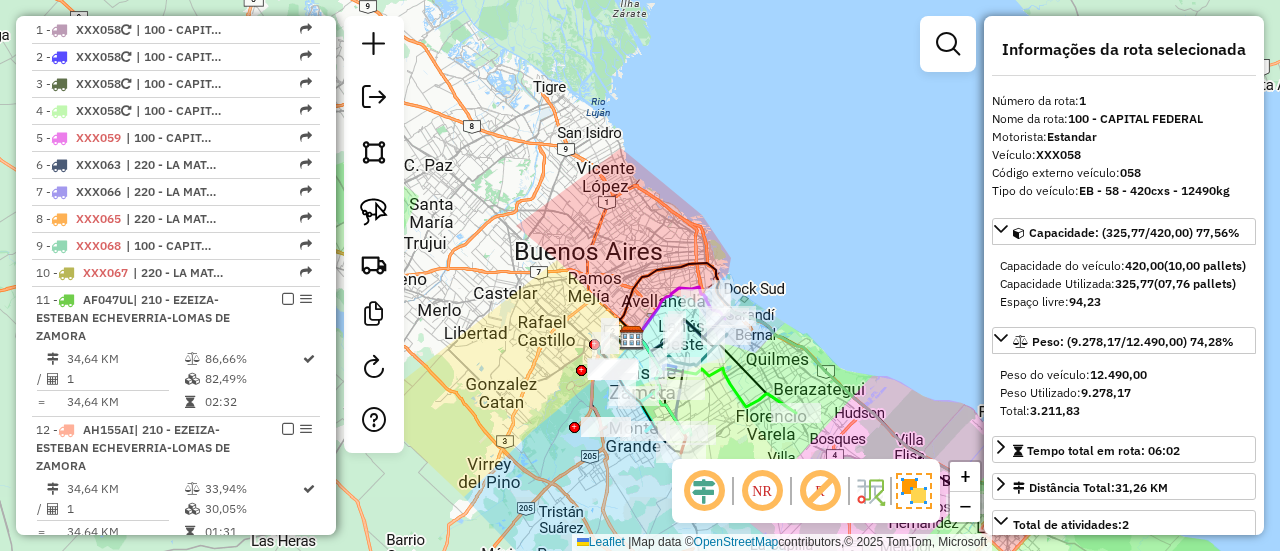 click 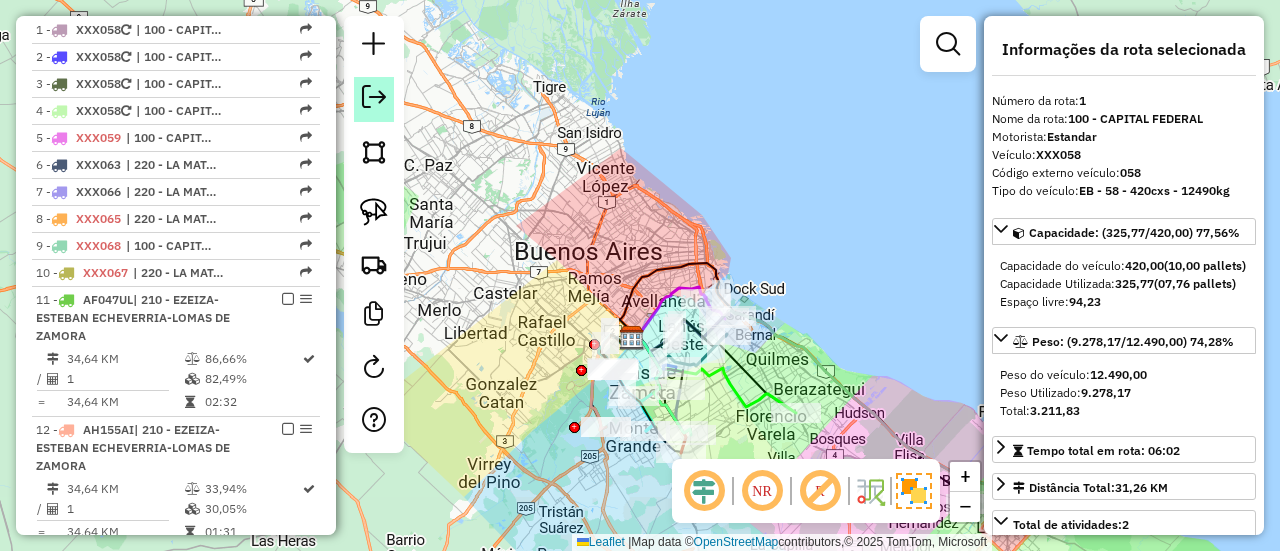 click 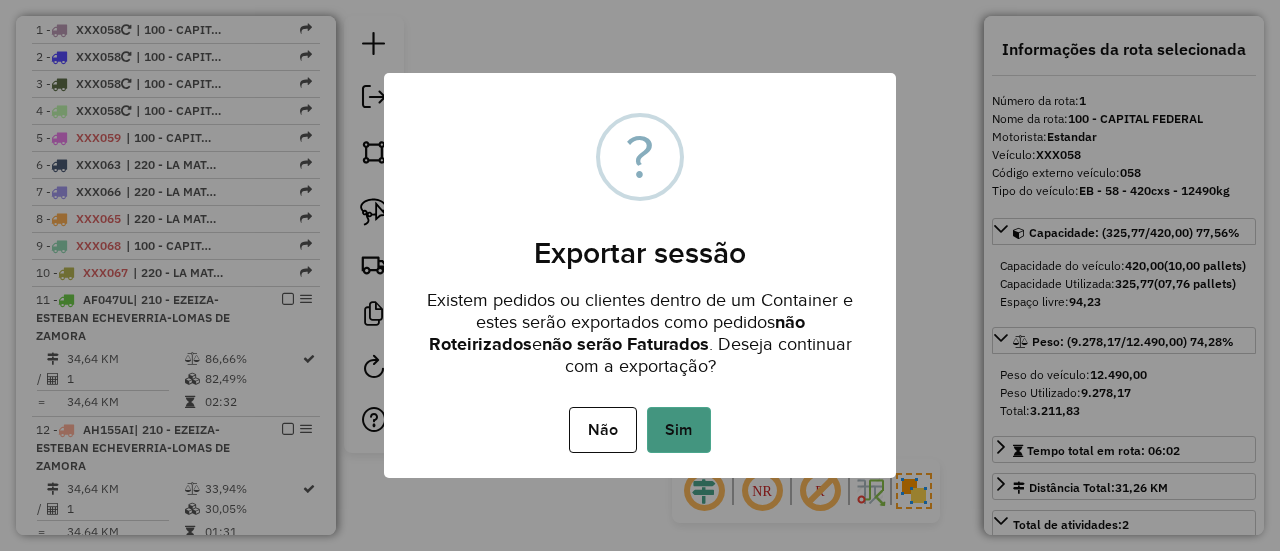 click on "Sim" at bounding box center (679, 430) 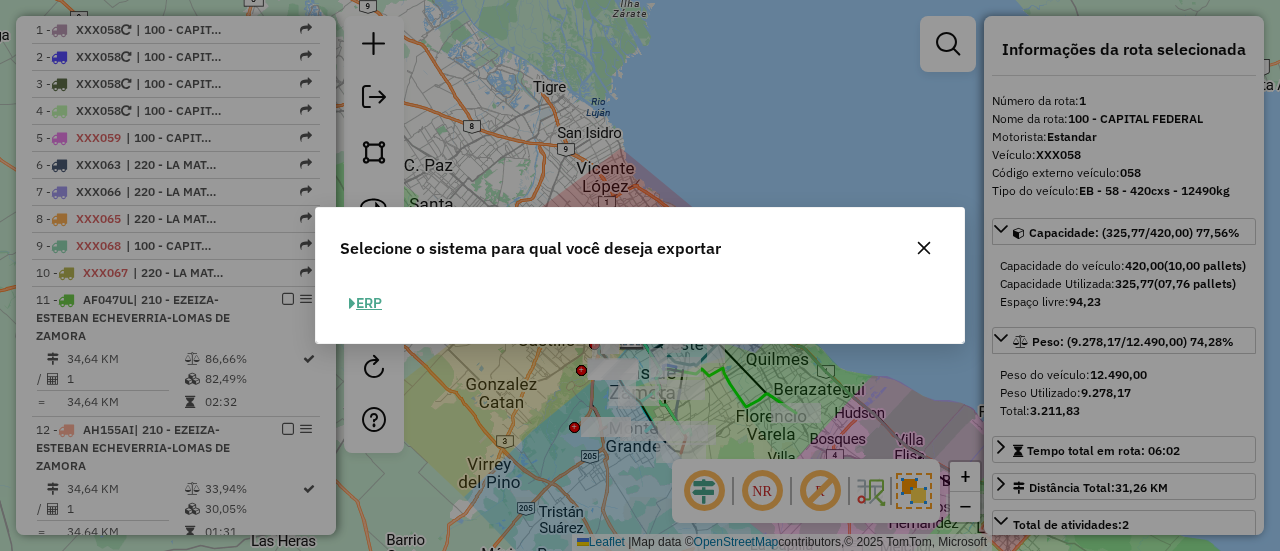 click on "ERP" 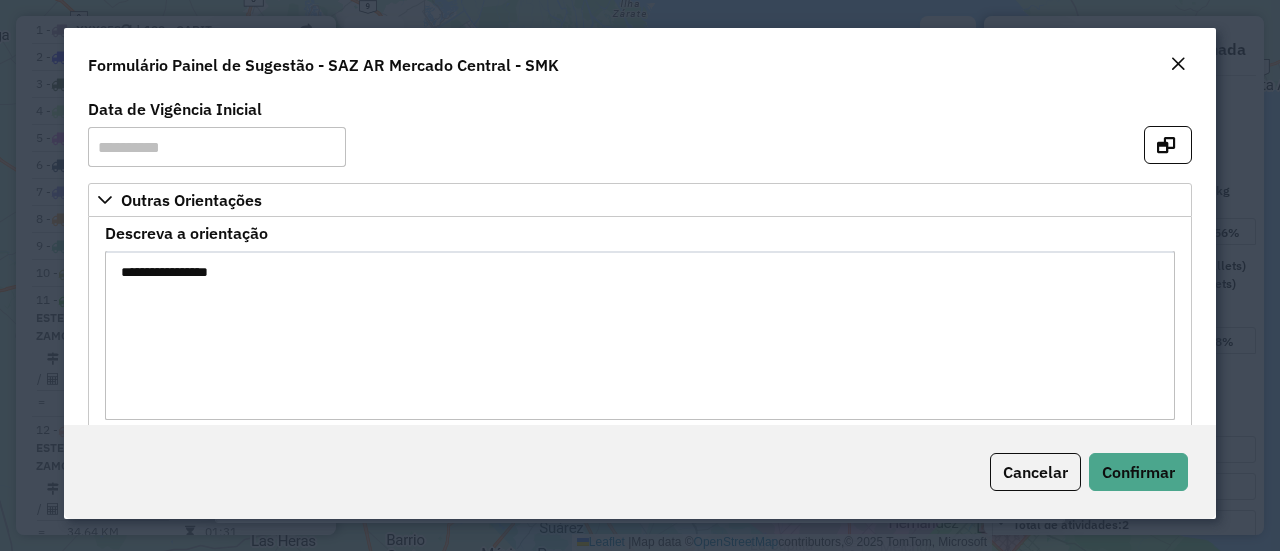 click 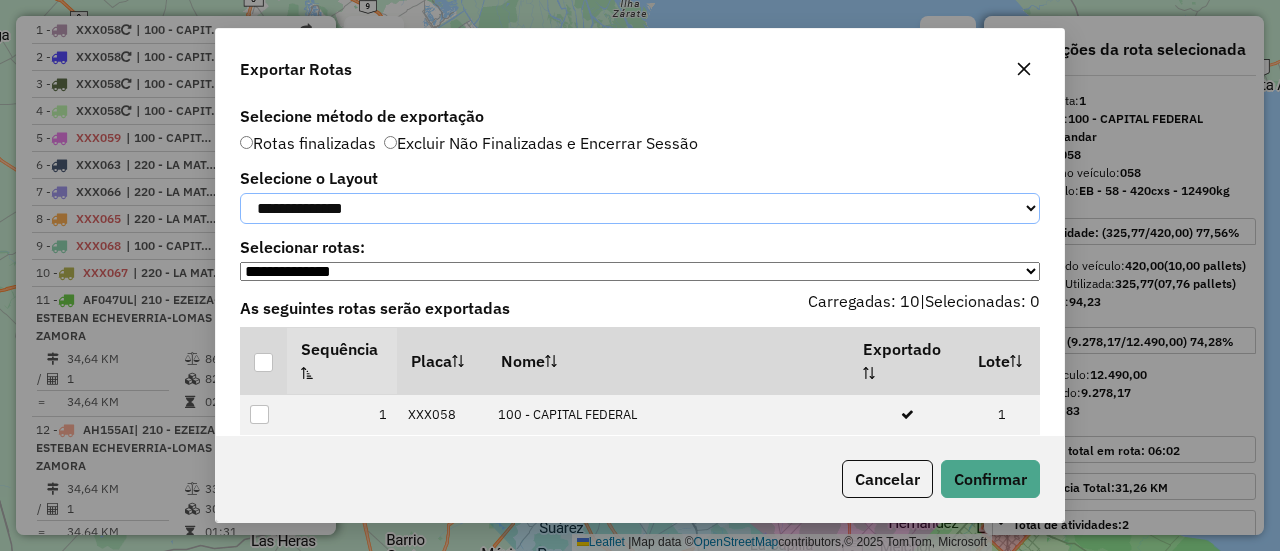 click on "**********" 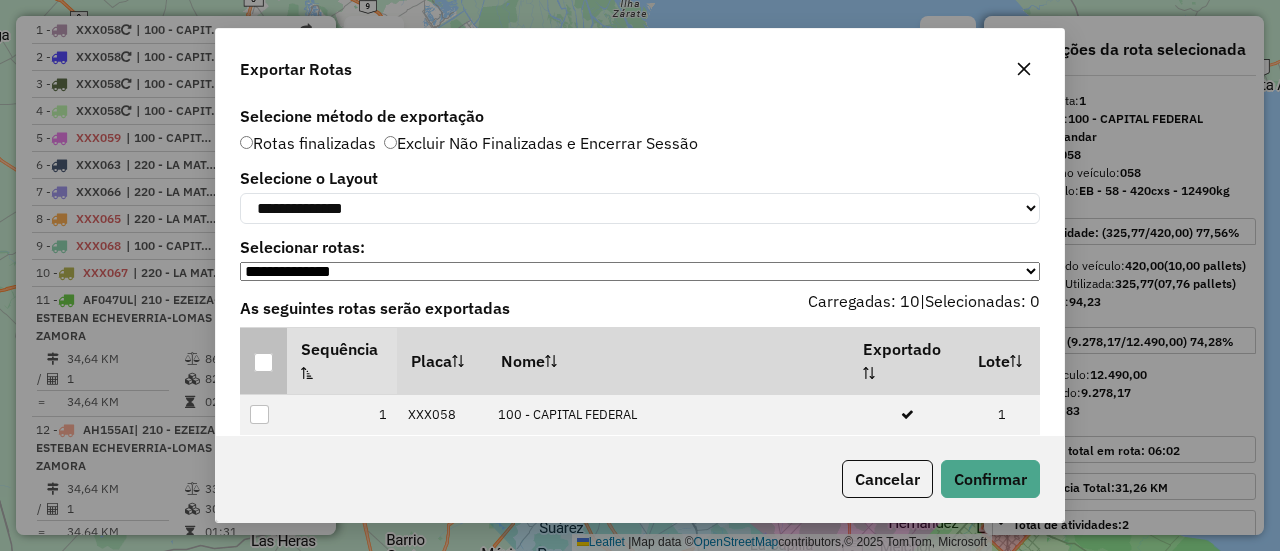 click at bounding box center [263, 362] 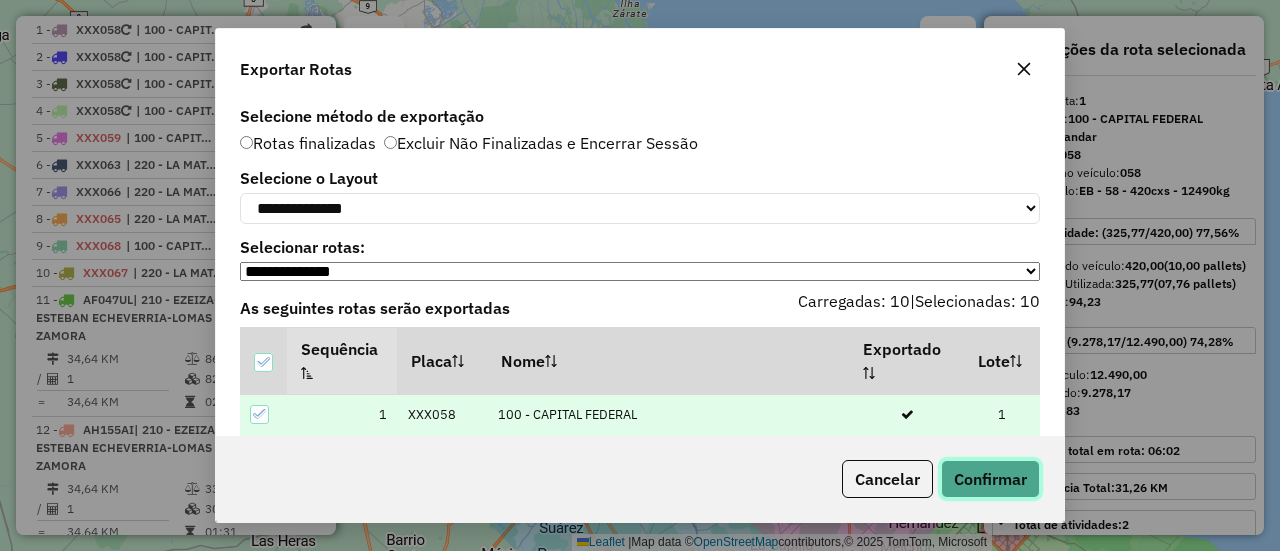 click on "Confirmar" 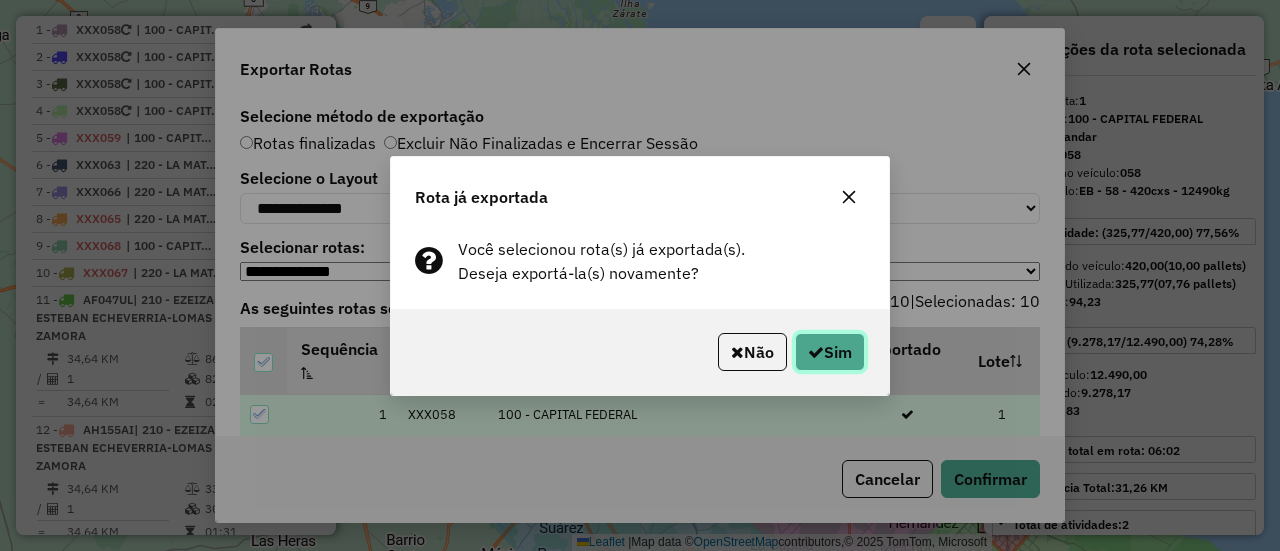 click on "Sim" 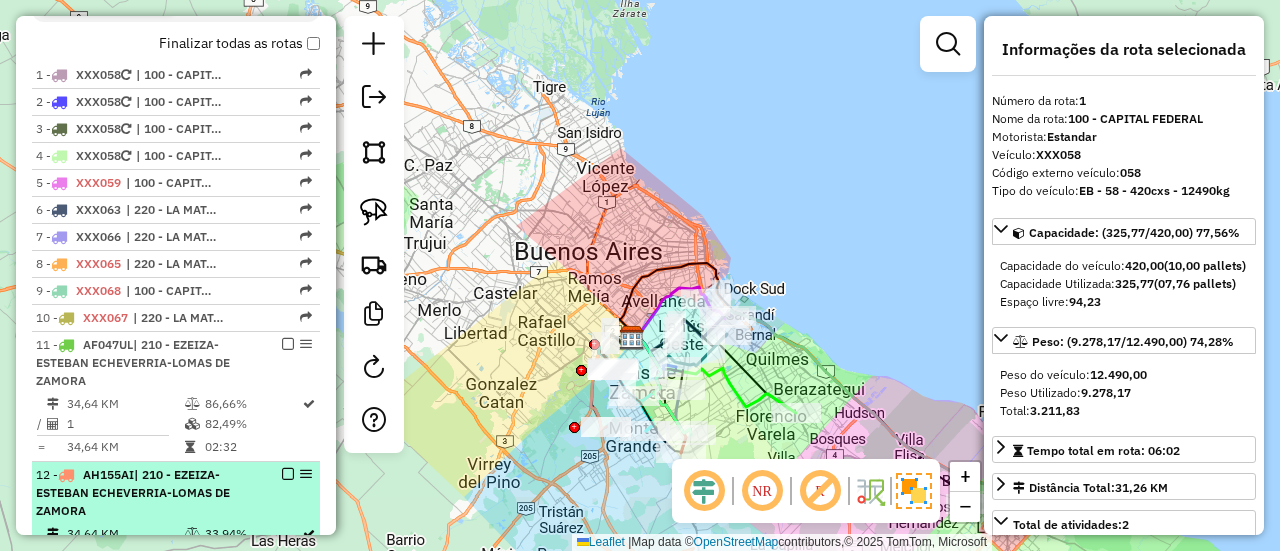 scroll, scrollTop: 862, scrollLeft: 0, axis: vertical 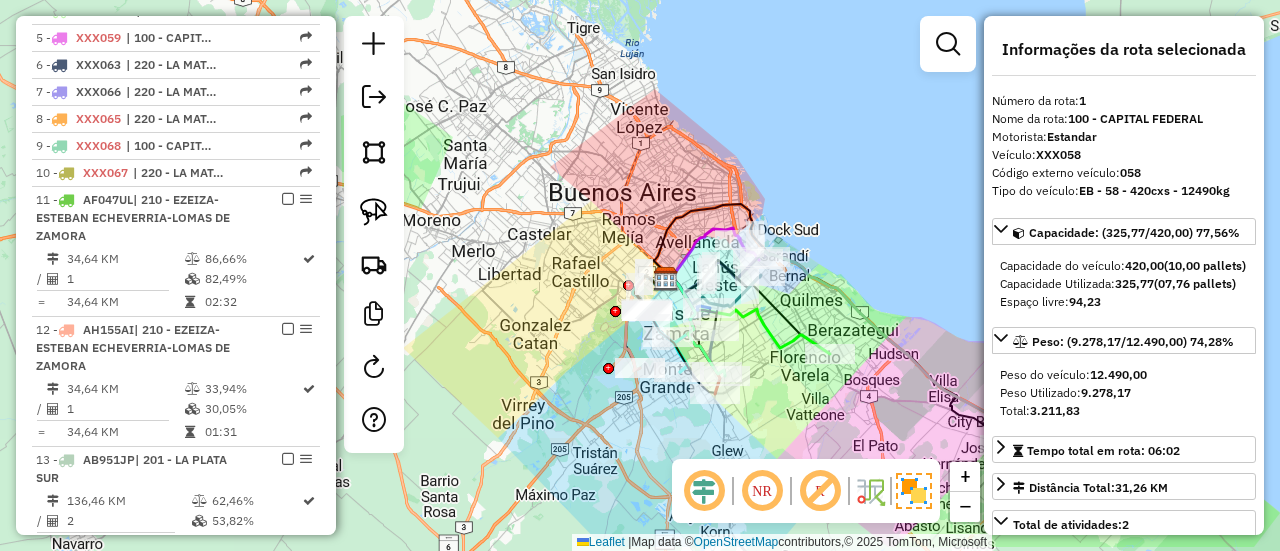 drag, startPoint x: 715, startPoint y: 183, endPoint x: 716, endPoint y: 209, distance: 26.019224 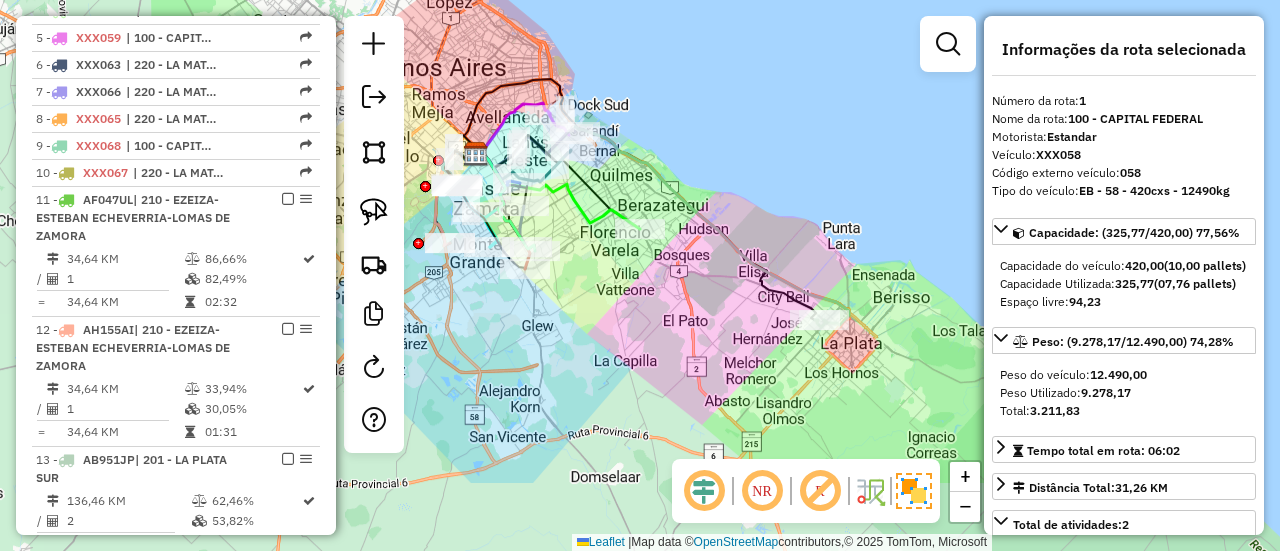drag, startPoint x: 788, startPoint y: 381, endPoint x: 596, endPoint y: 258, distance: 228.01973 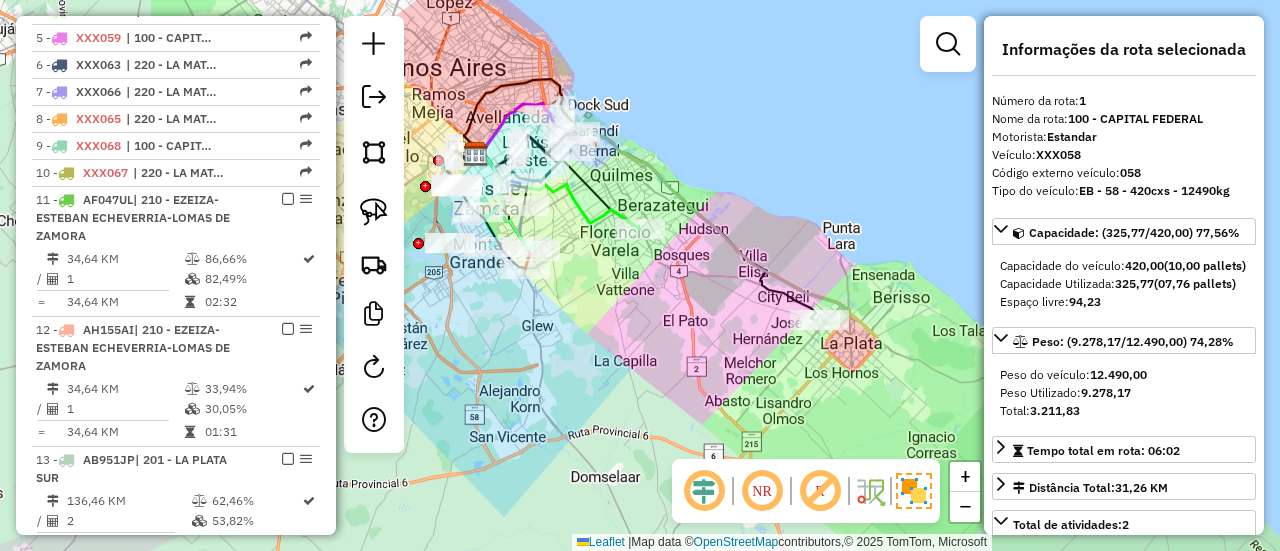 click 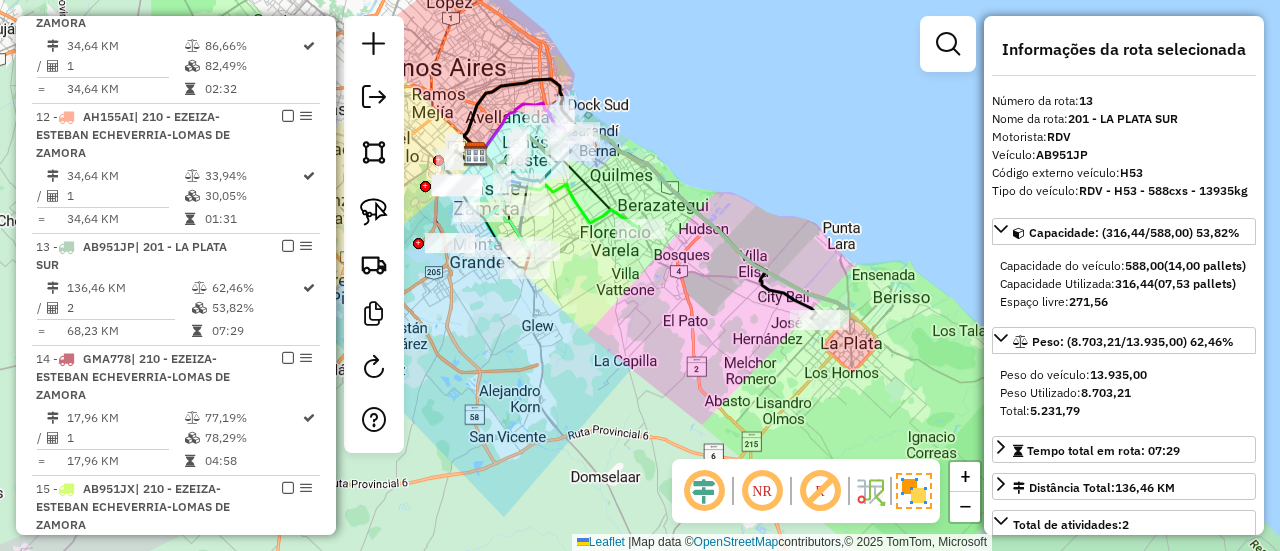 scroll, scrollTop: 1288, scrollLeft: 0, axis: vertical 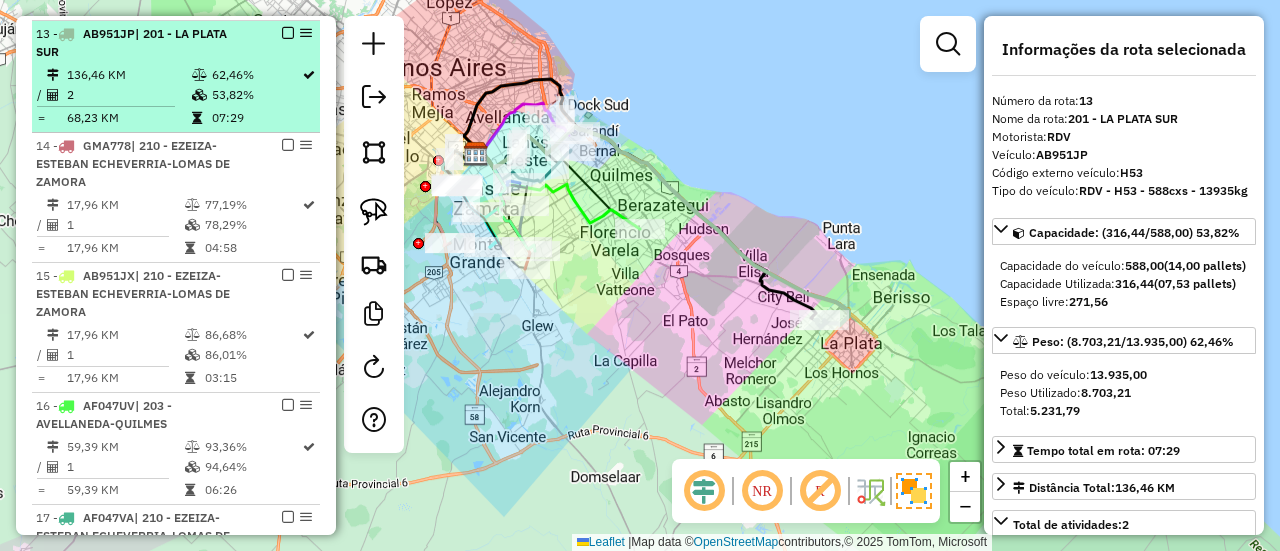 click at bounding box center (288, 33) 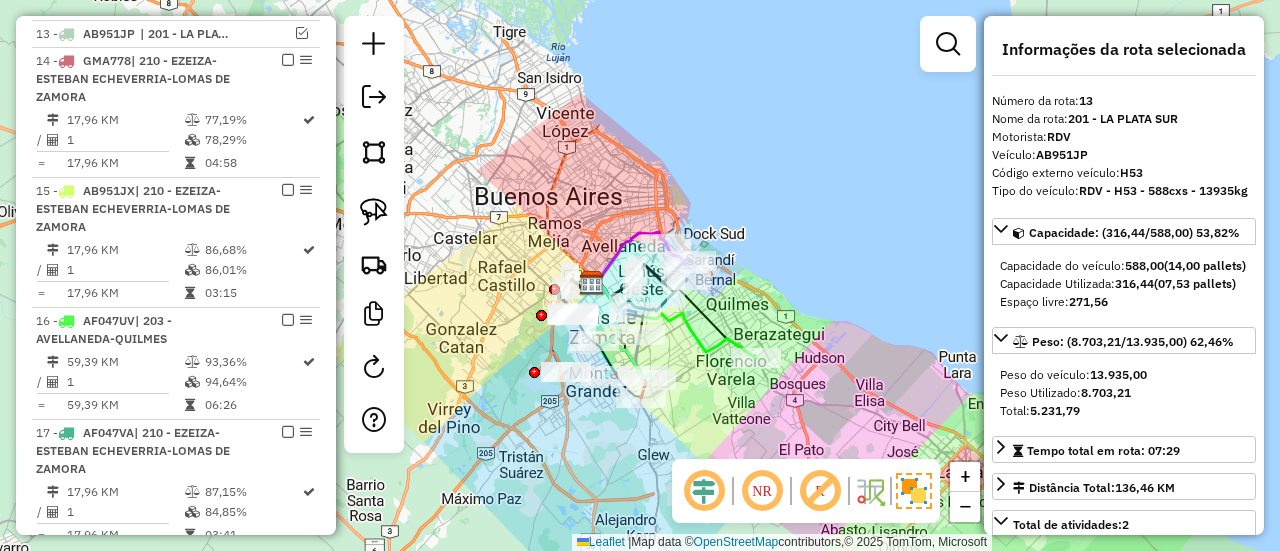 drag, startPoint x: 600, startPoint y: 226, endPoint x: 679, endPoint y: 347, distance: 144.50606 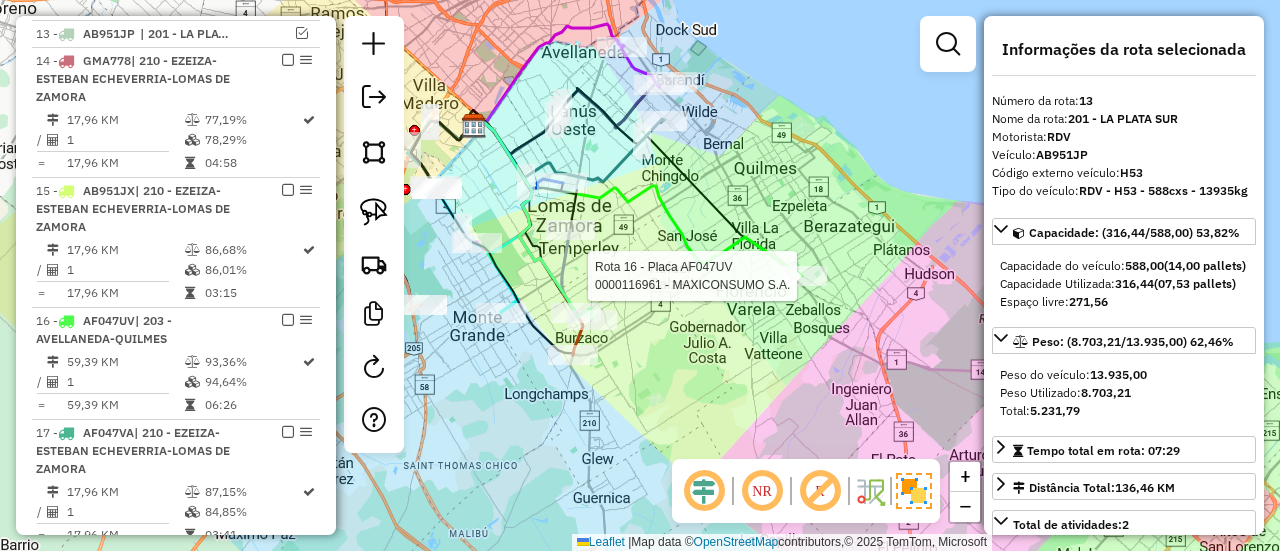 click on "Rota 16 - Placa AF047UV  0000116961 - MAXICONSUMO S.A. Janela de atendimento Grade de atendimento Capacidade Transportadoras Veículos Cliente Pedidos  Rotas Selecione os dias de semana para filtrar as janelas de atendimento  Seg   Ter   Qua   Qui   Sex   Sáb   Dom  Informe o período da janela de atendimento: De: Até:  Filtrar exatamente a janela do cliente  Considerar janela de atendimento padrão  Selecione os dias de semana para filtrar as grades de atendimento  Seg   Ter   Qua   Qui   Sex   Sáb   Dom   Considerar clientes sem dia de atendimento cadastrado  Clientes fora do dia de atendimento selecionado Filtrar as atividades entre os valores definidos abaixo:  Peso mínimo:   Peso máximo:   Cubagem mínima:   Cubagem máxima:   De:   Até:  Filtrar as atividades entre o tempo de atendimento definido abaixo:  De:   Até:   Considerar capacidade total dos clientes não roteirizados Transportadora: Selecione um ou mais itens Tipo de veículo: Selecione um ou mais itens Veículo: Motorista: Nome: Setor:" 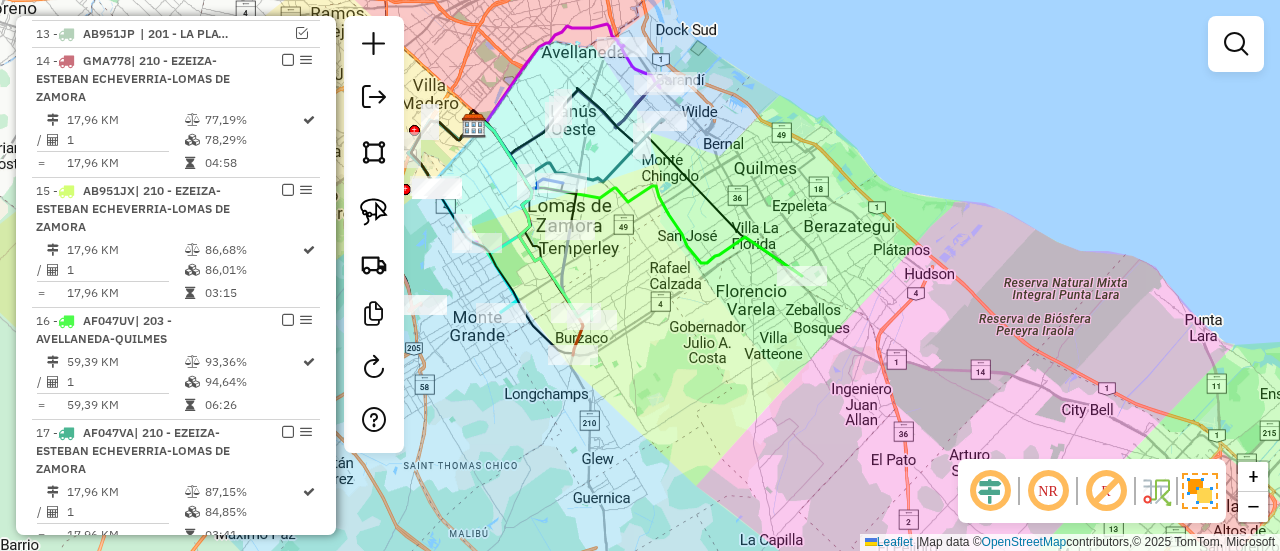 click 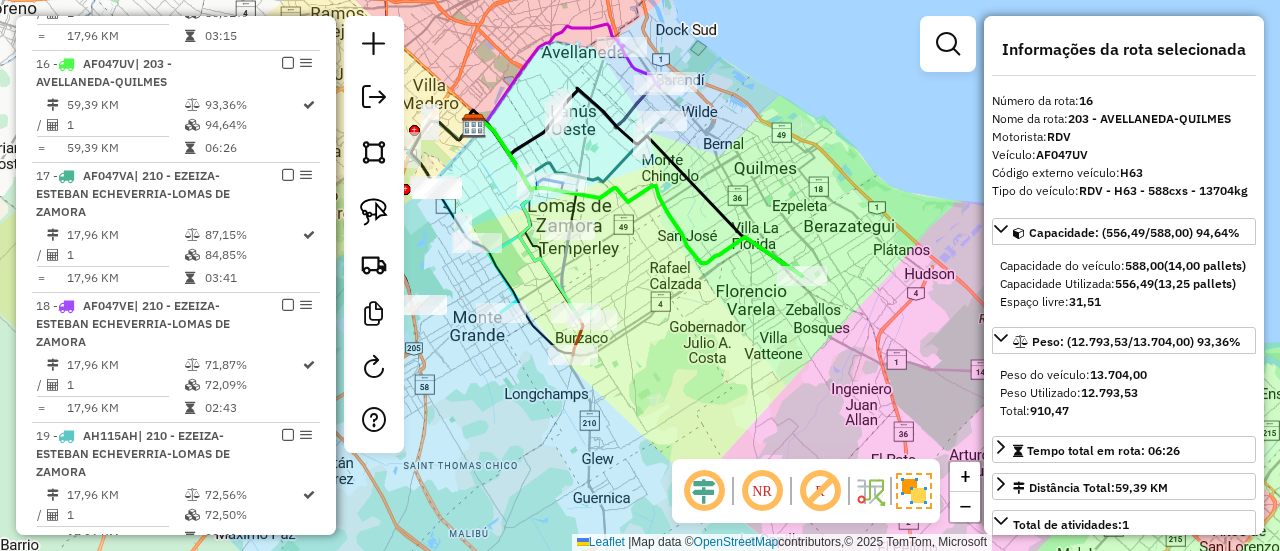 scroll, scrollTop: 1574, scrollLeft: 0, axis: vertical 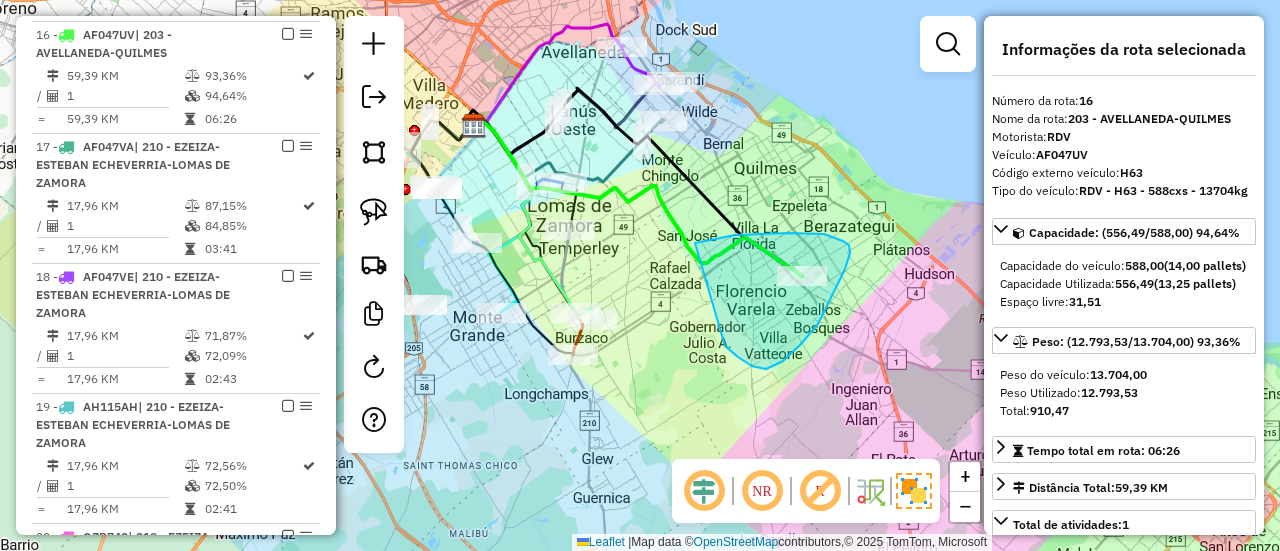 drag, startPoint x: 725, startPoint y: 346, endPoint x: 672, endPoint y: 255, distance: 105.30907 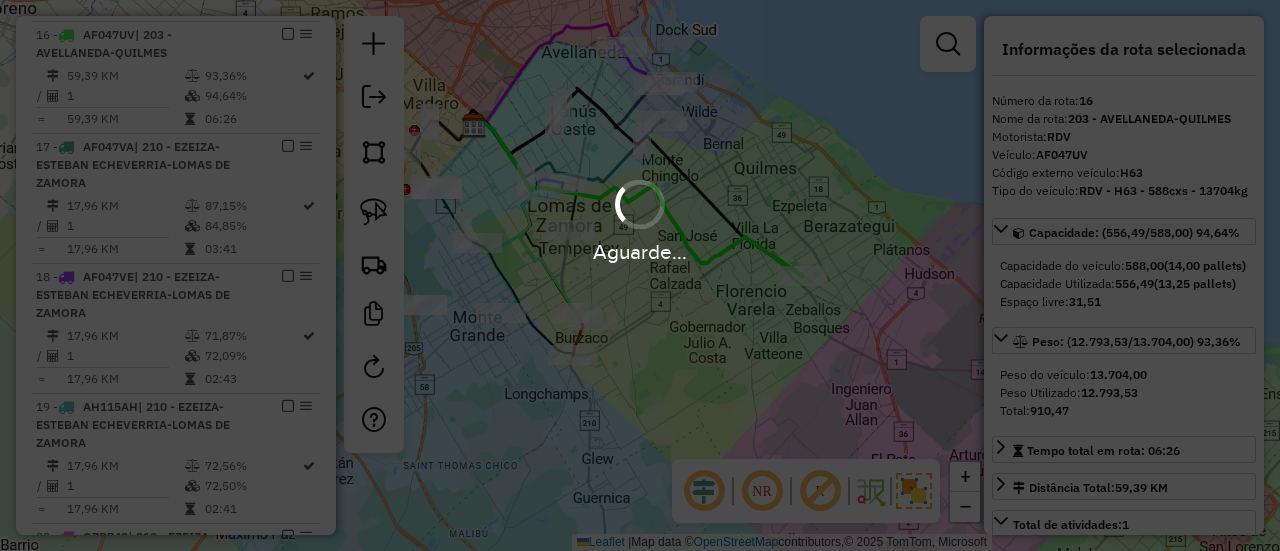 click on "Aguarde..." at bounding box center (640, 275) 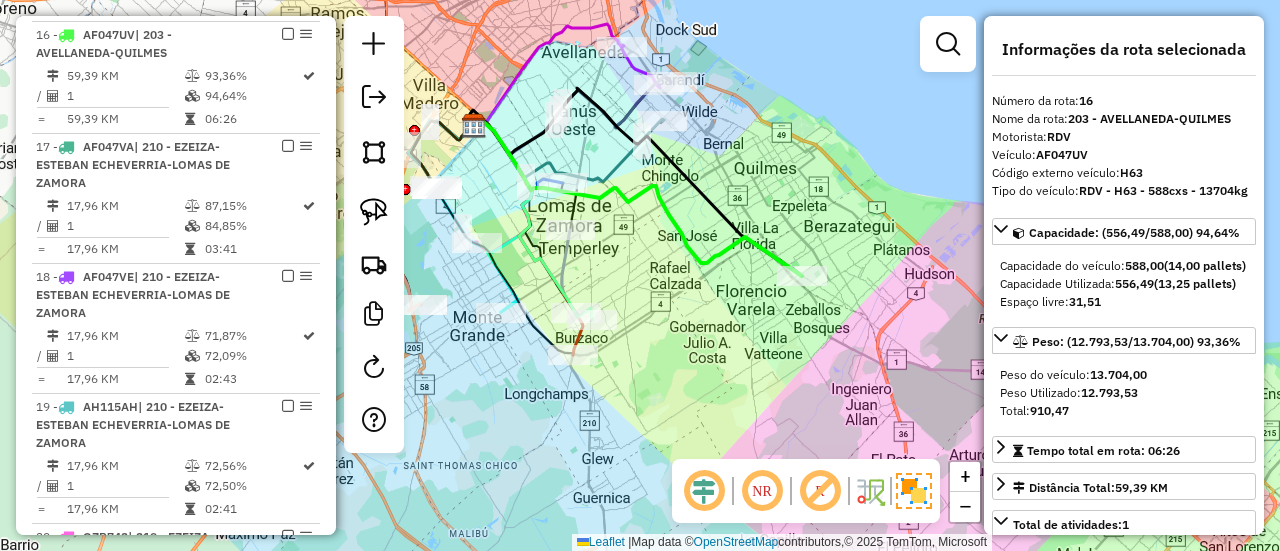 click 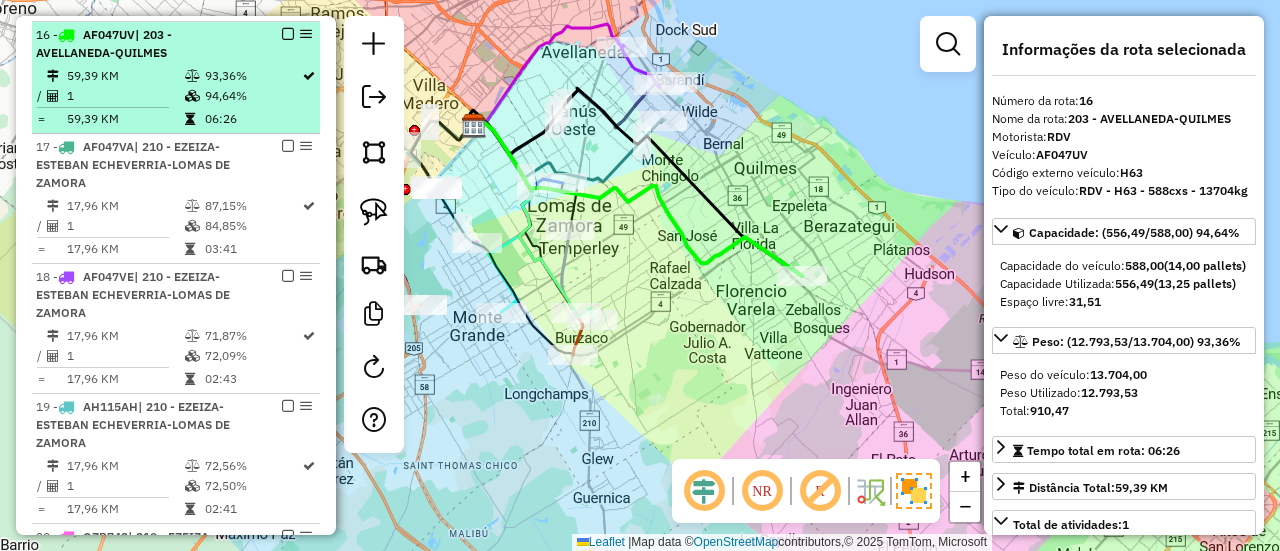 click at bounding box center (288, 34) 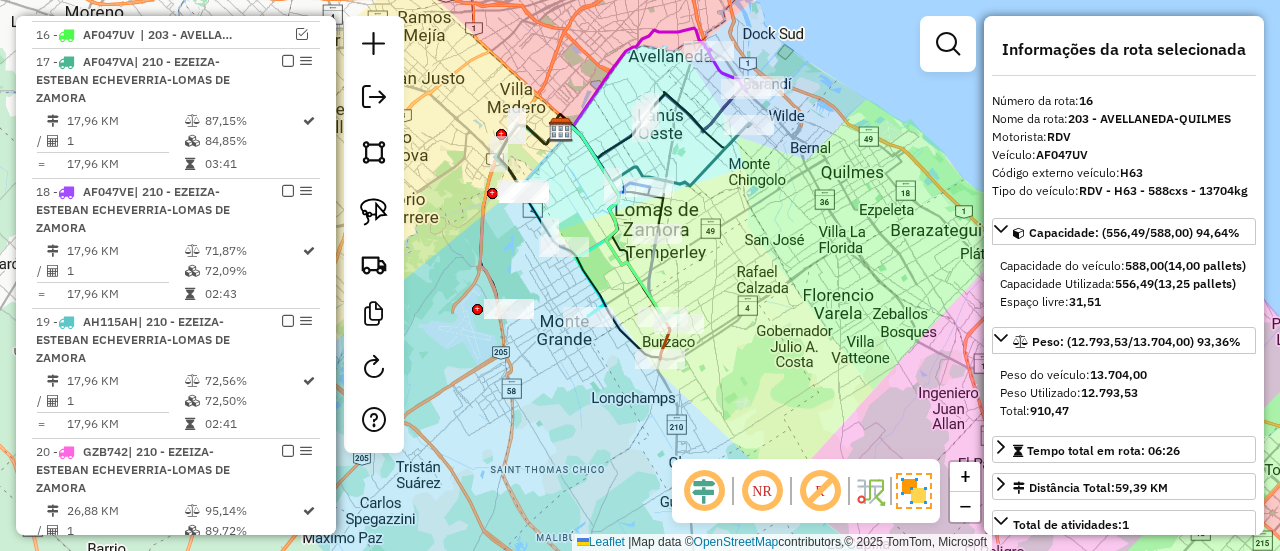 drag, startPoint x: 662, startPoint y: 275, endPoint x: 752, endPoint y: 279, distance: 90.088844 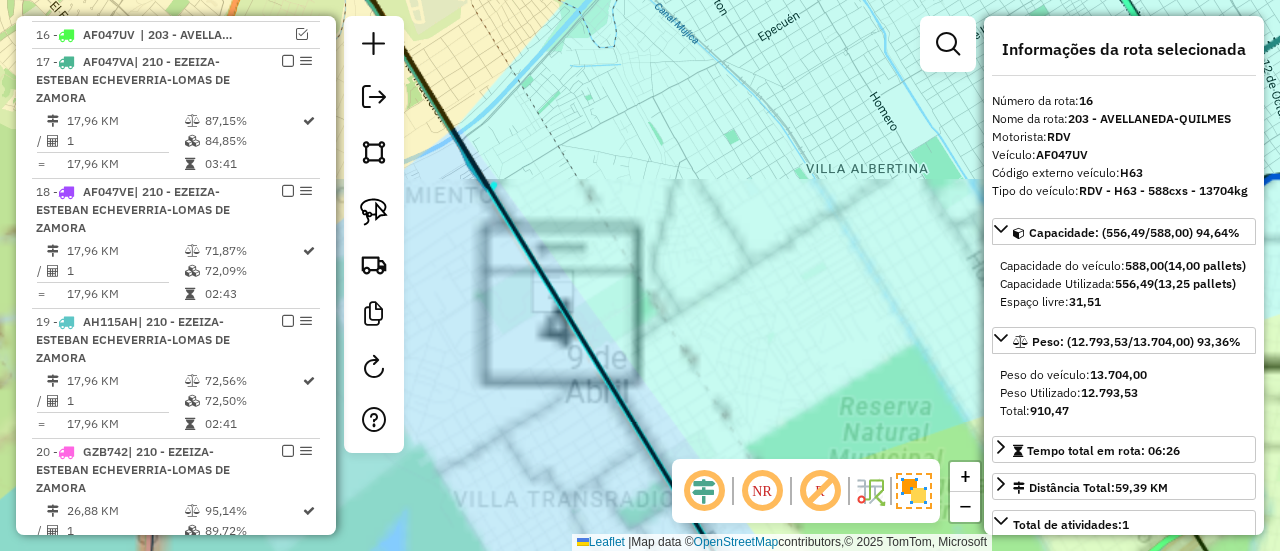 drag, startPoint x: 621, startPoint y: 194, endPoint x: 787, endPoint y: 223, distance: 168.5141 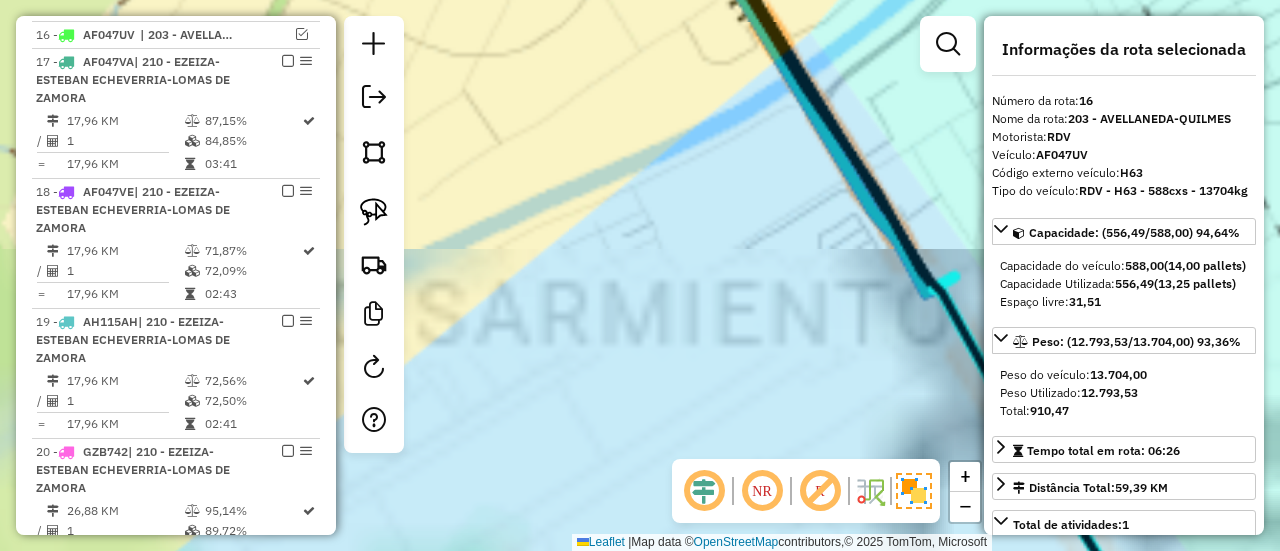 click on "Janela de atendimento Grade de atendimento Capacidade Transportadoras Veículos Cliente Pedidos  Rotas Selecione os dias de semana para filtrar as janelas de atendimento  Seg   Ter   Qua   Qui   Sex   Sáb   Dom  Informe o período da janela de atendimento: De: Até:  Filtrar exatamente a janela do cliente  Considerar janela de atendimento padrão  Selecione os dias de semana para filtrar as grades de atendimento  Seg   Ter   Qua   Qui   Sex   Sáb   Dom   Considerar clientes sem dia de atendimento cadastrado  Clientes fora do dia de atendimento selecionado Filtrar as atividades entre os valores definidos abaixo:  Peso mínimo:   Peso máximo:   Cubagem mínima:   Cubagem máxima:   De:   Até:  Filtrar as atividades entre o tempo de atendimento definido abaixo:  De:   Até:   Considerar capacidade total dos clientes não roteirizados Transportadora: Selecione um ou mais itens Tipo de veículo: Selecione um ou mais itens Veículo: Selecione um ou mais itens Motorista: Selecione um ou mais itens Nome: Rótulo:" 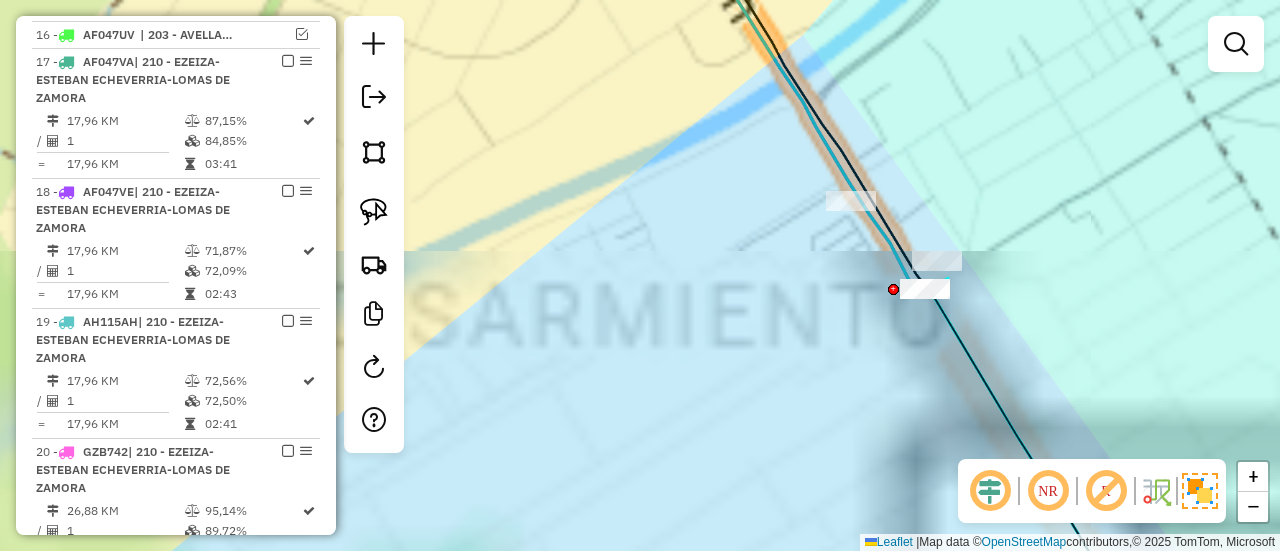 drag, startPoint x: 671, startPoint y: 281, endPoint x: 476, endPoint y: 298, distance: 195.73962 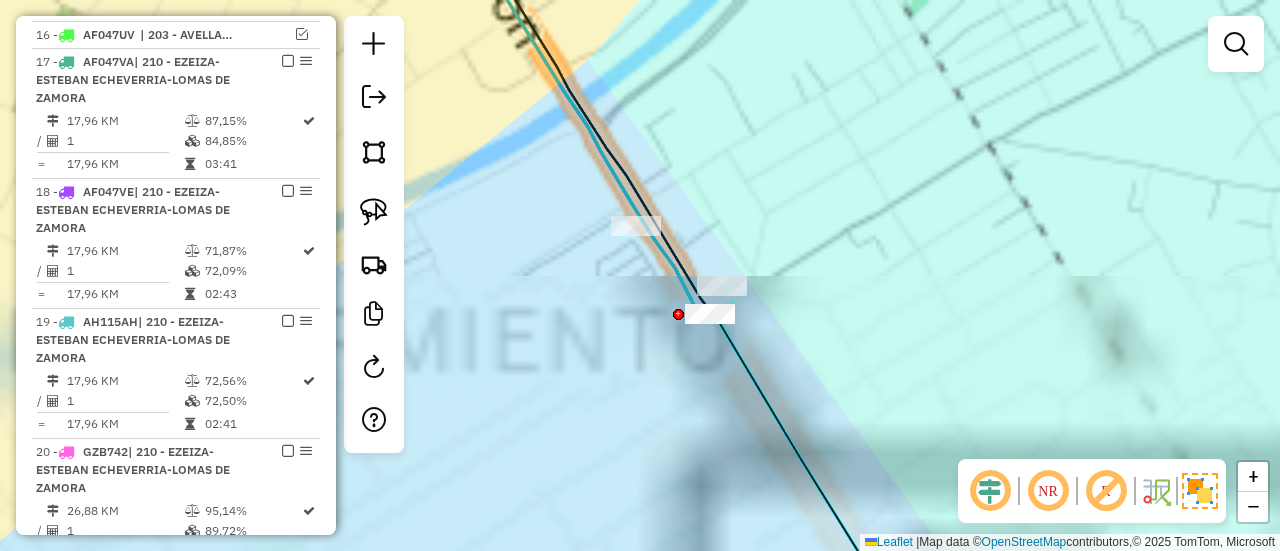 click 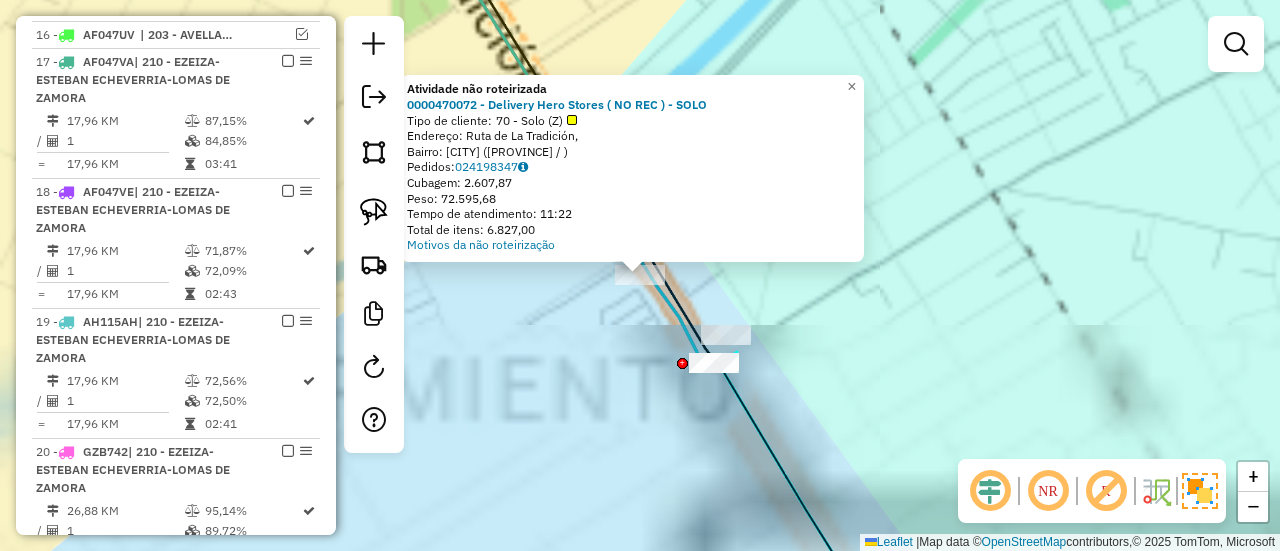 click on "Total de itens: 6.827,00" 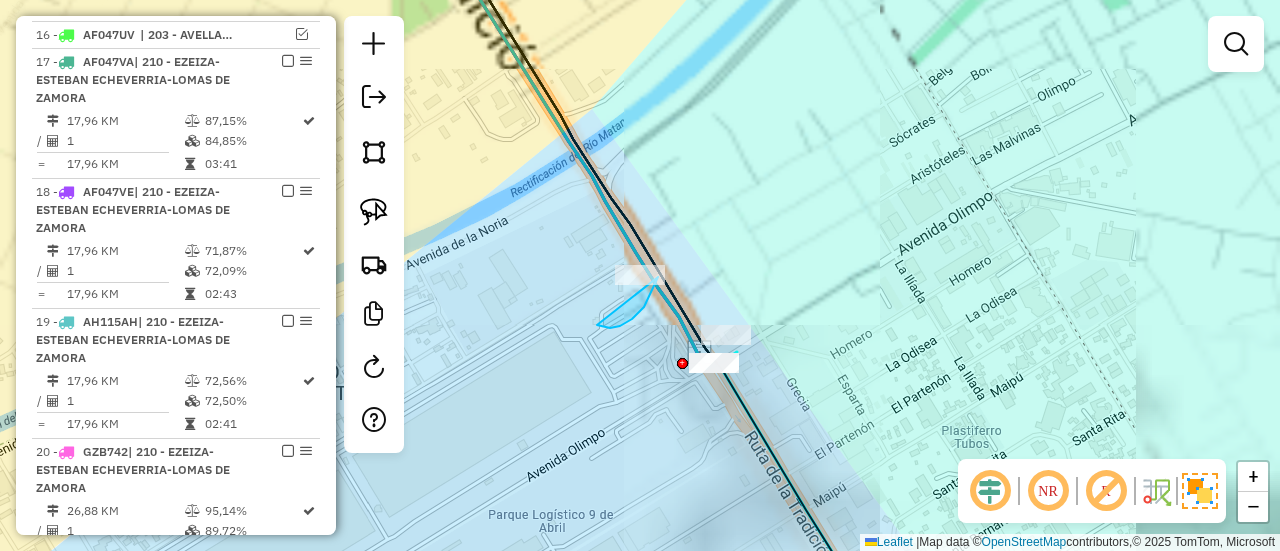 drag, startPoint x: 610, startPoint y: 328, endPoint x: 553, endPoint y: 245, distance: 100.68764 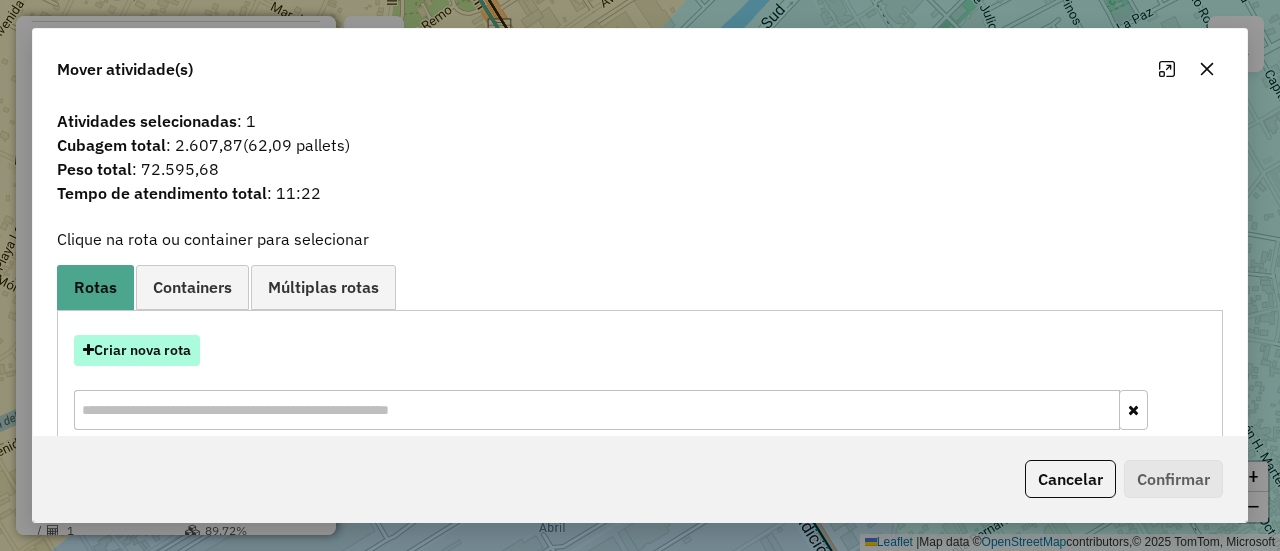 click on "Criar nova rota" at bounding box center [137, 350] 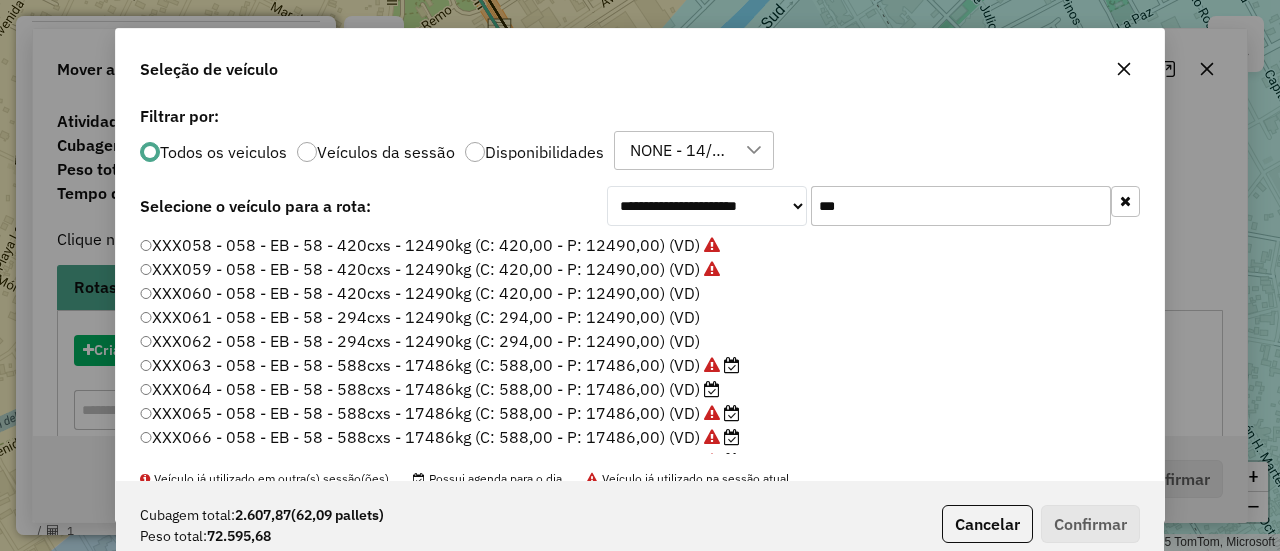 scroll, scrollTop: 11, scrollLeft: 6, axis: both 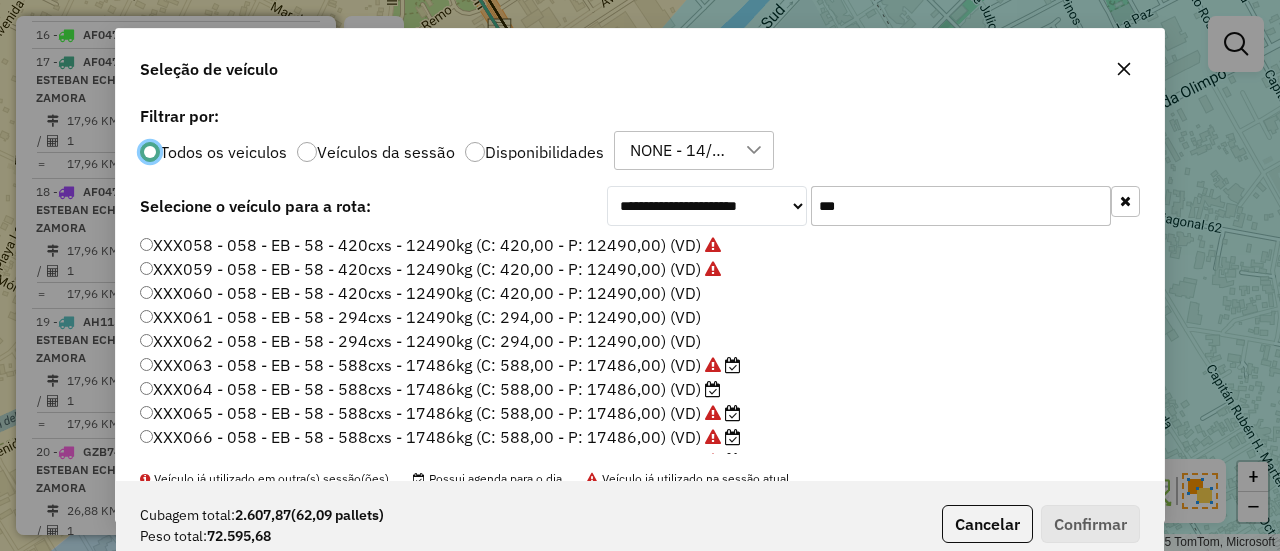 click on "***" 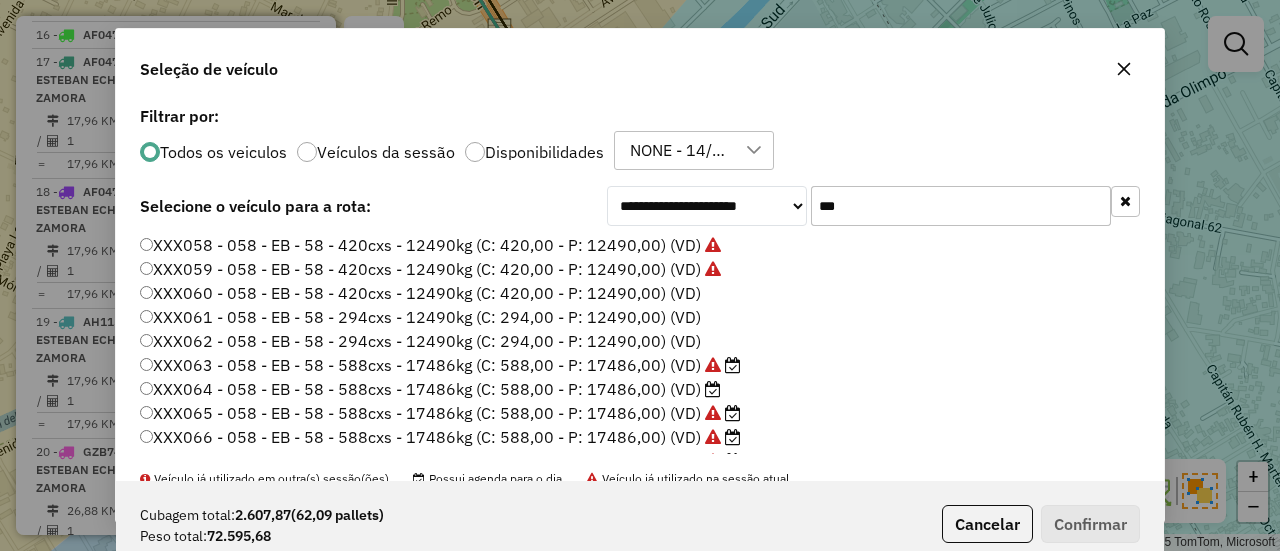 click on "***" 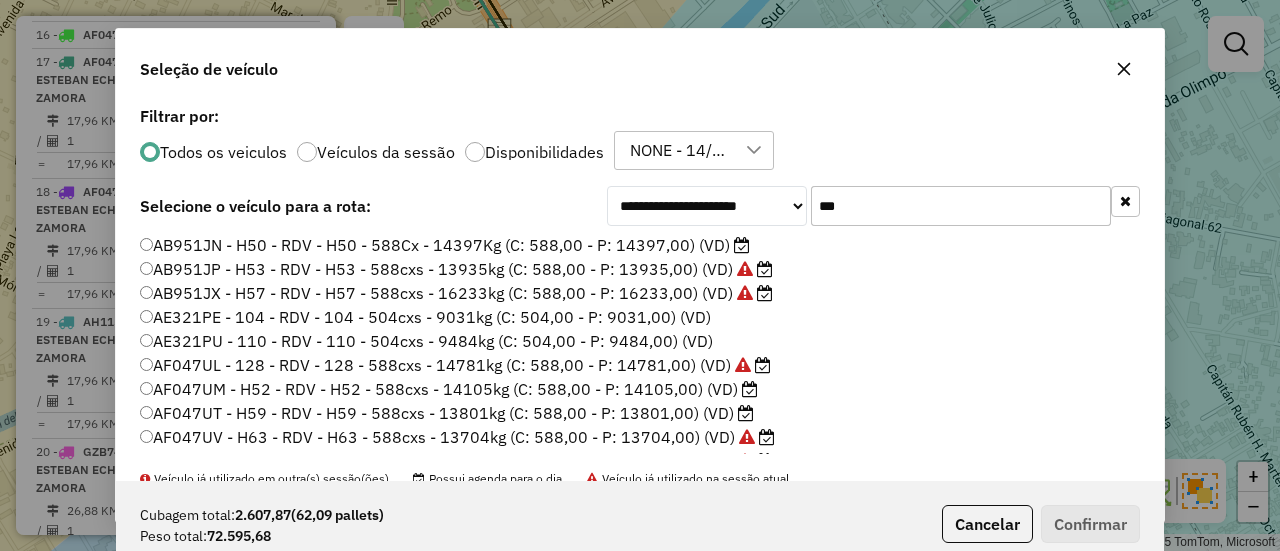 type on "***" 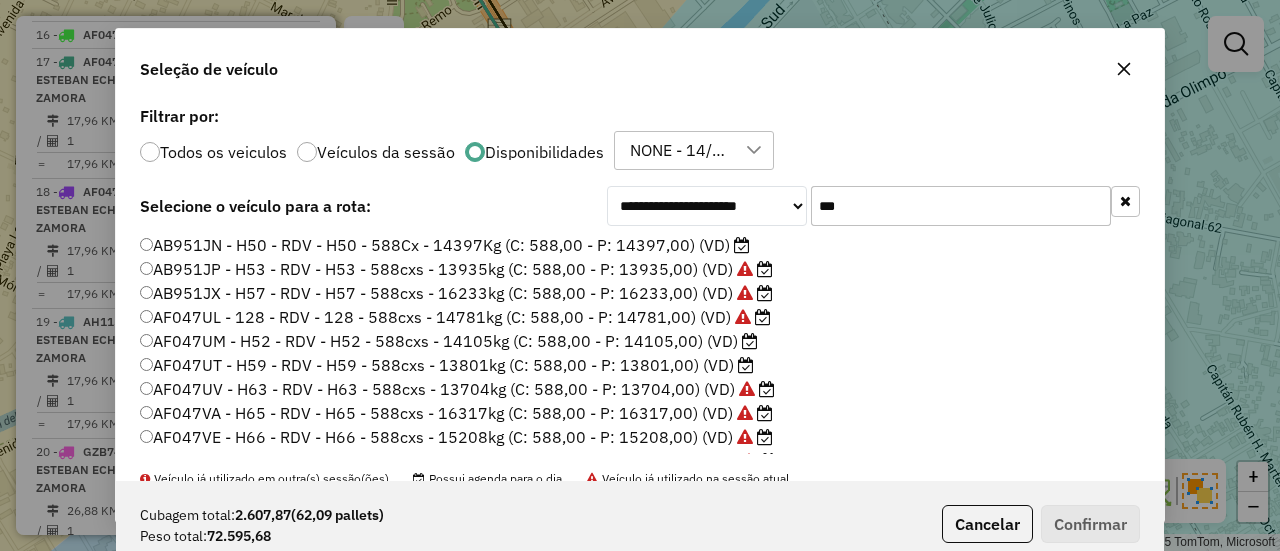 click on "AF047UT - H59 - RDV - H59 - 588cxs - 13801kg (C: 588,00 - P: 13801,00) (VD)" 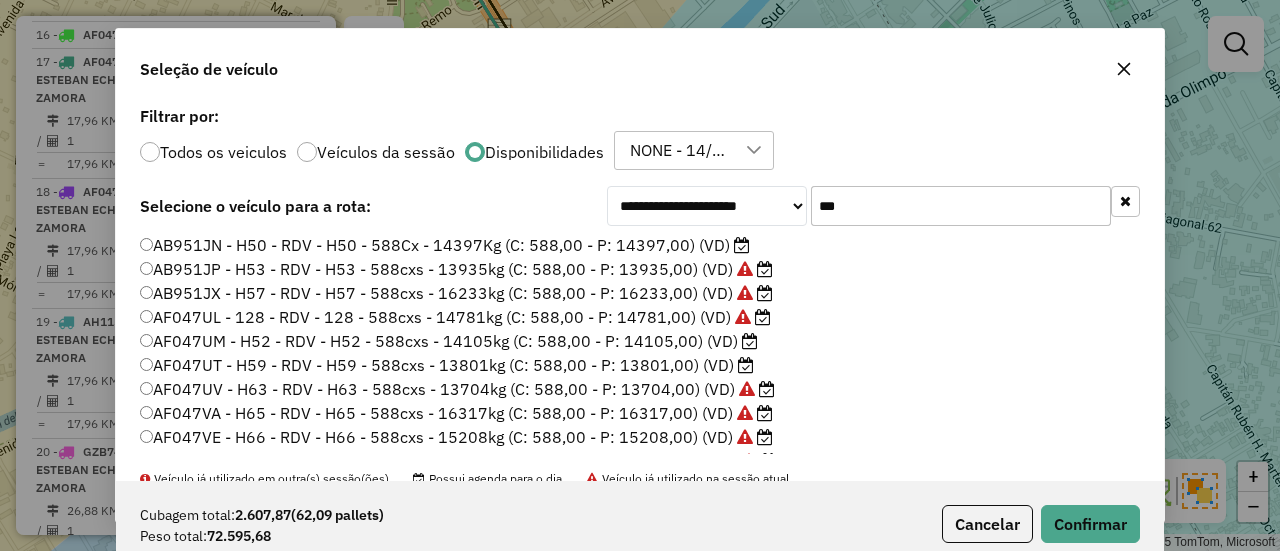 click on "AF047UM - H52 - RDV - H52 - 588cxs - 14105kg (C: 588,00 - P: 14105,00) (VD)" 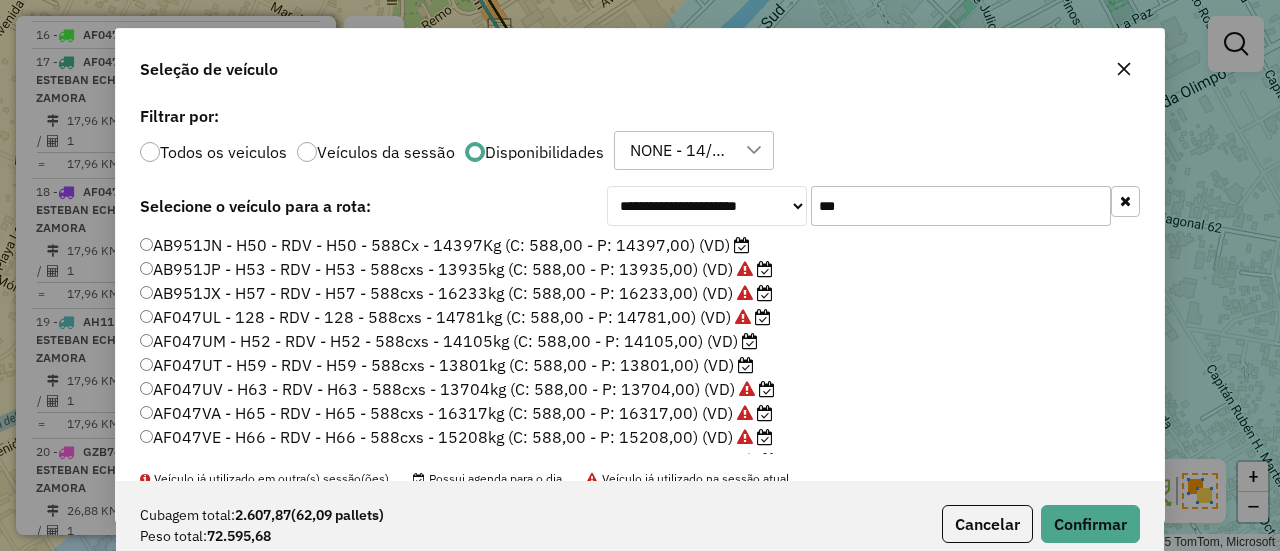 click on "AB951JN - H50 - RDV - H50 - 588Cx - 14397Kg (C: 588,00 - P: 14397,00) (VD)" 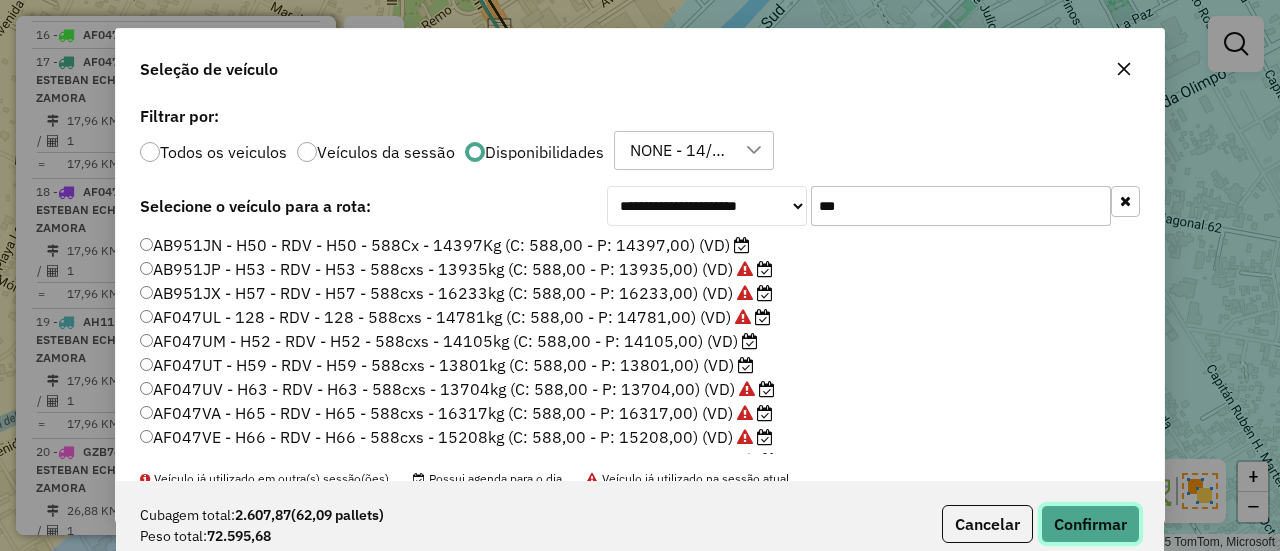 click on "Confirmar" 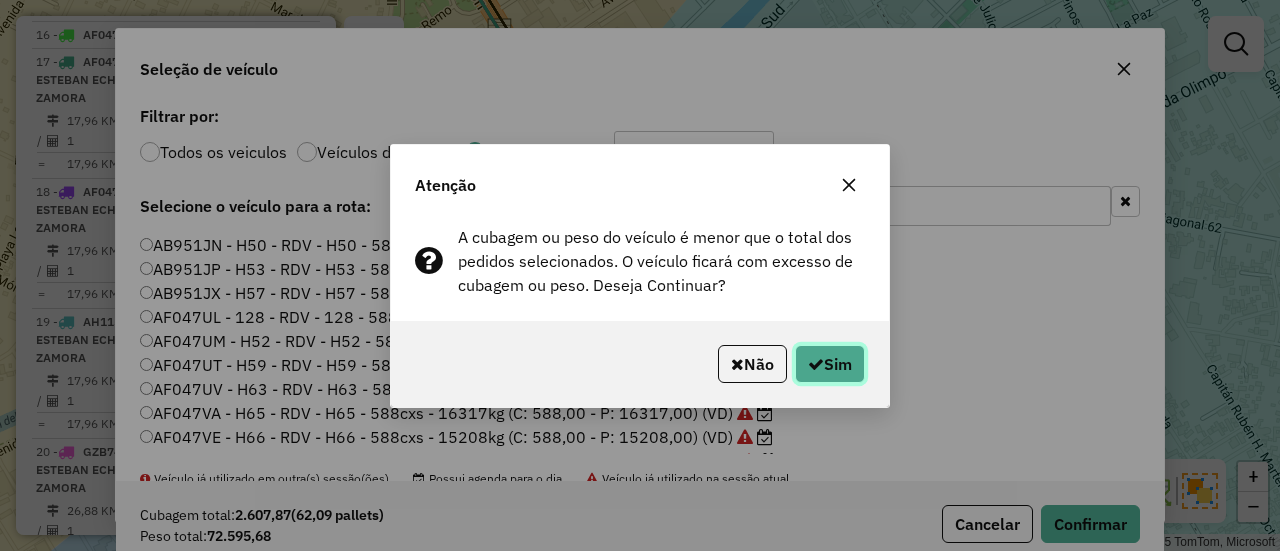 click on "Sim" 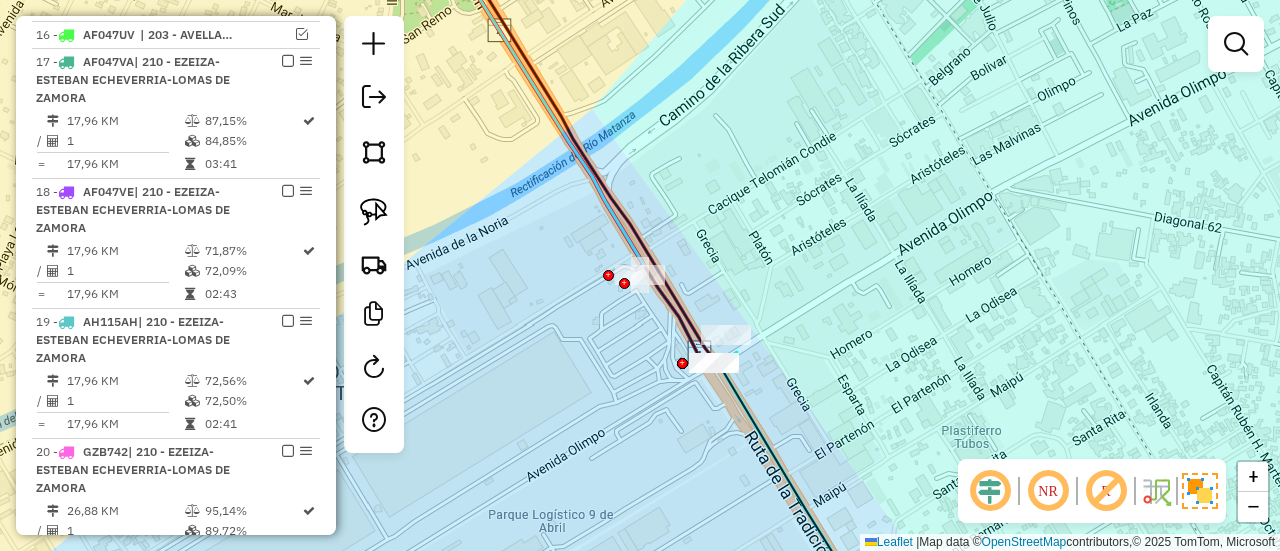 click on "Janela de atendimento Grade de atendimento Capacidade Transportadoras Veículos Cliente Pedidos  Rotas Selecione os dias de semana para filtrar as janelas de atendimento  Seg   Ter   Qua   Qui   Sex   Sáb   Dom  Informe o período da janela de atendimento: De: Até:  Filtrar exatamente a janela do cliente  Considerar janela de atendimento padrão  Selecione os dias de semana para filtrar as grades de atendimento  Seg   Ter   Qua   Qui   Sex   Sáb   Dom   Considerar clientes sem dia de atendimento cadastrado  Clientes fora do dia de atendimento selecionado Filtrar as atividades entre os valores definidos abaixo:  Peso mínimo:   Peso máximo:   Cubagem mínima:   Cubagem máxima:   De:   Até:  Filtrar as atividades entre o tempo de atendimento definido abaixo:  De:   Até:   Considerar capacidade total dos clientes não roteirizados Transportadora: Selecione um ou mais itens Tipo de veículo: Selecione um ou mais itens Veículo: Selecione um ou mais itens Motorista: Selecione um ou mais itens Nome: Rótulo:" 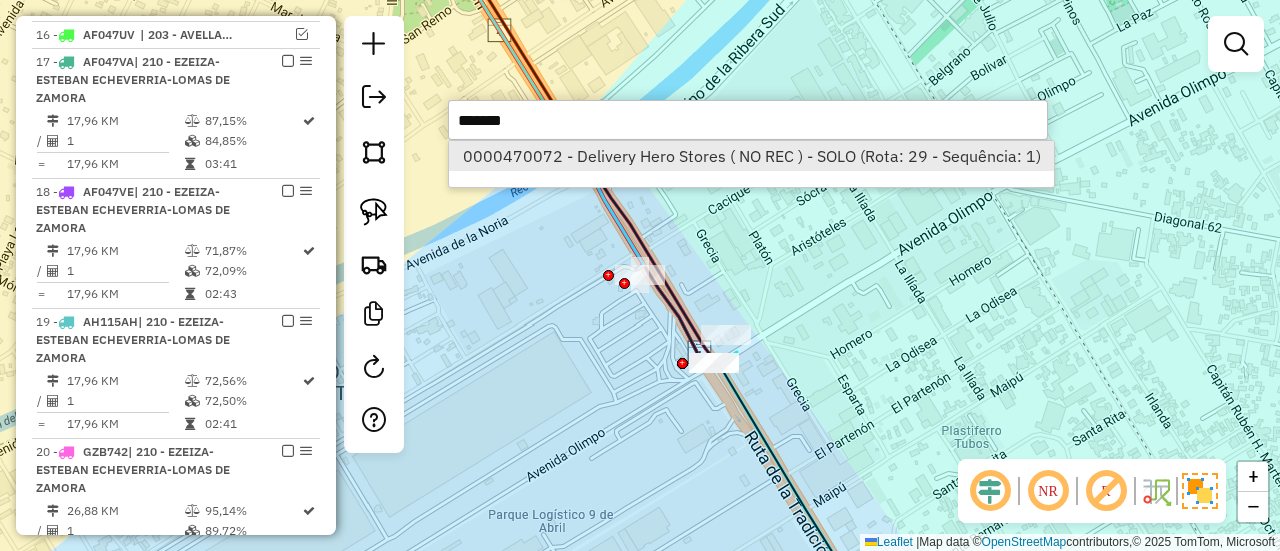 type on "******" 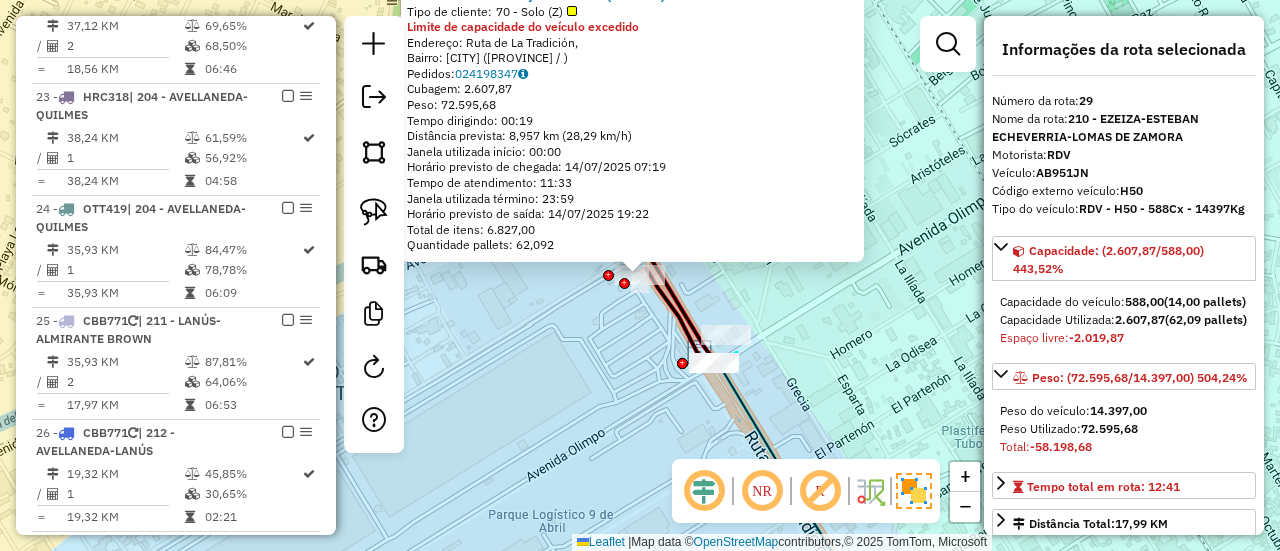 scroll, scrollTop: 2774, scrollLeft: 0, axis: vertical 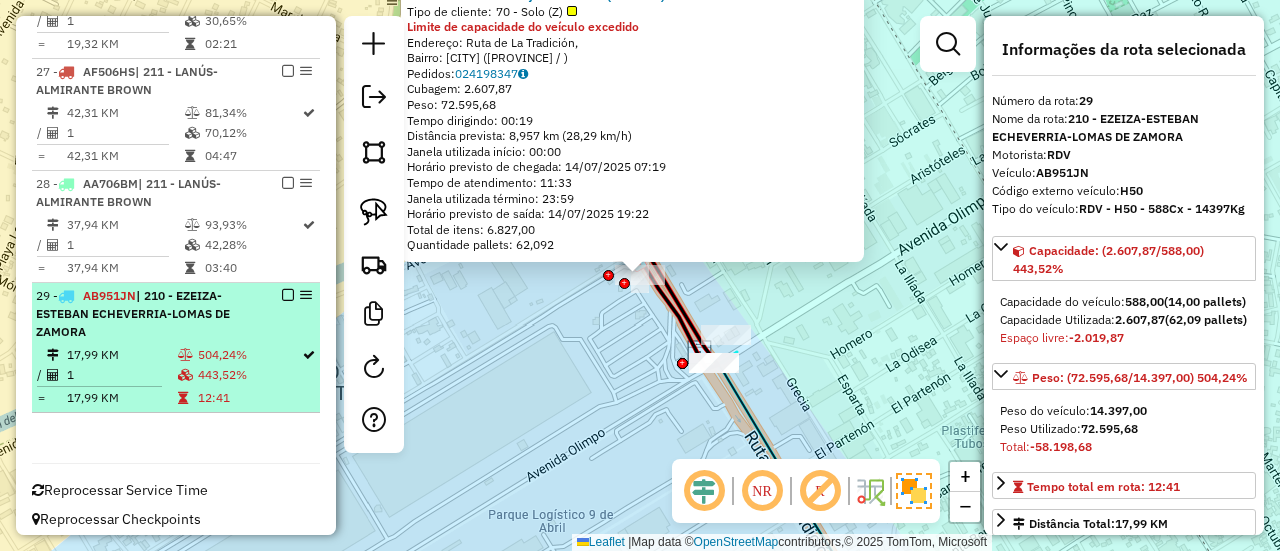 click at bounding box center (288, 295) 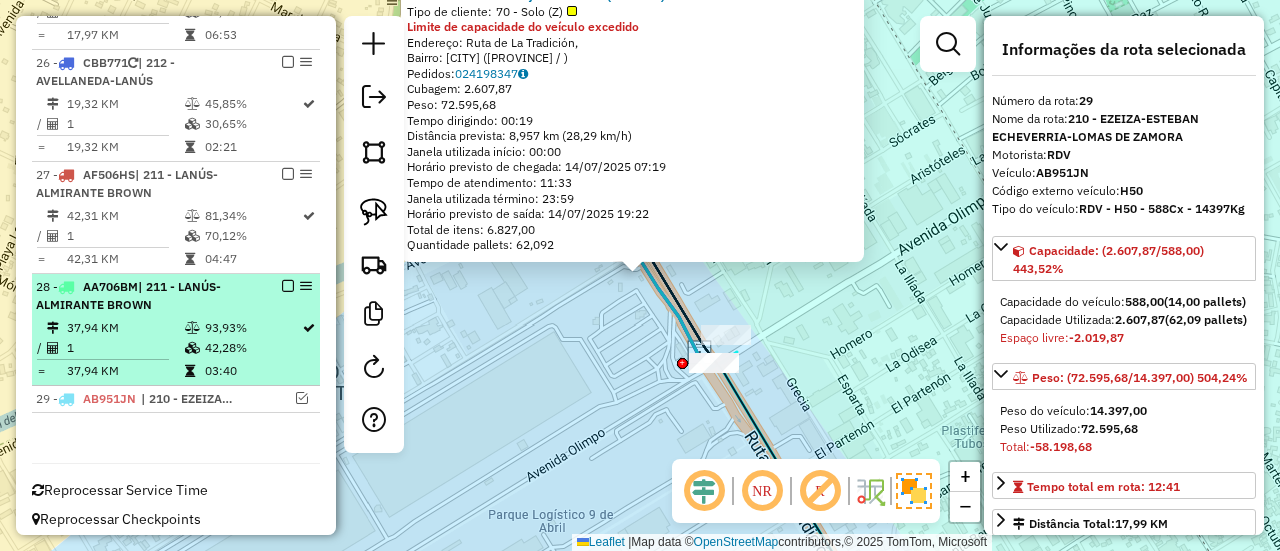 click on "28 -       AA706BM   | 211 - LANÚS-ALMIRANTE BROWN" at bounding box center [142, 296] 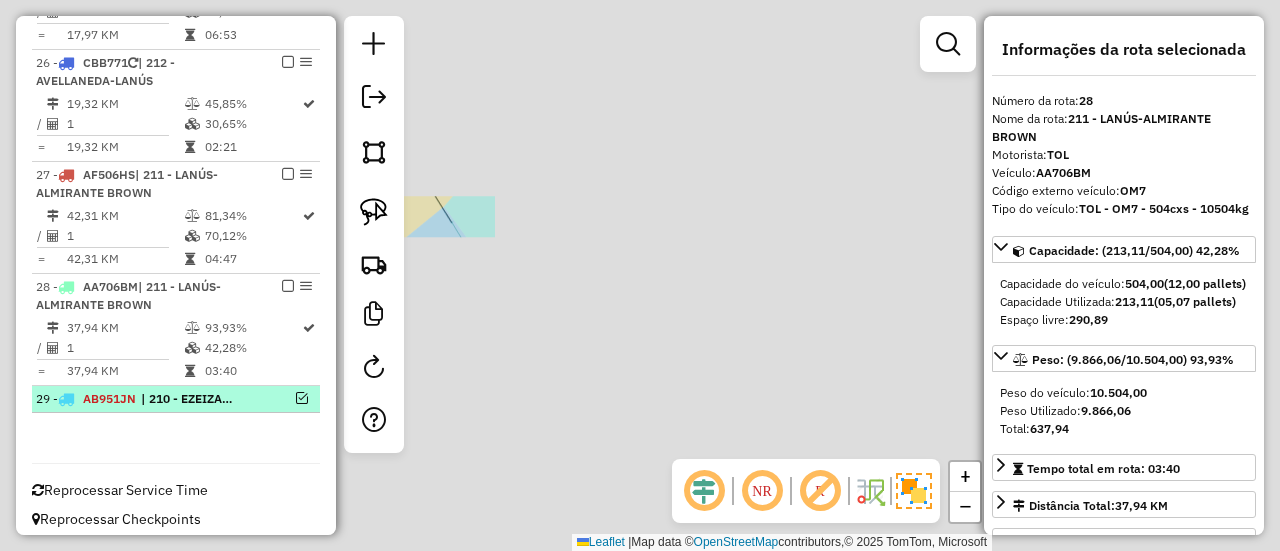 click on "29 -       AB951JN   | 210 - EZEIZA-ESTEBAN ECHEVERRIA-LOMAS DE ZAMORA" at bounding box center (176, 399) 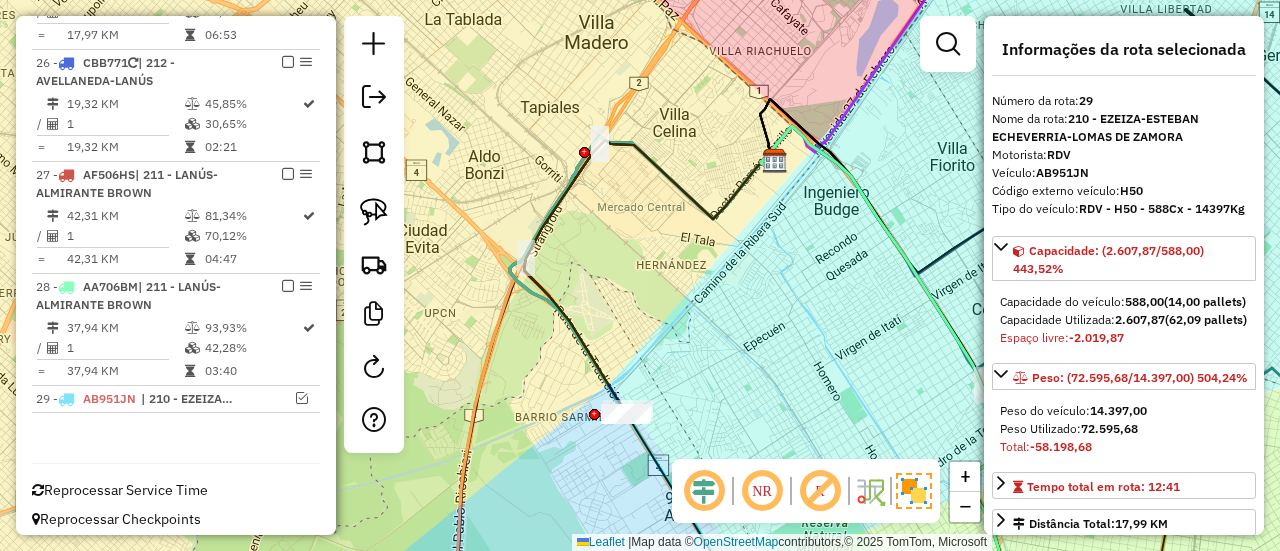 click on "Janela de atendimento Grade de atendimento Capacidade Transportadoras Veículos Cliente Pedidos  Rotas Selecione os dias de semana para filtrar as janelas de atendimento  Seg   Ter   Qua   Qui   Sex   Sáb   Dom  Informe o período da janela de atendimento: De: Até:  Filtrar exatamente a janela do cliente  Considerar janela de atendimento padrão  Selecione os dias de semana para filtrar as grades de atendimento  Seg   Ter   Qua   Qui   Sex   Sáb   Dom   Considerar clientes sem dia de atendimento cadastrado  Clientes fora do dia de atendimento selecionado Filtrar as atividades entre os valores definidos abaixo:  Peso mínimo:   Peso máximo:   Cubagem mínima:   Cubagem máxima:   De:   Até:  Filtrar as atividades entre o tempo de atendimento definido abaixo:  De:   Até:   Considerar capacidade total dos clientes não roteirizados Transportadora: Selecione um ou mais itens Tipo de veículo: Selecione um ou mais itens Veículo: Selecione um ou mais itens Motorista: Selecione um ou mais itens Nome: Rótulo:" 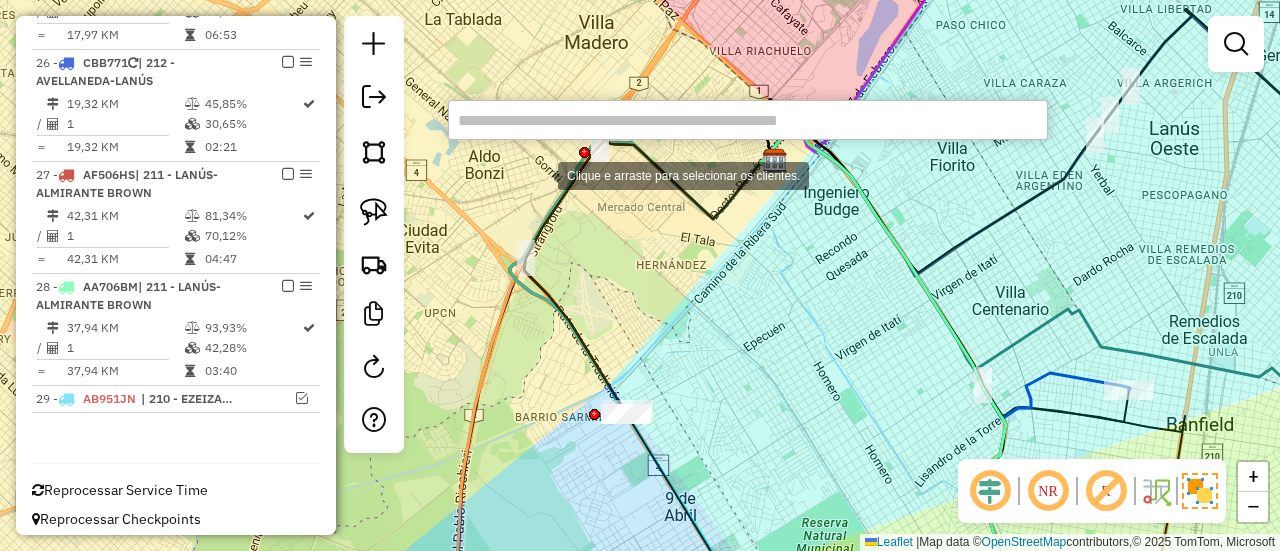 paste on "*" 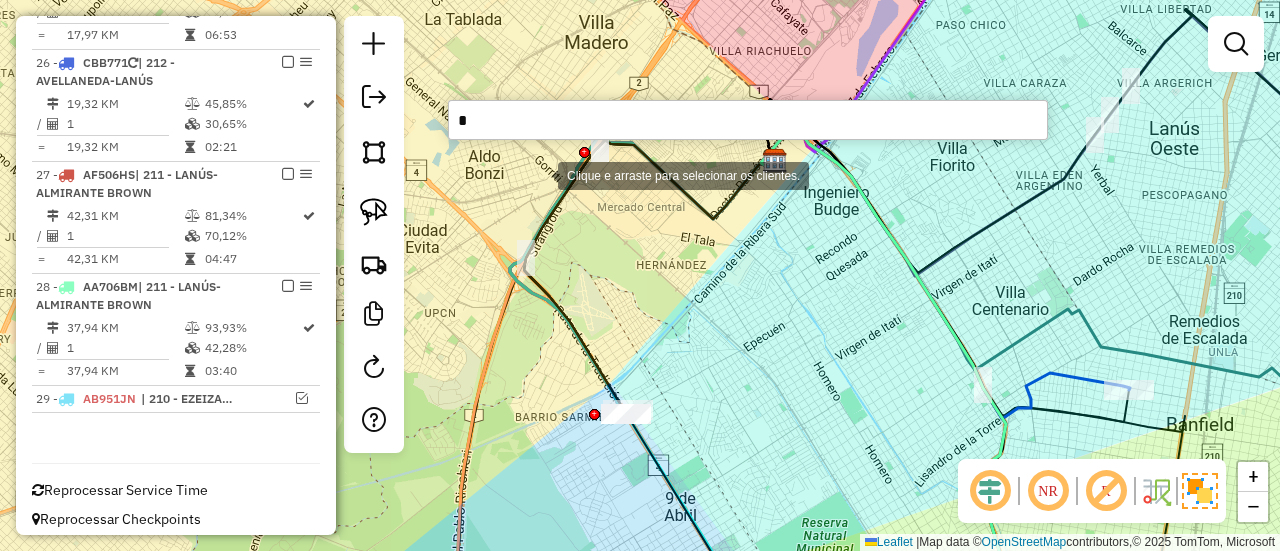 type on "*" 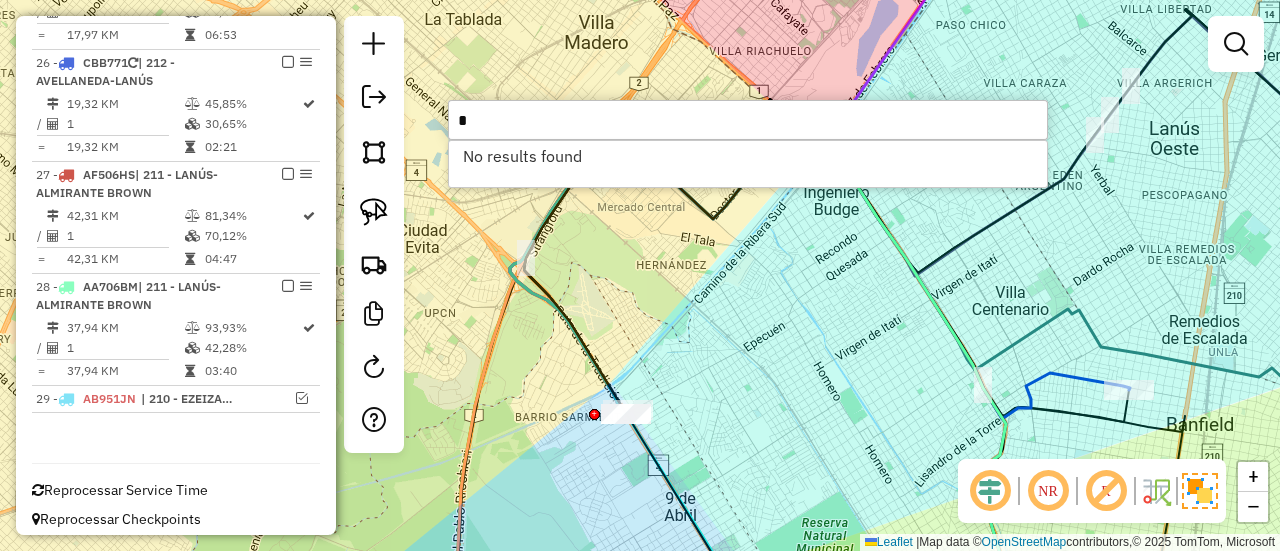 click on "Janela de atendimento Grade de atendimento Capacidade Transportadoras Veículos Cliente Pedidos  Rotas Selecione os dias de semana para filtrar as janelas de atendimento  Seg   Ter   Qua   Qui   Sex   Sáb   Dom  Informe o período da janela de atendimento: De: Até:  Filtrar exatamente a janela do cliente  Considerar janela de atendimento padrão  Selecione os dias de semana para filtrar as grades de atendimento  Seg   Ter   Qua   Qui   Sex   Sáb   Dom   Considerar clientes sem dia de atendimento cadastrado  Clientes fora do dia de atendimento selecionado Filtrar as atividades entre os valores definidos abaixo:  Peso mínimo:   Peso máximo:   Cubagem mínima:   Cubagem máxima:   De:   Até:  Filtrar as atividades entre o tempo de atendimento definido abaixo:  De:   Até:   Considerar capacidade total dos clientes não roteirizados Transportadora: Selecione um ou mais itens Tipo de veículo: Selecione um ou mais itens Veículo: Selecione um ou mais itens Motorista: Selecione um ou mais itens Nome: Rótulo:" 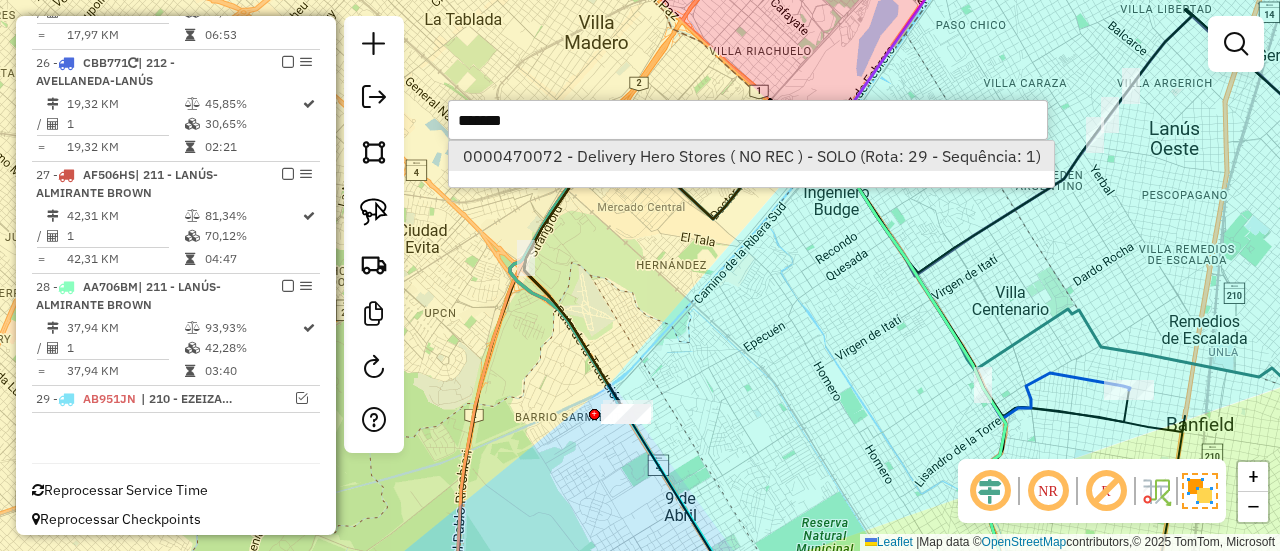 type on "******" 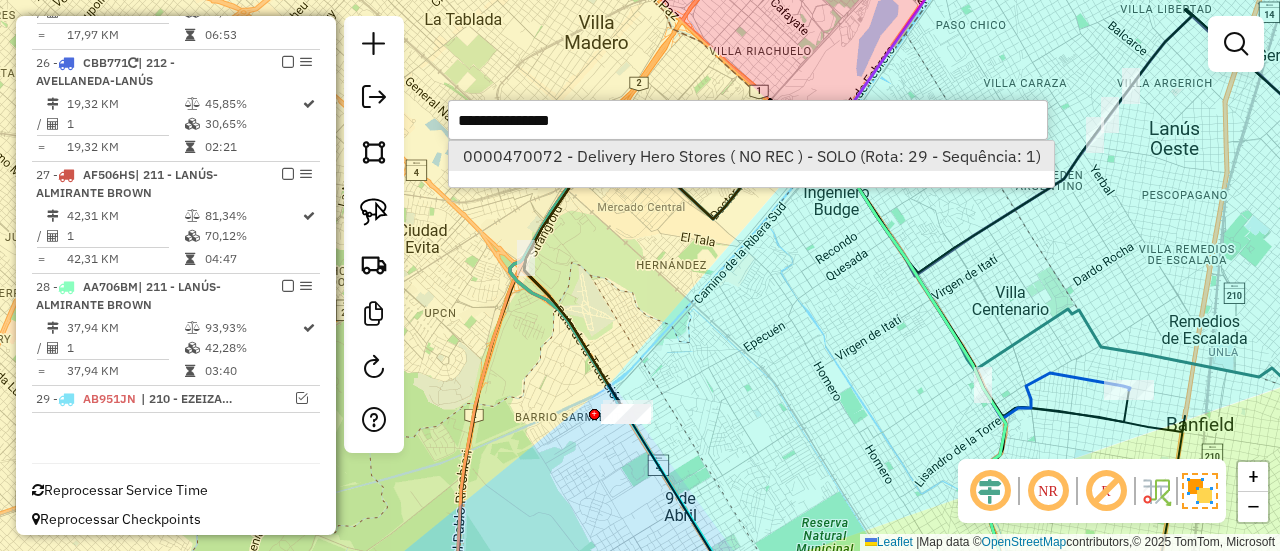 select on "**********" 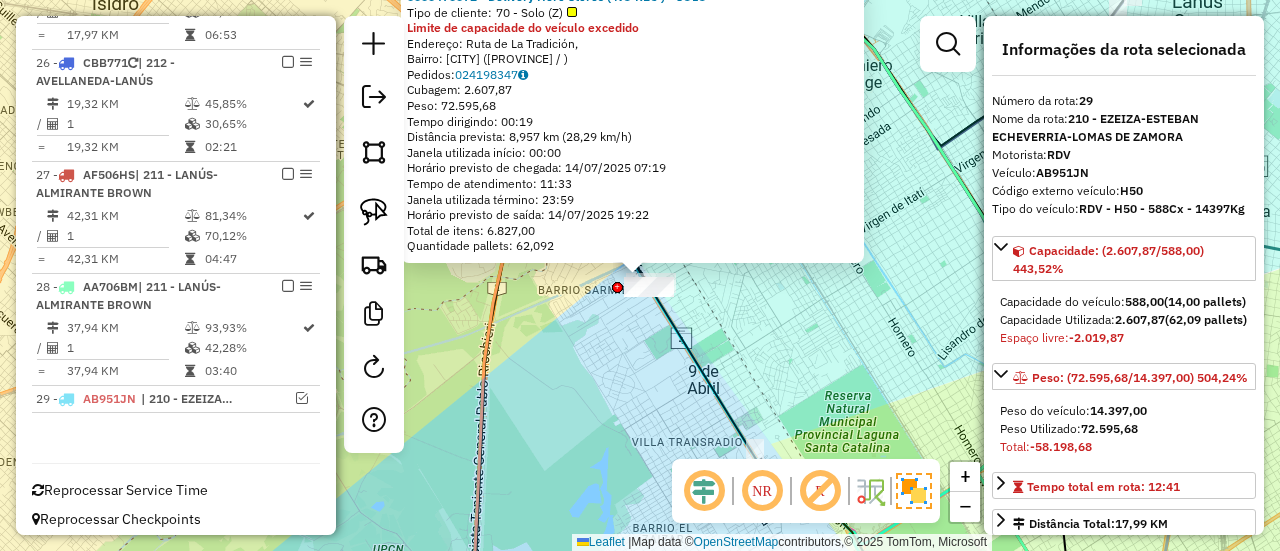 click on "Rota 19 - Placa AH115AH  0000328583 - INC - OLIMPO - SOLO 0000470072 - Delivery Hero Stores ( NO REC ) - SOLO  Tipo de cliente:   70 - Solo (Z)  Limite de capacidade do veículo excedido  Endereço: Ruta de La Tradición,    Bairro: Esteban Echeverría (Buenos Aires / )   Pedidos:  024198347   Cubagem: 2.607,87  Peso: 72.595,68  Tempo dirigindo: 00:19   Distância prevista: 8,957 km (28,29 km/h)   Janela utilizada início: 00:00   Horário previsto de chegada: 14/07/2025 07:19   Tempo de atendimento: 11:33   Janela utilizada término: 23:59   Horário previsto de saída: 14/07/2025 19:22   Total de itens: 6.827,00   Quantidade pallets: 62,092  × Janela de atendimento Grade de atendimento Capacidade Transportadoras Veículos Cliente Pedidos  Rotas Selecione os dias de semana para filtrar as janelas de atendimento  Seg   Ter   Qua   Qui   Sex   Sáb   Dom  Informe o período da janela de atendimento: De: Até:  Filtrar exatamente a janela do cliente  Considerar janela de atendimento padrão   Seg   Ter   Qua" 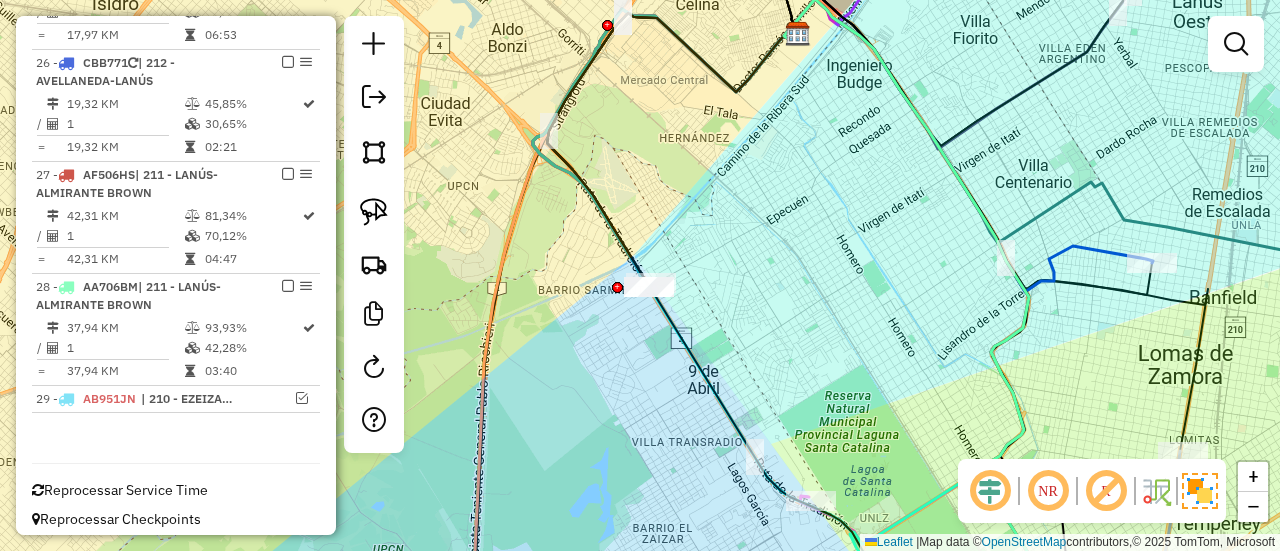 click on "Janela de atendimento Grade de atendimento Capacidade Transportadoras Veículos Cliente Pedidos  Rotas Selecione os dias de semana para filtrar as janelas de atendimento  Seg   Ter   Qua   Qui   Sex   Sáb   Dom  Informe o período da janela de atendimento: De: Até:  Filtrar exatamente a janela do cliente  Considerar janela de atendimento padrão  Selecione os dias de semana para filtrar as grades de atendimento  Seg   Ter   Qua   Qui   Sex   Sáb   Dom   Considerar clientes sem dia de atendimento cadastrado  Clientes fora do dia de atendimento selecionado Filtrar as atividades entre os valores definidos abaixo:  Peso mínimo:   Peso máximo:   Cubagem mínima:   Cubagem máxima:   De:   Até:  Filtrar as atividades entre o tempo de atendimento definido abaixo:  De:   Até:   Considerar capacidade total dos clientes não roteirizados Transportadora: Selecione um ou mais itens Tipo de veículo: Selecione um ou mais itens Veículo: Selecione um ou mais itens Motorista: Selecione um ou mais itens Nome: Rótulo:" 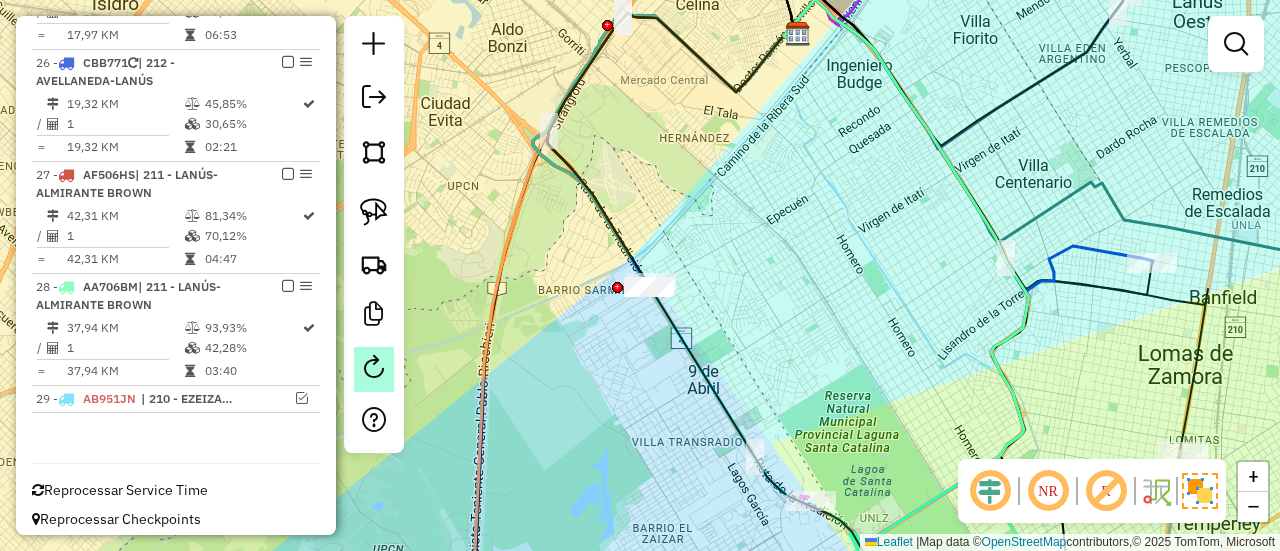 click 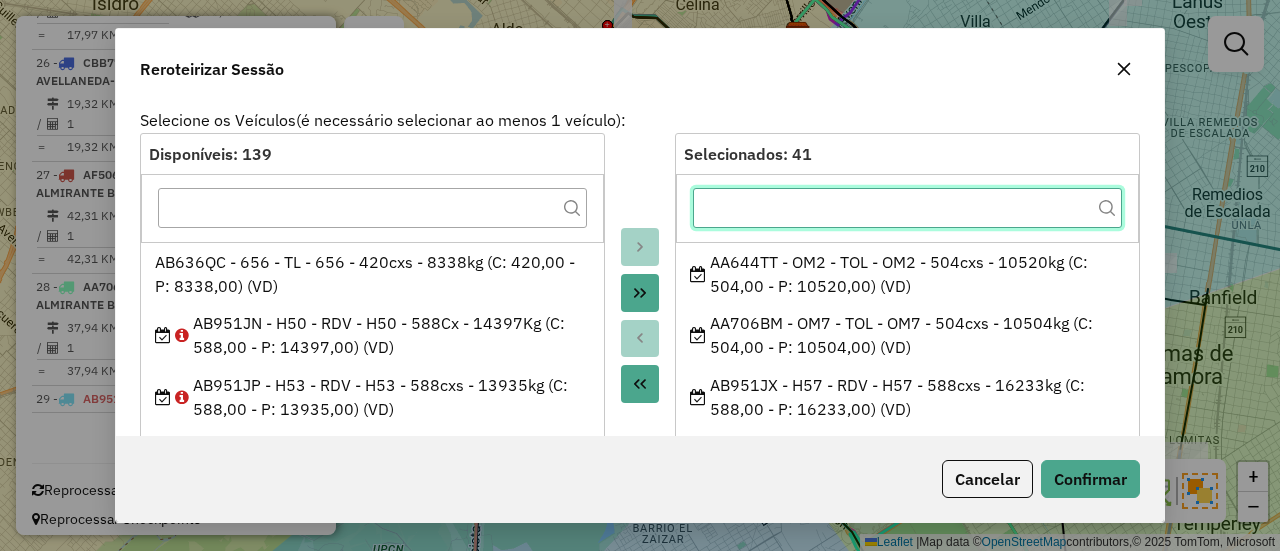 click 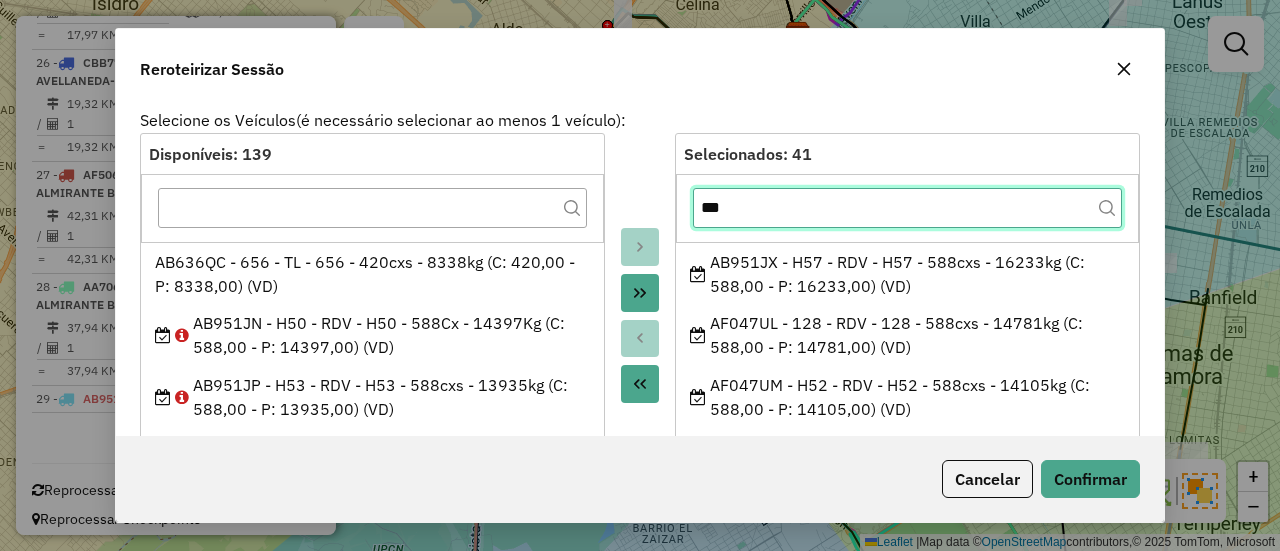 type on "***" 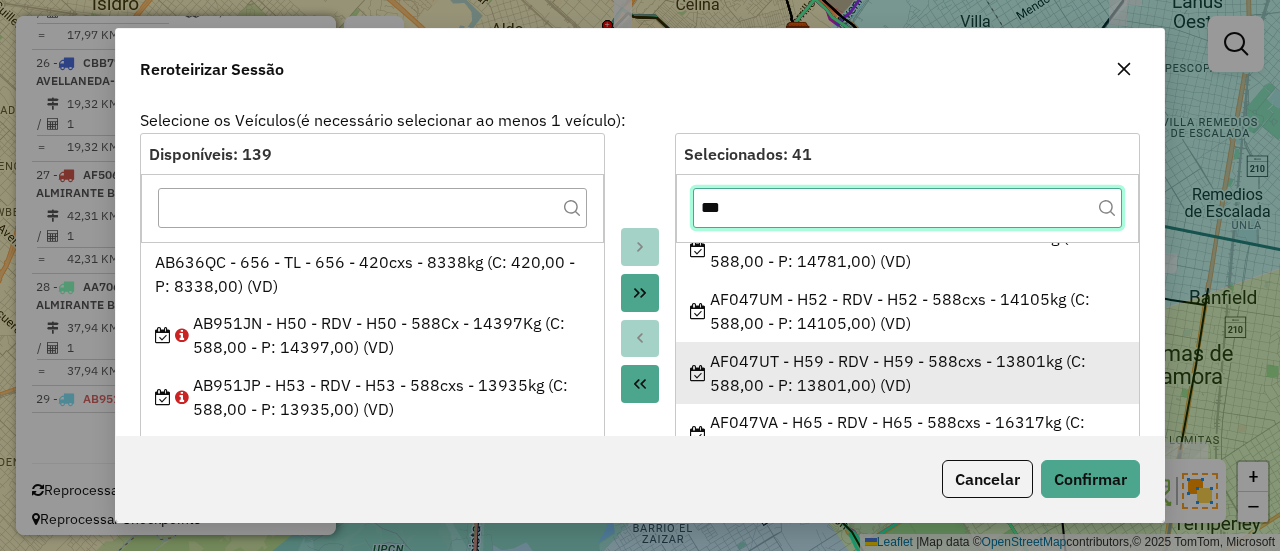 scroll, scrollTop: 100, scrollLeft: 0, axis: vertical 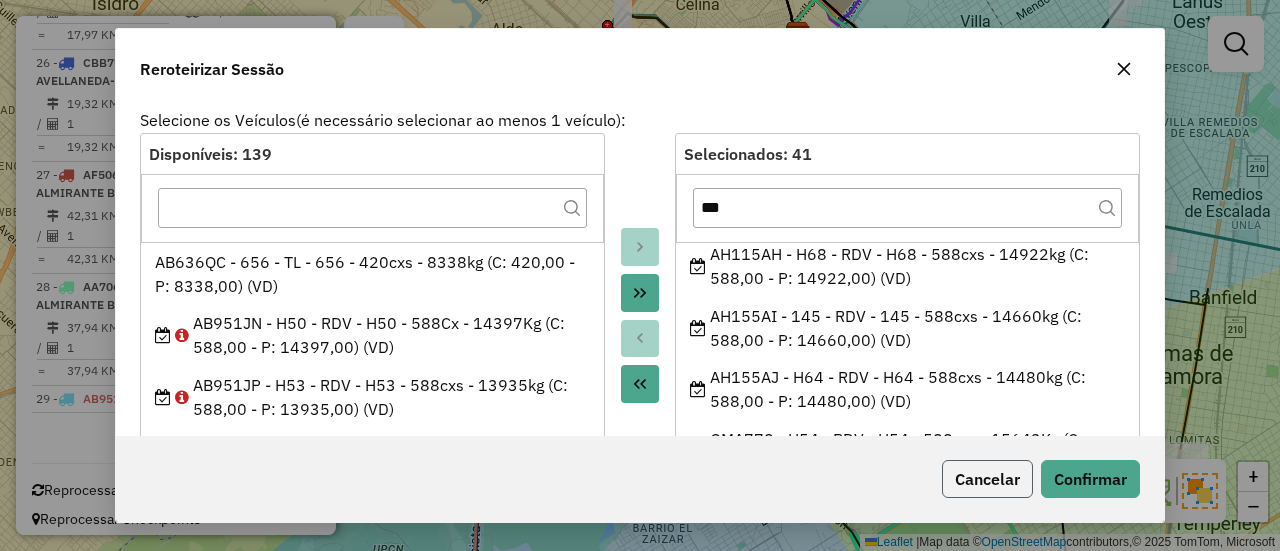 click on "Cancelar" 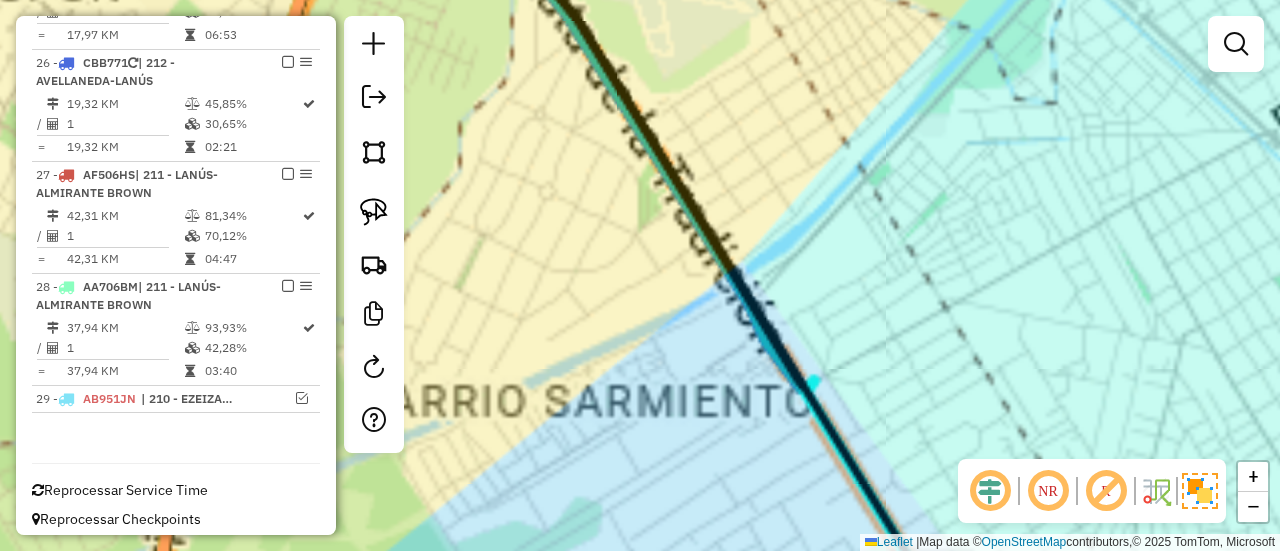 click on "Janela de atendimento Grade de atendimento Capacidade Transportadoras Veículos Cliente Pedidos  Rotas Selecione os dias de semana para filtrar as janelas de atendimento  Seg   Ter   Qua   Qui   Sex   Sáb   Dom  Informe o período da janela de atendimento: De: Até:  Filtrar exatamente a janela do cliente  Considerar janela de atendimento padrão  Selecione os dias de semana para filtrar as grades de atendimento  Seg   Ter   Qua   Qui   Sex   Sáb   Dom   Considerar clientes sem dia de atendimento cadastrado  Clientes fora do dia de atendimento selecionado Filtrar as atividades entre os valores definidos abaixo:  Peso mínimo:   Peso máximo:   Cubagem mínima:   Cubagem máxima:   De:   Até:  Filtrar as atividades entre o tempo de atendimento definido abaixo:  De:   Até:   Considerar capacidade total dos clientes não roteirizados Transportadora: Selecione um ou mais itens Tipo de veículo: Selecione um ou mais itens Veículo: Selecione um ou mais itens Motorista: Selecione um ou mais itens Nome: Rótulo:" 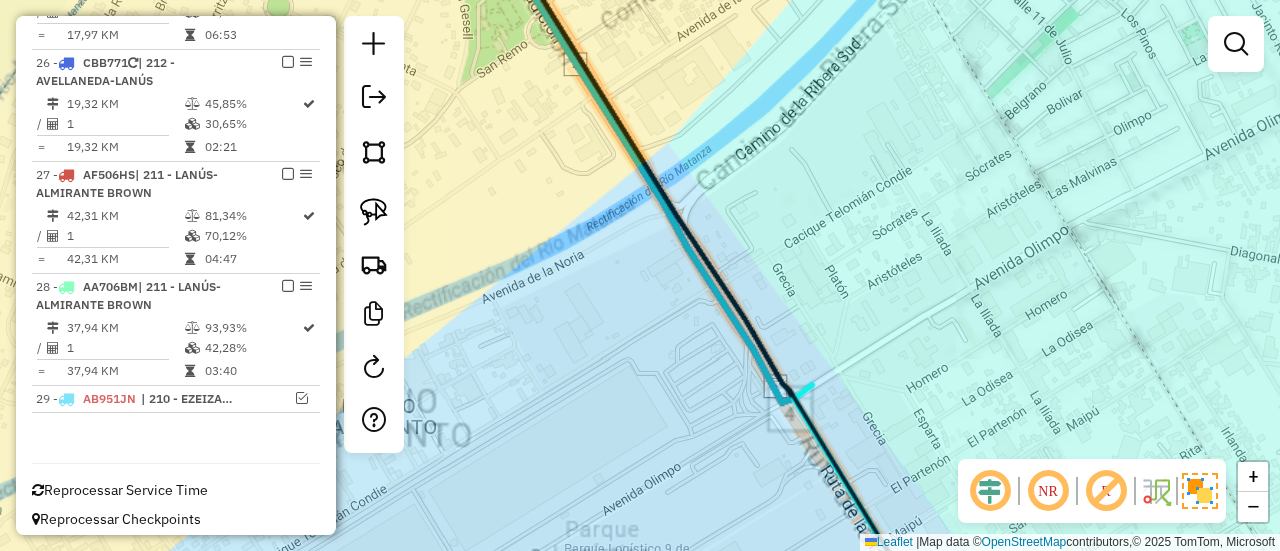 drag, startPoint x: 874, startPoint y: 426, endPoint x: 860, endPoint y: 419, distance: 15.652476 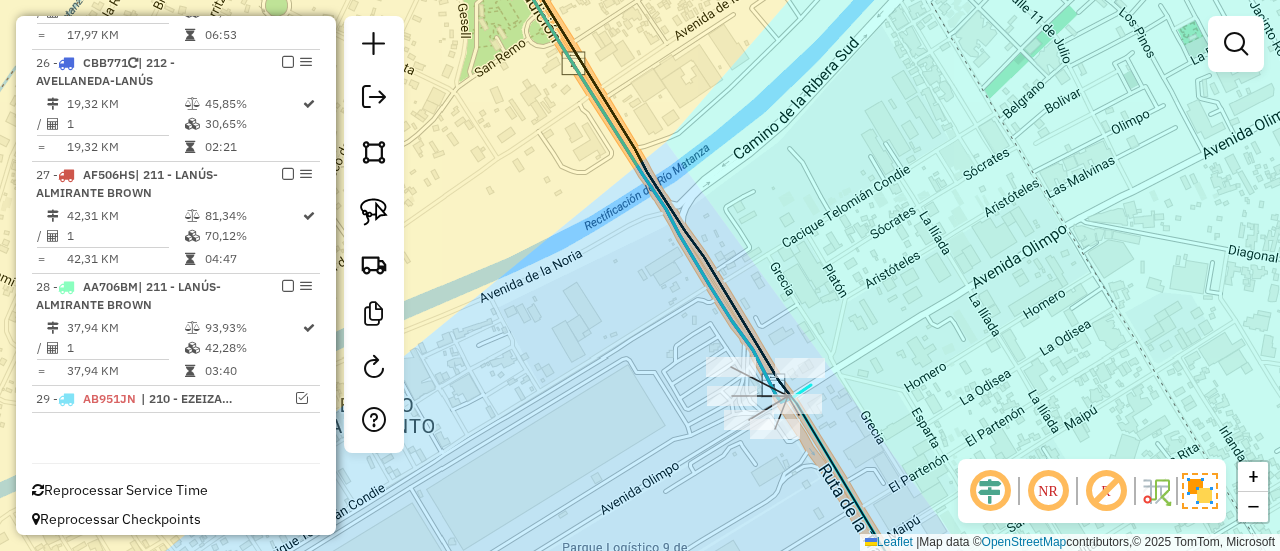 select on "**********" 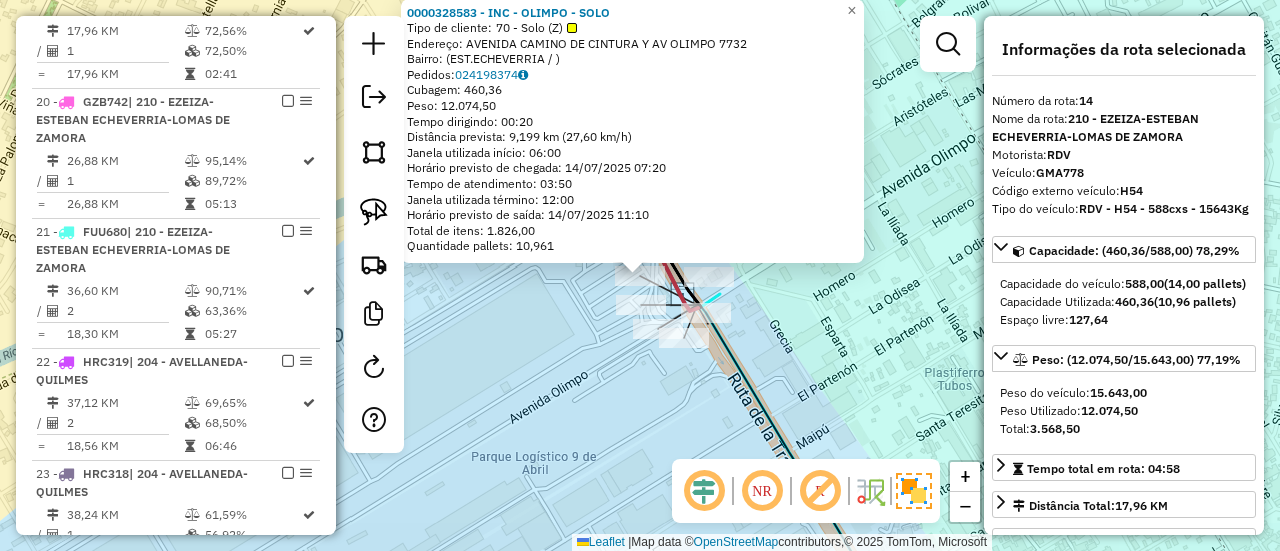 scroll, scrollTop: 1315, scrollLeft: 0, axis: vertical 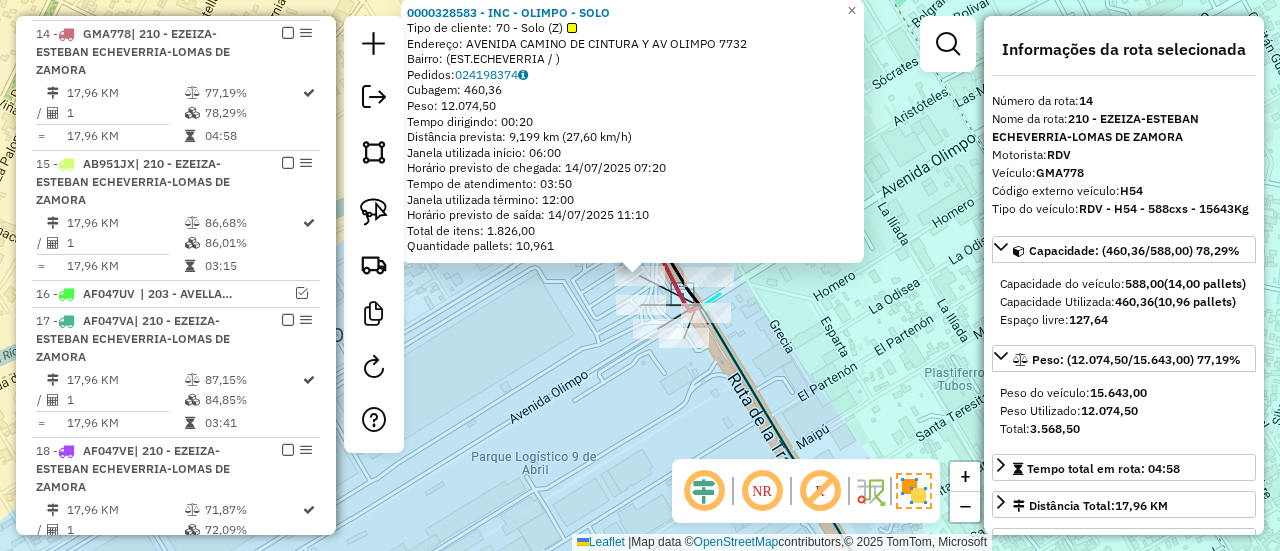 click on "0000328583 - INC - OLIMPO - SOLO  Tipo de cliente:   70 - Solo (Z)   Endereço: [STREET] [NUMBER]   Bairro:  ([NEIGHBORHOOD]  / )   Pedidos:  024198374   Cubagem: 460,36  Peso: 12.074,50  Tempo dirigindo: 00:20   Distância prevista: 9,199 km (27,60 km/h)   Janela utilizada início: 06:00   Horário previsto de chegada: 14/07/2025 07:20   Tempo de atendimento: 03:50   Janela utilizada término: 12:00   Horário previsto de saída: 14/07/2025 11:10   Total de itens: 1.826,00   Quantidade pallets: 10,961  × Janela de atendimento Grade de atendimento Capacidade Transportadoras Veículos Cliente Pedidos  Rotas Selecione os dias de semana para filtrar as janelas de atendimento  Seg   Ter   Qua   Qui   Sex   Sáb   Dom  Informe o período da janela de atendimento: De: Até:  Filtrar exatamente a janela do cliente  Considerar janela de atendimento padrão  Selecione os dias de semana para filtrar as grades de atendimento  Seg   Ter   Qua   Qui   Sex   Sáb   Dom   Peso mínimo:   De:   De:" 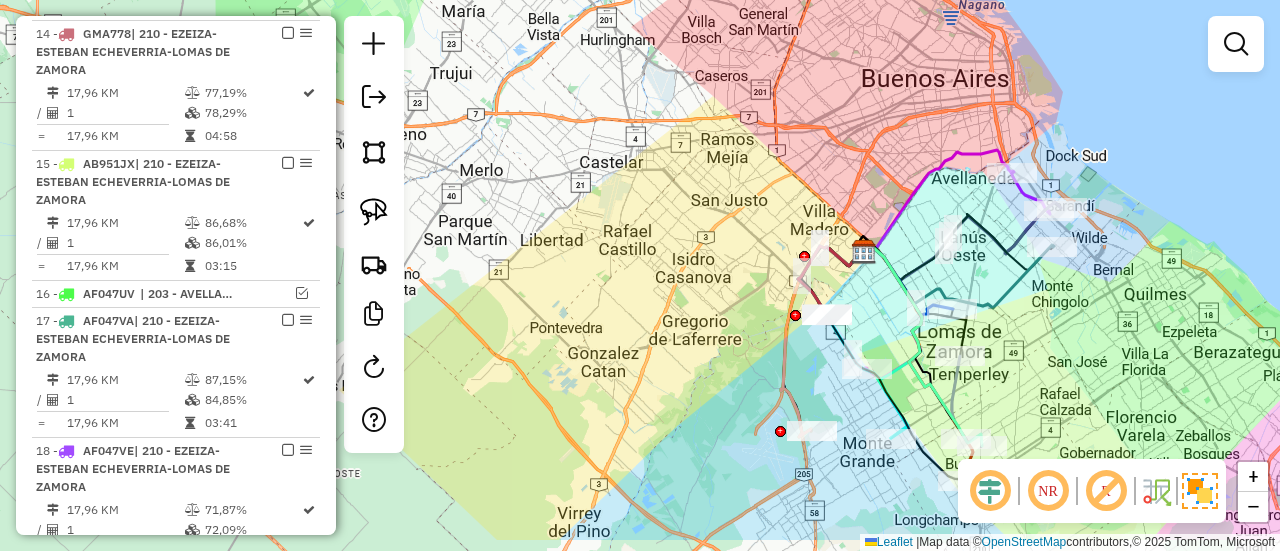 drag, startPoint x: 1049, startPoint y: 353, endPoint x: 1005, endPoint y: 237, distance: 124.0645 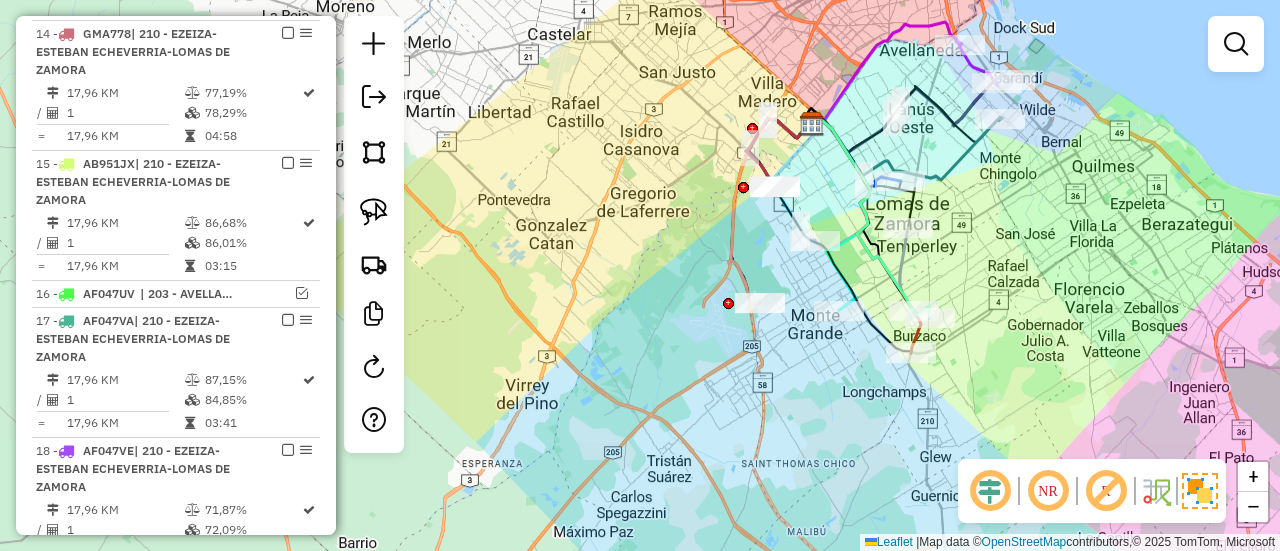 drag, startPoint x: 1052, startPoint y: 335, endPoint x: 994, endPoint y: 347, distance: 59.22837 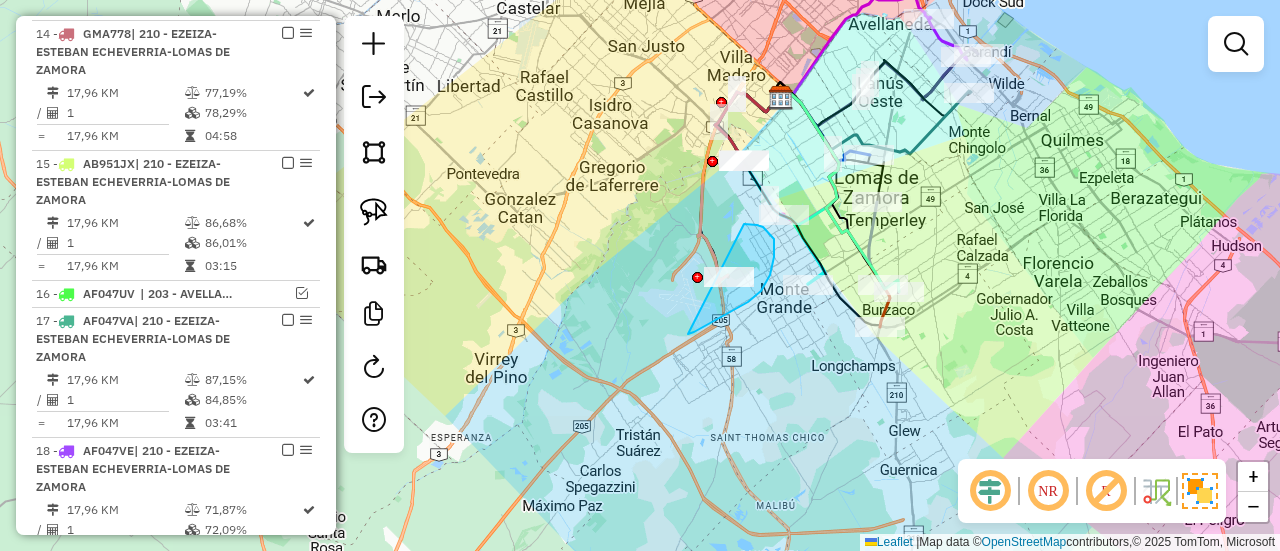 drag, startPoint x: 733, startPoint y: 310, endPoint x: 716, endPoint y: 299, distance: 20.248457 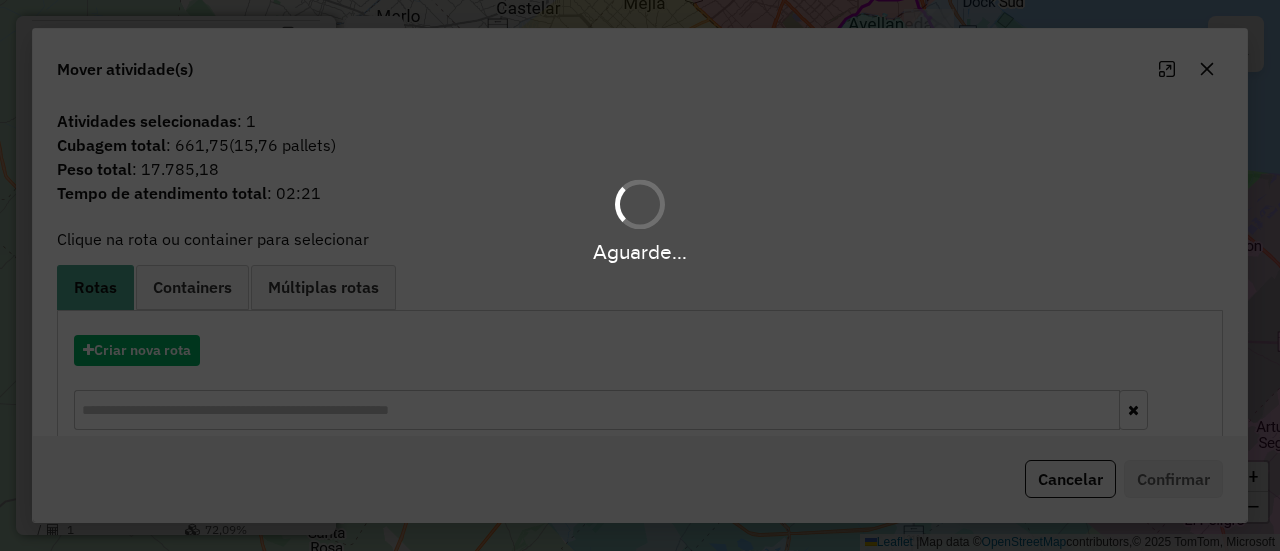 click on "Aguarde...  Pop-up bloqueado!  Seu navegador bloqueou automáticamente a abertura de uma nova janela.   Acesse as configurações e adicione o endereço do sistema a lista de permissão.   Fechar  Informações da Sessão 1189131 - 14/07/2025     Criação: 12/07/2025 13:11   Depósito:  SAZ AR Mercado Central - SMK  Total de rotas:  29  Distância Total:  973,18 km  Tempo total:  170:04  Custo total:  R$ 19.890,00  Total de Atividades Roteirizadas:  39  Total de Pedidos Roteirizados:  70  Peso total roteirizado:  432.748,39  Cubagem total roteirizado:  16.351,77  Total de Atividades não Roteirizadas:  0  Total de Pedidos não Roteirizados:  0 Total de caixas por viagem:  16.351,77 /   29 =  563,85 Média de Atividades por viagem:  39 /   29 =  1,34 Ocupação média da frota:  108,95%   Rotas improdutivas:  21  Rotas vários dias:  0  Clientes Priorizados NR:  0  Transportadoras  Rotas  Recargas: 4   Ver rotas   Ver veículos  Finalizar todas as rotas   1 -       XXX058   | 100 - CAPITAL FEDERAL   2 -  /" at bounding box center (640, 275) 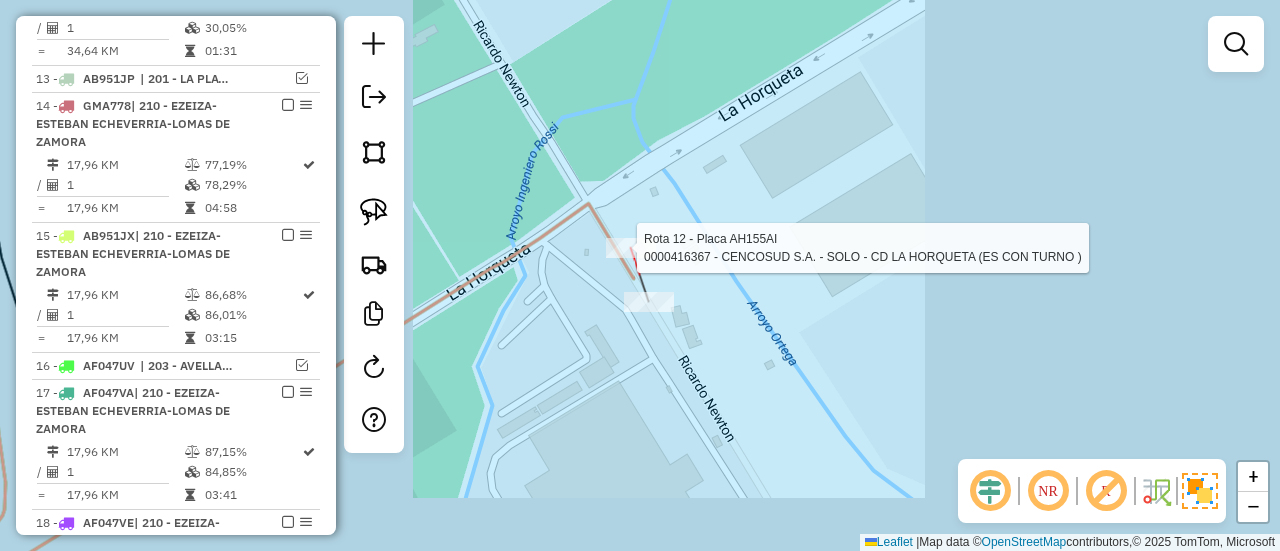 select on "**********" 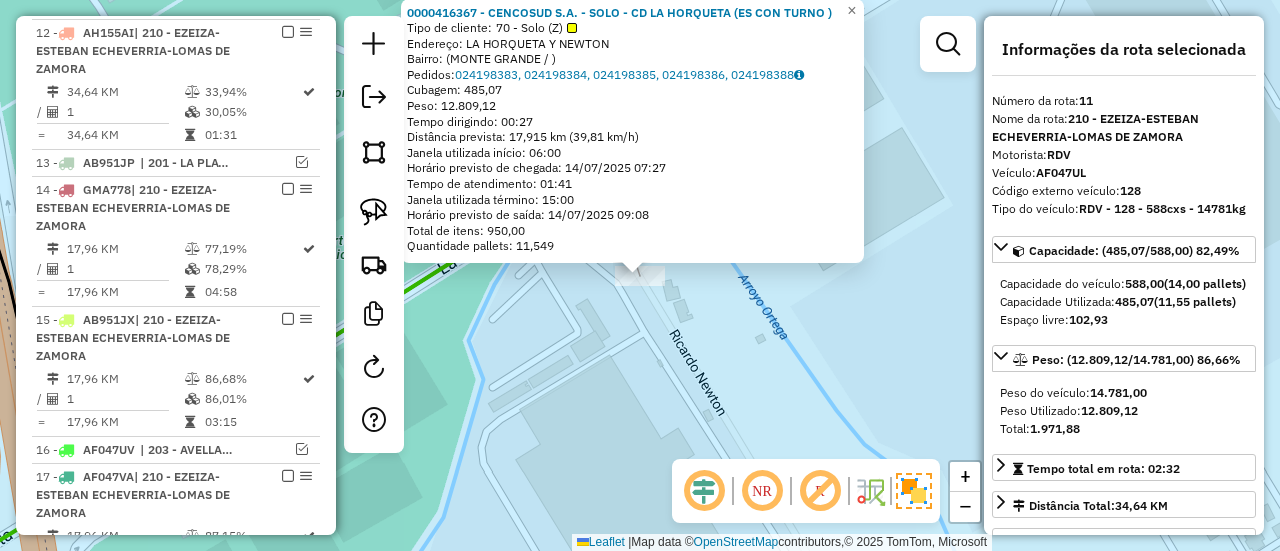 scroll, scrollTop: 1029, scrollLeft: 0, axis: vertical 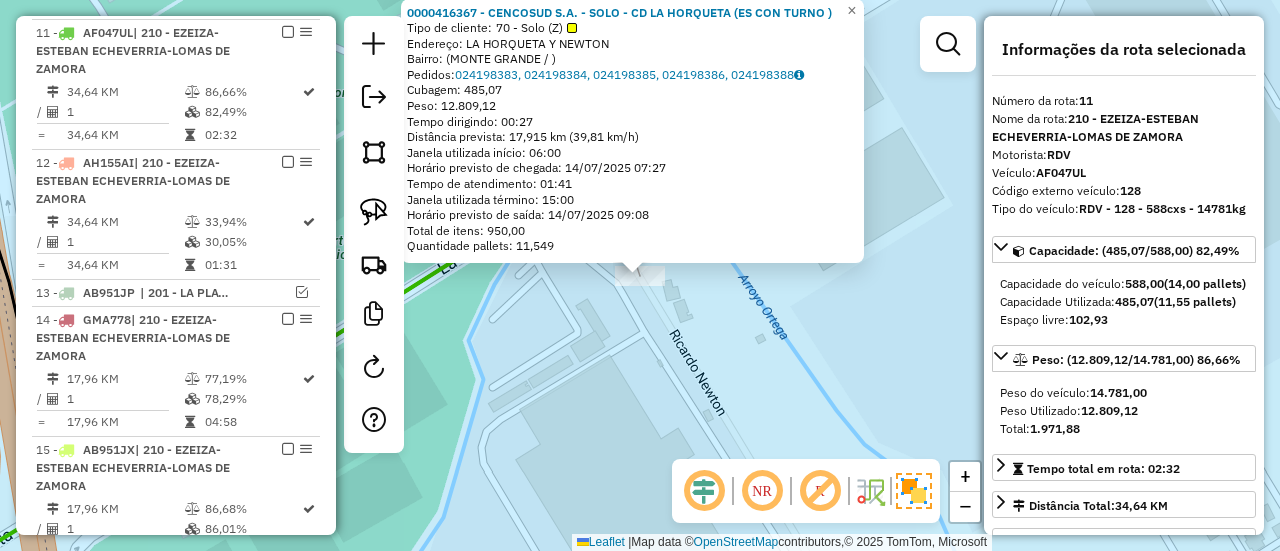 click on "0000416367 - CENCOSUD S.A. - SOLO - CD LA HORQUETA (ES CON TURNO )  Tipo de cliente:   70 - Solo (Z)   Endereço: LA HORQUETA Y NEWTON   Bairro:  (MONTE GRANDE / )   Pedidos:  024198383, 024198384, 024198385, 024198386, 024198388   Cubagem: 485,07  Peso: 12.809,12  Tempo dirigindo: 00:27   Distância prevista: 17,915 km (39,81 km/h)   Janela utilizada início: 06:00   Horário previsto de chegada: 14/07/2025 07:27   Tempo de atendimento: 01:41   Janela utilizada término: 15:00   Horário previsto de saída: 14/07/2025 09:08   Total de itens: 950,00   Quantidade pallets: 11,549  × Janela de atendimento Grade de atendimento Capacidade Transportadoras Veículos Cliente Pedidos  Rotas Selecione os dias de semana para filtrar as janelas de atendimento  Seg   Ter   Qua   Qui   Sex   Sáb   Dom  Informe o período da janela de atendimento: De: Até:  Filtrar exatamente a janela do cliente  Considerar janela de atendimento padrão  Selecione os dias de semana para filtrar as grades de atendimento  Seg   Ter   Qua" 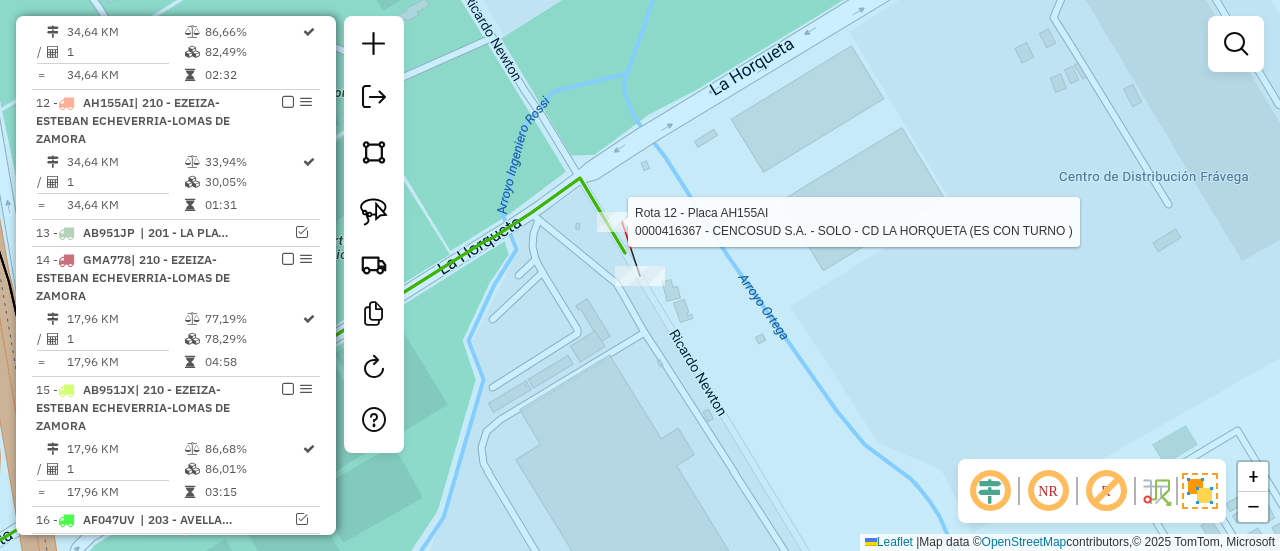 select on "**********" 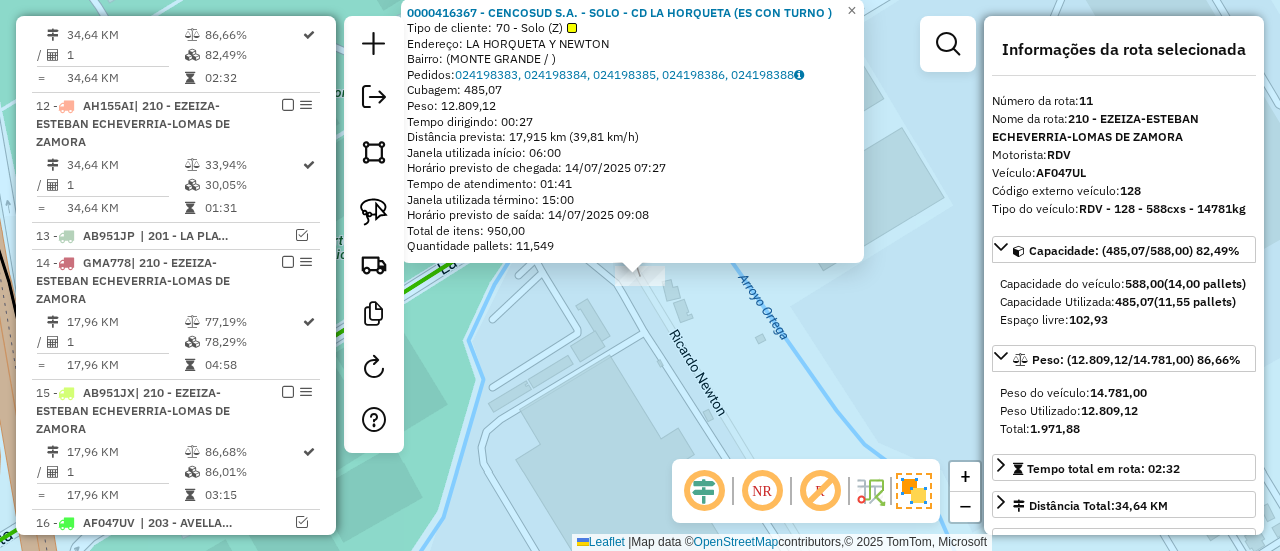 scroll, scrollTop: 1029, scrollLeft: 0, axis: vertical 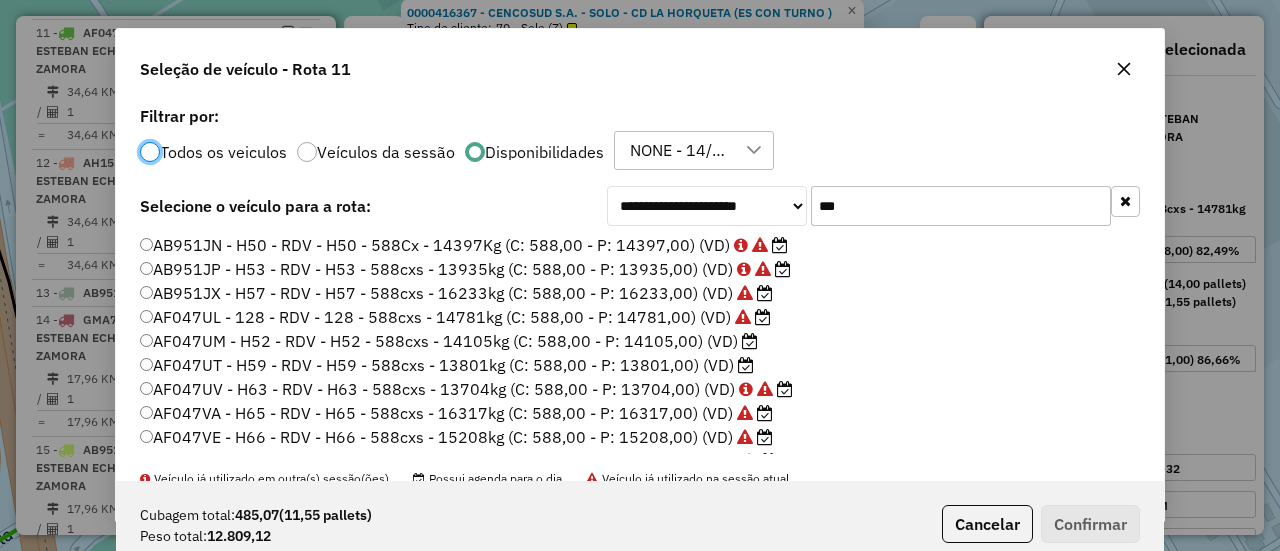 click on "***" 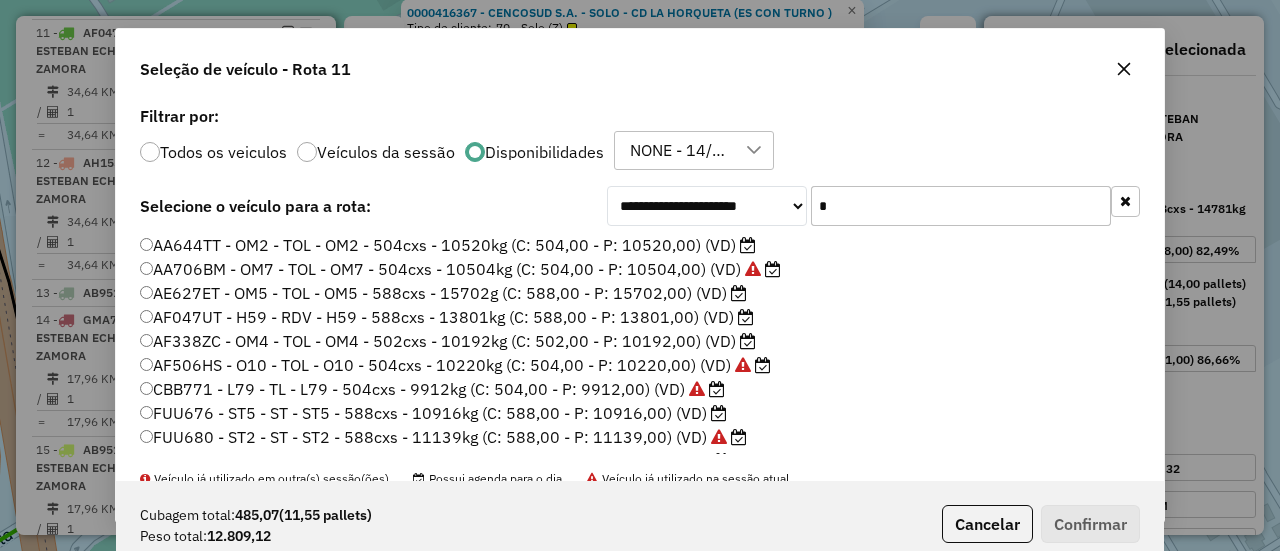 click on "*" 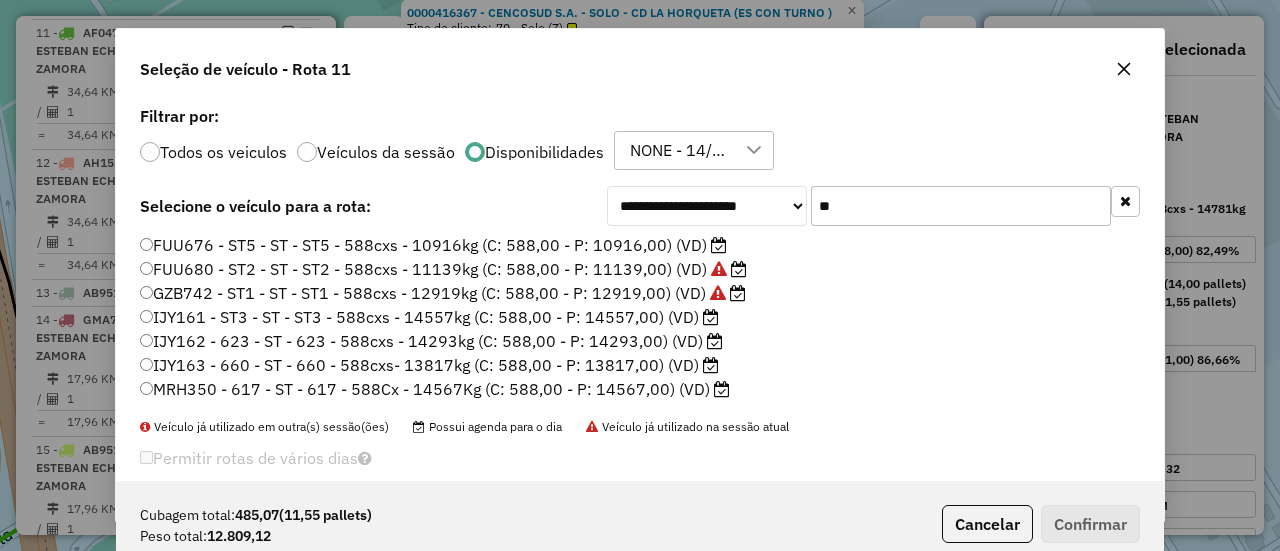 type on "**" 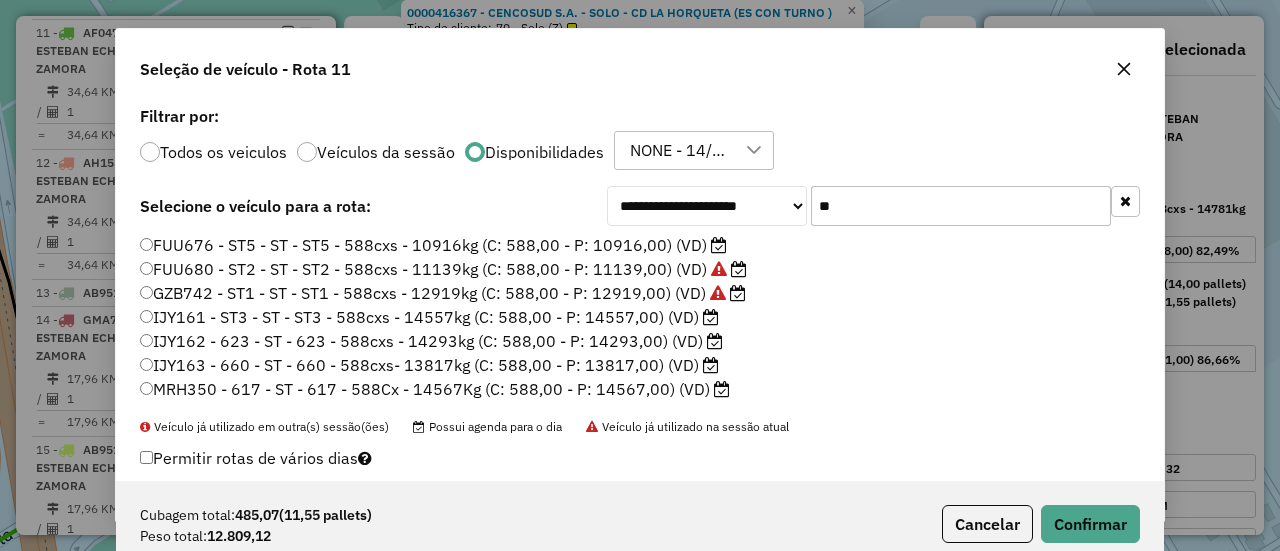 click on "IJY161 - ST3 - ST - ST3 - 588cxs - 14557kg (C: 588,00 - P: 14557,00) (VD)" 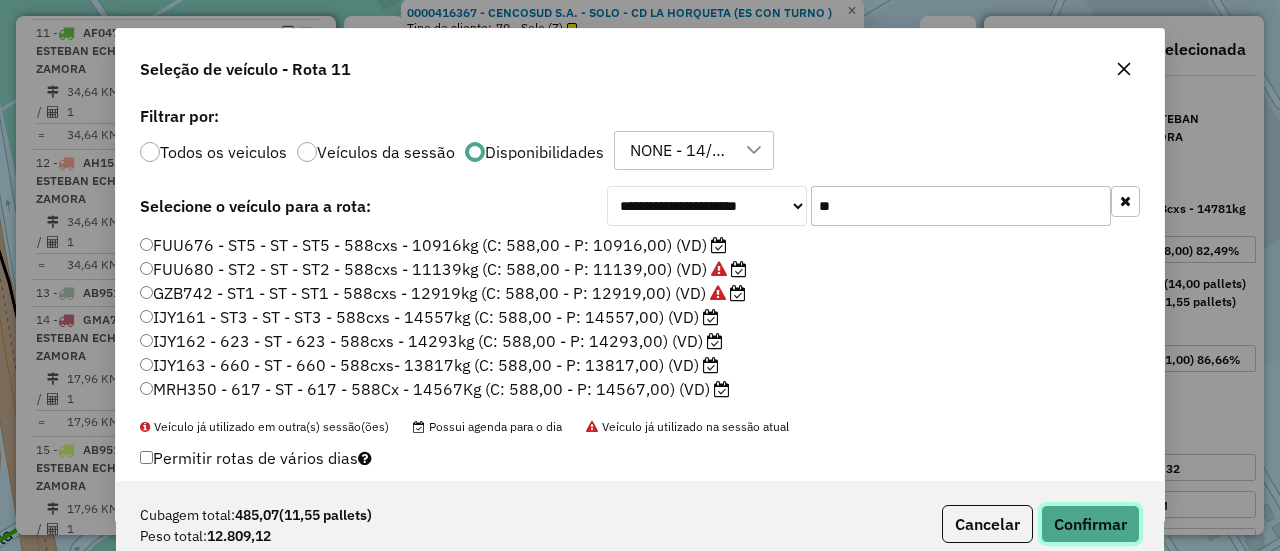 click on "Confirmar" 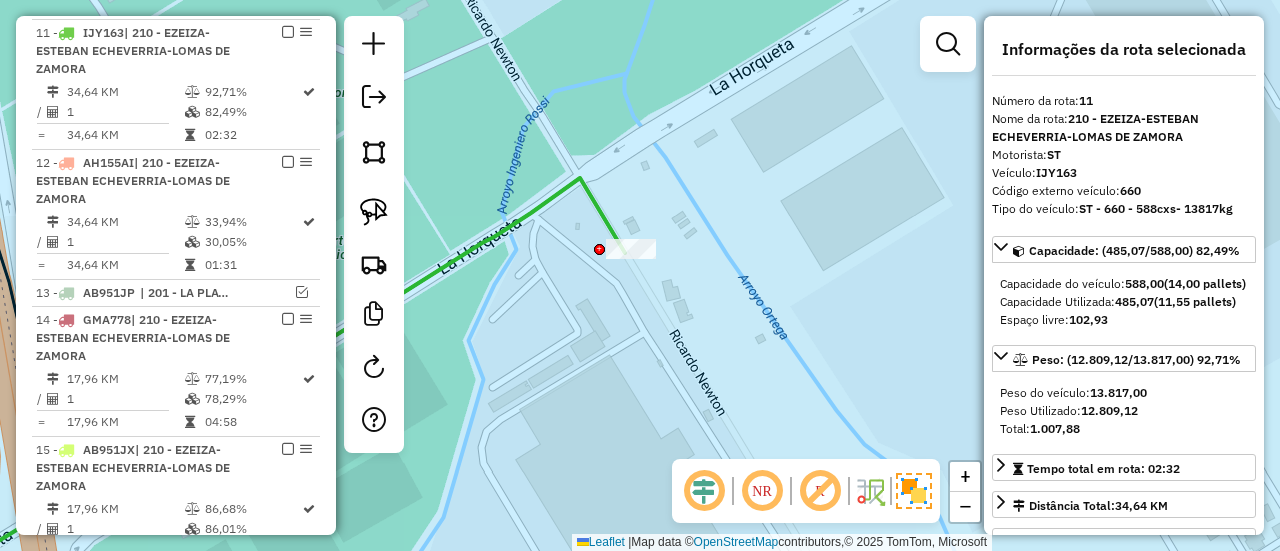click 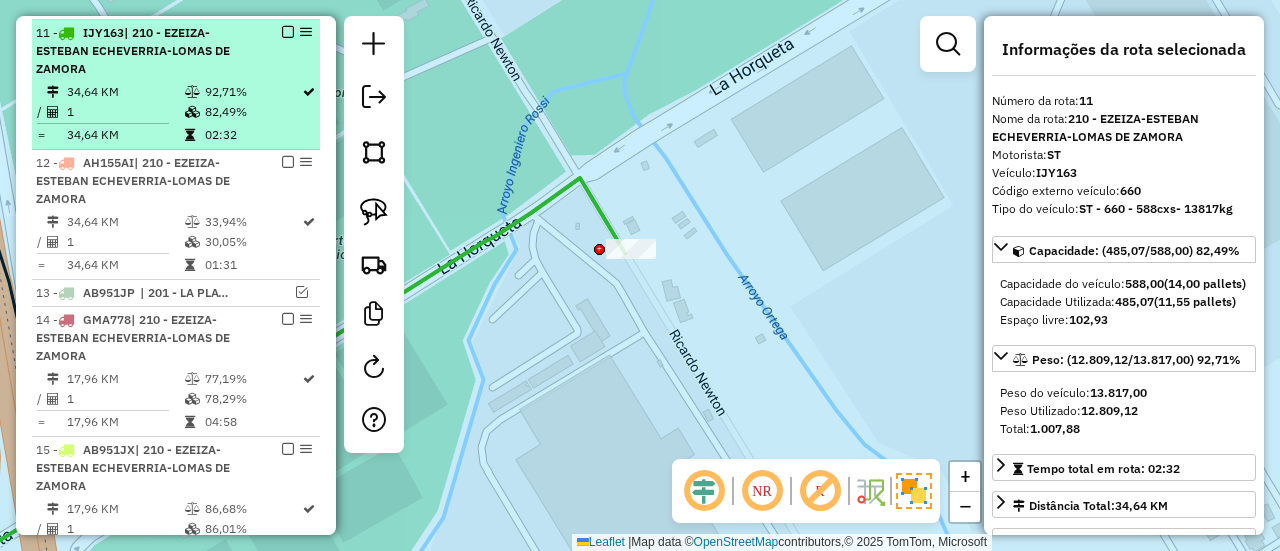 click at bounding box center (288, 32) 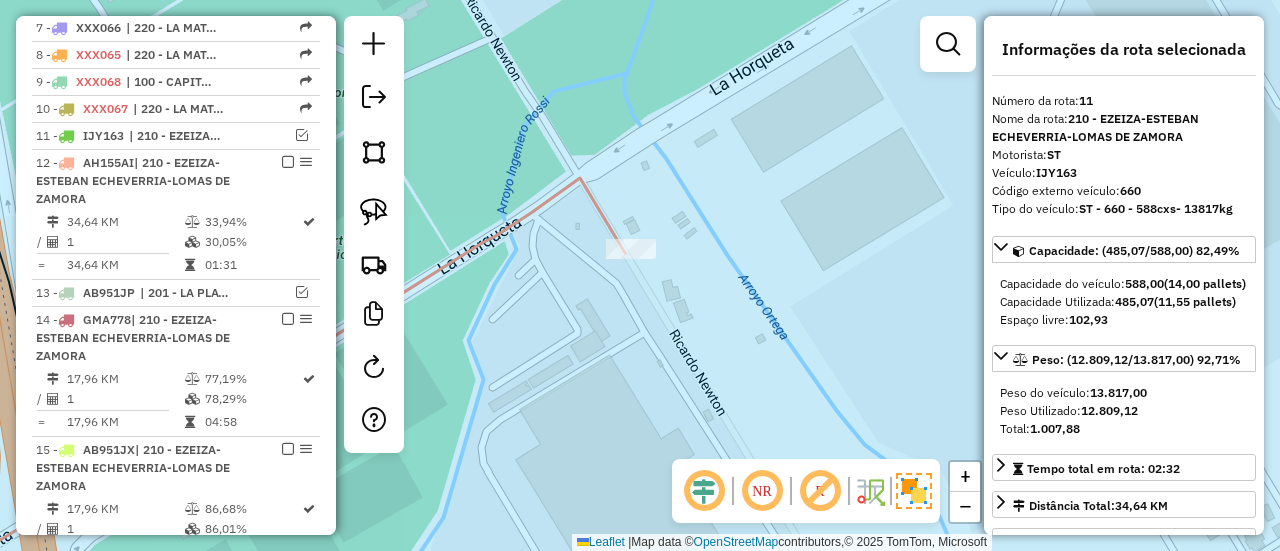click 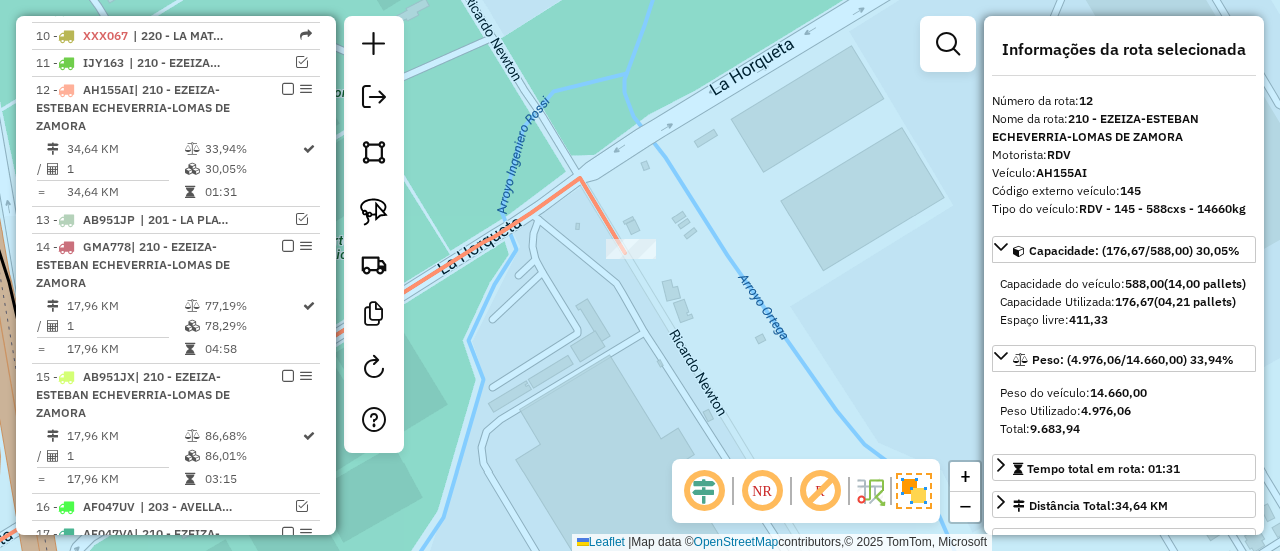 scroll, scrollTop: 1056, scrollLeft: 0, axis: vertical 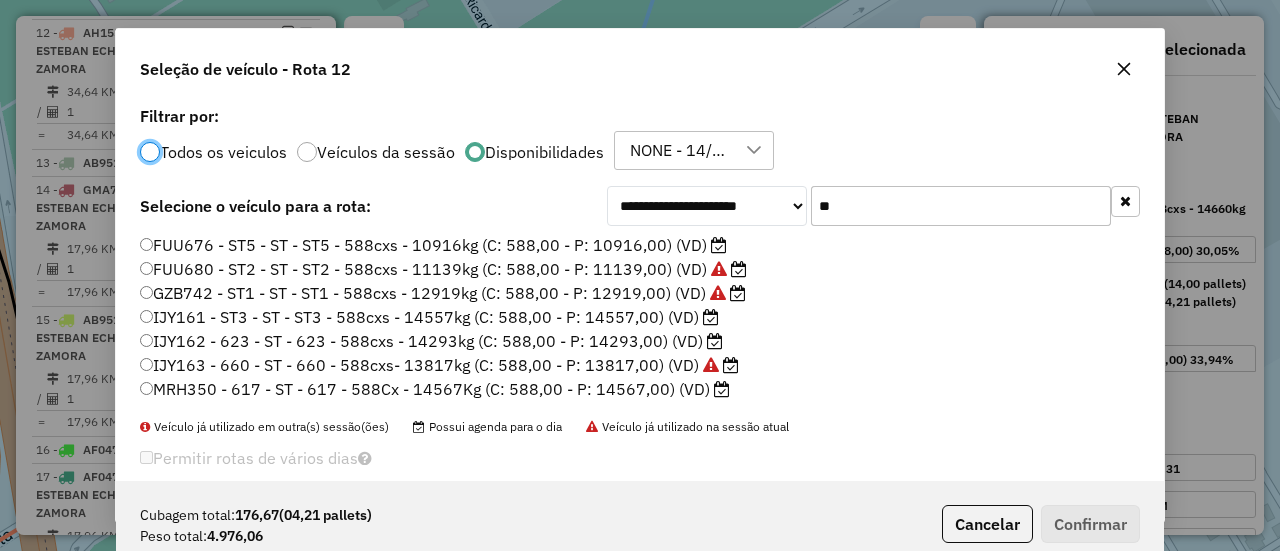 click on "**********" 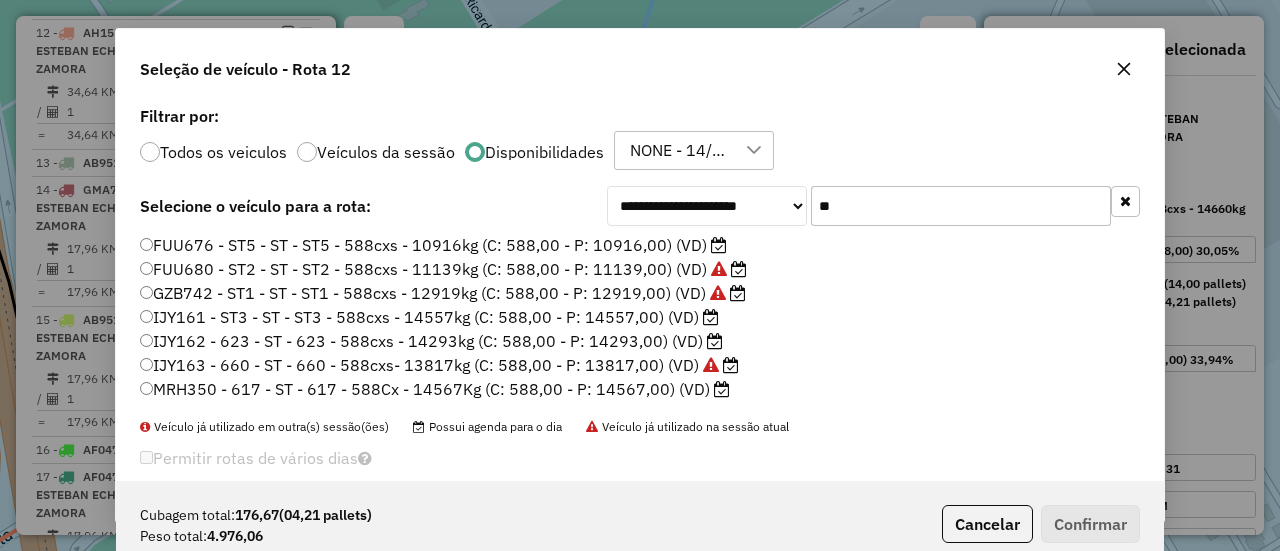 click on "**" 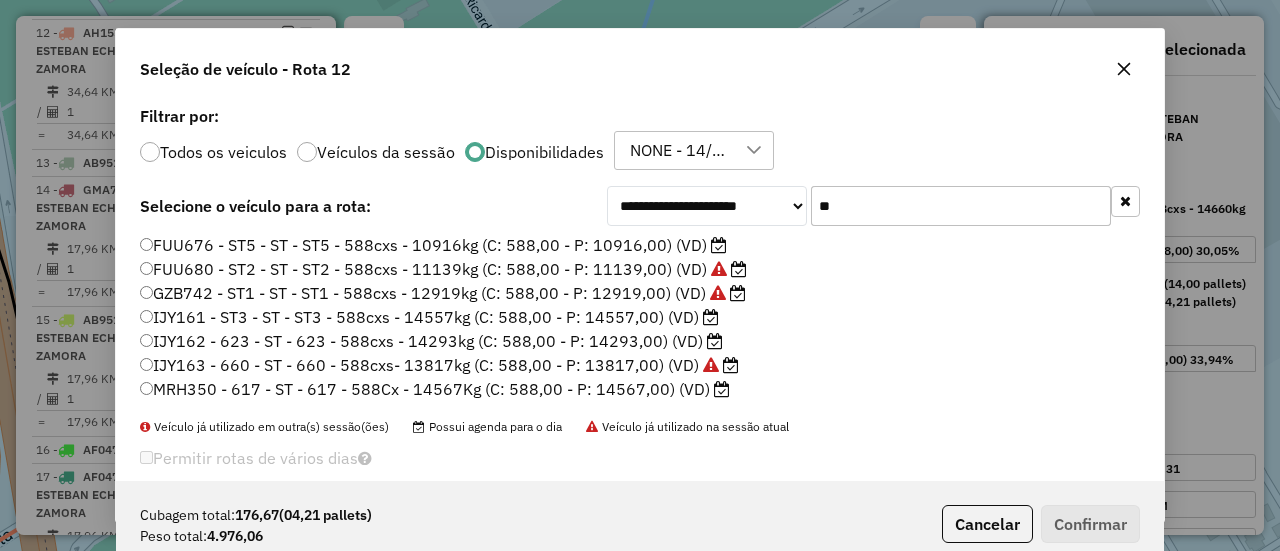 drag, startPoint x: 852, startPoint y: 215, endPoint x: 785, endPoint y: 226, distance: 67.89698 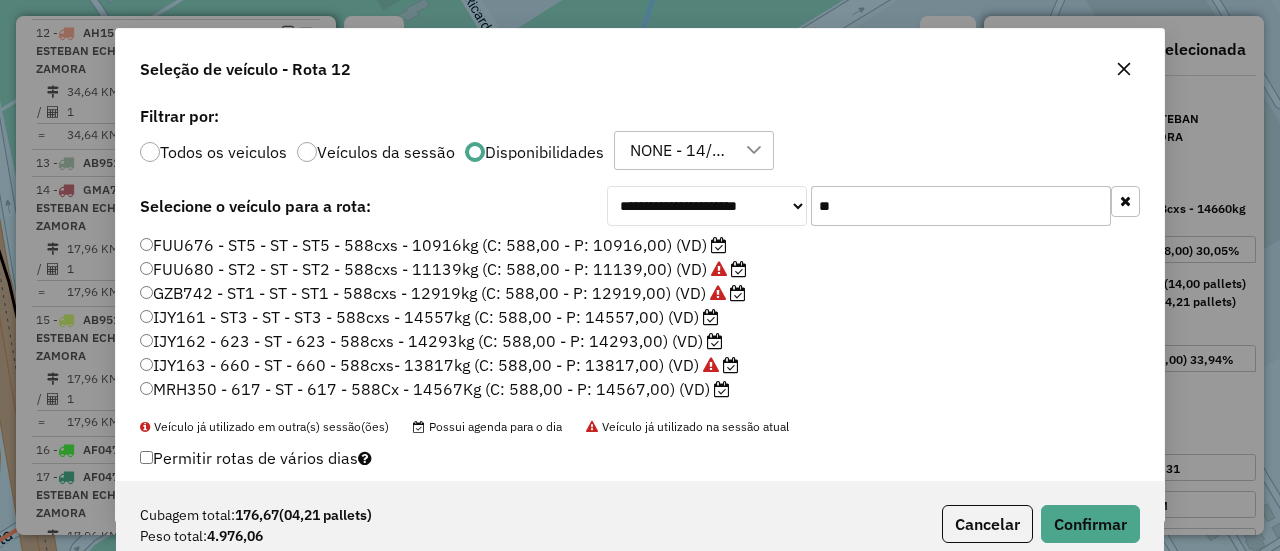 click on "**" 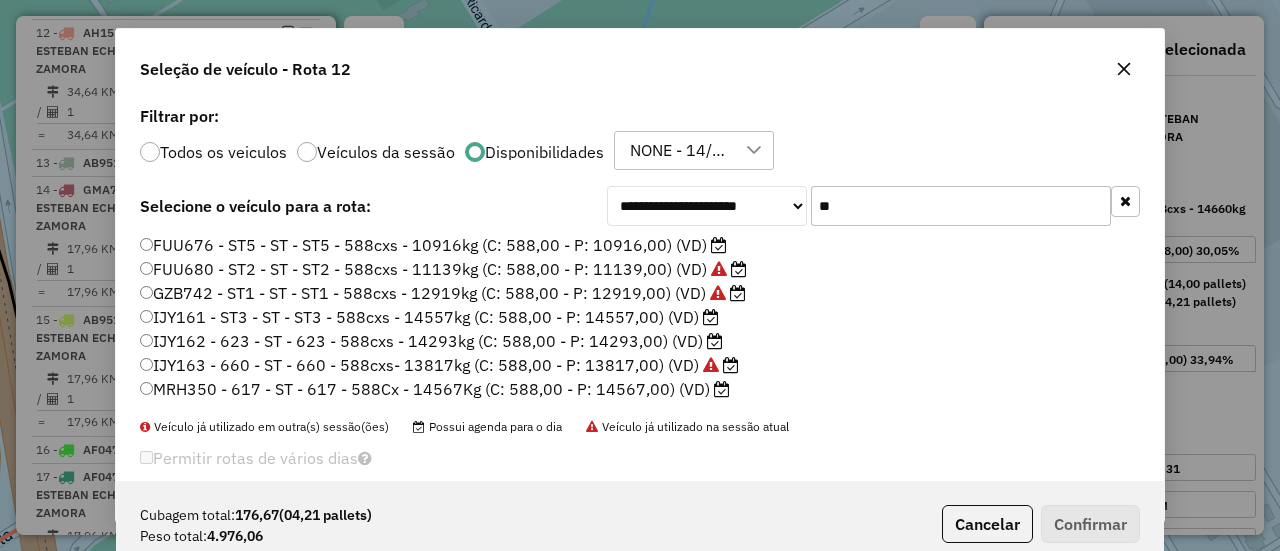 click on "**" 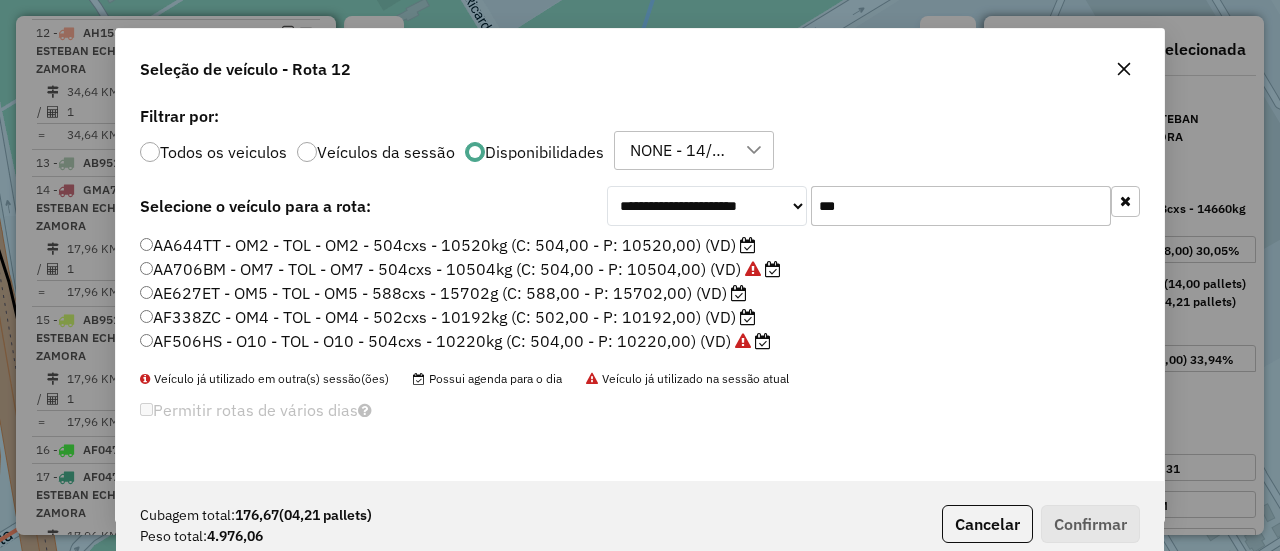 click on "***" 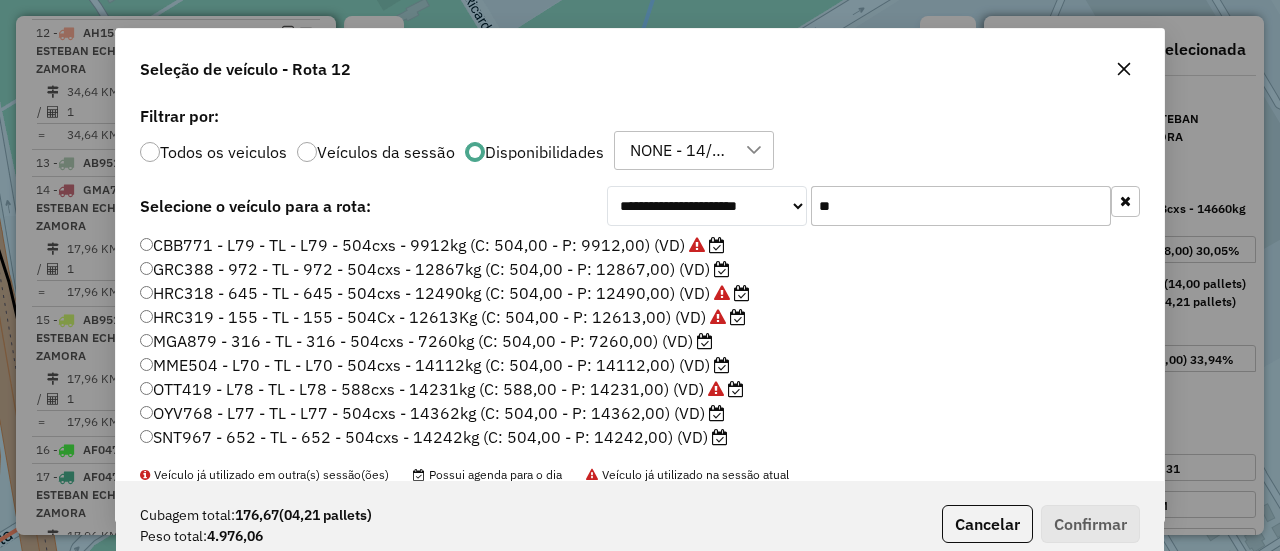 type on "**" 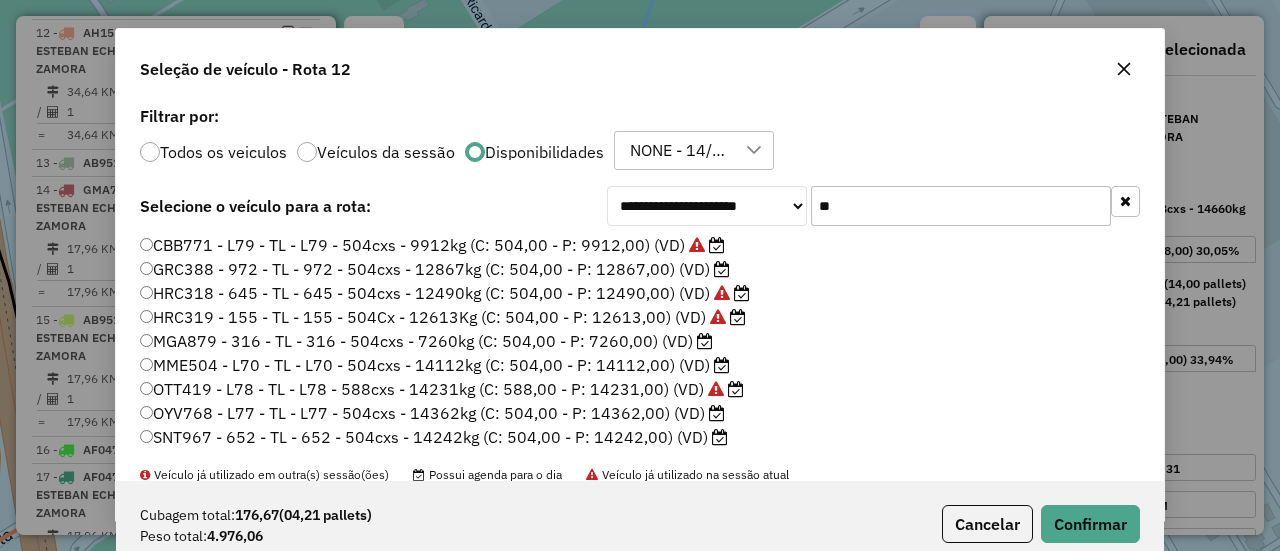 click on "MGA879 - 316 - TL - 316 - 504cxs - 7260kg (C: 504,00 - P: 7260,00) (VD)" 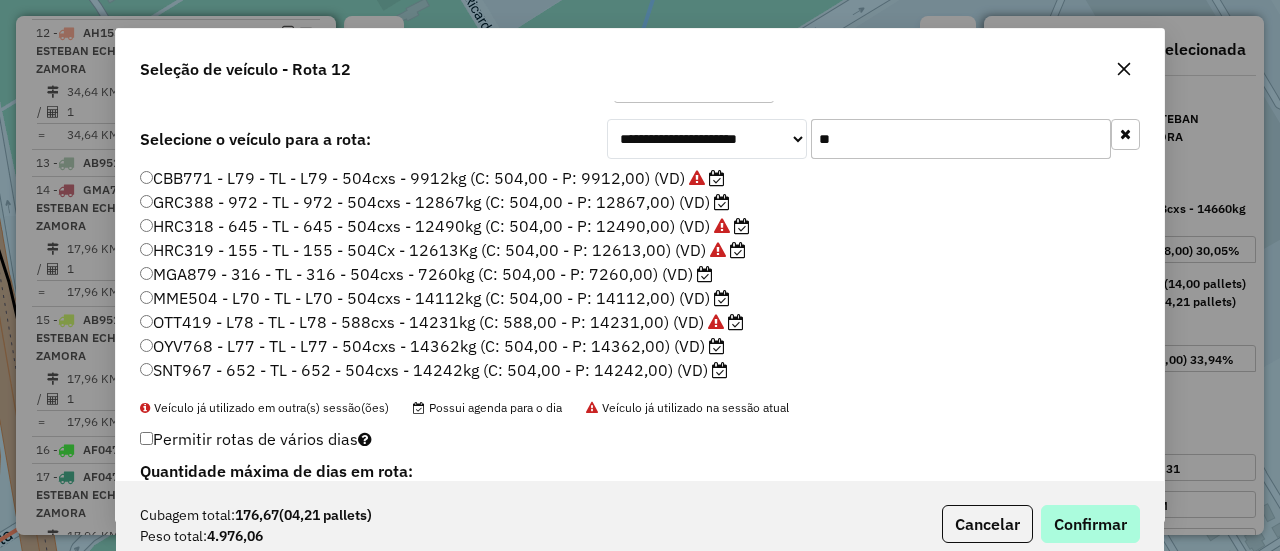 scroll, scrollTop: 36, scrollLeft: 0, axis: vertical 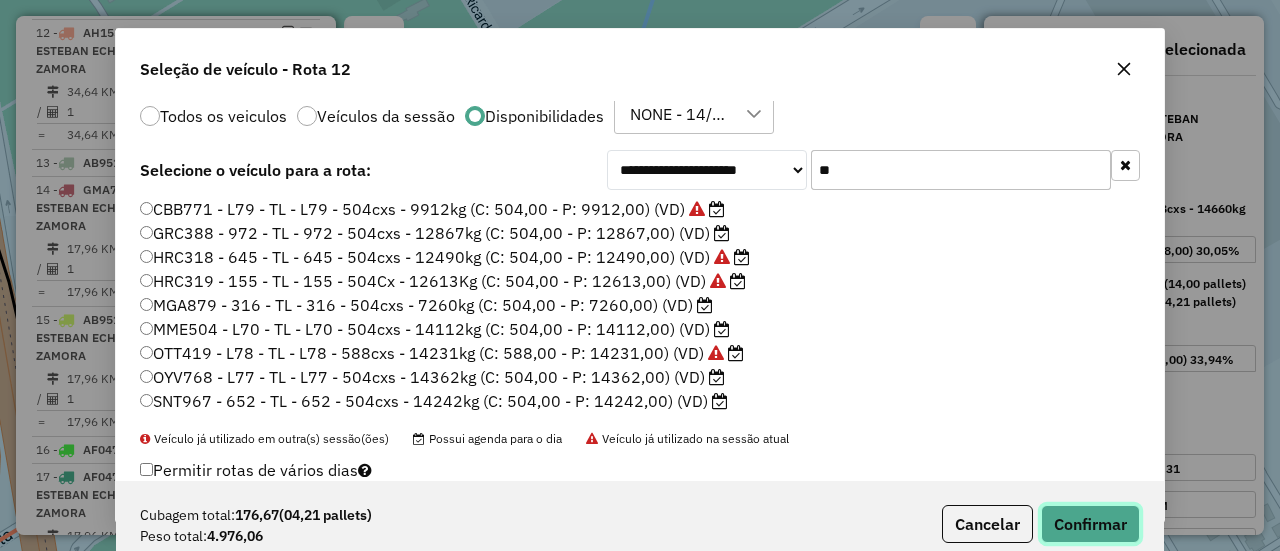 click on "Confirmar" 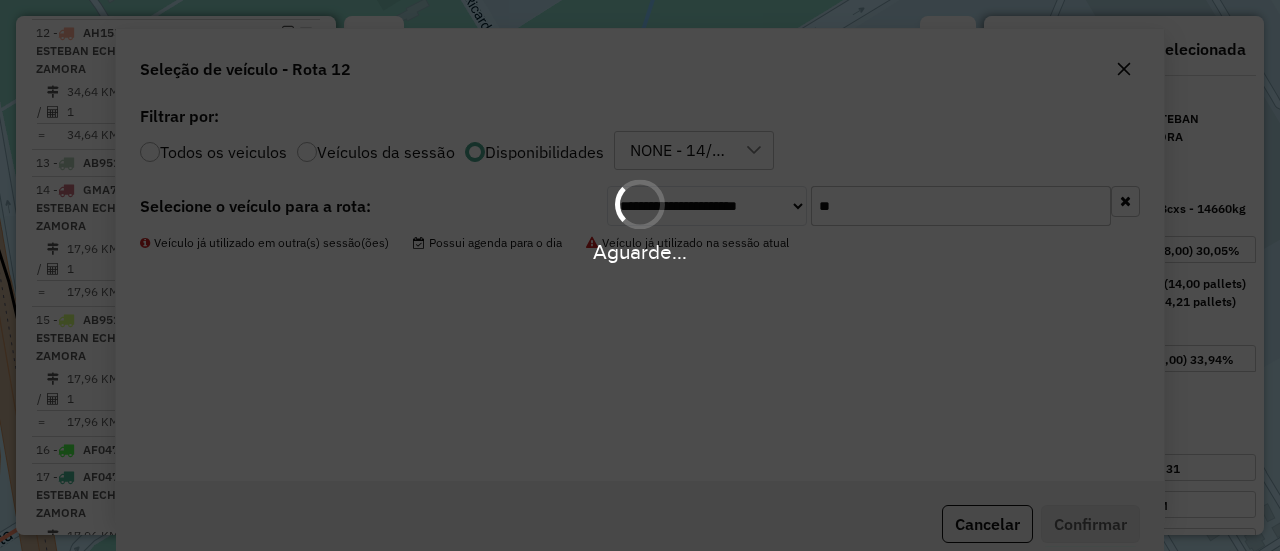 scroll, scrollTop: 0, scrollLeft: 0, axis: both 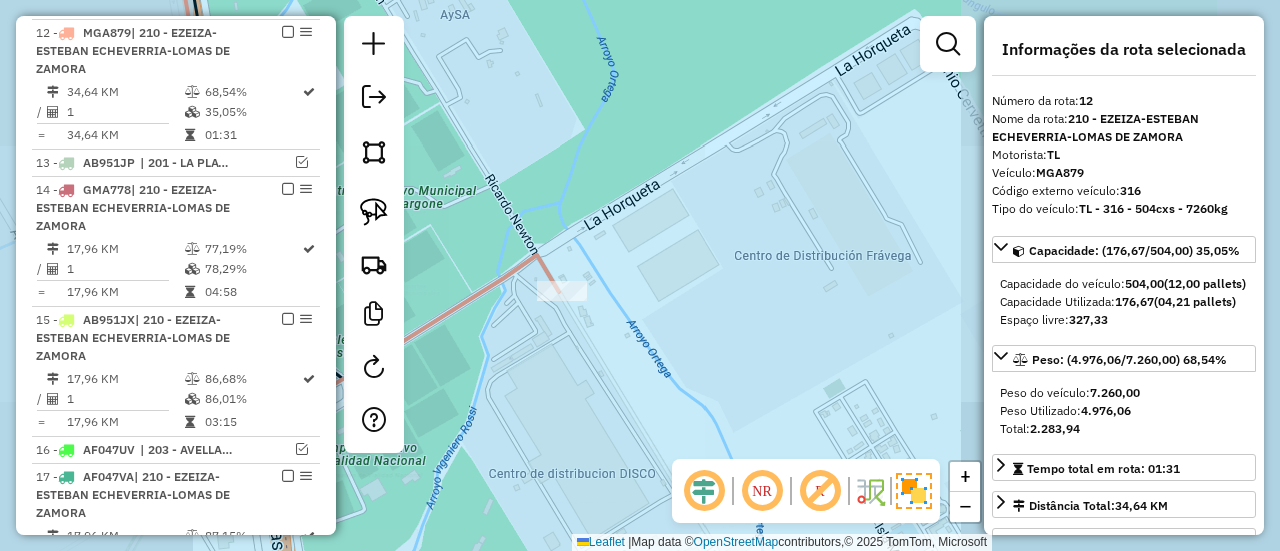 click 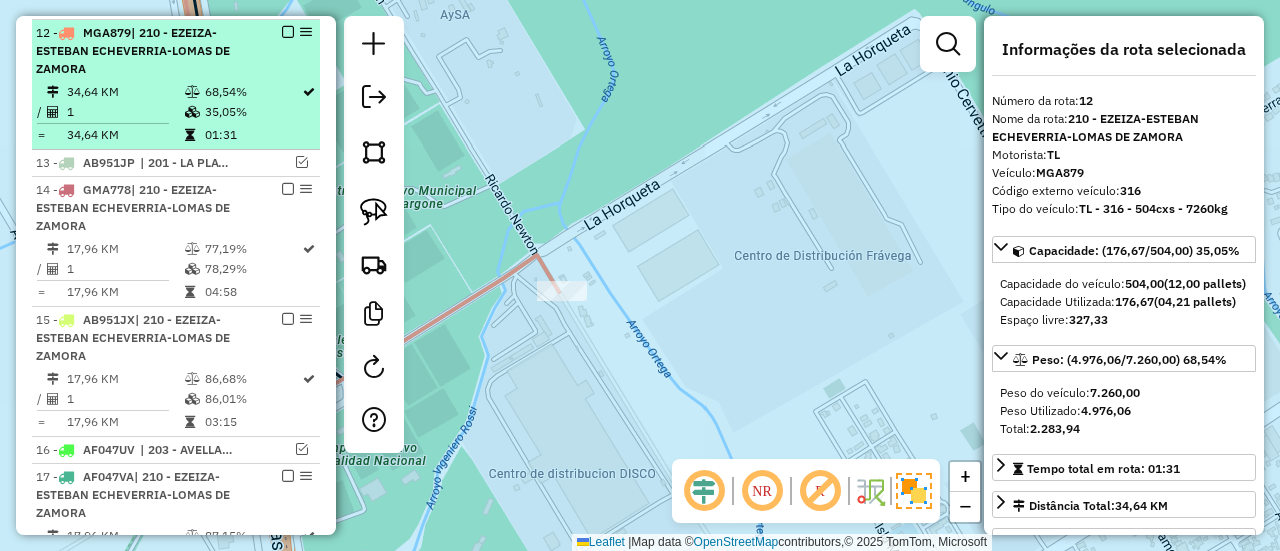 click at bounding box center (288, 32) 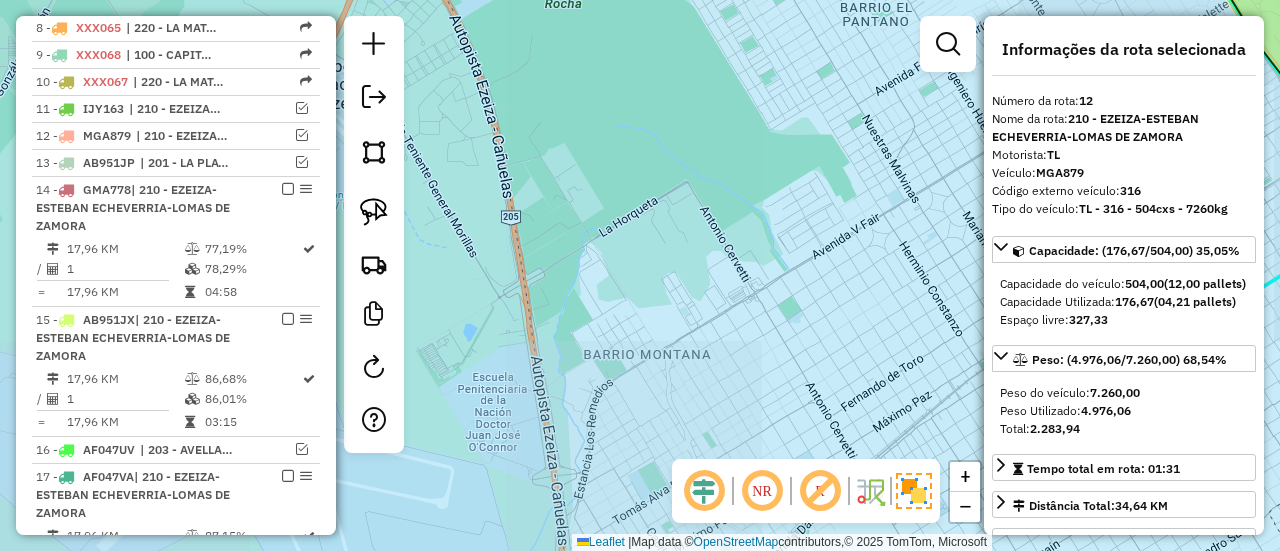 click on "Janela de atendimento Grade de atendimento Capacidade Transportadoras Veículos Cliente Pedidos  Rotas Selecione os dias de semana para filtrar as janelas de atendimento  Seg   Ter   Qua   Qui   Sex   Sáb   Dom  Informe o período da janela de atendimento: De: Até:  Filtrar exatamente a janela do cliente  Considerar janela de atendimento padrão  Selecione os dias de semana para filtrar as grades de atendimento  Seg   Ter   Qua   Qui   Sex   Sáb   Dom   Considerar clientes sem dia de atendimento cadastrado  Clientes fora do dia de atendimento selecionado Filtrar as atividades entre os valores definidos abaixo:  Peso mínimo:   Peso máximo:   Cubagem mínima:   Cubagem máxima:   De:   Até:  Filtrar as atividades entre o tempo de atendimento definido abaixo:  De:   Até:   Considerar capacidade total dos clientes não roteirizados Transportadora: Selecione um ou mais itens Tipo de veículo: Selecione um ou mais itens Veículo: Selecione um ou mais itens Motorista: Selecione um ou mais itens Nome: Rótulo:" 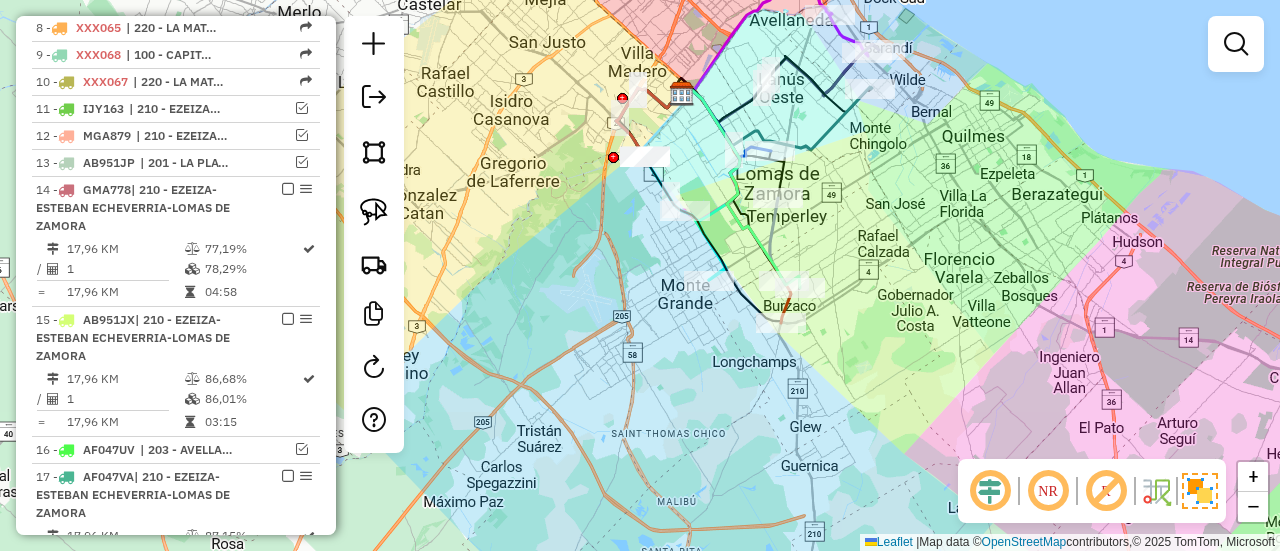 drag, startPoint x: 664, startPoint y: 320, endPoint x: 654, endPoint y: 347, distance: 28.79236 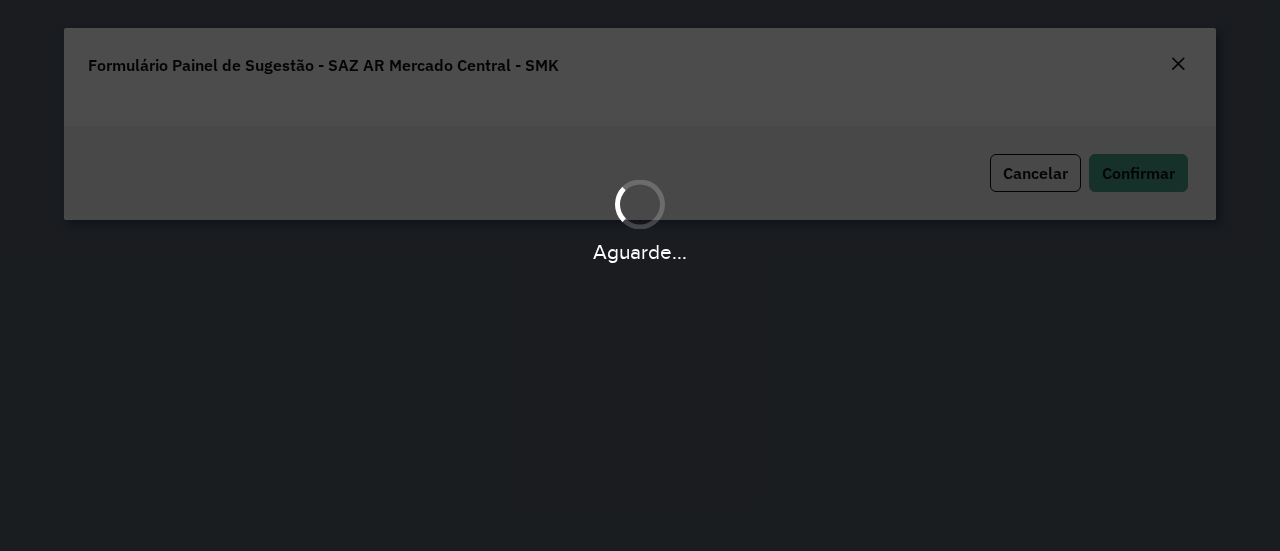 scroll, scrollTop: 0, scrollLeft: 0, axis: both 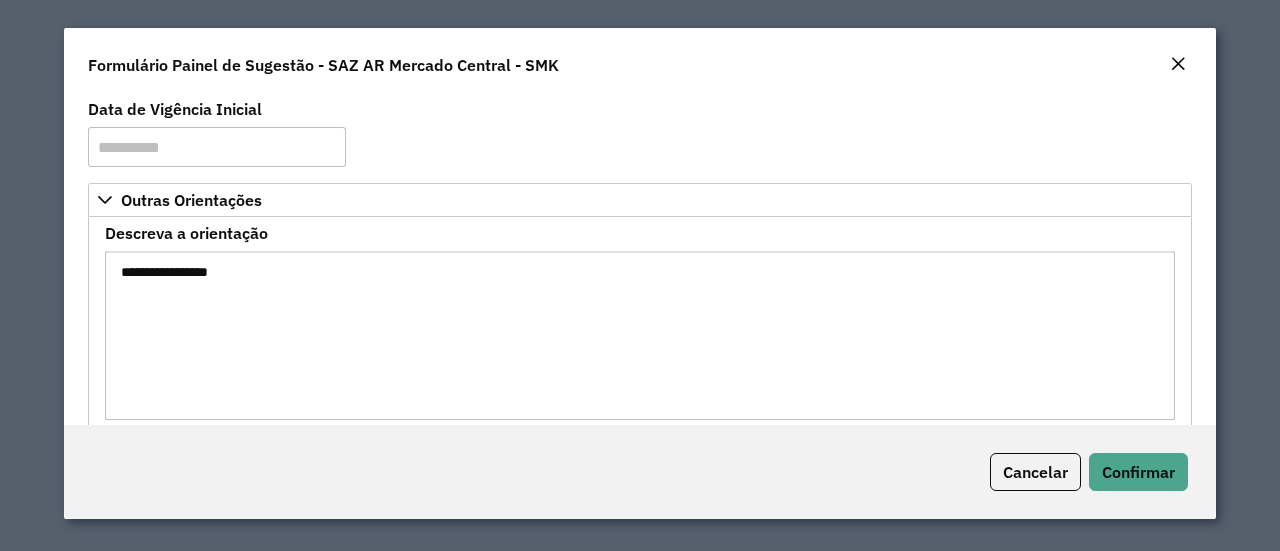 click on "**********" at bounding box center (640, 335) 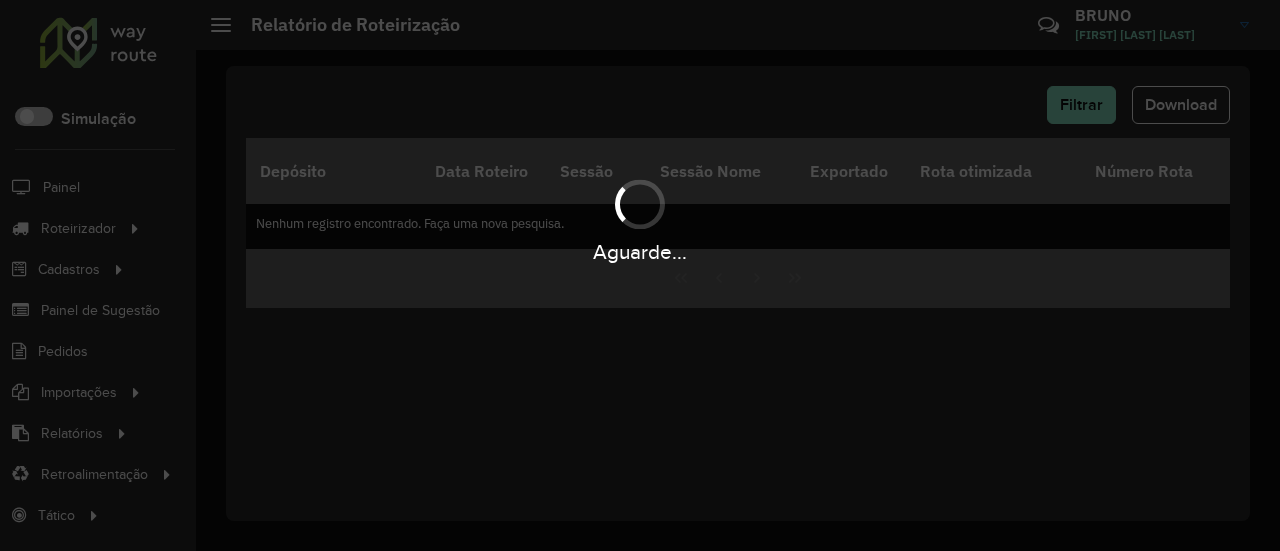 scroll, scrollTop: 0, scrollLeft: 0, axis: both 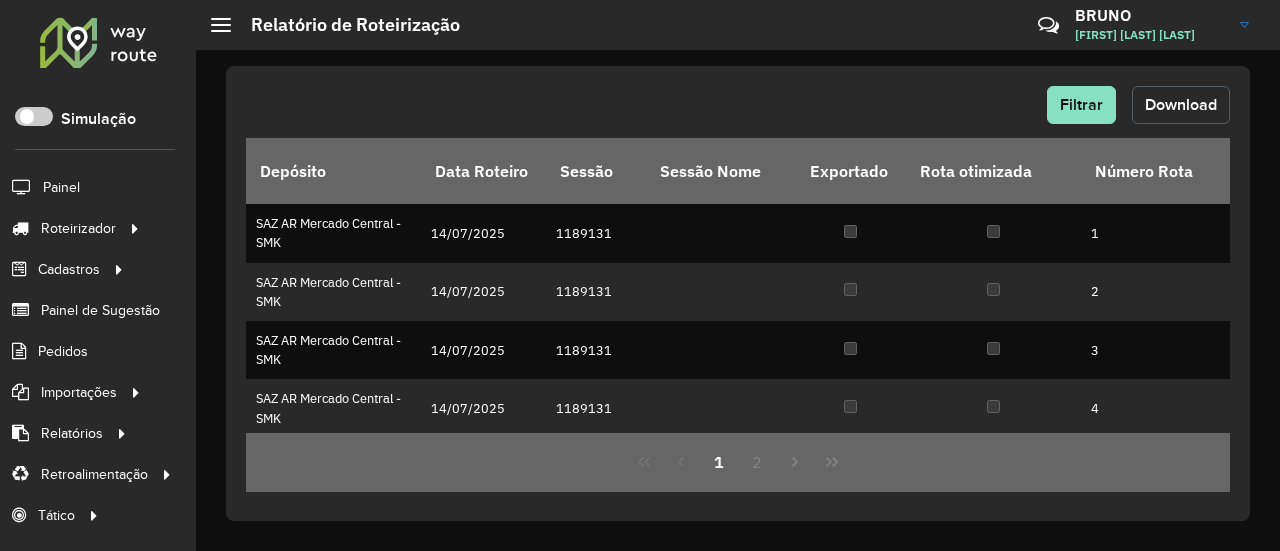 click on "Download" 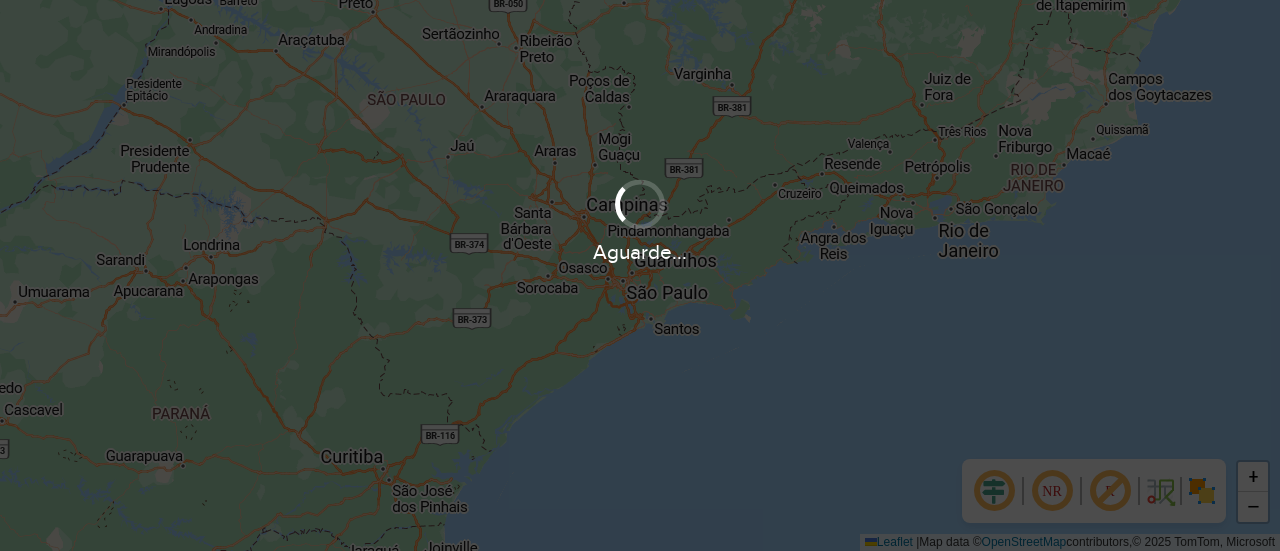 scroll, scrollTop: 0, scrollLeft: 0, axis: both 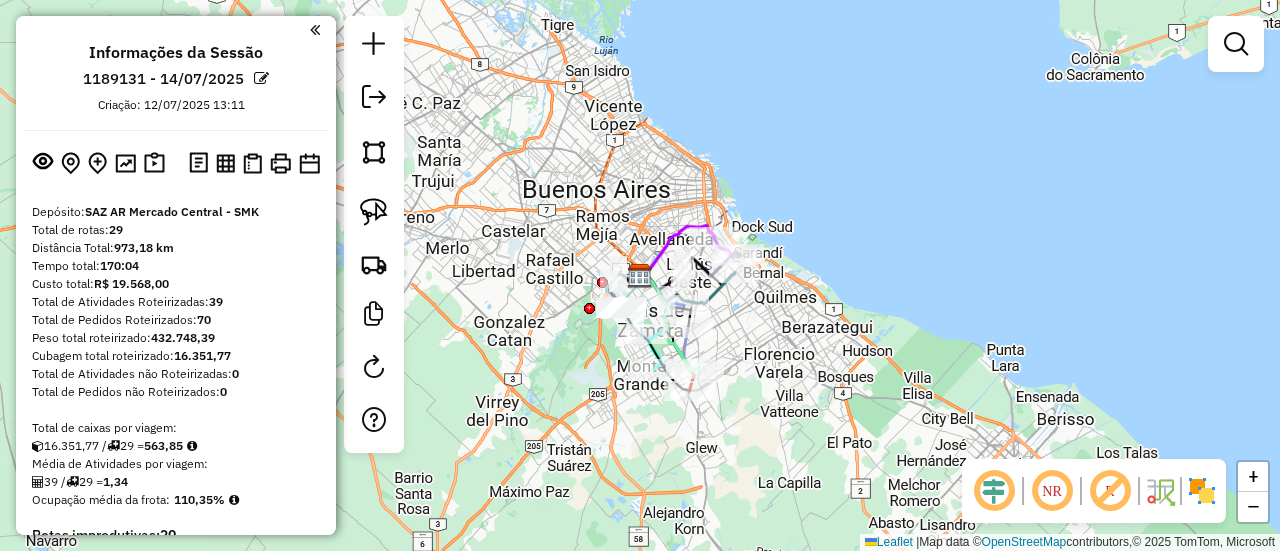 click on "Rota 23 - Placa HRC318  0000164798 - WAL MART ARGENTINA S.R.L. Rota 26 - Placa CBB771  0000416466 - CENCOSUD S.A. Janela de atendimento Grade de atendimento Capacidade Transportadoras Veículos Cliente Pedidos  Rotas Selecione os dias de semana para filtrar as janelas de atendimento  Seg   Ter   Qua   Qui   Sex   Sáb   Dom  Informe o período da janela de atendimento: De: Até:  Filtrar exatamente a janela do cliente  Considerar janela de atendimento padrão  Selecione os dias de semana para filtrar as grades de atendimento  Seg   Ter   Qua   Qui   Sex   Sáb   Dom   Considerar clientes sem dia de atendimento cadastrado  Clientes fora do dia de atendimento selecionado Filtrar as atividades entre os valores definidos abaixo:  Peso mínimo:   Peso máximo:   Cubagem mínima:   Cubagem máxima:   De:   Até:  Filtrar as atividades entre o tempo de atendimento definido abaixo:  De:   Até:   Considerar capacidade total dos clientes não roteirizados Transportadora: Selecione um ou mais itens Tipo de veículo: +" 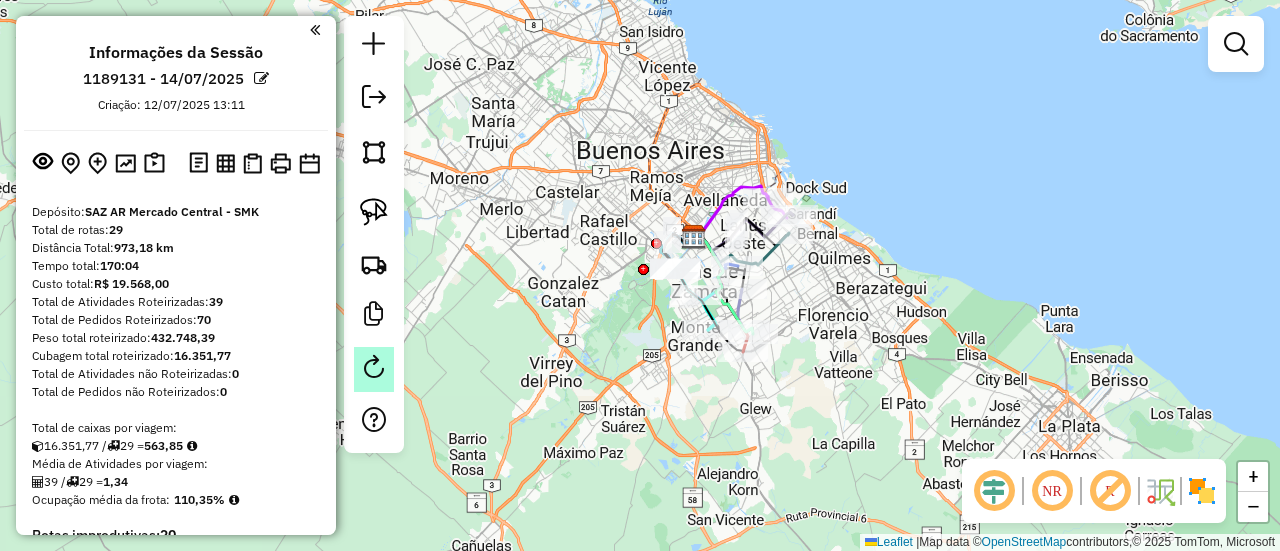 click 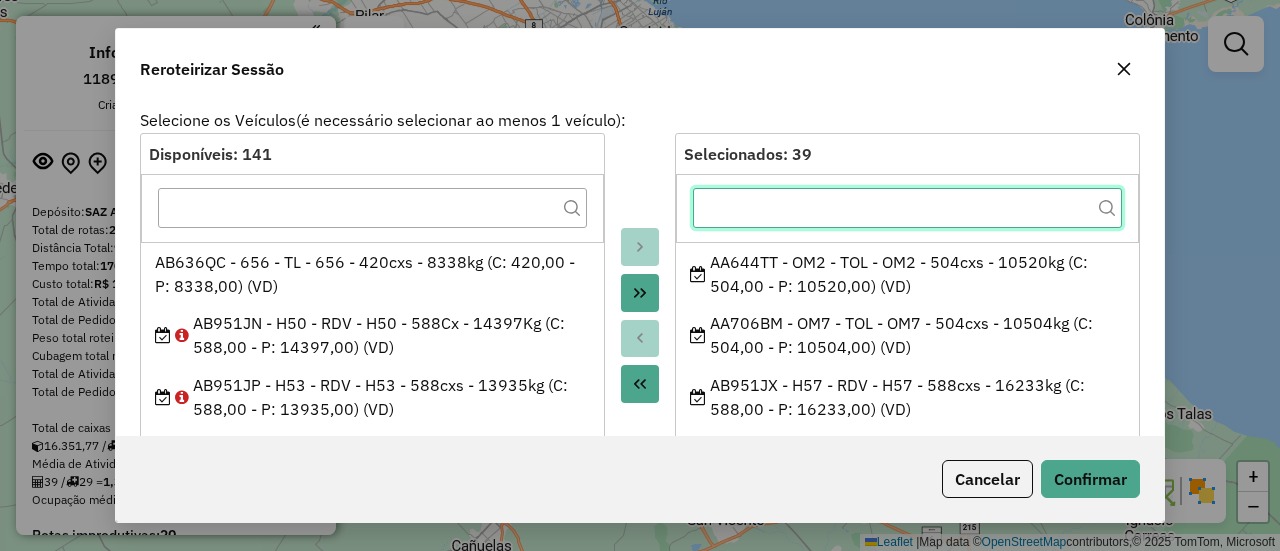 click 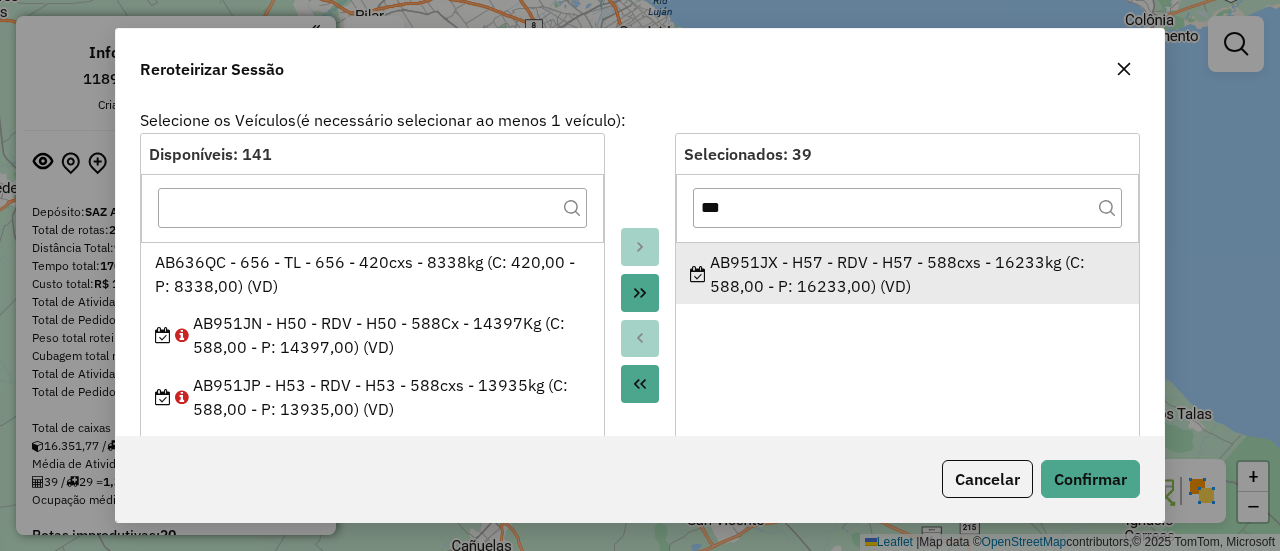 click on "AB951JX - H57 - RDV - H57 - 588cxs - 16233kg (C: 588,00 - P: 16233,00) (VD)" at bounding box center [908, 274] 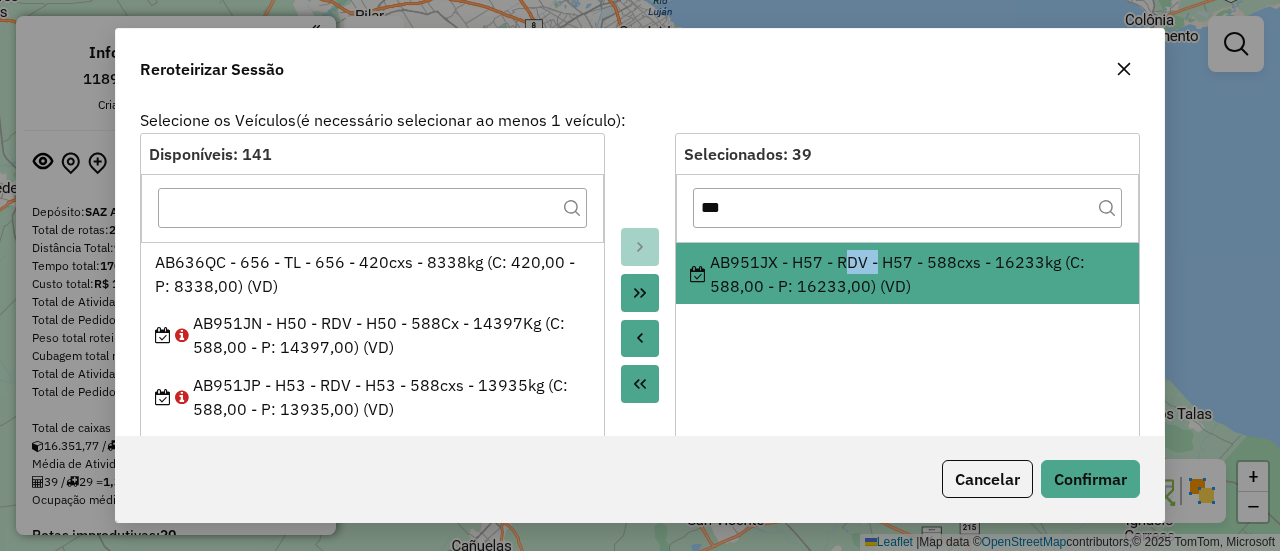 click on "AB951JX - H57 - RDV - H57 - 588cxs - 16233kg (C: 588,00 - P: 16233,00) (VD)" at bounding box center (908, 274) 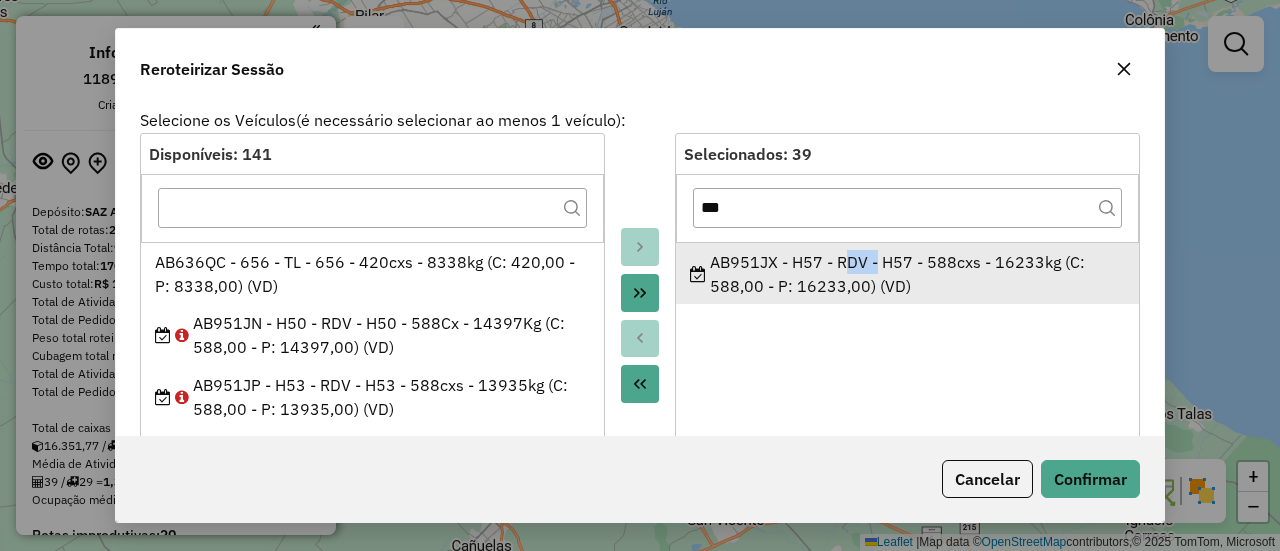 click on "AB951JX - H57 - RDV - H57 - 588cxs - 16233kg (C: 588,00 - P: 16233,00) (VD)" at bounding box center (908, 274) 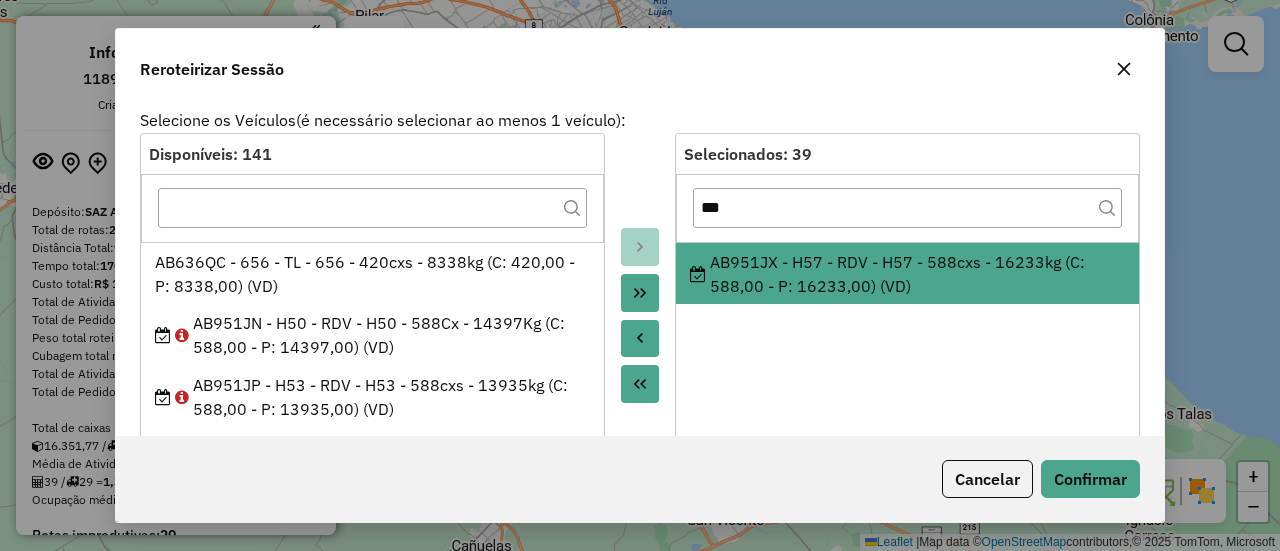 click 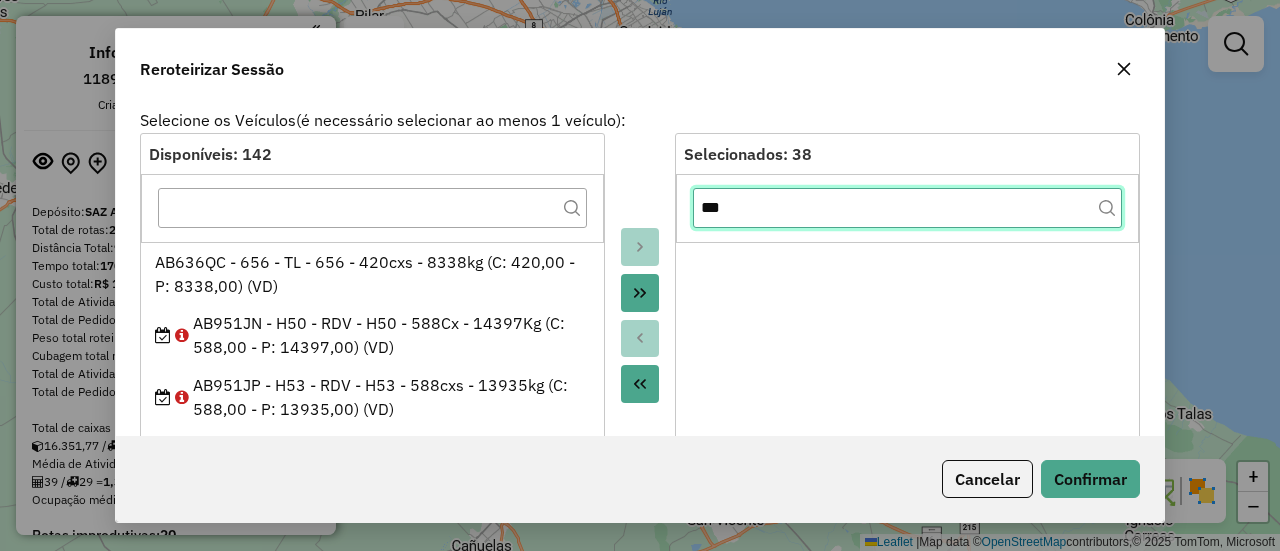 click on "***" 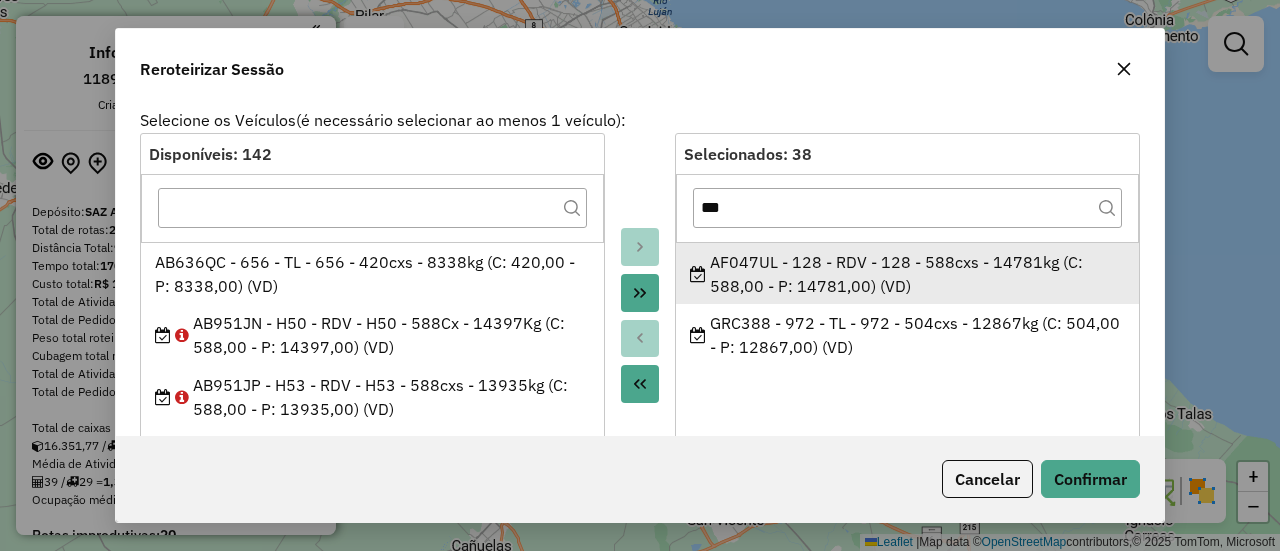 click on "AF047UL - 128 - RDV - 128 - 588cxs - 14781kg (C: 588,00 - P: 14781,00) (VD)" at bounding box center [908, 274] 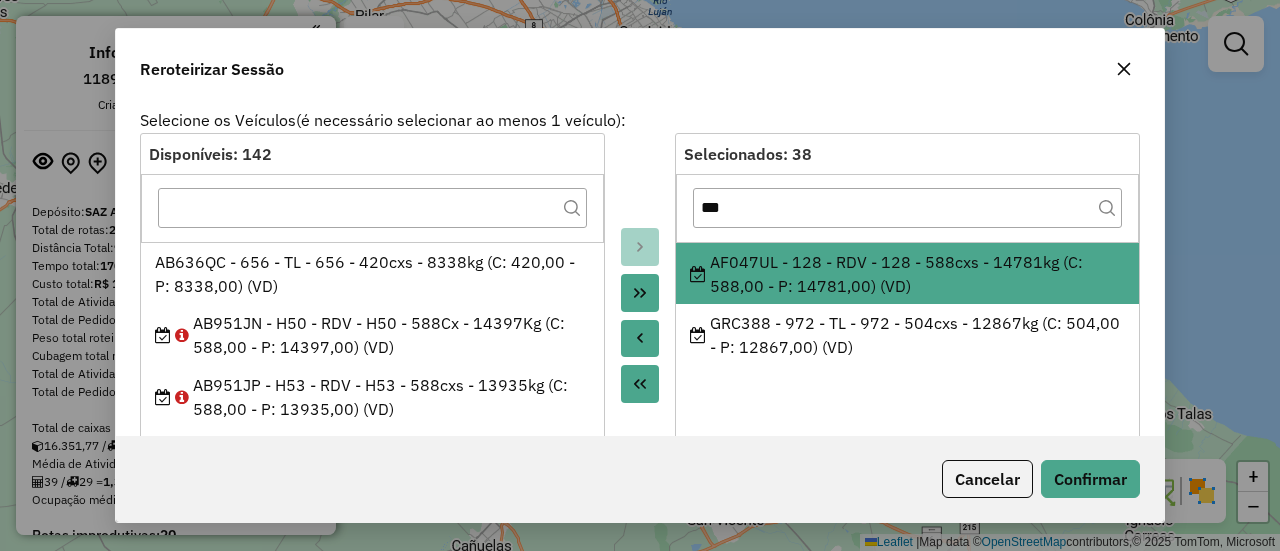 click 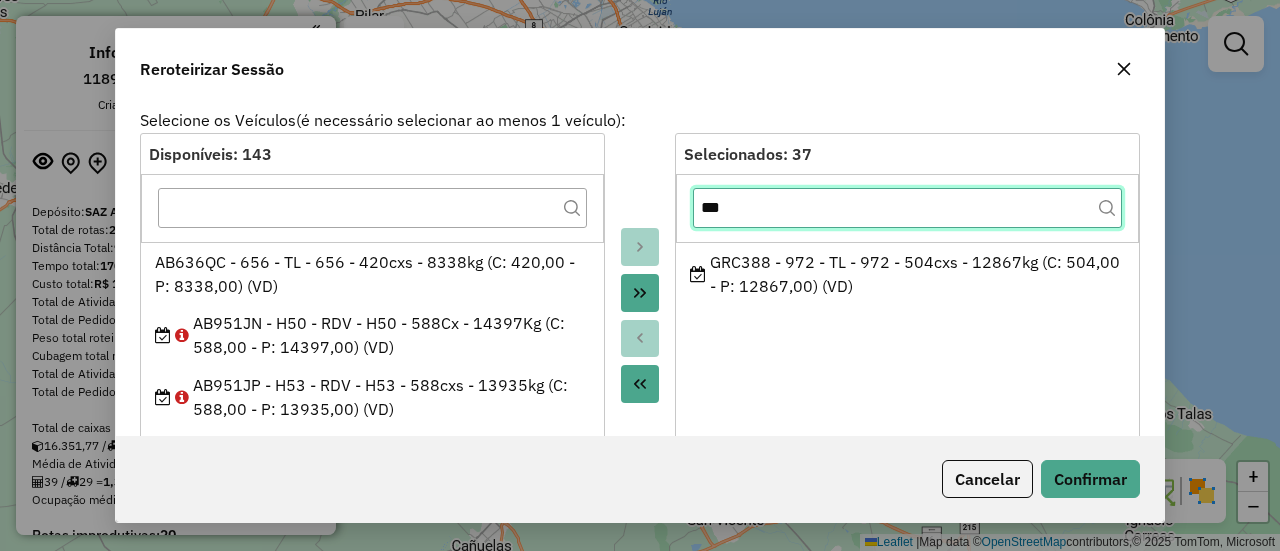 click on "***" 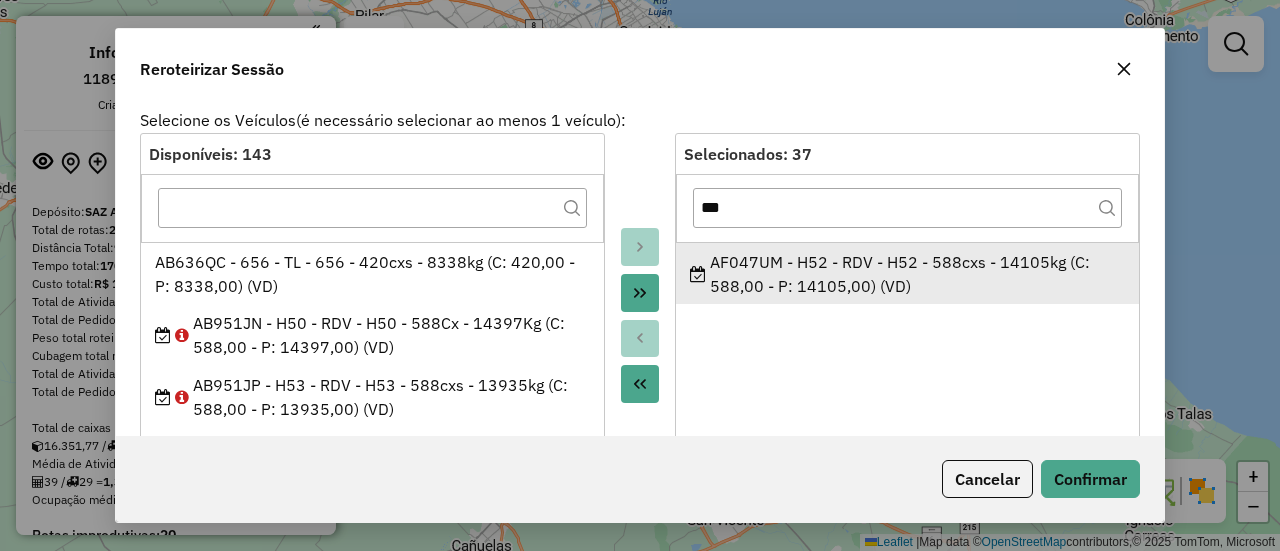 click on "AF047UM - H52 - RDV - H52 - 588cxs - 14105kg (C: 588,00 - P: 14105,00) (VD)" at bounding box center (908, 274) 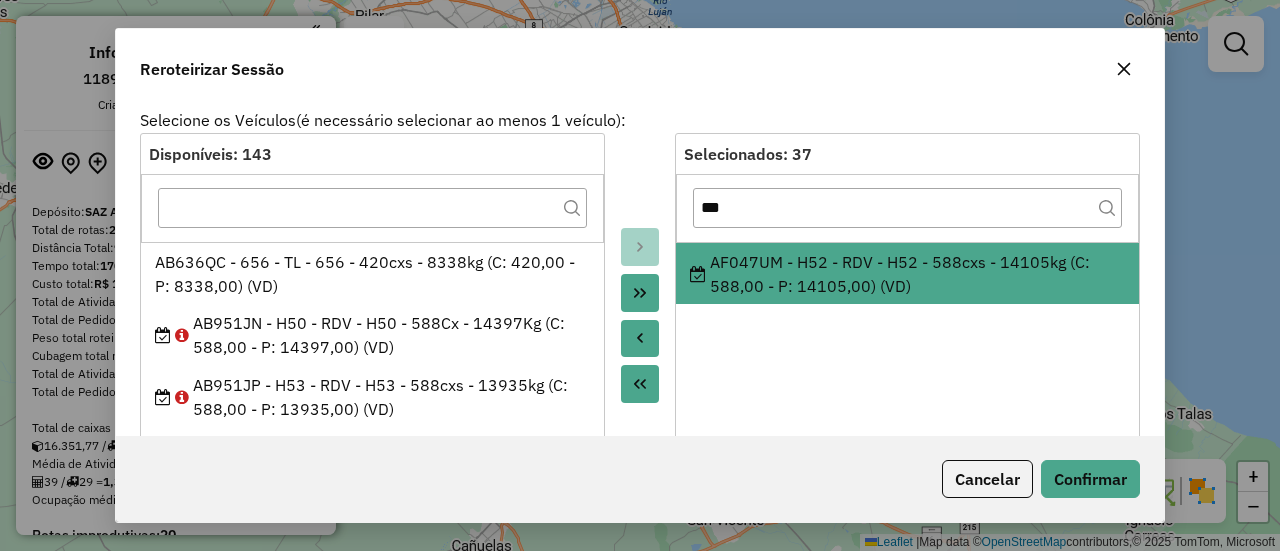 click 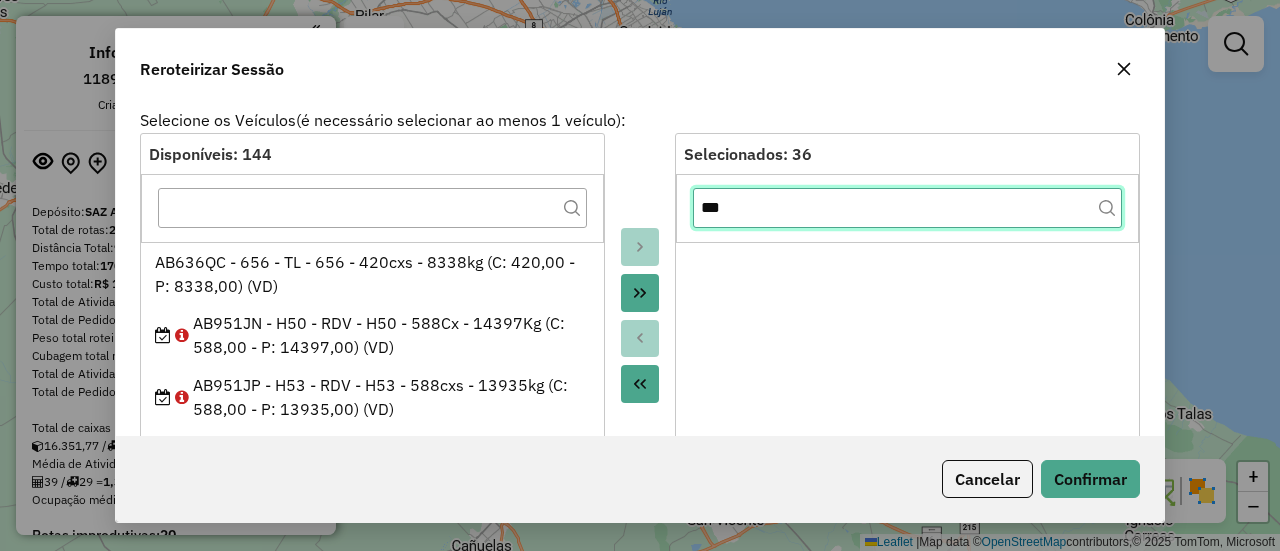 click on "***" 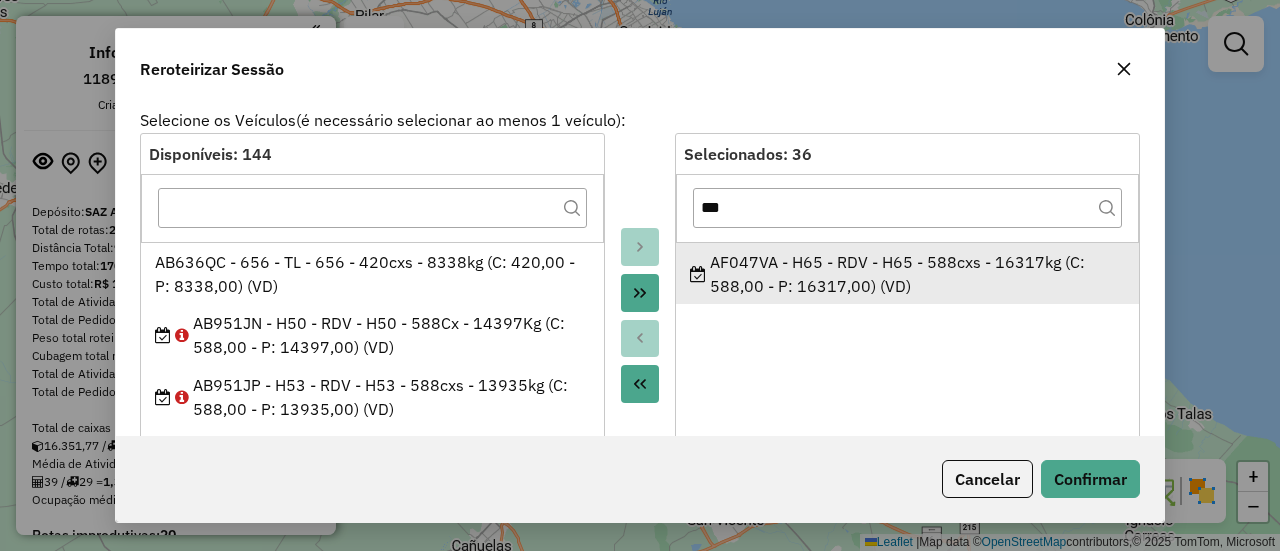 click on "AF047VA - H65 - RDV - H65 - 588cxs - 16317kg (C: 588,00 - P: 16317,00) (VD)" at bounding box center (908, 274) 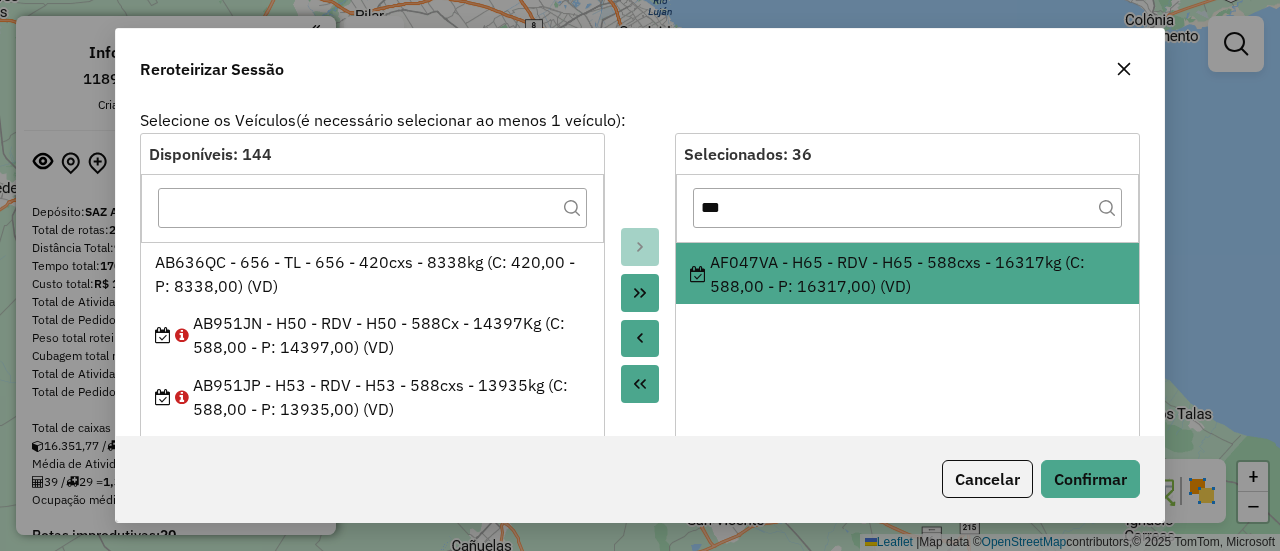 click 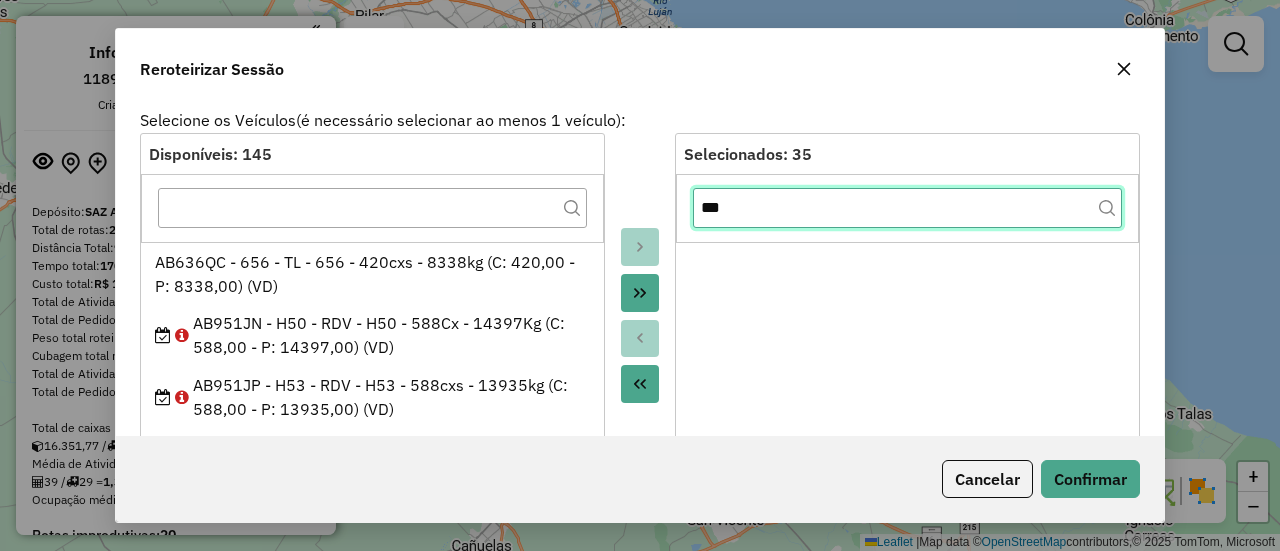 click on "***" 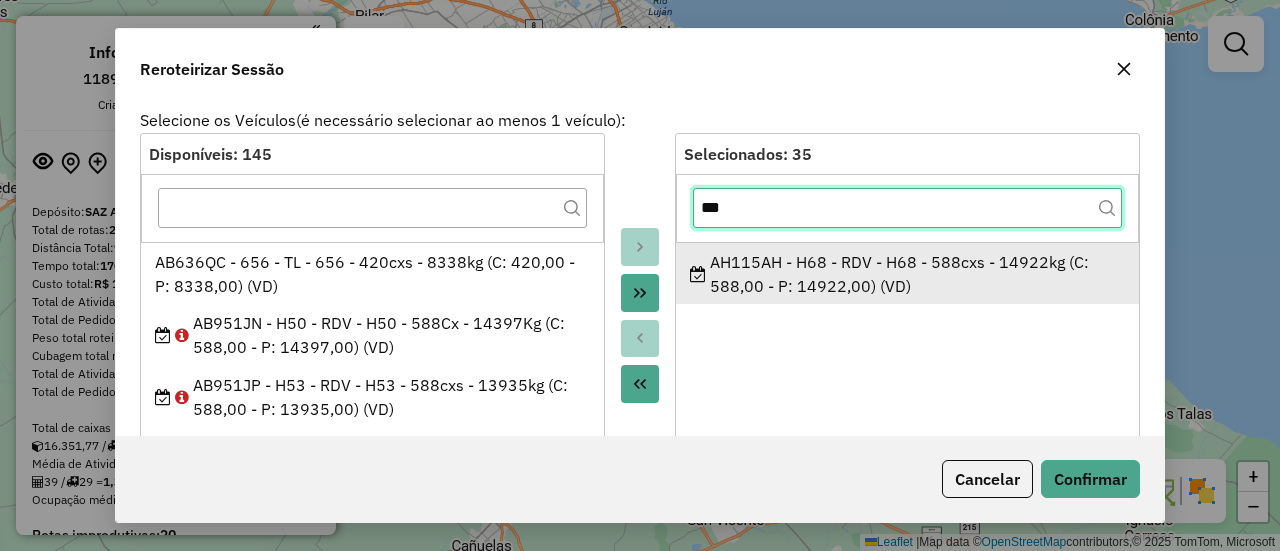 type on "***" 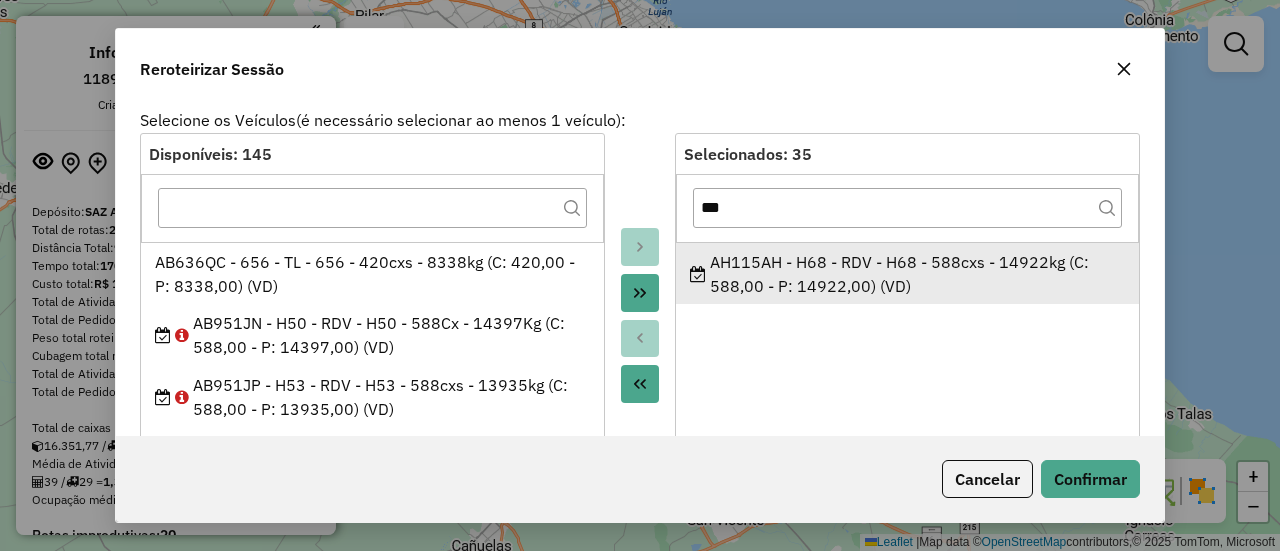 click on "AH115AH - H68 - RDV - H68 - 588cxs - 14922kg (C: 588,00 - P: 14922,00) (VD)" at bounding box center [908, 274] 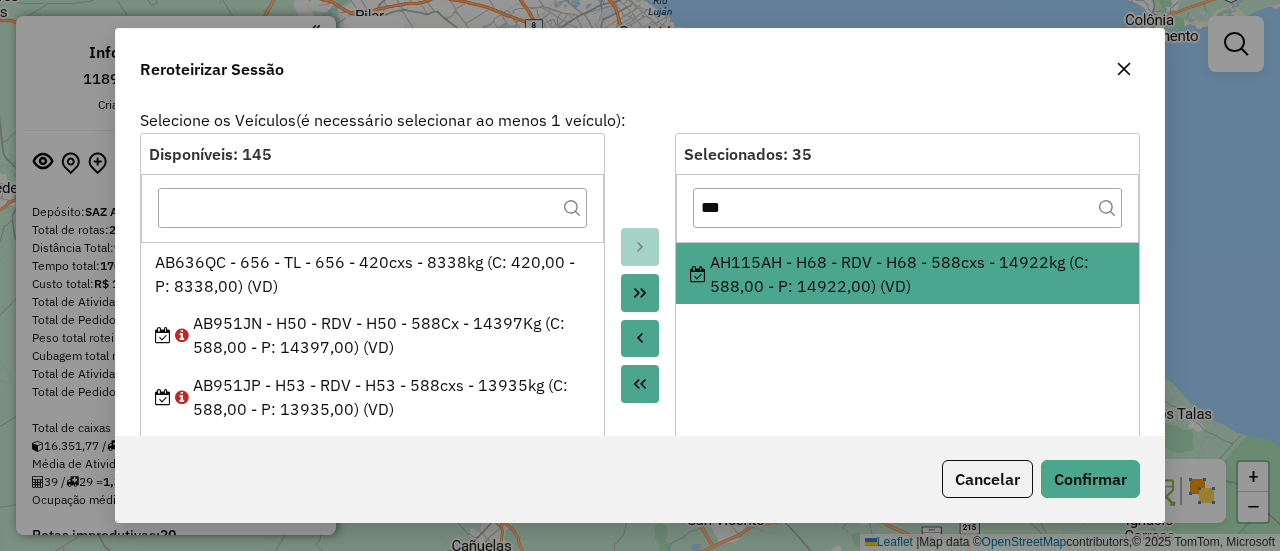 click 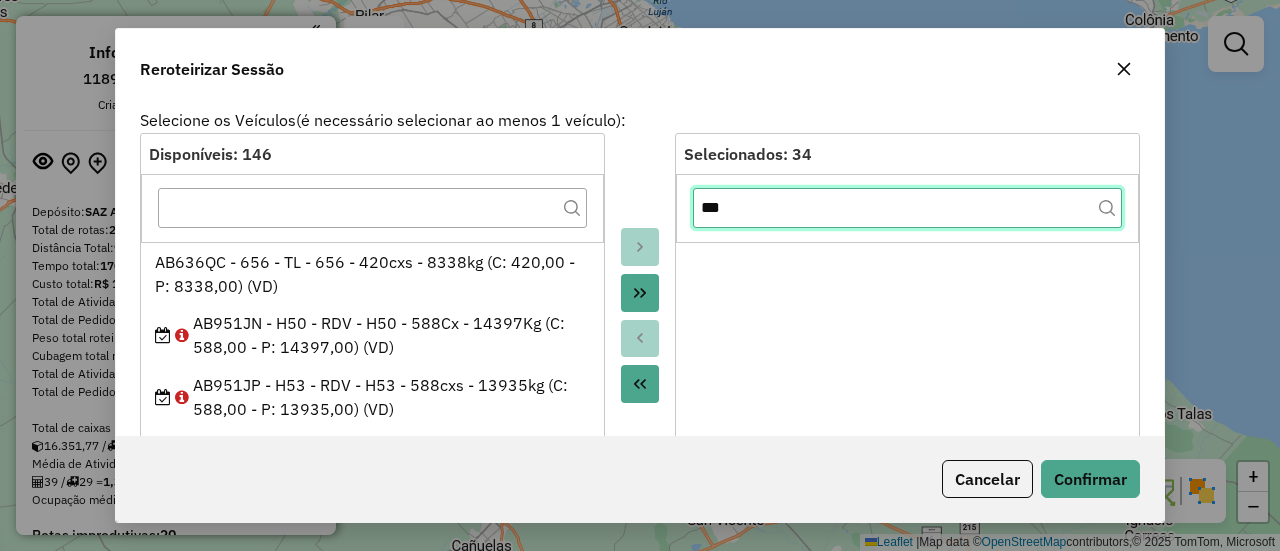 click on "***" 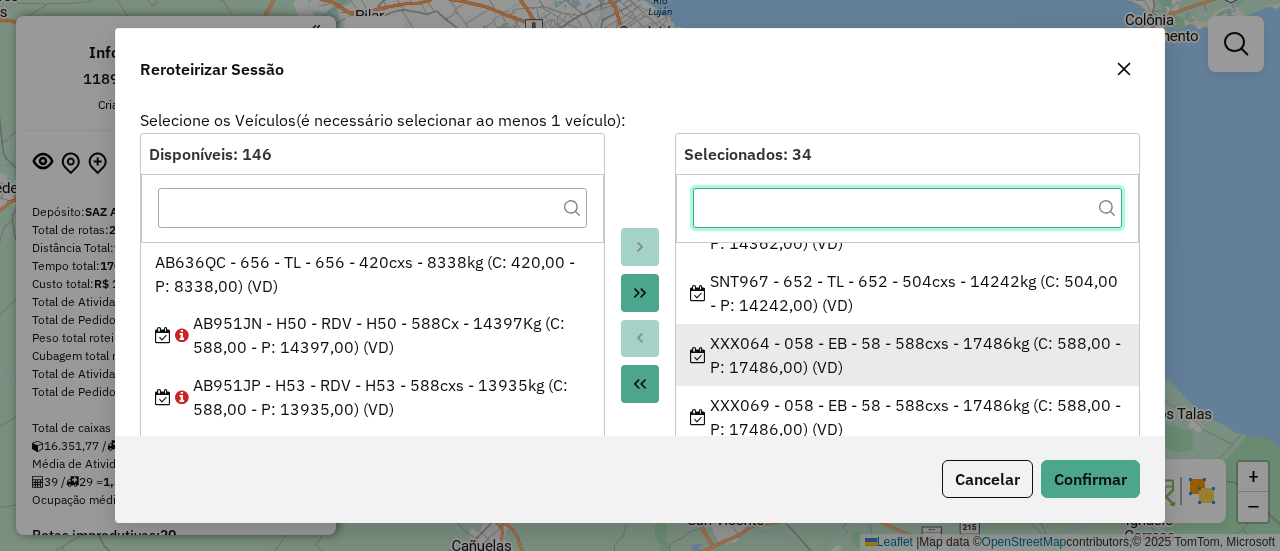scroll, scrollTop: 1858, scrollLeft: 0, axis: vertical 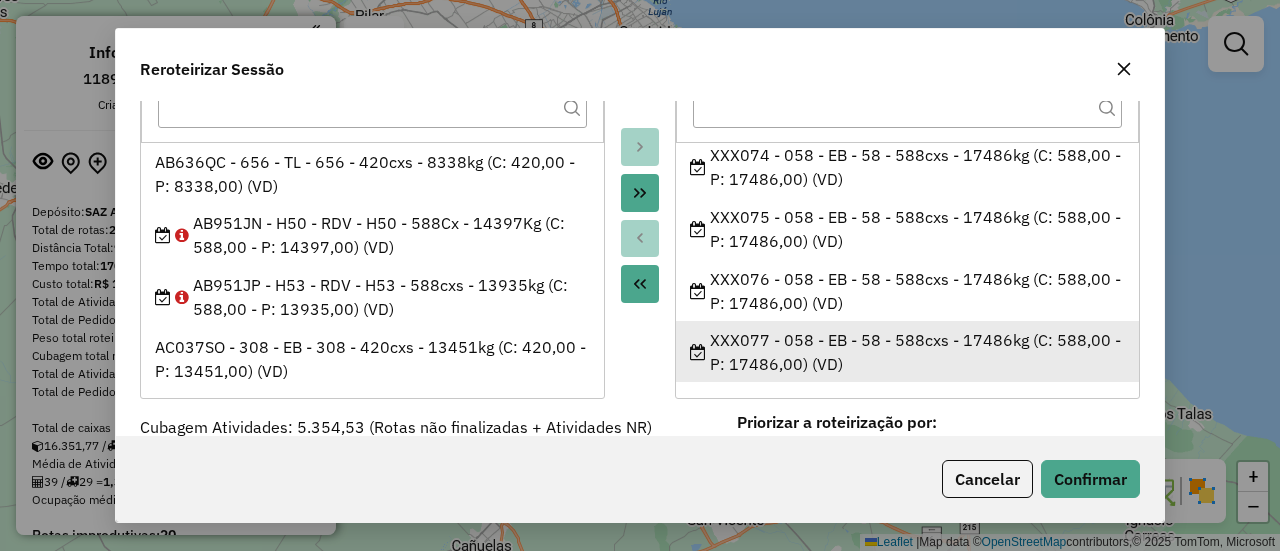 click on "AA644TT - OM2 - TOL - OM2 - 504cxs - 10520kg (C: 504,00 - P: 10520,00) (VD)   AA706BM - OM7 - TOL - OM7 - 504cxs - 10504kg (C: 504,00 - P: 10504,00) (VD)   AE627ET - OM5 - TOL - OM5 - 588cxs - 15702g (C: 588,00 - P: 15702,00) (VD)   AF047UT - H59 - RDV - H59 - 588cxs - 13801kg (C: 588,00 - P: 13801,00) (VD)   AF047VE - H66 - RDV - H66 - 588cxs - 15208kg (C: 588,00 - P: 15208,00) (VD)   AF338ZC - OM4 - TOL - OM4 - 502cxs - 10192kg (C: 502,00 - P: 10192,00) (VD)   AF506HS - O10 - TOL - O10 - 504cxs - 10220kg (C: 504,00 - P: 10220,00) (VD)   AH155AI - 145 - RDV - 145 - 588cxs - 14660kg (C: 588,00 - P: 14660,00) (VD)   AH155AJ - H64 - RDV - H64 - 588cxs - 14480kg (C: 588,00 - P: 14480,00) (VD)   CBB771 - L79 - TL - L79 - 504cxs - 9912kg (C: 504,00 - P: 9912,00) (VD)   FUU676 - ST5 - ST - ST5 - 588cxs - 10916kg (C: 588,00 - P: 10916,00) (VD)   FUU680 - ST2 - ST - ST2 - 588cxs - 11139kg (C: 588,00 - P: 11139,00) (VD)   GMA778 - H54 - RDV - H54 - 588cxs - 15643Kg (C: 588,00 - P: 15643,00) (VD)" at bounding box center (907, 262) 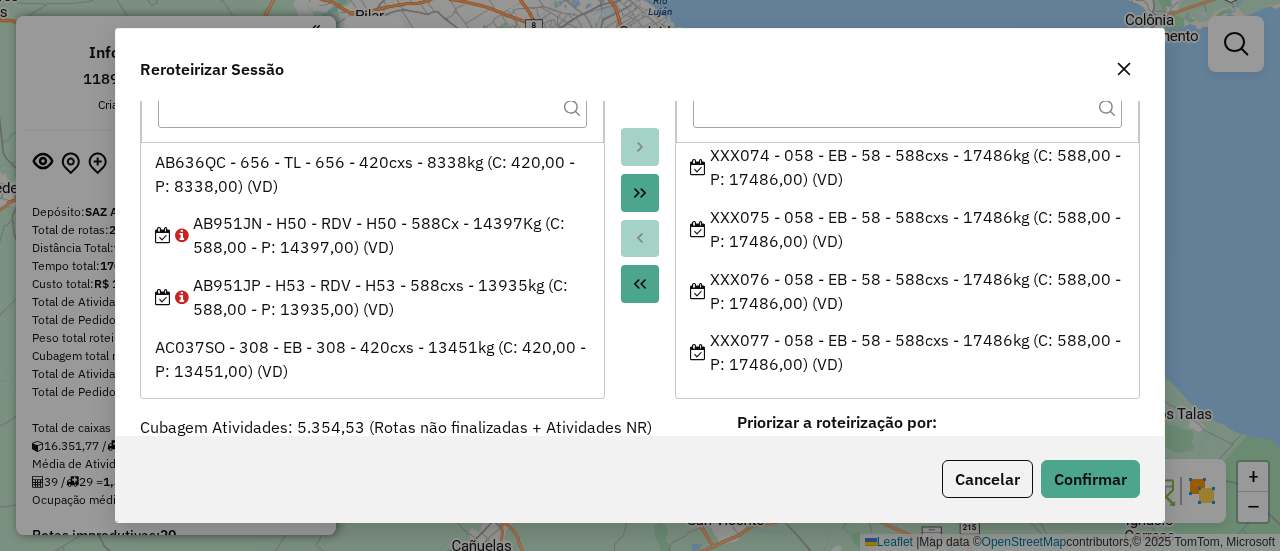 scroll, scrollTop: 0, scrollLeft: 0, axis: both 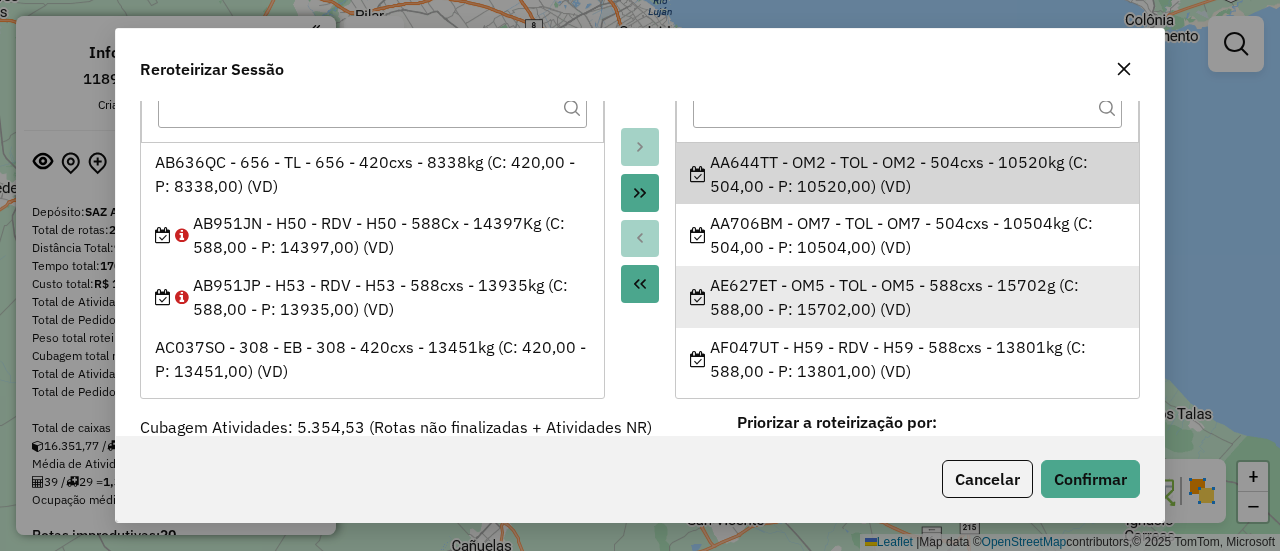 click on "AE627ET - OM5 - TOL - OM5 - 588cxs - 15702g (C: 588,00 - P: 15702,00) (VD)" at bounding box center (908, 297) 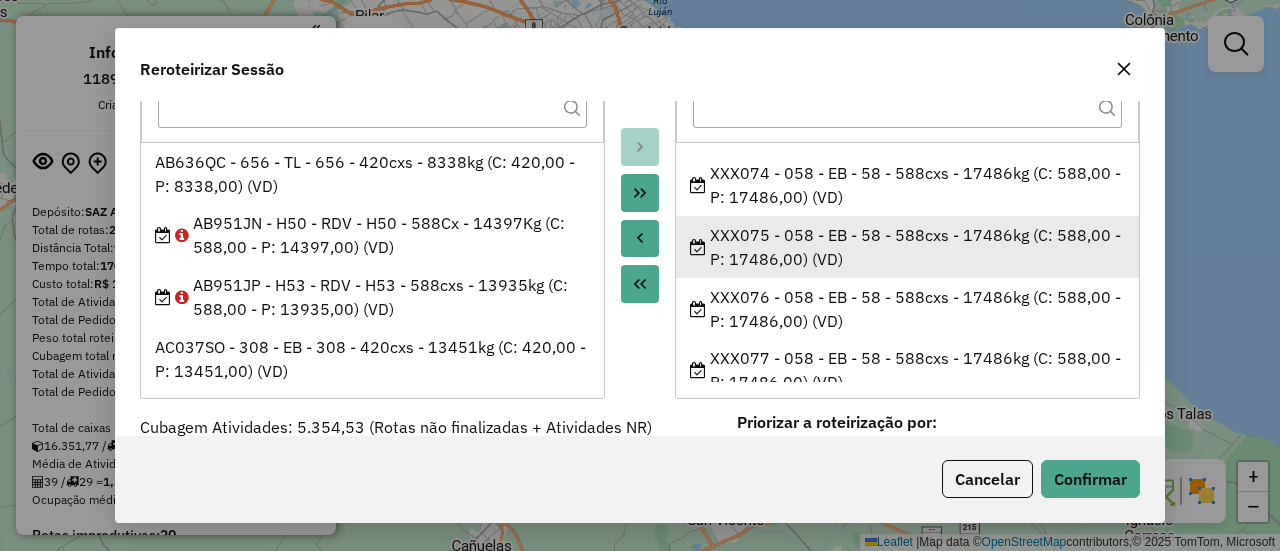 scroll, scrollTop: 1858, scrollLeft: 0, axis: vertical 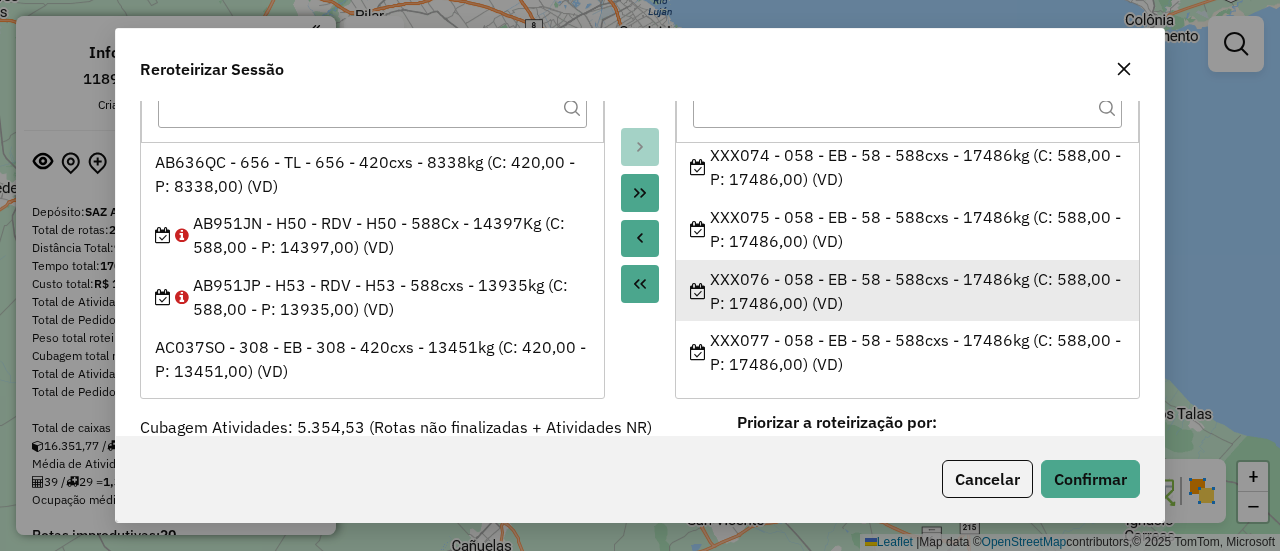 click on "XXX076 - 058 - EB - 58 - 588cxs - 17486kg (C: 588,00 - P: 17486,00) (VD)" at bounding box center [908, 291] 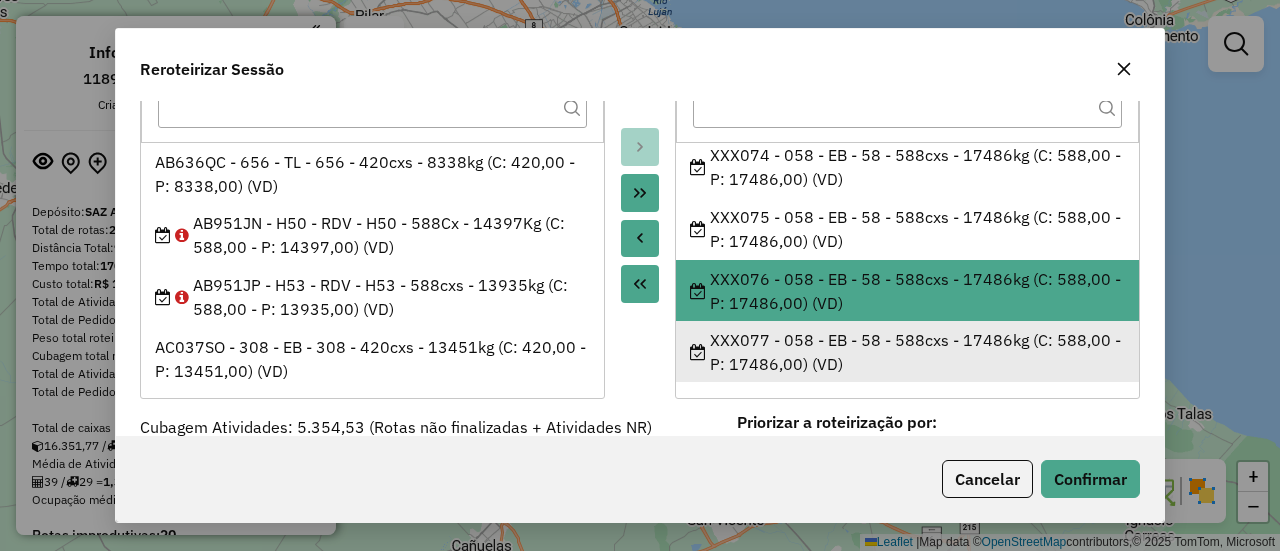 click on "XXX077 - 058 - EB - 58 - 588cxs - 17486kg (C: 588,00 - P: 17486,00) (VD)" at bounding box center (908, 352) 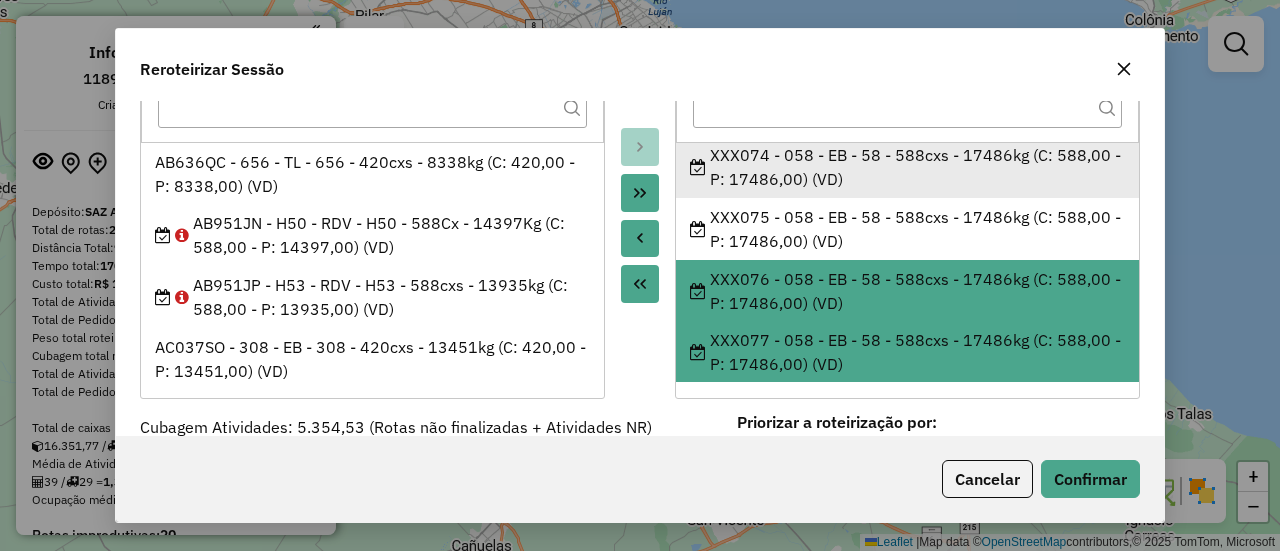 drag, startPoint x: 890, startPoint y: 229, endPoint x: 903, endPoint y: 152, distance: 78.08969 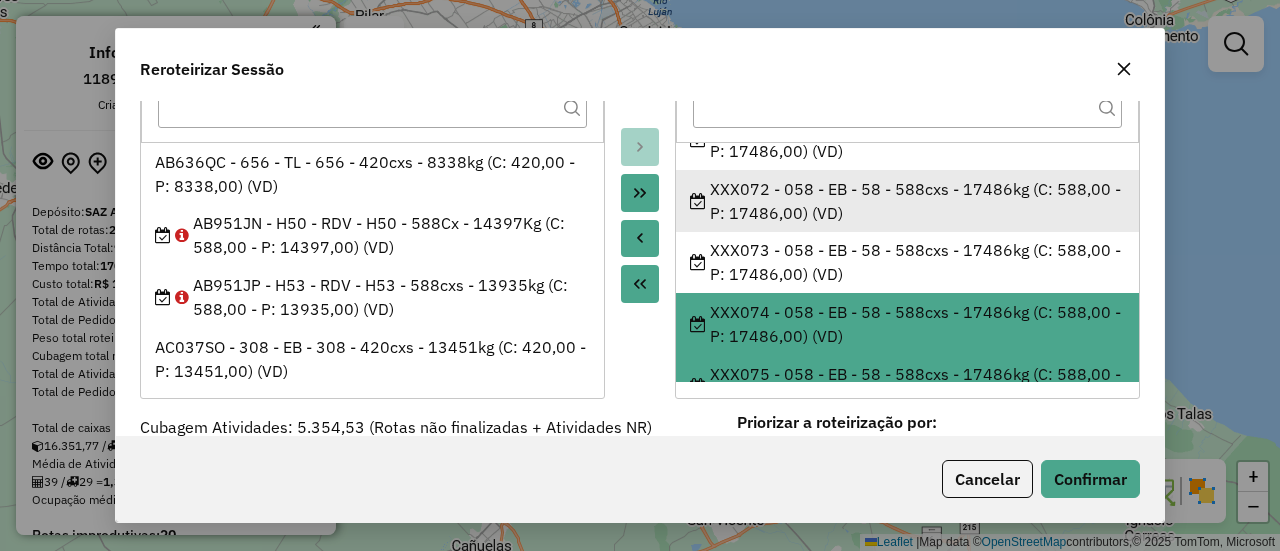scroll, scrollTop: 1658, scrollLeft: 0, axis: vertical 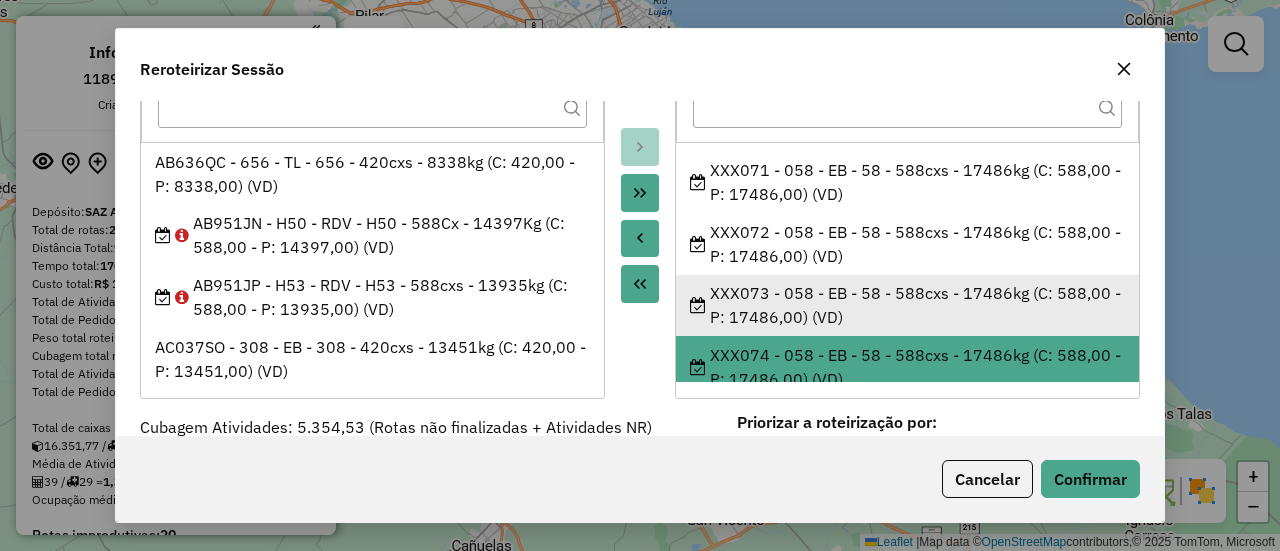 click on "XXX073 - 058 - EB - 58 - 588cxs - 17486kg (C: 588,00 - P: 17486,00) (VD)" at bounding box center (908, 305) 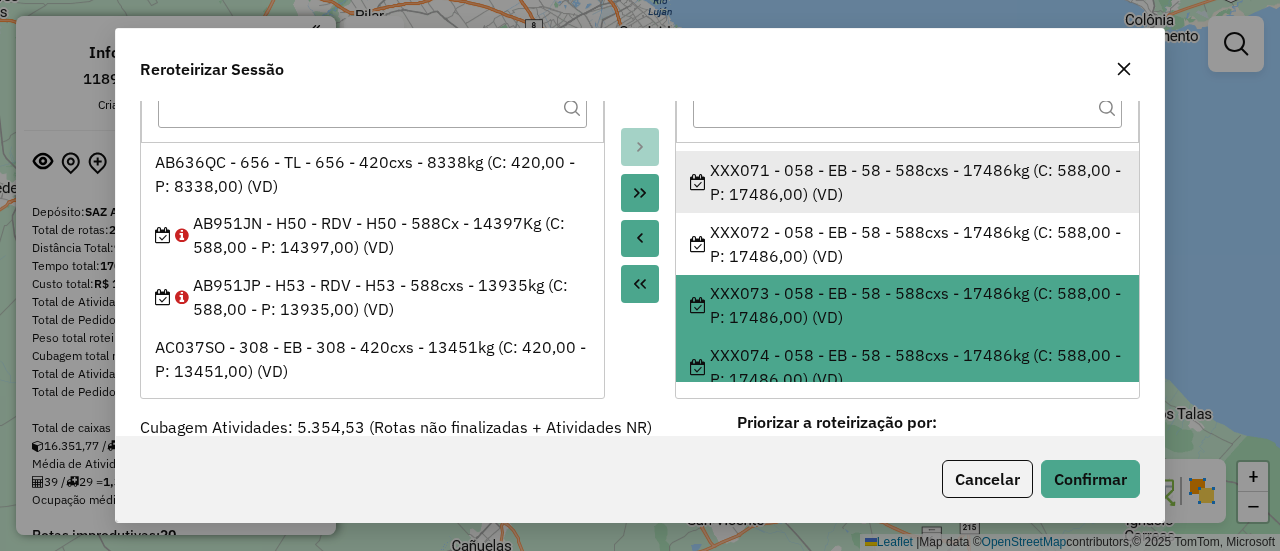 drag, startPoint x: 879, startPoint y: 245, endPoint x: 882, endPoint y: 193, distance: 52.086468 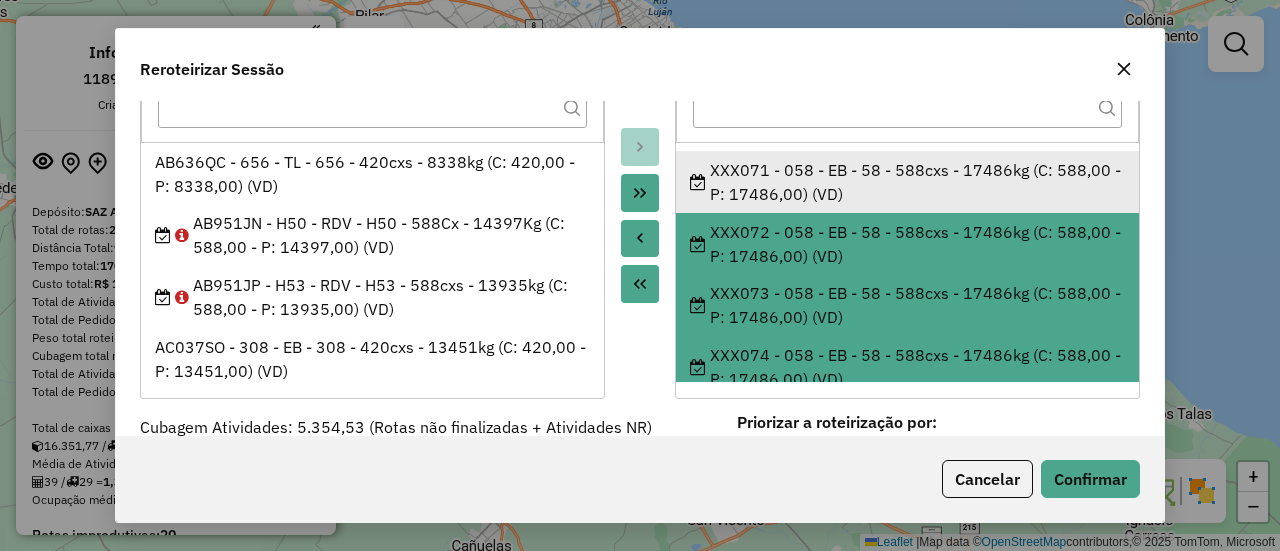 click on "XXX071 - 058 - EB - 58 - 588cxs - 17486kg (C: 588,00 - P: 17486,00) (VD)" at bounding box center (908, 182) 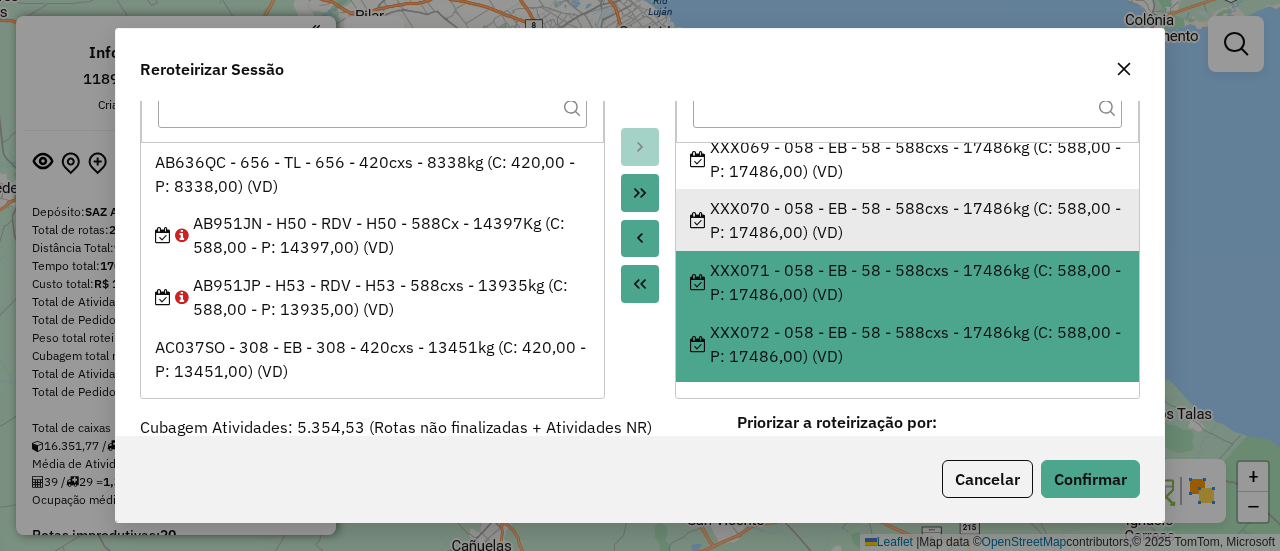 scroll, scrollTop: 1458, scrollLeft: 0, axis: vertical 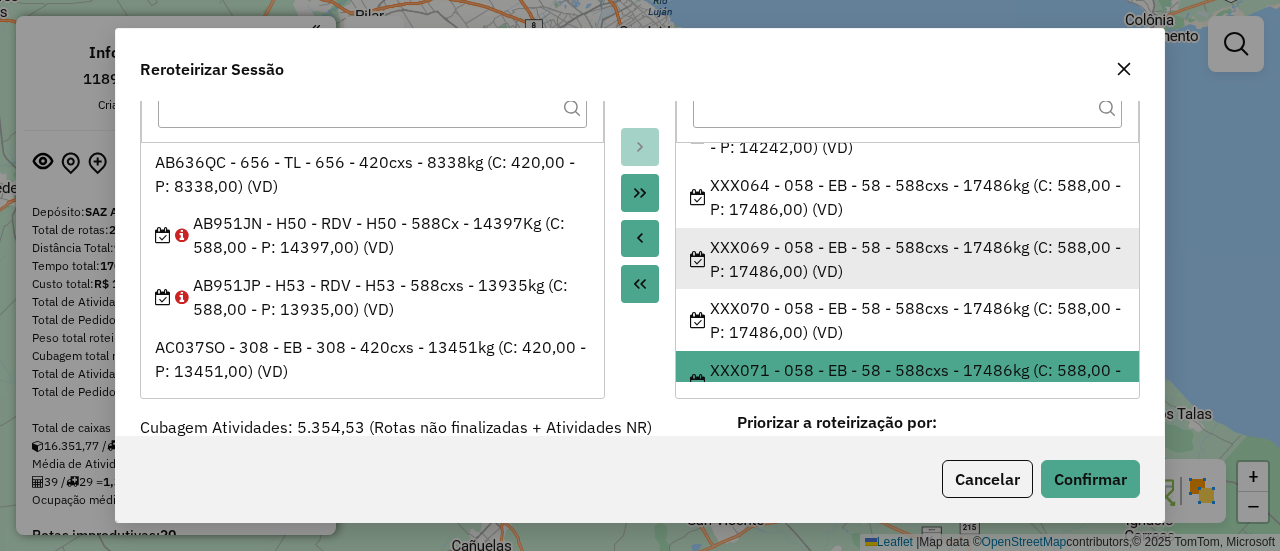 click on "XXX070 - 058 - EB - 58 - 588cxs - 17486kg (C: 588,00 - P: 17486,00) (VD)" at bounding box center [908, 320] 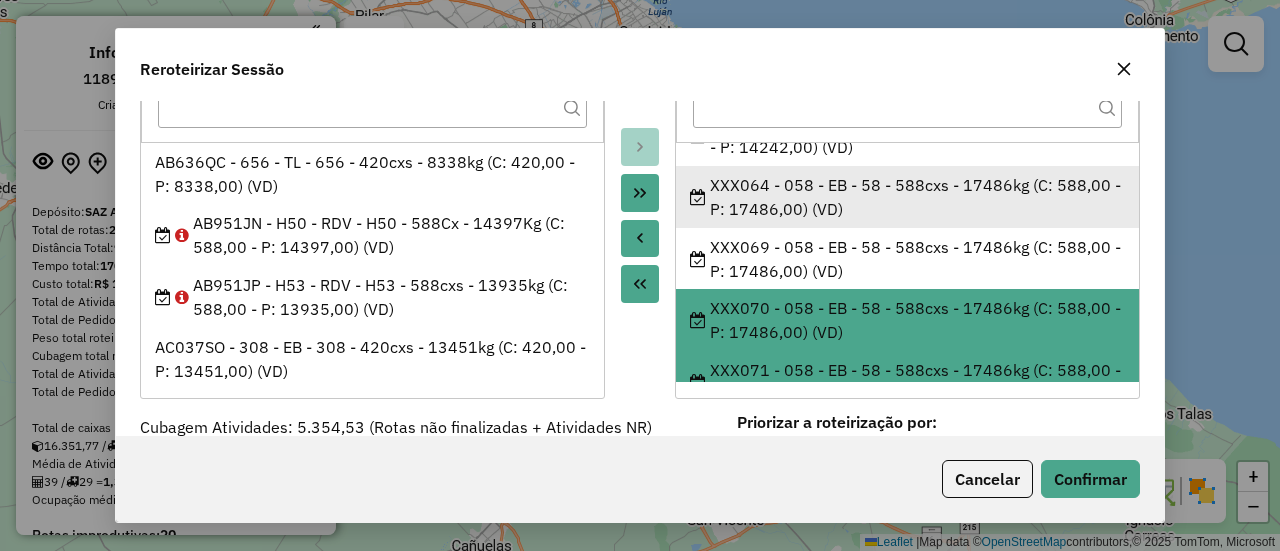 click on "XXX064 - 058 - EB - 58 - 588cxs - 17486kg (C: 588,00 - P: 17486,00) (VD)" at bounding box center [908, 197] 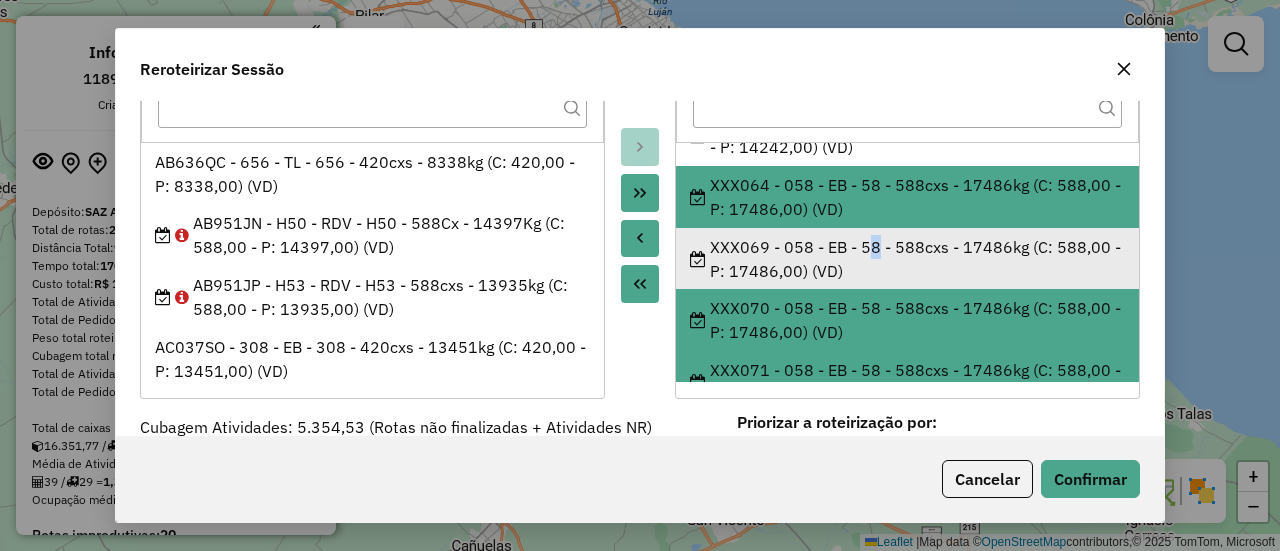 click on "XXX069 - 058 - EB - 58 - 588cxs - 17486kg (C: 588,00 - P: 17486,00) (VD)" at bounding box center [908, 259] 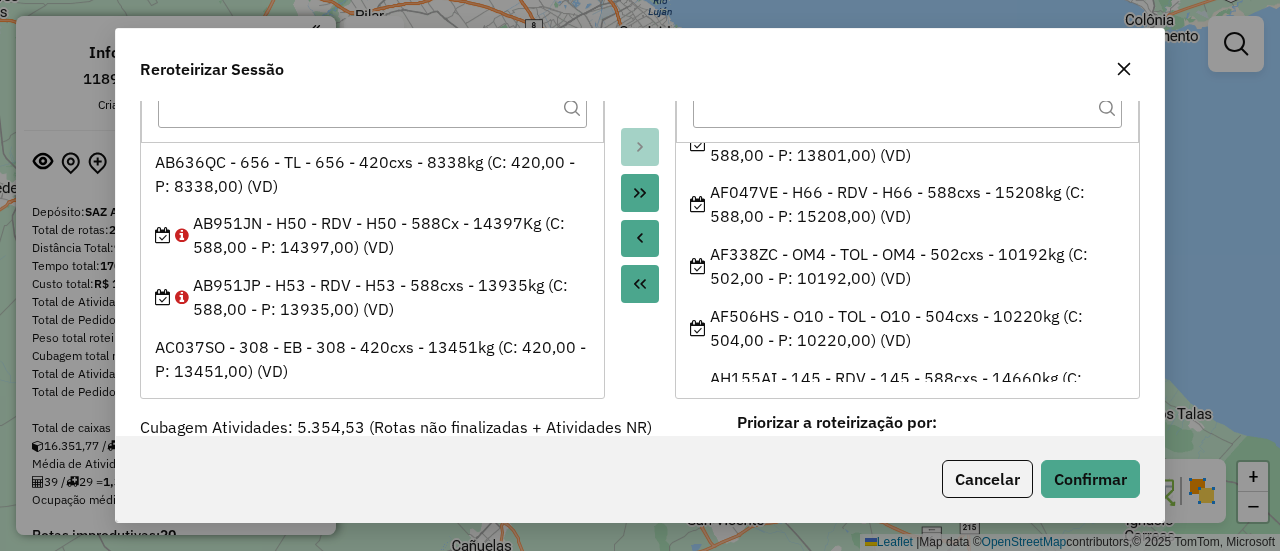 scroll, scrollTop: 0, scrollLeft: 0, axis: both 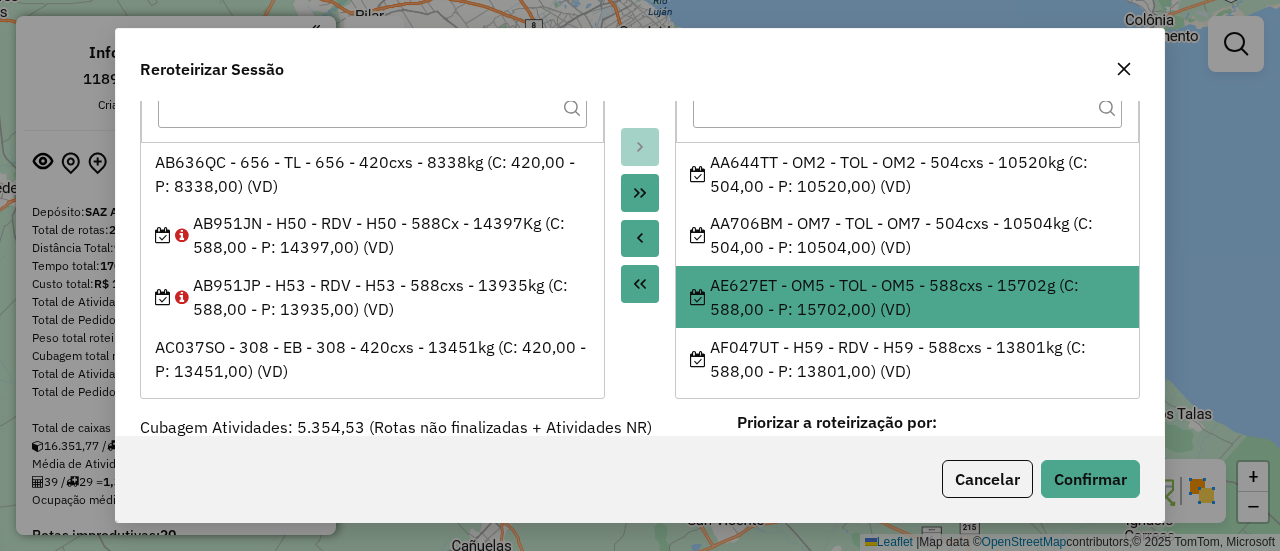 click on "AE627ET - OM5 - TOL - OM5 - 588cxs - 15702g (C: 588,00 - P: 15702,00) (VD)" at bounding box center (908, 297) 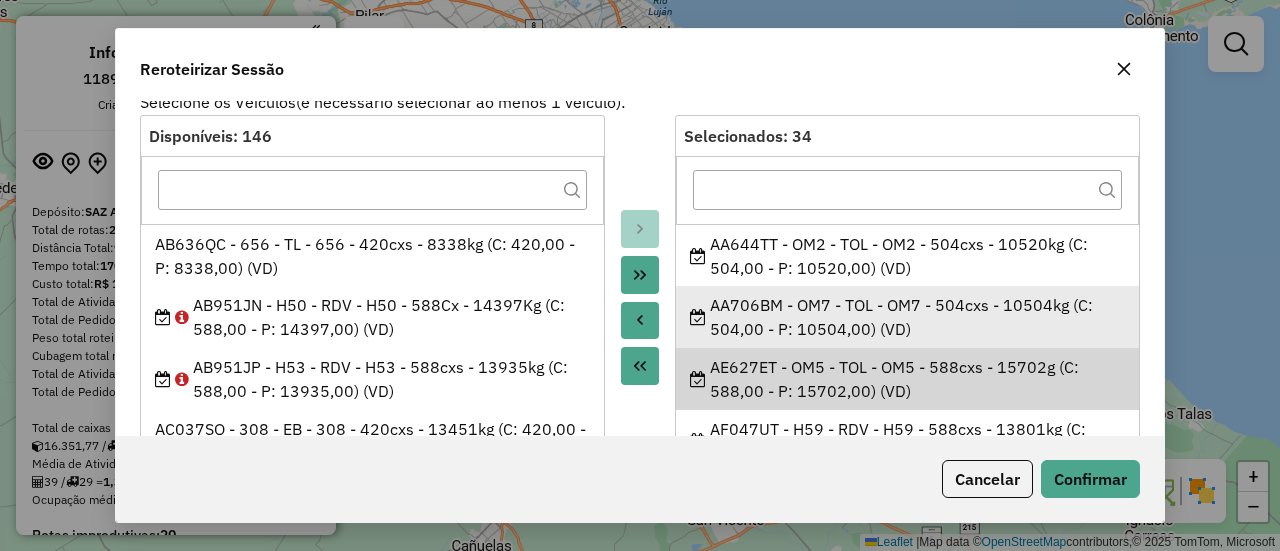 scroll, scrollTop: 0, scrollLeft: 0, axis: both 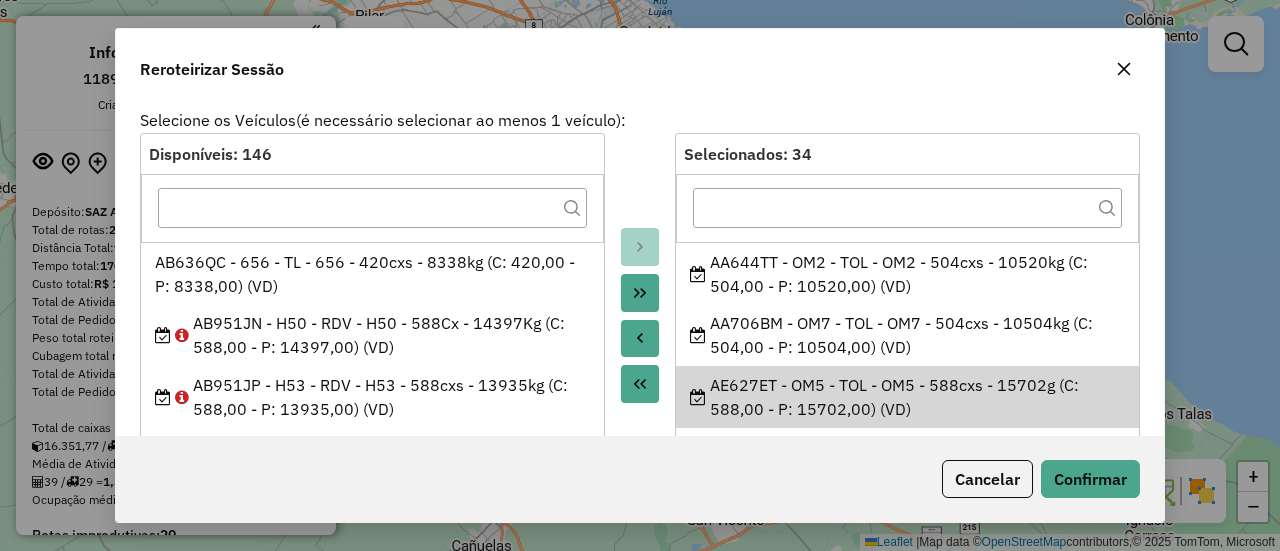 click 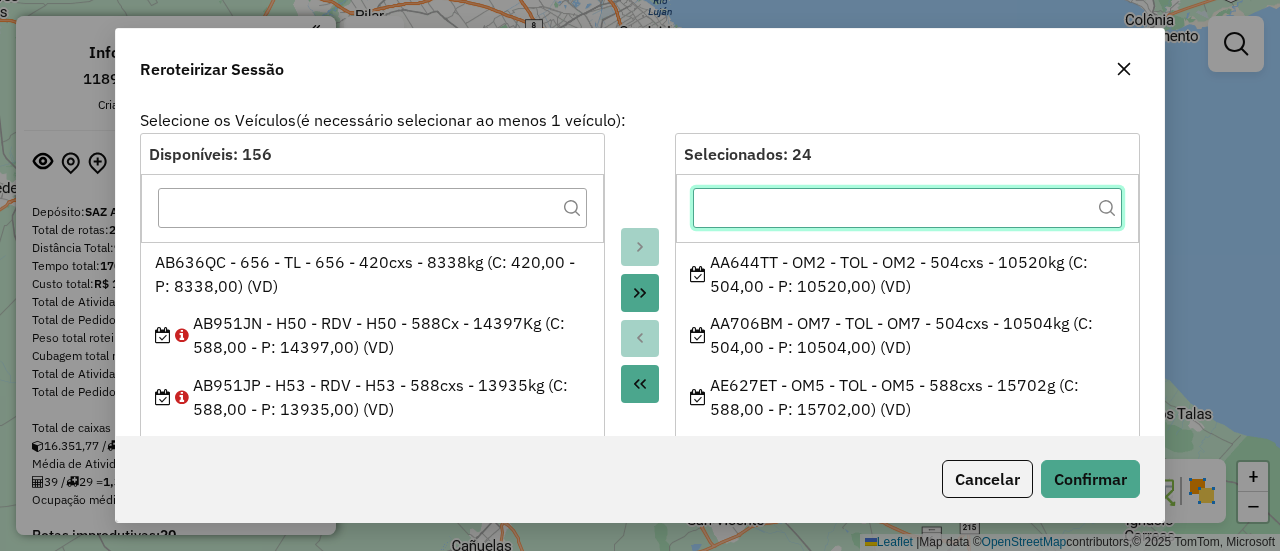 click 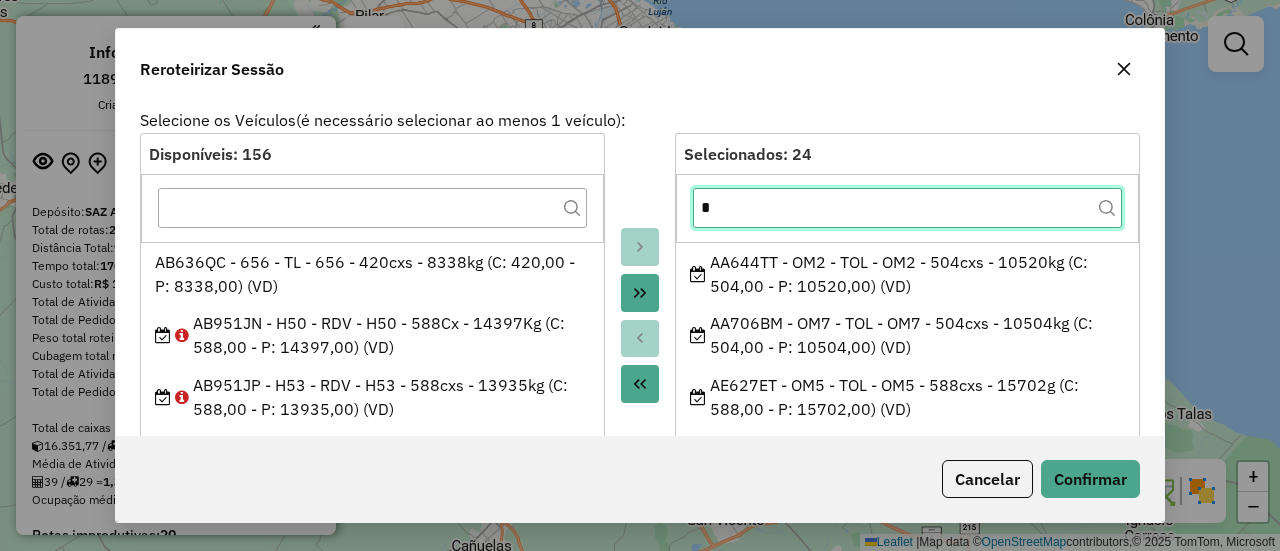 type on "**" 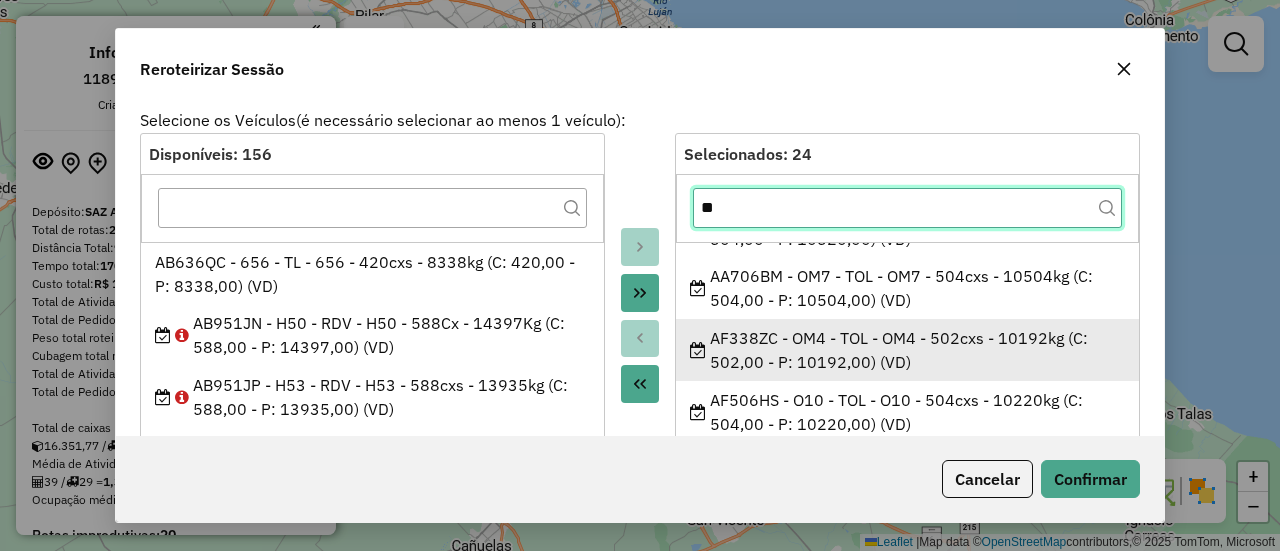 scroll, scrollTop: 69, scrollLeft: 0, axis: vertical 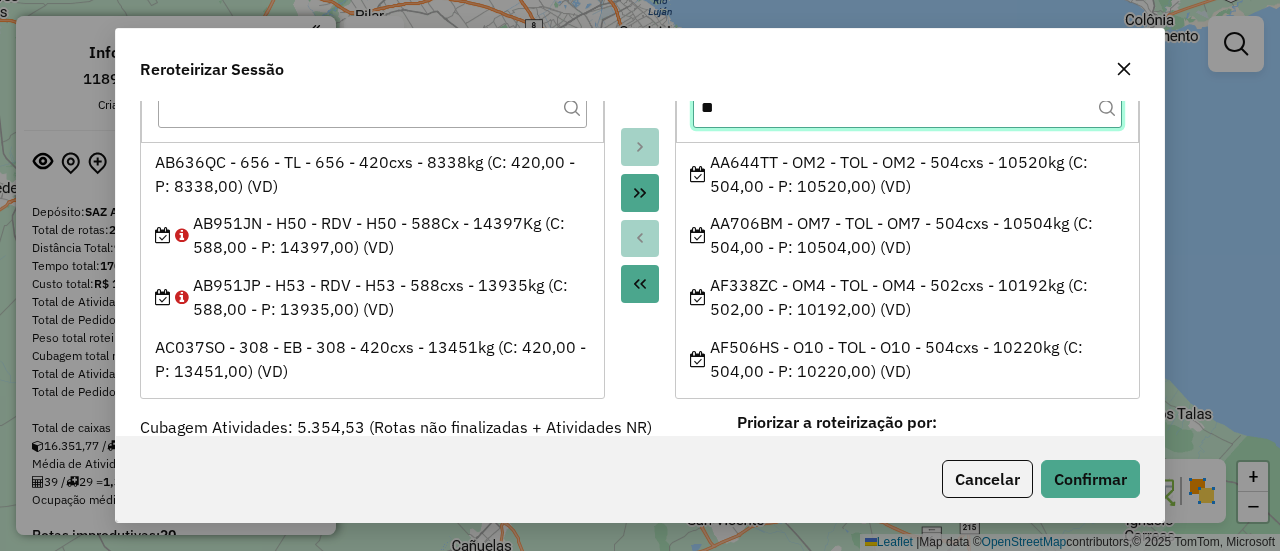 click on "**" 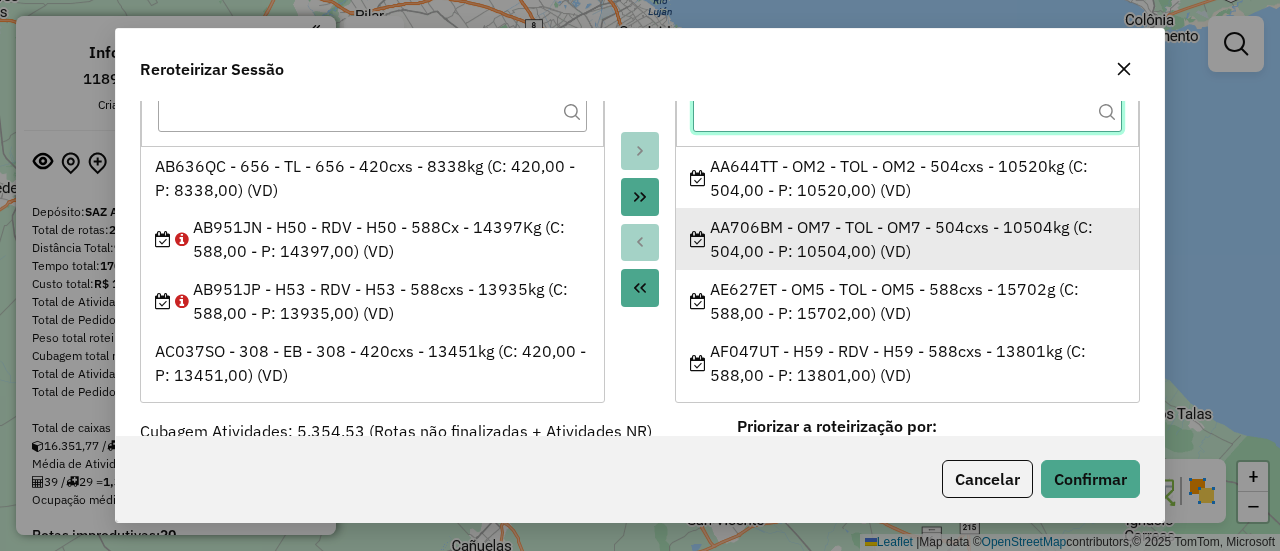 scroll, scrollTop: 0, scrollLeft: 0, axis: both 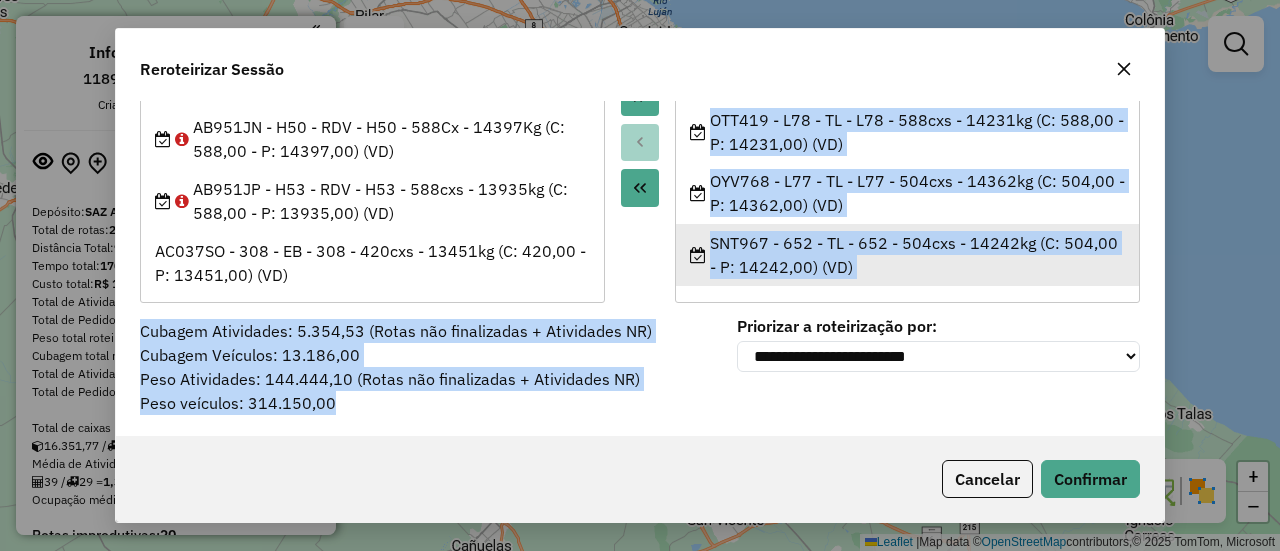 drag, startPoint x: 705, startPoint y: 253, endPoint x: 887, endPoint y: 263, distance: 182.27452 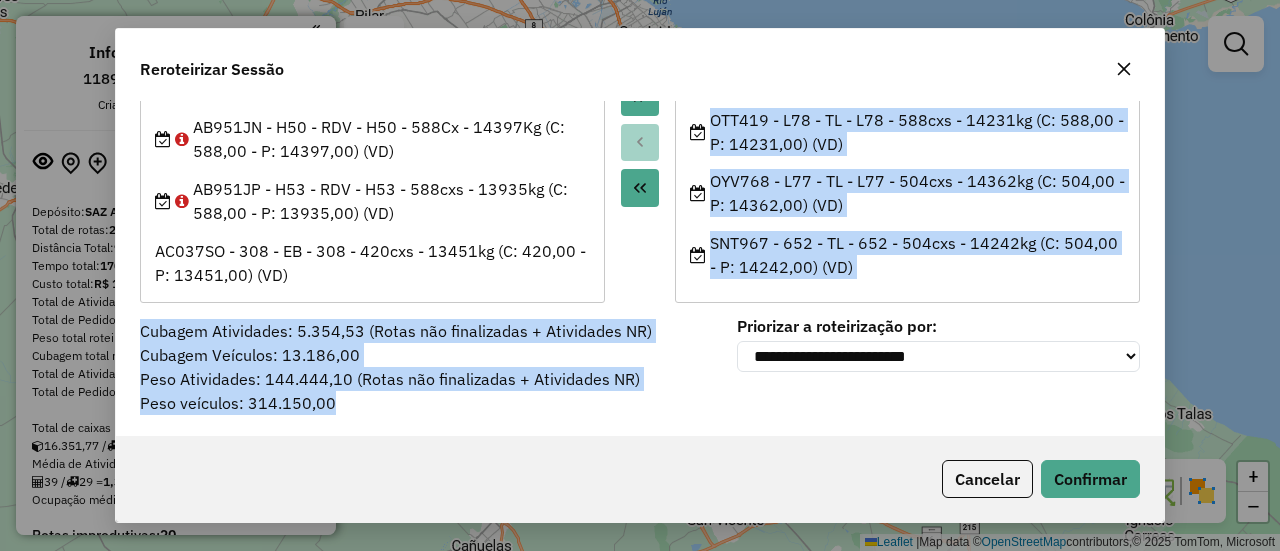 scroll, scrollTop: 0, scrollLeft: 0, axis: both 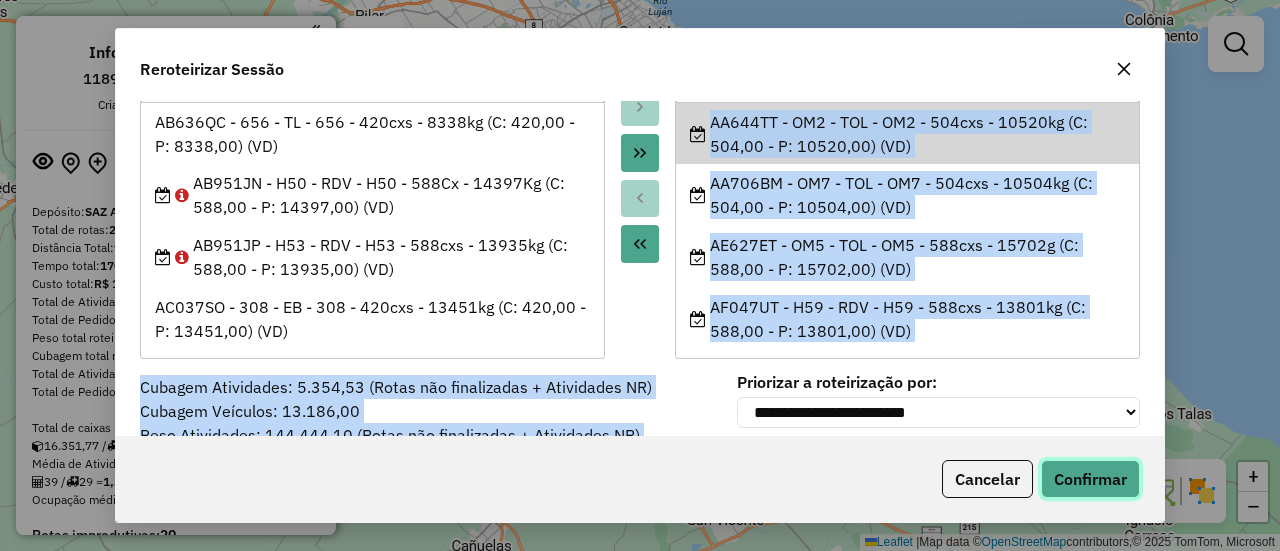 click on "Confirmar" 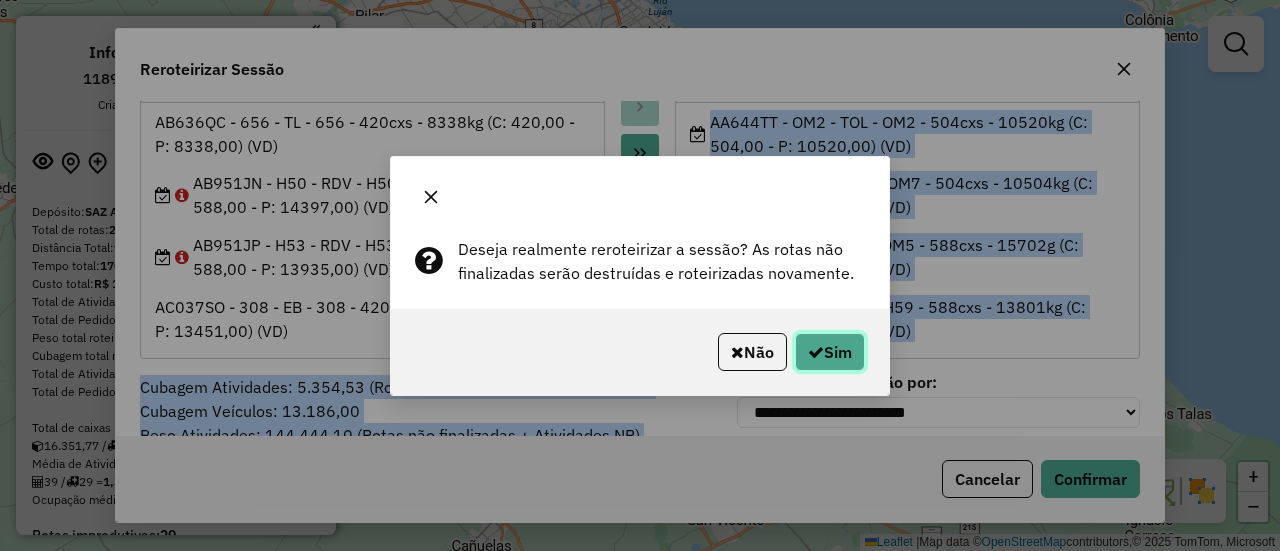 click on "Sim" 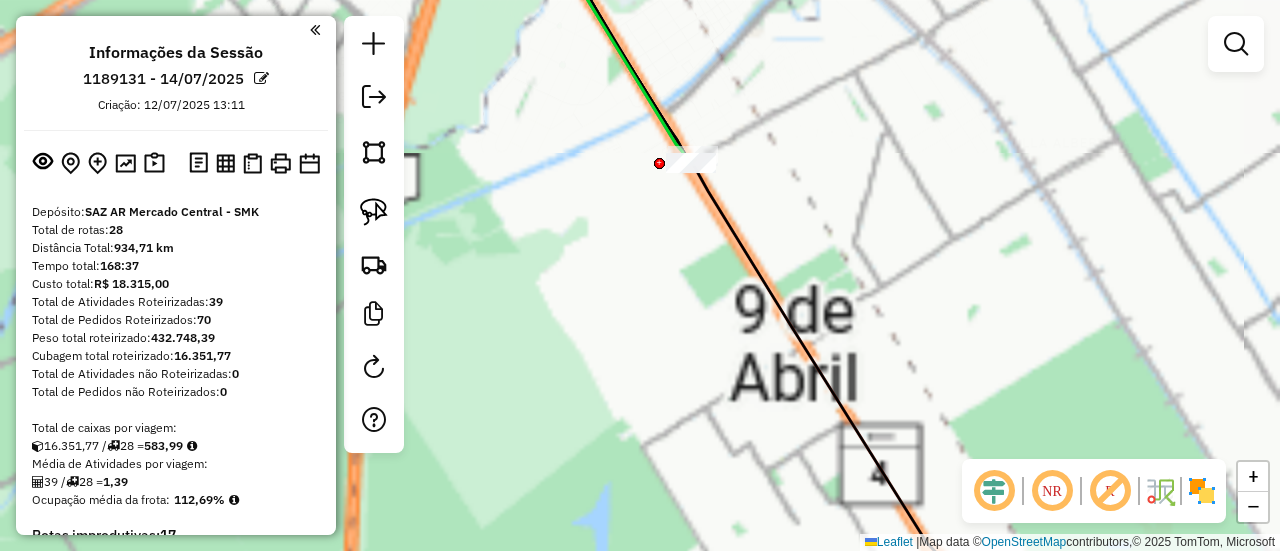 click on "Janela de atendimento Grade de atendimento Capacidade Transportadoras Veículos Cliente Pedidos  Rotas Selecione os dias de semana para filtrar as janelas de atendimento  Seg   Ter   Qua   Qui   Sex   Sáb   Dom  Informe o período da janela de atendimento: De: Até:  Filtrar exatamente a janela do cliente  Considerar janela de atendimento padrão  Selecione os dias de semana para filtrar as grades de atendimento  Seg   Ter   Qua   Qui   Sex   Sáb   Dom   Considerar clientes sem dia de atendimento cadastrado  Clientes fora do dia de atendimento selecionado Filtrar as atividades entre os valores definidos abaixo:  Peso mínimo:   Peso máximo:   Cubagem mínima:   Cubagem máxima:   De:   Até:  Filtrar as atividades entre o tempo de atendimento definido abaixo:  De:   Até:   Considerar capacidade total dos clientes não roteirizados Transportadora: Selecione um ou mais itens Tipo de veículo: Selecione um ou mais itens Veículo: Selecione um ou mais itens Motorista: Selecione um ou mais itens Nome: Rótulo:" 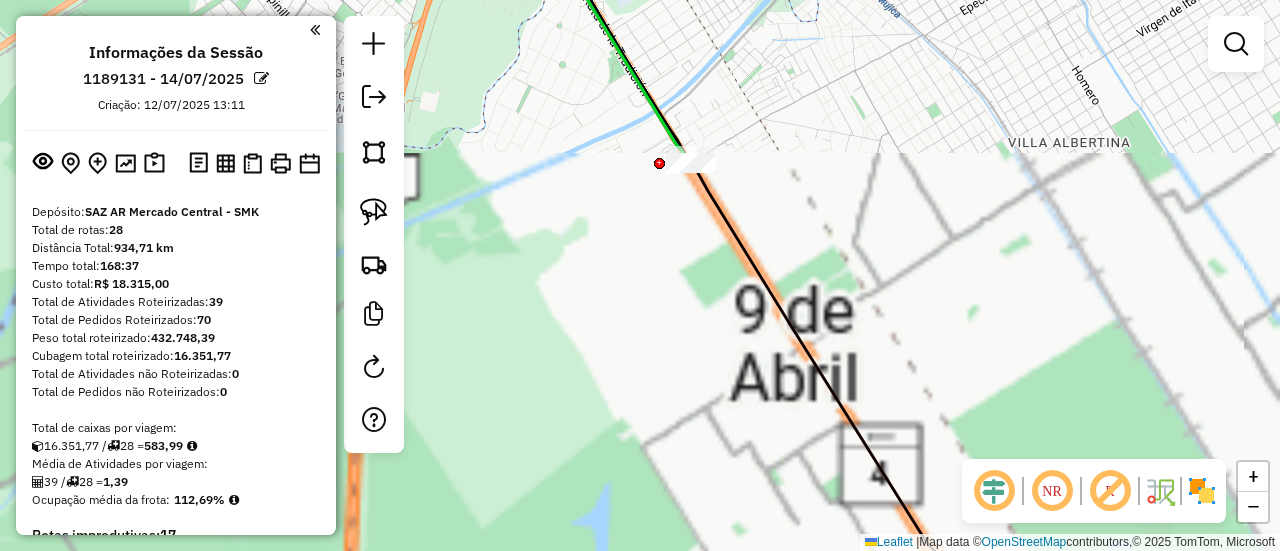 drag, startPoint x: 680, startPoint y: 207, endPoint x: 684, endPoint y: 253, distance: 46.173584 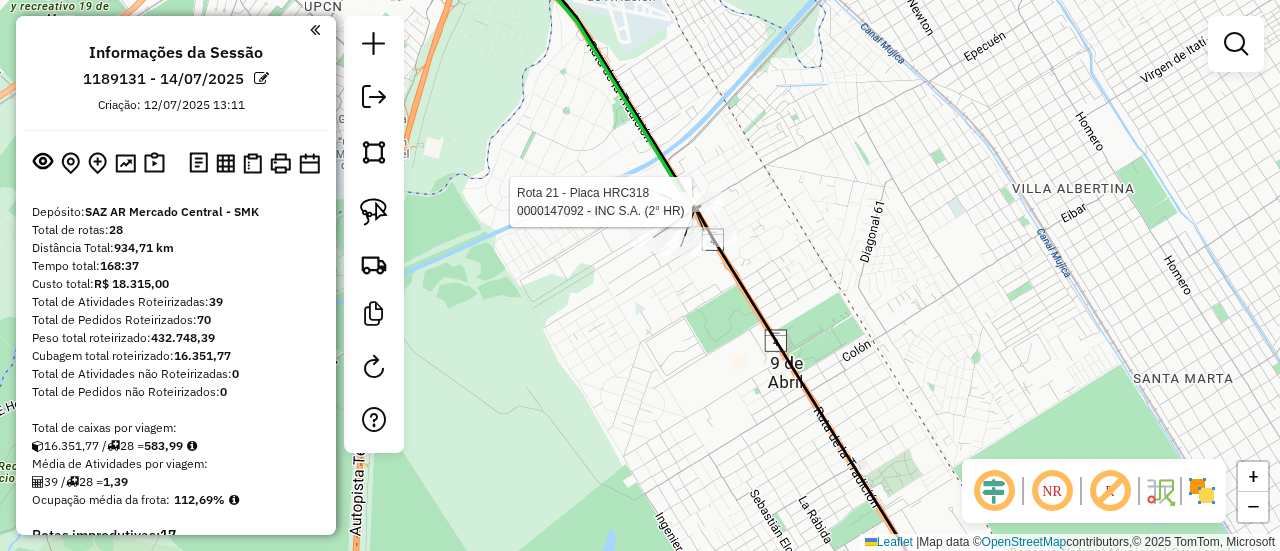 select on "**********" 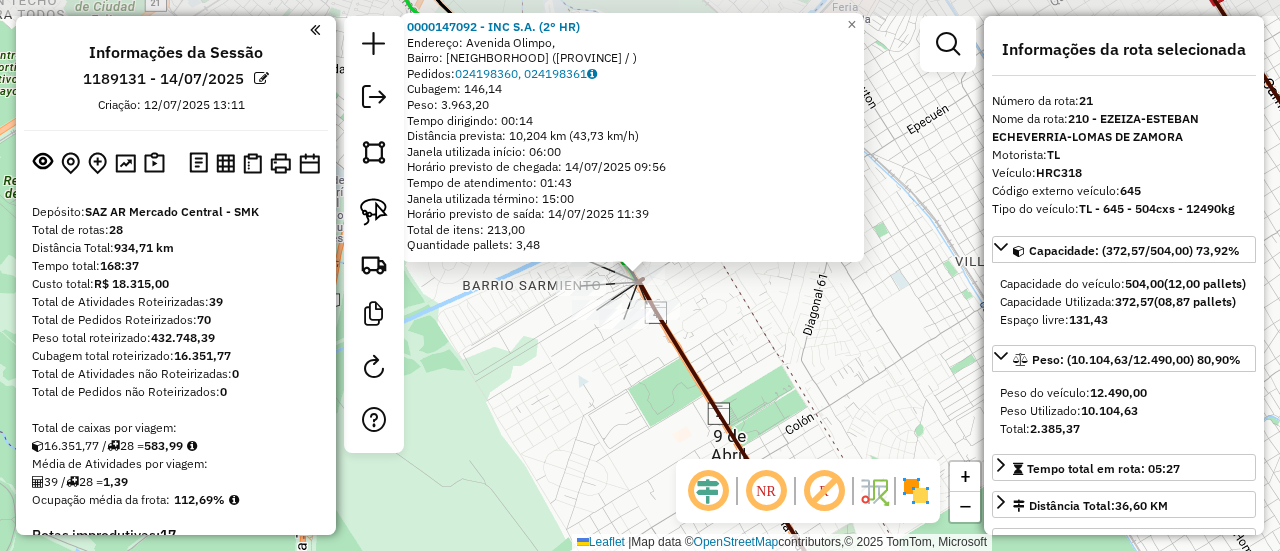 scroll, scrollTop: 1824, scrollLeft: 0, axis: vertical 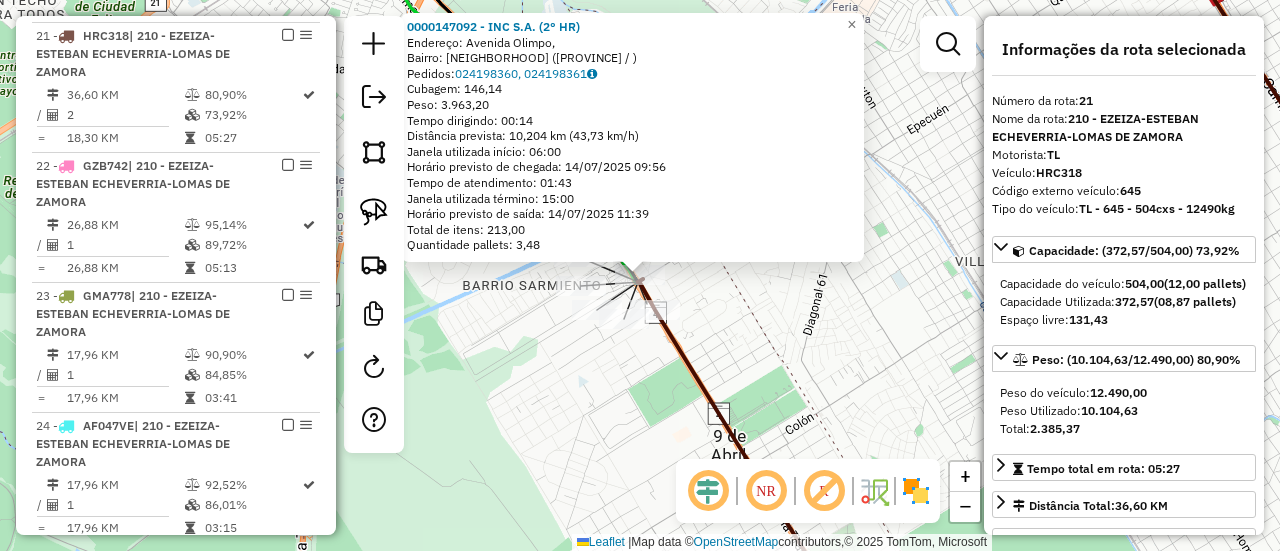 click on "0000147092 - INC S.A. (2° HR)  Endereço: Avenida Olimpo,    Bairro: Esteban Echeverría (Buenos Aires / )   Pedidos:  024198360, 024198361   Cubagem: 146,14  Peso: 3.963,20  Tempo dirigindo: 00:14   Distância prevista: 10,204 km (43,73 km/h)   Janela utilizada início: 06:00   Horário previsto de chegada: 14/07/2025 09:56   Tempo de atendimento: 01:43   Janela utilizada término: 15:00   Horário previsto de saída: 14/07/2025 11:39   Total de itens: 213,00   Quantidade pallets: 3,48  × Janela de atendimento Grade de atendimento Capacidade Transportadoras Veículos Cliente Pedidos  Rotas Selecione os dias de semana para filtrar as janelas de atendimento  Seg   Ter   Qua   Qui   Sex   Sáb   Dom  Informe o período da janela de atendimento: De: Até:  Filtrar exatamente a janela do cliente  Considerar janela de atendimento padrão  Selecione os dias de semana para filtrar as grades de atendimento  Seg   Ter   Qua   Qui   Sex   Sáb   Dom   Considerar clientes sem dia de atendimento cadastrado  De:   De:" 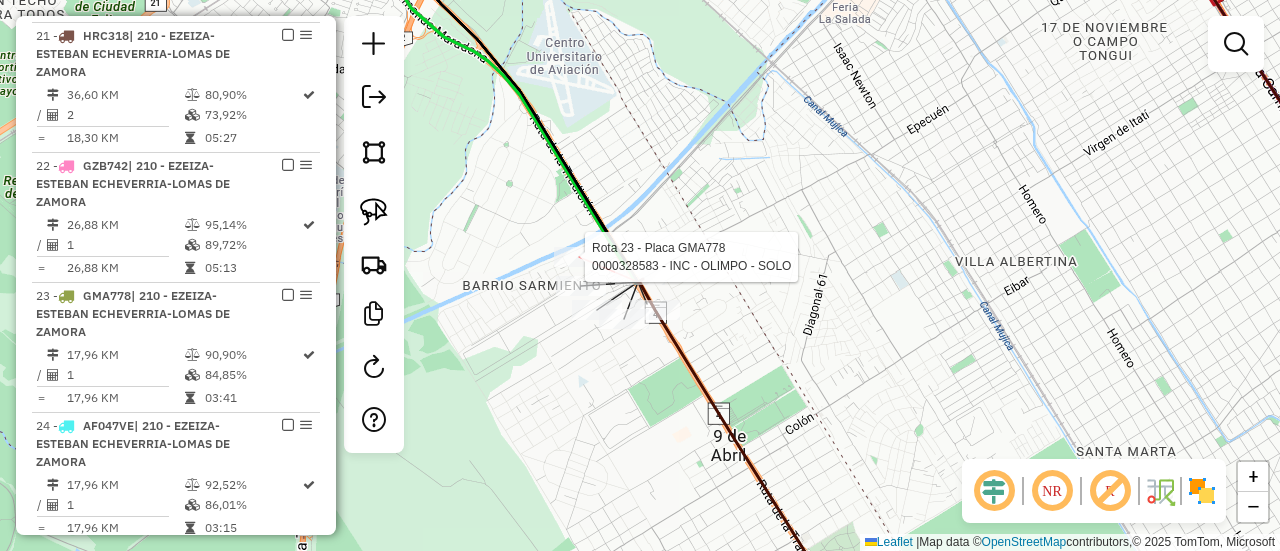select on "**********" 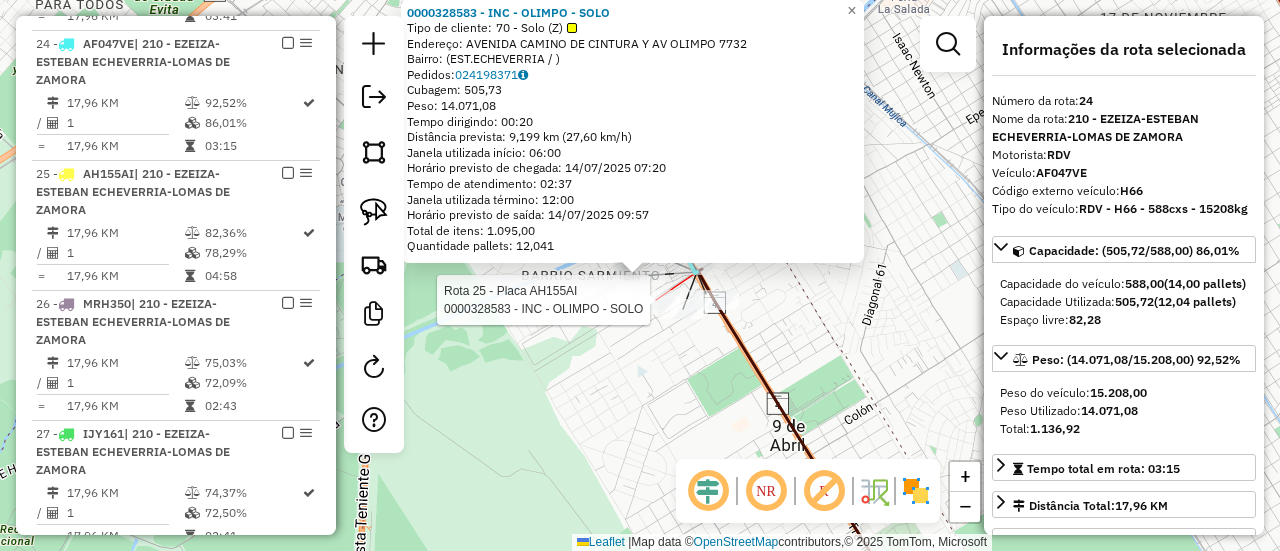 scroll, scrollTop: 2213, scrollLeft: 0, axis: vertical 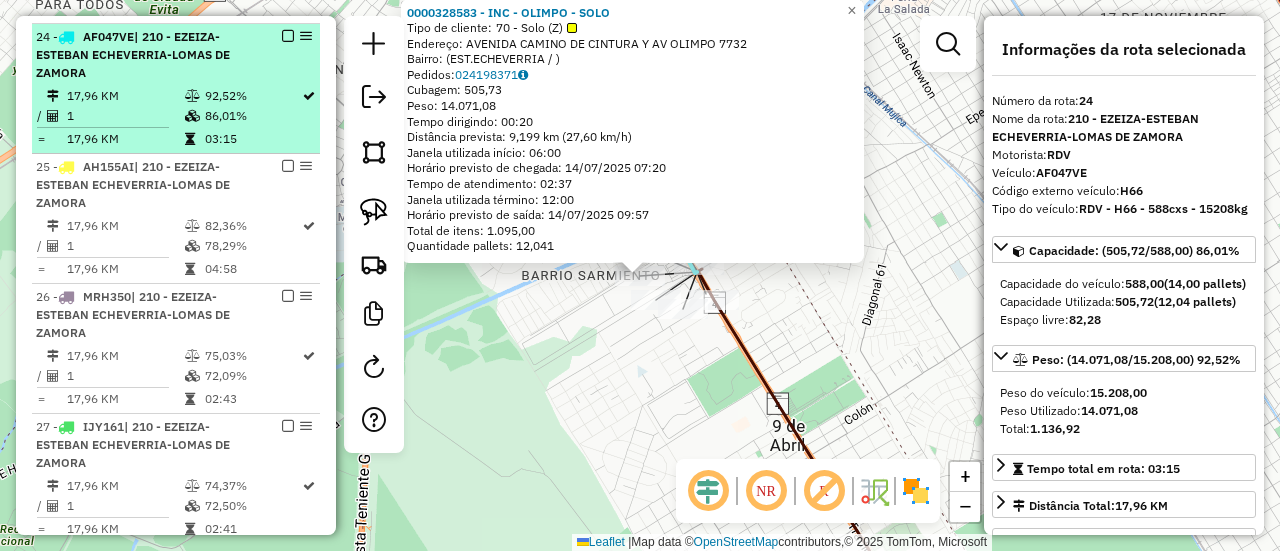 drag, startPoint x: 282, startPoint y: 25, endPoint x: 427, endPoint y: 111, distance: 168.5853 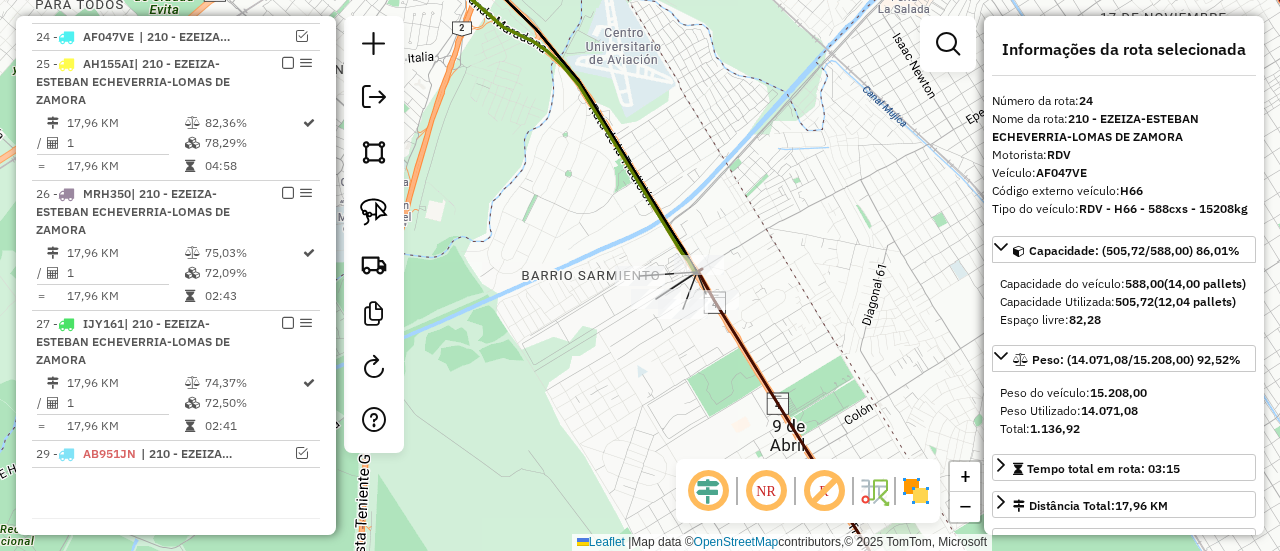 click on "Rota 21 - Placa HRC318  0000147092 - INC S.A. (2° HR) Janela de atendimento Grade de atendimento Capacidade Transportadoras Veículos Cliente Pedidos  Rotas Selecione os dias de semana para filtrar as janelas de atendimento  Seg   Ter   Qua   Qui   Sex   Sáb   Dom  Informe o período da janela de atendimento: De: Até:  Filtrar exatamente a janela do cliente  Considerar janela de atendimento padrão  Selecione os dias de semana para filtrar as grades de atendimento  Seg   Ter   Qua   Qui   Sex   Sáb   Dom   Considerar clientes sem dia de atendimento cadastrado  Clientes fora do dia de atendimento selecionado Filtrar as atividades entre os valores definidos abaixo:  Peso mínimo:   Peso máximo:   Cubagem mínima:   Cubagem máxima:   De:   Até:  Filtrar as atividades entre o tempo de atendimento definido abaixo:  De:   Até:   Considerar capacidade total dos clientes não roteirizados Transportadora: Selecione um ou mais itens Tipo de veículo: Selecione um ou mais itens Veículo: Motorista: Nome: Setor:" 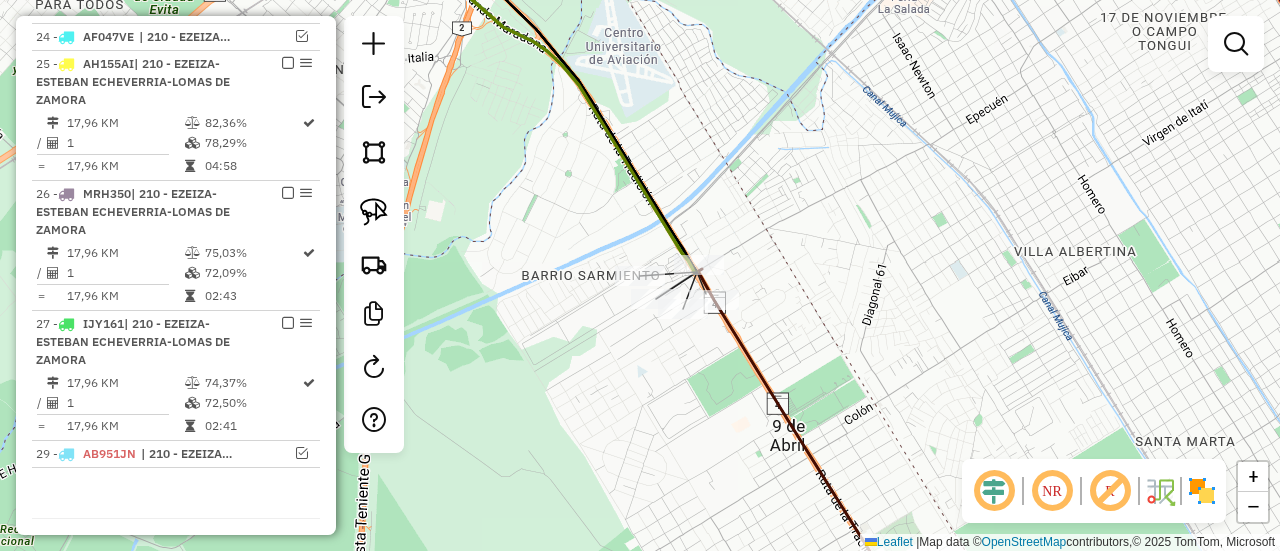 select on "**********" 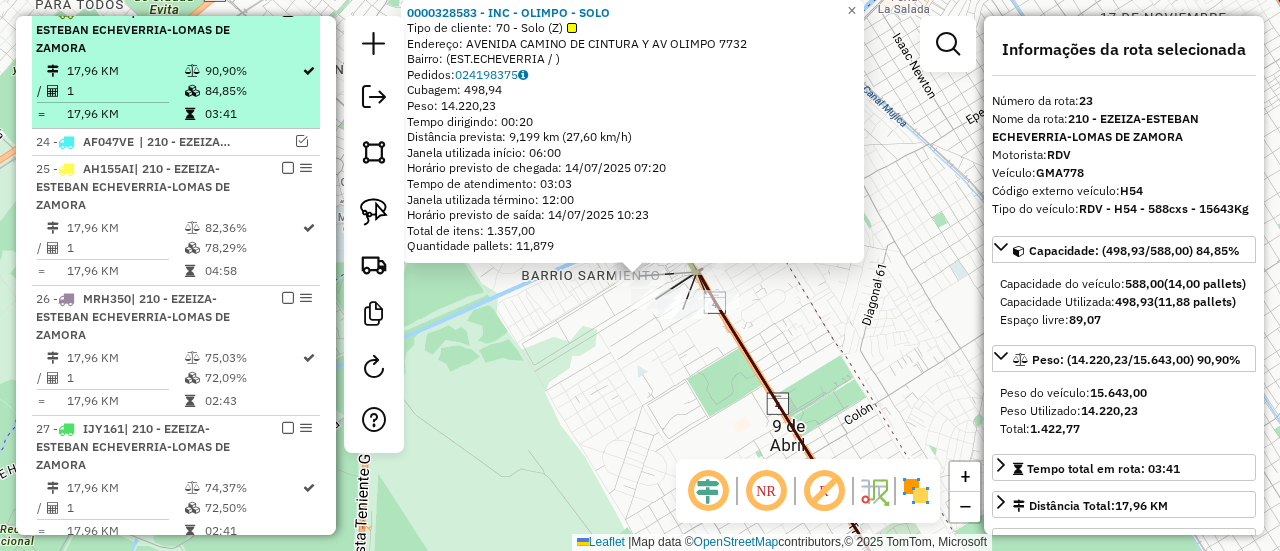 scroll, scrollTop: 2083, scrollLeft: 0, axis: vertical 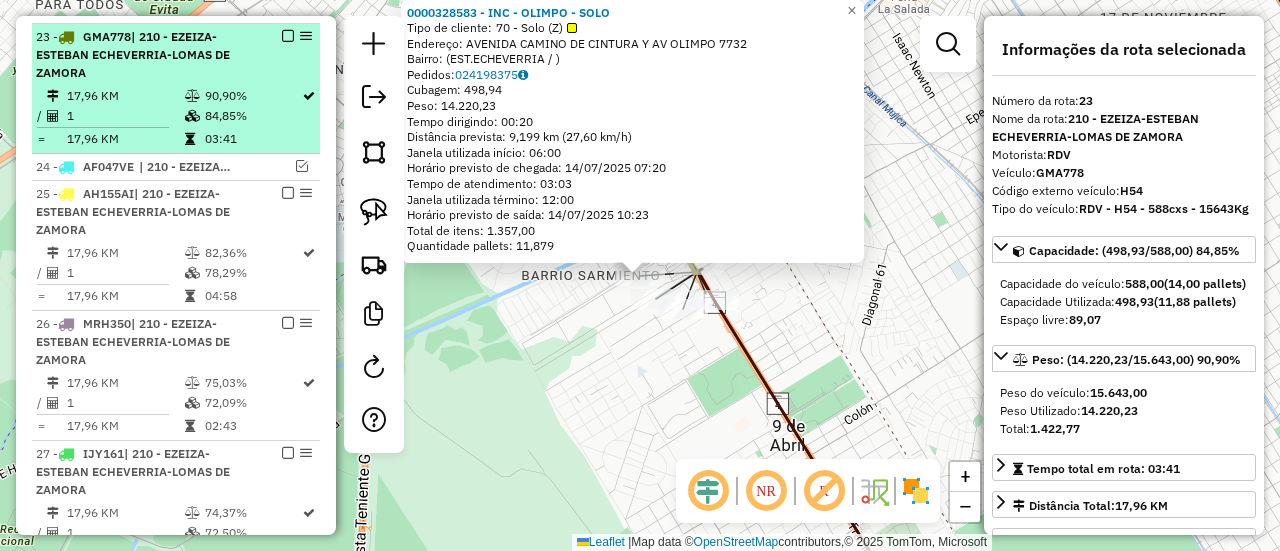 click at bounding box center (282, 36) 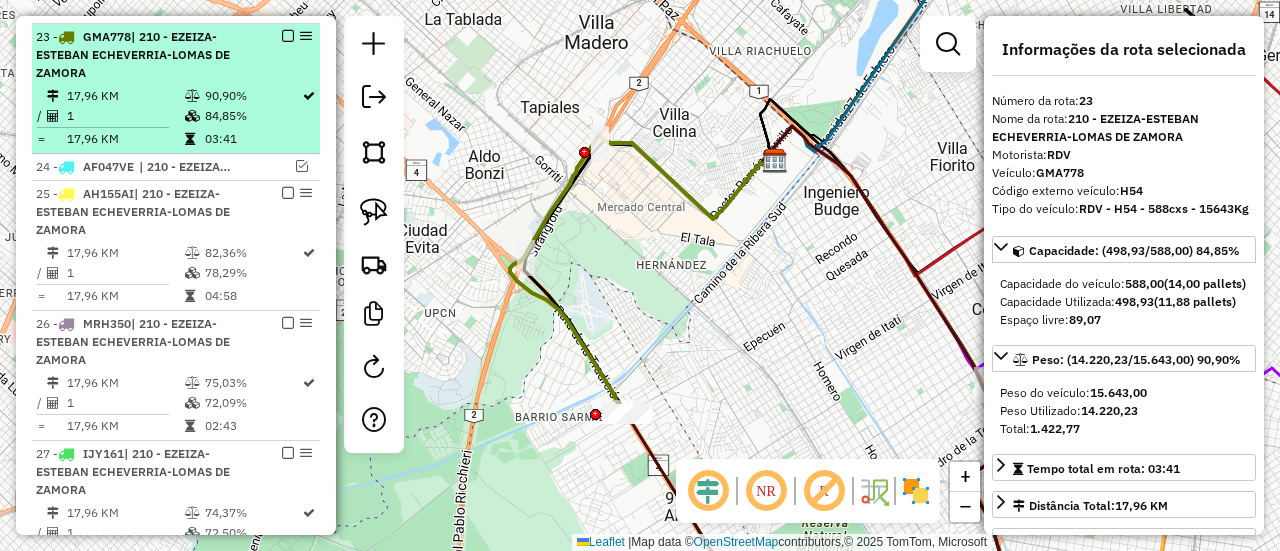 click at bounding box center [288, 36] 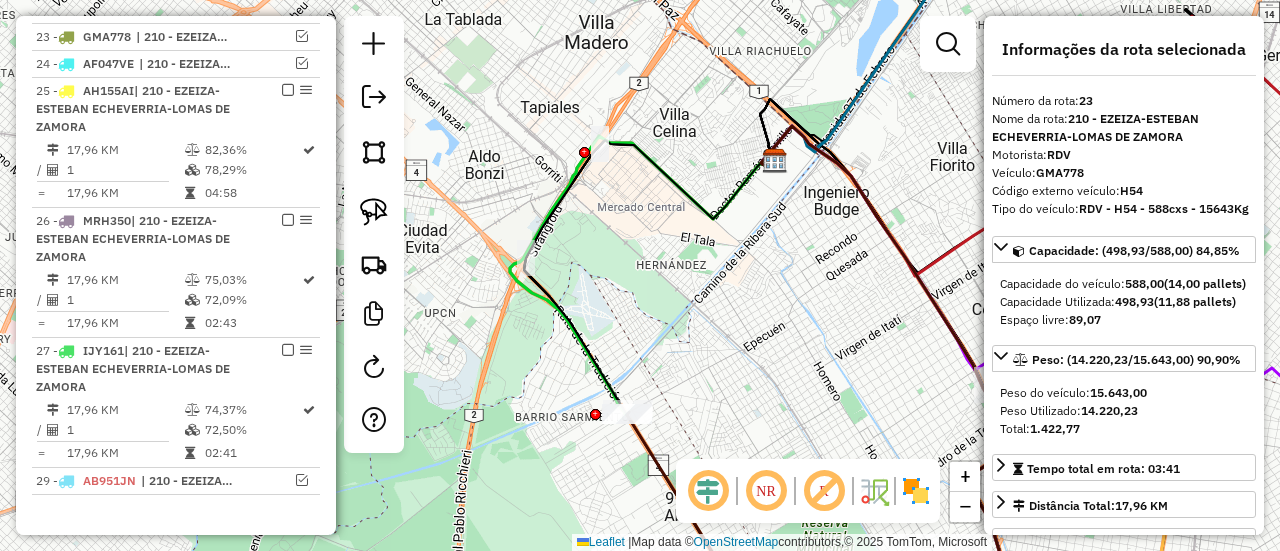 drag, startPoint x: 636, startPoint y: 329, endPoint x: 628, endPoint y: 292, distance: 37.85499 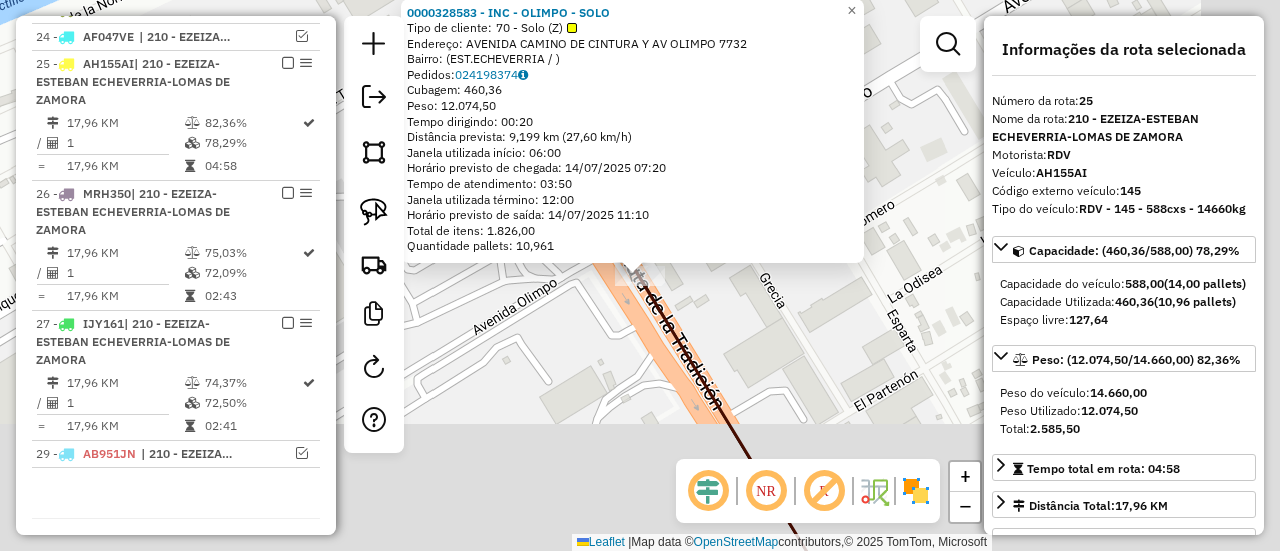 scroll, scrollTop: 2136, scrollLeft: 0, axis: vertical 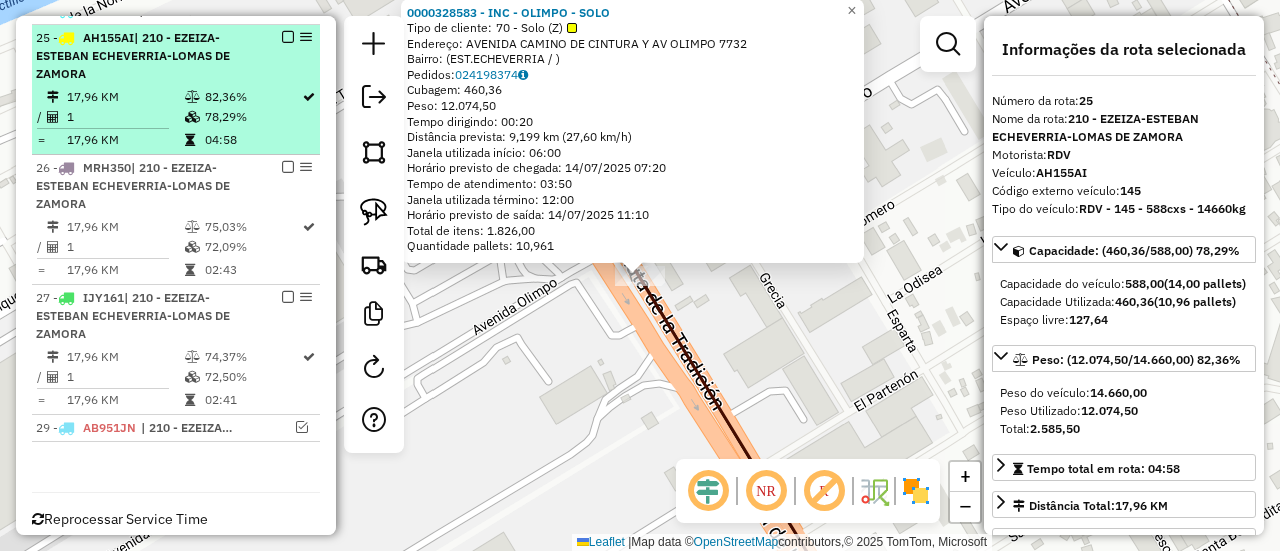 click at bounding box center [288, 37] 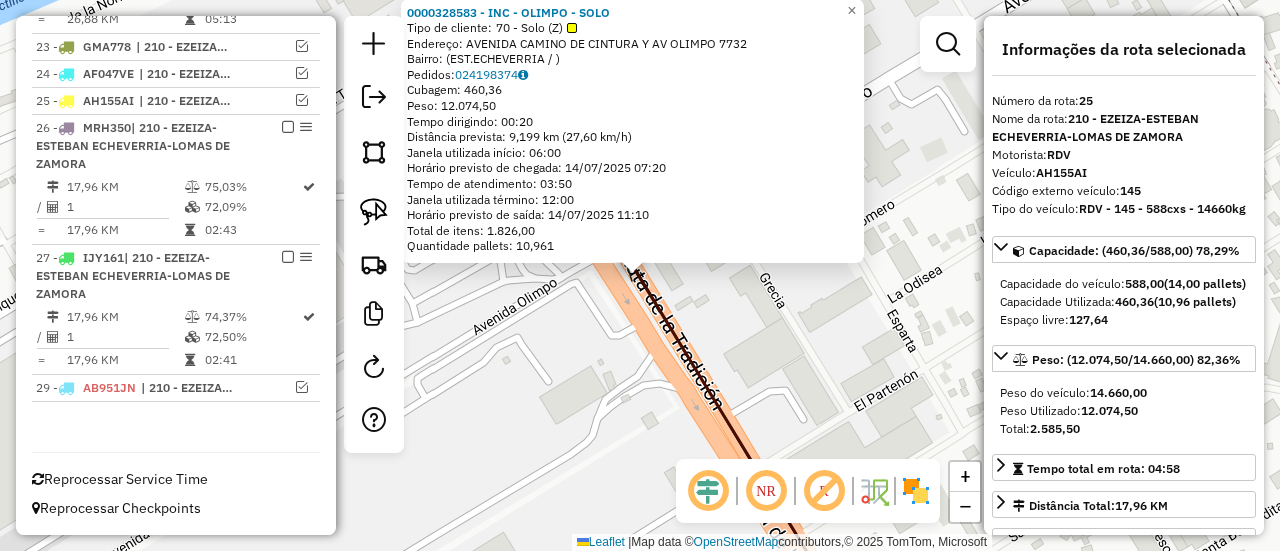 scroll, scrollTop: 2062, scrollLeft: 0, axis: vertical 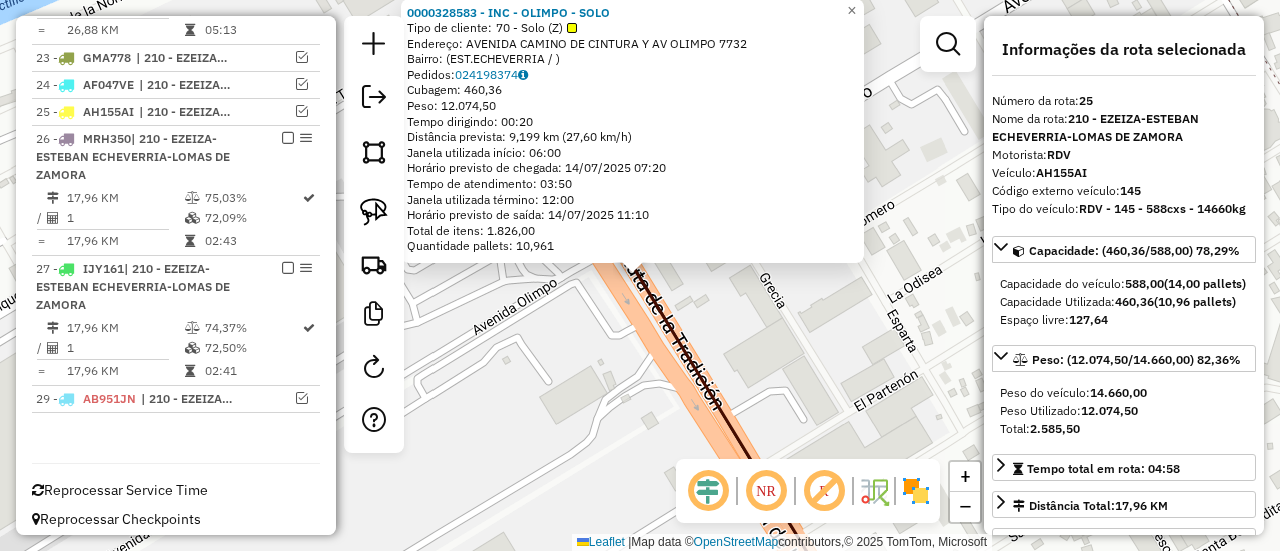 click on "0000328583 - INC - OLIMPO - SOLO  Tipo de cliente:   70 - Solo (Z)   Endereço: [STREET] [NUMBER]   Bairro:  ([NEIGHBORHOOD]  / )   Pedidos:  024198374   Cubagem: 460,36  Peso: 12.074,50  Tempo dirigindo: 00:20   Distância prevista: 9,199 km (27,60 km/h)   Janela utilizada início: 06:00   Horário previsto de chegada: 14/07/2025 07:20   Tempo de atendimento: 03:50   Janela utilizada término: 12:00   Horário previsto de saída: 14/07/2025 11:10   Total de itens: 1.826,00   Quantidade pallets: 10,961  × Janela de atendimento Grade de atendimento Capacidade Transportadoras Veículos Cliente Pedidos  Rotas Selecione os dias de semana para filtrar as janelas de atendimento  Seg   Ter   Qua   Qui   Sex   Sáb   Dom  Informe o período da janela de atendimento: De: Até:  Filtrar exatamente a janela do cliente  Considerar janela de atendimento padrão  Selecione os dias de semana para filtrar as grades de atendimento  Seg   Ter   Qua   Qui   Sex   Sáb   Dom   Peso mínimo:   De:   De:" 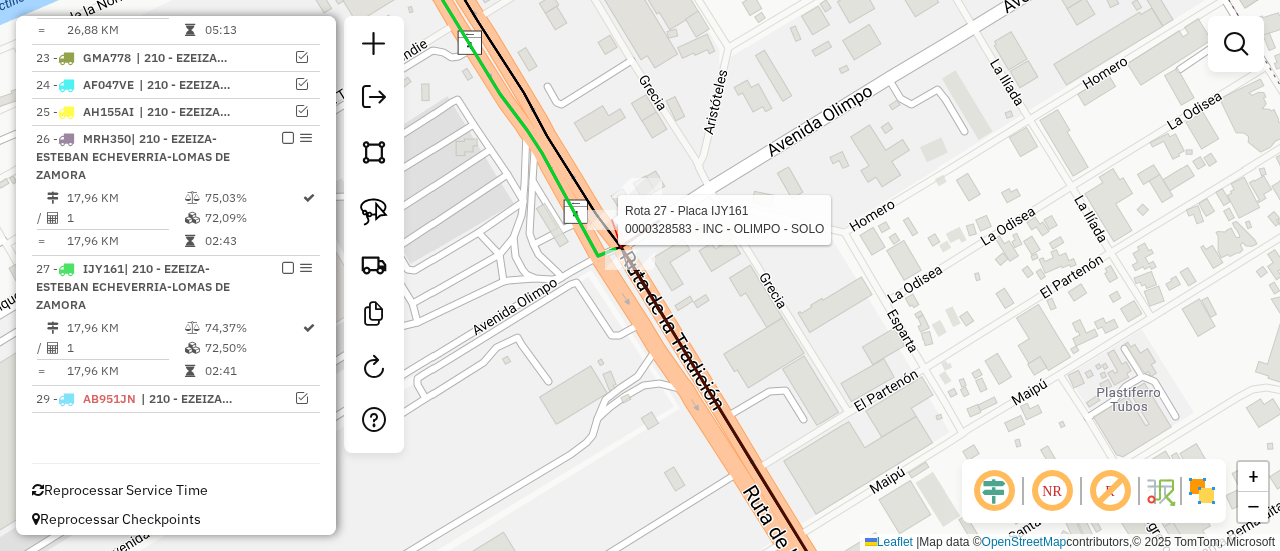 select on "**********" 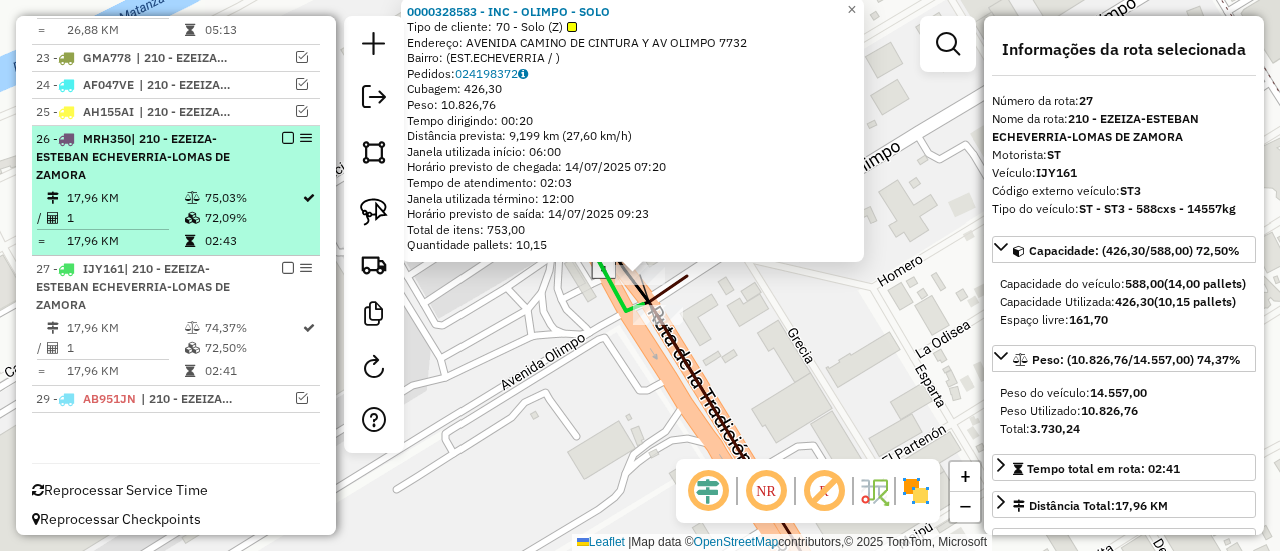 click at bounding box center [288, 268] 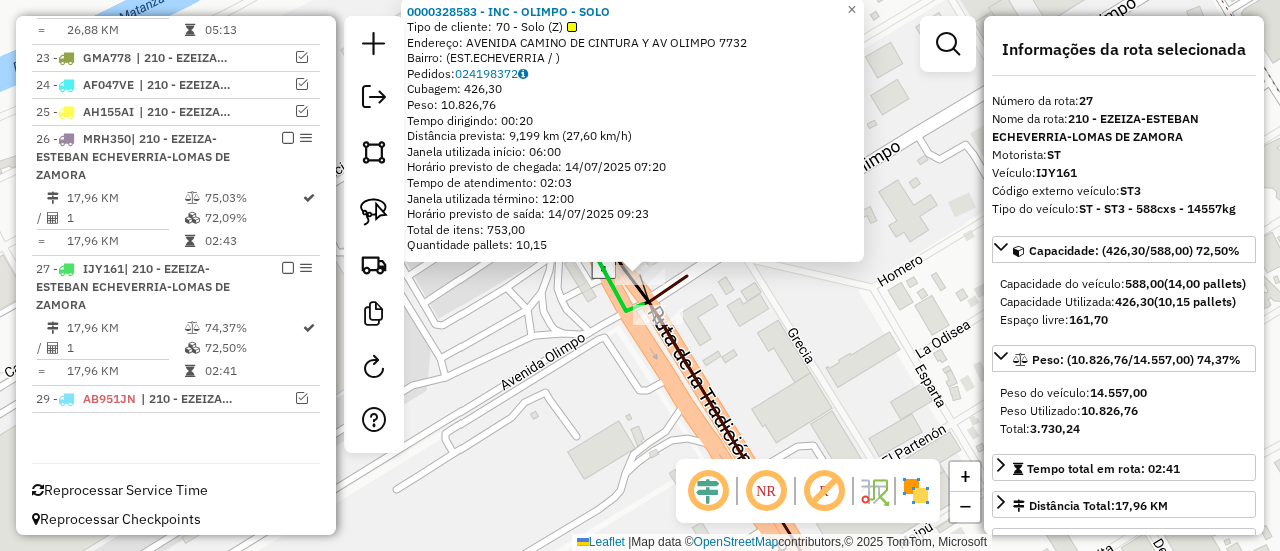 scroll, scrollTop: 1960, scrollLeft: 0, axis: vertical 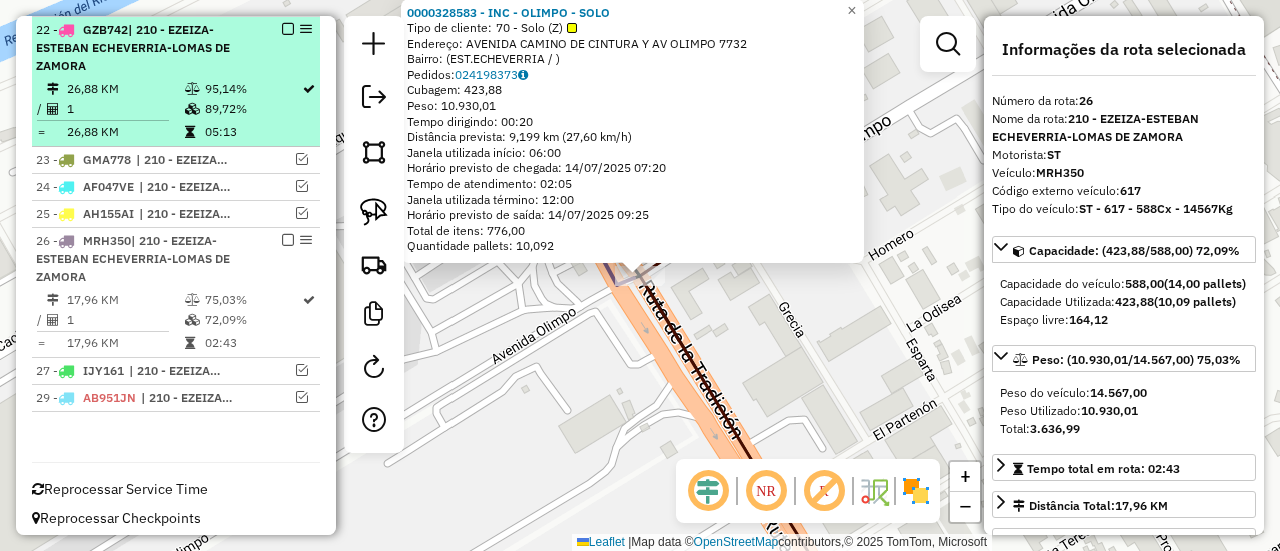 click at bounding box center (288, 29) 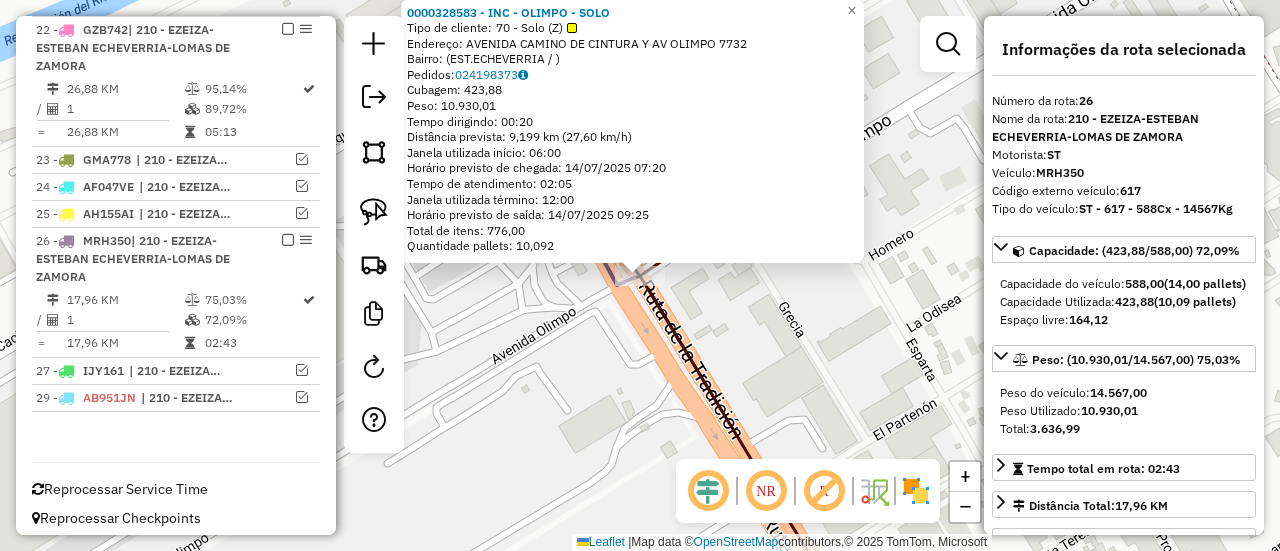scroll, scrollTop: 1856, scrollLeft: 0, axis: vertical 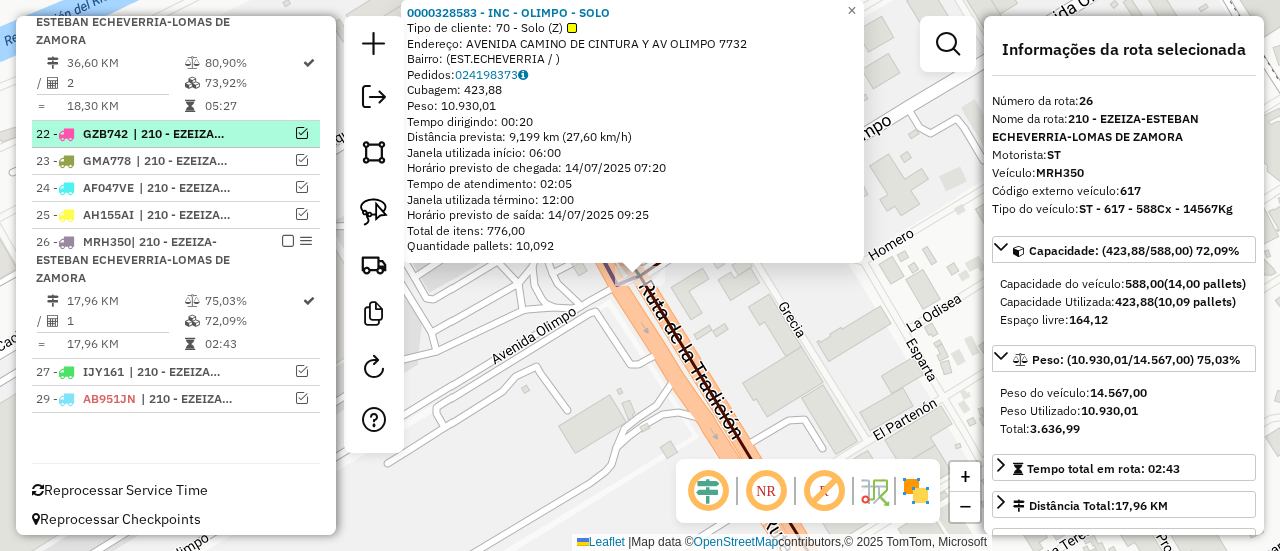 click at bounding box center (302, 133) 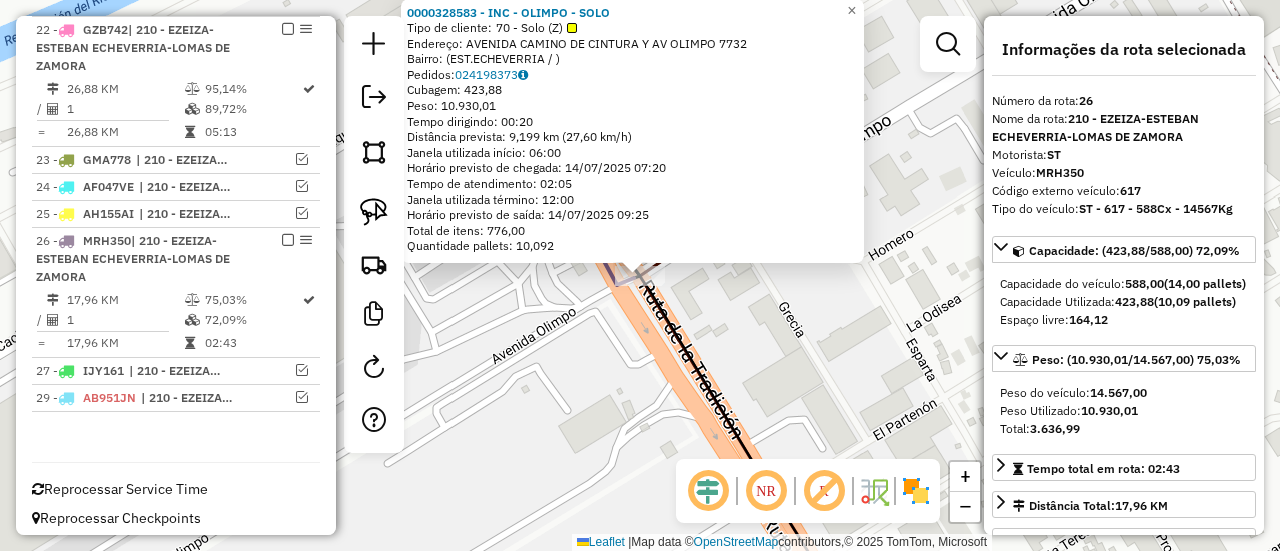 drag, startPoint x: 540, startPoint y: 294, endPoint x: 646, endPoint y: 295, distance: 106.004715 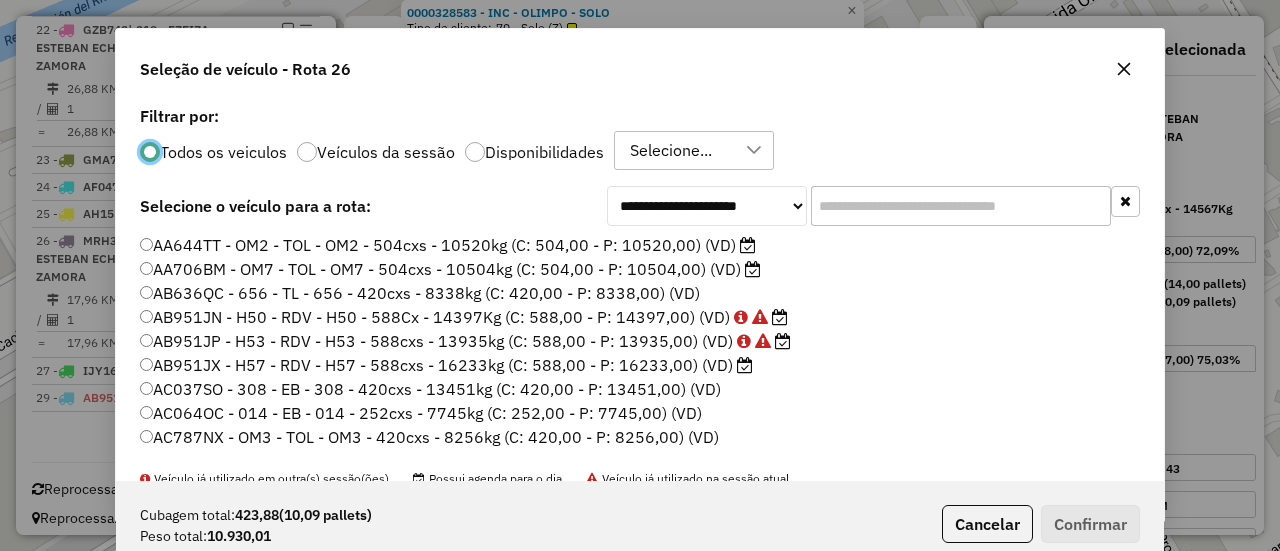 scroll, scrollTop: 11, scrollLeft: 6, axis: both 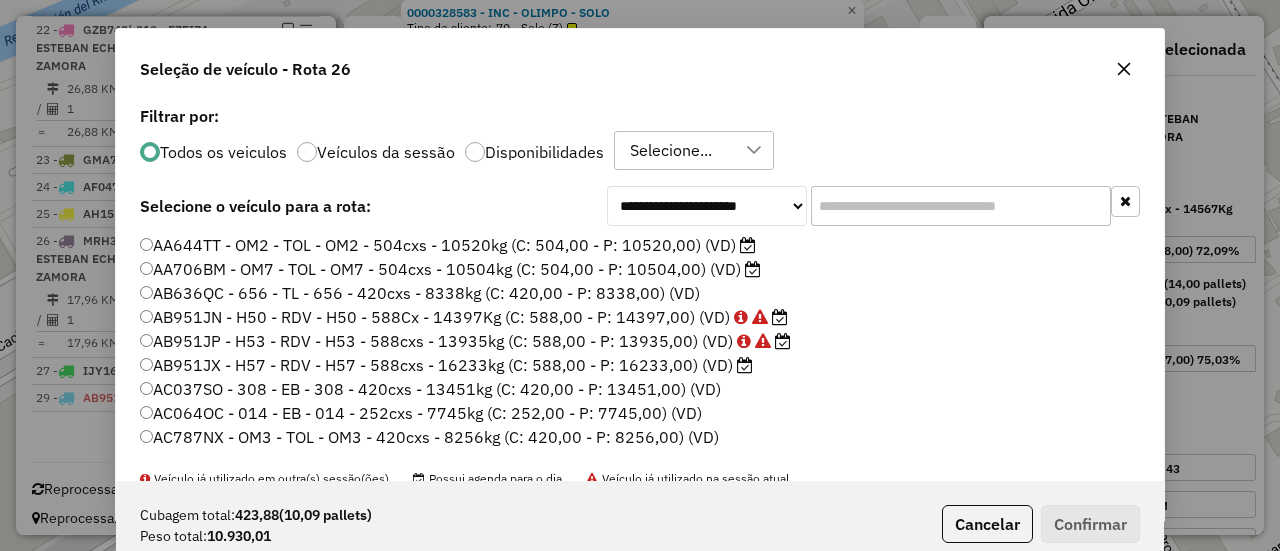 click 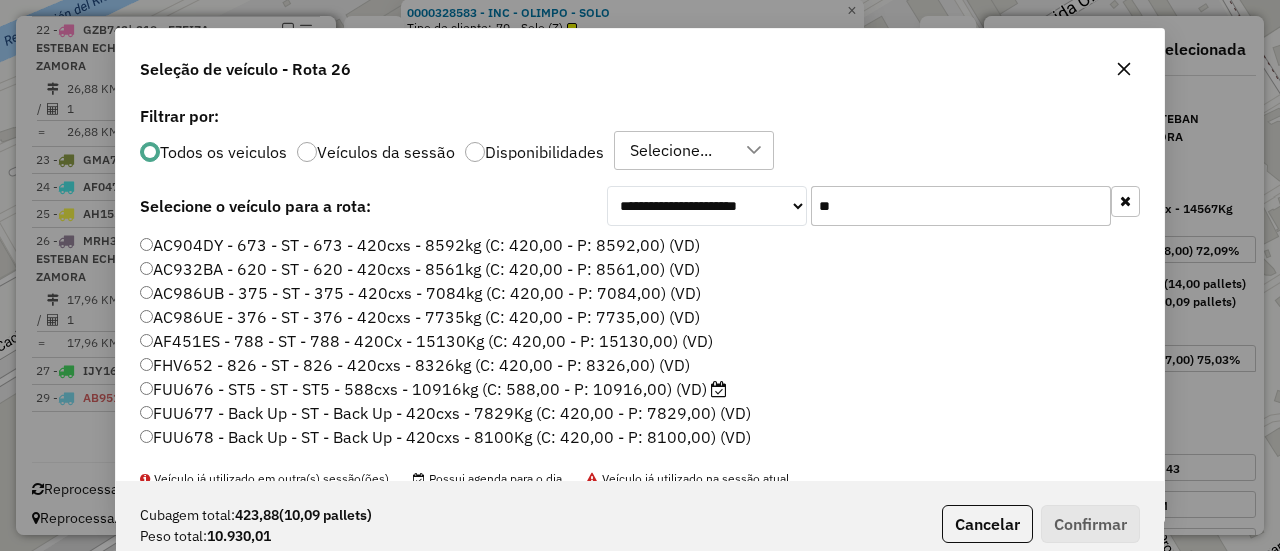 type on "**" 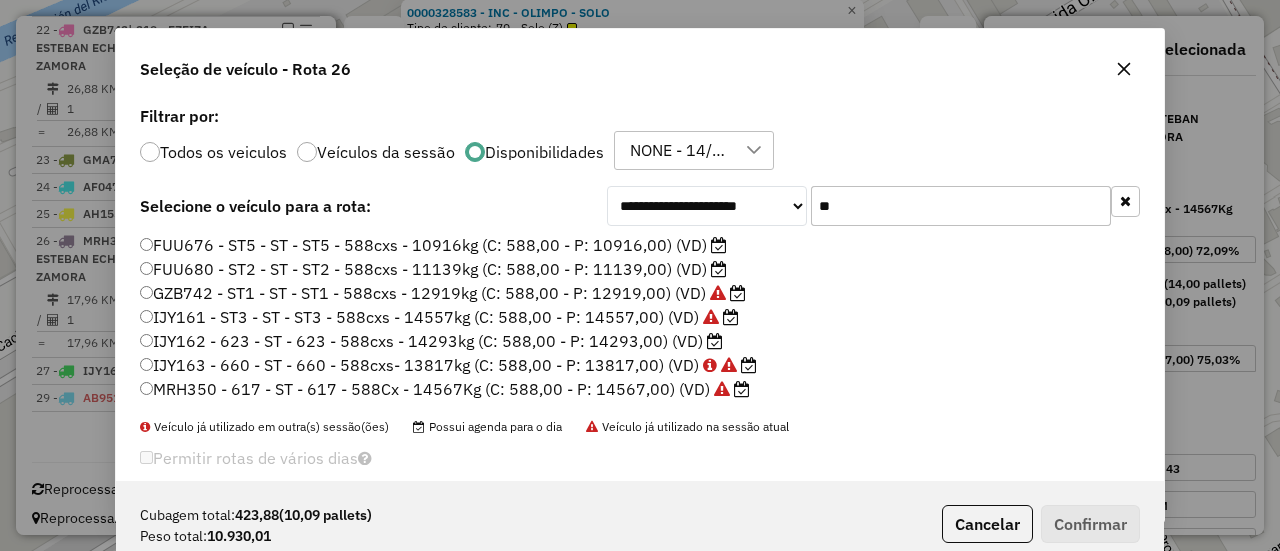 click on "FUU676 - ST5 - ST - ST5 - 588cxs - 10916kg (C: 588,00 - P: 10916,00) (VD)" 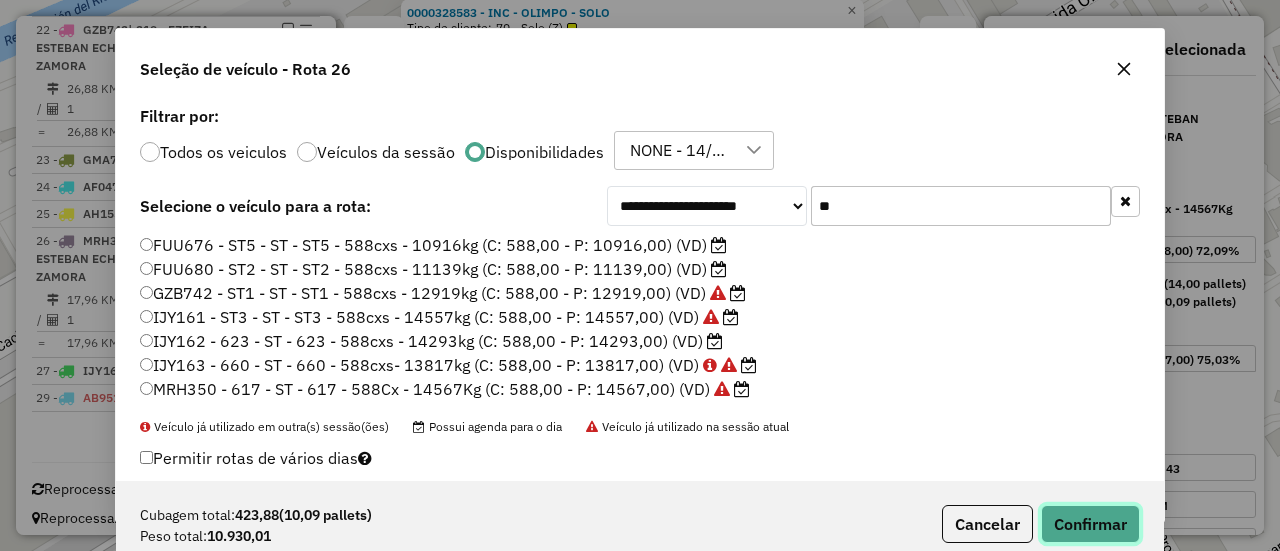 click on "Confirmar" 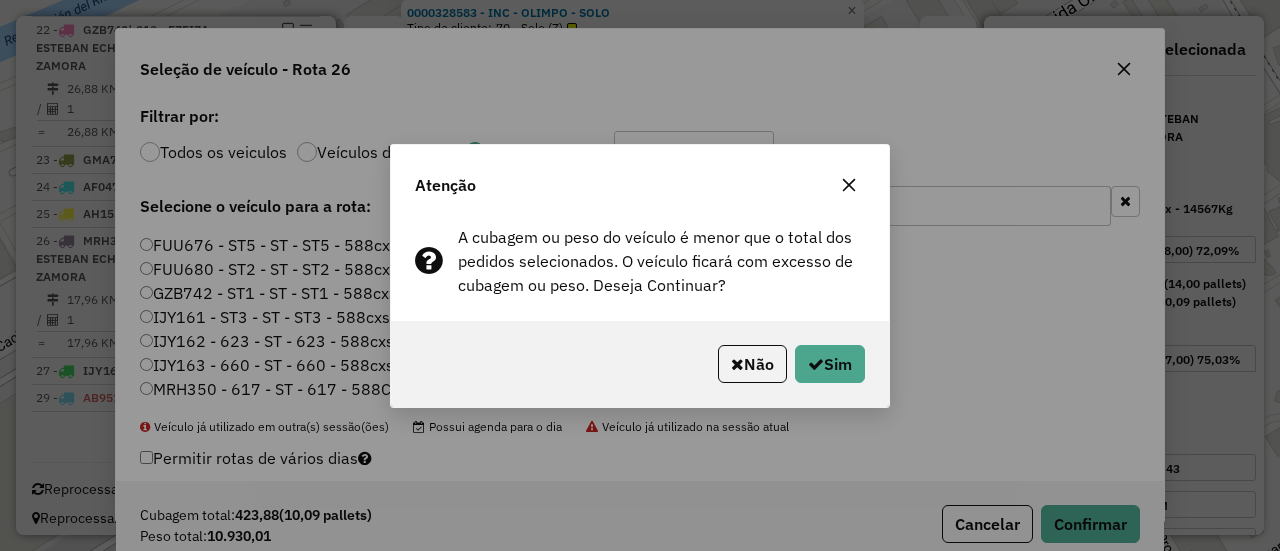 click on "Não   Sim" 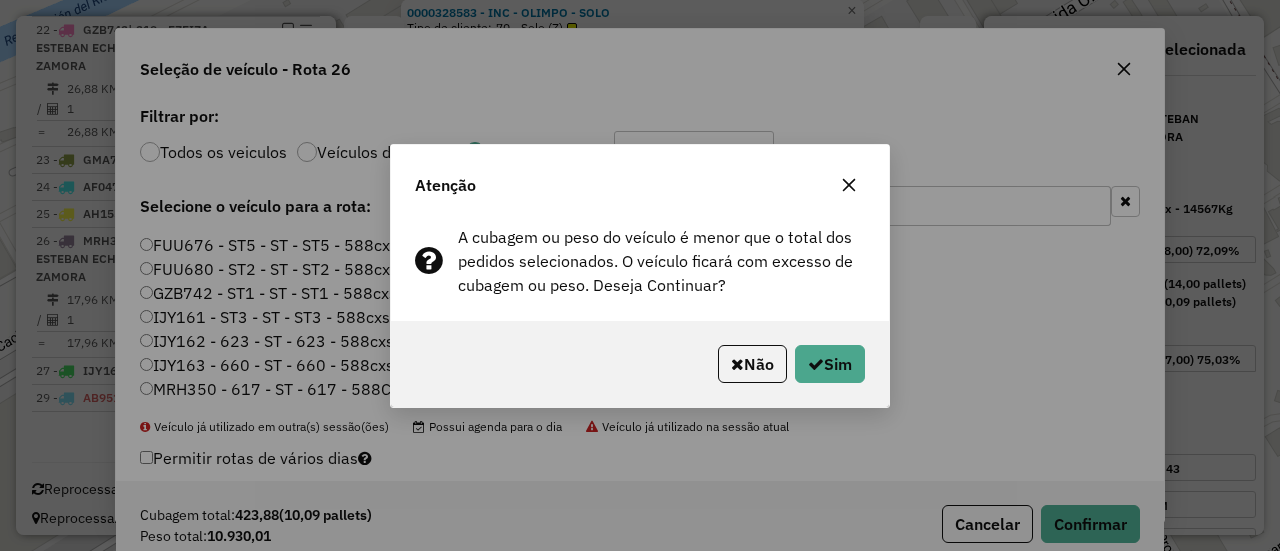 click on "Não" 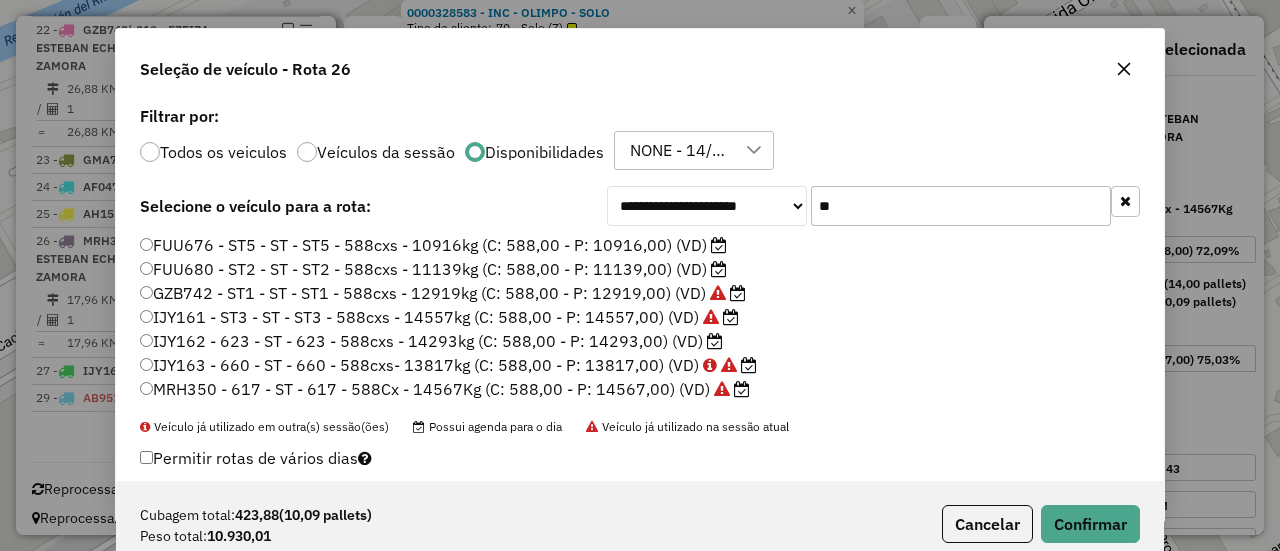 click on "IJY162 - 623 - ST - 623 - 588cxs - 14293kg (C: 588,00 - P: 14293,00) (VD)" 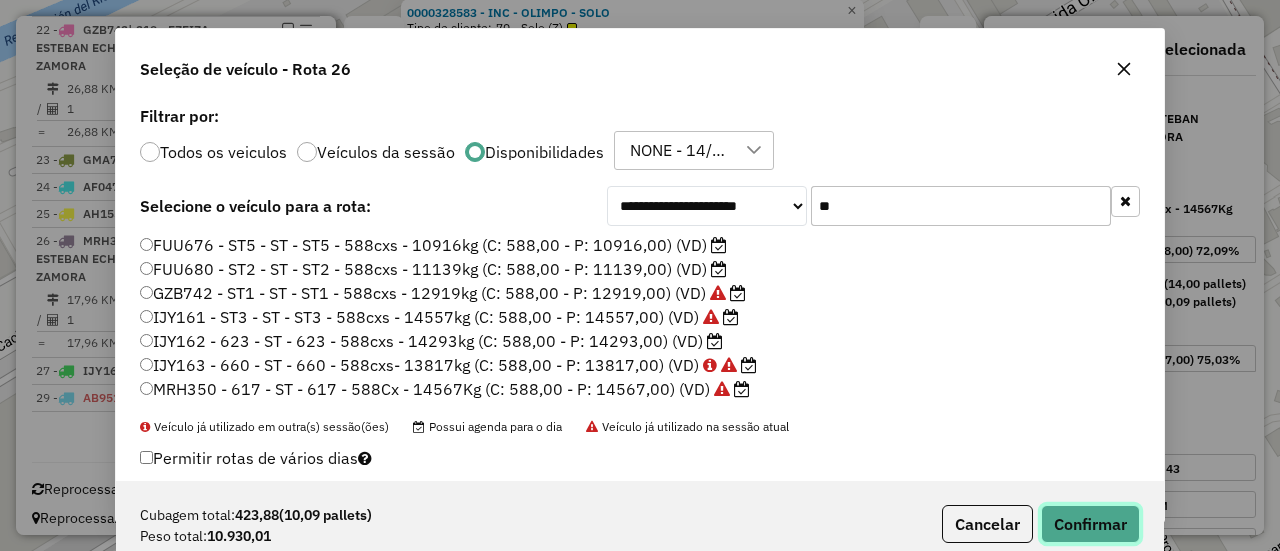 drag, startPoint x: 1071, startPoint y: 518, endPoint x: 780, endPoint y: 328, distance: 347.5356 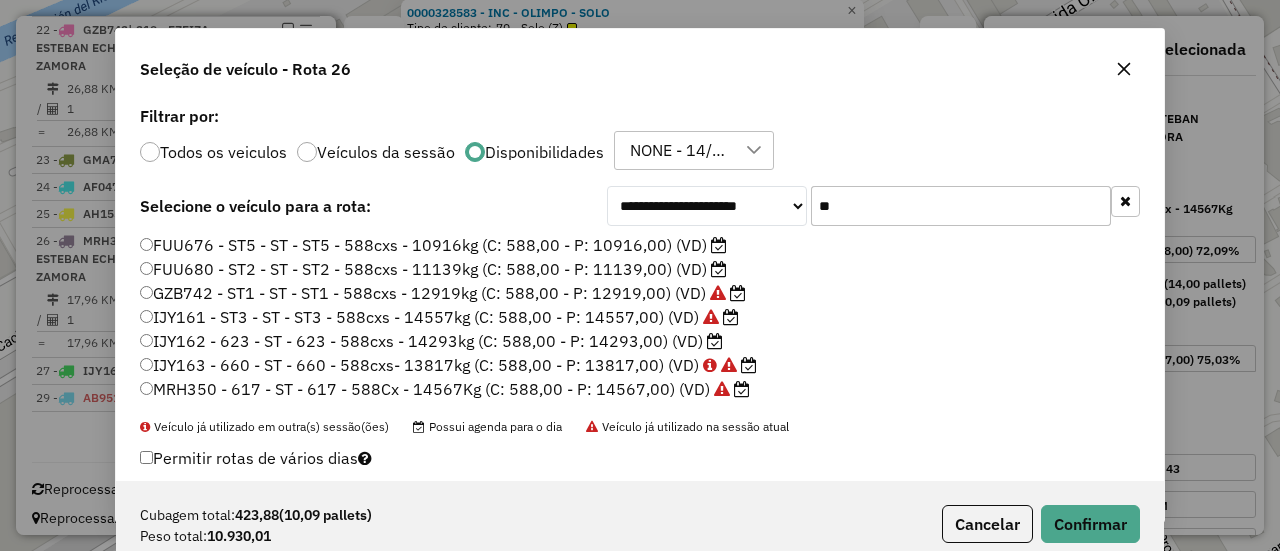 click on "FUU680 - ST2 - ST - ST2 - 588cxs - 11139kg (C: 588,00 - P: 11139,00) (VD)" 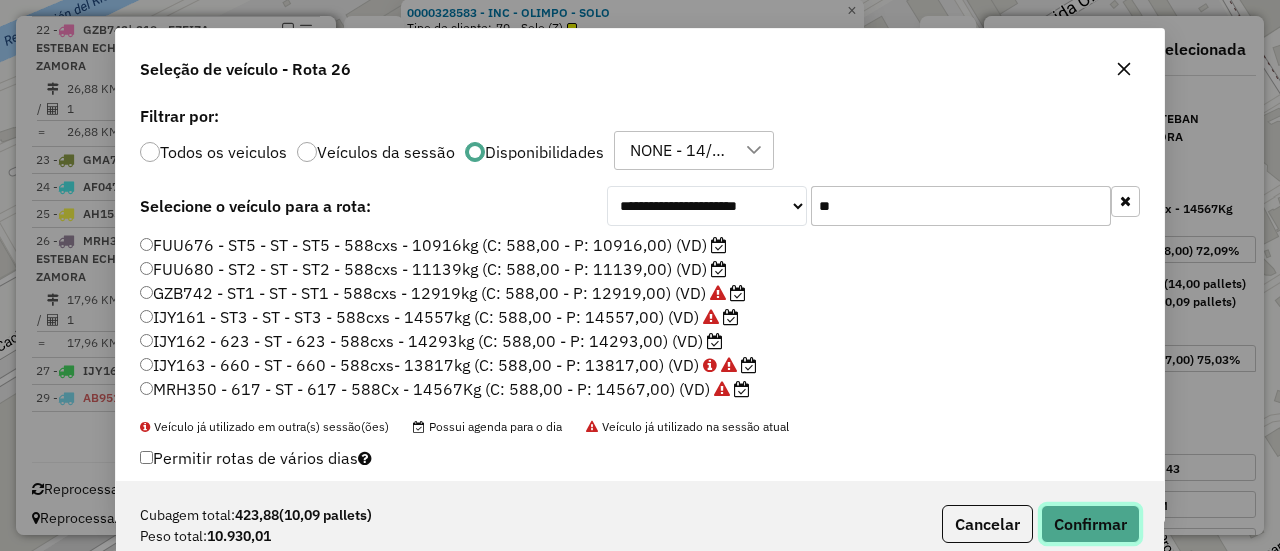 click on "Confirmar" 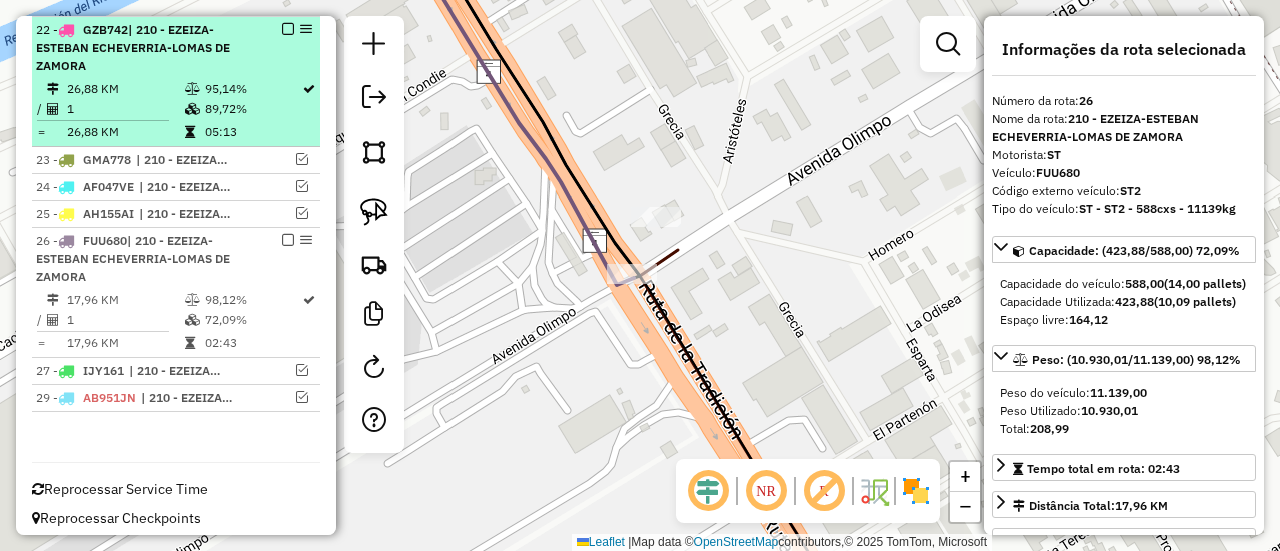 click at bounding box center [288, 240] 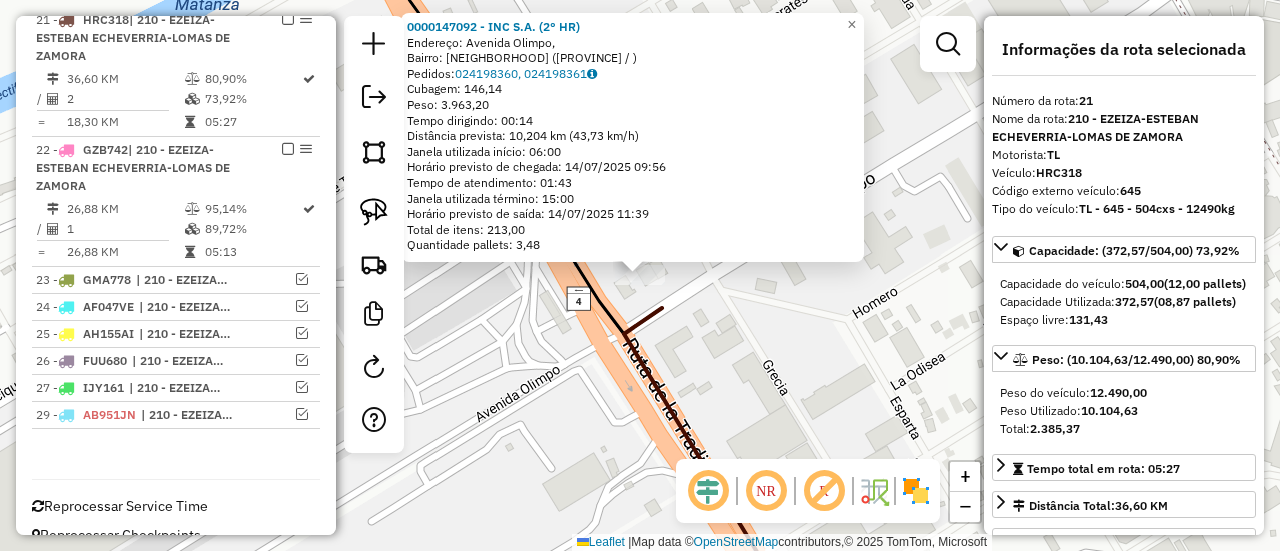 scroll, scrollTop: 1824, scrollLeft: 0, axis: vertical 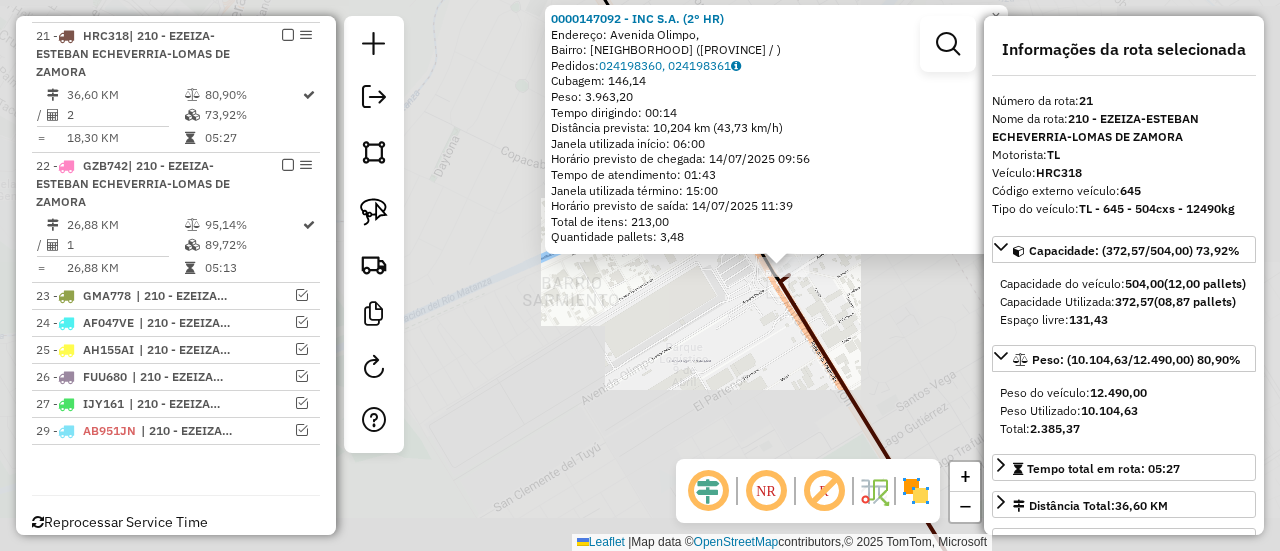 click on "0000147092 - INC S.A. (2° HR)  Endereço: Avenida Olimpo,    Bairro: Esteban Echeverría (Buenos Aires / )   Pedidos:  024198360, 024198361   Cubagem: 146,14  Peso: 3.963,20  Tempo dirigindo: 00:14   Distância prevista: 10,204 km (43,73 km/h)   Janela utilizada início: 06:00   Horário previsto de chegada: 14/07/2025 09:56   Tempo de atendimento: 01:43   Janela utilizada término: 15:00   Horário previsto de saída: 14/07/2025 11:39   Total de itens: 213,00   Quantidade pallets: 3,48  × Janela de atendimento Grade de atendimento Capacidade Transportadoras Veículos Cliente Pedidos  Rotas Selecione os dias de semana para filtrar as janelas de atendimento  Seg   Ter   Qua   Qui   Sex   Sáb   Dom  Informe o período da janela de atendimento: De: Até:  Filtrar exatamente a janela do cliente  Considerar janela de atendimento padrão  Selecione os dias de semana para filtrar as grades de atendimento  Seg   Ter   Qua   Qui   Sex   Sáb   Dom   Considerar clientes sem dia de atendimento cadastrado  De:   De:" 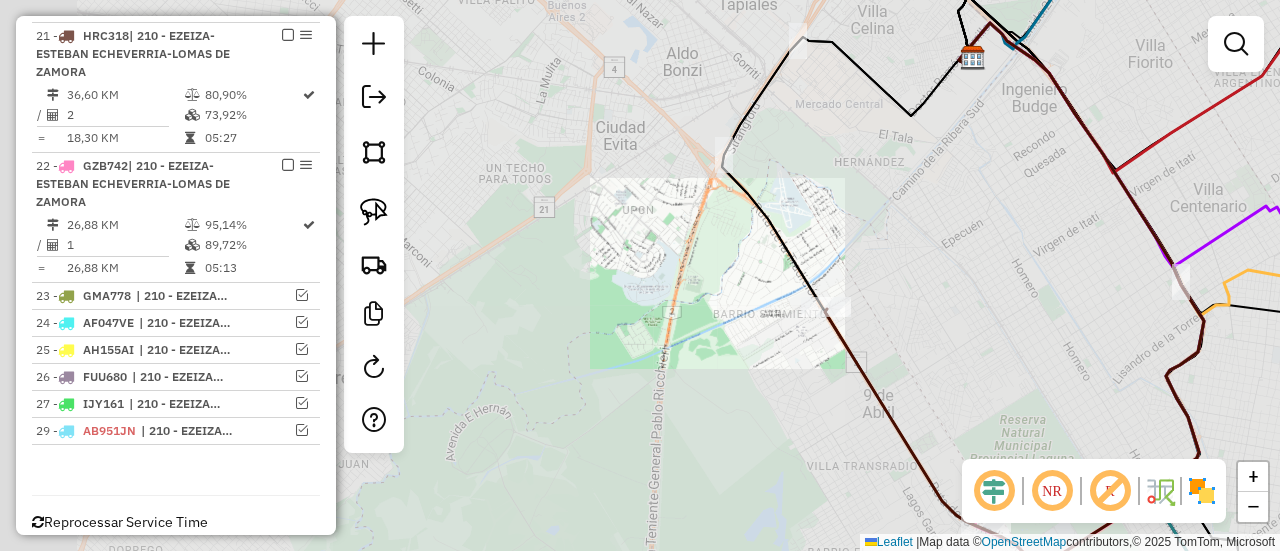 drag, startPoint x: 748, startPoint y: 364, endPoint x: 626, endPoint y: 230, distance: 181.2181 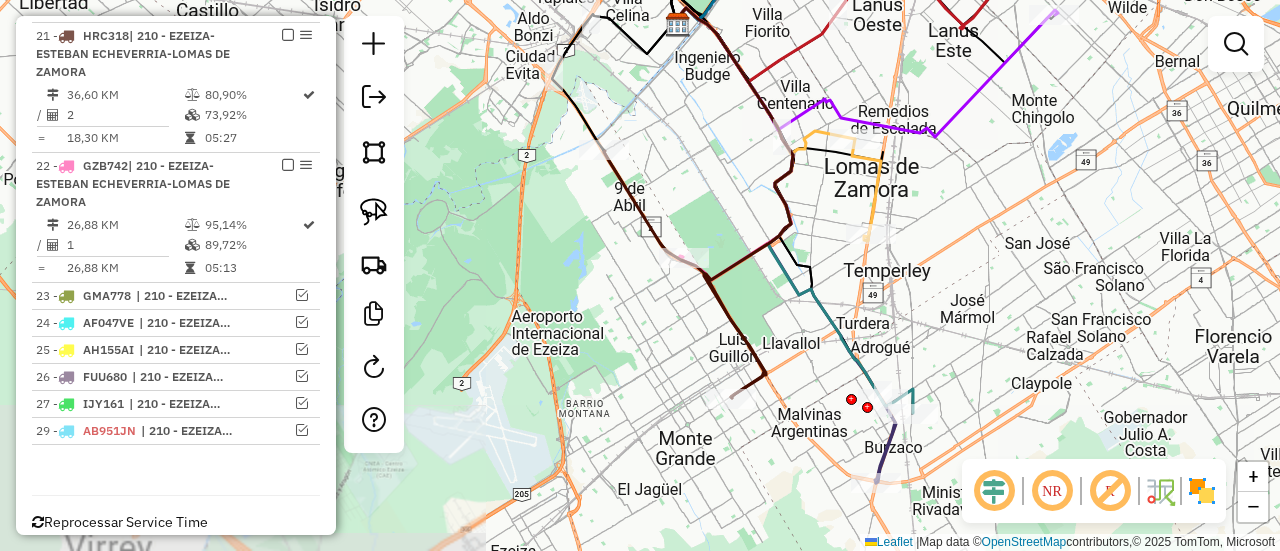 click on "Janela de atendimento Grade de atendimento Capacidade Transportadoras Veículos Cliente Pedidos  Rotas Selecione os dias de semana para filtrar as janelas de atendimento  Seg   Ter   Qua   Qui   Sex   Sáb   Dom  Informe o período da janela de atendimento: De: Até:  Filtrar exatamente a janela do cliente  Considerar janela de atendimento padrão  Selecione os dias de semana para filtrar as grades de atendimento  Seg   Ter   Qua   Qui   Sex   Sáb   Dom   Considerar clientes sem dia de atendimento cadastrado  Clientes fora do dia de atendimento selecionado Filtrar as atividades entre os valores definidos abaixo:  Peso mínimo:   Peso máximo:   Cubagem mínima:   Cubagem máxima:   De:   Até:  Filtrar as atividades entre o tempo de atendimento definido abaixo:  De:   Até:   Considerar capacidade total dos clientes não roteirizados Transportadora: Selecione um ou mais itens Tipo de veículo: Selecione um ou mais itens Veículo: Selecione um ou mais itens Motorista: Selecione um ou mais itens Nome: Rótulo:" 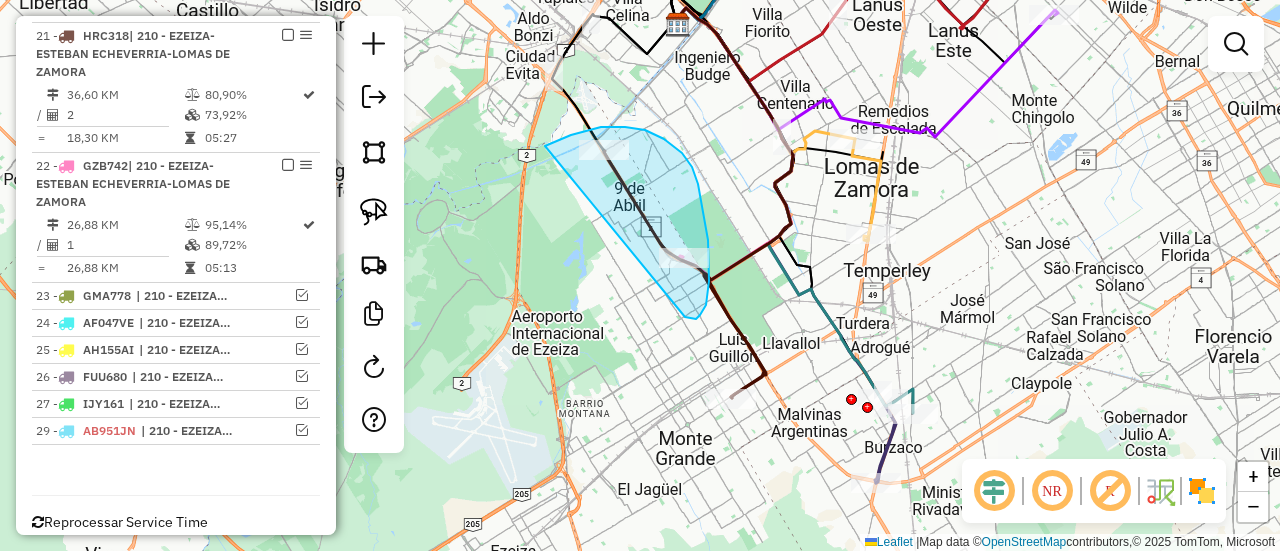 drag, startPoint x: 685, startPoint y: 317, endPoint x: 519, endPoint y: 164, distance: 225.75429 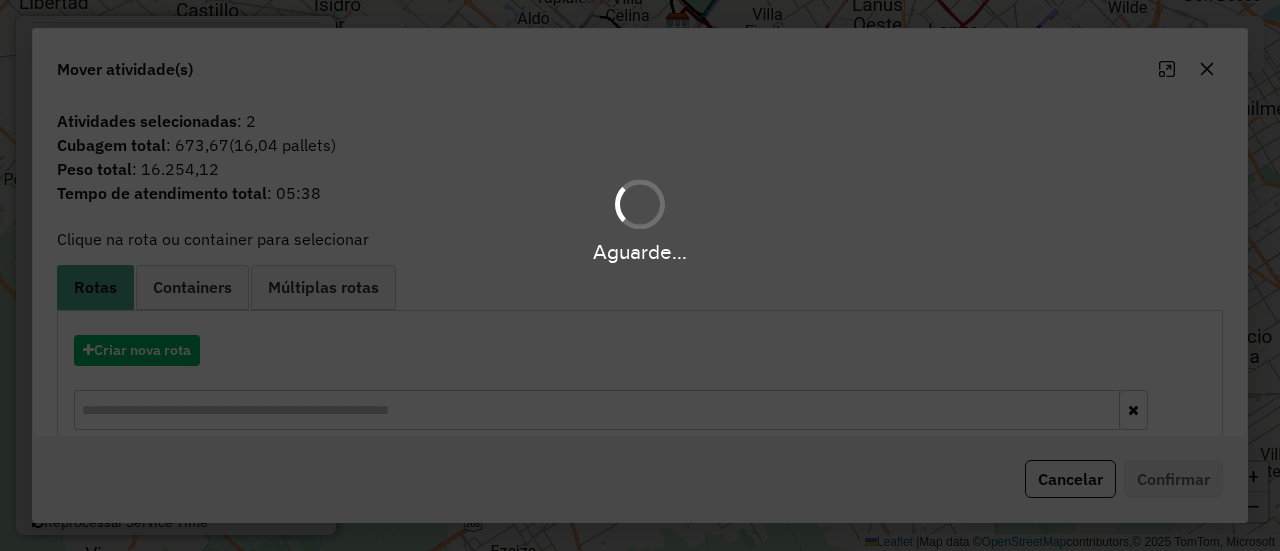 drag, startPoint x: 657, startPoint y: 291, endPoint x: 704, endPoint y: 310, distance: 50.695168 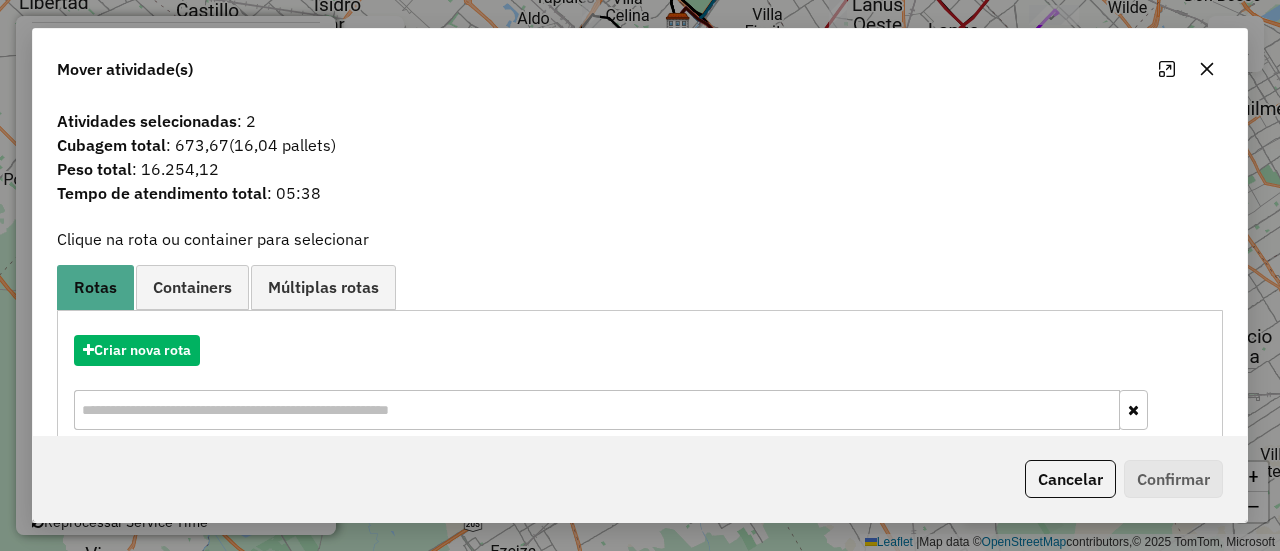click on "Criar nova rota" at bounding box center [640, 385] 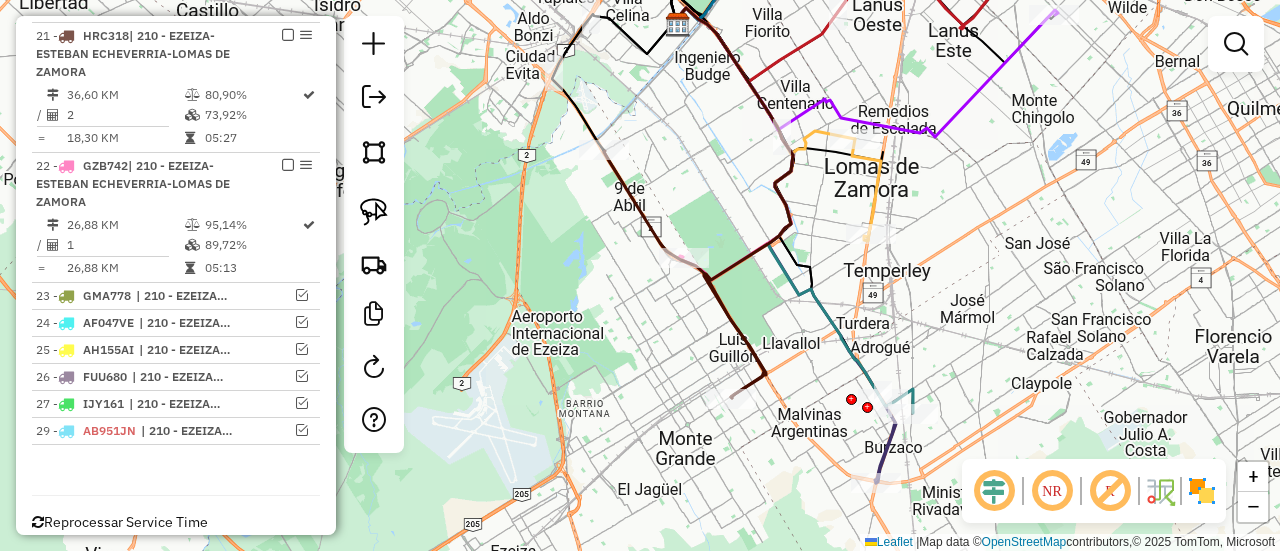 click 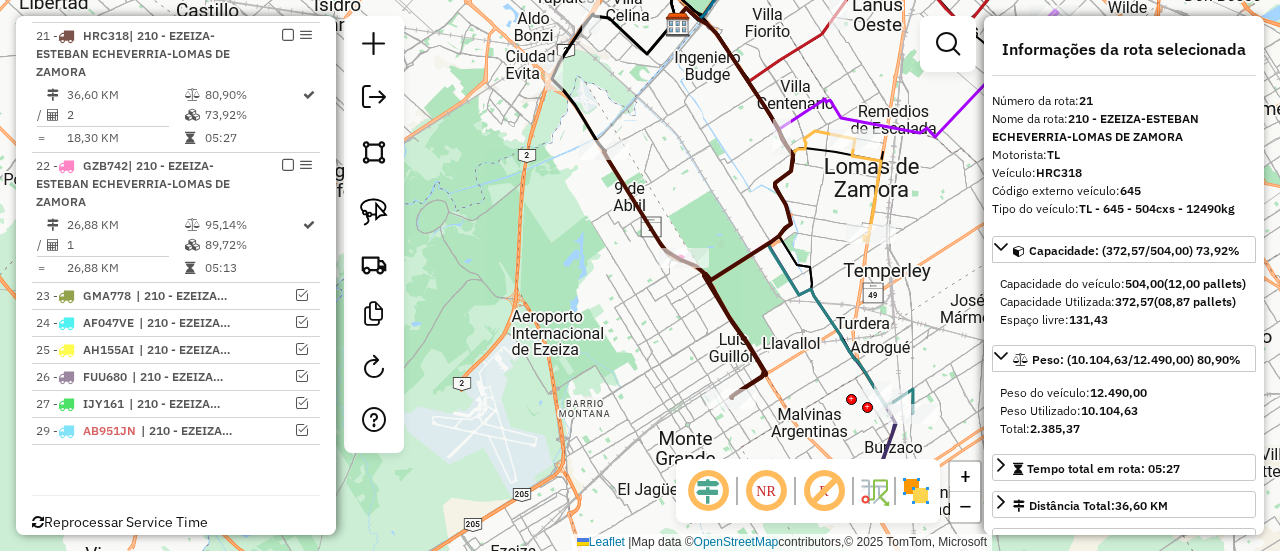 click 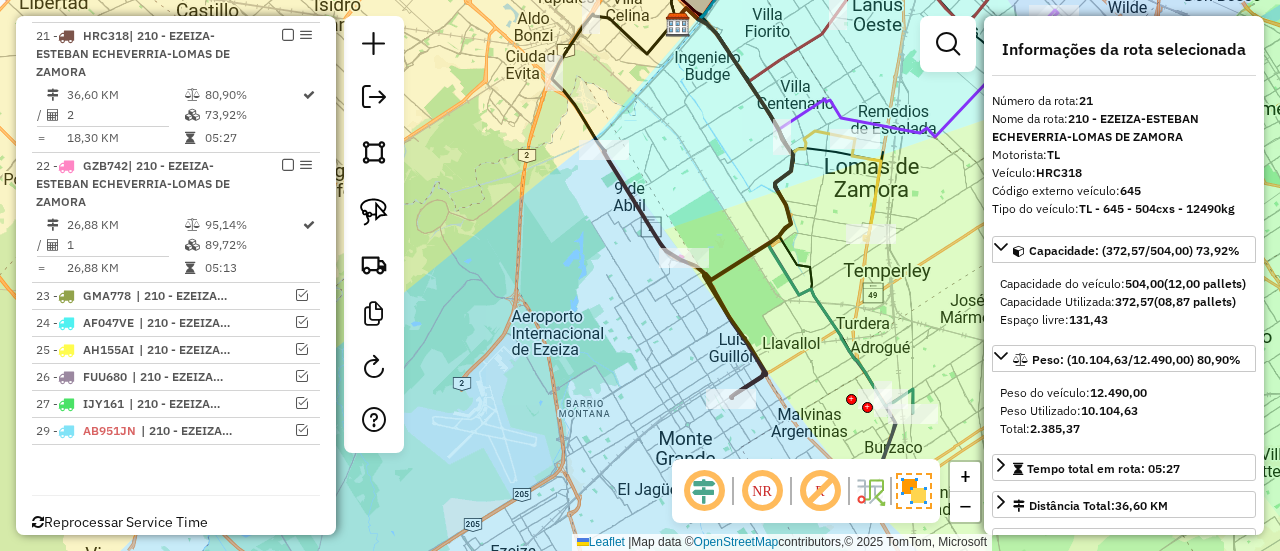 click 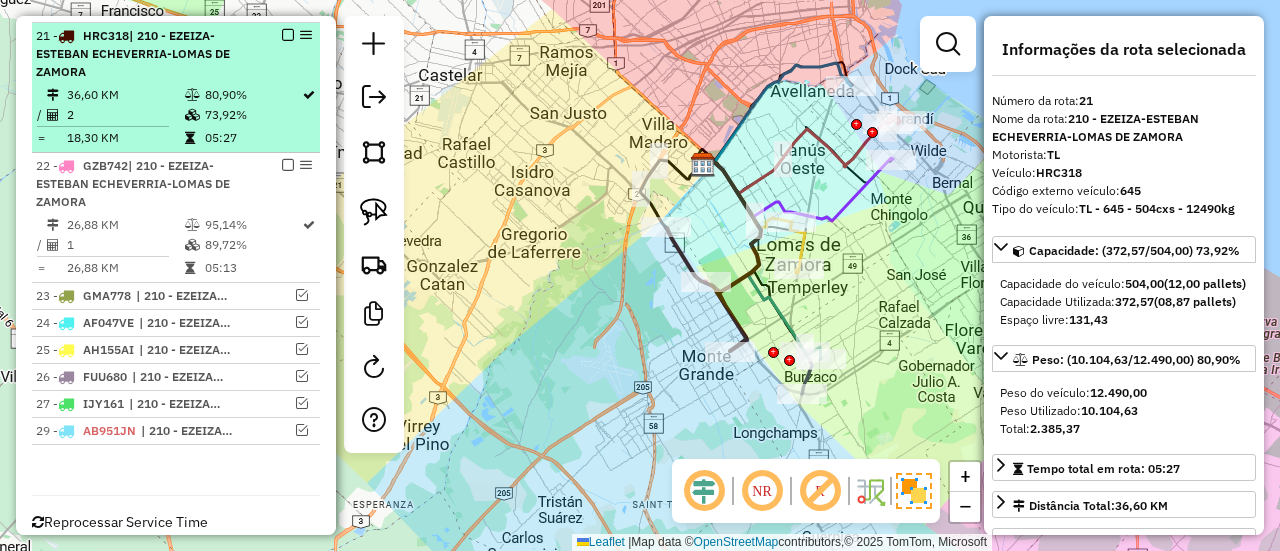 click at bounding box center [288, 35] 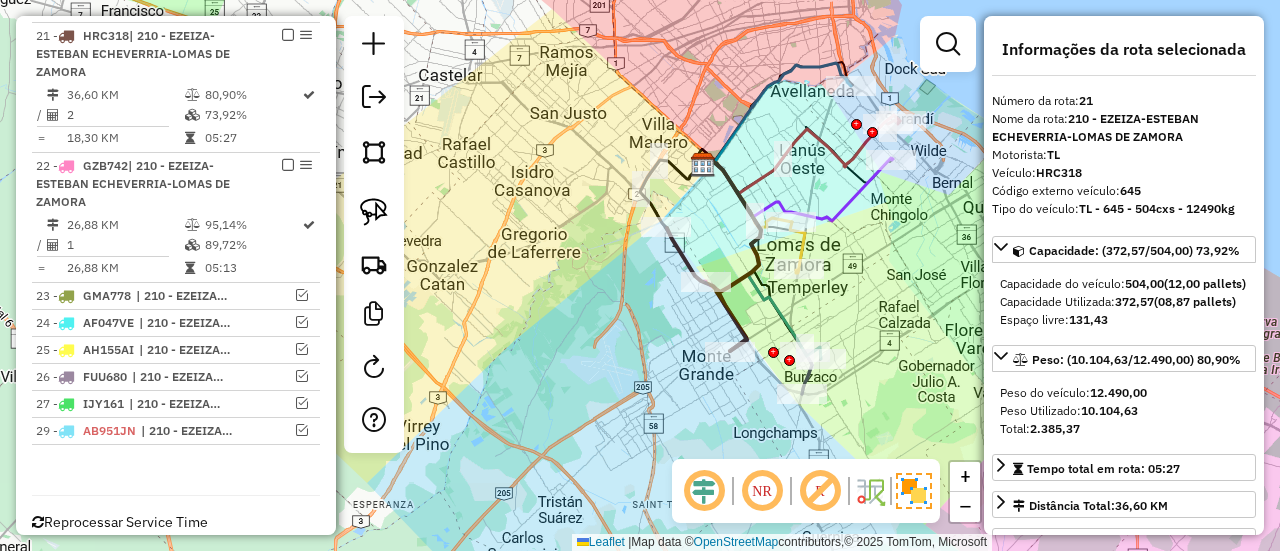 scroll, scrollTop: 1754, scrollLeft: 0, axis: vertical 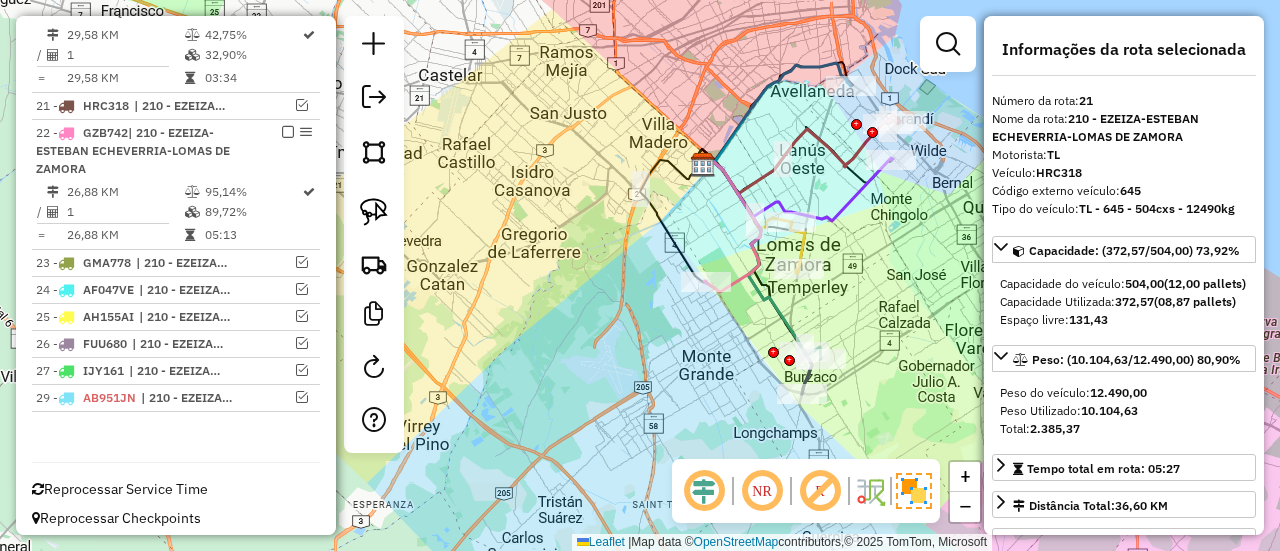 click 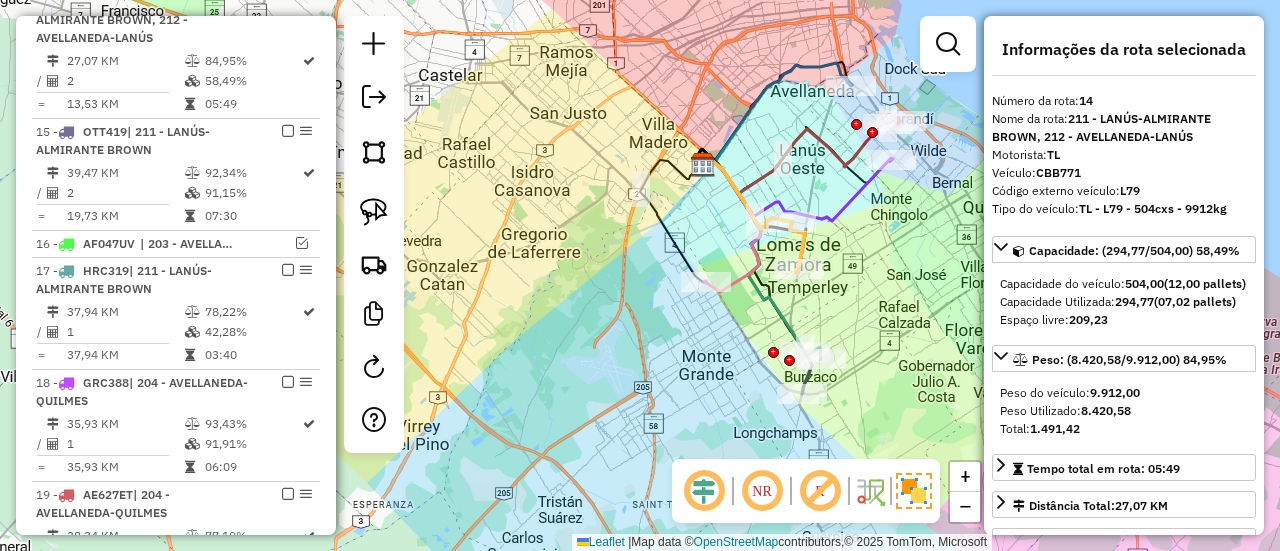 scroll, scrollTop: 1109, scrollLeft: 0, axis: vertical 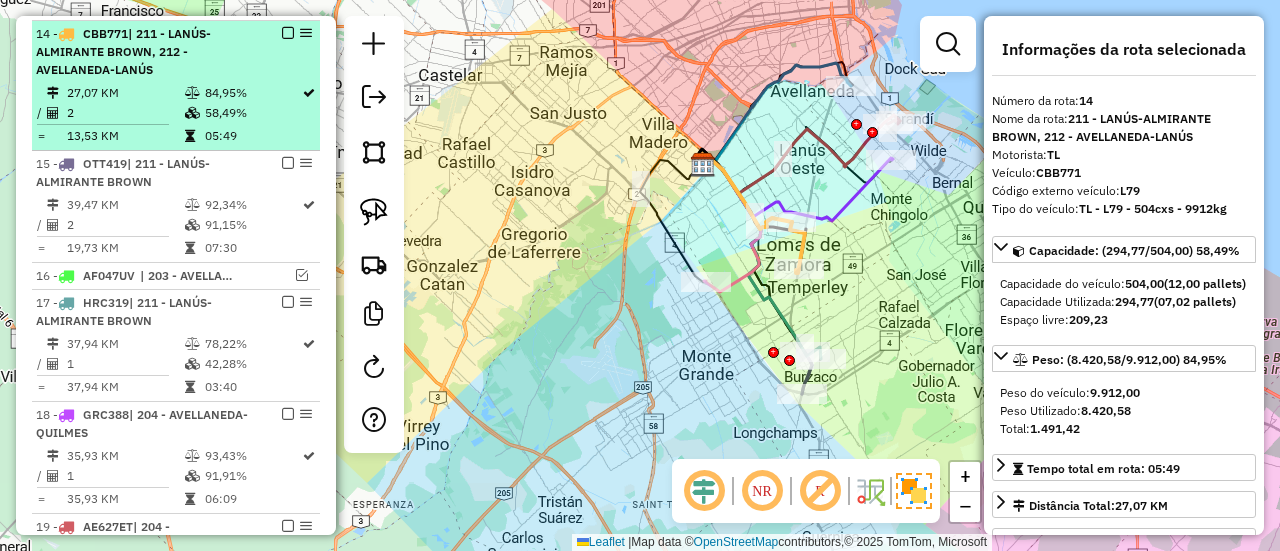 click at bounding box center [288, 33] 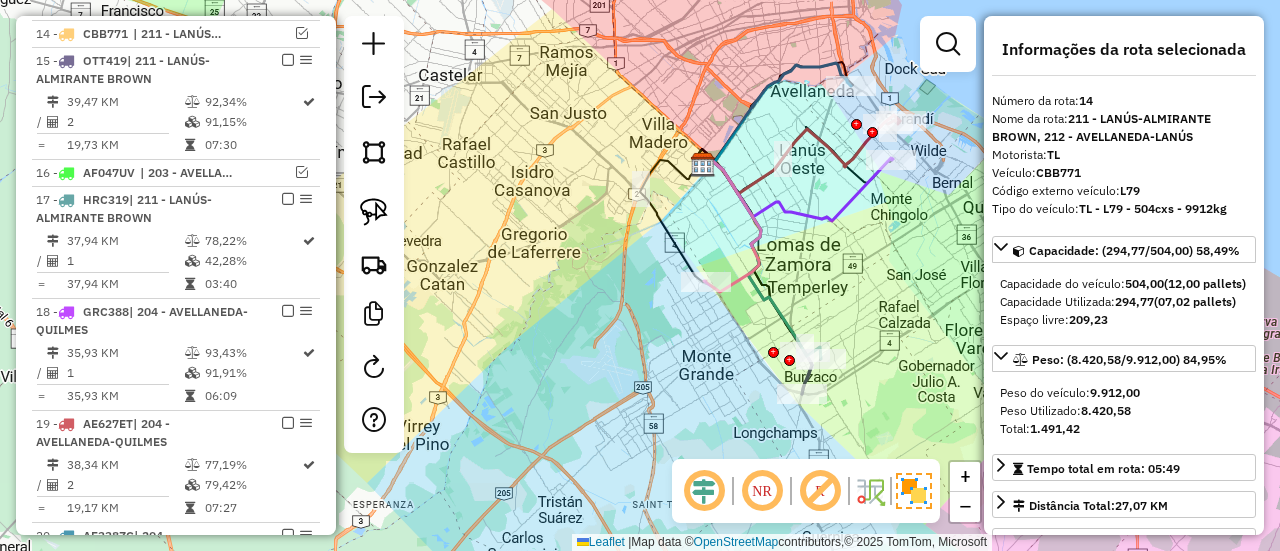 click 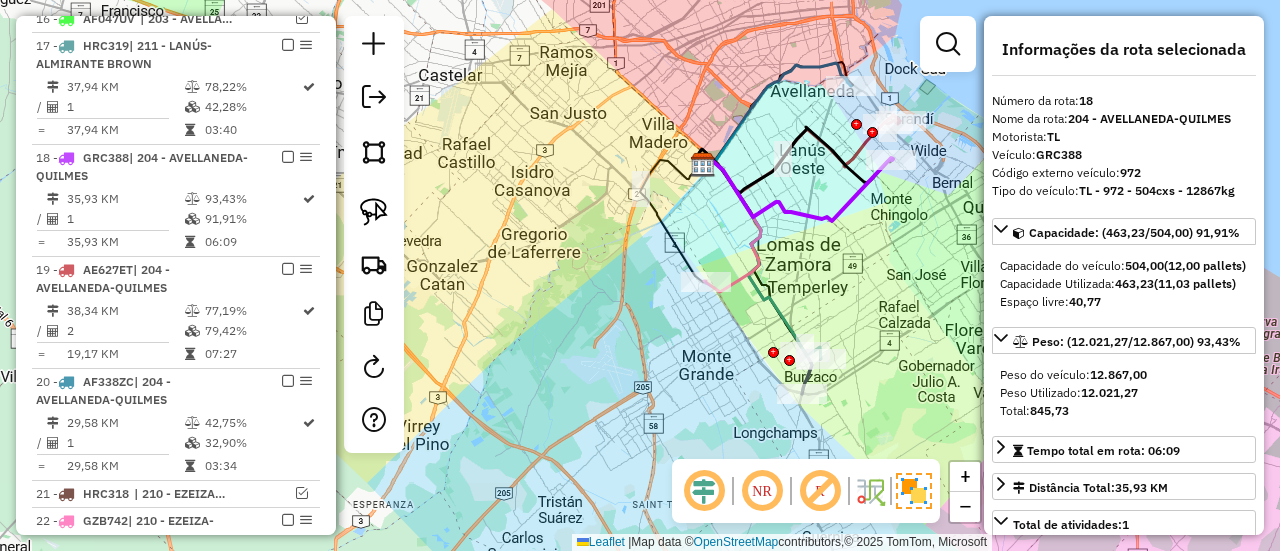 scroll, scrollTop: 1386, scrollLeft: 0, axis: vertical 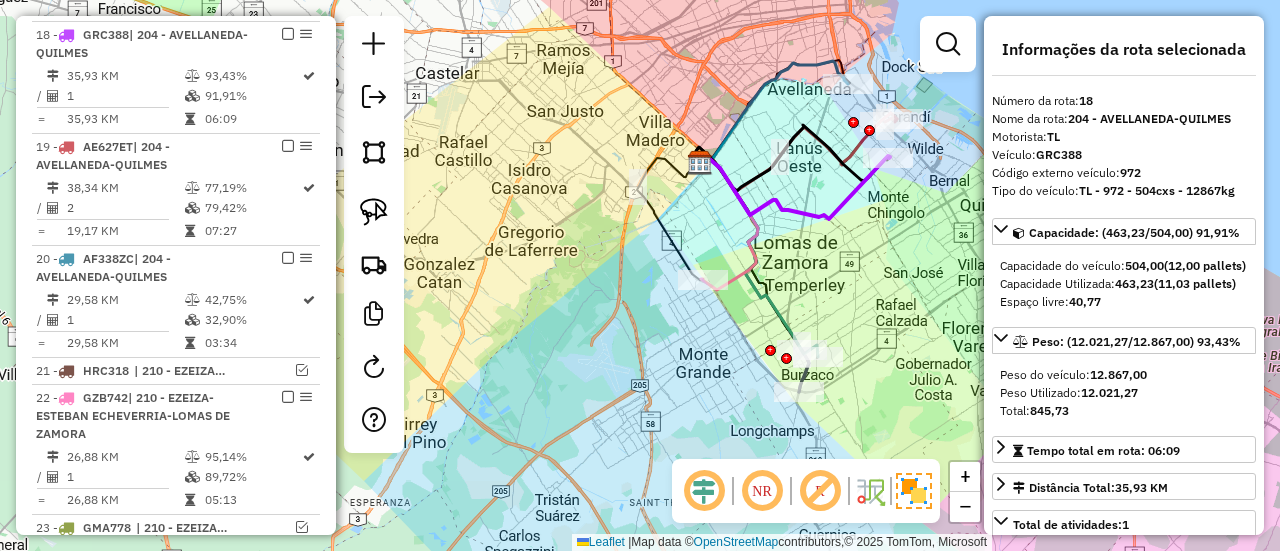 drag, startPoint x: 857, startPoint y: 261, endPoint x: 749, endPoint y: 257, distance: 108.07405 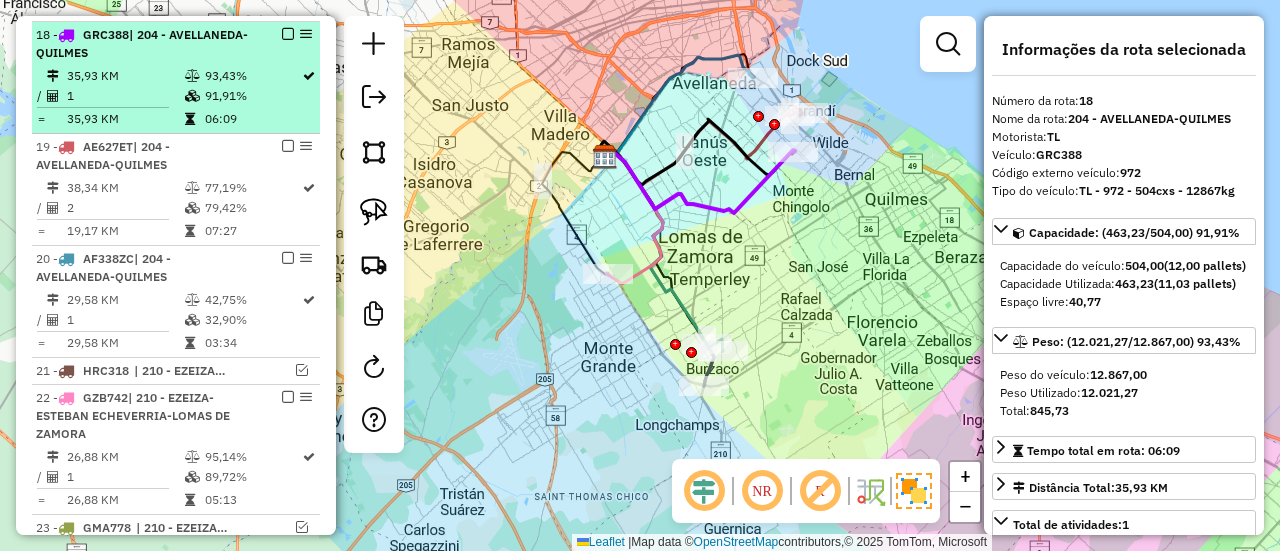 click at bounding box center (288, 34) 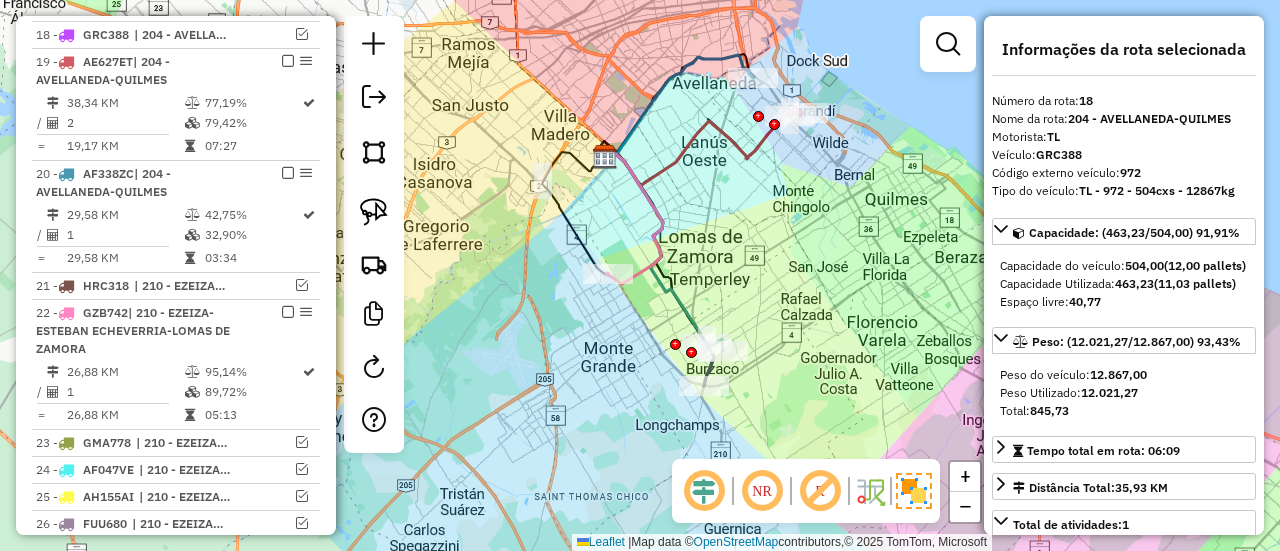 click 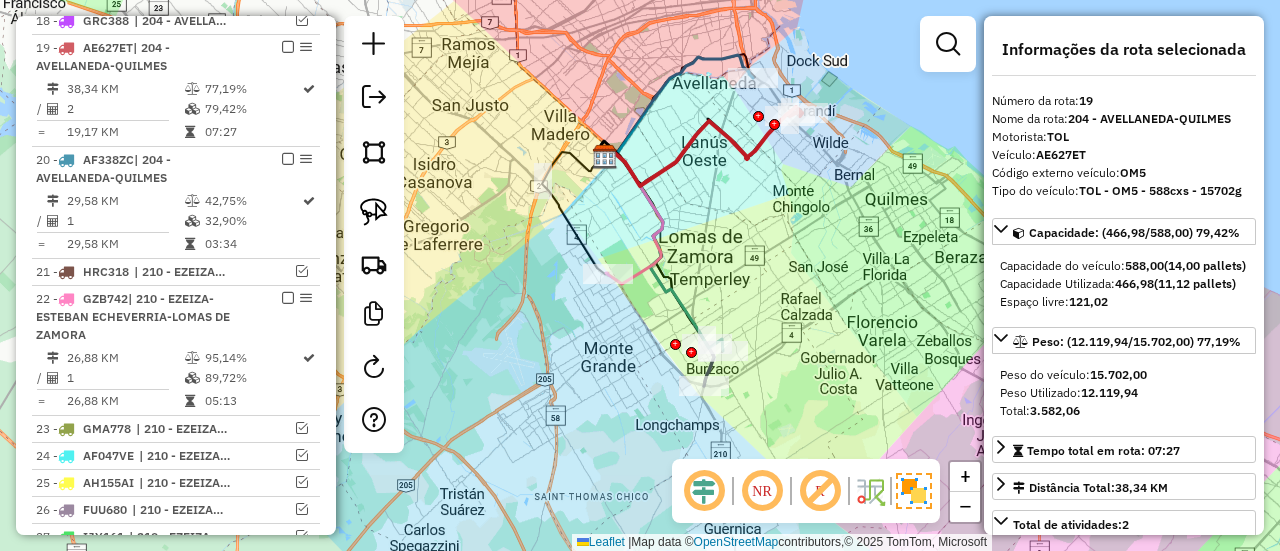 scroll, scrollTop: 1412, scrollLeft: 0, axis: vertical 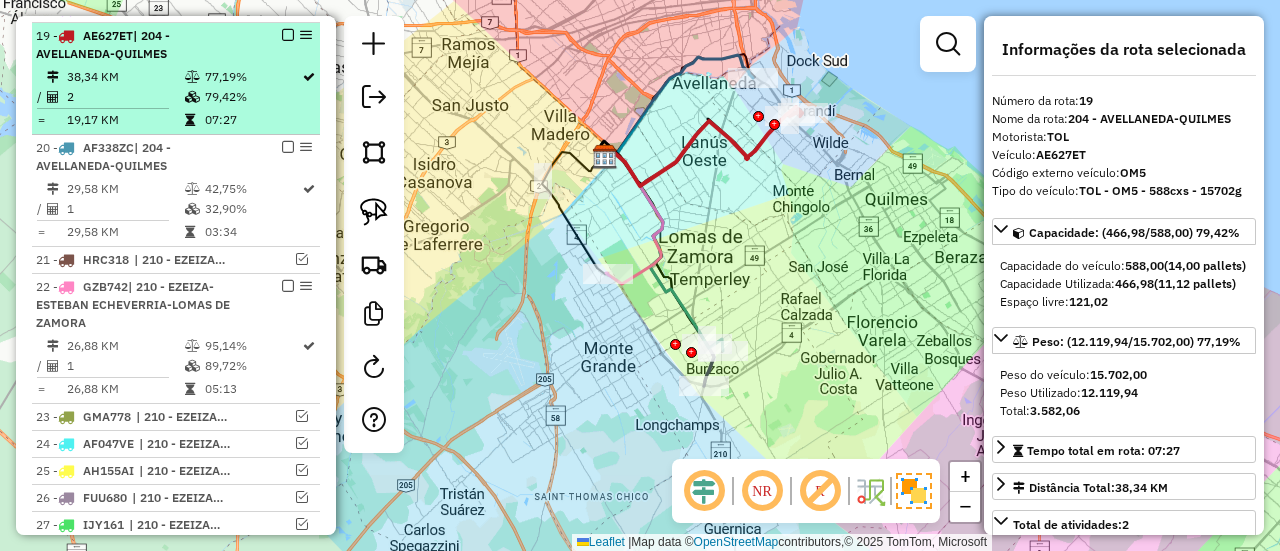 drag, startPoint x: 284, startPoint y: 29, endPoint x: 302, endPoint y: 26, distance: 18.248287 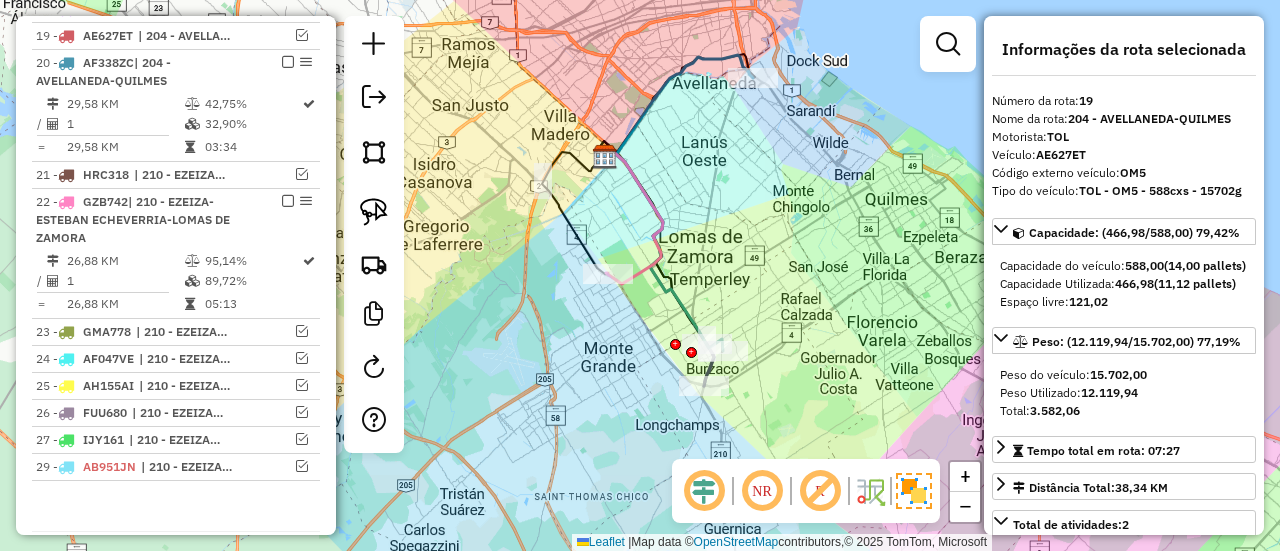 click 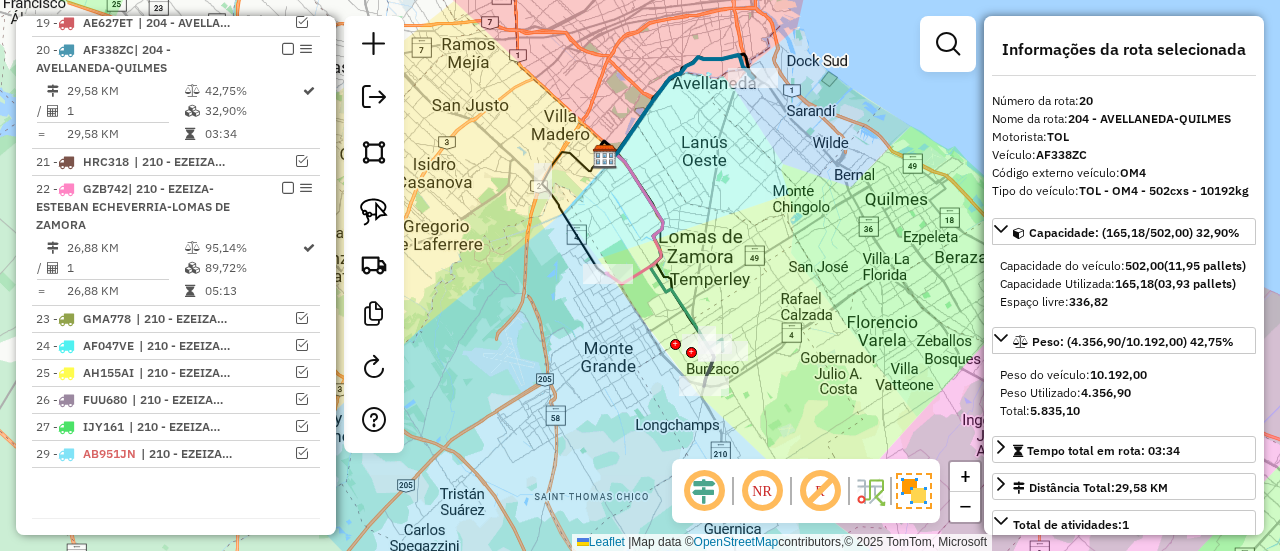 scroll, scrollTop: 1439, scrollLeft: 0, axis: vertical 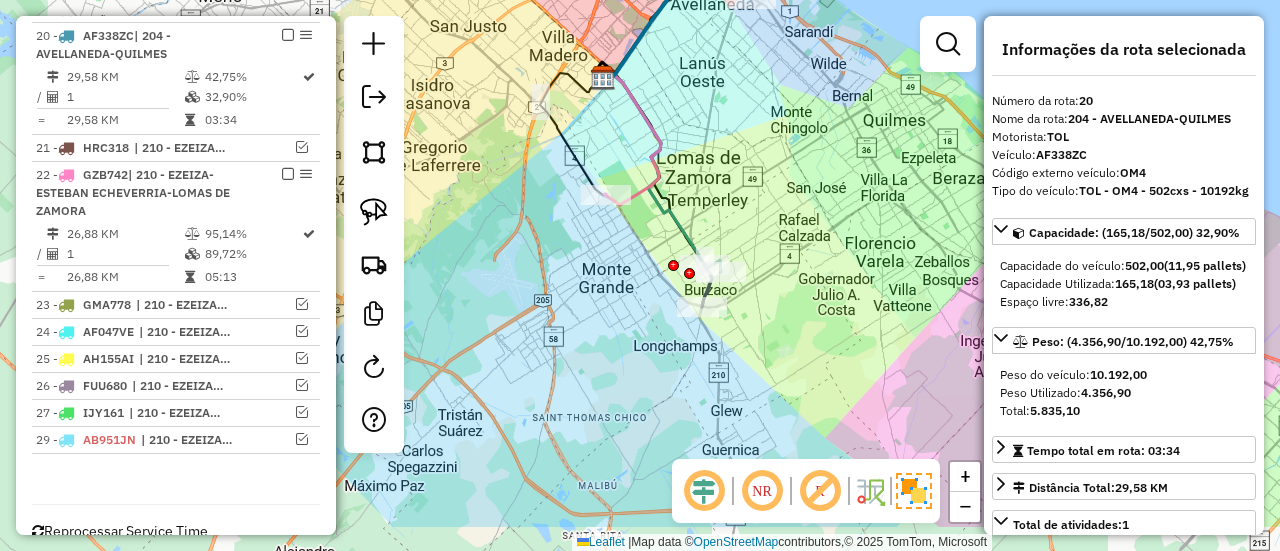click on "Janela de atendimento Grade de atendimento Capacidade Transportadoras Veículos Cliente Pedidos  Rotas Selecione os dias de semana para filtrar as janelas de atendimento  Seg   Ter   Qua   Qui   Sex   Sáb   Dom  Informe o período da janela de atendimento: De: Até:  Filtrar exatamente a janela do cliente  Considerar janela de atendimento padrão  Selecione os dias de semana para filtrar as grades de atendimento  Seg   Ter   Qua   Qui   Sex   Sáb   Dom   Considerar clientes sem dia de atendimento cadastrado  Clientes fora do dia de atendimento selecionado Filtrar as atividades entre os valores definidos abaixo:  Peso mínimo:   Peso máximo:   Cubagem mínima:   Cubagem máxima:   De:   Até:  Filtrar as atividades entre o tempo de atendimento definido abaixo:  De:   Até:   Considerar capacidade total dos clientes não roteirizados Transportadora: Selecione um ou mais itens Tipo de veículo: Selecione um ou mais itens Veículo: Selecione um ou mais itens Motorista: Selecione um ou mais itens Nome: Rótulo:" 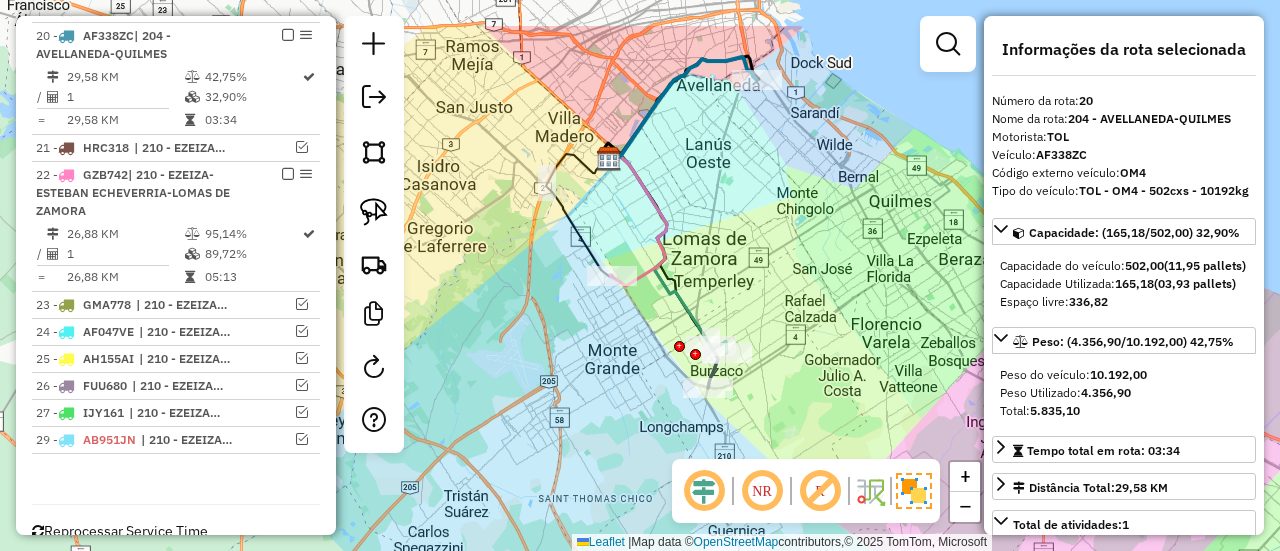 click on "Janela de atendimento Grade de atendimento Capacidade Transportadoras Veículos Cliente Pedidos  Rotas Selecione os dias de semana para filtrar as janelas de atendimento  Seg   Ter   Qua   Qui   Sex   Sáb   Dom  Informe o período da janela de atendimento: De: Até:  Filtrar exatamente a janela do cliente  Considerar janela de atendimento padrão  Selecione os dias de semana para filtrar as grades de atendimento  Seg   Ter   Qua   Qui   Sex   Sáb   Dom   Considerar clientes sem dia de atendimento cadastrado  Clientes fora do dia de atendimento selecionado Filtrar as atividades entre os valores definidos abaixo:  Peso mínimo:   Peso máximo:   Cubagem mínima:   Cubagem máxima:   De:   Até:  Filtrar as atividades entre o tempo de atendimento definido abaixo:  De:   Até:   Considerar capacidade total dos clientes não roteirizados Transportadora: Selecione um ou mais itens Tipo de veículo: Selecione um ou mais itens Veículo: Selecione um ou mais itens Motorista: Selecione um ou mais itens Nome: Rótulo:" 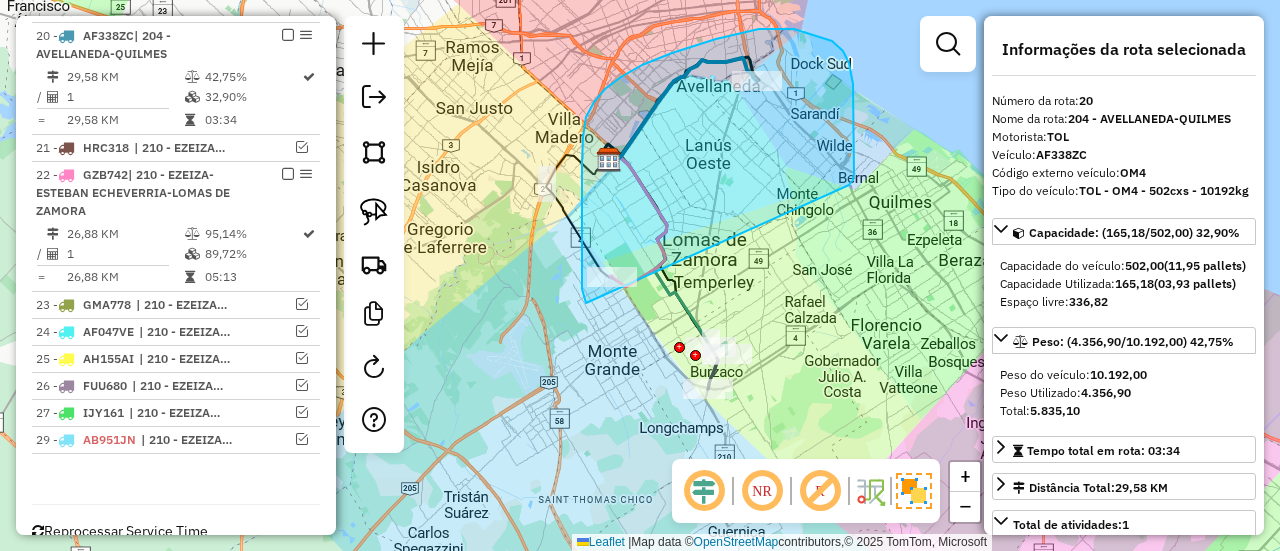 drag, startPoint x: 854, startPoint y: 139, endPoint x: 590, endPoint y: 309, distance: 314 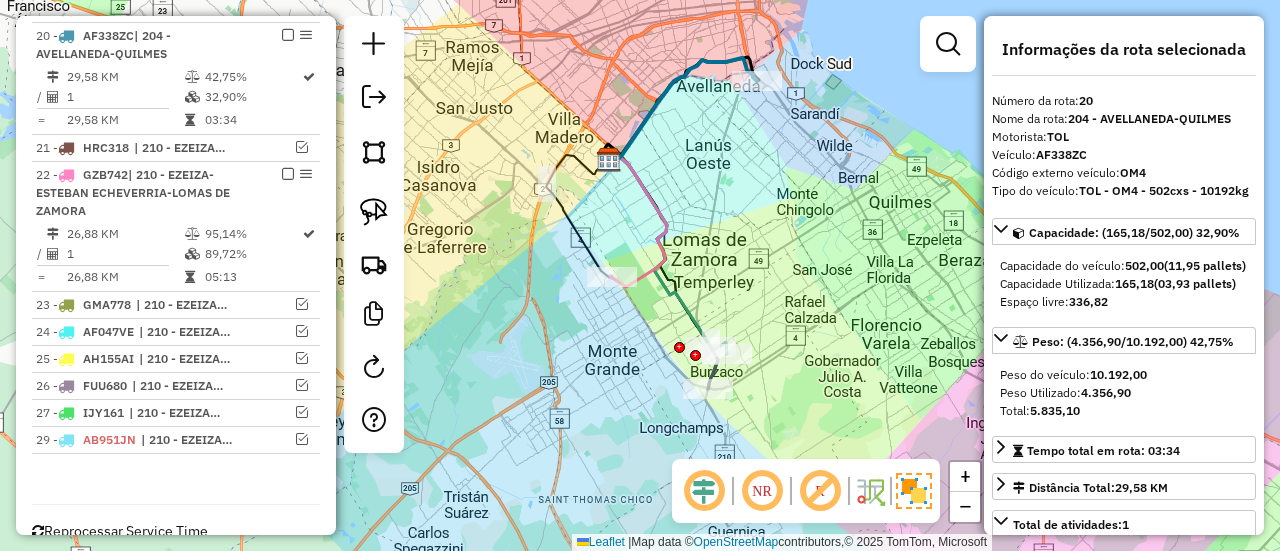 click on "Janela de atendimento Grade de atendimento Capacidade Transportadoras Veículos Cliente Pedidos  Rotas Selecione os dias de semana para filtrar as janelas de atendimento  Seg   Ter   Qua   Qui   Sex   Sáb   Dom  Informe o período da janela de atendimento: De: Até:  Filtrar exatamente a janela do cliente  Considerar janela de atendimento padrão  Selecione os dias de semana para filtrar as grades de atendimento  Seg   Ter   Qua   Qui   Sex   Sáb   Dom   Considerar clientes sem dia de atendimento cadastrado  Clientes fora do dia de atendimento selecionado Filtrar as atividades entre os valores definidos abaixo:  Peso mínimo:   Peso máximo:   Cubagem mínima:   Cubagem máxima:   De:   Até:  Filtrar as atividades entre o tempo de atendimento definido abaixo:  De:   Até:   Considerar capacidade total dos clientes não roteirizados Transportadora: Selecione um ou mais itens Tipo de veículo: Selecione um ou mais itens Veículo: Selecione um ou mais itens Motorista: Selecione um ou mais itens Nome: Rótulo:" 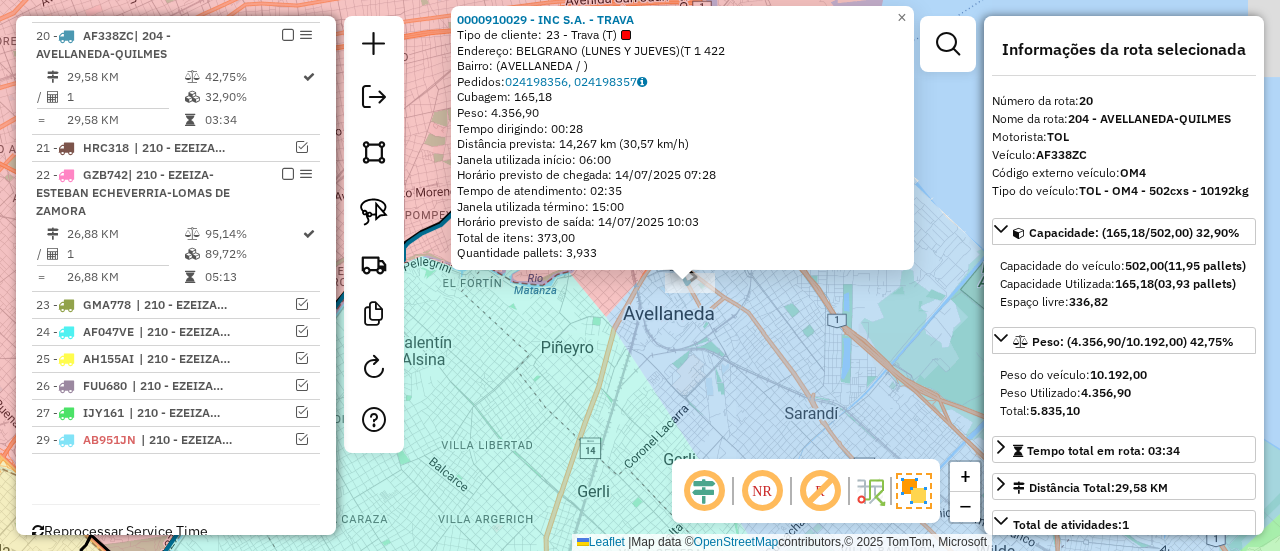 drag, startPoint x: 705, startPoint y: 321, endPoint x: 732, endPoint y: 285, distance: 45 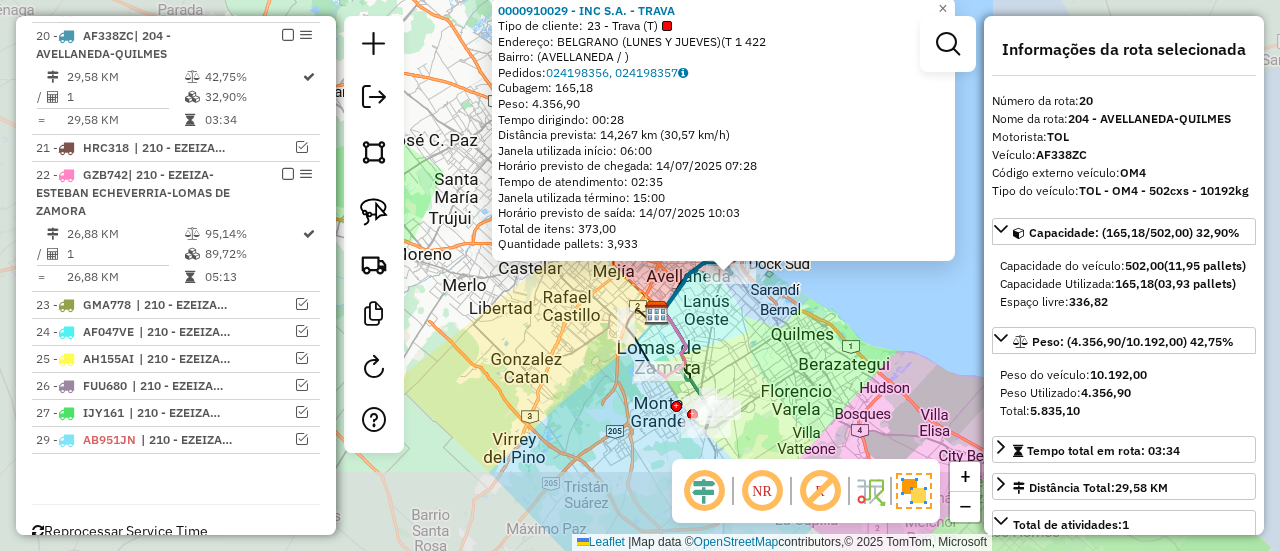 drag, startPoint x: 728, startPoint y: 350, endPoint x: 746, endPoint y: 277, distance: 75.18643 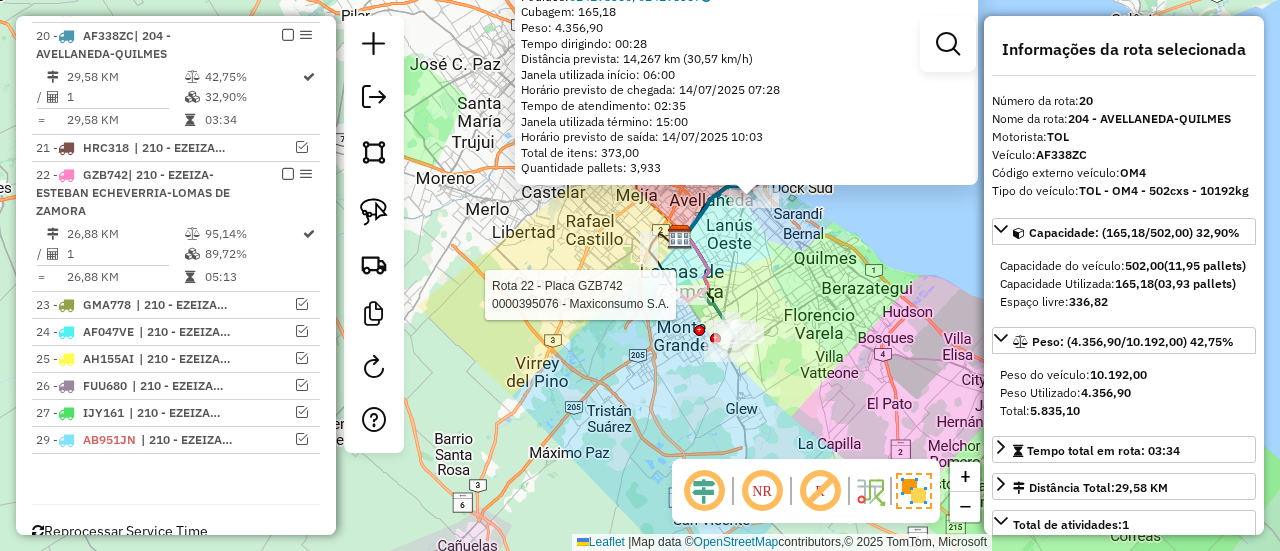 scroll, scrollTop: 1480, scrollLeft: 0, axis: vertical 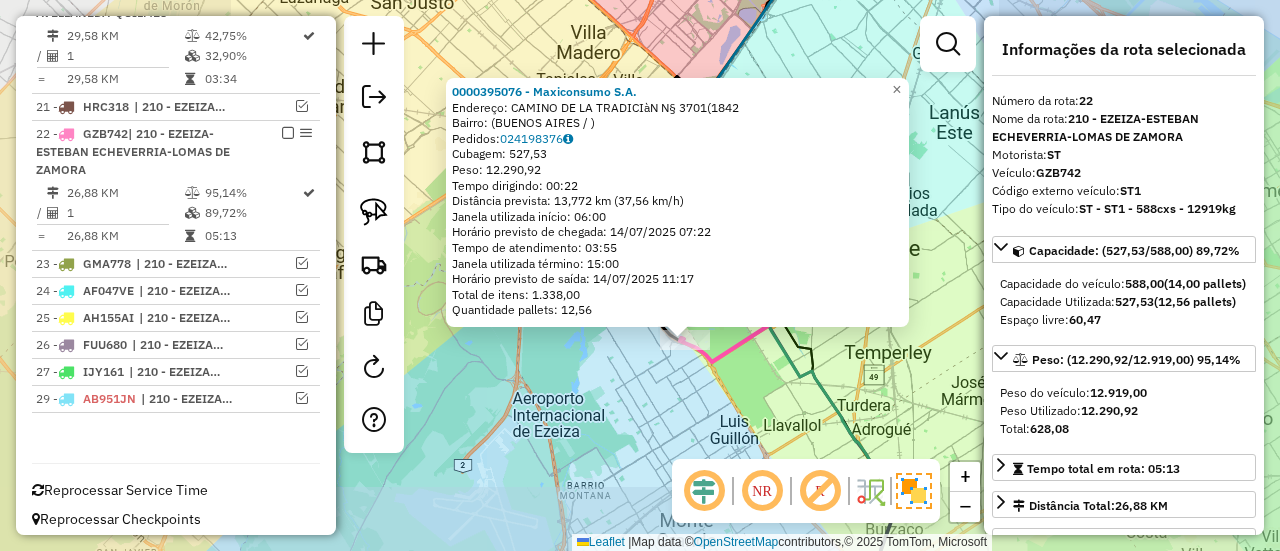 drag, startPoint x: 738, startPoint y: 375, endPoint x: 663, endPoint y: 265, distance: 133.13527 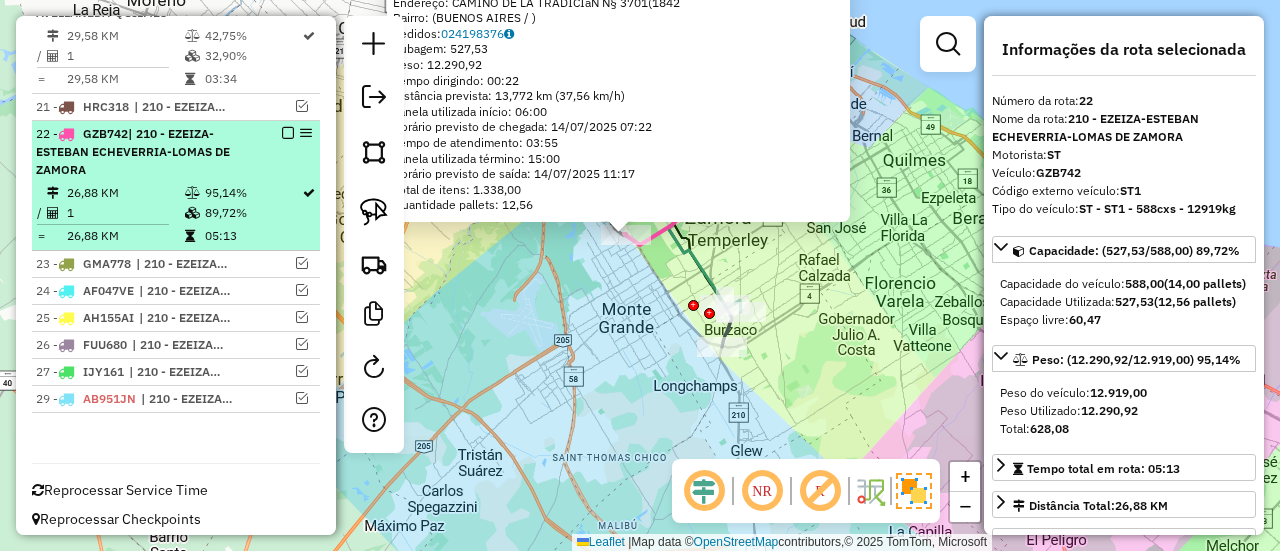 click at bounding box center [288, 133] 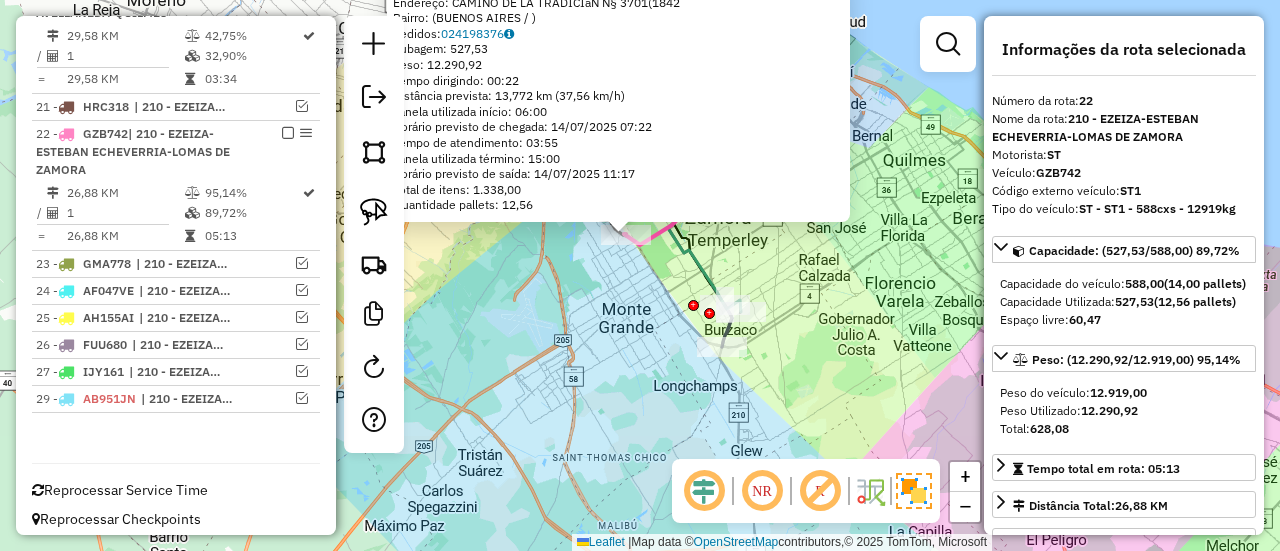 scroll, scrollTop: 1378, scrollLeft: 0, axis: vertical 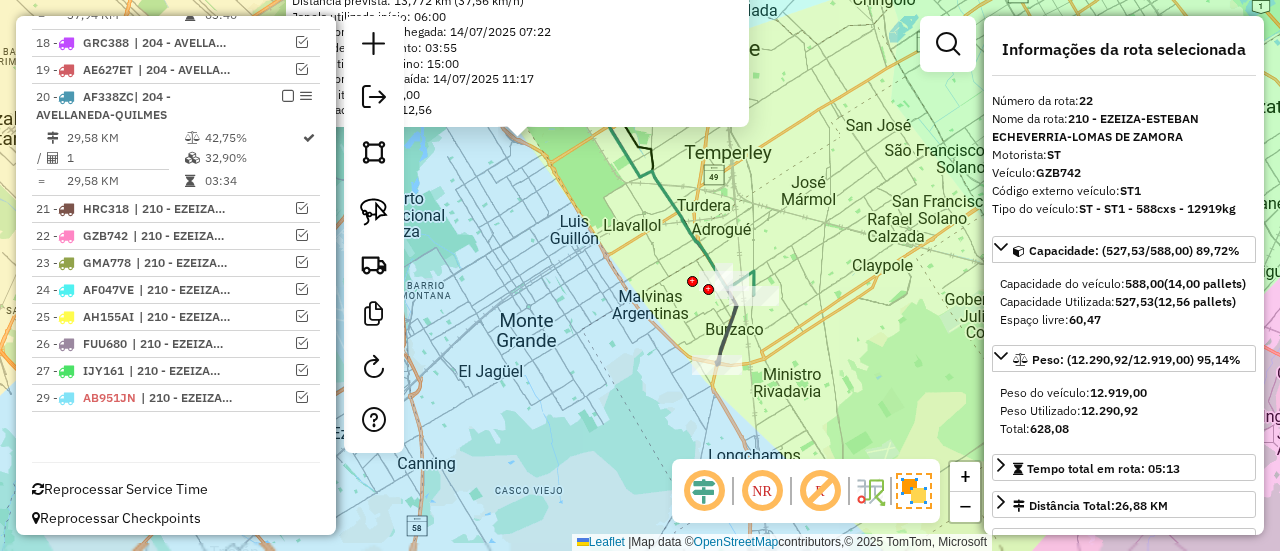 click on "0000395076 - Maxiconsumo S.A.  Endereço: [STREET] § [NUMBER]   Bairro:  ([PROVINCE] / )   Pedidos:  024198376   Cubagem: 527,53  Peso: 12.290,92  Tempo dirigindo: 00:22   Distância prevista: 13,772 km (37,56 km/h)   Janela utilizada início: 06:00   Horário previsto de chegada: 14/07/2025 07:22   Tempo de atendimento: 03:55   Janela utilizada término: 15:00   Horário previsto de saída: 14/07/2025 11:17   Total de itens: 1.338,00   Quantidade pallets: 12,56  × Janela de atendimento Grade de atendimento Capacidade Transportadoras Veículos Cliente Pedidos  Rotas Selecione os dias de semana para filtrar as janelas de atendimento  Seg   Ter   Qua   Qui   Sex   Sáb   Dom  Informe o período da janela de atendimento: De: Até:  Filtrar exatamente a janela do cliente  Considerar janela de atendimento padrão  Selecione os dias de semana para filtrar as grades de atendimento  Seg   Ter   Qua   Qui   Sex   Sáb   Dom   Considerar clientes sem dia de atendimento cadastrado  Peso mínimo:  +" 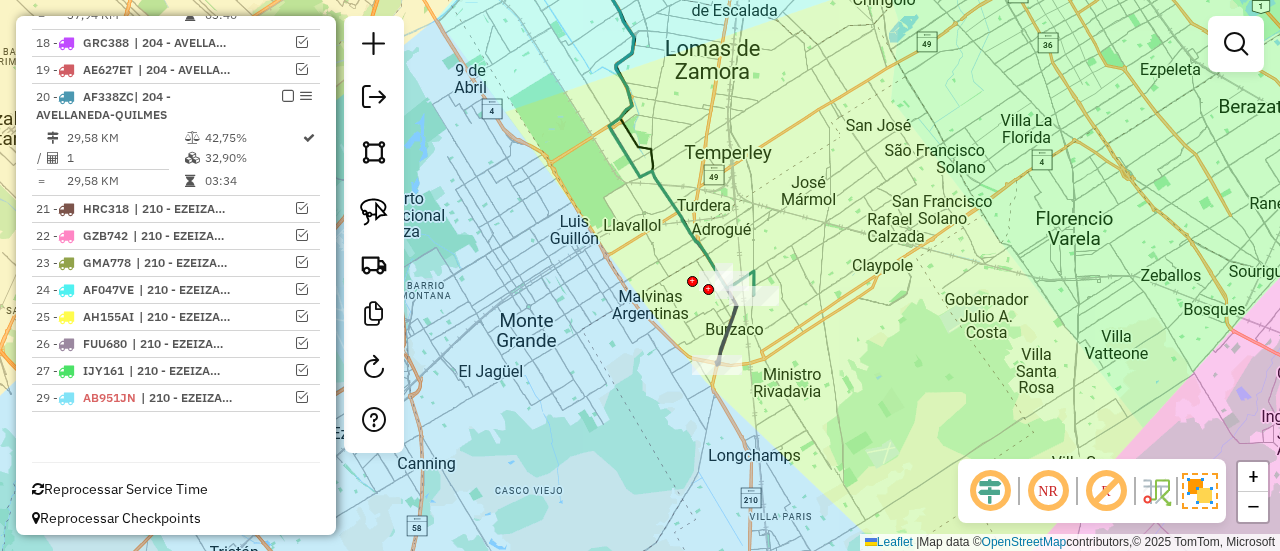 click 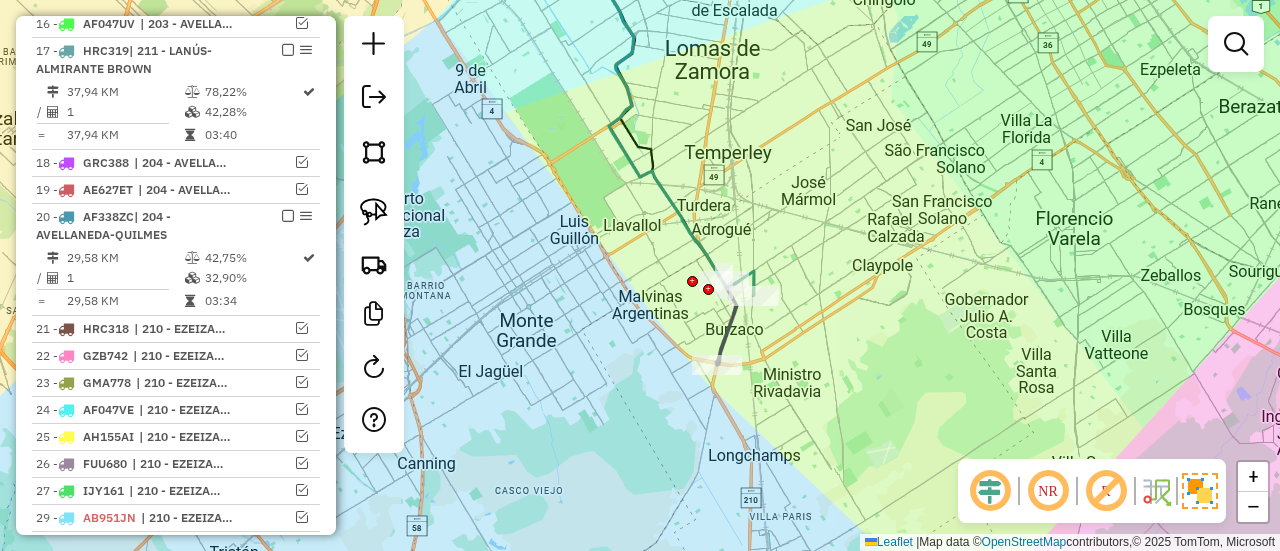 select on "**********" 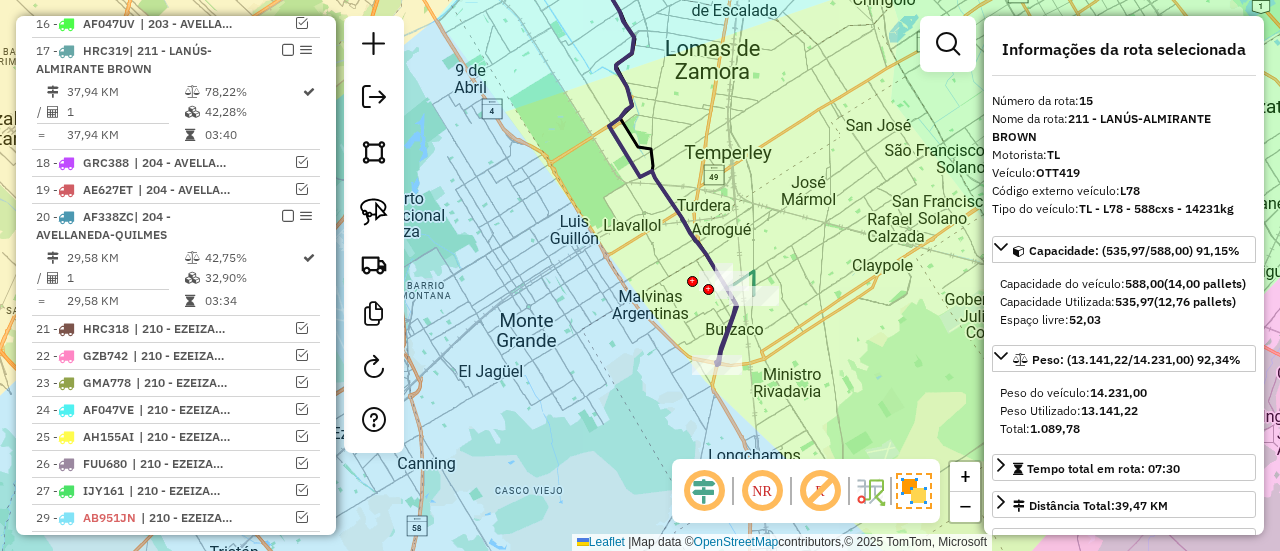 scroll, scrollTop: 1136, scrollLeft: 0, axis: vertical 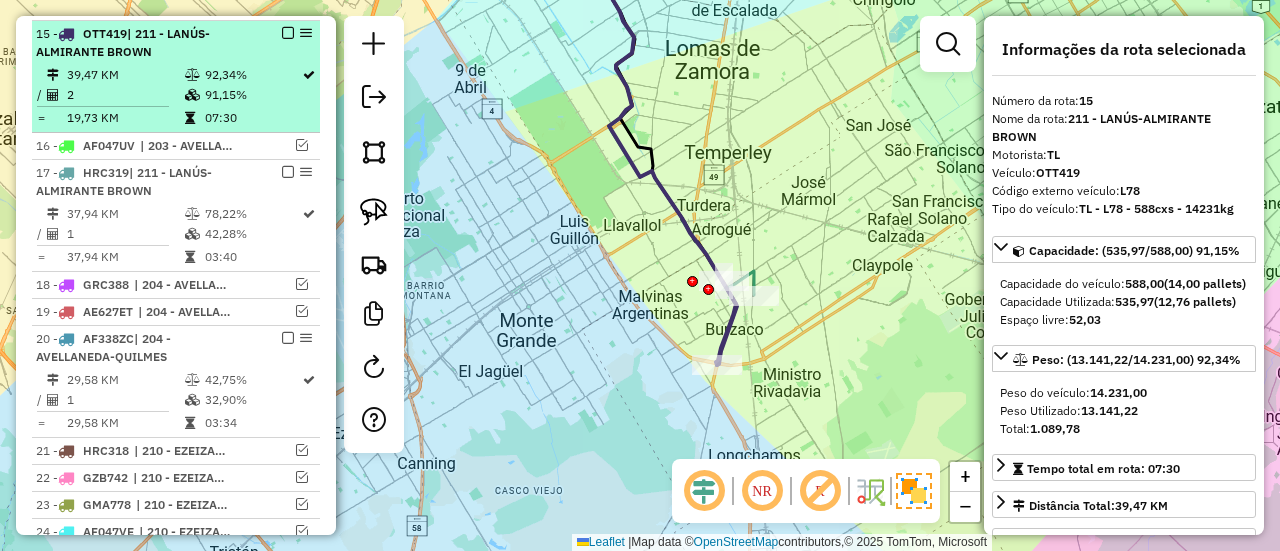 click on "15 -       OTT419   | 211 - [CITY]-[CITY]" at bounding box center [176, 43] 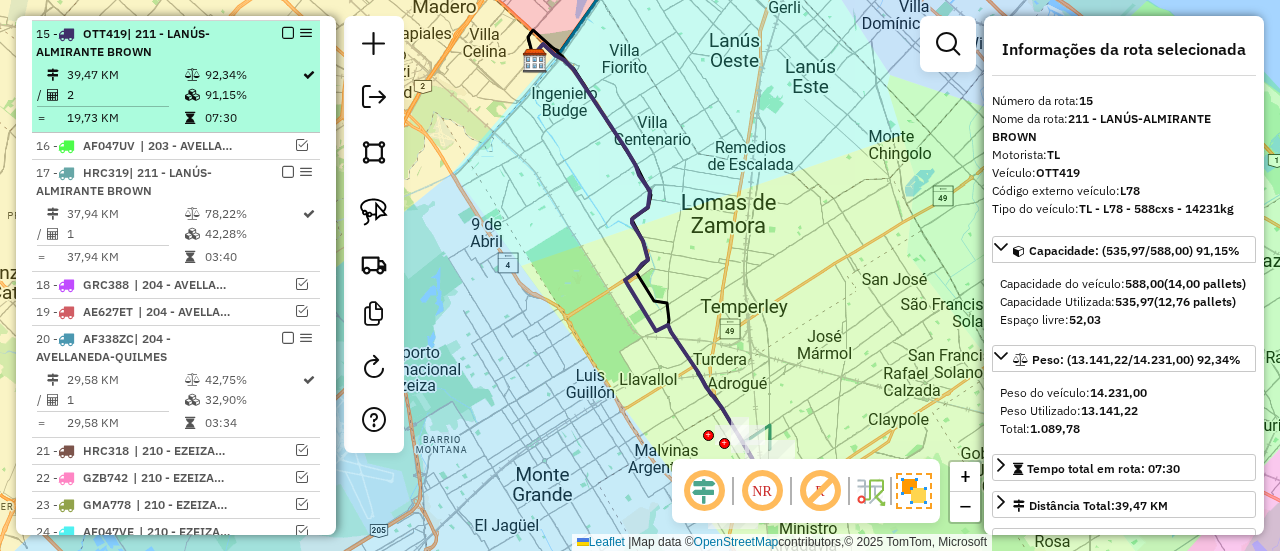 click at bounding box center [288, 33] 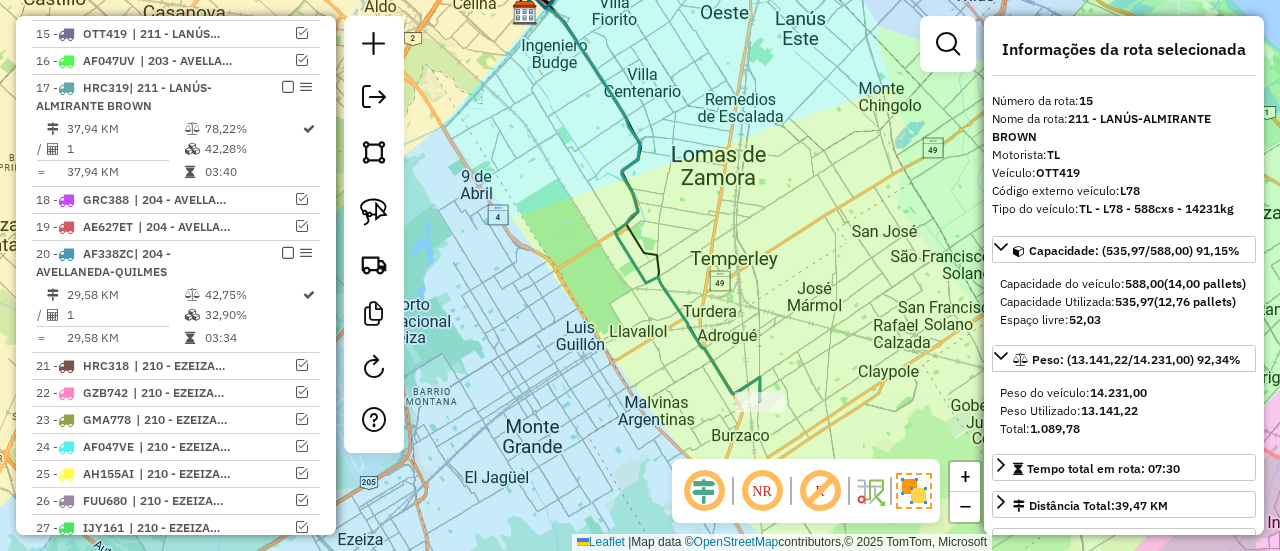 drag, startPoint x: 814, startPoint y: 309, endPoint x: 811, endPoint y: 269, distance: 40.112343 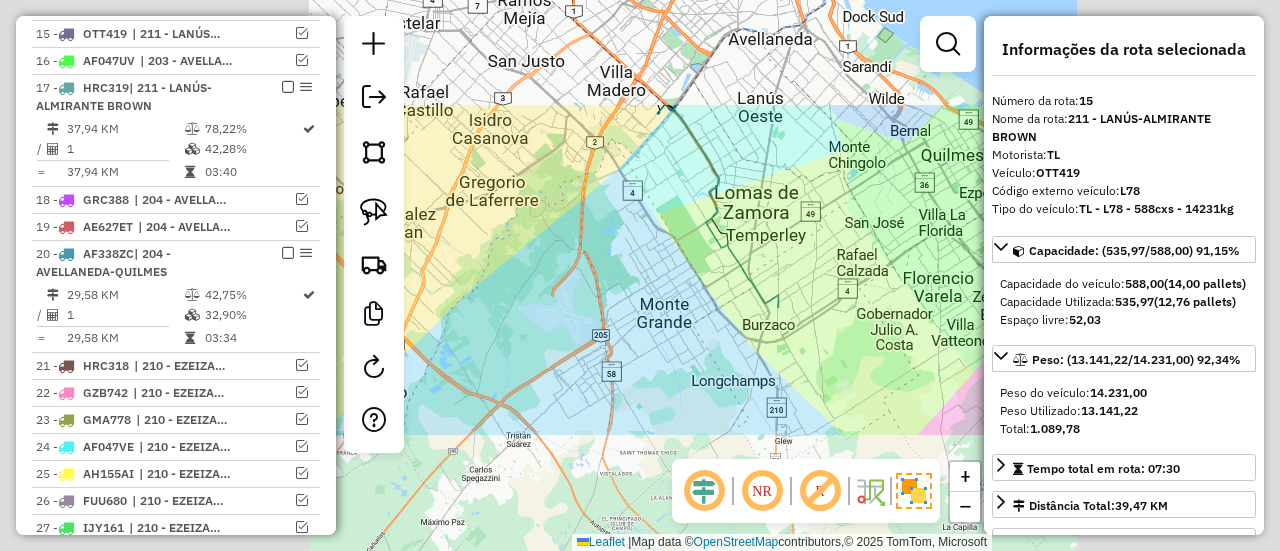 click 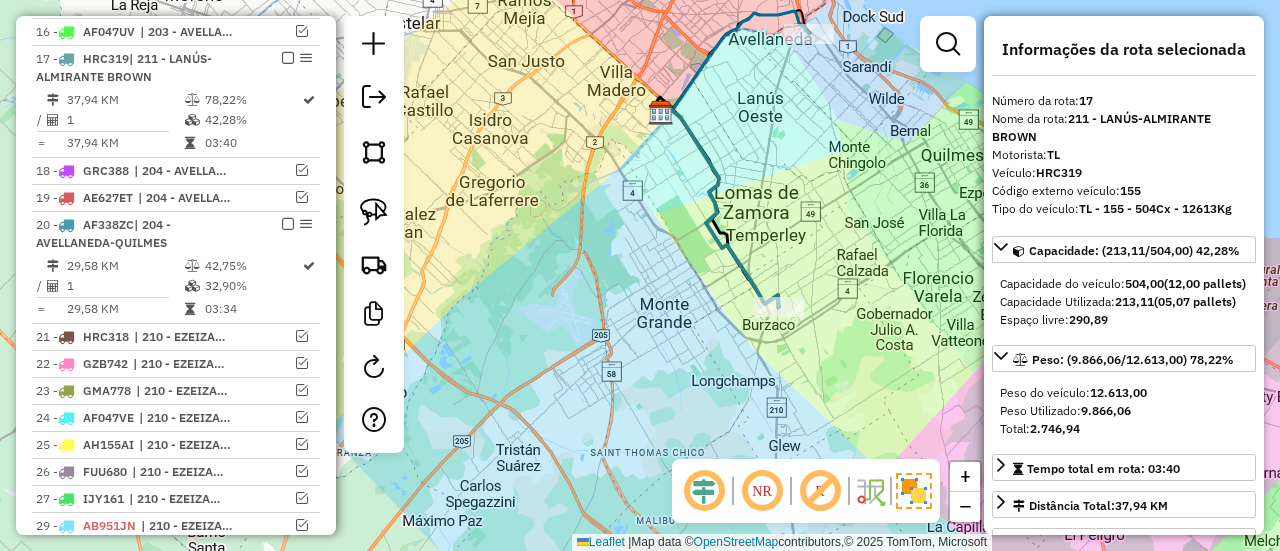 scroll, scrollTop: 1189, scrollLeft: 0, axis: vertical 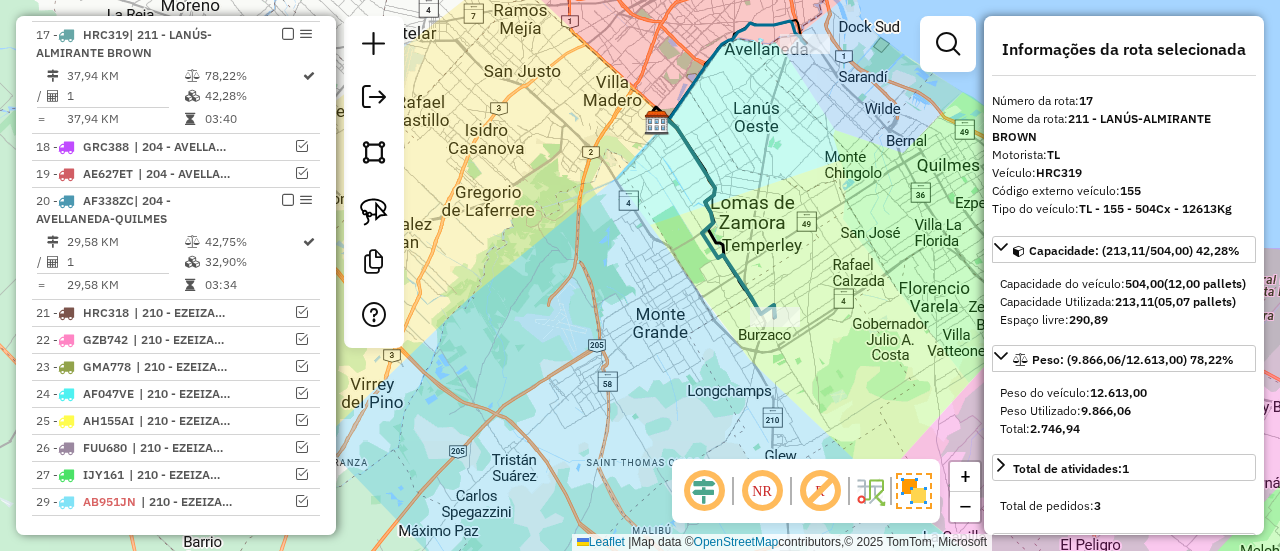 drag, startPoint x: 794, startPoint y: 231, endPoint x: 768, endPoint y: 279, distance: 54.589375 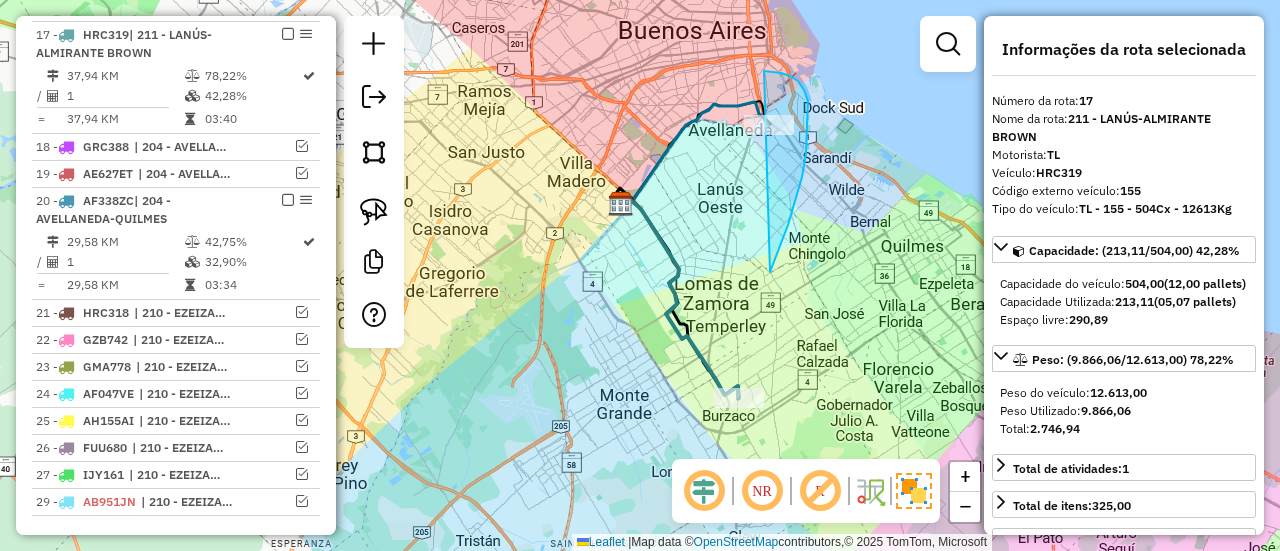 drag, startPoint x: 788, startPoint y: 225, endPoint x: 640, endPoint y: 145, distance: 168.23793 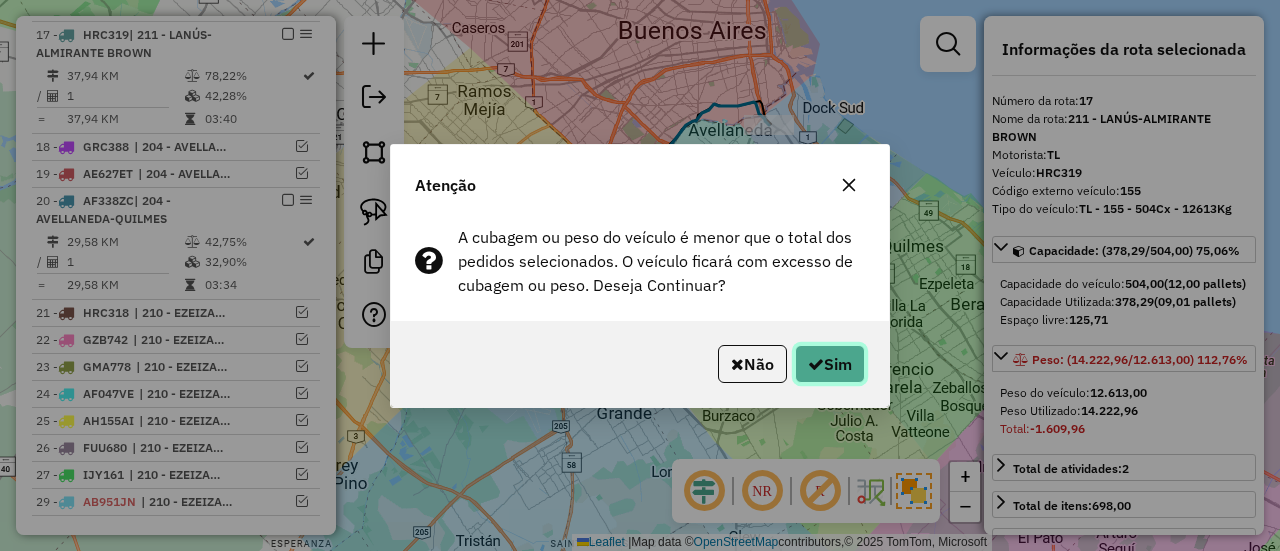 click on "Sim" 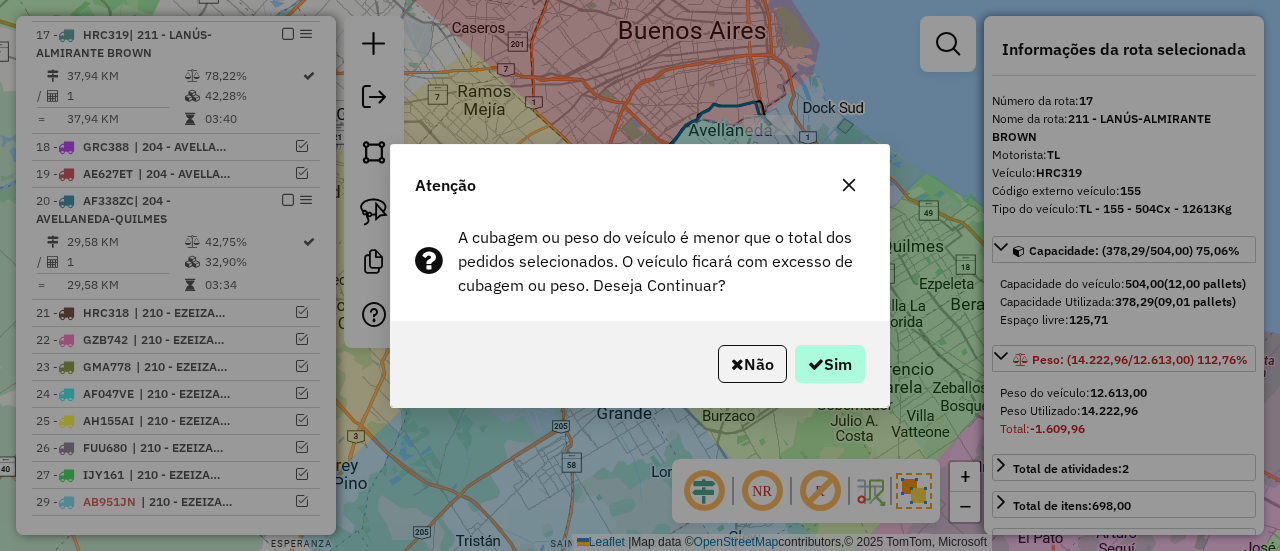 select on "**********" 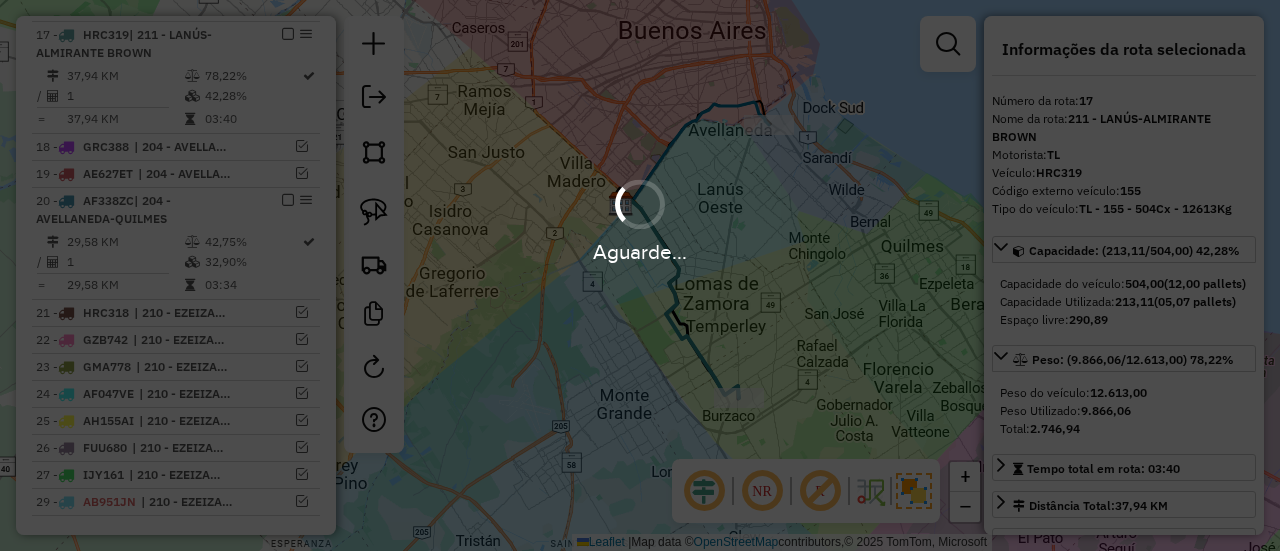 scroll, scrollTop: 1181, scrollLeft: 0, axis: vertical 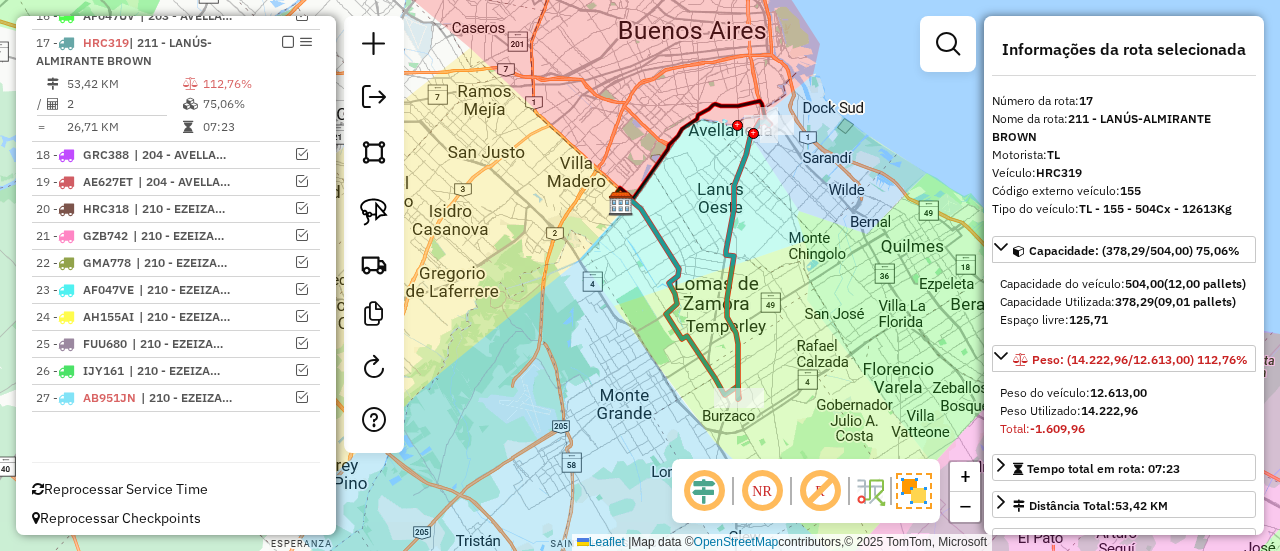 click on "Janela de atendimento Grade de atendimento Capacidade Transportadoras Veículos Cliente Pedidos  Rotas Selecione os dias de semana para filtrar as janelas de atendimento  Seg   Ter   Qua   Qui   Sex   Sáb   Dom  Informe o período da janela de atendimento: De: Até:  Filtrar exatamente a janela do cliente  Considerar janela de atendimento padrão  Selecione os dias de semana para filtrar as grades de atendimento  Seg   Ter   Qua   Qui   Sex   Sáb   Dom   Considerar clientes sem dia de atendimento cadastrado  Clientes fora do dia de atendimento selecionado Filtrar as atividades entre os valores definidos abaixo:  Peso mínimo:   Peso máximo:   Cubagem mínima:   Cubagem máxima:   De:   Até:  Filtrar as atividades entre o tempo de atendimento definido abaixo:  De:   Até:   Considerar capacidade total dos clientes não roteirizados Transportadora: Selecione um ou mais itens Tipo de veículo: Selecione um ou mais itens Veículo: Selecione um ou mais itens Motorista: Selecione um ou mais itens Nome: Rótulo:" 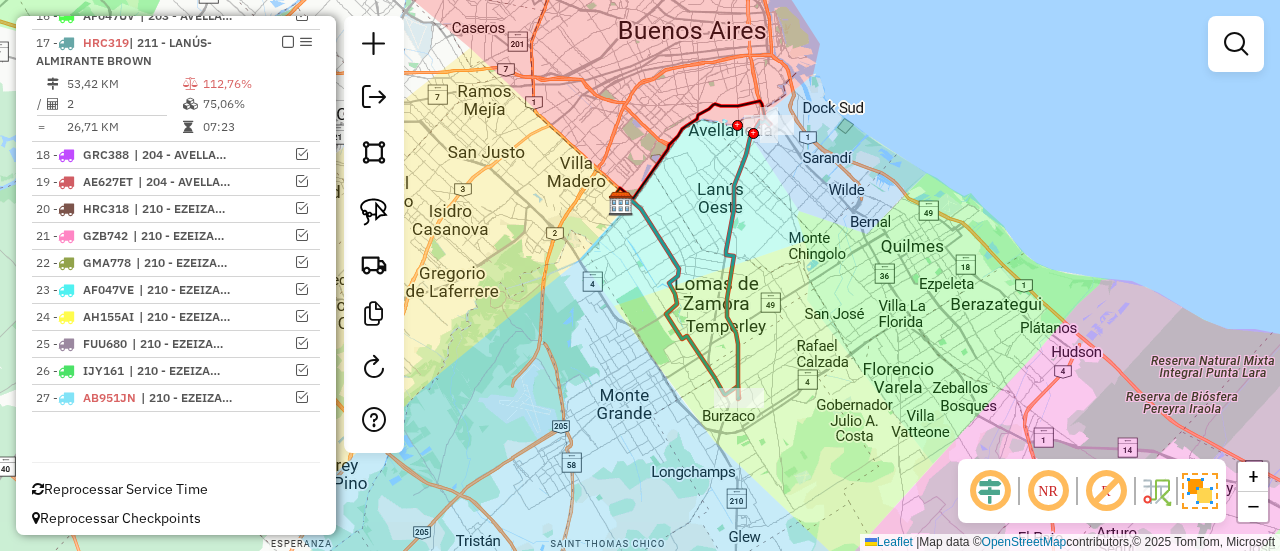 click 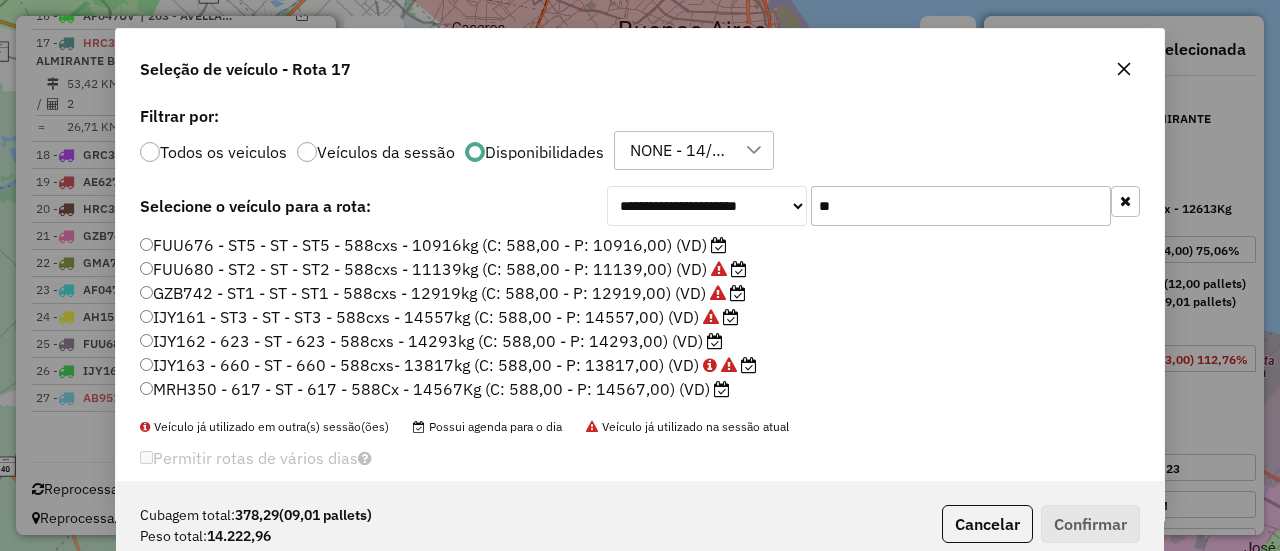 scroll, scrollTop: 11, scrollLeft: 6, axis: both 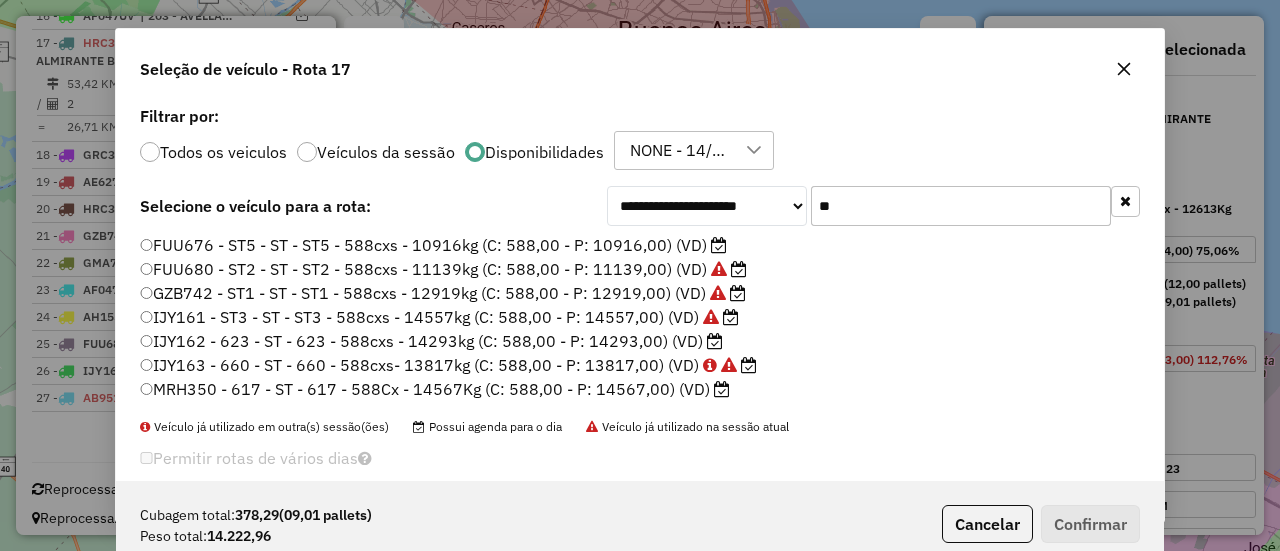 click on "**" 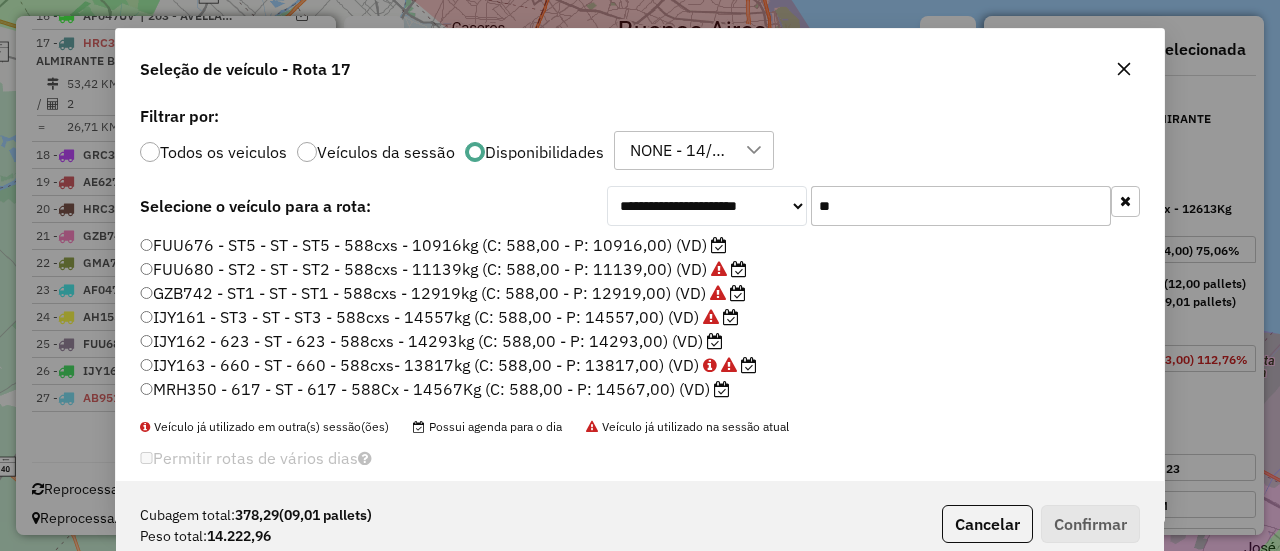 click on "MRH350 - 617 - ST - 617 - 588Cx - 14567Kg (C: 588,00 - P: 14567,00) (VD)" 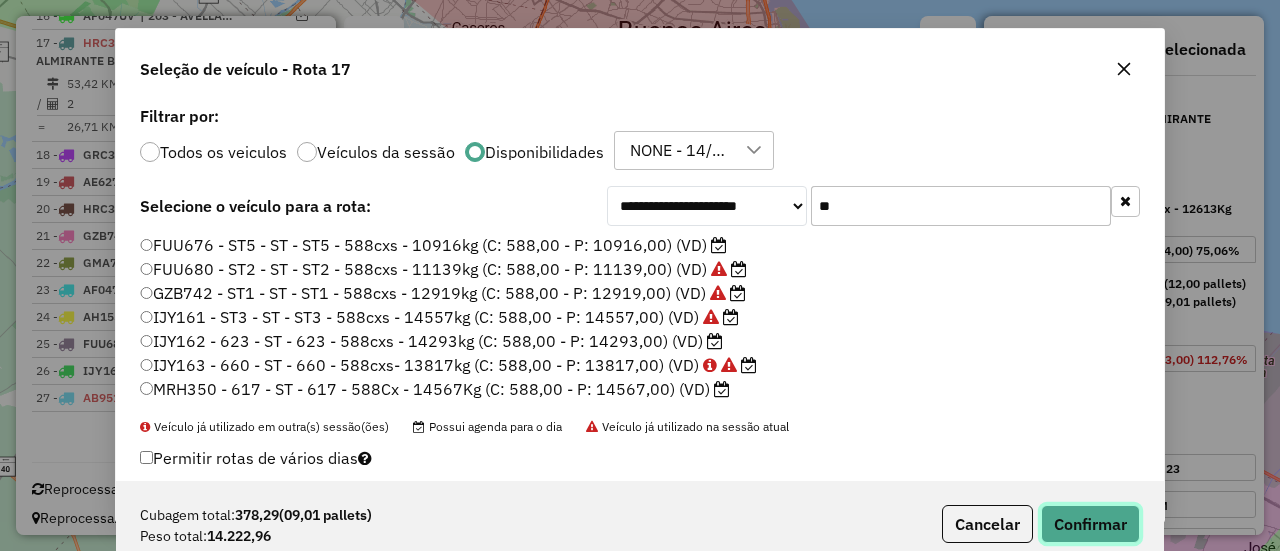 click on "Confirmar" 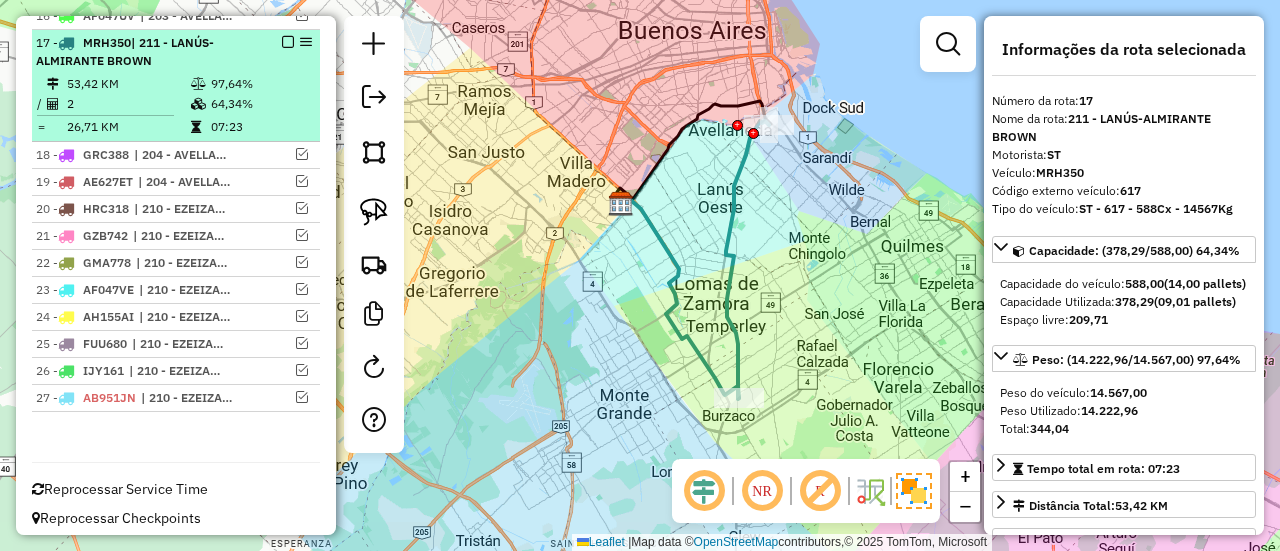 click at bounding box center (288, 42) 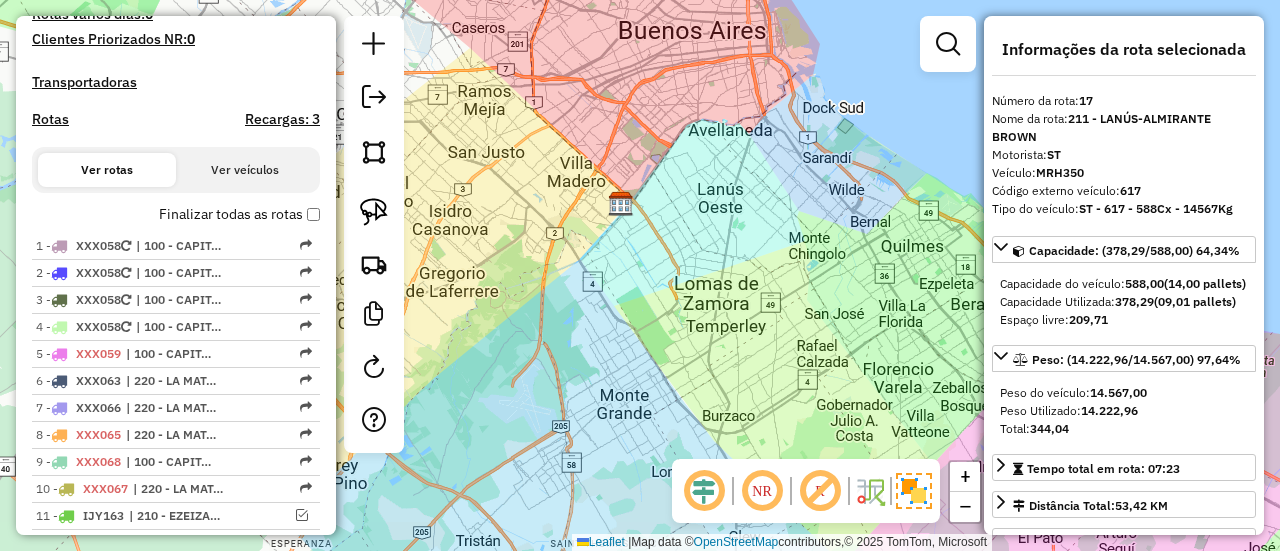 scroll, scrollTop: 496, scrollLeft: 0, axis: vertical 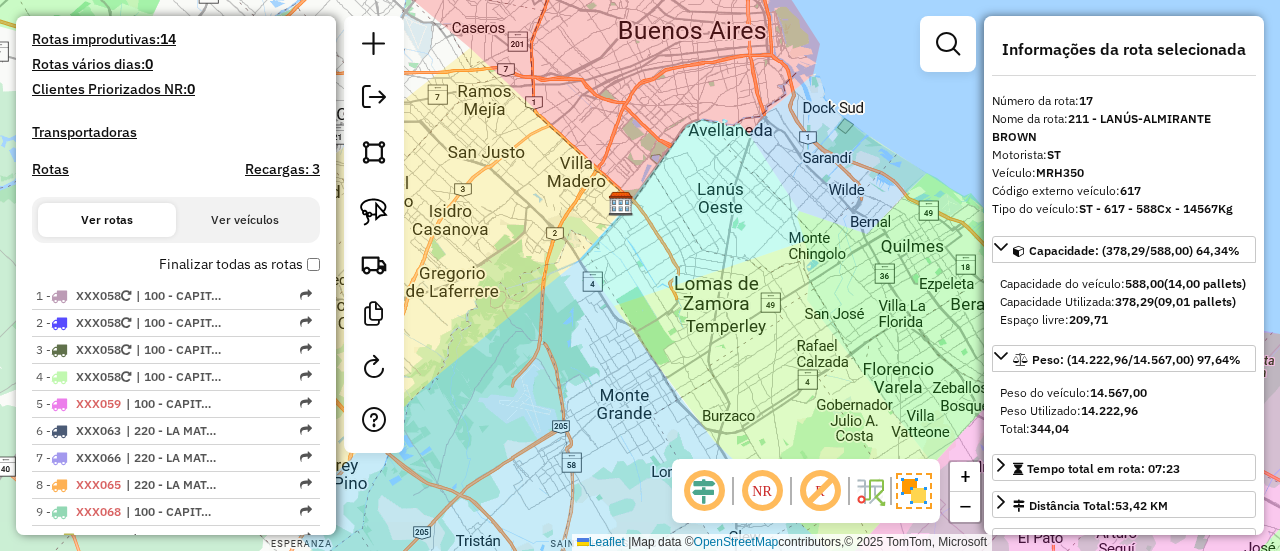 click on "Rotas" at bounding box center (50, 169) 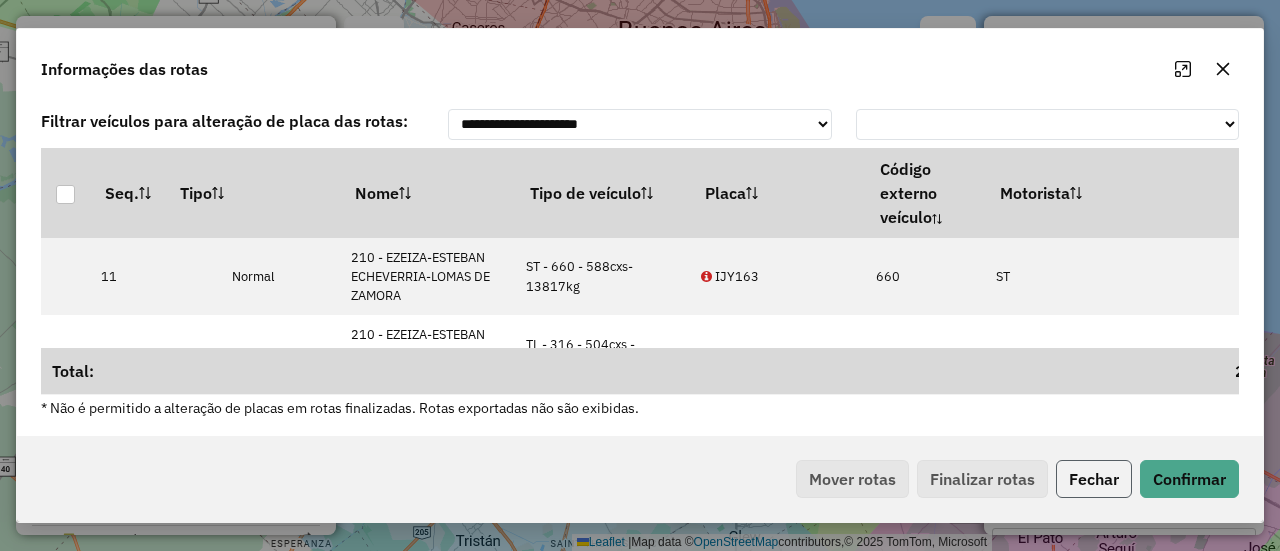 click on "Fechar" 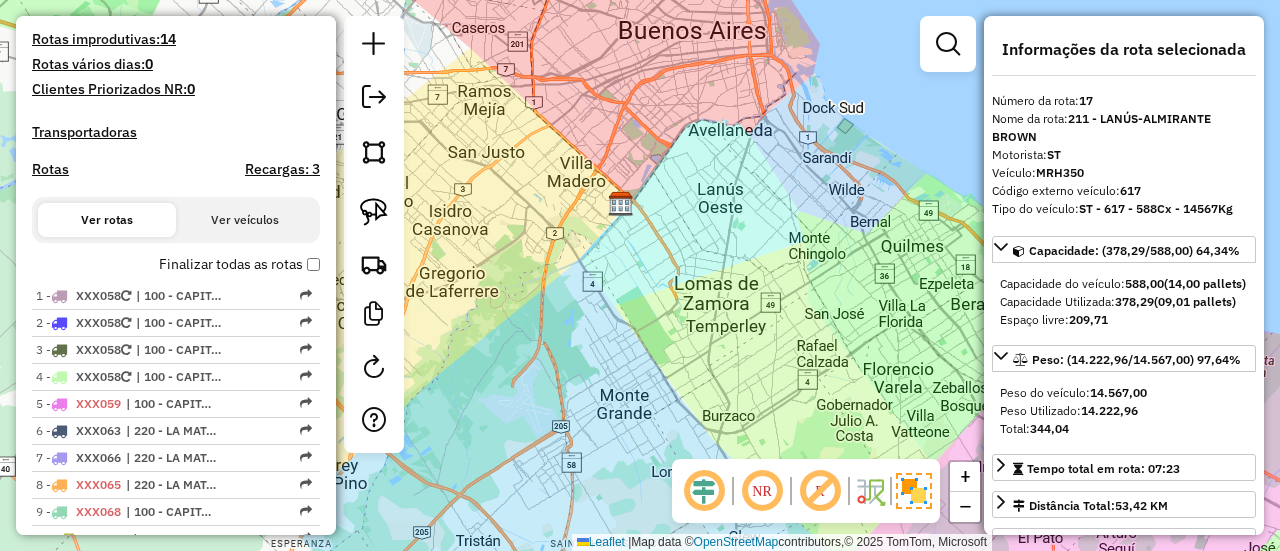 click on "Rotas" at bounding box center (50, 169) 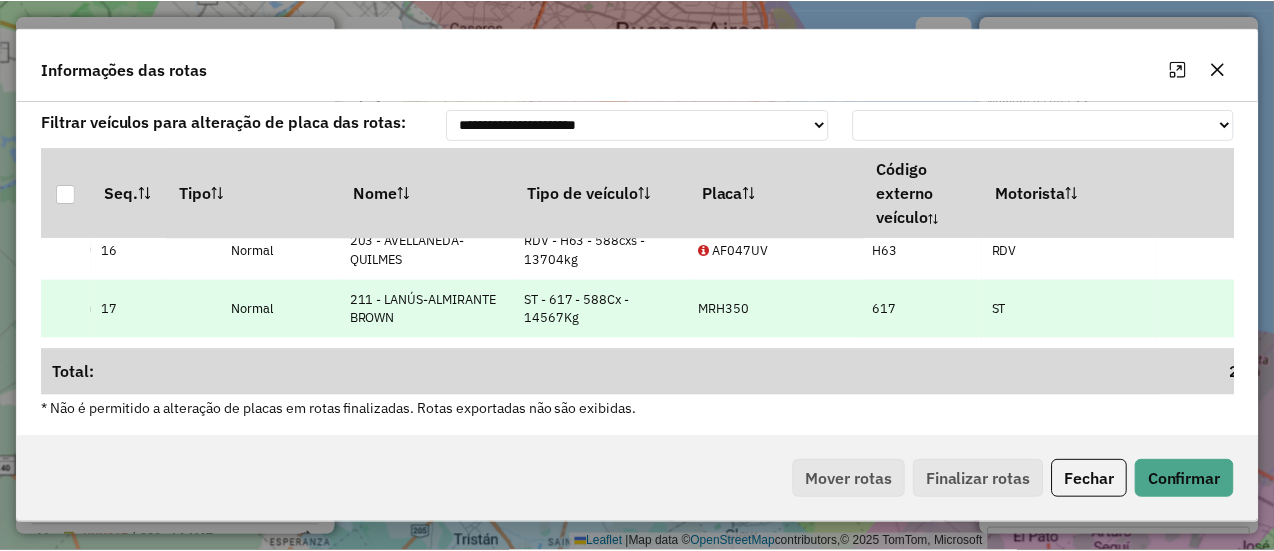 scroll, scrollTop: 400, scrollLeft: 0, axis: vertical 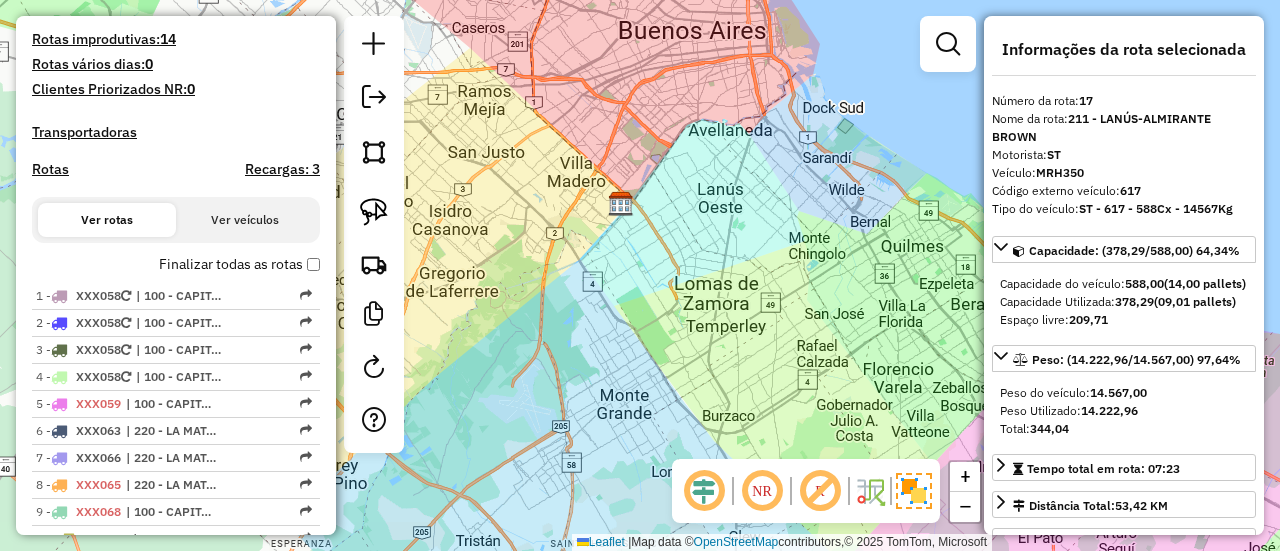 click on "Transportadoras" at bounding box center (176, 132) 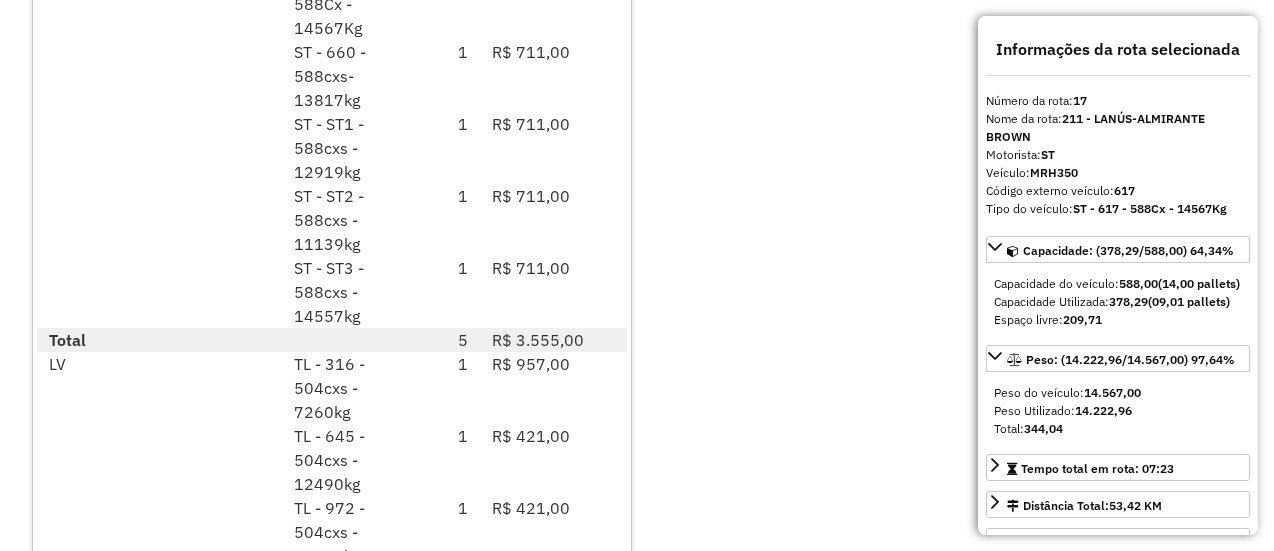 scroll, scrollTop: 750, scrollLeft: 0, axis: vertical 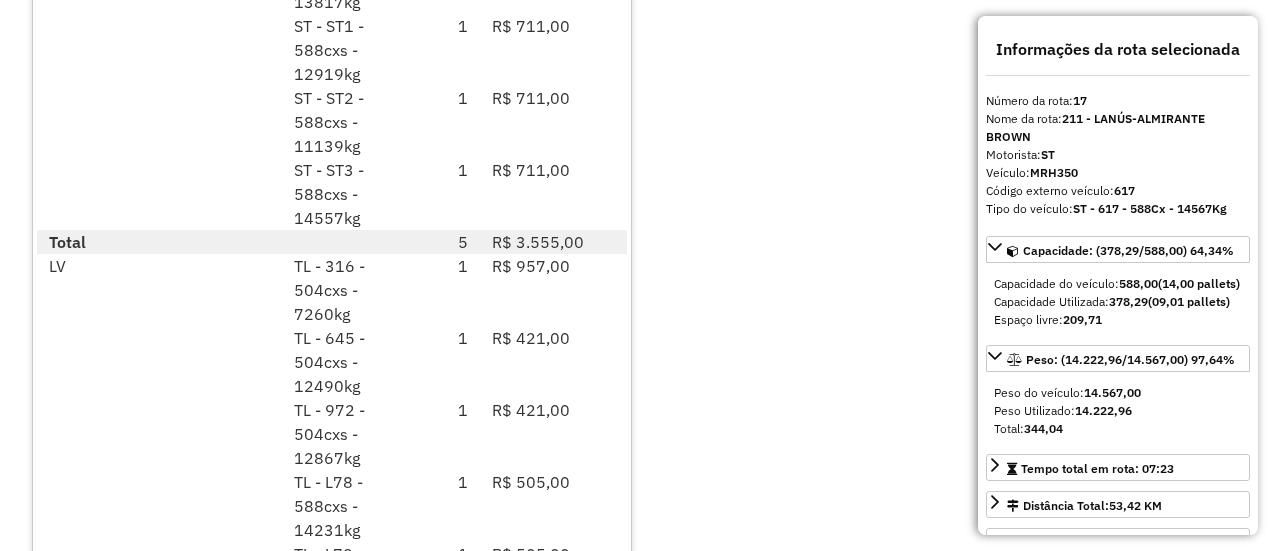 click on "Aguarde...  Pop-up bloqueado!  Seu navegador bloqueou automáticamente a abertura de uma nova janela.   Acesse as configurações e adicione o endereço do sistema a lista de permissão.   Fechar  Informações da Sessão 1189131 - 14/07/2025     Criação: 12/07/2025 13:11   Depósito:  SAZ AR Mercado Central - SMK  Total de rotas:  27  Distância Total:  920,61 km  Tempo total:  168:46  Custo total:  R$ 17.806,00  Total de Atividades Roteirizadas:  39  Total de Pedidos Roteirizados:  70  Peso total roteirizado:  432.748,39  Cubagem total roteirizado:  16.351,77  Total de Atividades não Roteirizadas:  0  Total de Pedidos não Roteirizados:  0 Total de caixas por viagem:  16.351,77 /   27 =  605,62 Média de Atividades por viagem:  39 /   27 =  1,44 Ocupação média da frota:  116,85%   Rotas improdutivas:  14  Rotas vários dias:  0  Clientes Priorizados NR:  0  Transportadoras  Rotas  Recargas: 3   Ver rotas   Ver veículos  Finalizar todas as rotas   1 -       XXX058   2 -       XXX058  17" at bounding box center (637, -475) 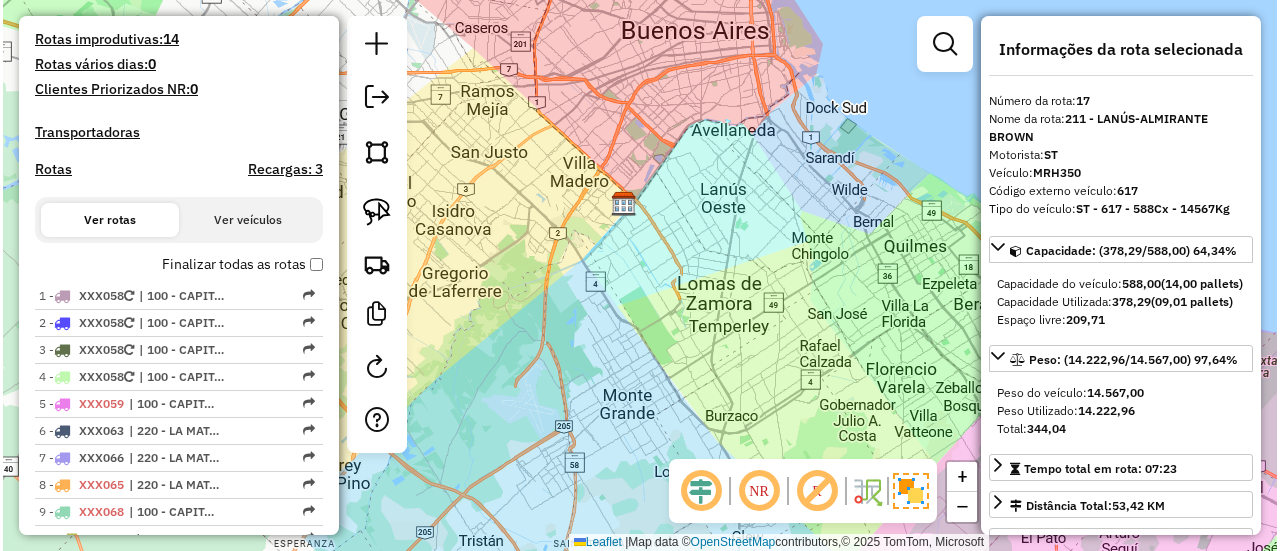 scroll, scrollTop: 0, scrollLeft: 0, axis: both 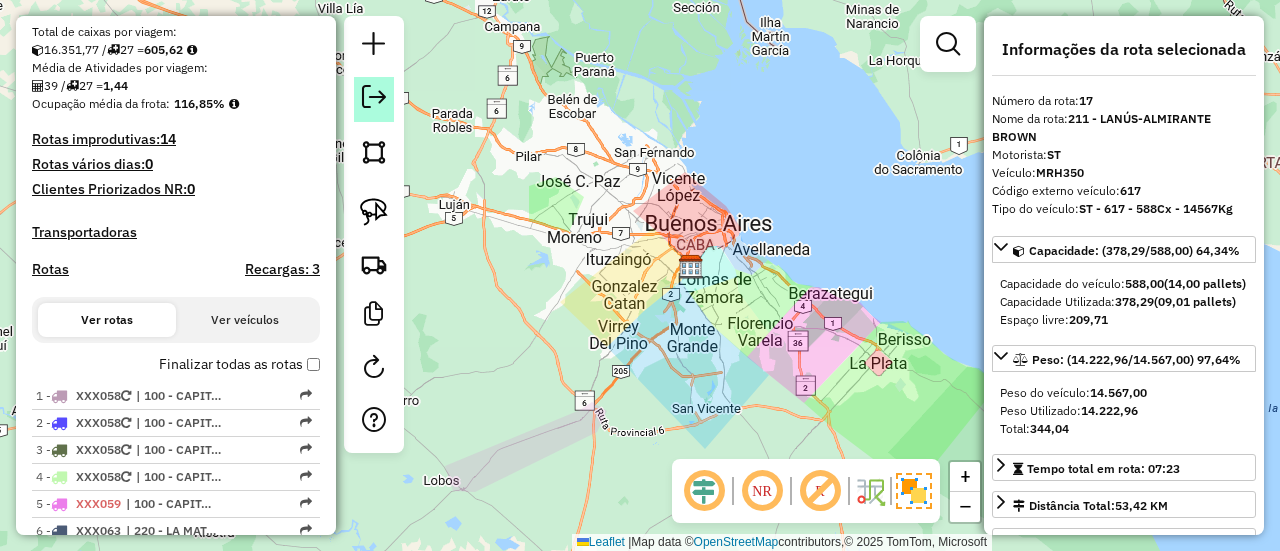 click 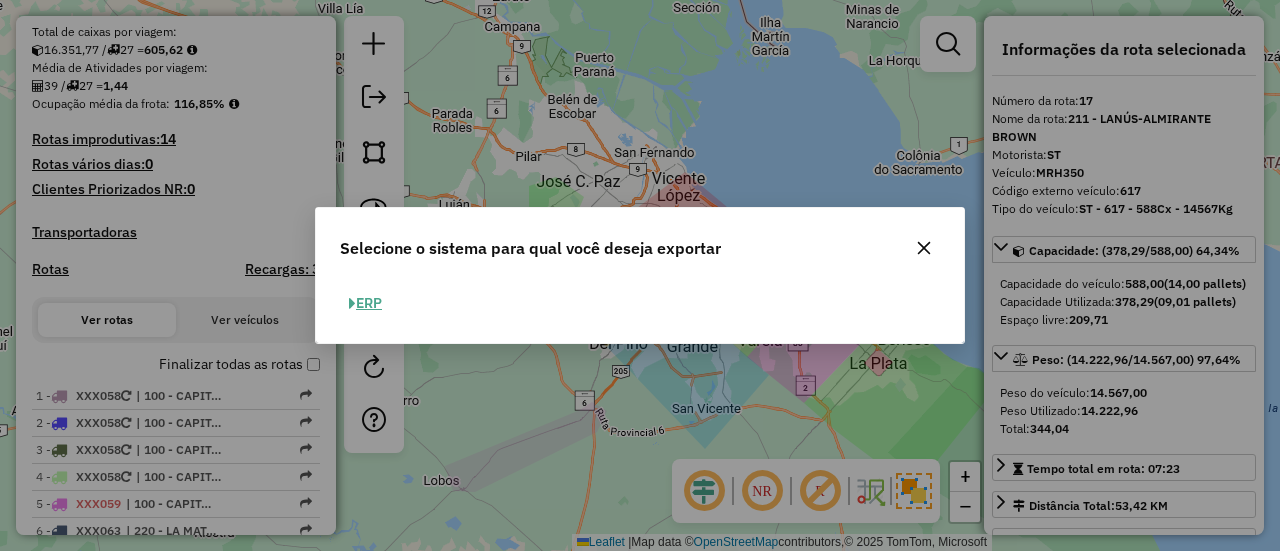 click on "ERP" 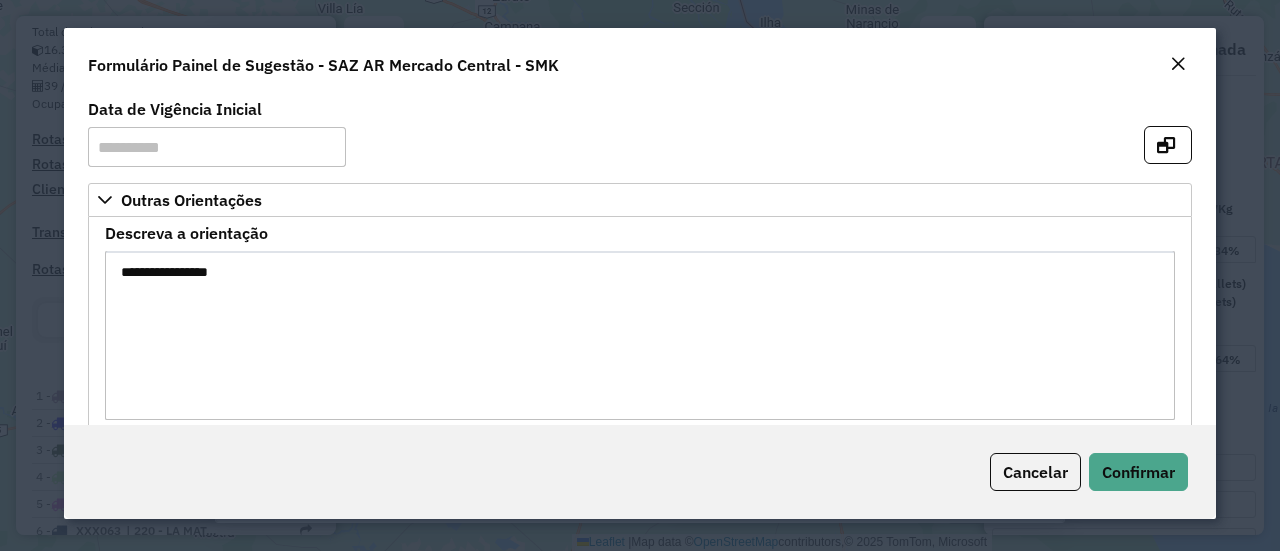 click 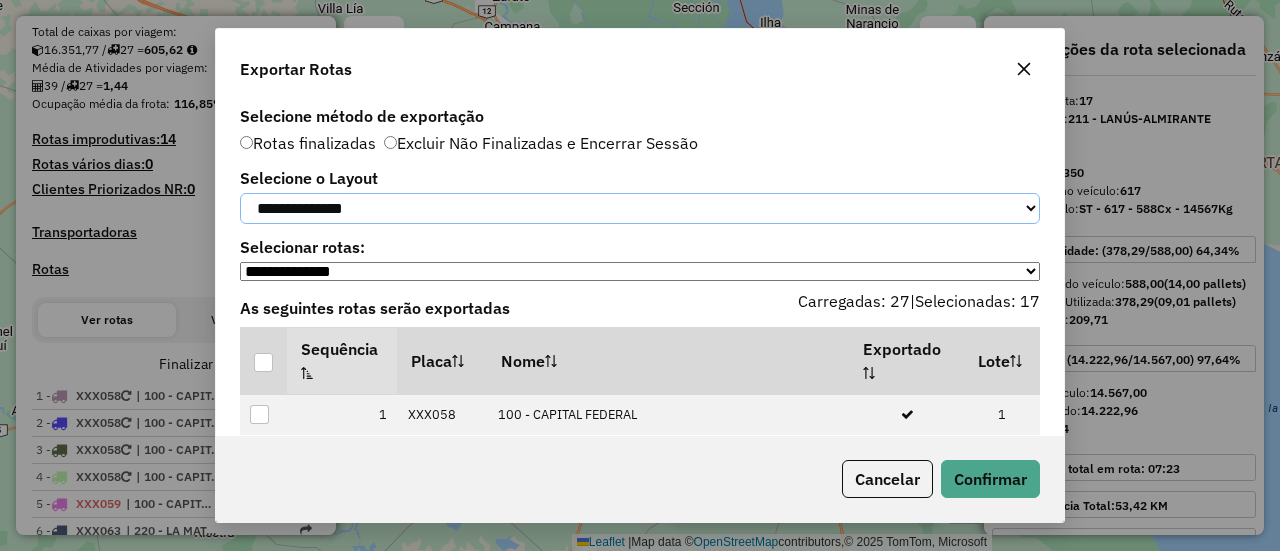 click on "**********" 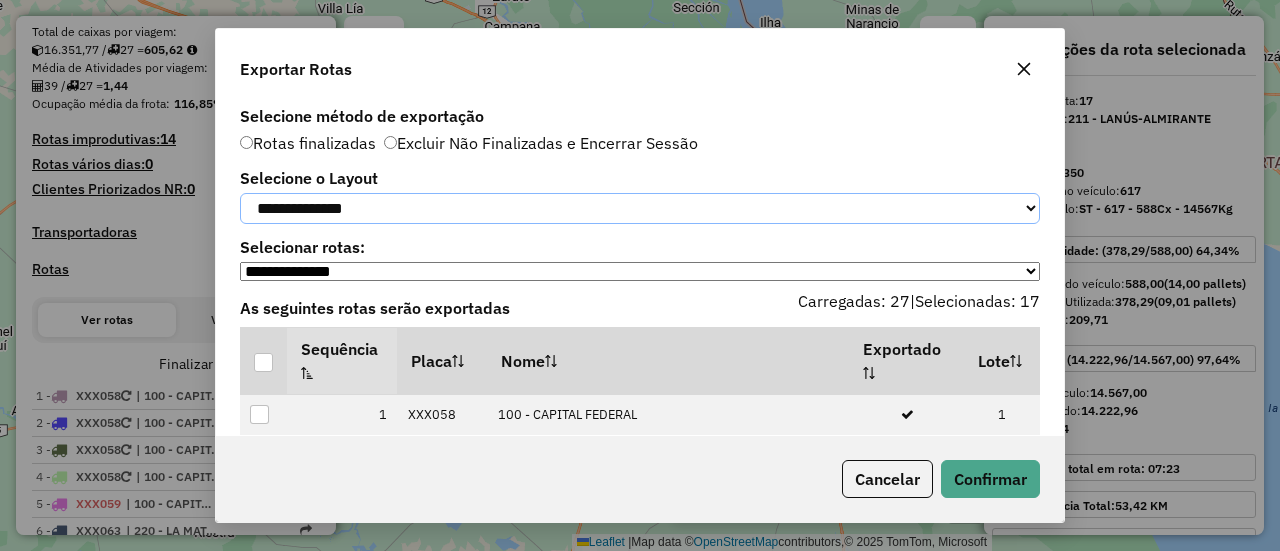 select on "*********" 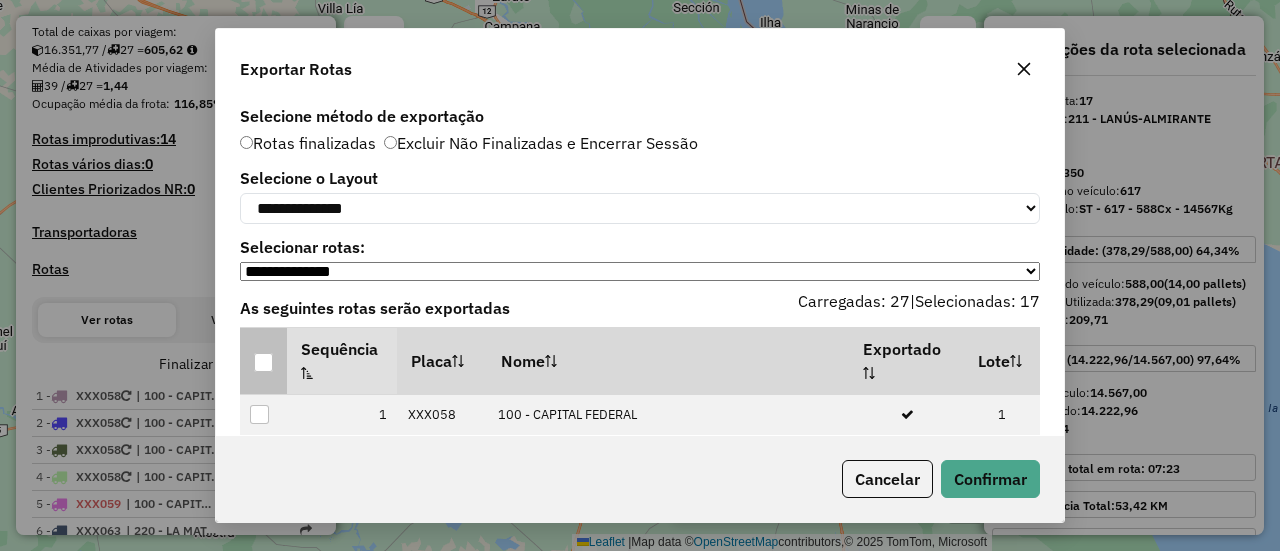 click at bounding box center [264, 361] 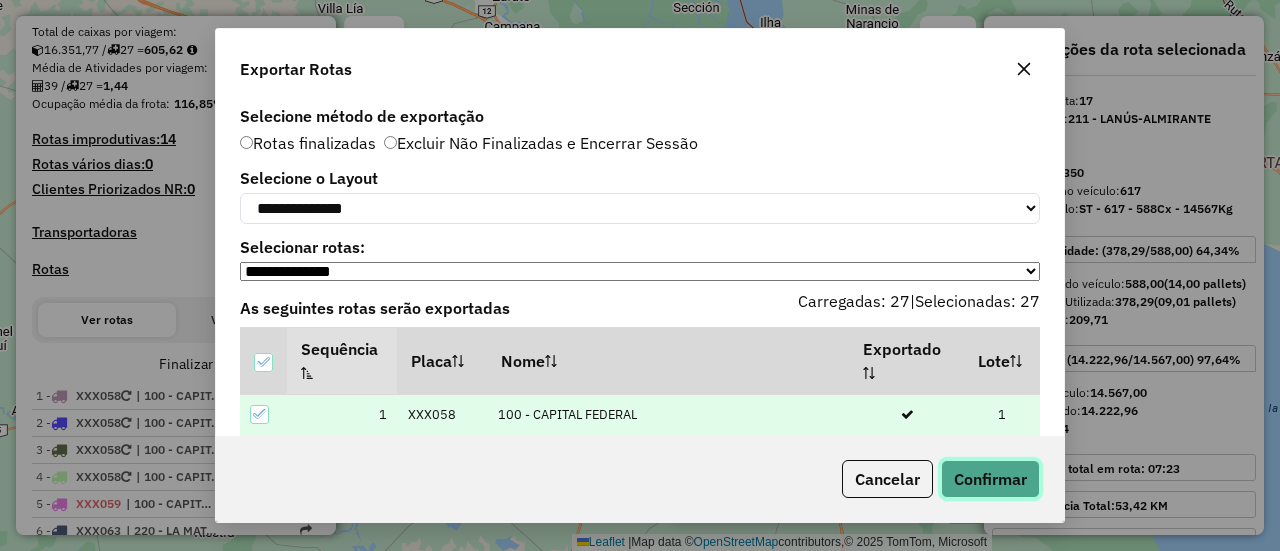 click on "Confirmar" 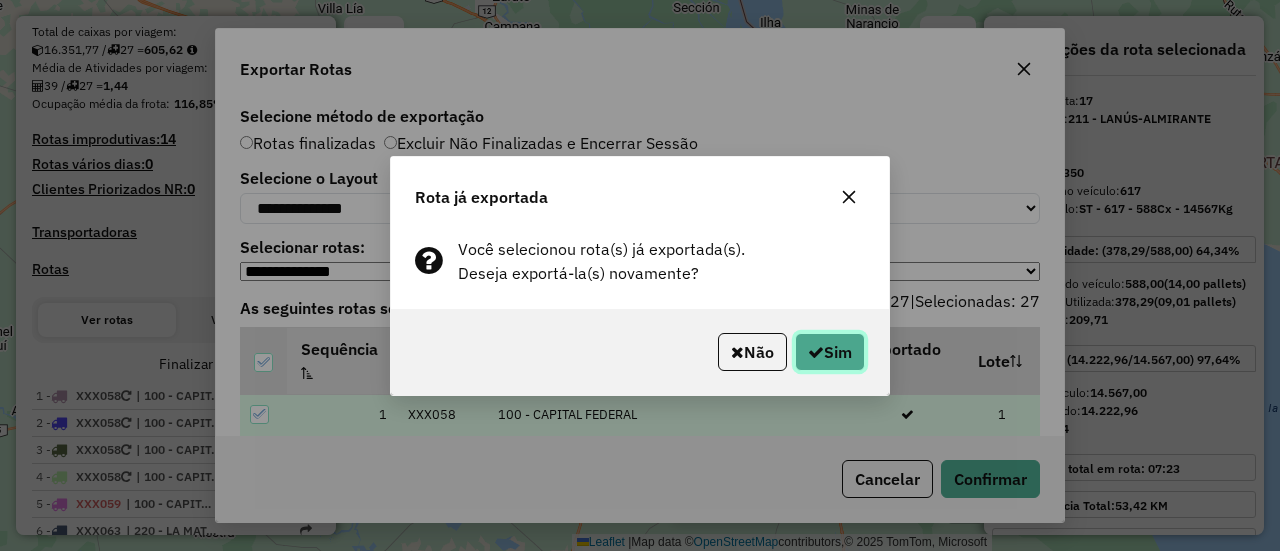 click on "Sim" 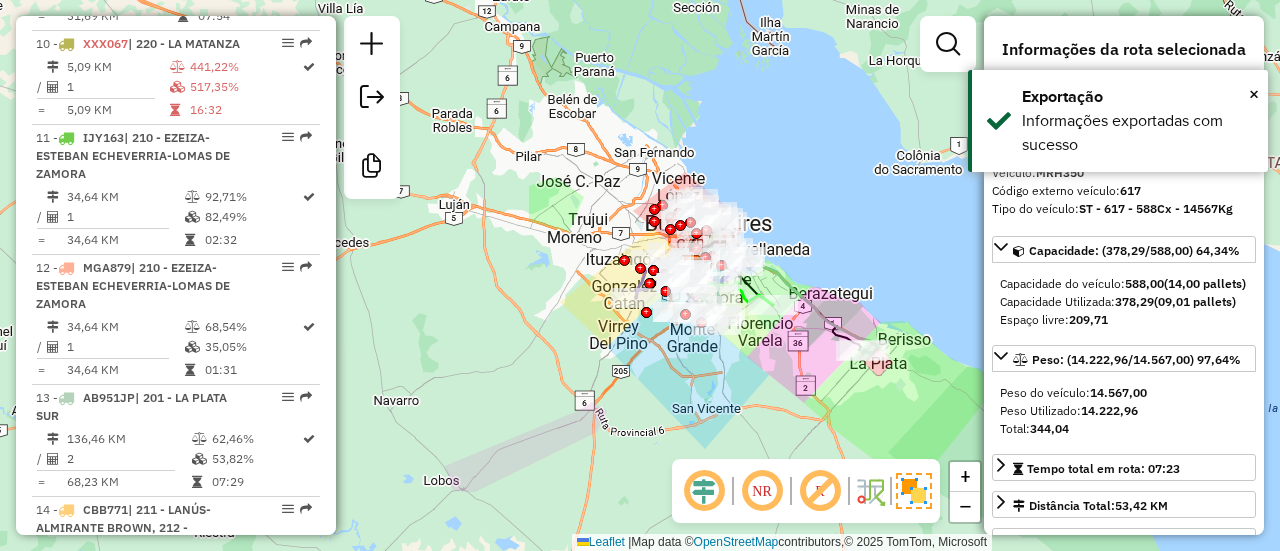 scroll, scrollTop: 2562, scrollLeft: 0, axis: vertical 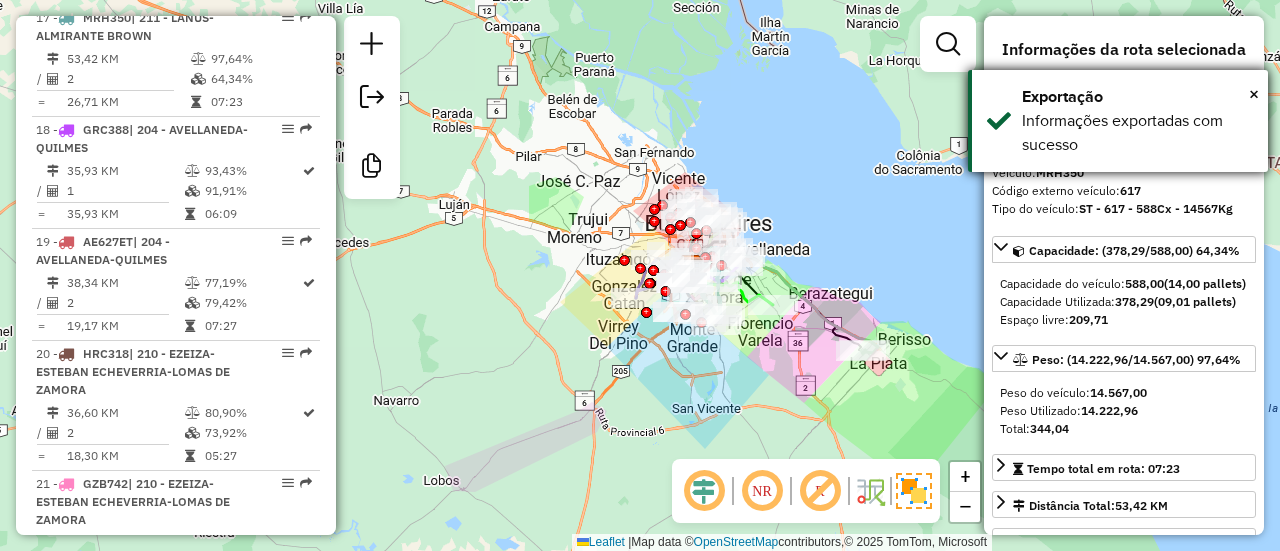 click on "×  Exportação  Informações exportadas com sucesso" at bounding box center [1118, 121] 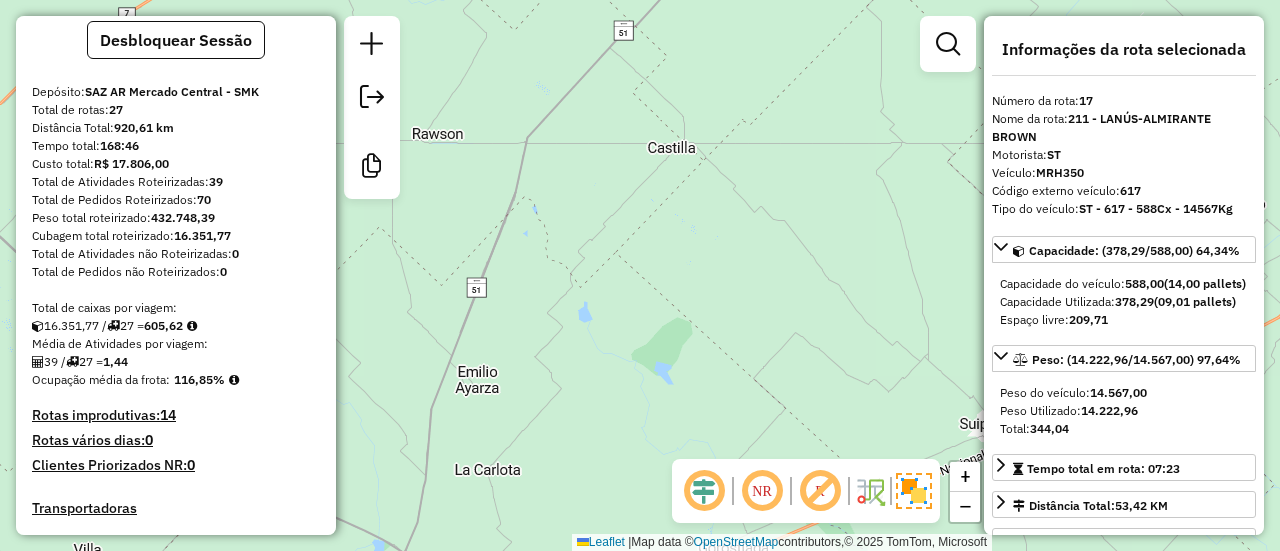 scroll, scrollTop: 0, scrollLeft: 0, axis: both 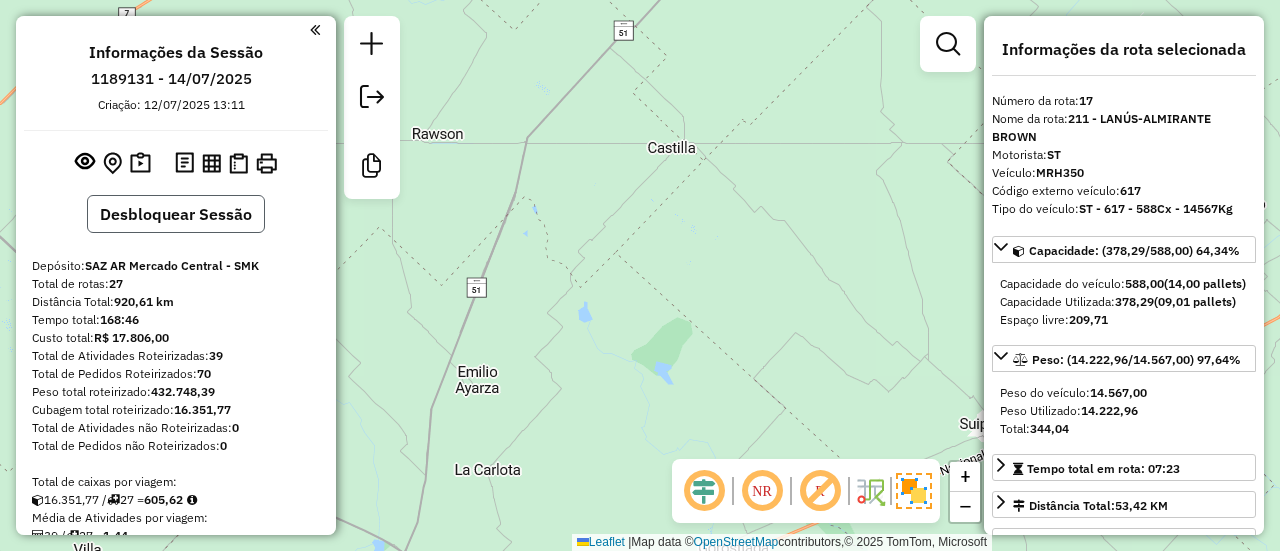 click on "Desbloquear Sessão" at bounding box center (176, 214) 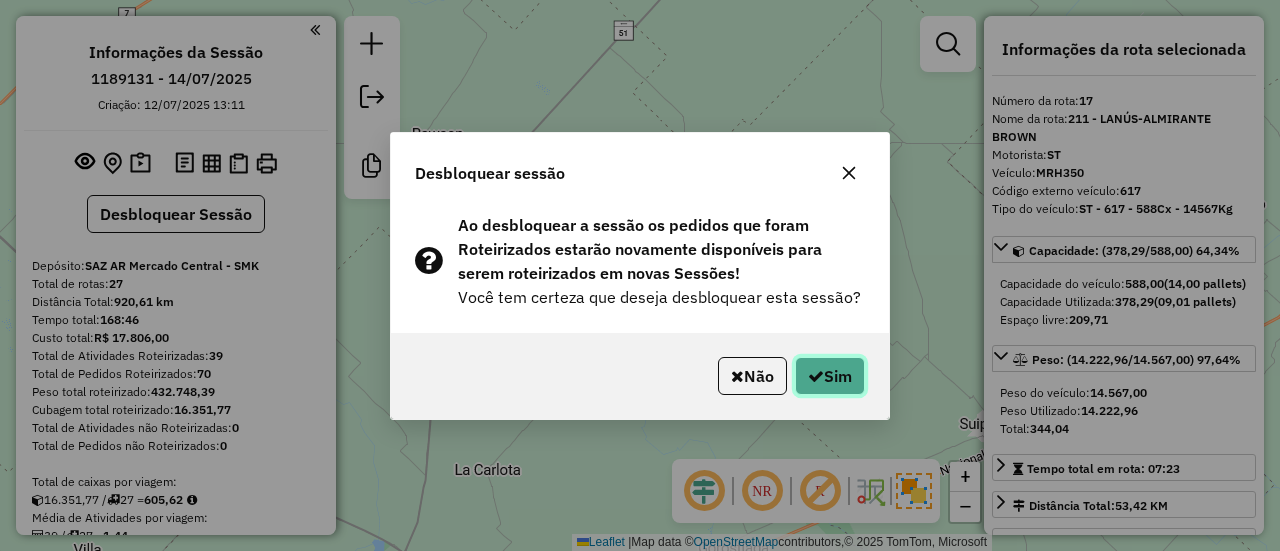 click 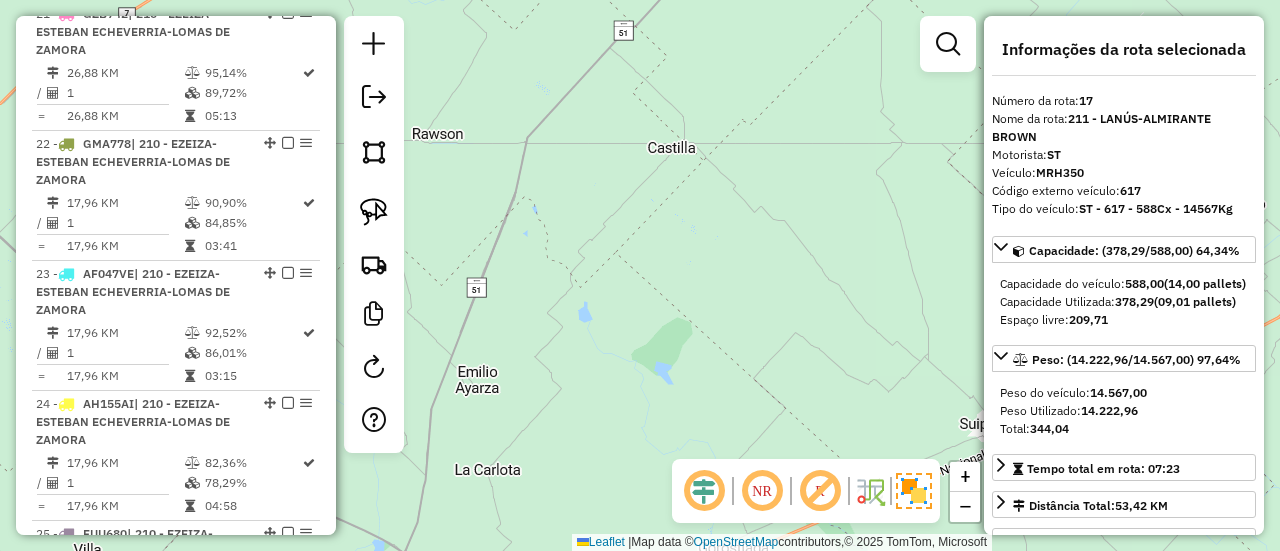 scroll, scrollTop: 3062, scrollLeft: 0, axis: vertical 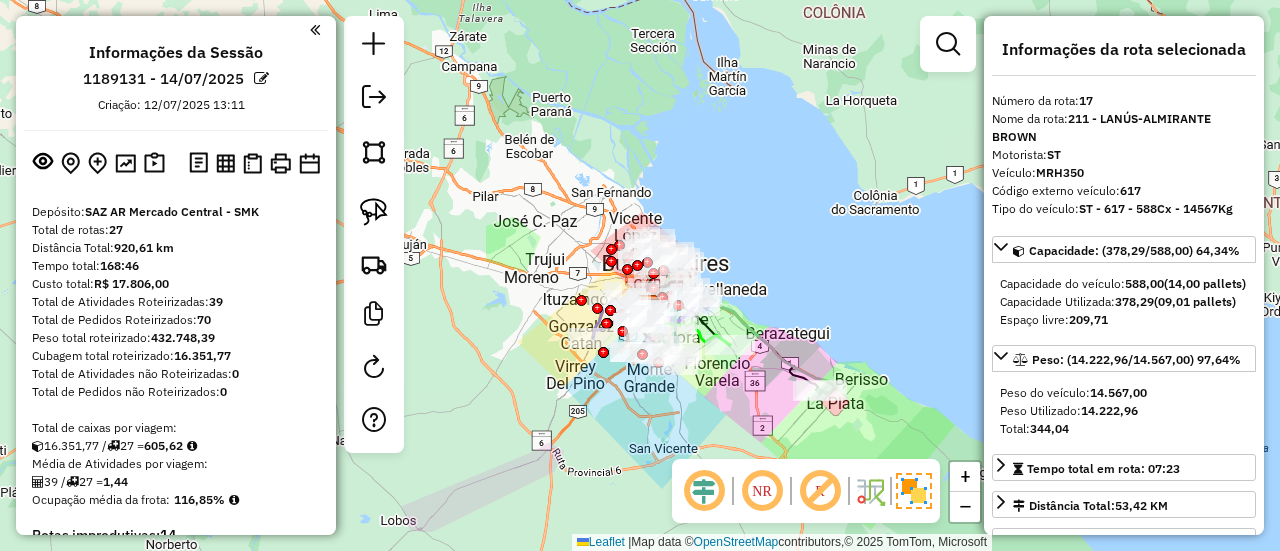 drag, startPoint x: 205, startPoint y: 369, endPoint x: 214, endPoint y: 105, distance: 264.15335 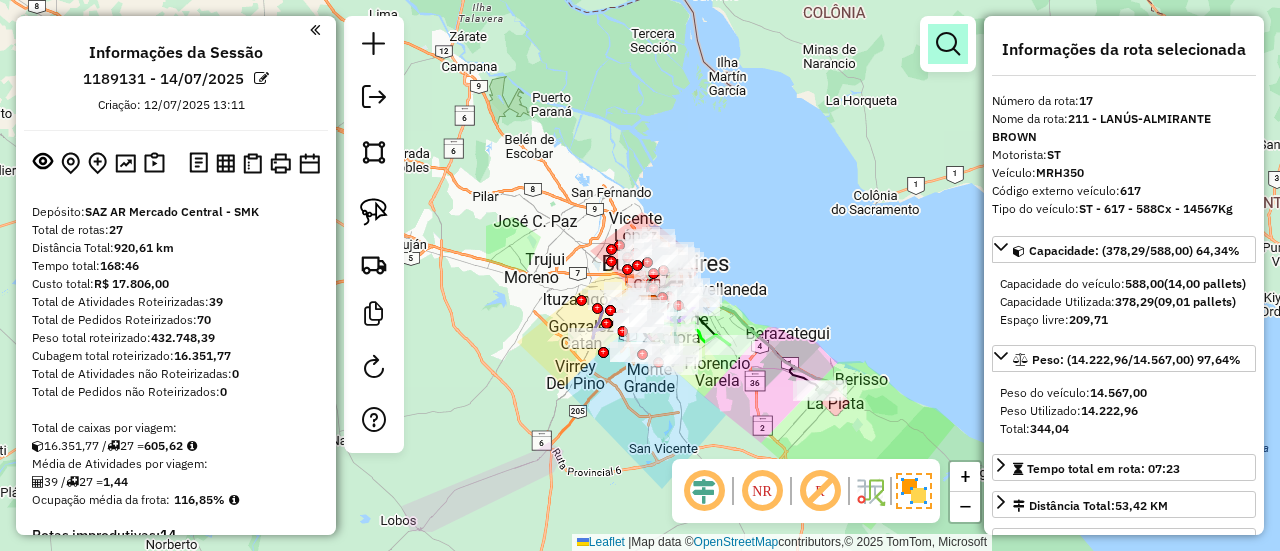 click at bounding box center (948, 44) 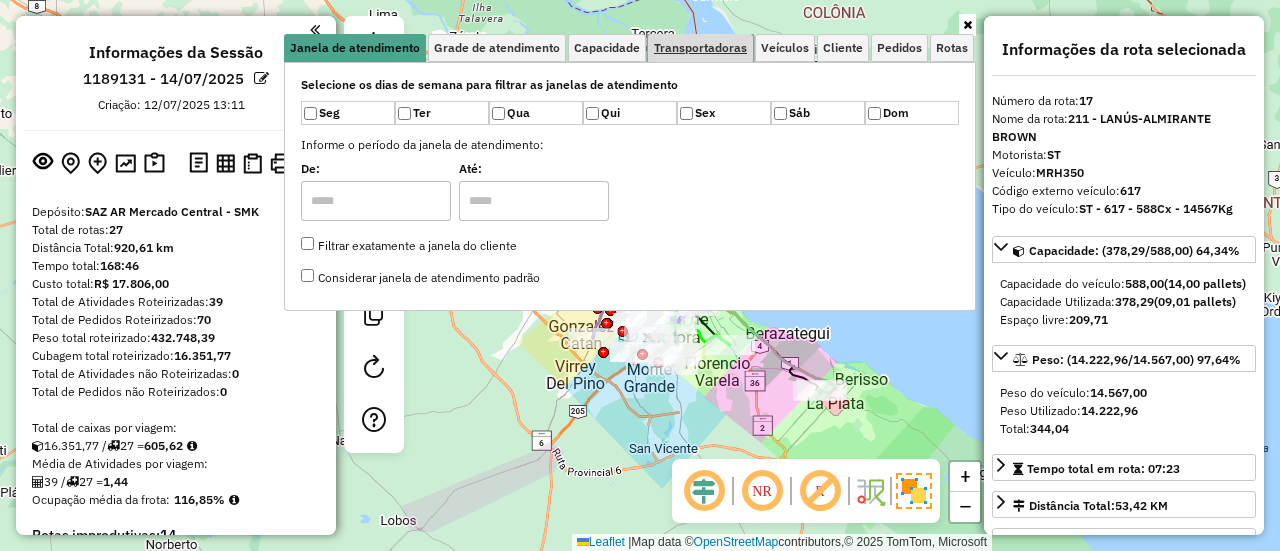 click on "Transportadoras" at bounding box center (700, 48) 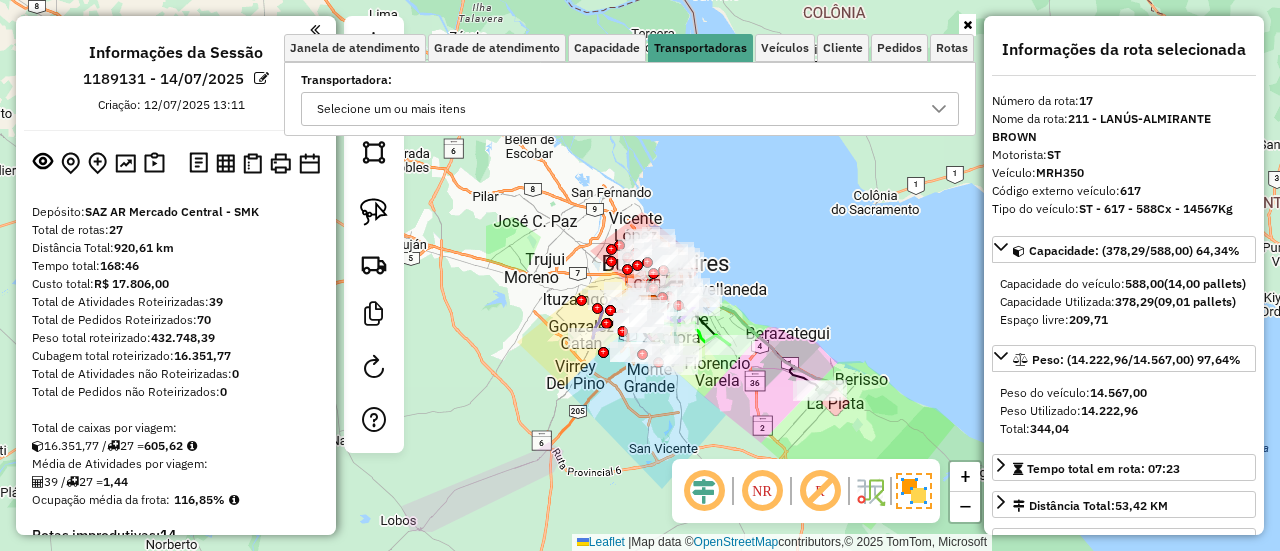 click on "Selecione um ou mais itens" at bounding box center (615, 109) 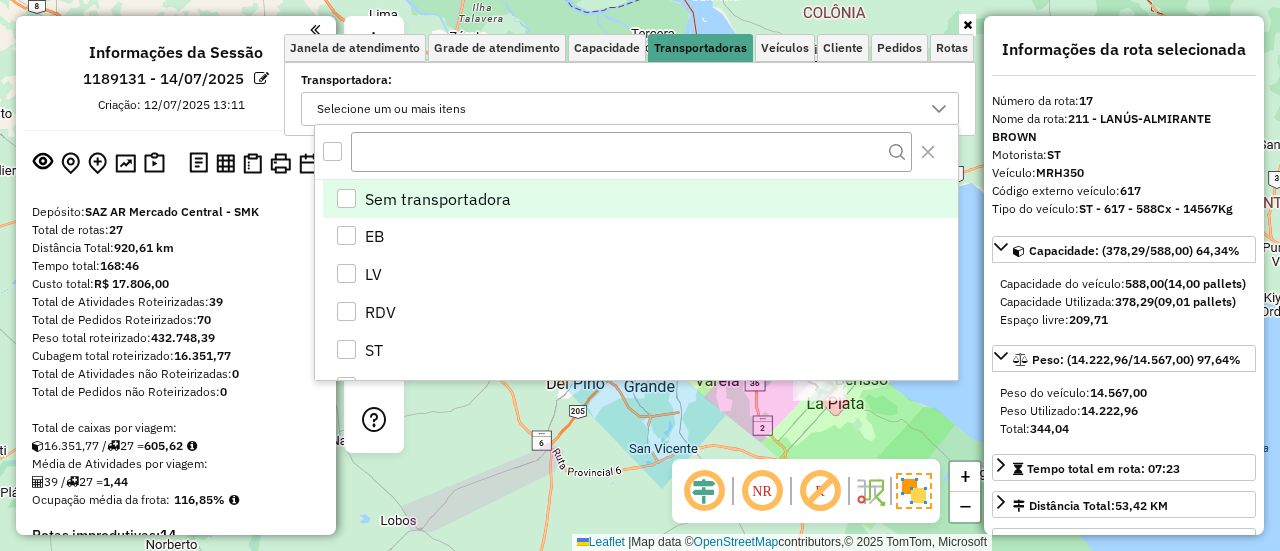 scroll, scrollTop: 12, scrollLeft: 68, axis: both 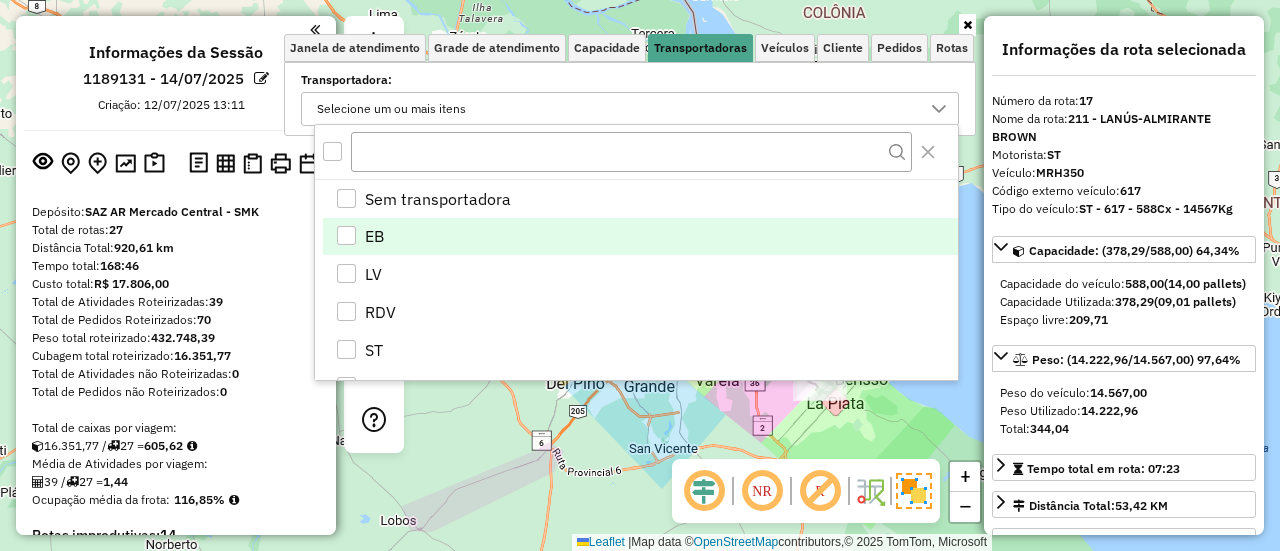 click on "EB" at bounding box center (640, 237) 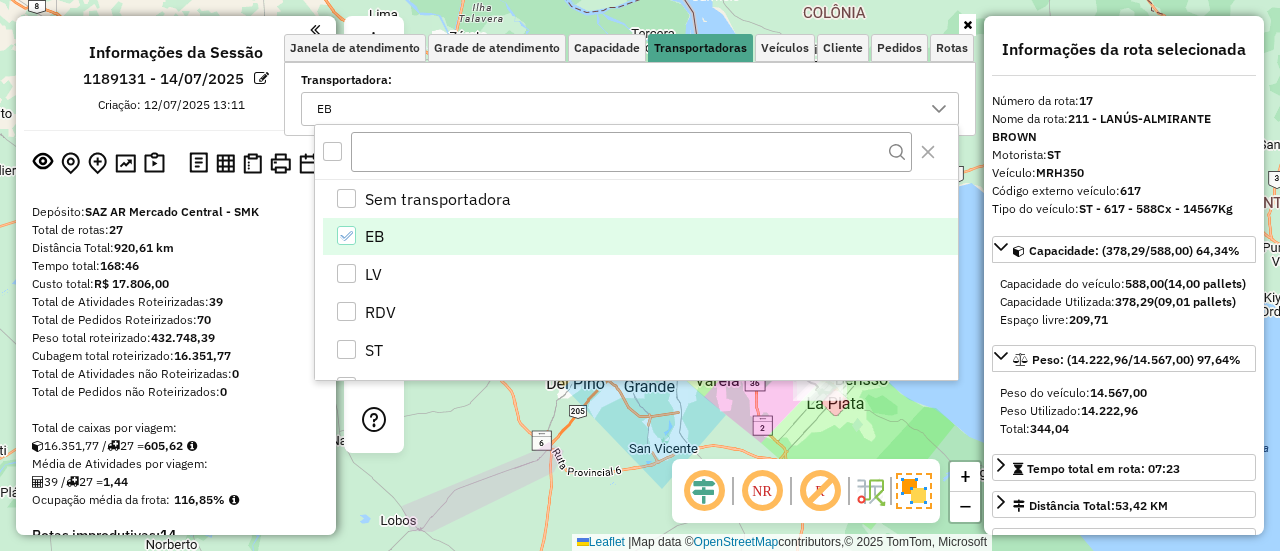 click on "Janela de atendimento Grade de atendimento Capacidade Transportadoras Veículos Cliente Pedidos  Rotas Selecione os dias de semana para filtrar as janelas de atendimento  Seg   Ter   Qua   Qui   Sex   Sáb   Dom  Informe o período da janela de atendimento: De: Até:  Filtrar exatamente a janela do cliente  Considerar janela de atendimento padrão  Selecione os dias de semana para filtrar as grades de atendimento  Seg   Ter   Qua   Qui   Sex   Sáb   Dom   Considerar clientes sem dia de atendimento cadastrado  Clientes fora do dia de atendimento selecionado Filtrar as atividades entre os valores definidos abaixo:  Peso mínimo:   Peso máximo:   Cubagem mínima:   Cubagem máxima:   De:   Até:  Filtrar as atividades entre o tempo de atendimento definido abaixo:  De:   Até:   Considerar capacidade total dos clientes não roteirizados Transportadora: EB Tipo de veículo: Selecione um ou mais itens Veículo: Selecione um ou mais itens Motorista: Selecione um ou mais itens Nome: Tipo de cliente: Rótulo: Setor:" 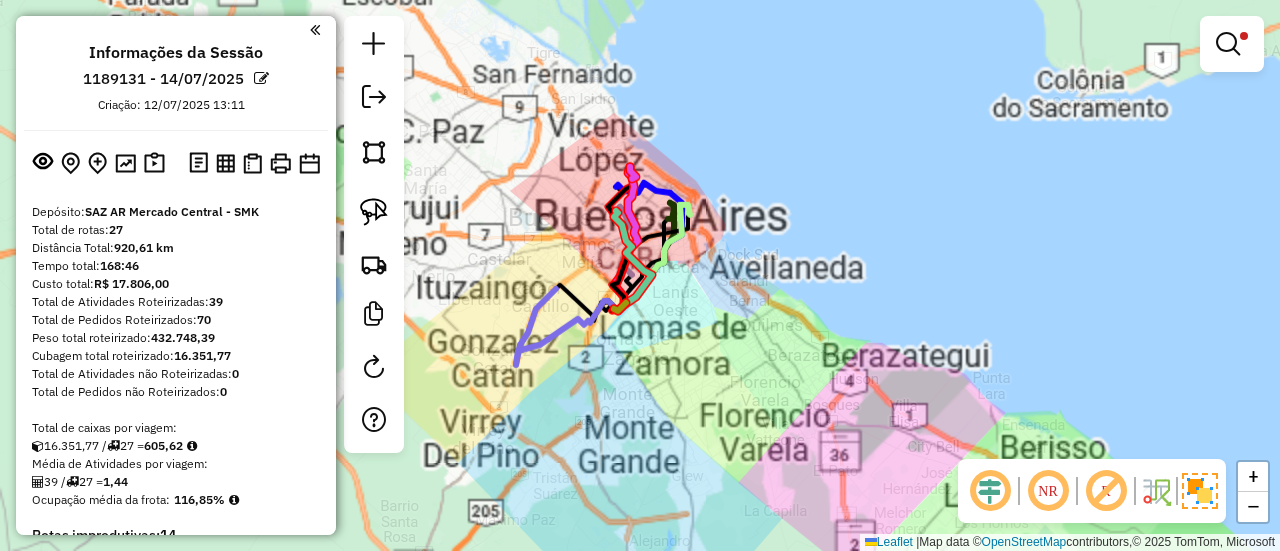 click on "Limpar filtros Janela de atendimento Grade de atendimento Capacidade Transportadoras Veículos Cliente Pedidos  Rotas Selecione os dias de semana para filtrar as janelas de atendimento  Seg   Ter   Qua   Qui   Sex   Sáb   Dom  Informe o período da janela de atendimento: De: Até:  Filtrar exatamente a janela do cliente  Considerar janela de atendimento padrão  Selecione os dias de semana para filtrar as grades de atendimento  Seg   Ter   Qua   Qui   Sex   Sáb   Dom   Considerar clientes sem dia de atendimento cadastrado  Clientes fora do dia de atendimento selecionado Filtrar as atividades entre os valores definidos abaixo:  Peso mínimo:   Peso máximo:   Cubagem mínima:   Cubagem máxima:   De:   Até:  Filtrar as atividades entre o tempo de atendimento definido abaixo:  De:   Até:   Considerar capacidade total dos clientes não roteirizados Transportadora: EB Tipo de veículo: Selecione um ou mais itens Veículo: Selecione um ou mais itens Motorista: Selecione um ou mais itens Nome: Tipo de cliente:" 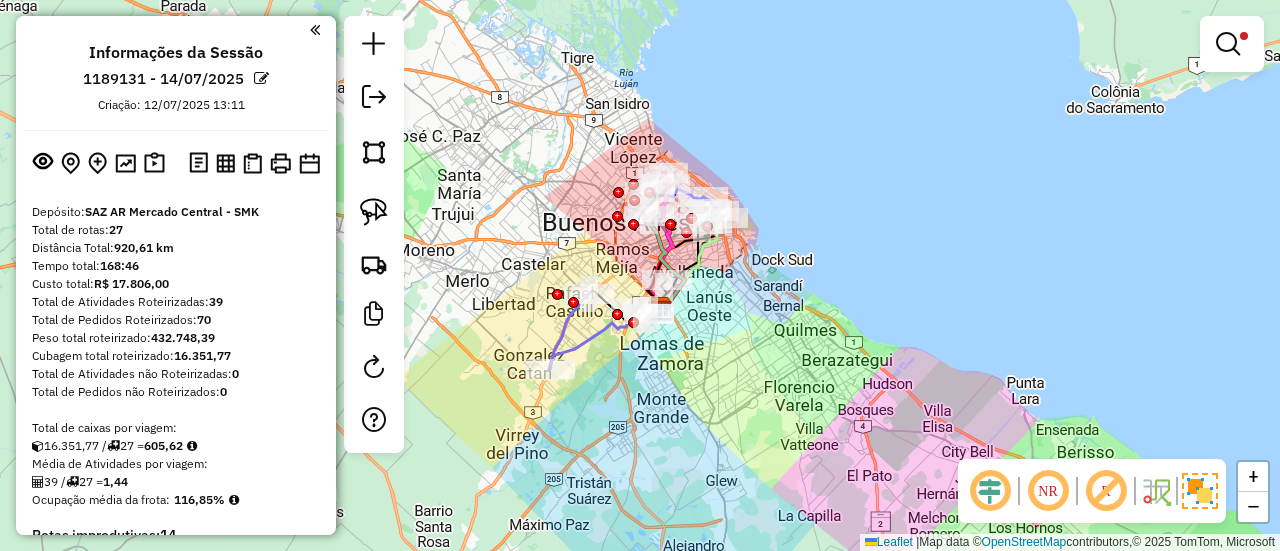 drag, startPoint x: 748, startPoint y: 337, endPoint x: 598, endPoint y: 339, distance: 150.01334 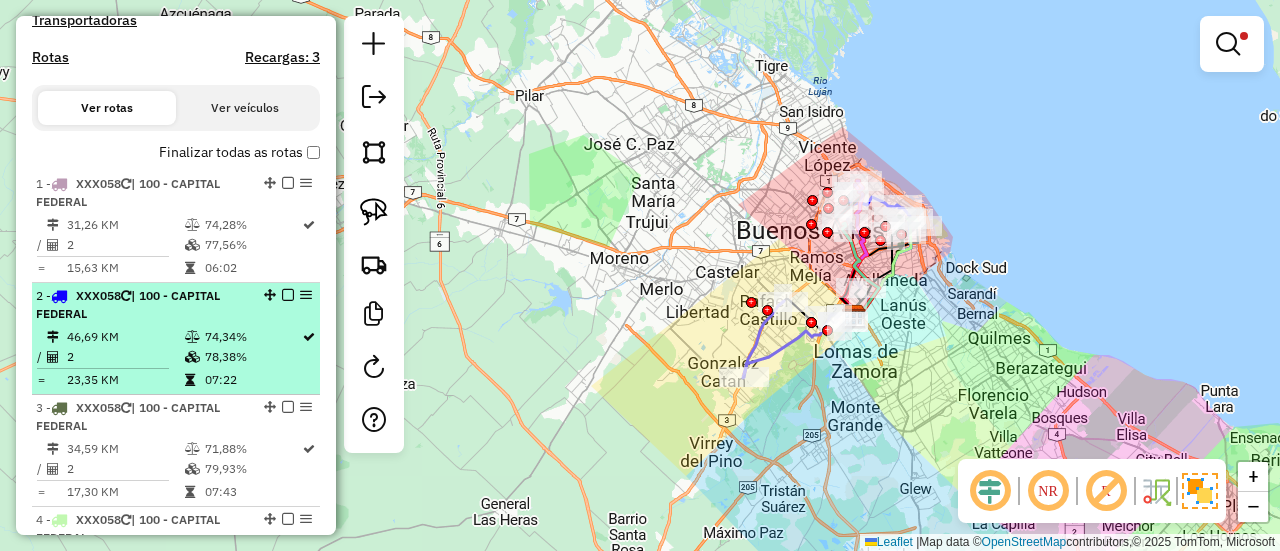scroll, scrollTop: 700, scrollLeft: 0, axis: vertical 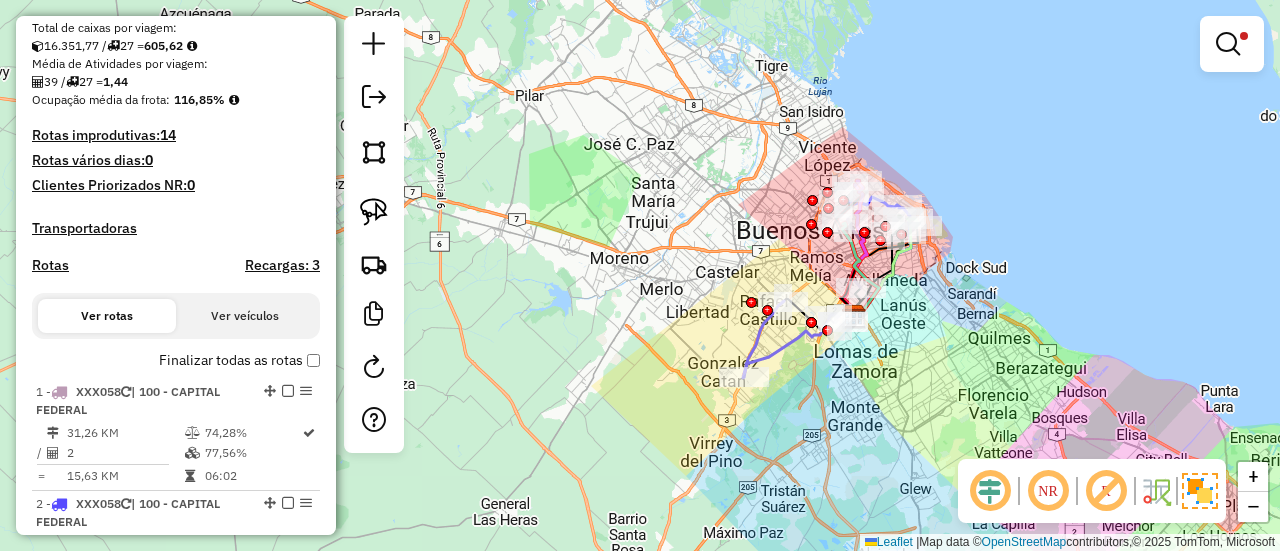 click on "Limpar filtros Janela de atendimento Grade de atendimento Capacidade Transportadoras Veículos Cliente Pedidos  Rotas Selecione os dias de semana para filtrar as janelas de atendimento  Seg   Ter   Qua   Qui   Sex   Sáb   Dom  Informe o período da janela de atendimento: De: Até:  Filtrar exatamente a janela do cliente  Considerar janela de atendimento padrão  Selecione os dias de semana para filtrar as grades de atendimento  Seg   Ter   Qua   Qui   Sex   Sáb   Dom   Considerar clientes sem dia de atendimento cadastrado  Clientes fora do dia de atendimento selecionado Filtrar as atividades entre os valores definidos abaixo:  Peso mínimo:   Peso máximo:   Cubagem mínima:   Cubagem máxima:   De:   Até:  Filtrar as atividades entre o tempo de atendimento definido abaixo:  De:   Até:   Considerar capacidade total dos clientes não roteirizados Transportadora: EB Tipo de veículo: Selecione um ou mais itens Veículo: Selecione um ou mais itens Motorista: Selecione um ou mais itens Nome: Tipo de cliente:" 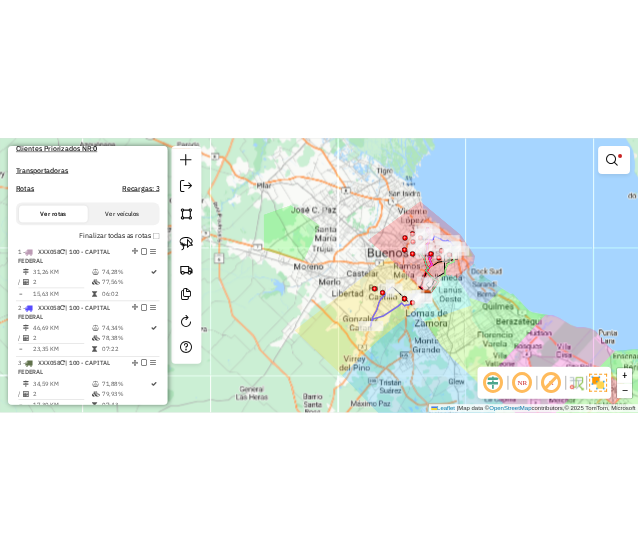 scroll, scrollTop: 600, scrollLeft: 0, axis: vertical 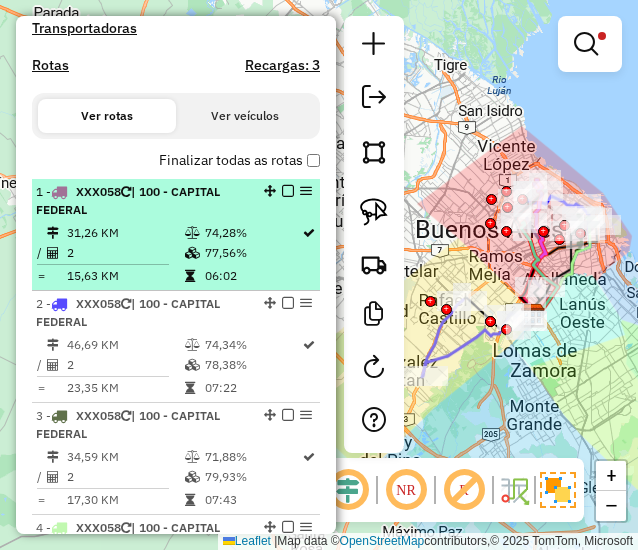click on "31,26 KM" at bounding box center [125, 233] 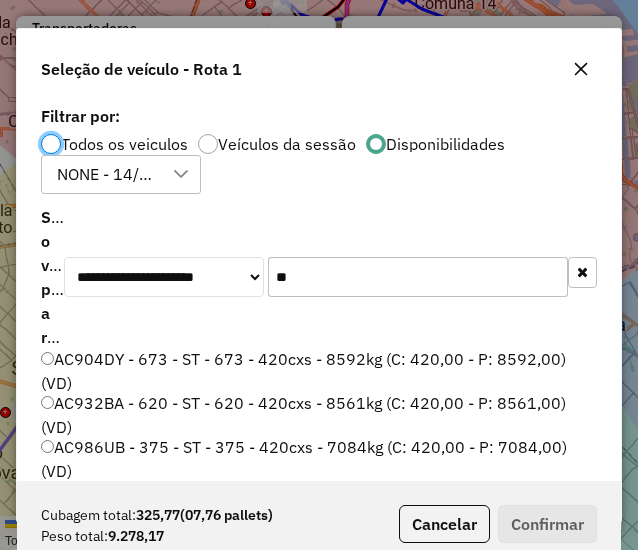 scroll, scrollTop: 11, scrollLeft: 6, axis: both 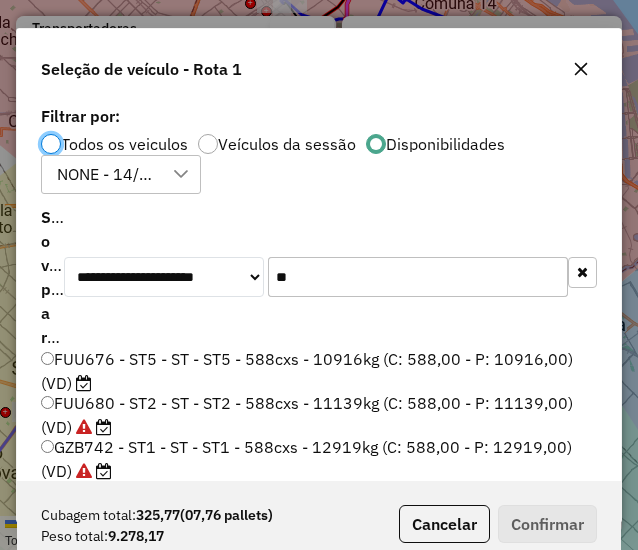 click on "**" 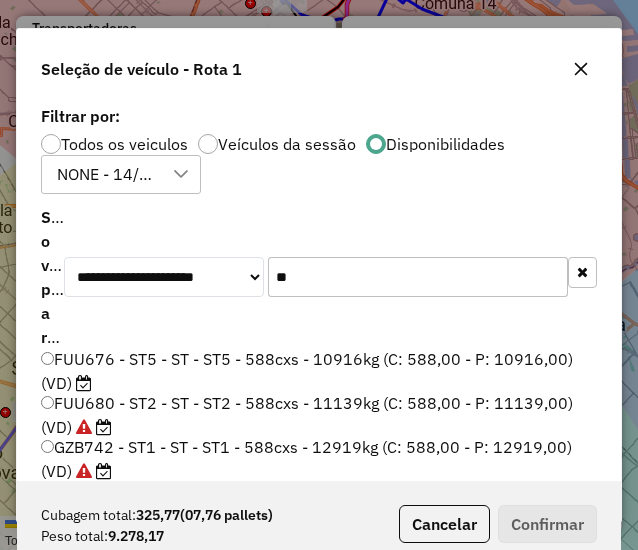 click on "**" 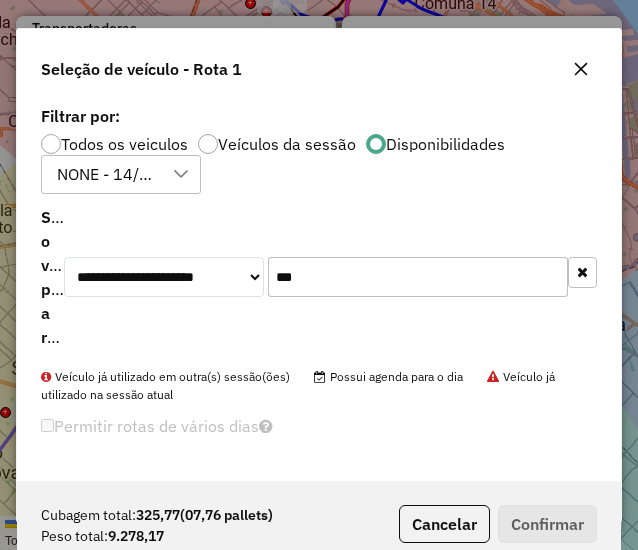 type on "***" 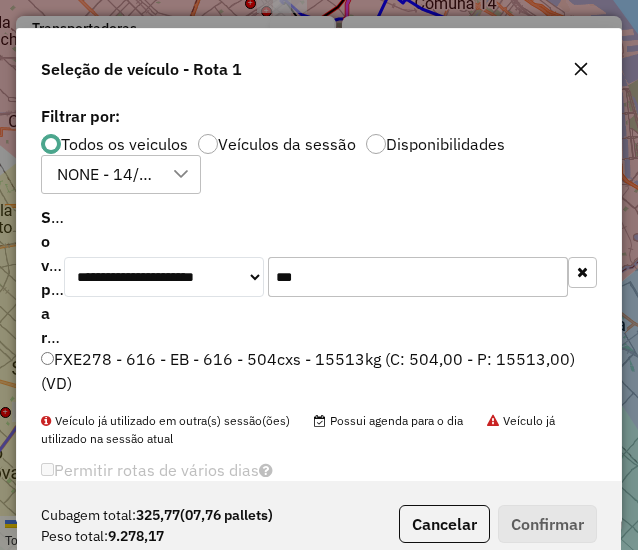 click on "FXE278 - 616 - EB - 616 - 504cxs -  15513kg (C: 504,00 - P: 15513,00) (VD)" 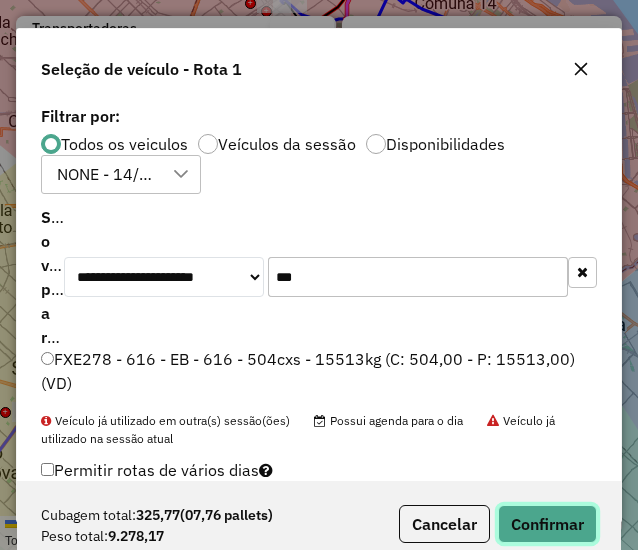 click on "Confirmar" 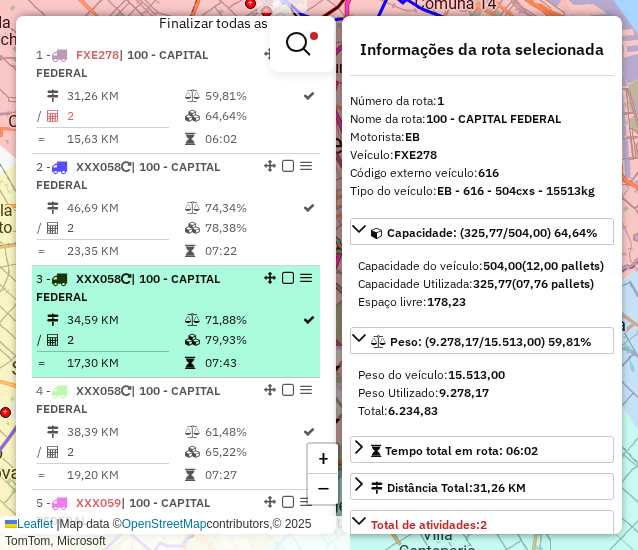 scroll, scrollTop: 762, scrollLeft: 0, axis: vertical 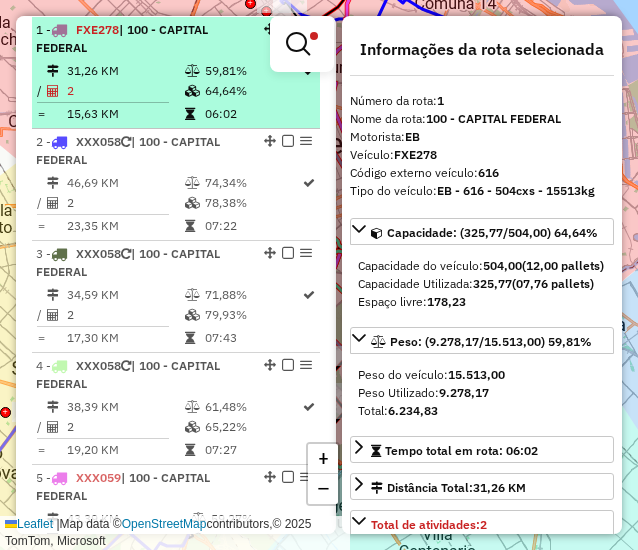 click on "15,63 KM" at bounding box center [125, 114] 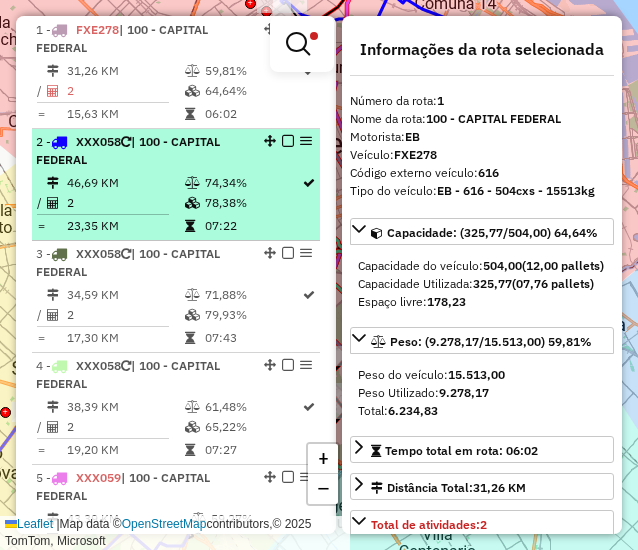 click on "2 -       XXX058   | 100 - CAPITAL FEDERAL  46,69 KM   74,34%  /  2   78,38%     =  23,35 KM   07:22" at bounding box center [176, 185] 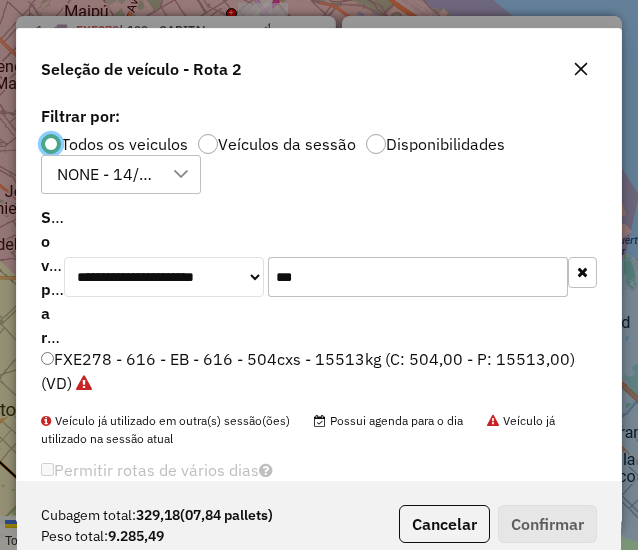 scroll, scrollTop: 11, scrollLeft: 6, axis: both 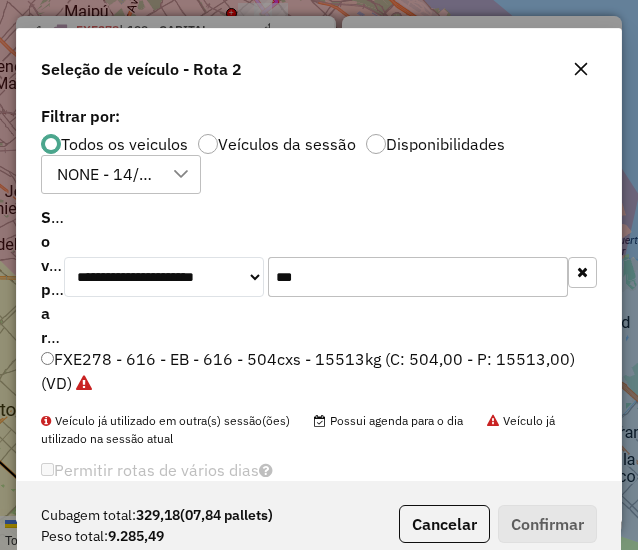 click on "***" 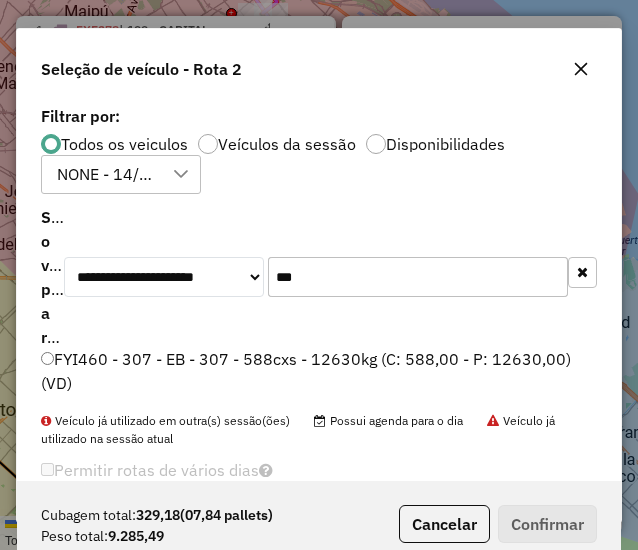 type on "***" 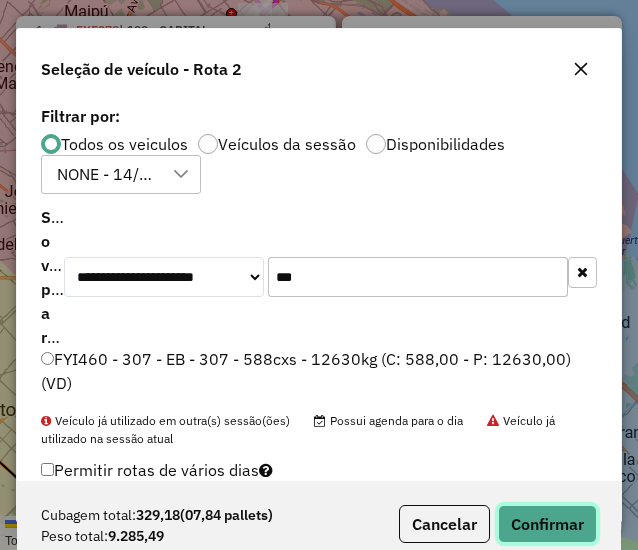 click on "Confirmar" 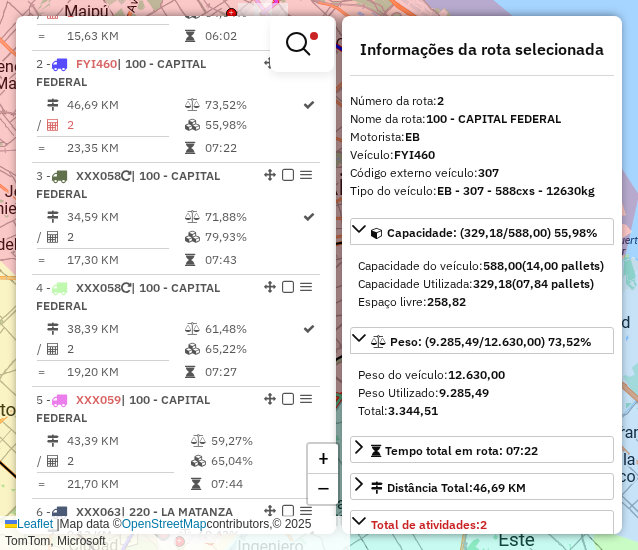 scroll, scrollTop: 874, scrollLeft: 0, axis: vertical 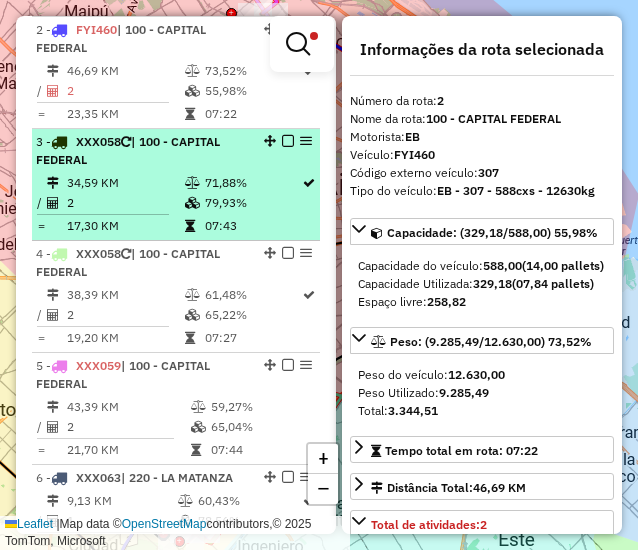 click on "3 -       XXX058   | 100 - [CITY]" at bounding box center (142, 151) 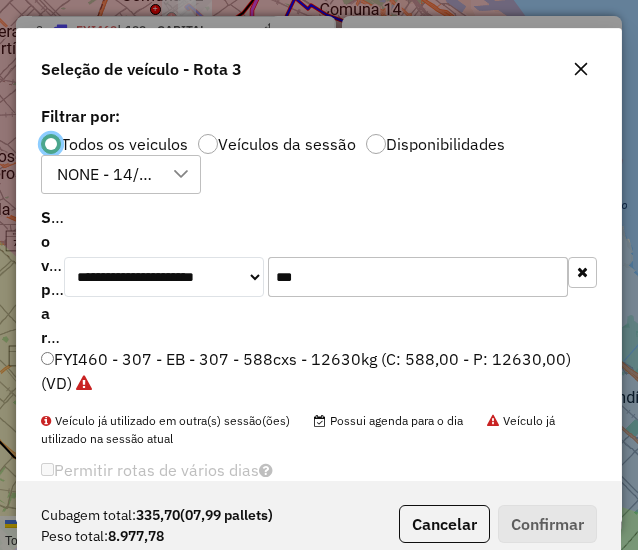 scroll, scrollTop: 11, scrollLeft: 6, axis: both 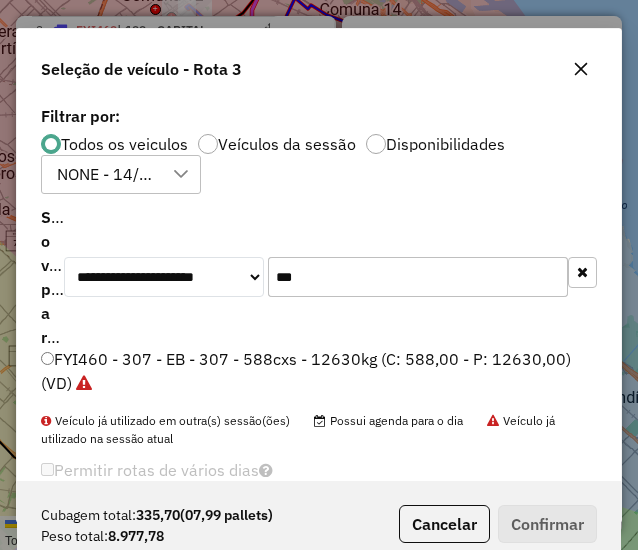 click on "***" 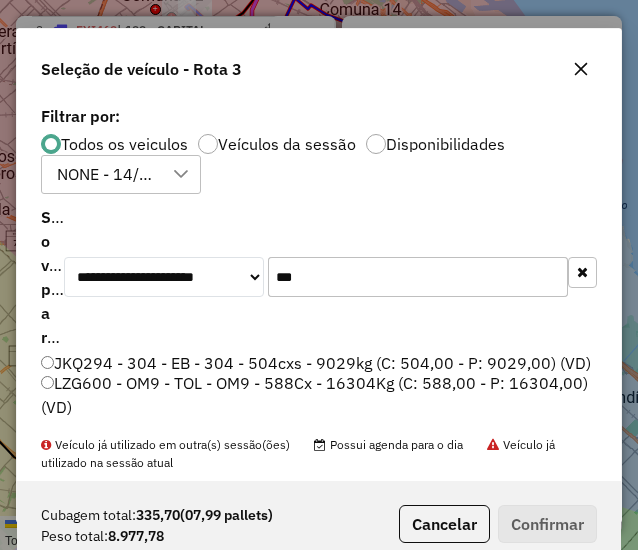 type on "***" 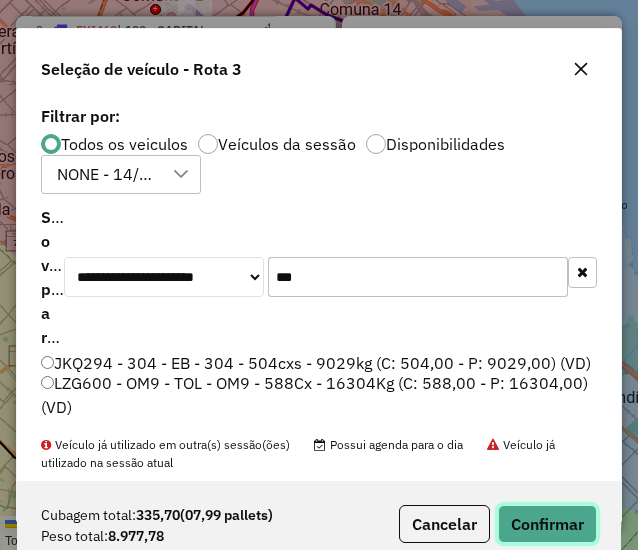 click on "Confirmar" 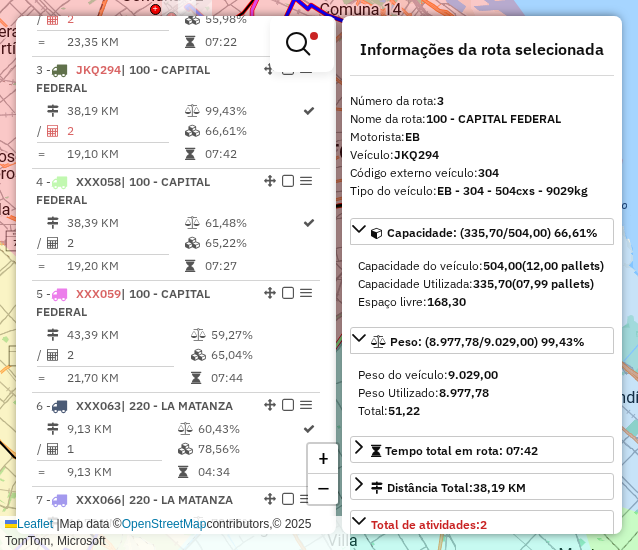 scroll, scrollTop: 986, scrollLeft: 0, axis: vertical 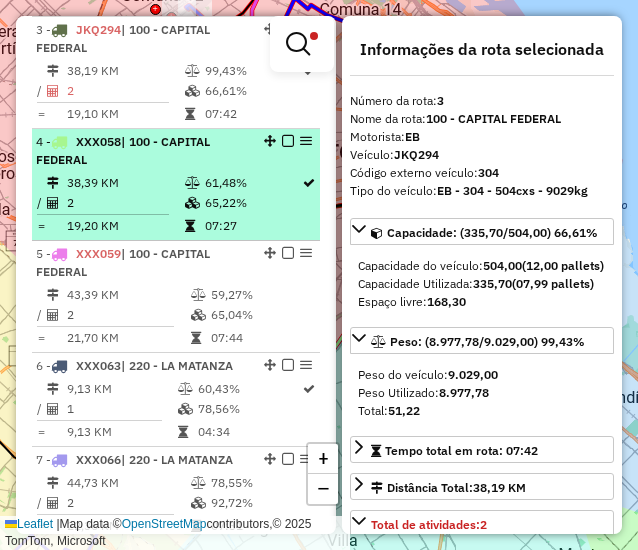 click on "38,39 KM" at bounding box center (125, 183) 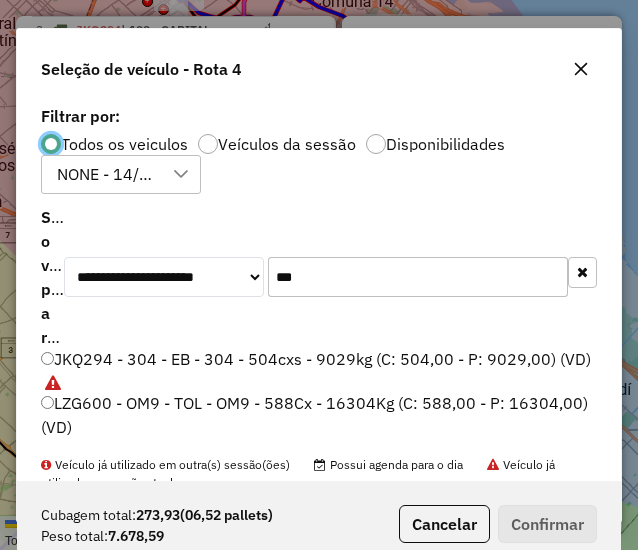scroll, scrollTop: 11, scrollLeft: 6, axis: both 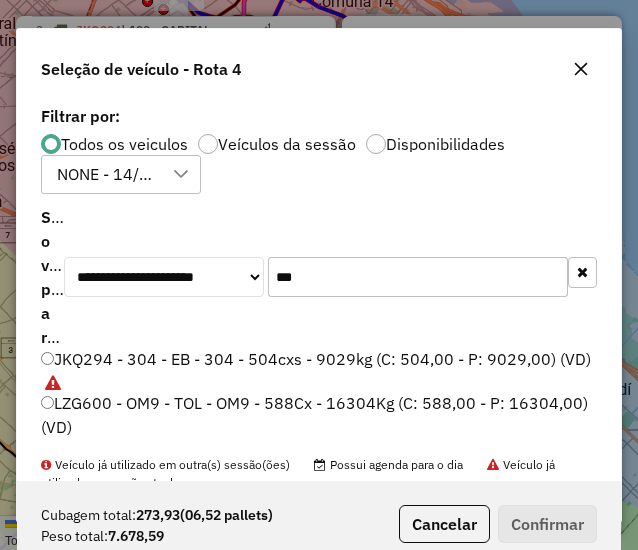 click on "***" 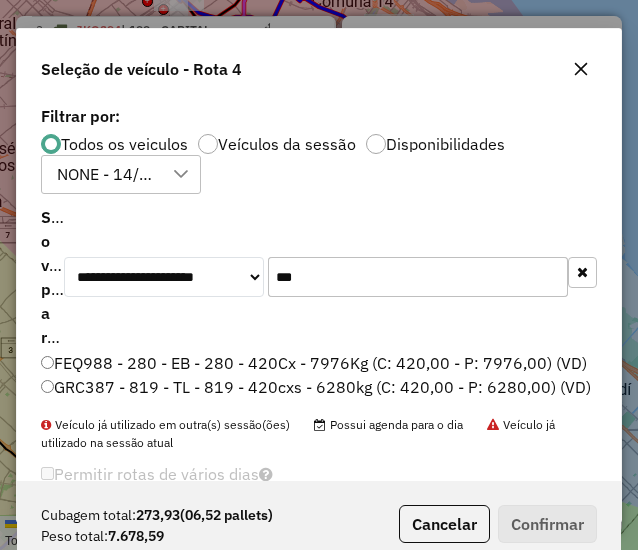 type on "***" 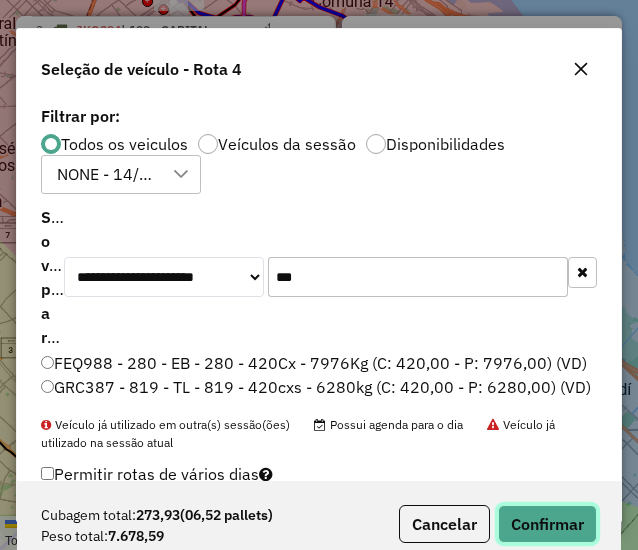 click on "Confirmar" 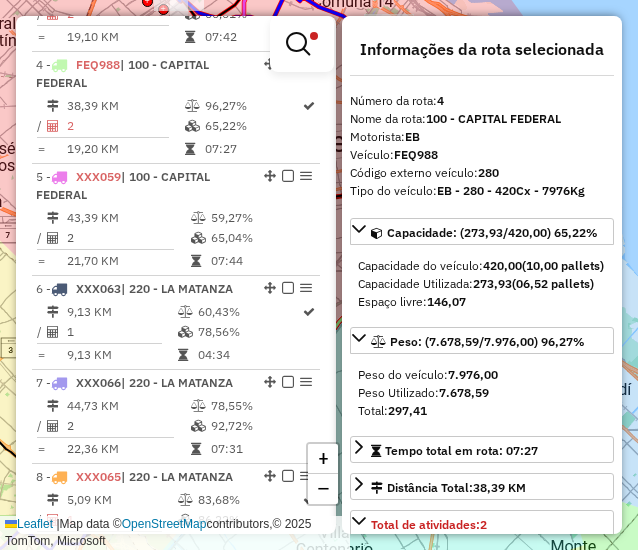 scroll, scrollTop: 1097, scrollLeft: 0, axis: vertical 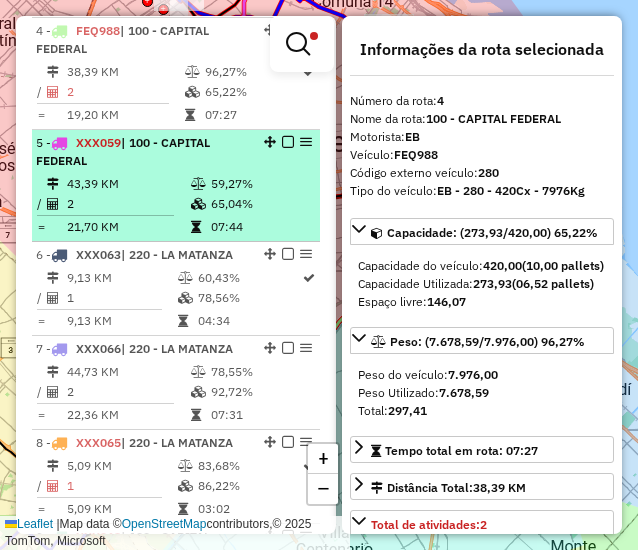 click at bounding box center [113, 215] 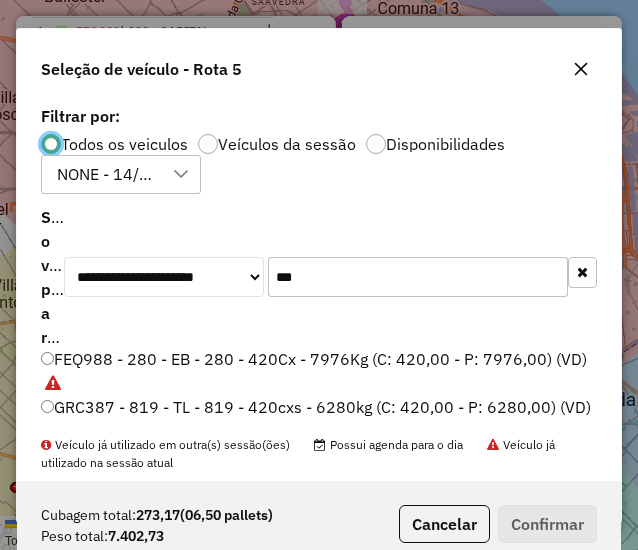 scroll, scrollTop: 11, scrollLeft: 6, axis: both 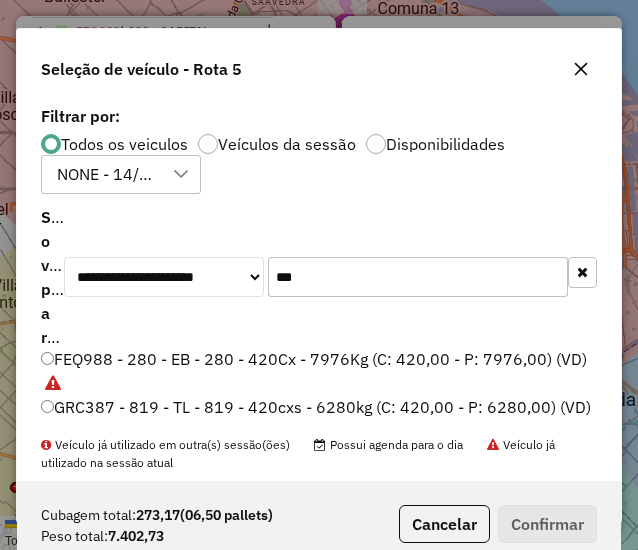 click on "***" 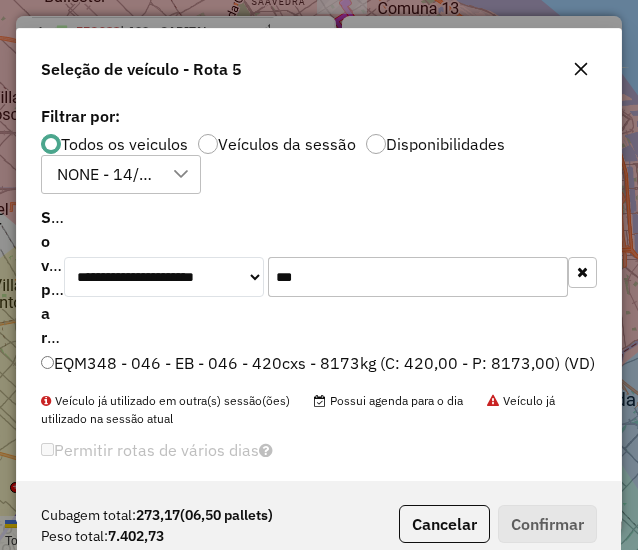 type on "***" 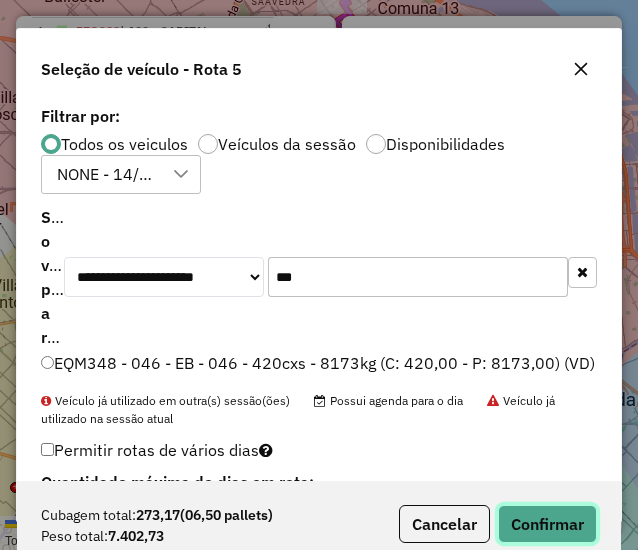 click on "Confirmar" 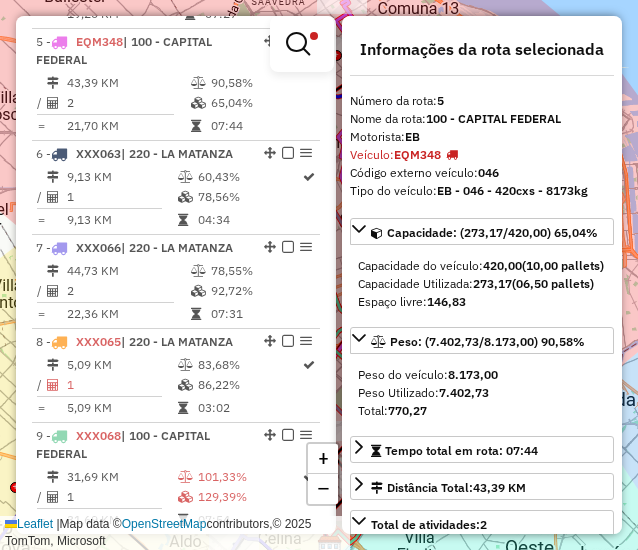 scroll, scrollTop: 1209, scrollLeft: 0, axis: vertical 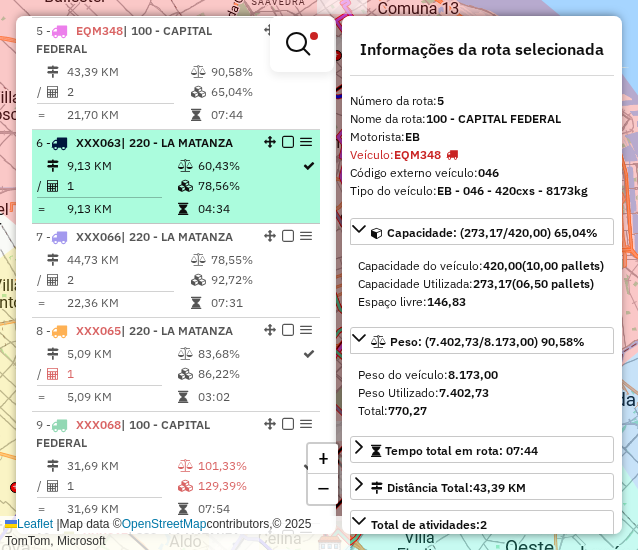 click on "1" at bounding box center (121, 186) 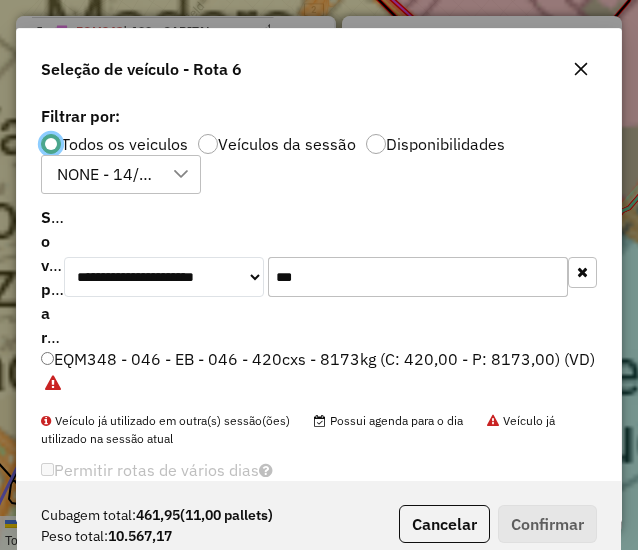 scroll, scrollTop: 11, scrollLeft: 6, axis: both 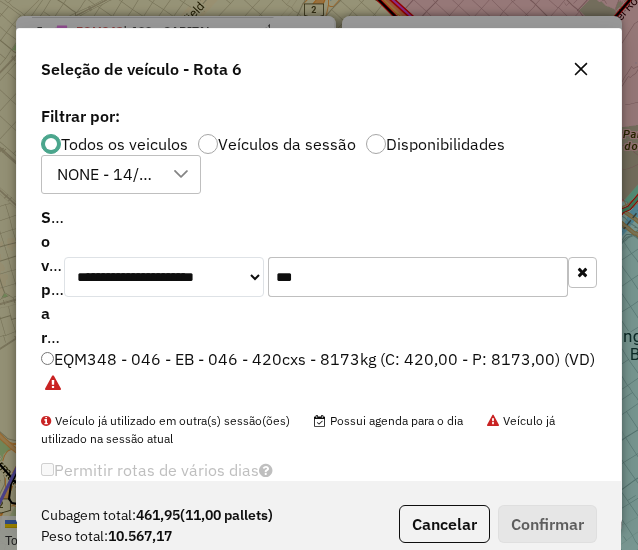 click on "***" 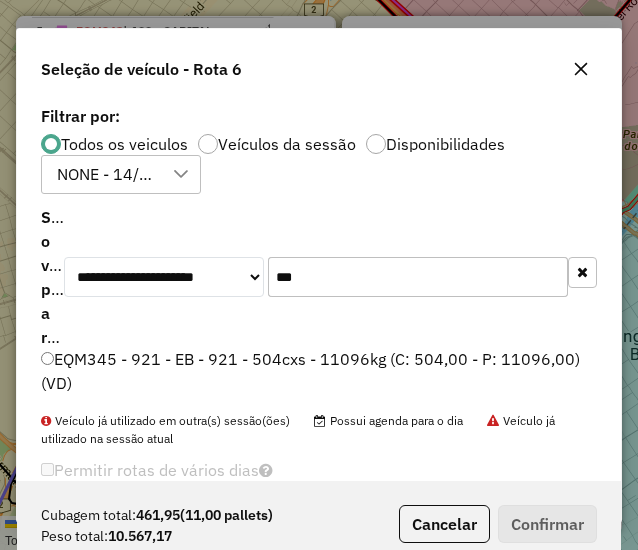 type on "***" 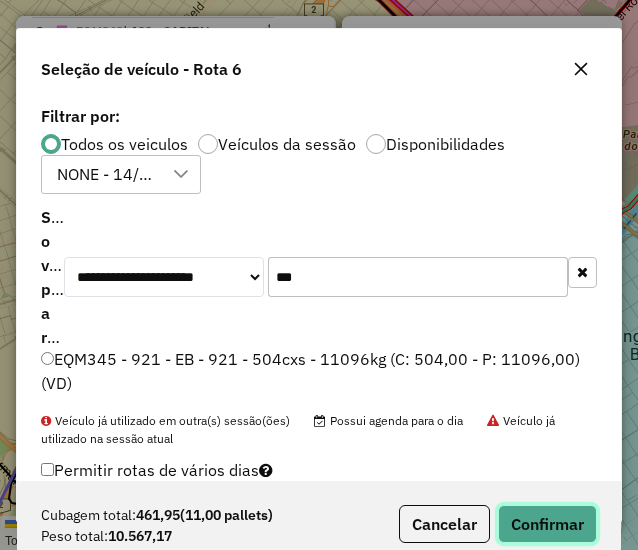 click on "Confirmar" 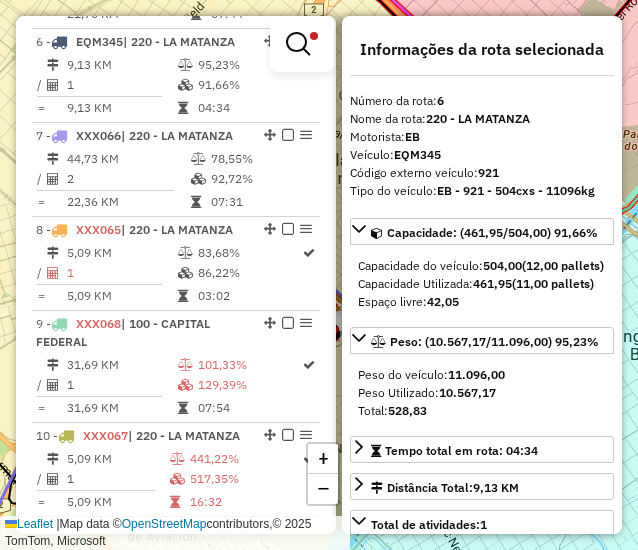 scroll, scrollTop: 1321, scrollLeft: 0, axis: vertical 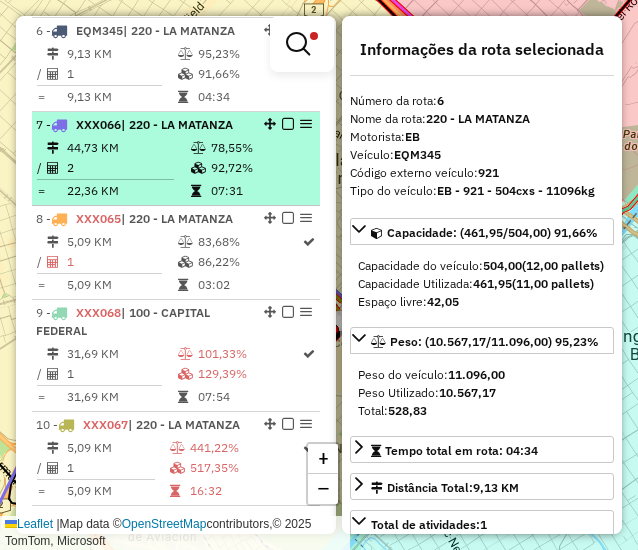 click on "44,73 KM" at bounding box center [128, 148] 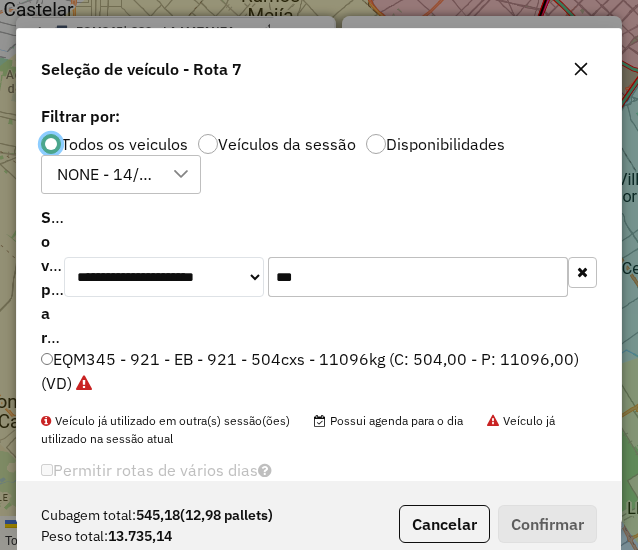 scroll, scrollTop: 11, scrollLeft: 6, axis: both 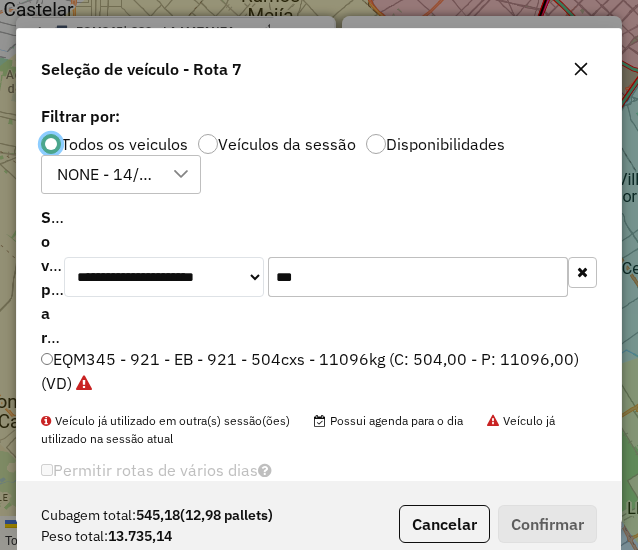 click on "**********" 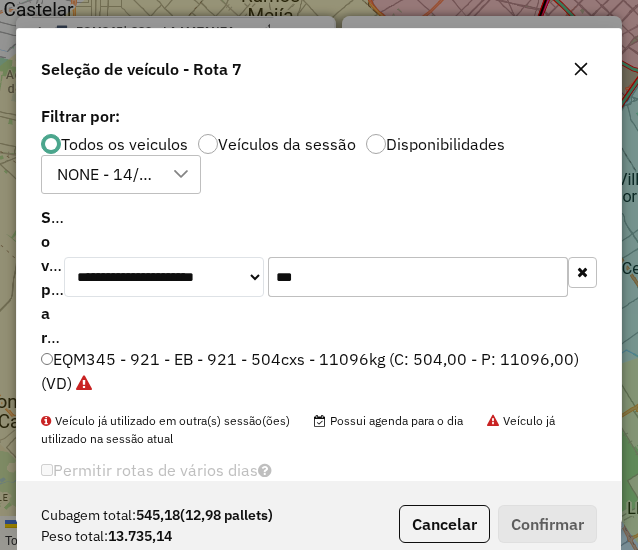 click on "***" 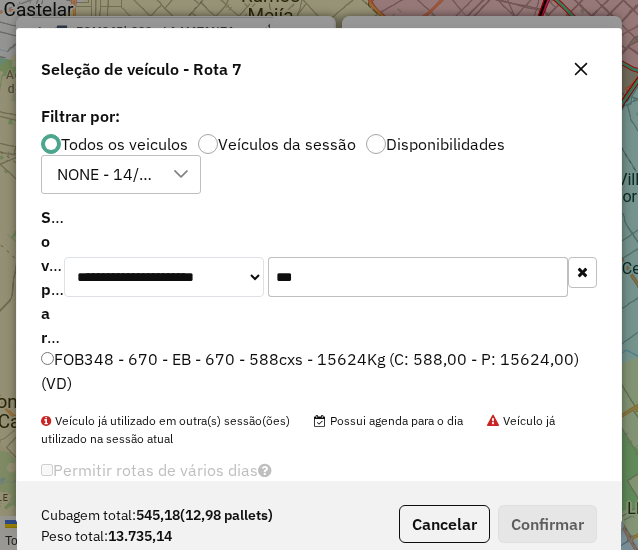 type on "***" 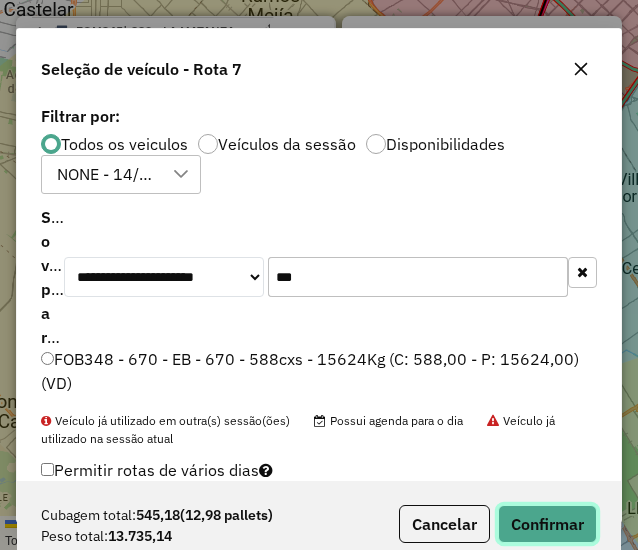 click on "Confirmar" 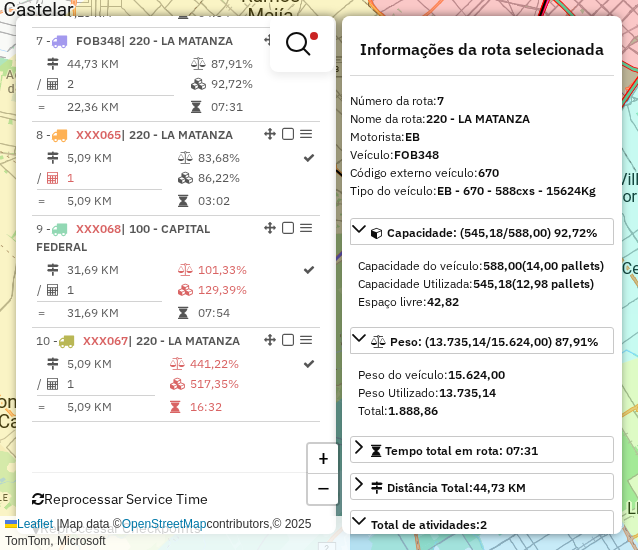 scroll, scrollTop: 1414, scrollLeft: 0, axis: vertical 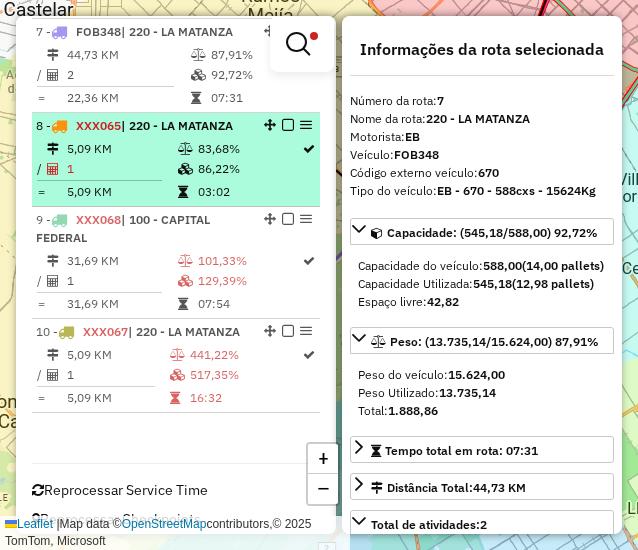 click on "5,09 KM" at bounding box center [121, 149] 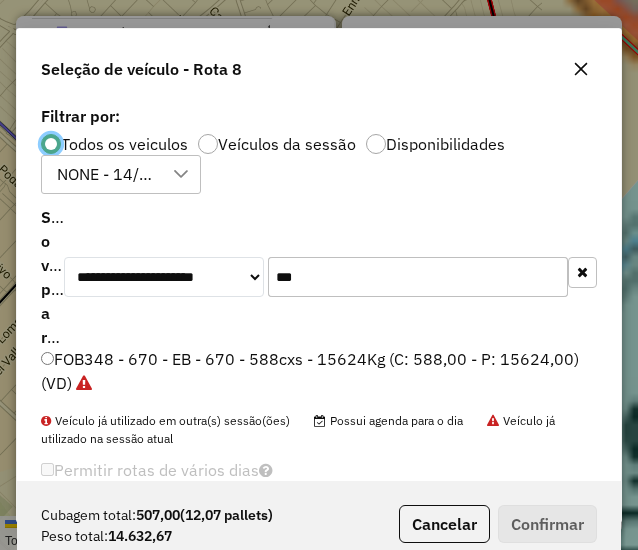 scroll, scrollTop: 11, scrollLeft: 6, axis: both 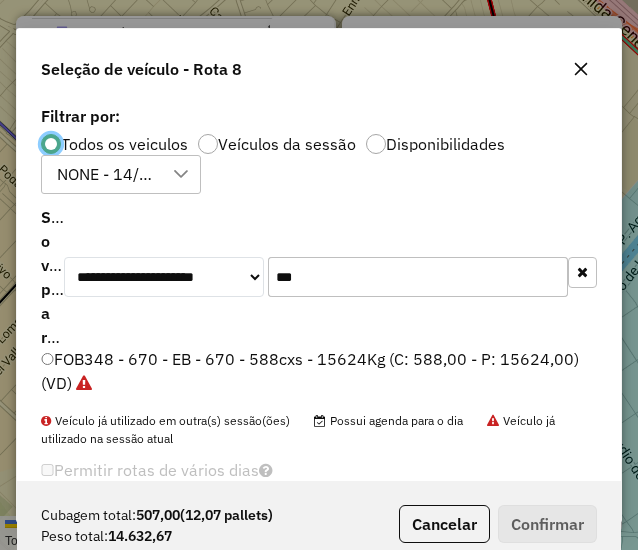 click on "***" 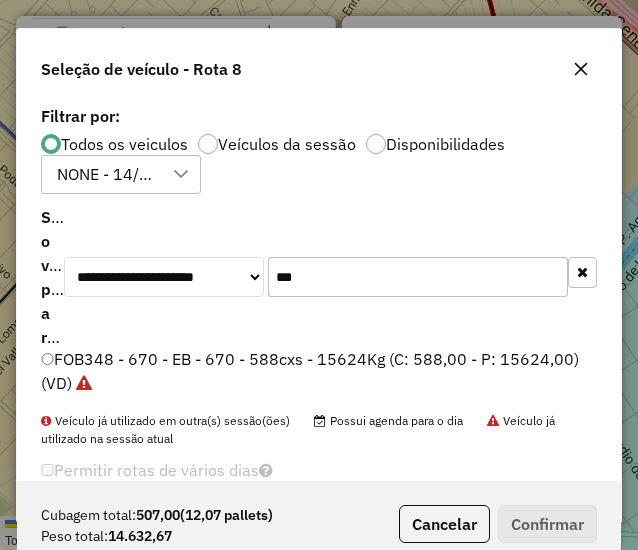 click on "***" 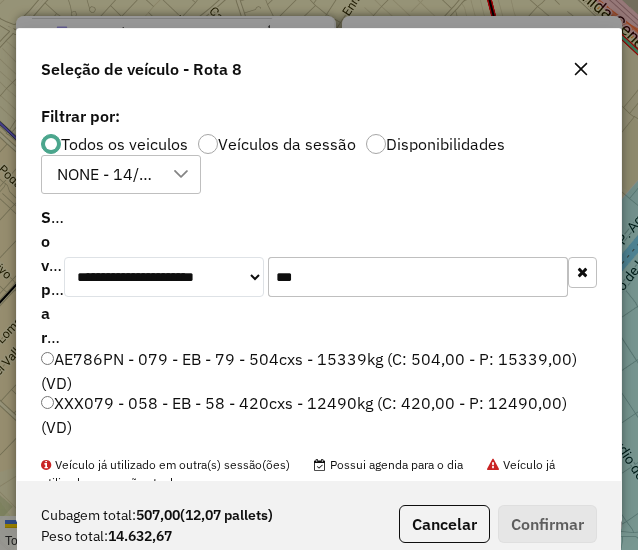 type on "***" 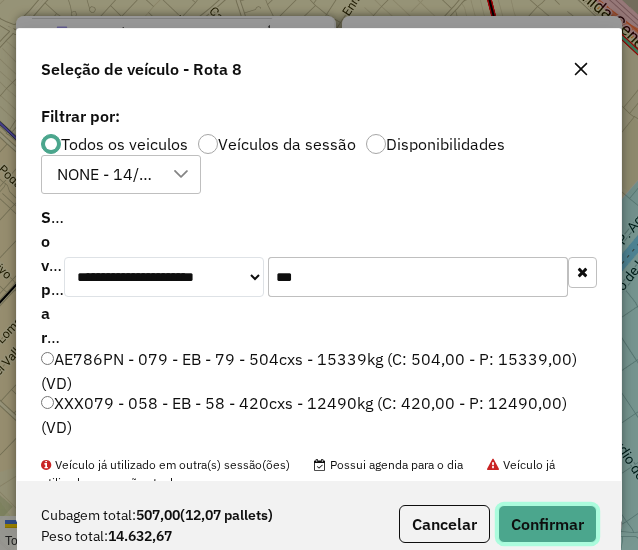 click on "Confirmar" 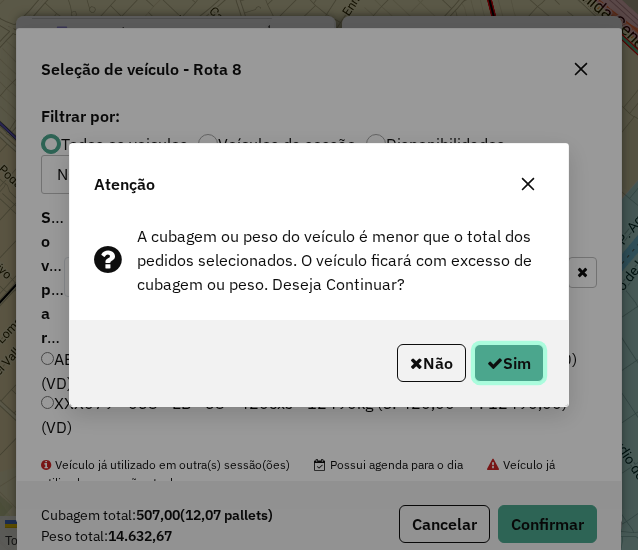 click on "Sim" 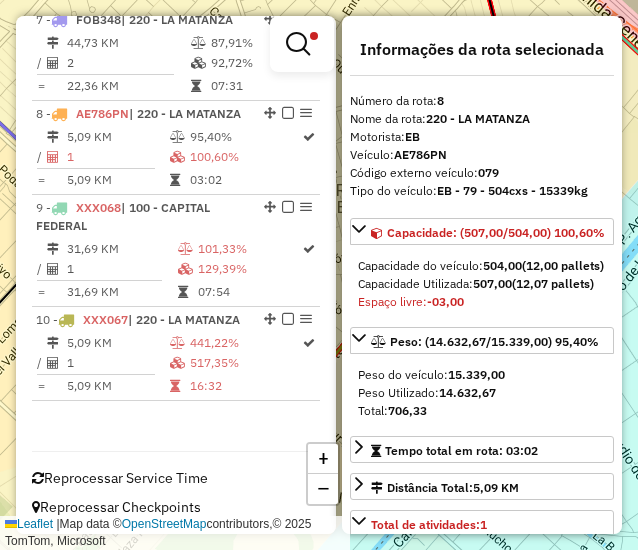 scroll, scrollTop: 1458, scrollLeft: 0, axis: vertical 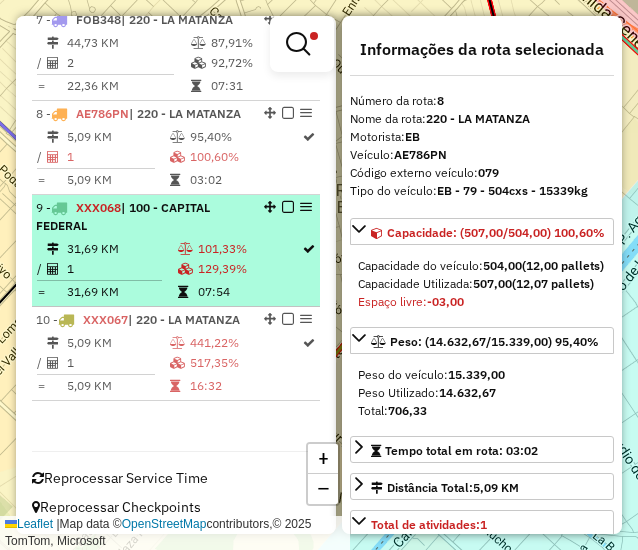 click on "9 -       XXX068   | 100 - CAPITAL FEDERAL" at bounding box center [142, 217] 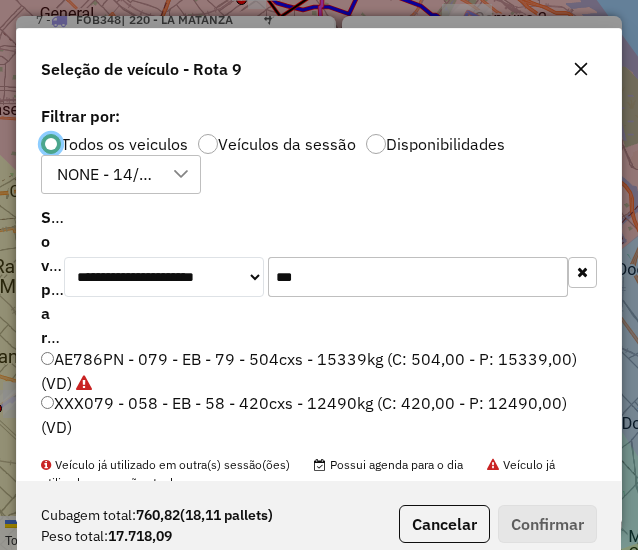 scroll, scrollTop: 11, scrollLeft: 6, axis: both 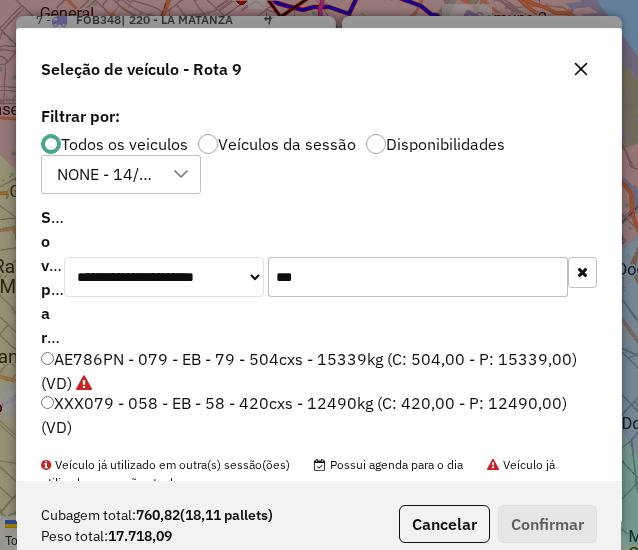 click on "**********" 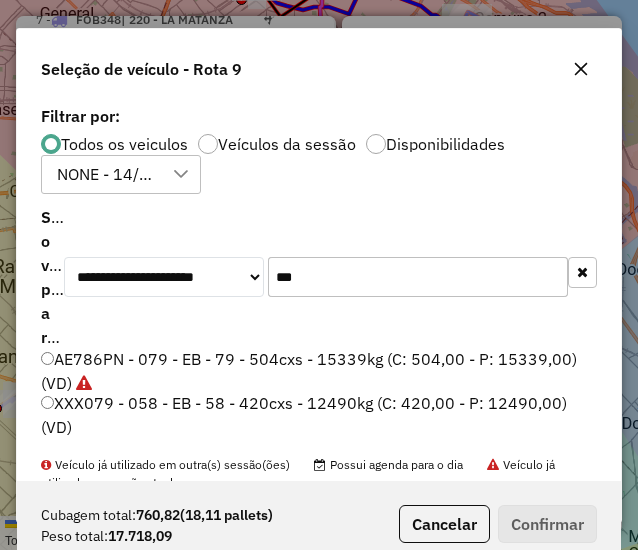 click on "***" 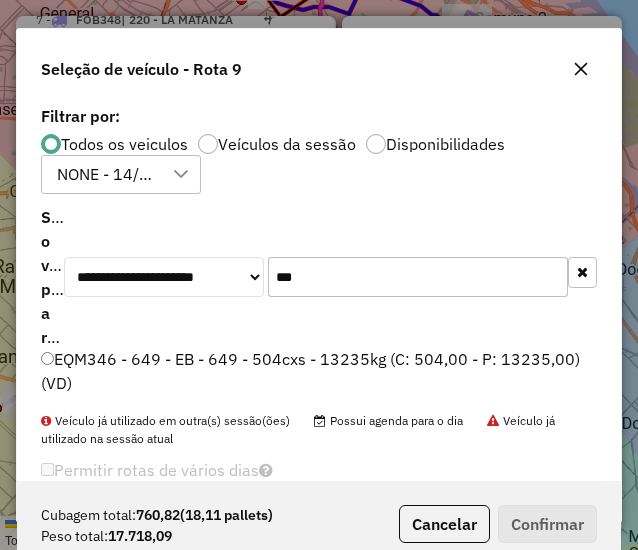 type on "***" 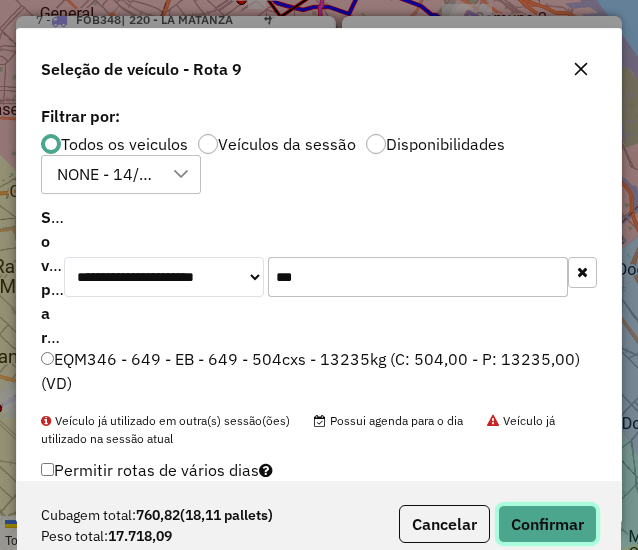 click on "Confirmar" 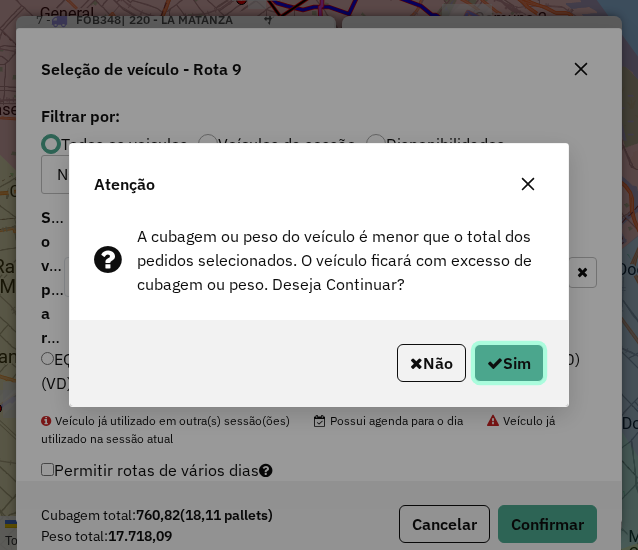 click on "Sim" 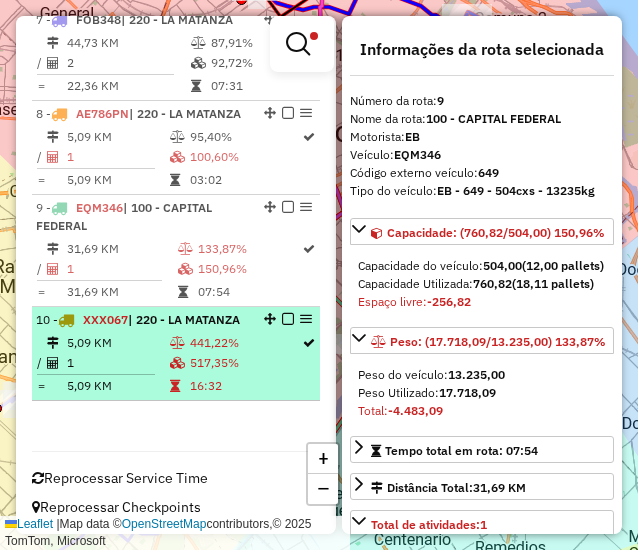 click at bounding box center (179, 386) 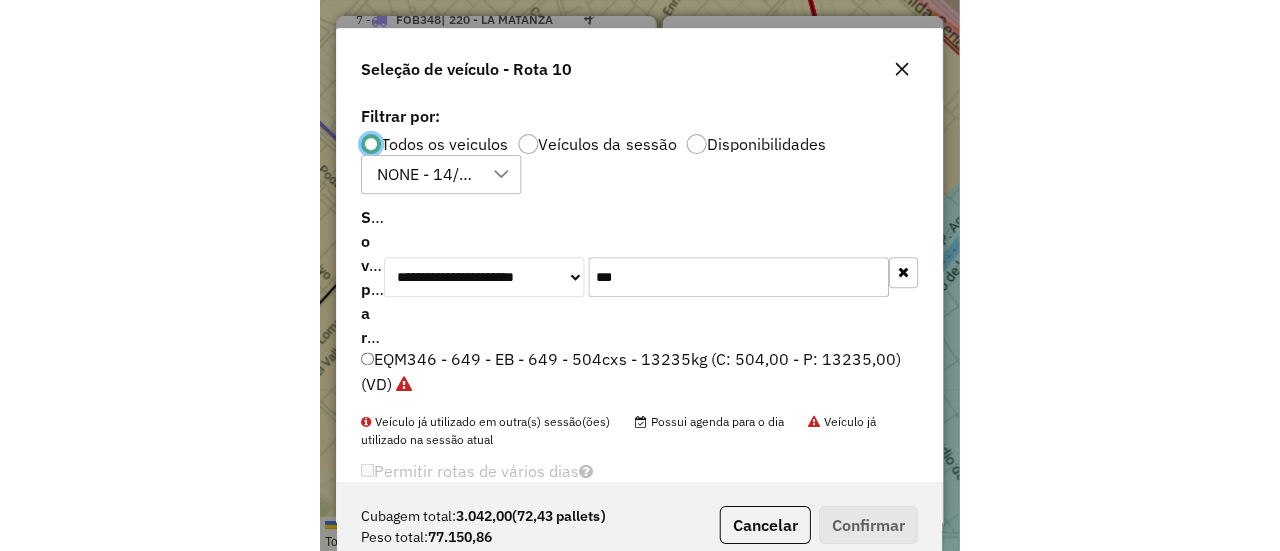 scroll, scrollTop: 11, scrollLeft: 6, axis: both 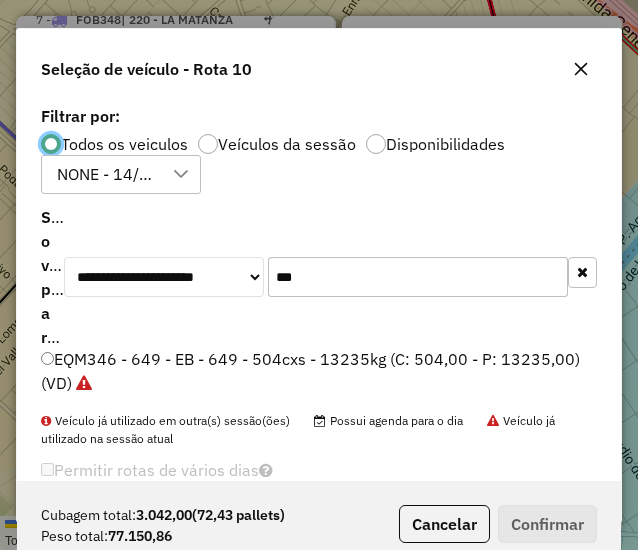 click on "***" 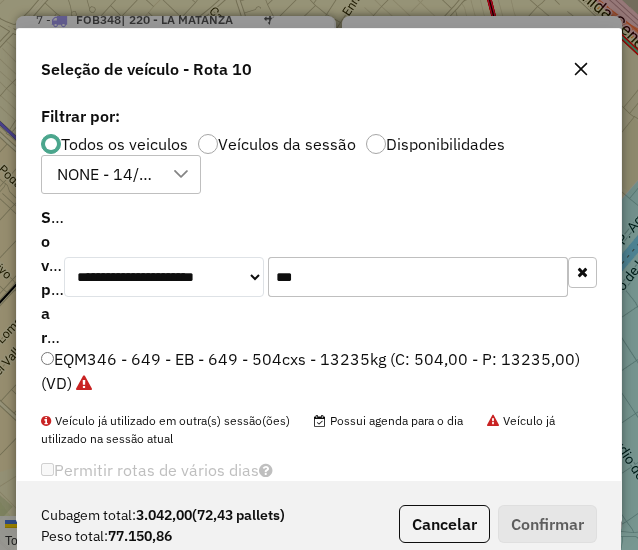 click on "***" 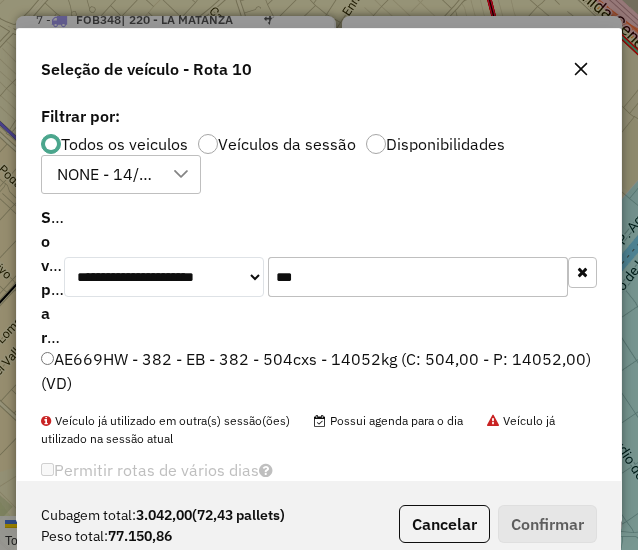 type on "***" 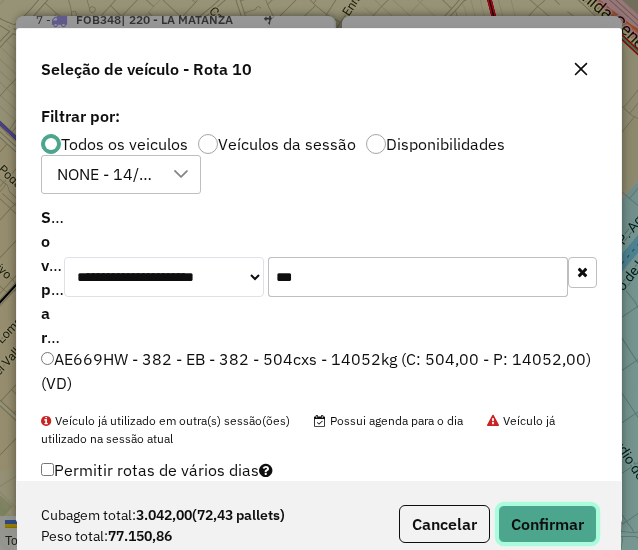 click on "Confirmar" 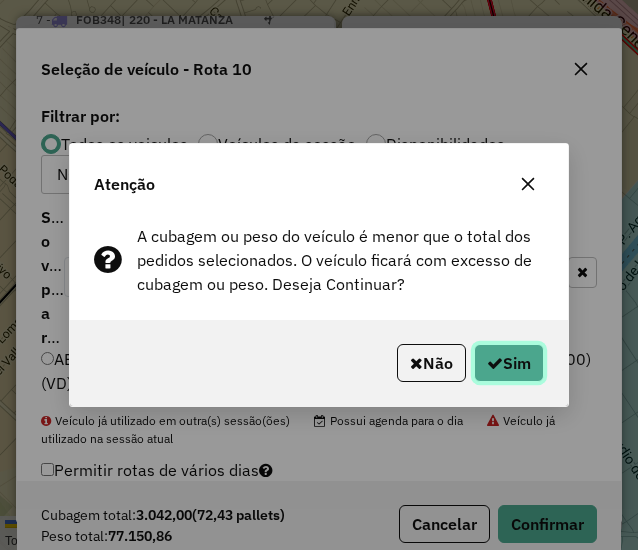 drag, startPoint x: 518, startPoint y: 375, endPoint x: 488, endPoint y: 332, distance: 52.43091 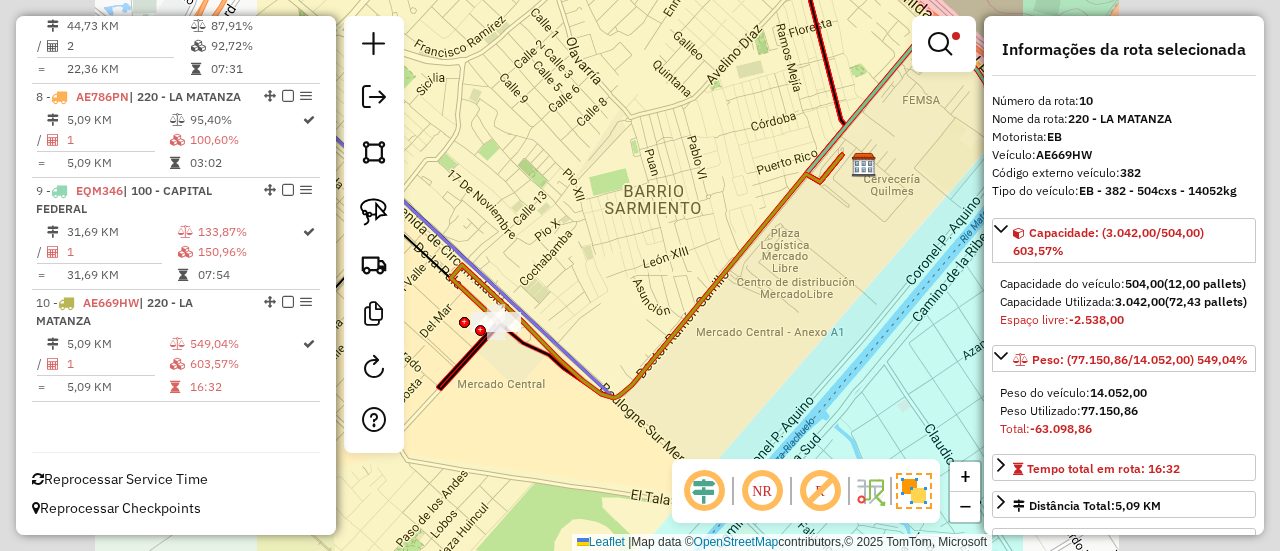 scroll, scrollTop: 1456, scrollLeft: 0, axis: vertical 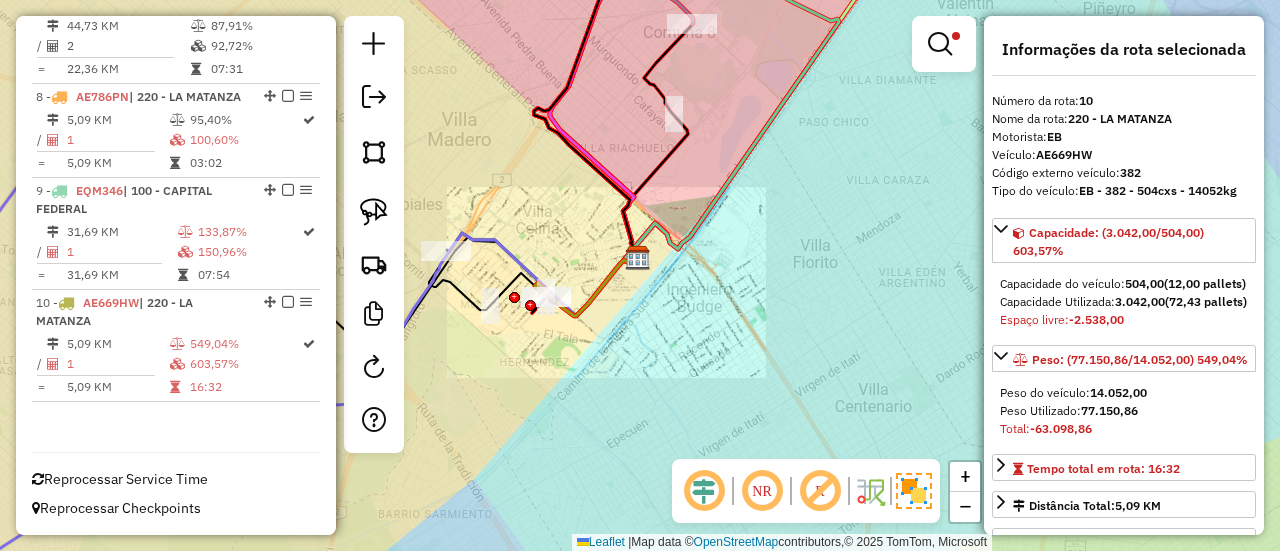 click on "Limpar filtros Janela de atendimento Grade de atendimento Capacidade Transportadoras Veículos Cliente Pedidos  Rotas Selecione os dias de semana para filtrar as janelas de atendimento  Seg   Ter   Qua   Qui   Sex   Sáb   Dom  Informe o período da janela de atendimento: De: Até:  Filtrar exatamente a janela do cliente  Considerar janela de atendimento padrão  Selecione os dias de semana para filtrar as grades de atendimento  Seg   Ter   Qua   Qui   Sex   Sáb   Dom   Considerar clientes sem dia de atendimento cadastrado  Clientes fora do dia de atendimento selecionado Filtrar as atividades entre os valores definidos abaixo:  Peso mínimo:   Peso máximo:   Cubagem mínima:   Cubagem máxima:   De:   Até:  Filtrar as atividades entre o tempo de atendimento definido abaixo:  De:   Até:   Considerar capacidade total dos clientes não roteirizados Transportadora: EB Tipo de veículo: Selecione um ou mais itens Veículo: Selecione um ou mais itens Motorista: Selecione um ou mais itens Nome: Tipo de cliente:" 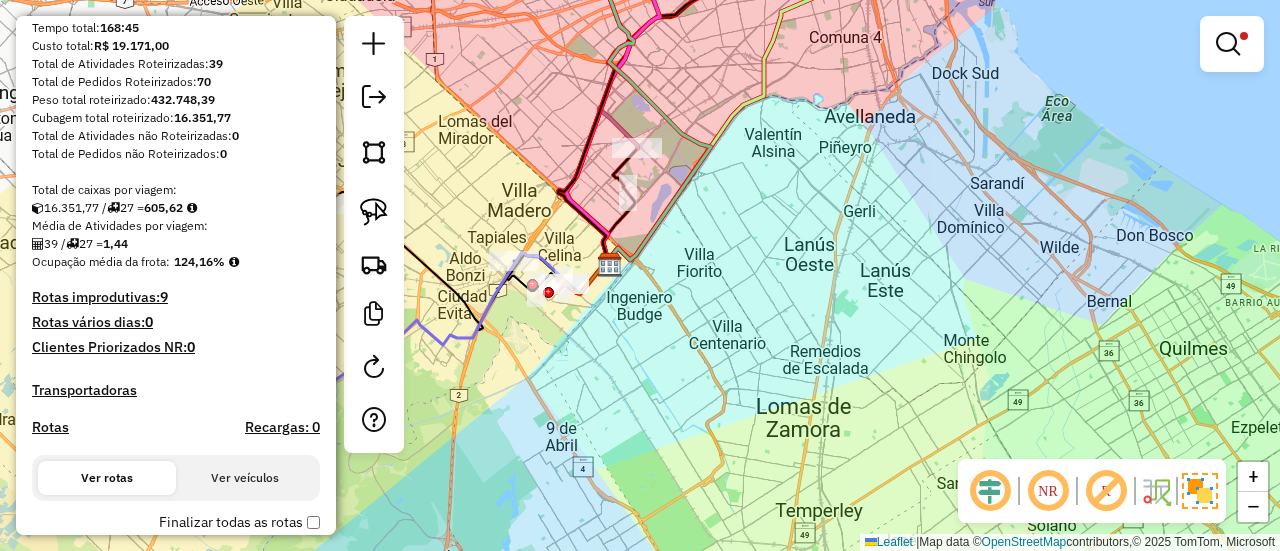 scroll, scrollTop: 300, scrollLeft: 0, axis: vertical 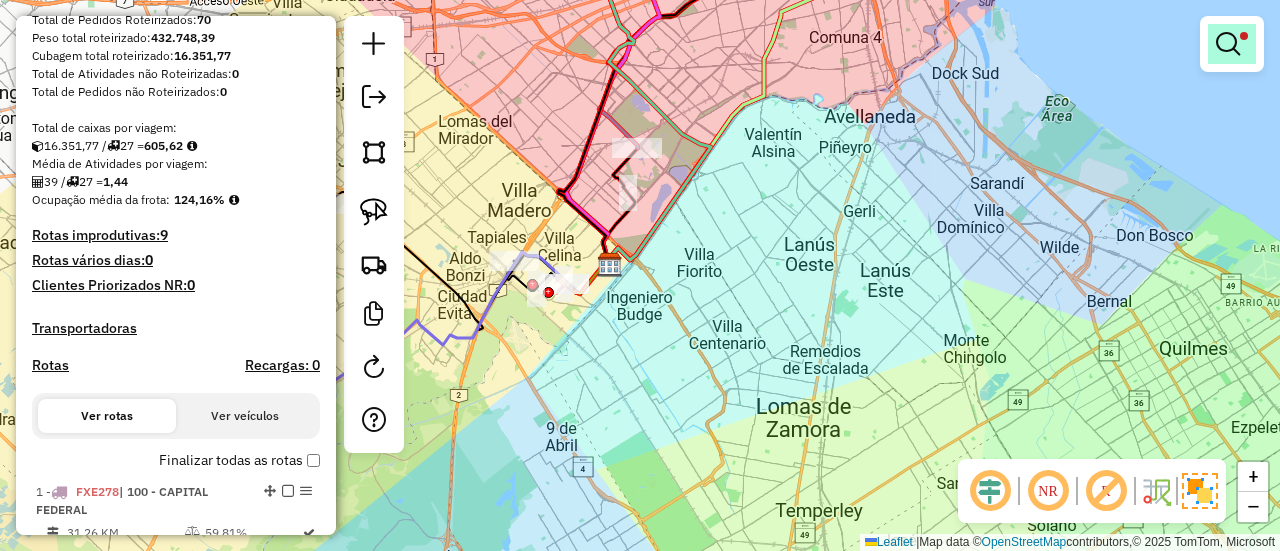 drag, startPoint x: 1246, startPoint y: 53, endPoint x: 1236, endPoint y: 24, distance: 30.675724 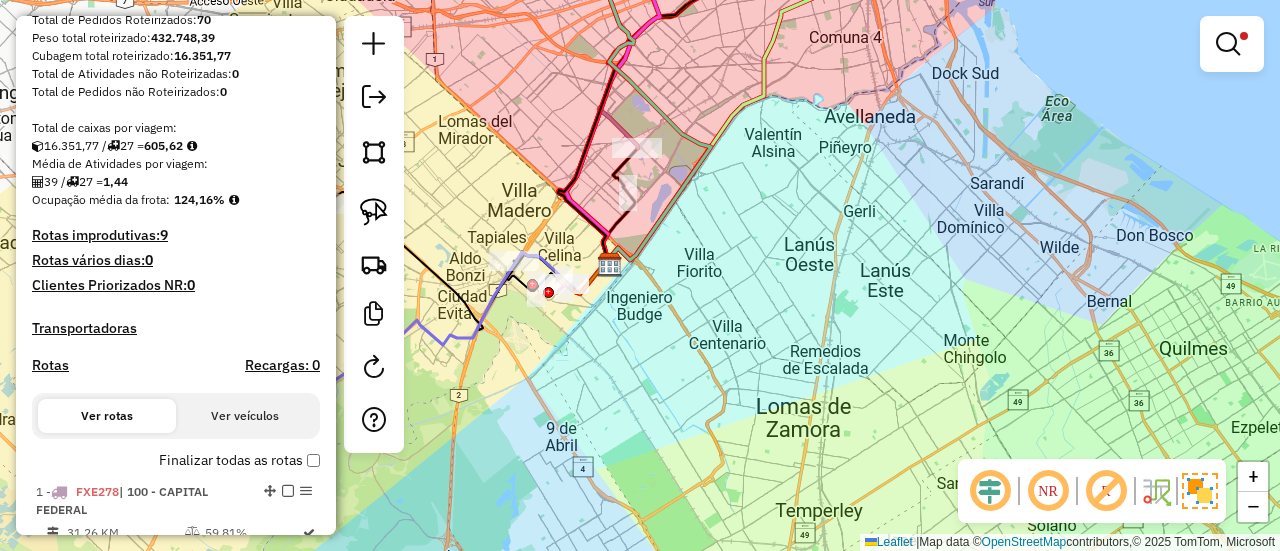 click at bounding box center (1232, 44) 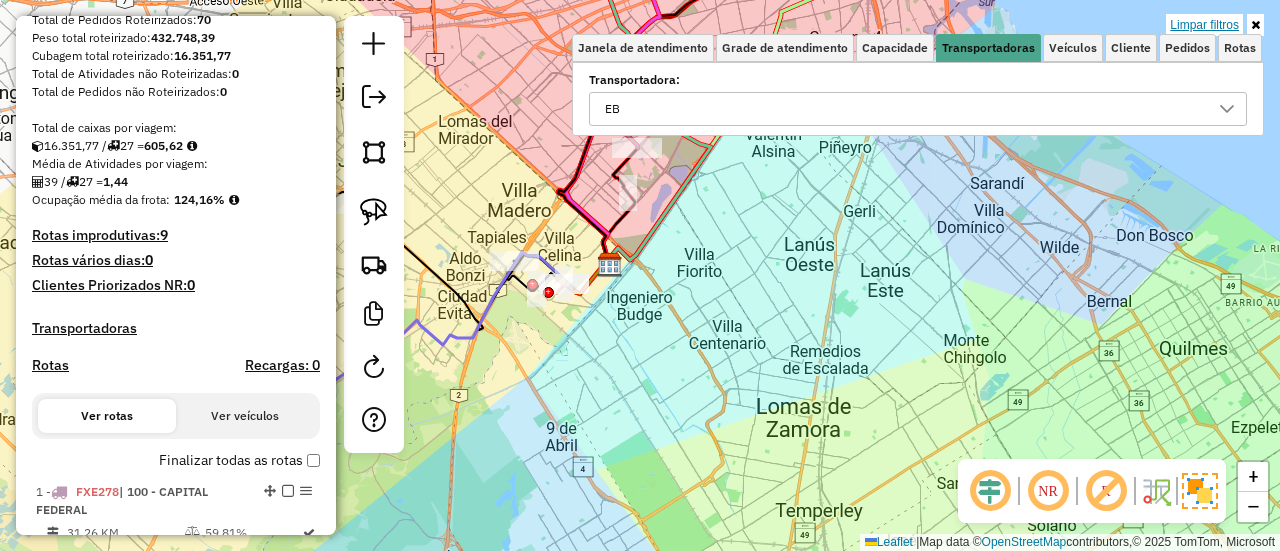 click on "Limpar filtros" at bounding box center [1204, 25] 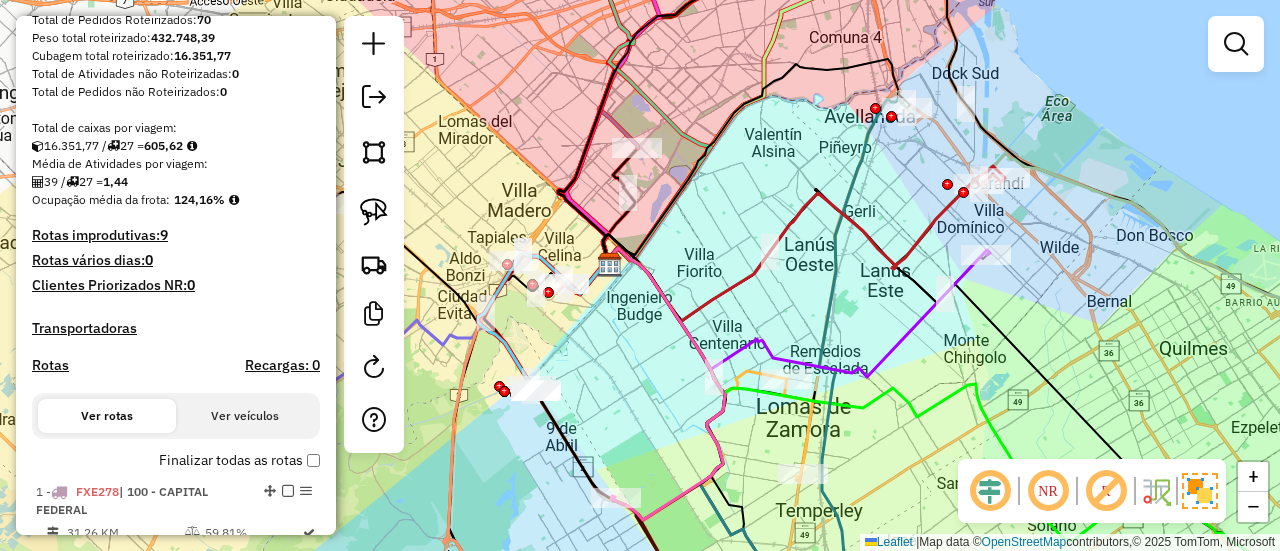 click 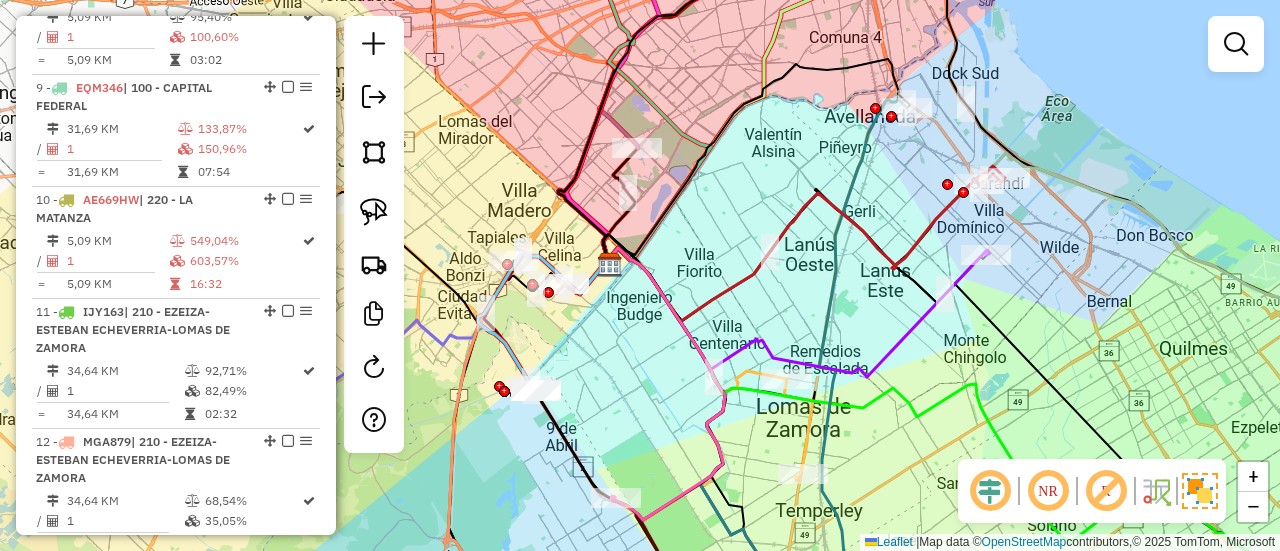 select on "**********" 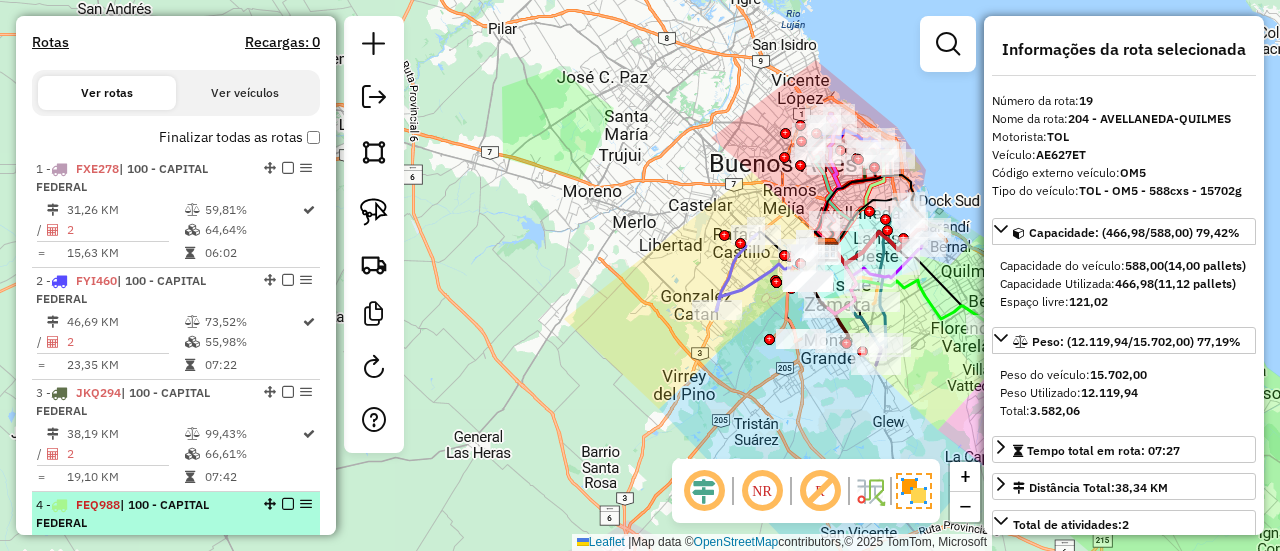 scroll, scrollTop: 490, scrollLeft: 0, axis: vertical 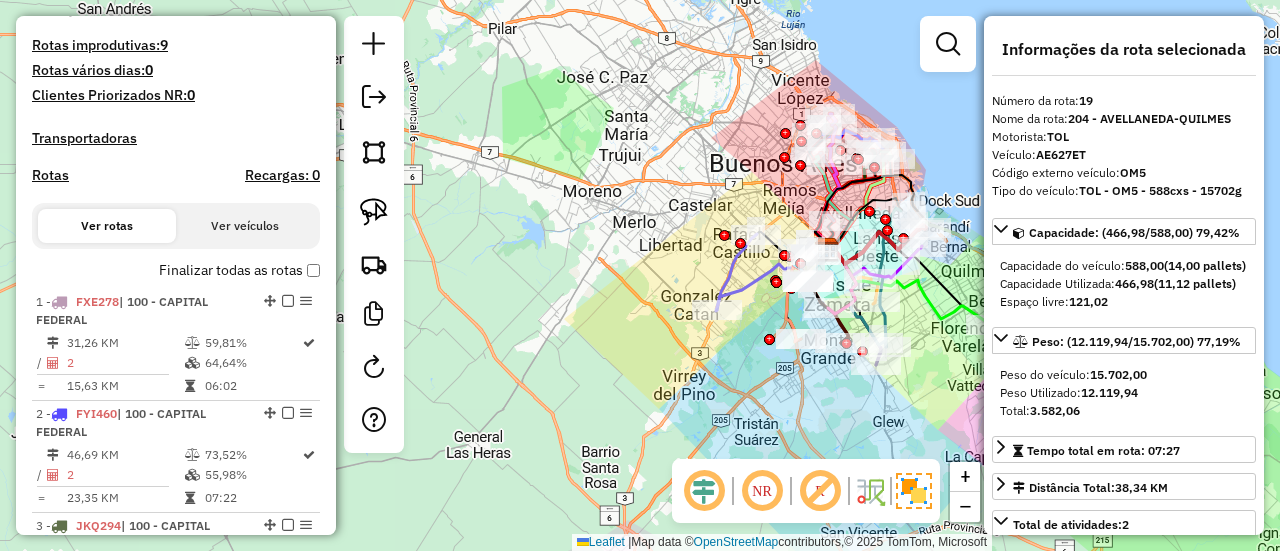 click on "Finalizar todas as rotas" at bounding box center (239, 270) 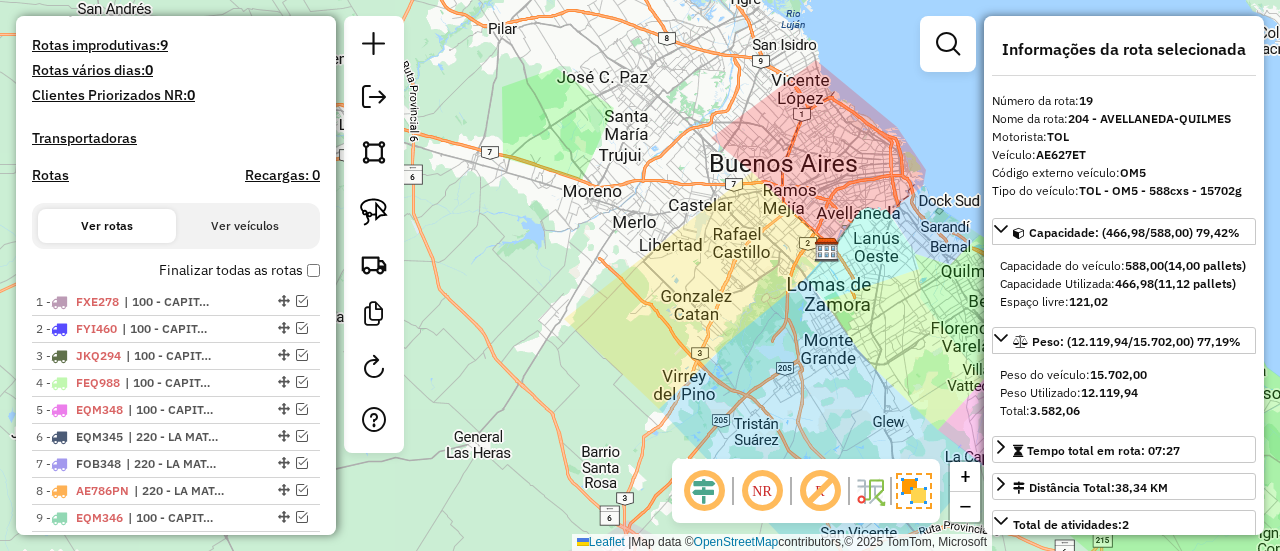click on "Finalizar todas as rotas" at bounding box center [239, 270] 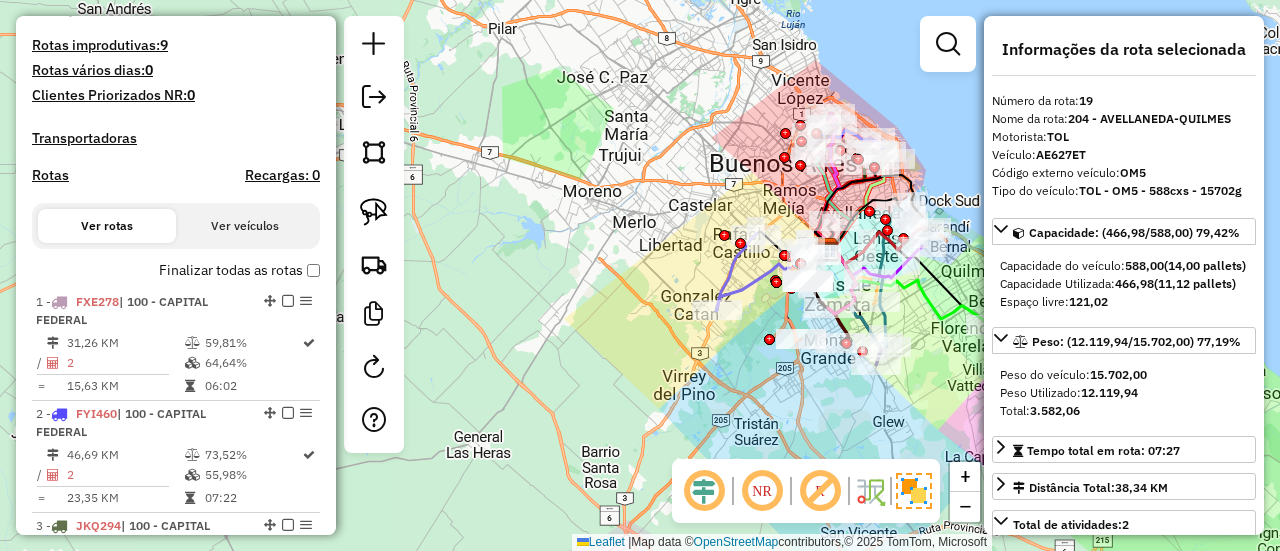 click on "Rotas" at bounding box center (50, 175) 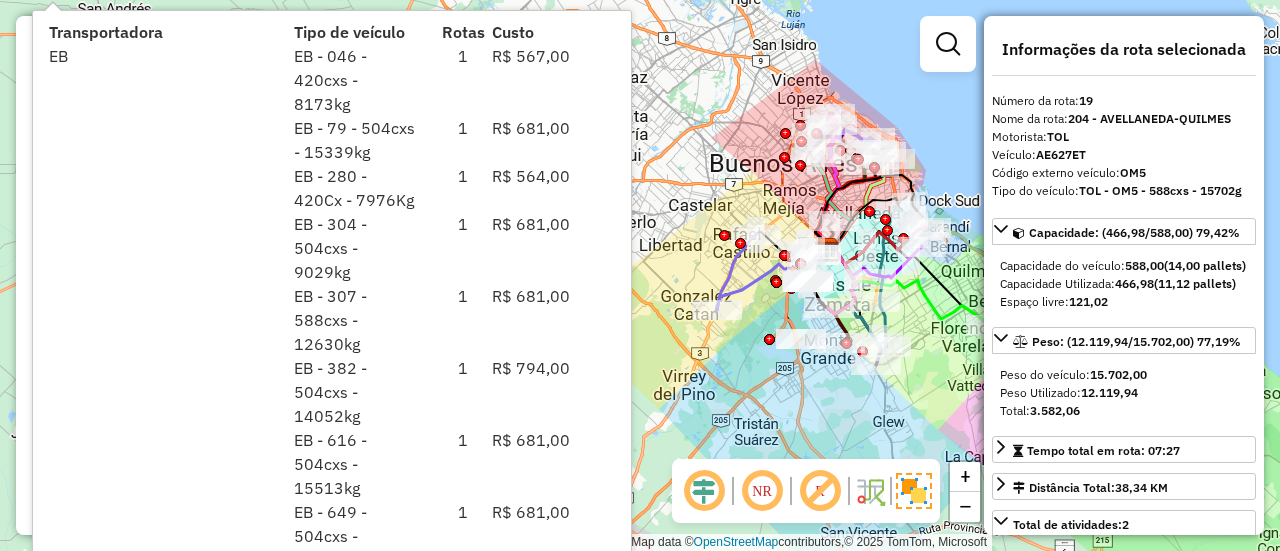 click on "Janela de atendimento Grade de atendimento Capacidade Transportadoras Veículos Cliente Pedidos  Rotas Selecione os dias de semana para filtrar as janelas de atendimento  Seg   Ter   Qua   Qui   Sex   Sáb   Dom  Informe o período da janela de atendimento: De: Até:  Filtrar exatamente a janela do cliente  Considerar janela de atendimento padrão  Selecione os dias de semana para filtrar as grades de atendimento  Seg   Ter   Qua   Qui   Sex   Sáb   Dom   Considerar clientes sem dia de atendimento cadastrado  Clientes fora do dia de atendimento selecionado Filtrar as atividades entre os valores definidos abaixo:  Peso mínimo:   Peso máximo:   Cubagem mínima:   Cubagem máxima:   De:   Até:  Filtrar as atividades entre o tempo de atendimento definido abaixo:  De:   Até:   Considerar capacidade total dos clientes não roteirizados Transportadora: Selecione um ou mais itens Tipo de veículo: Selecione um ou mais itens Veículo: Selecione um ou mais itens Motorista: Selecione um ou mais itens Nome: Rótulo:" 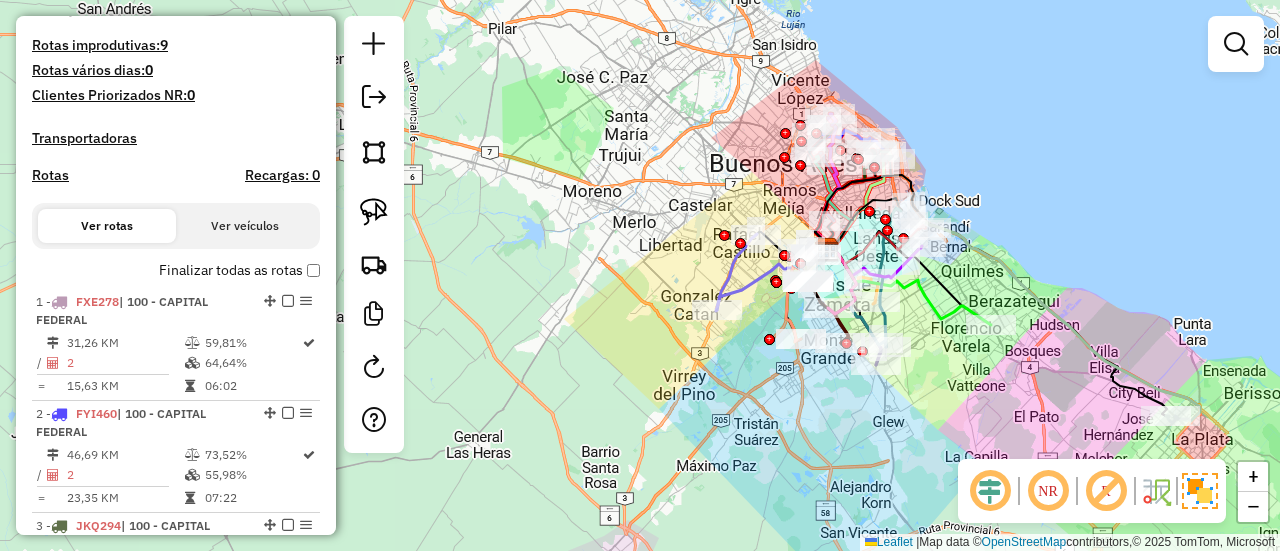 click on "Rotas  Recargas: 0" at bounding box center [176, 179] 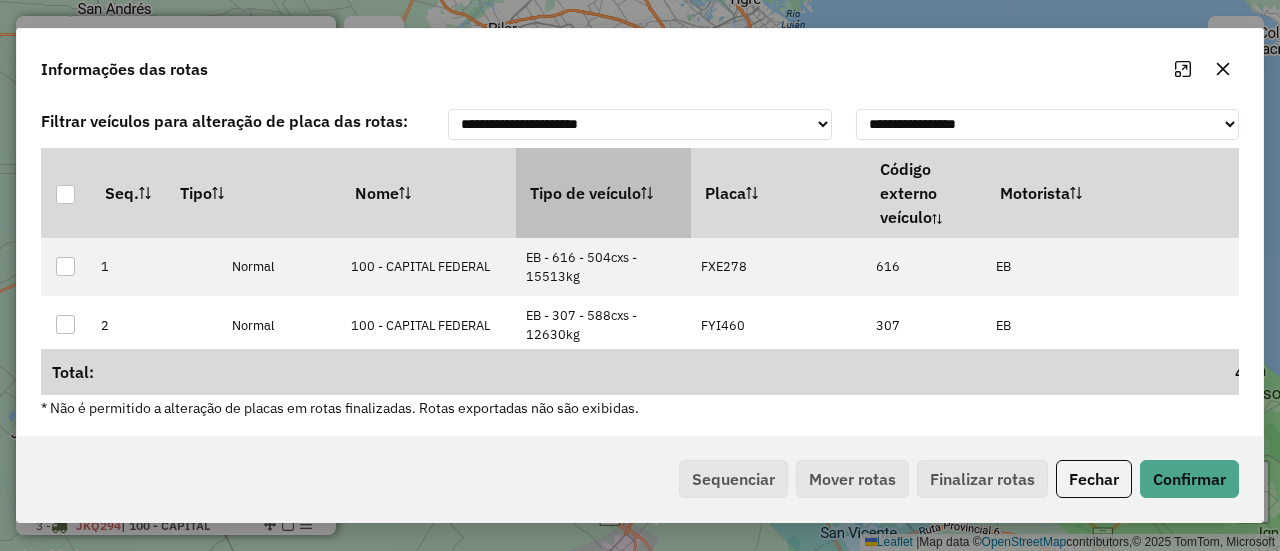 click on "Tipo de veículo" at bounding box center [603, 193] 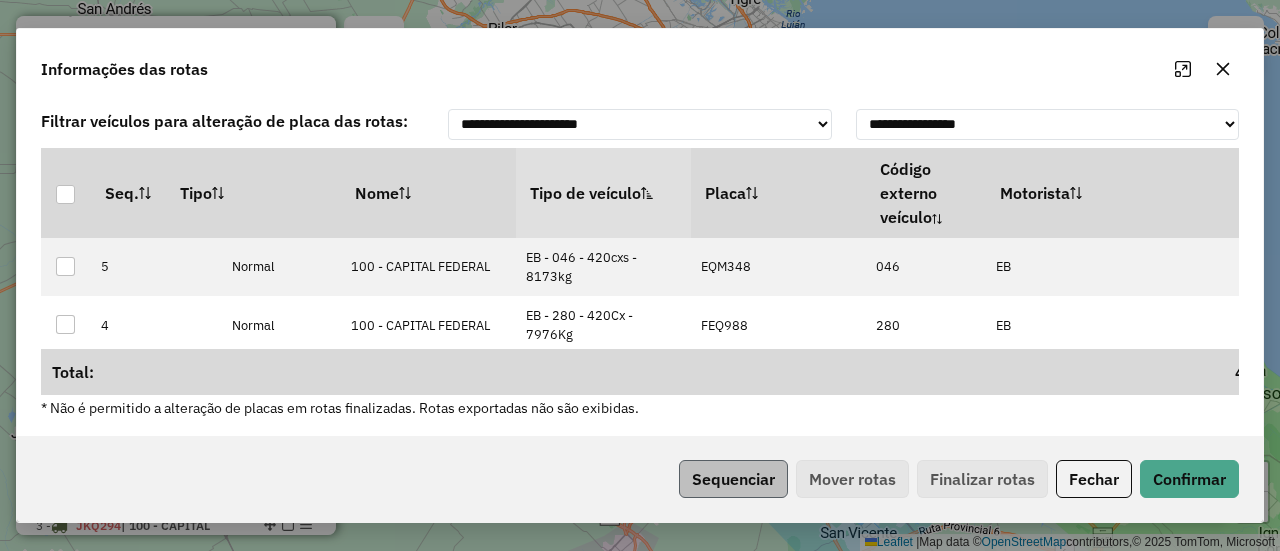 click on "Sequenciar   Mover rotas   Finalizar rotas   Fechar   Confirmar" 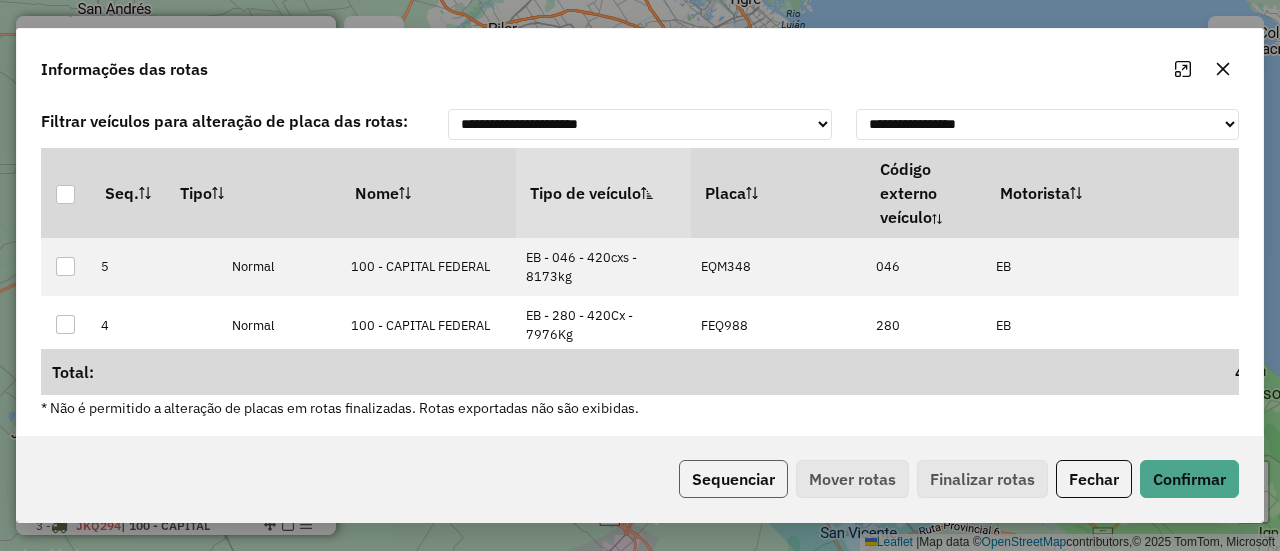 click on "Sequenciar" 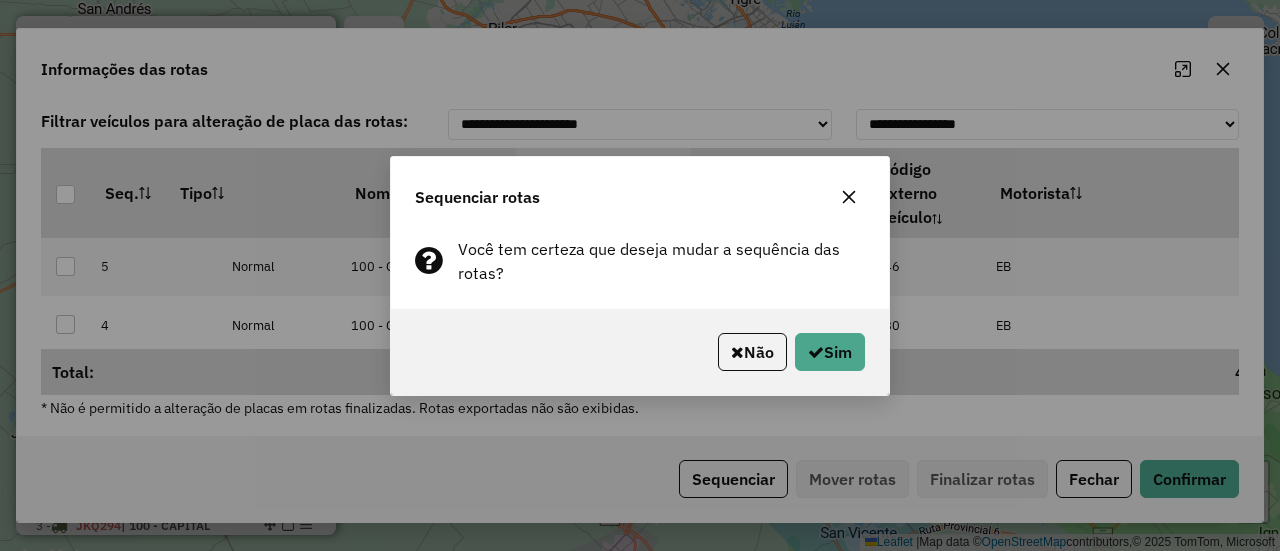 click on "Não   Sim" 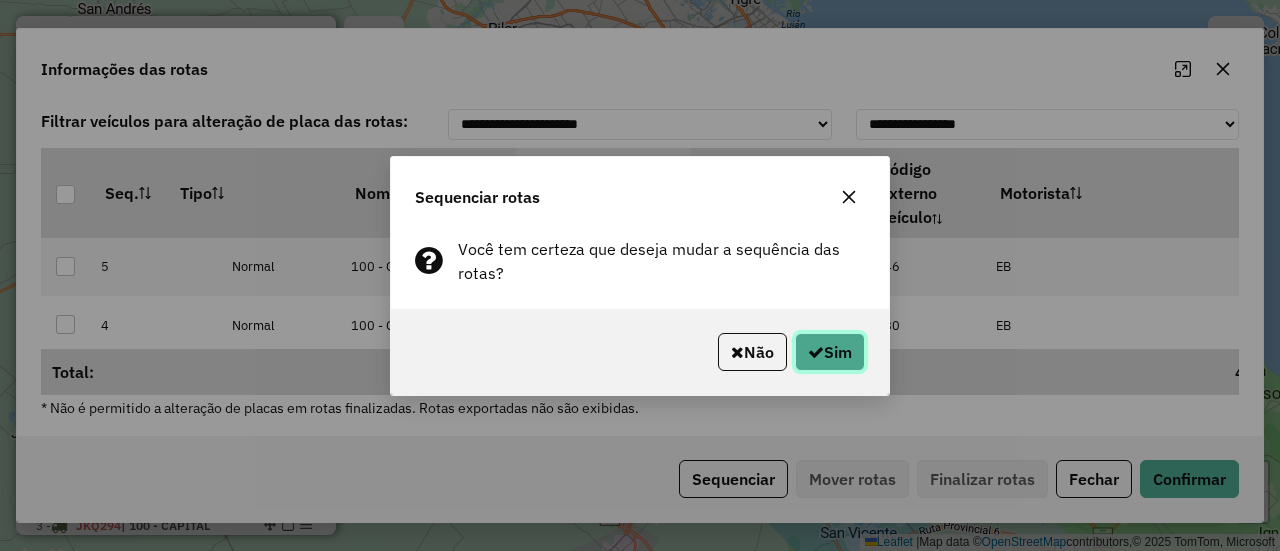 click 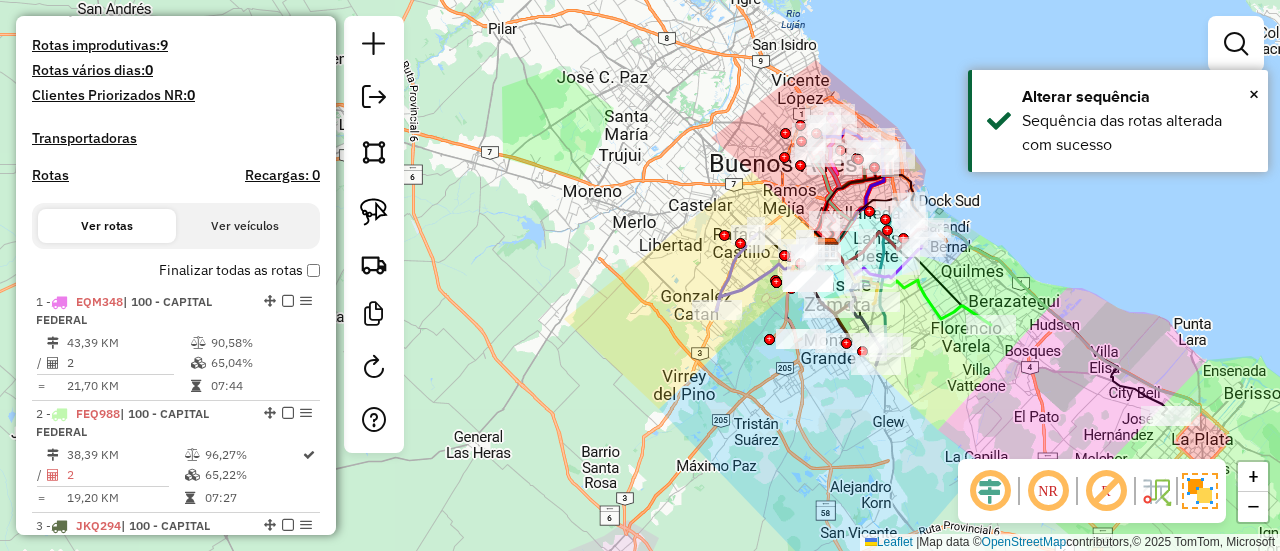 click on "Finalizar todas as rotas" at bounding box center (239, 270) 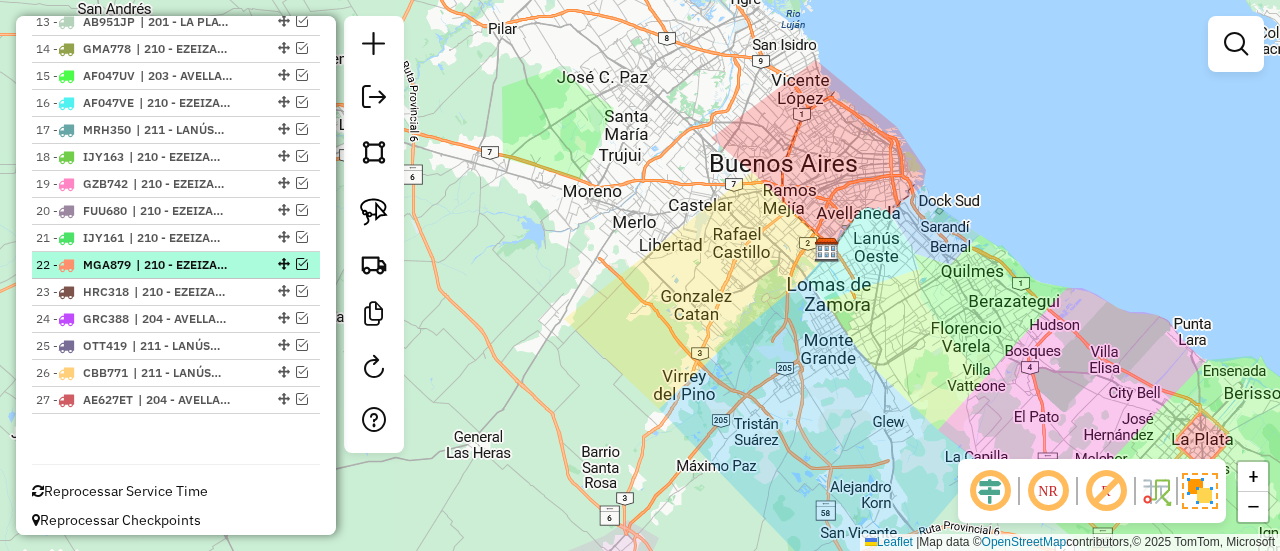 scroll, scrollTop: 1096, scrollLeft: 0, axis: vertical 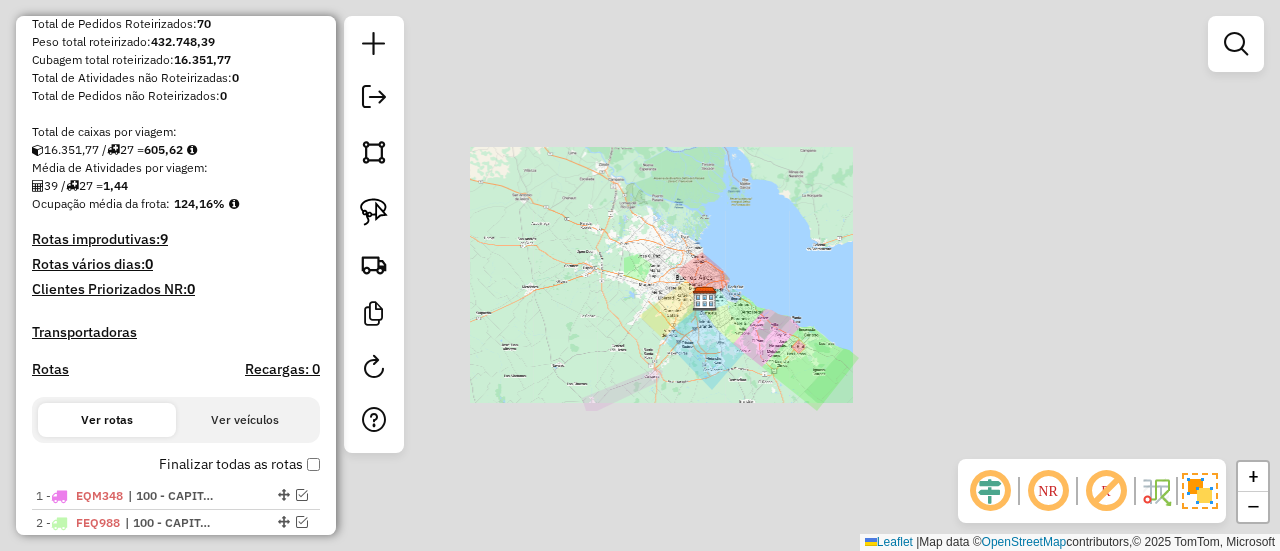 drag, startPoint x: 696, startPoint y: 357, endPoint x: 678, endPoint y: 338, distance: 26.172504 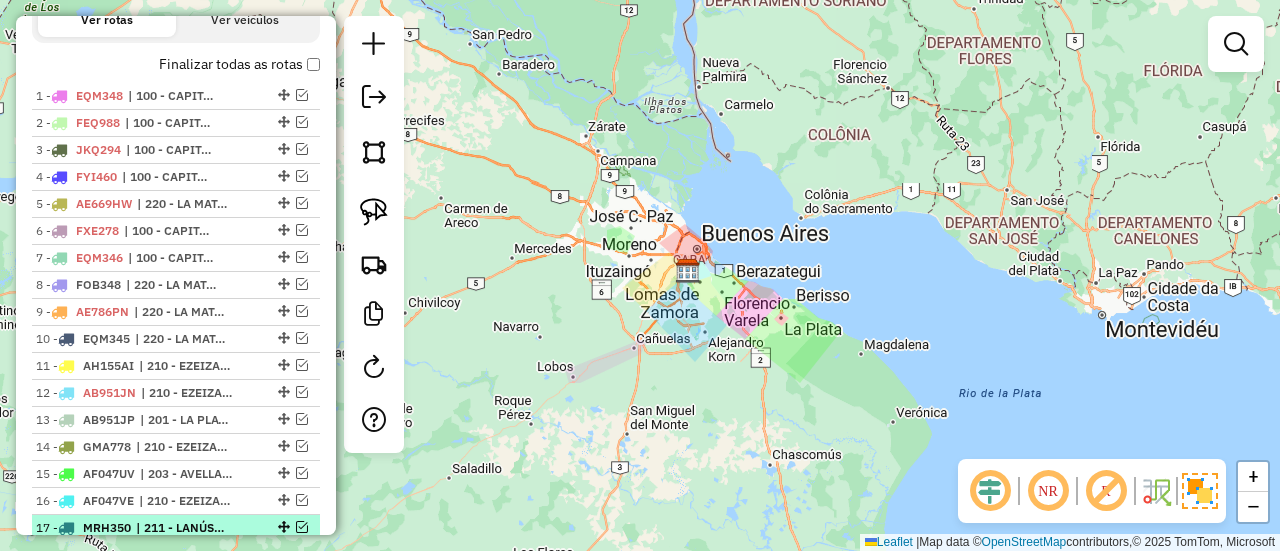 scroll, scrollTop: 1096, scrollLeft: 0, axis: vertical 